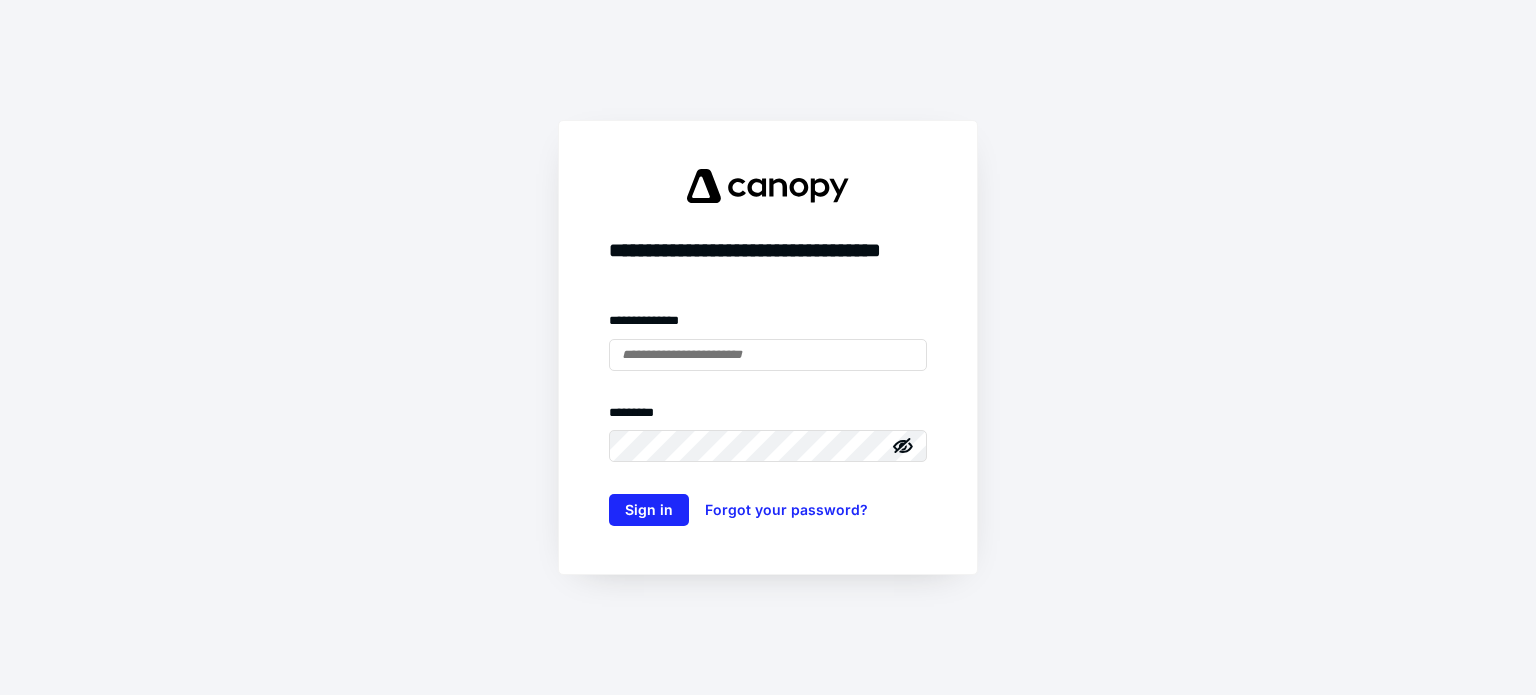 scroll, scrollTop: 0, scrollLeft: 0, axis: both 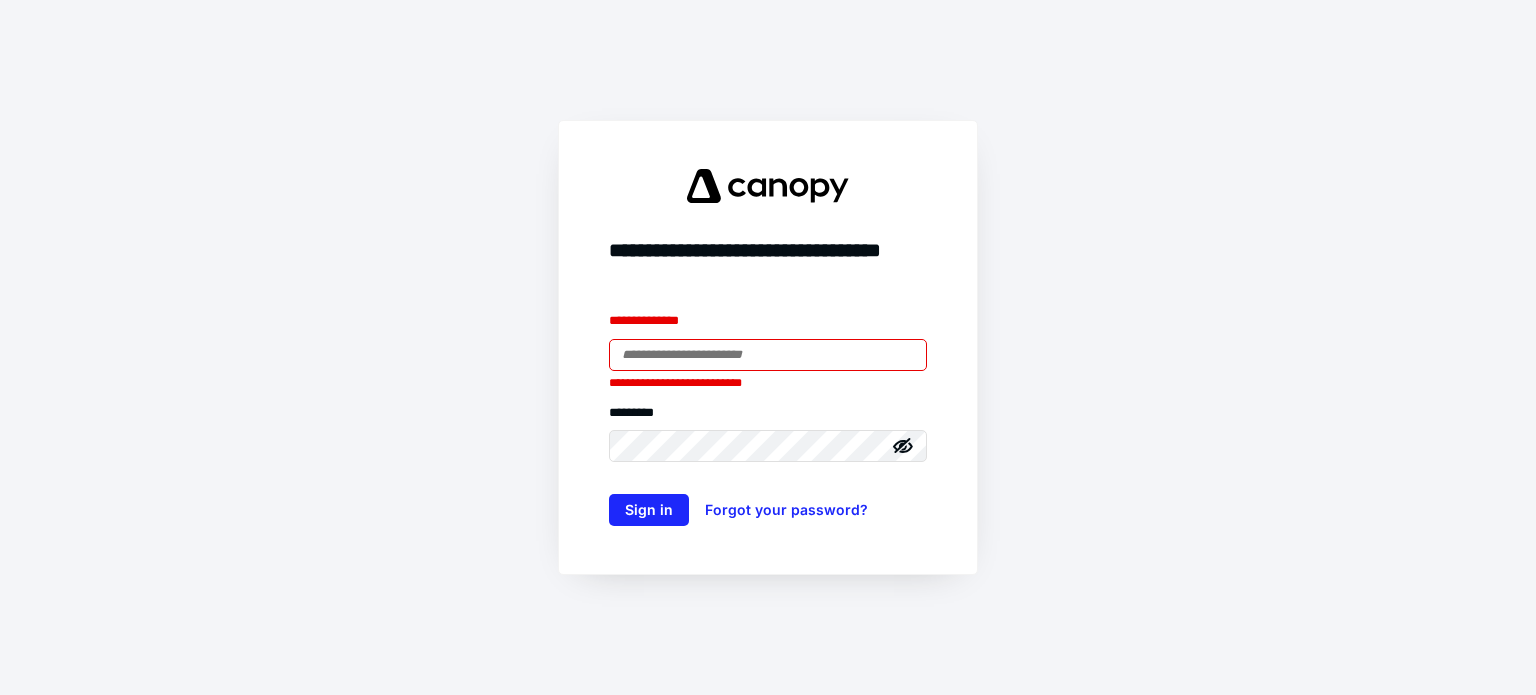 type on "**********" 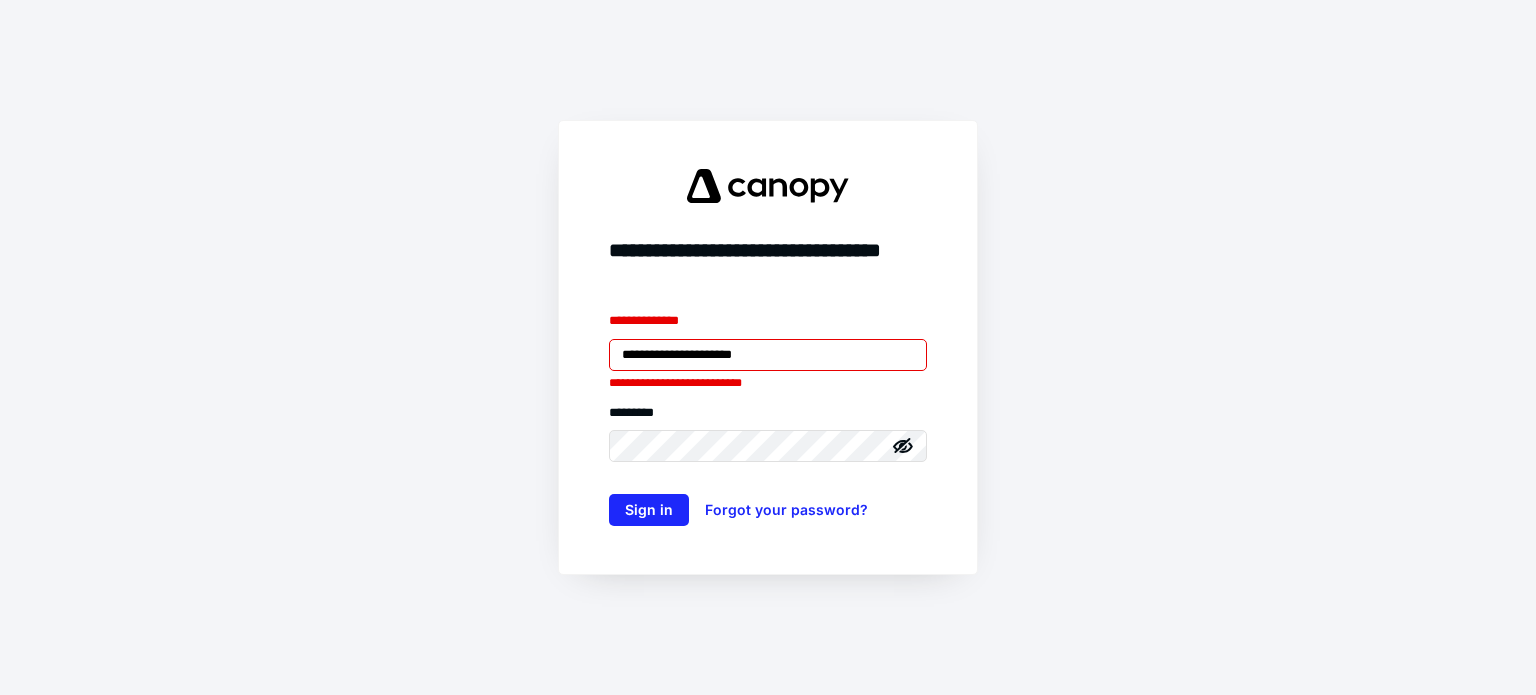 click on "**********" at bounding box center [768, 355] 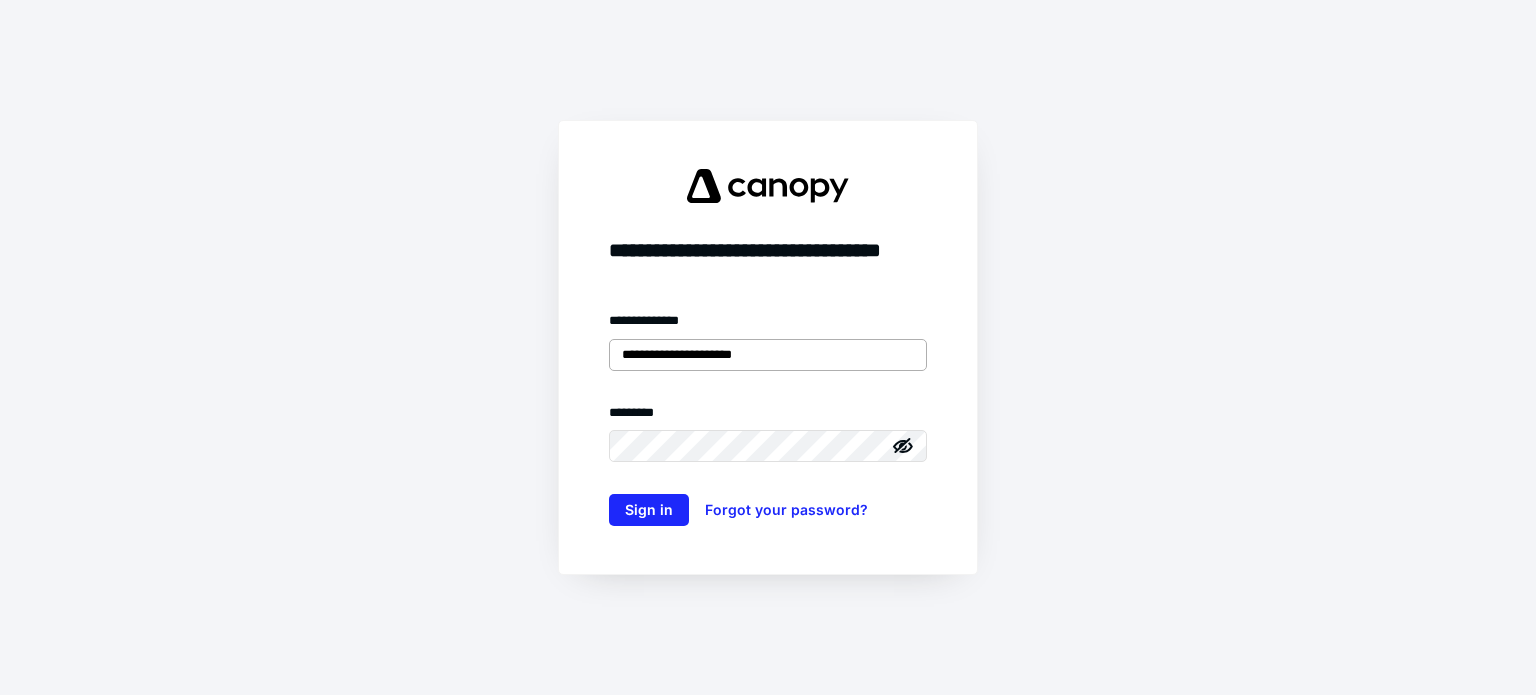 click on "**********" at bounding box center [768, 355] 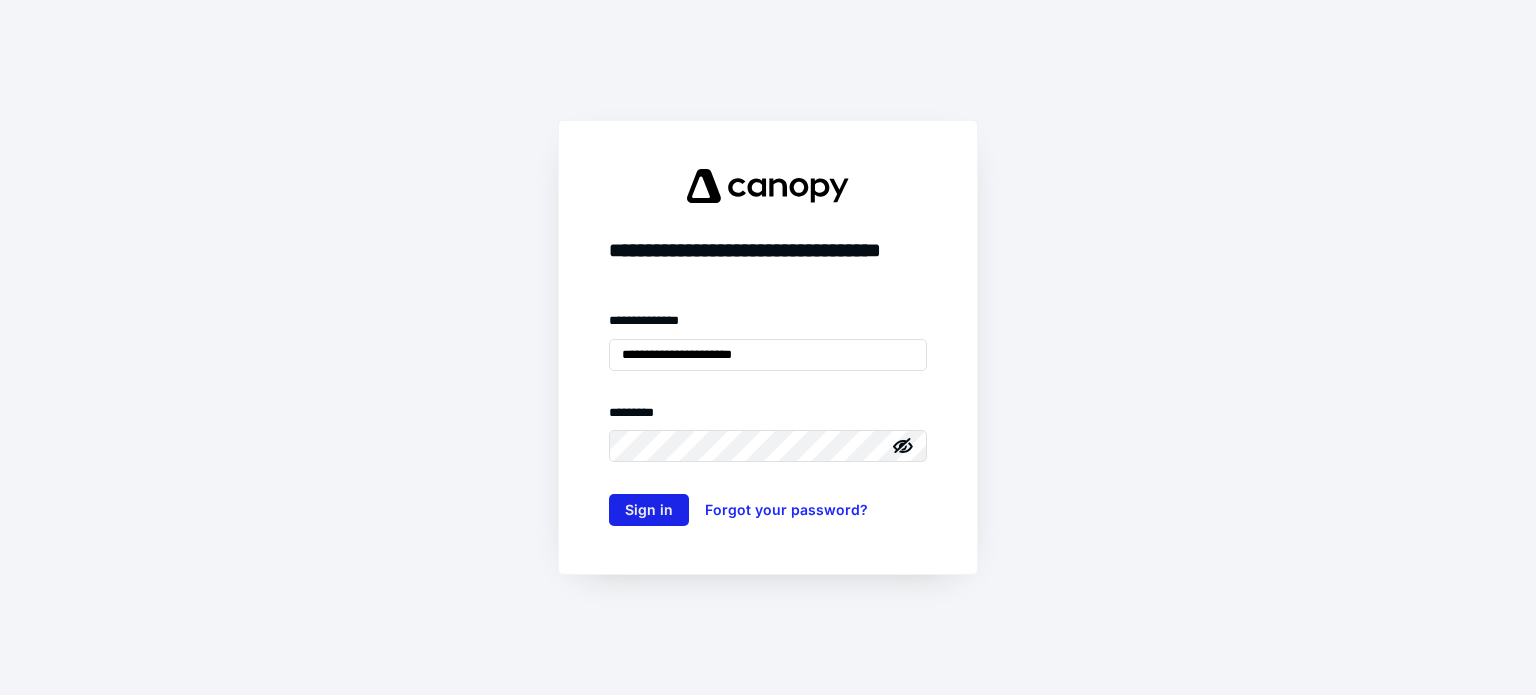 click on "Sign in" at bounding box center [649, 510] 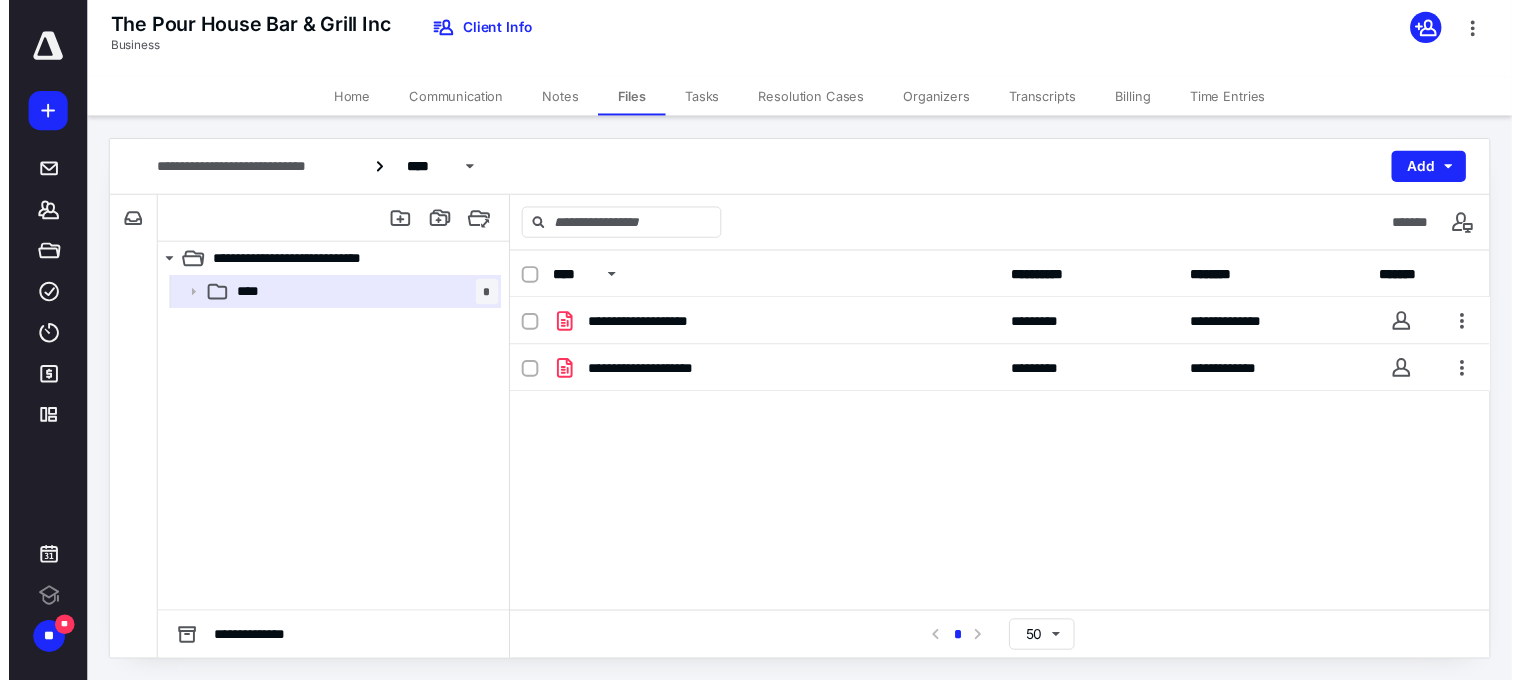 scroll, scrollTop: 0, scrollLeft: 0, axis: both 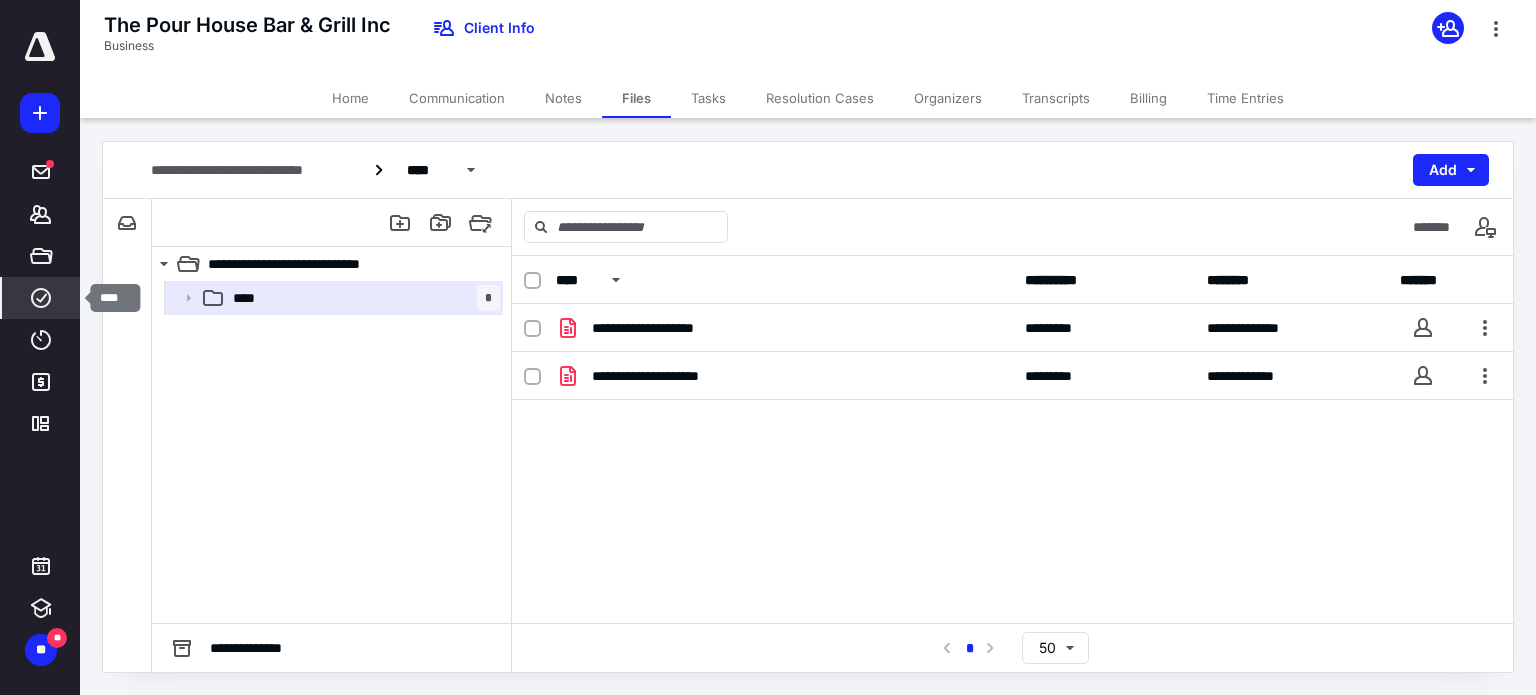 click 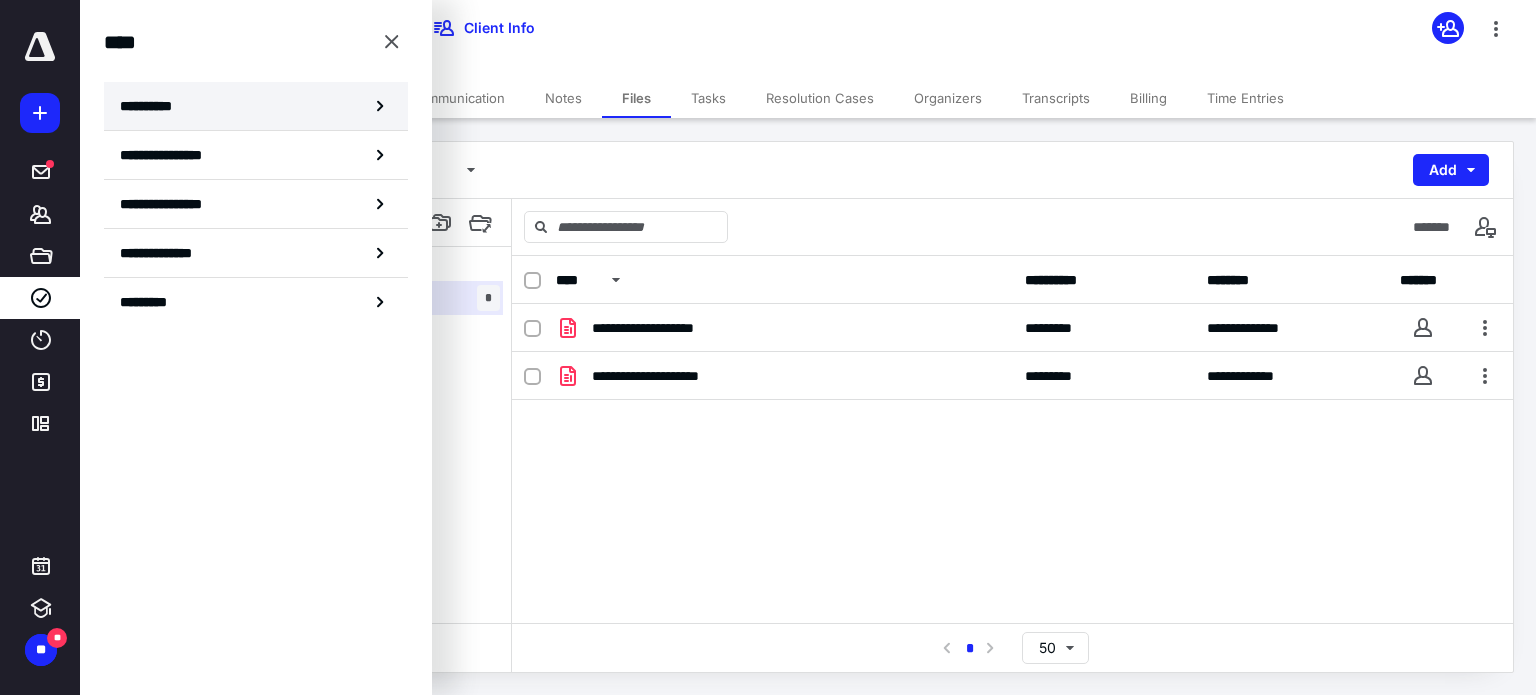 click on "**********" at bounding box center (153, 106) 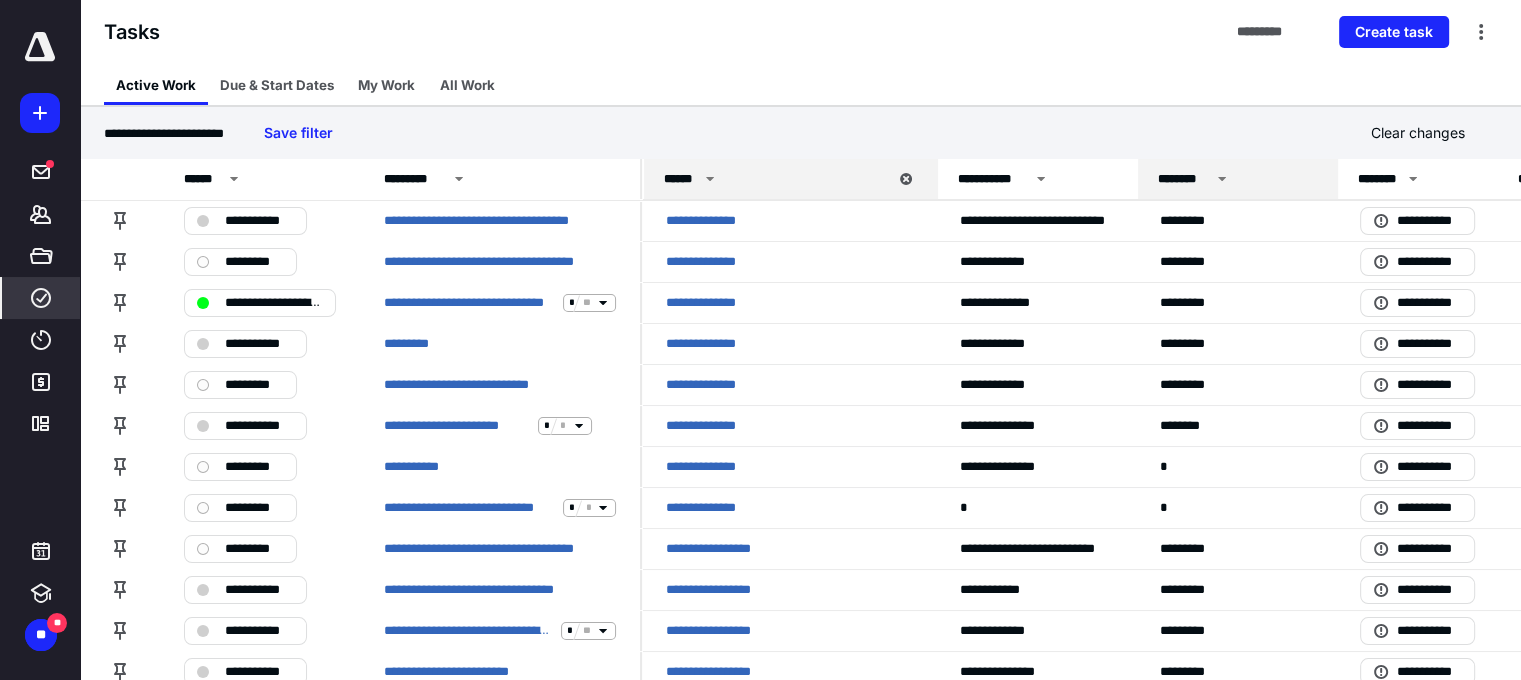 click 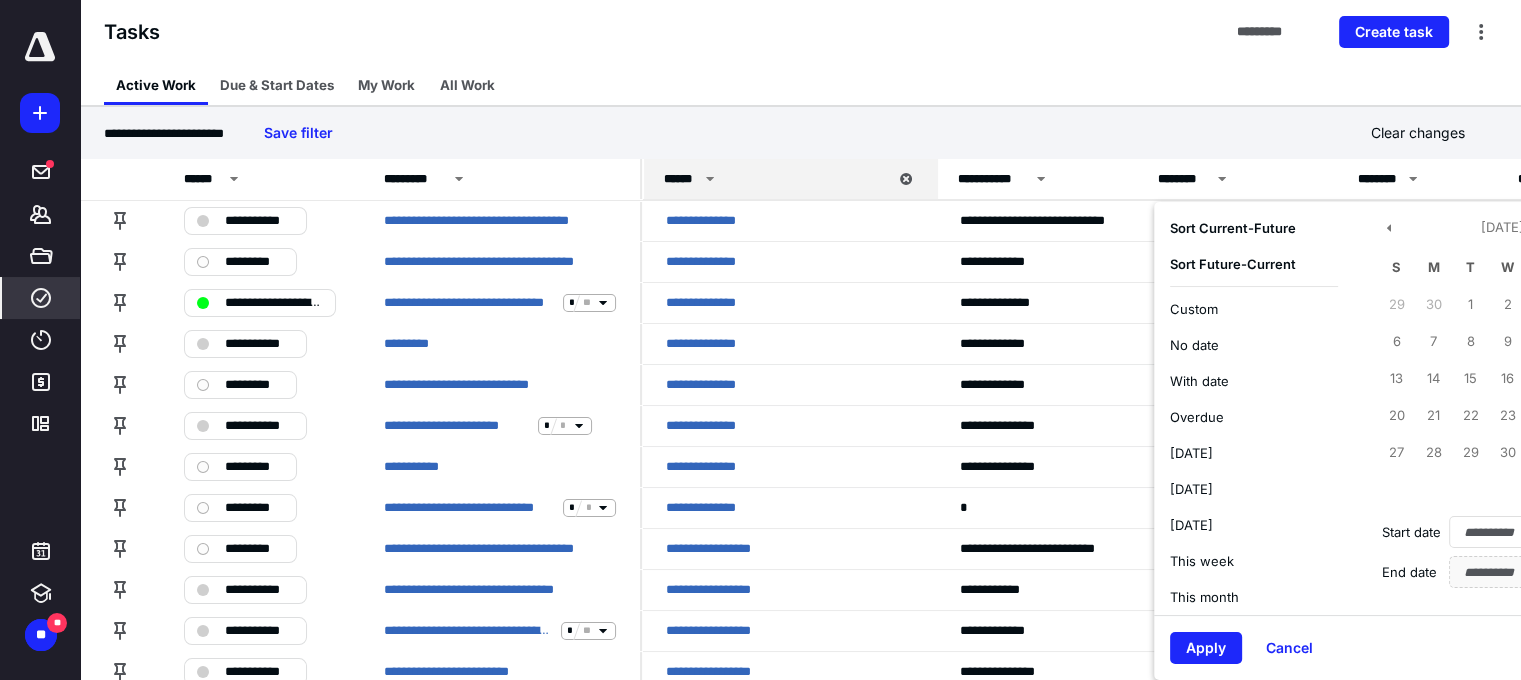 click on "Current  -  Future" at bounding box center (1246, 228) 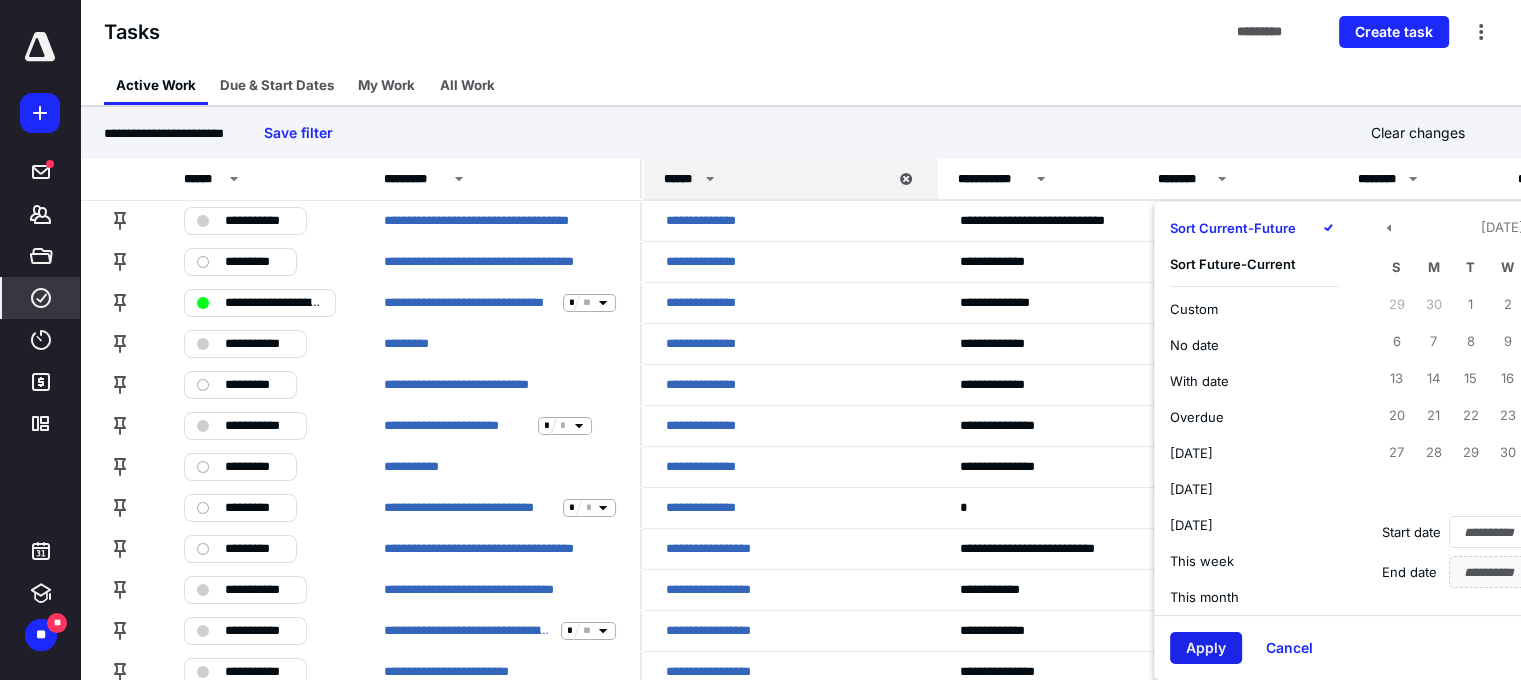 click on "Apply" at bounding box center (1206, 648) 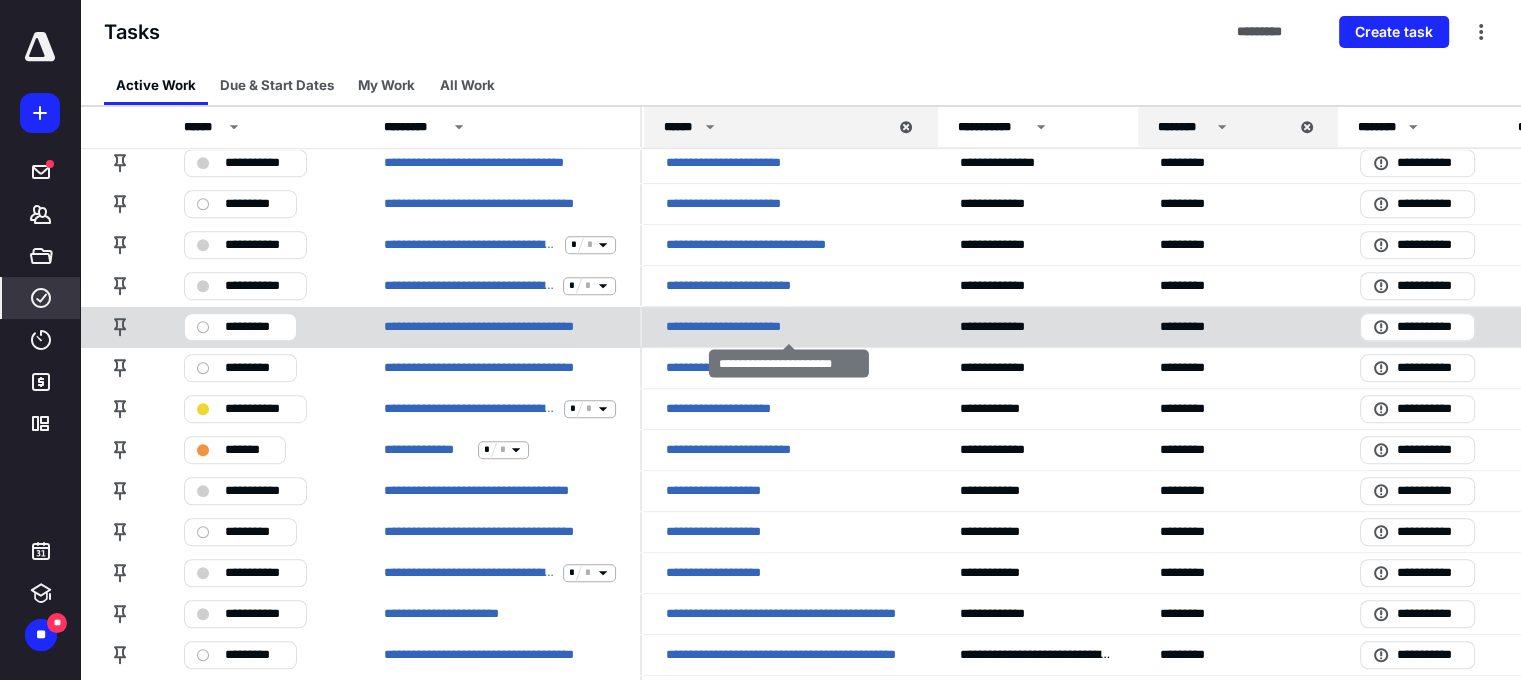 scroll, scrollTop: 1200, scrollLeft: 0, axis: vertical 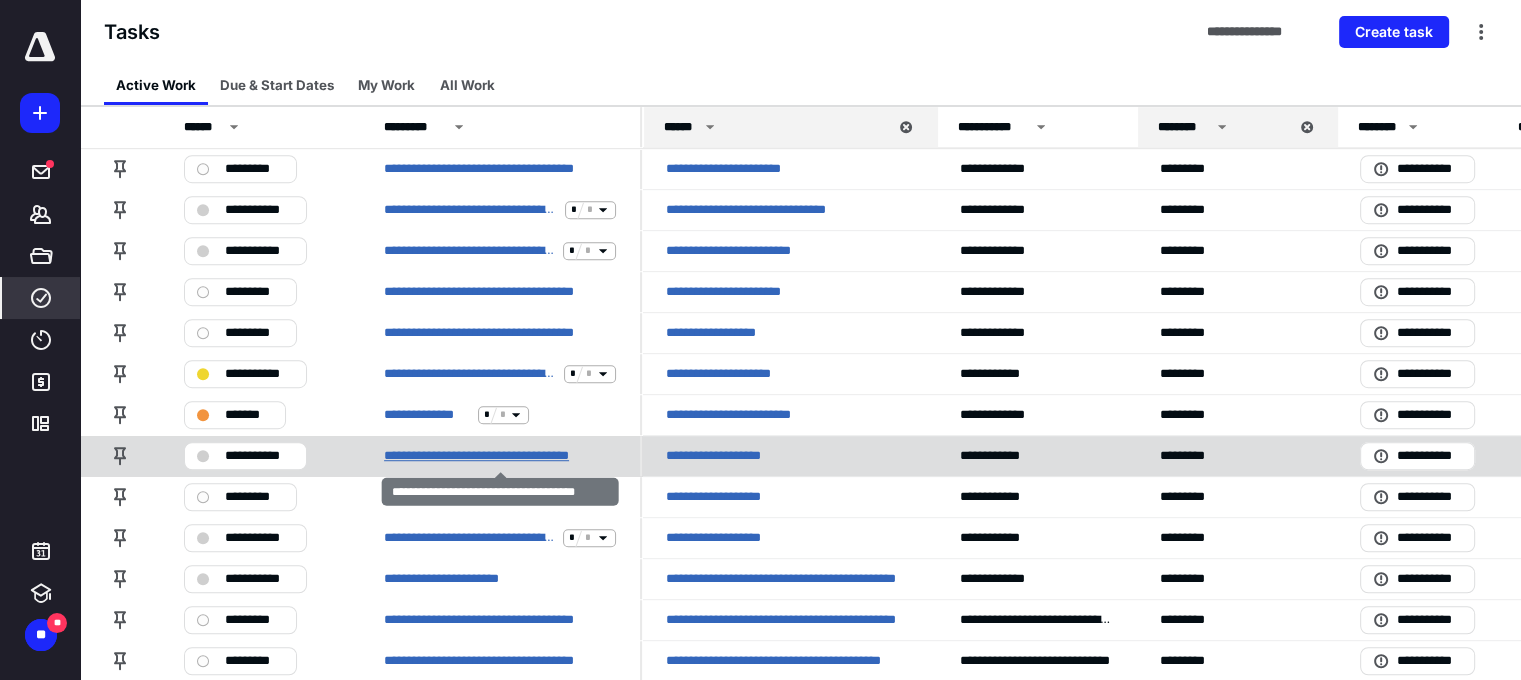 click on "**********" at bounding box center (500, 456) 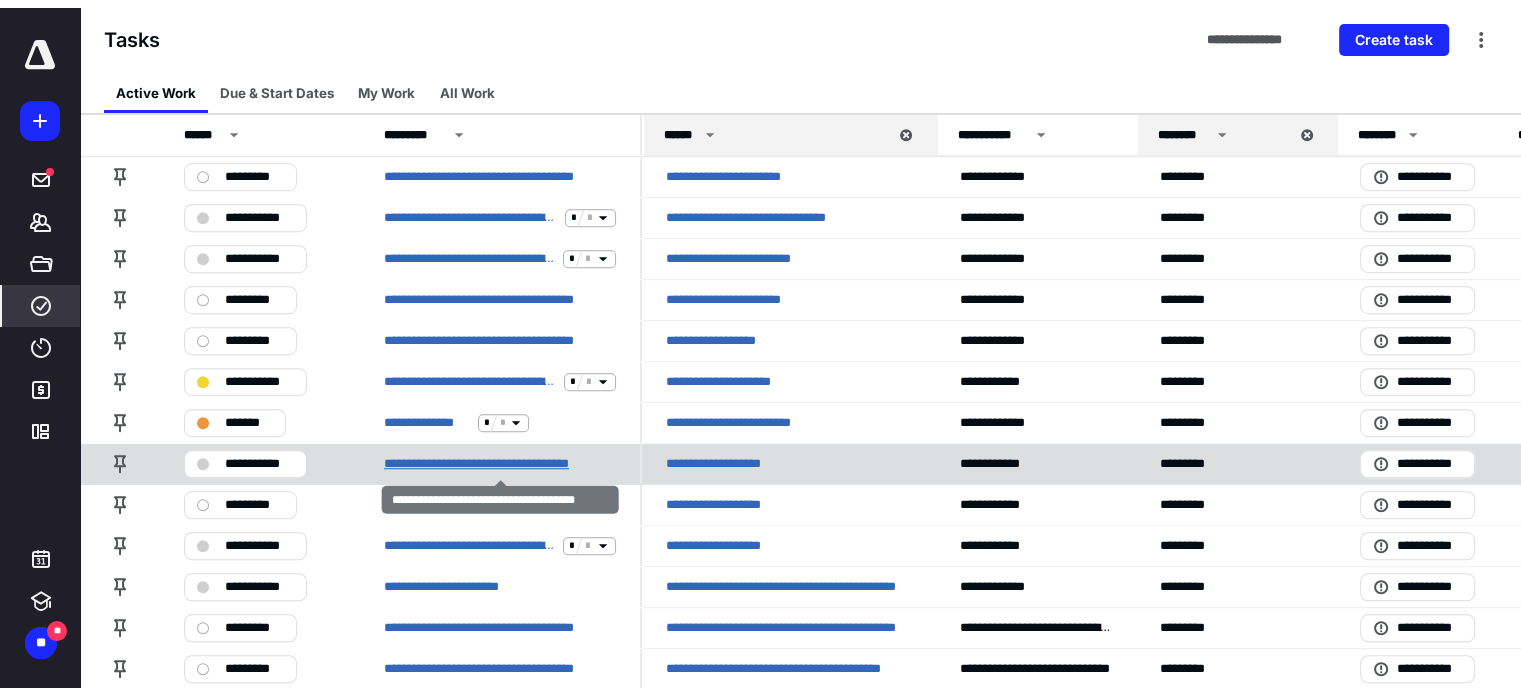 scroll, scrollTop: 0, scrollLeft: 0, axis: both 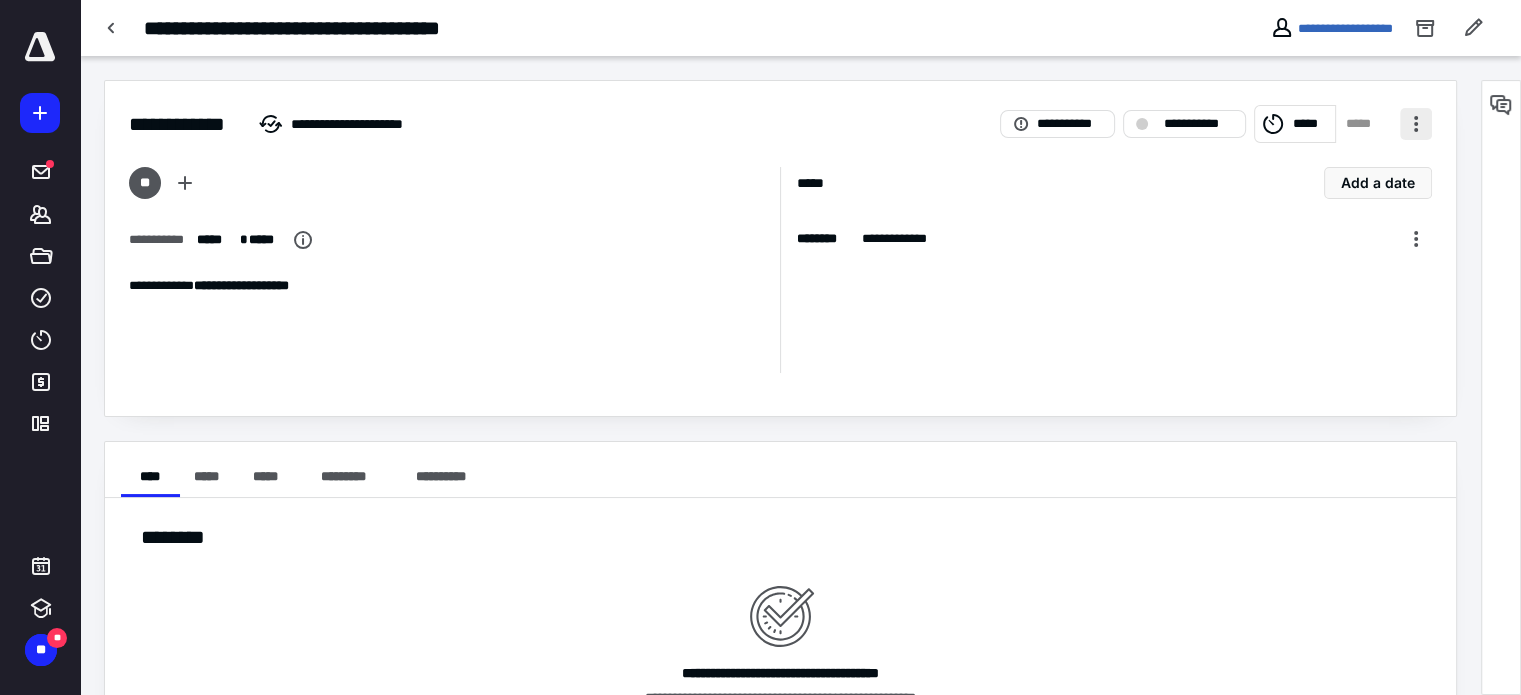 click at bounding box center (1416, 124) 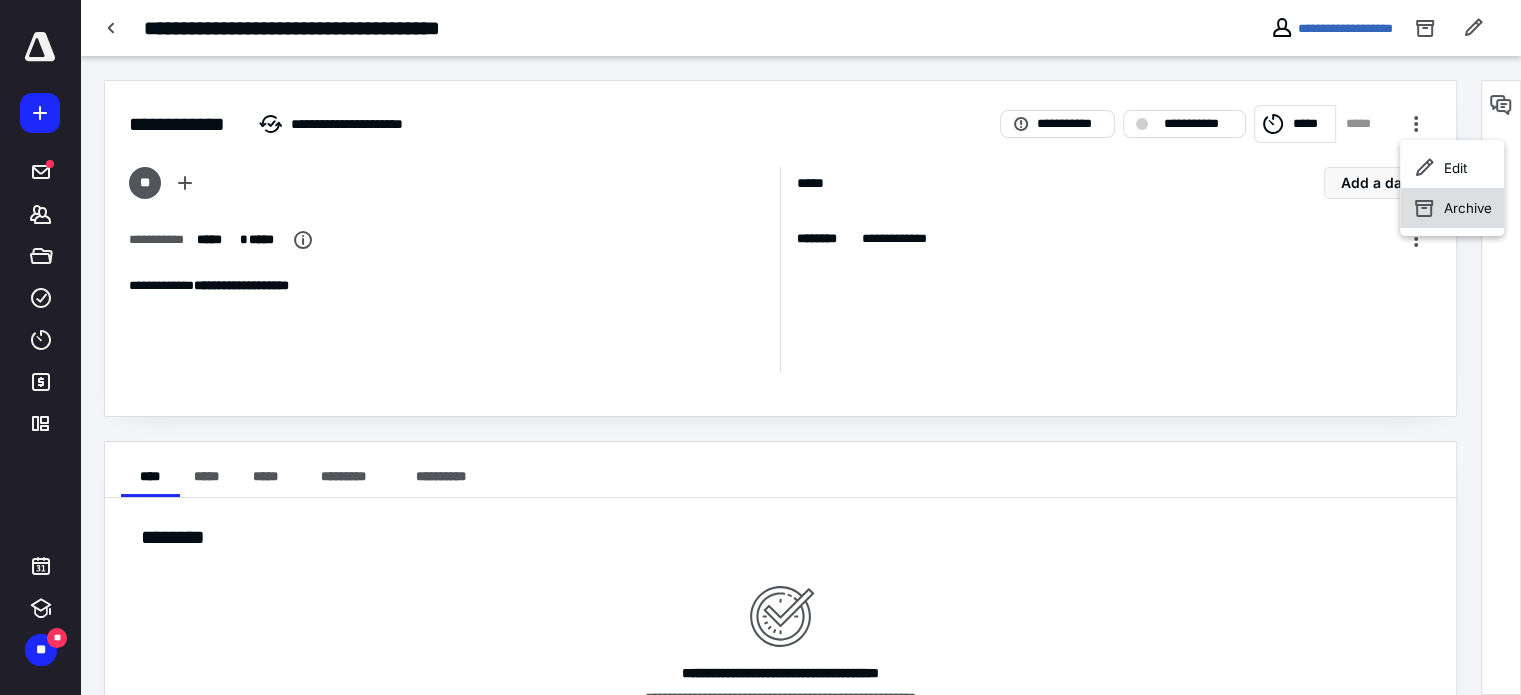 click on "Archive" at bounding box center (1468, 208) 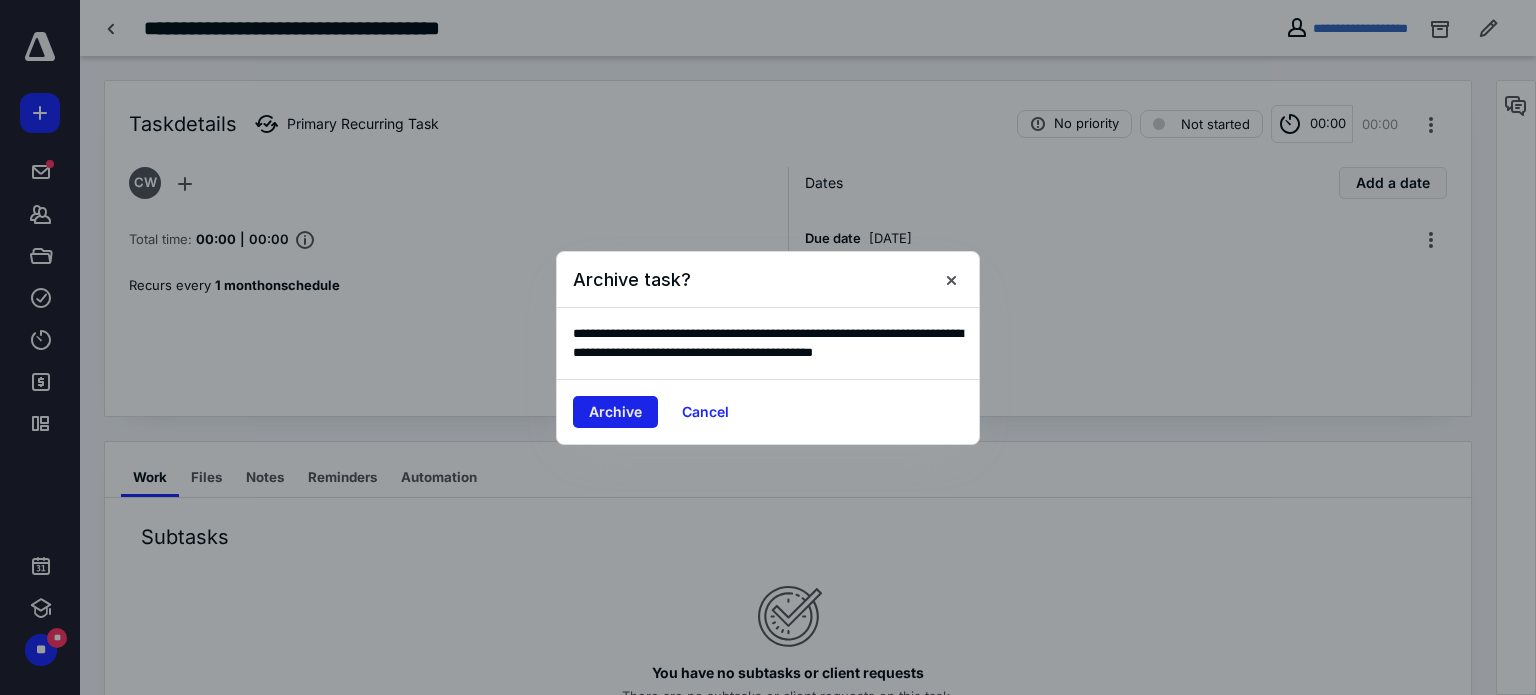 click on "Archive" at bounding box center (615, 412) 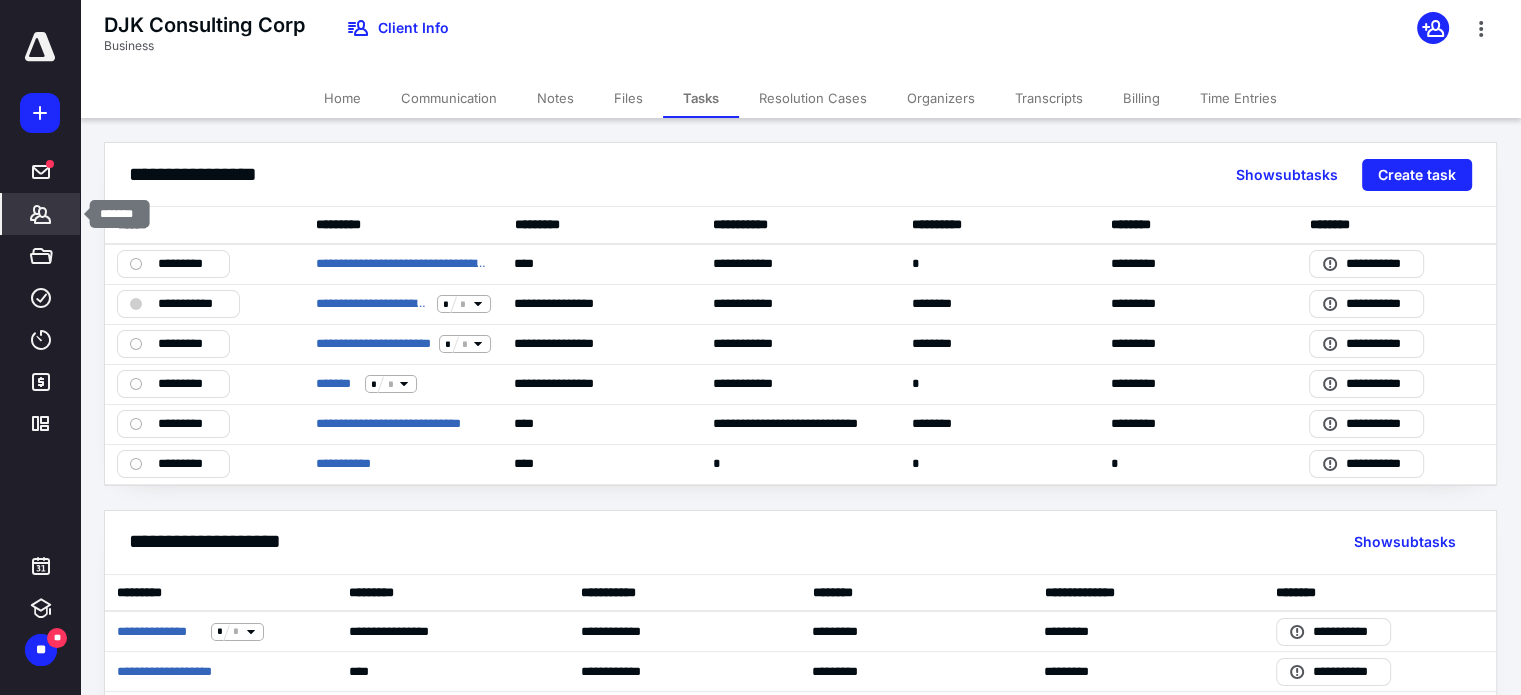 click 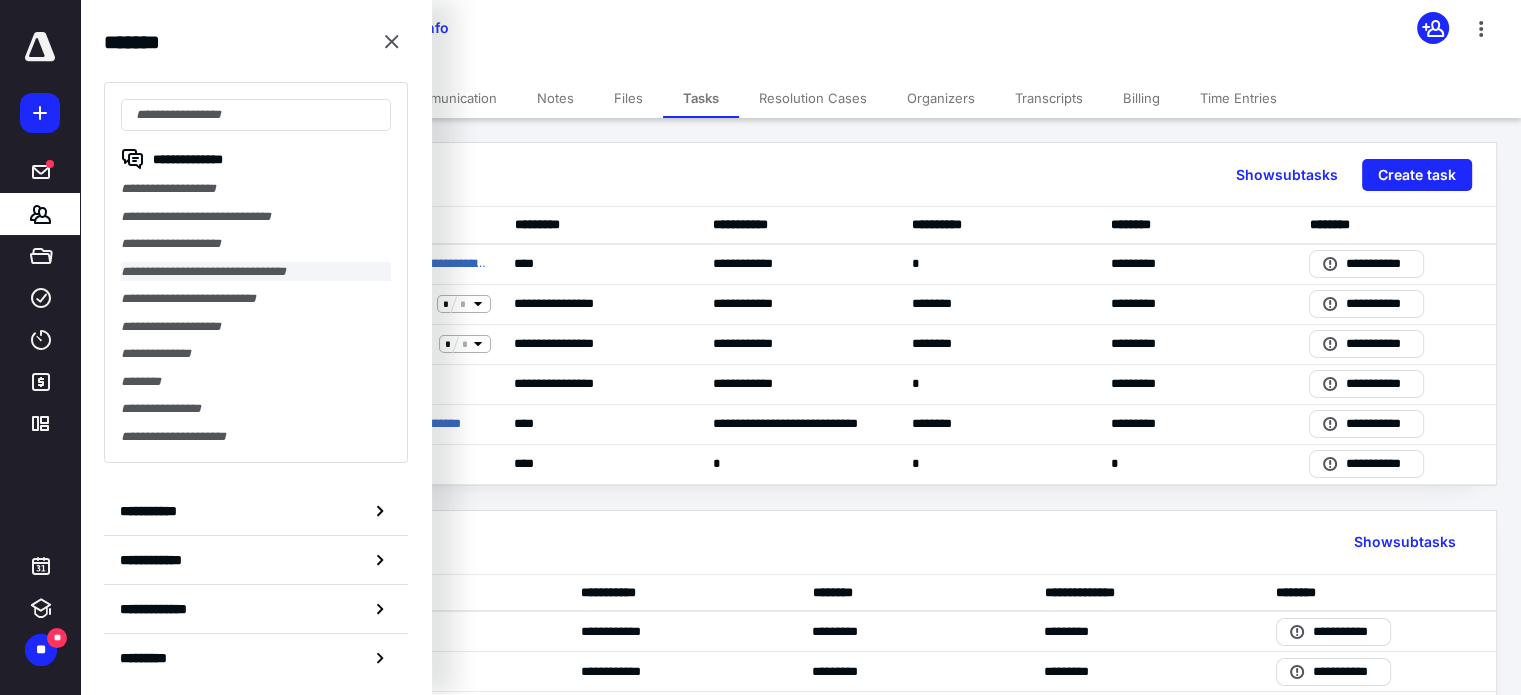 click on "**********" at bounding box center [256, 272] 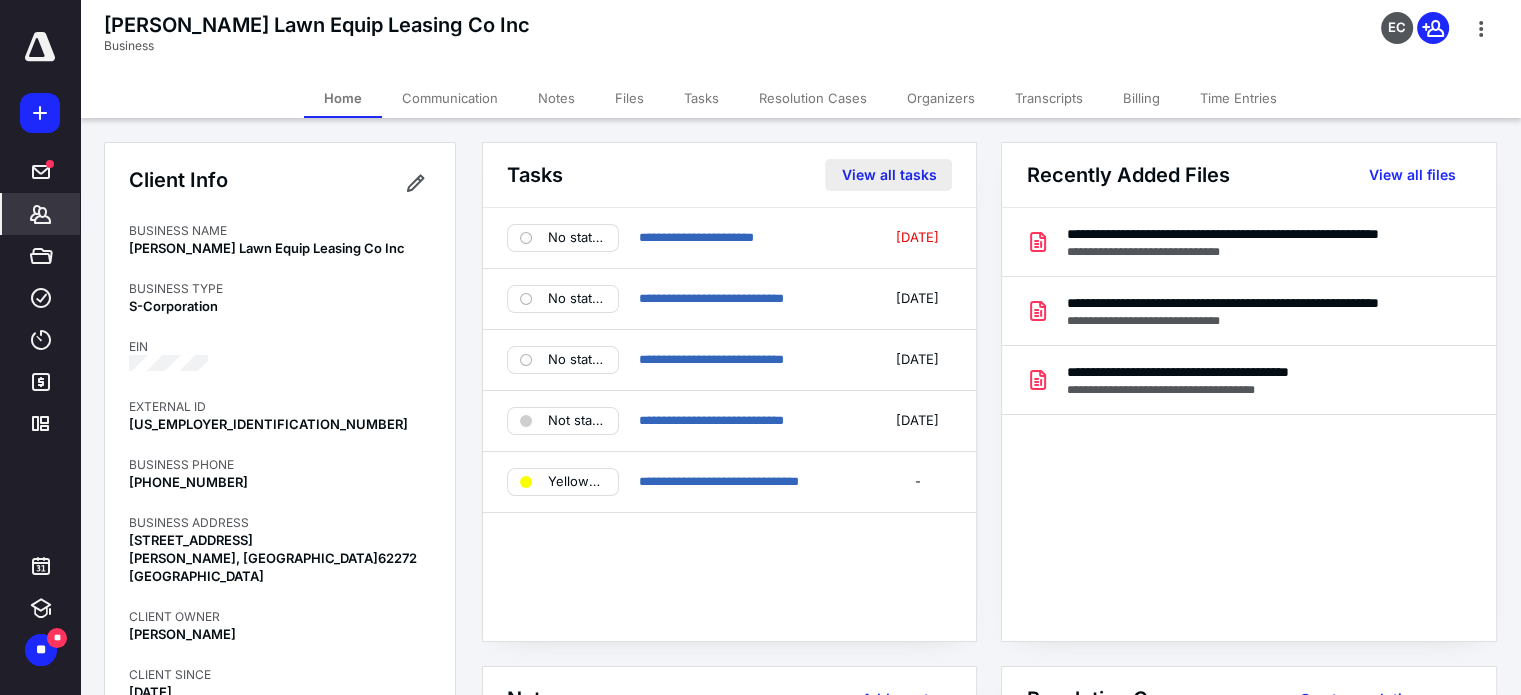 click on "View all tasks" at bounding box center [888, 175] 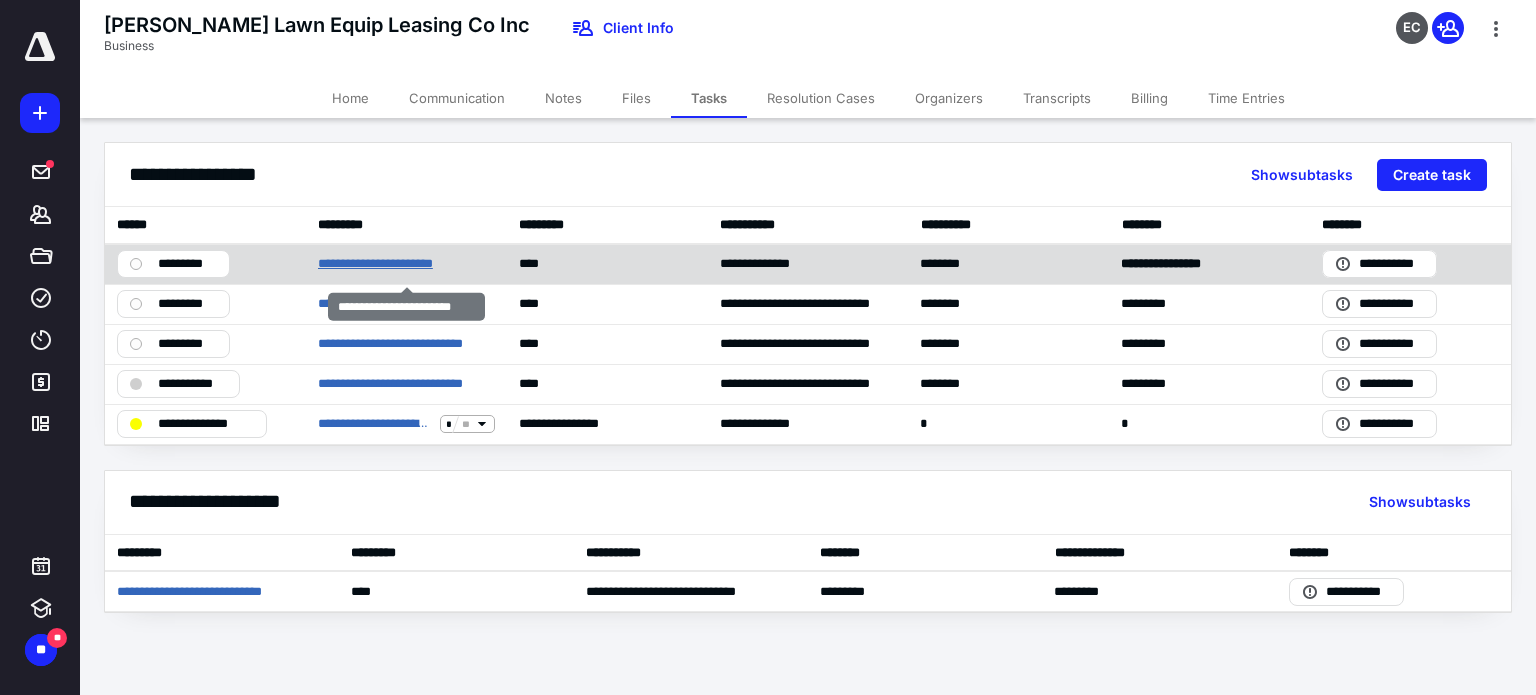 click on "**********" at bounding box center [391, 264] 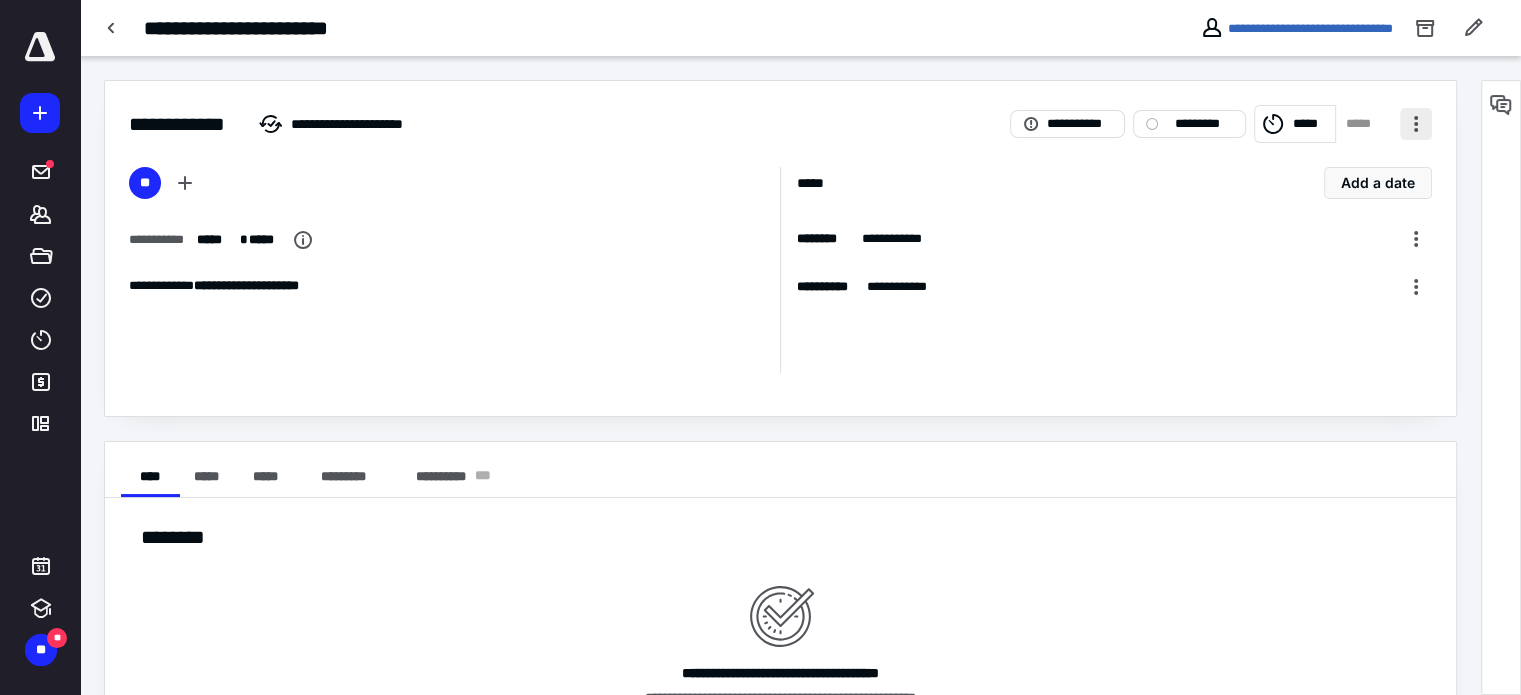 click at bounding box center [1416, 124] 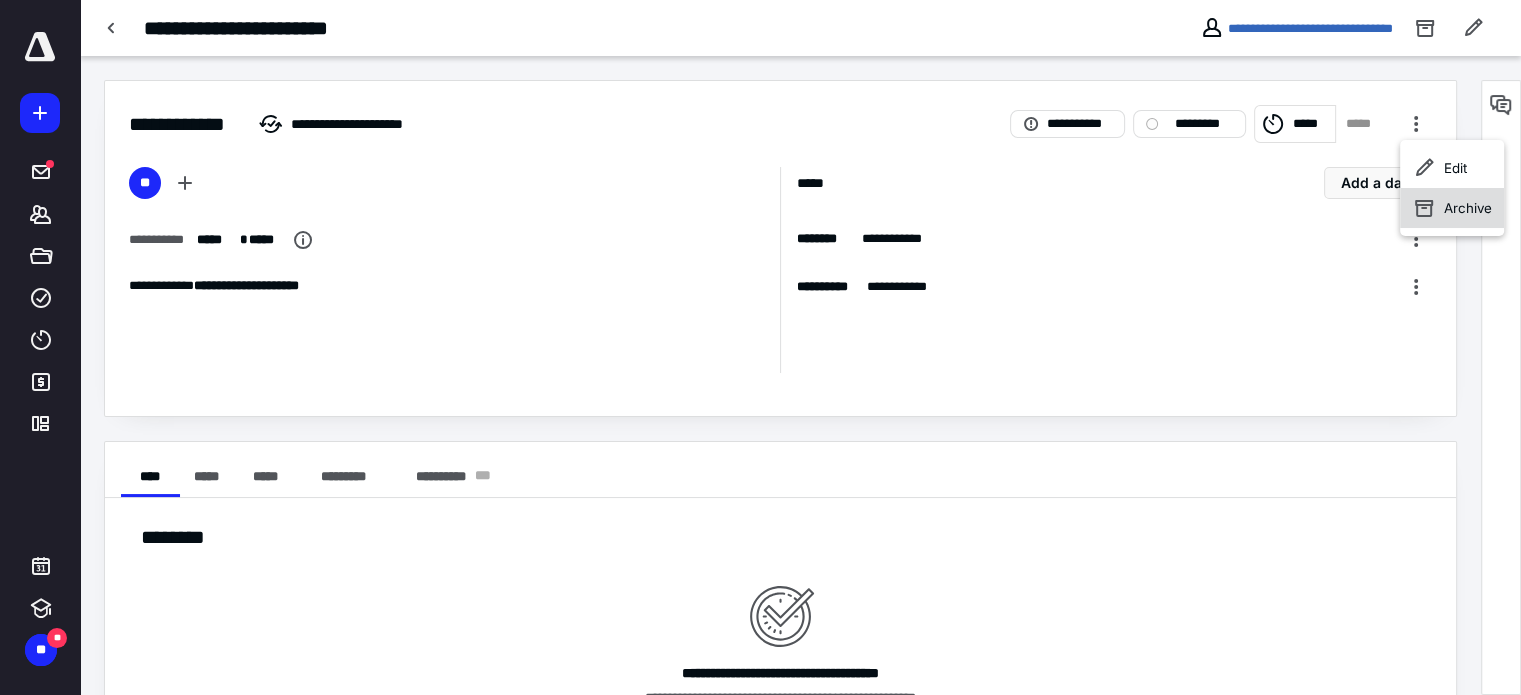 click on "Archive" at bounding box center [1468, 208] 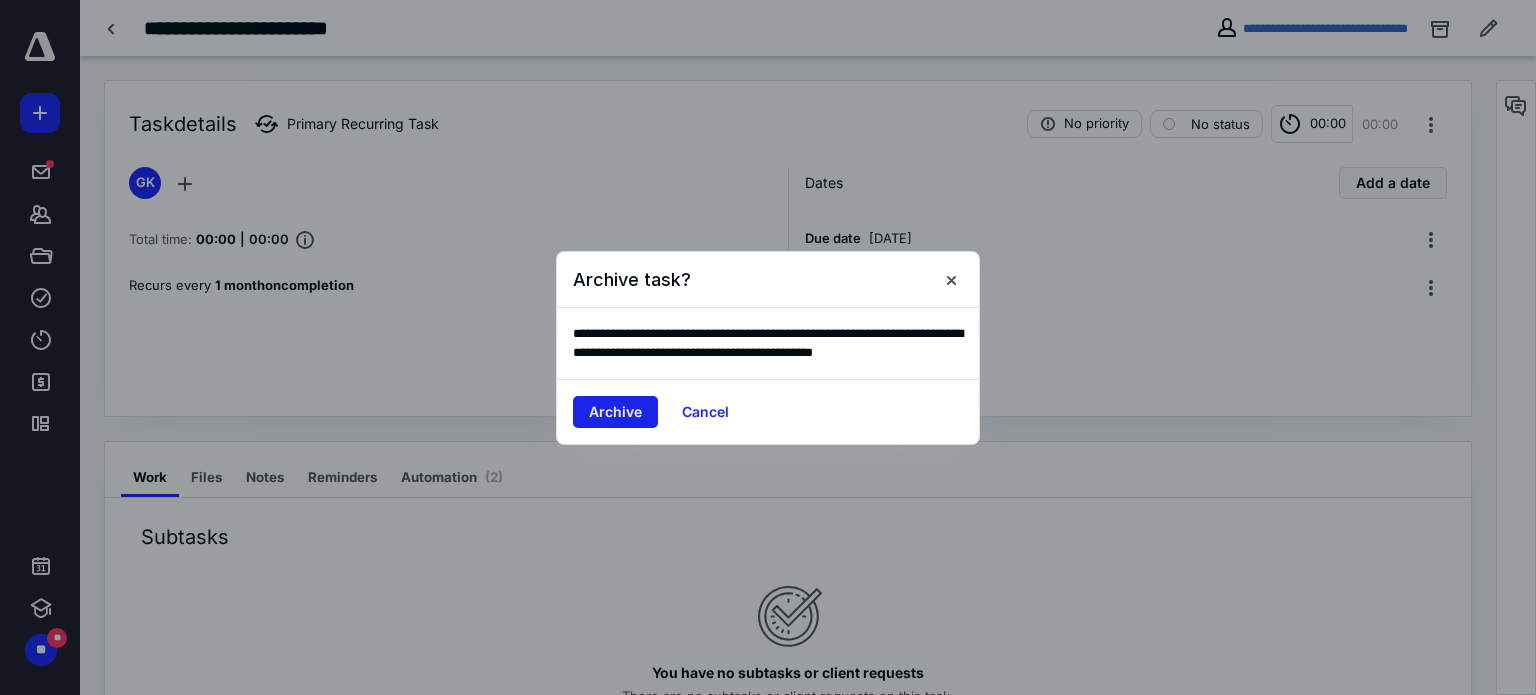 click on "Archive" at bounding box center (615, 412) 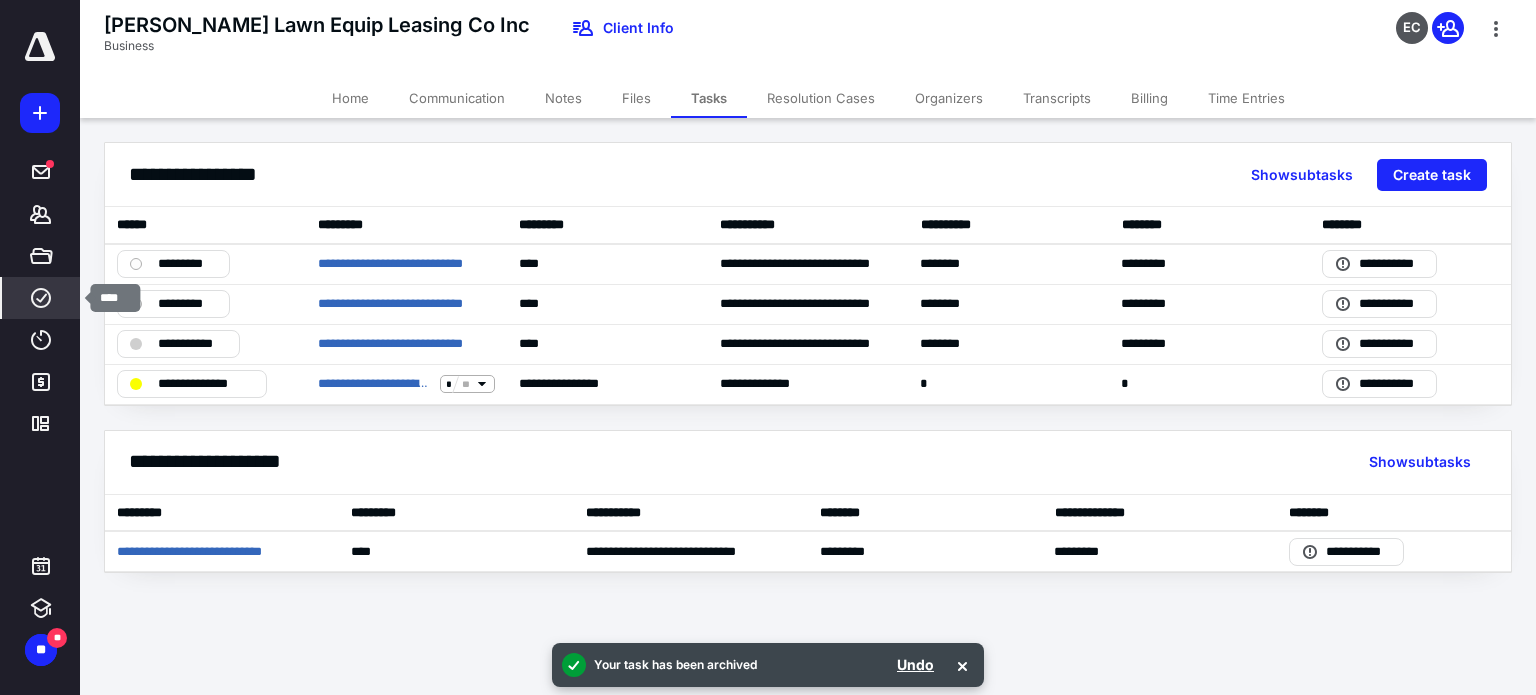 click 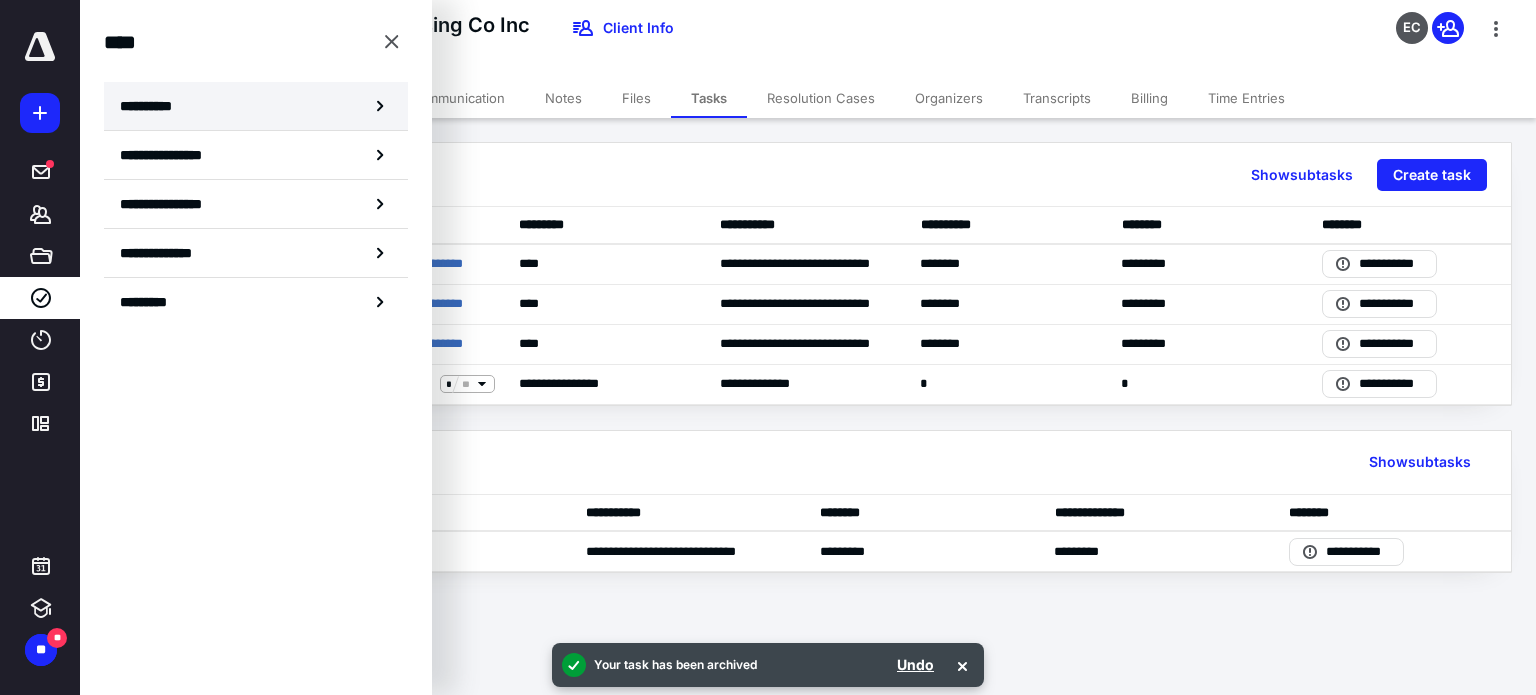 click on "**********" at bounding box center [256, 106] 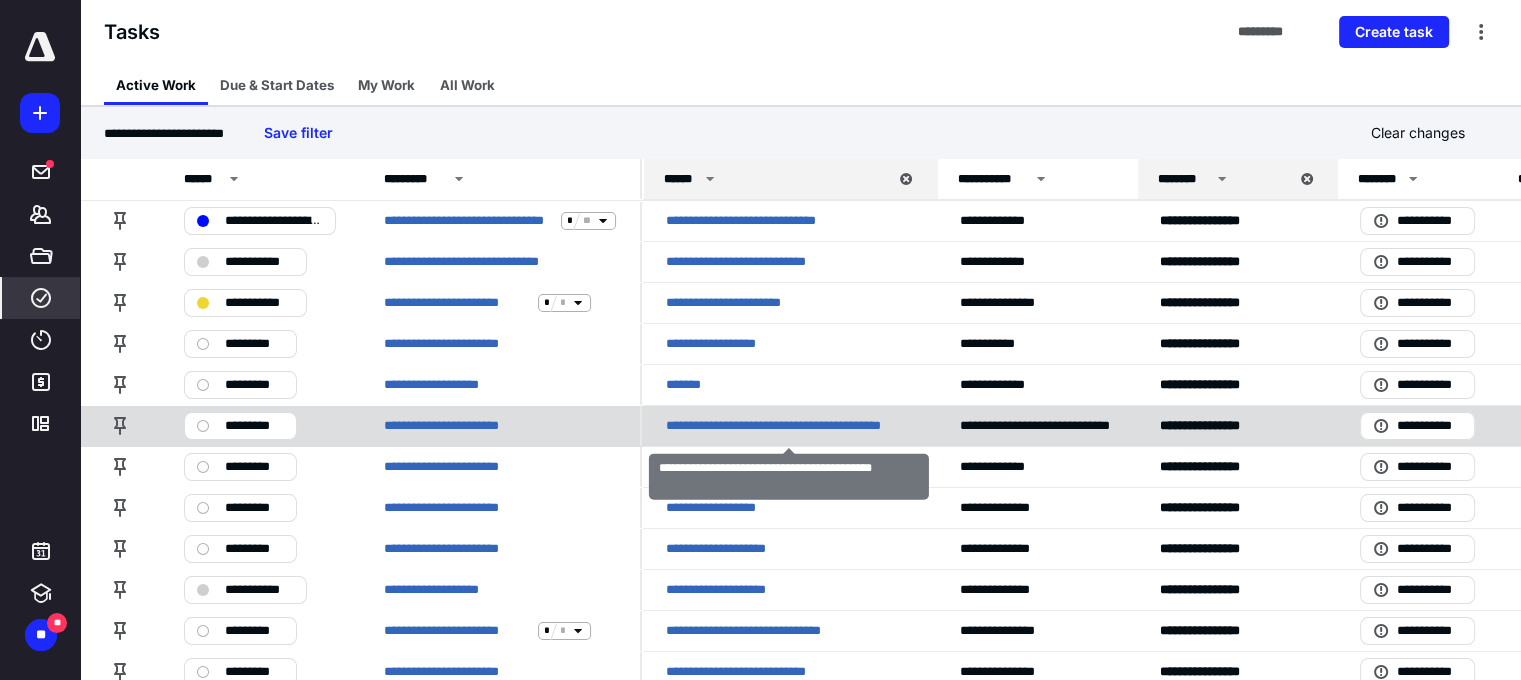 click on "**********" at bounding box center [789, 426] 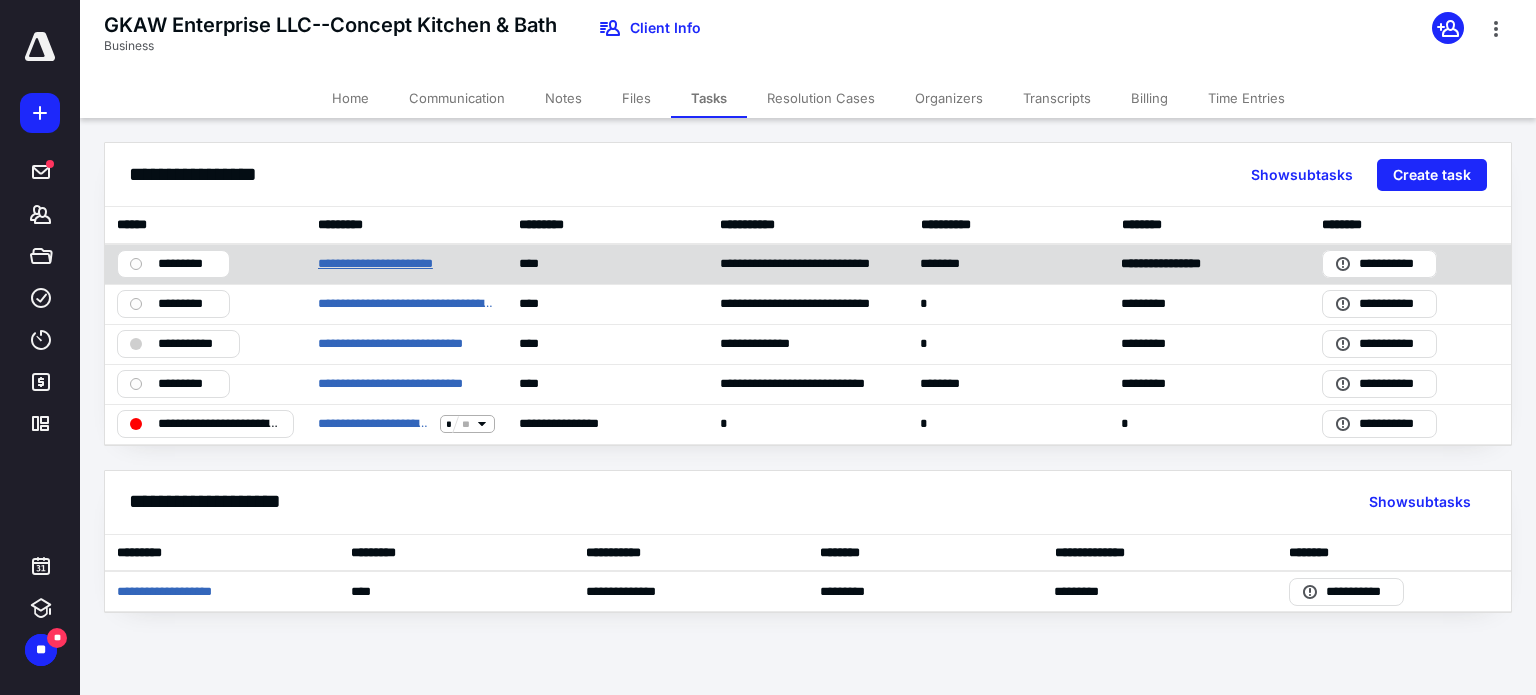 click on "**********" at bounding box center [391, 264] 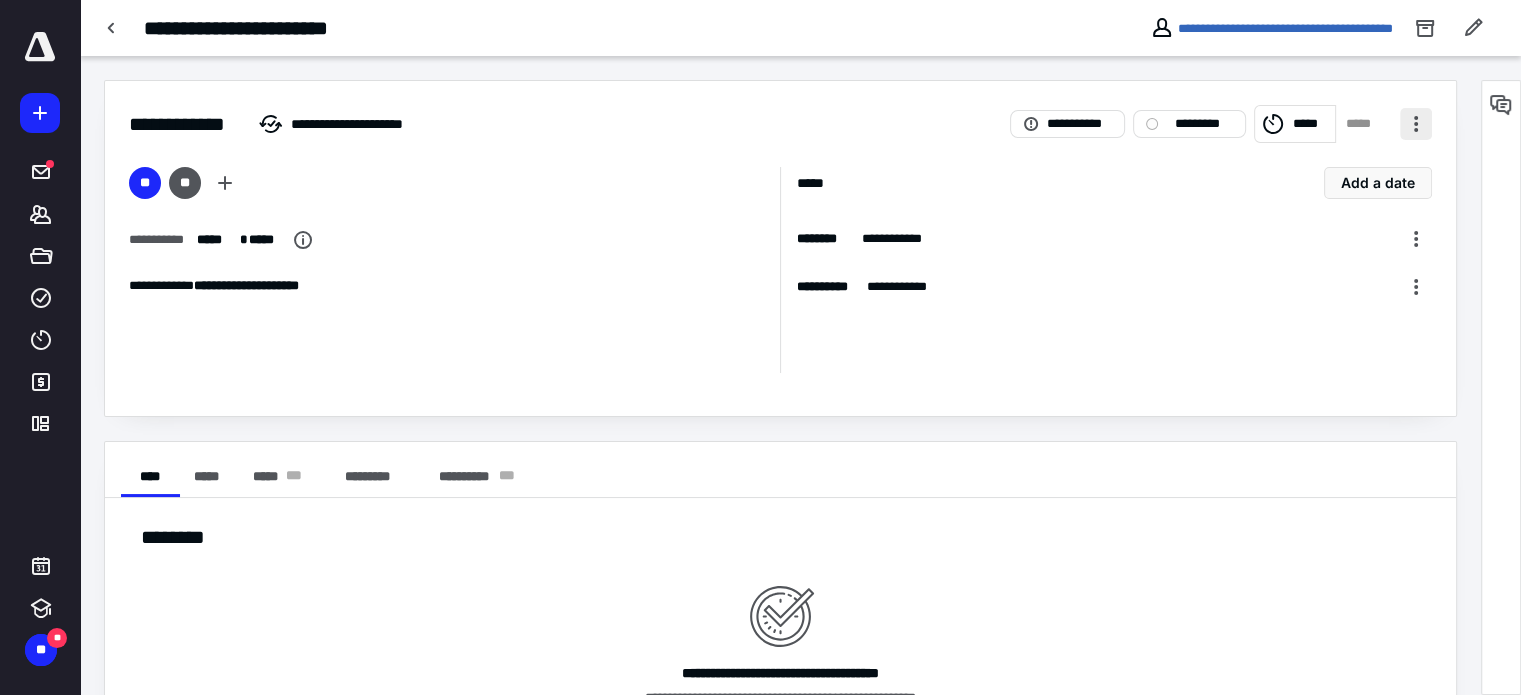 click at bounding box center (1416, 124) 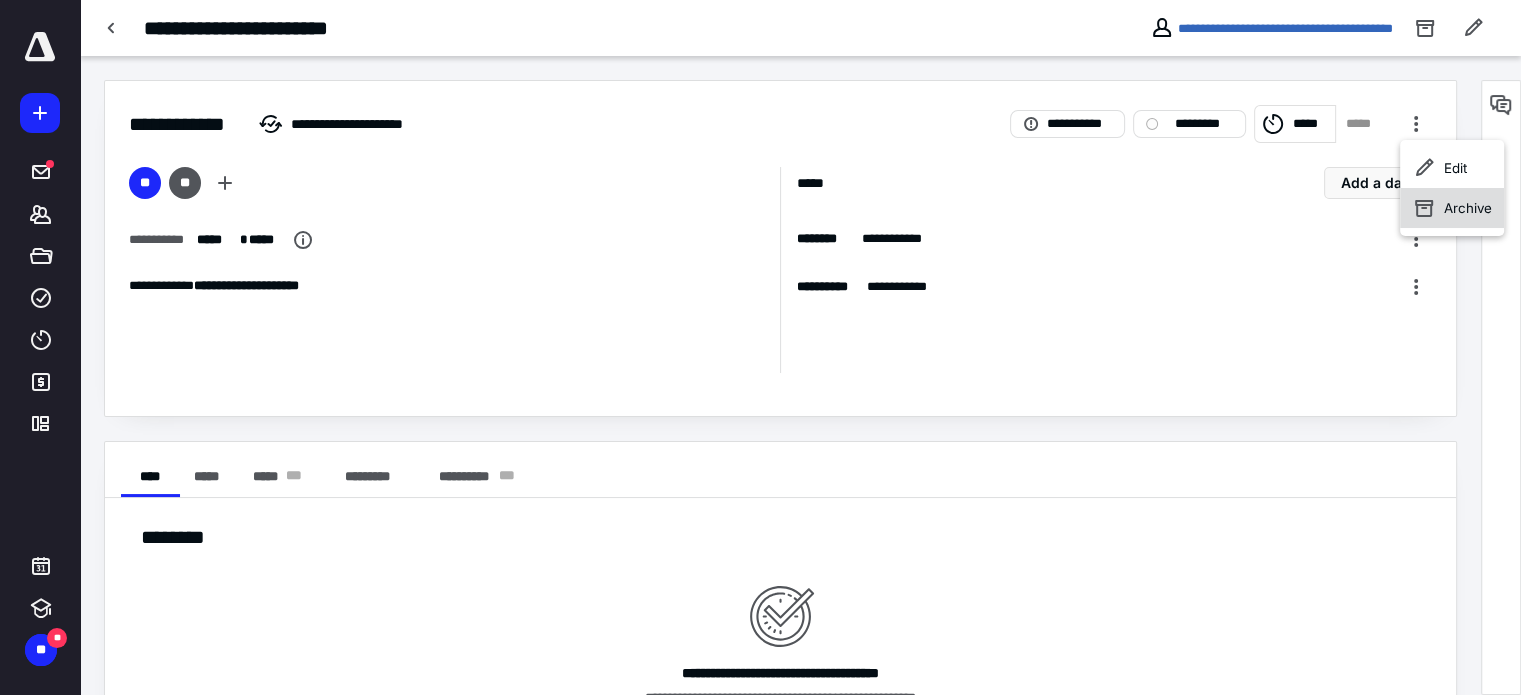 click on "Archive" at bounding box center [1468, 208] 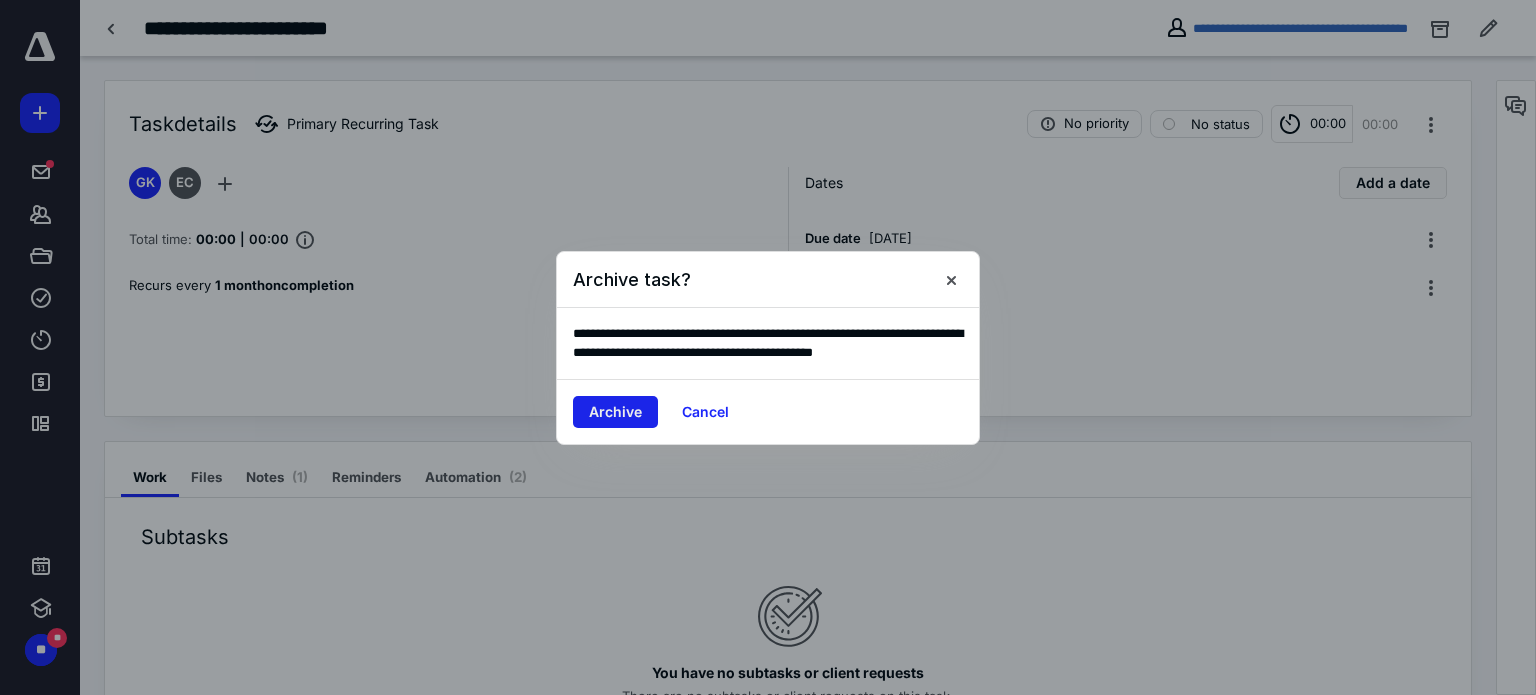 click on "Archive" at bounding box center [615, 412] 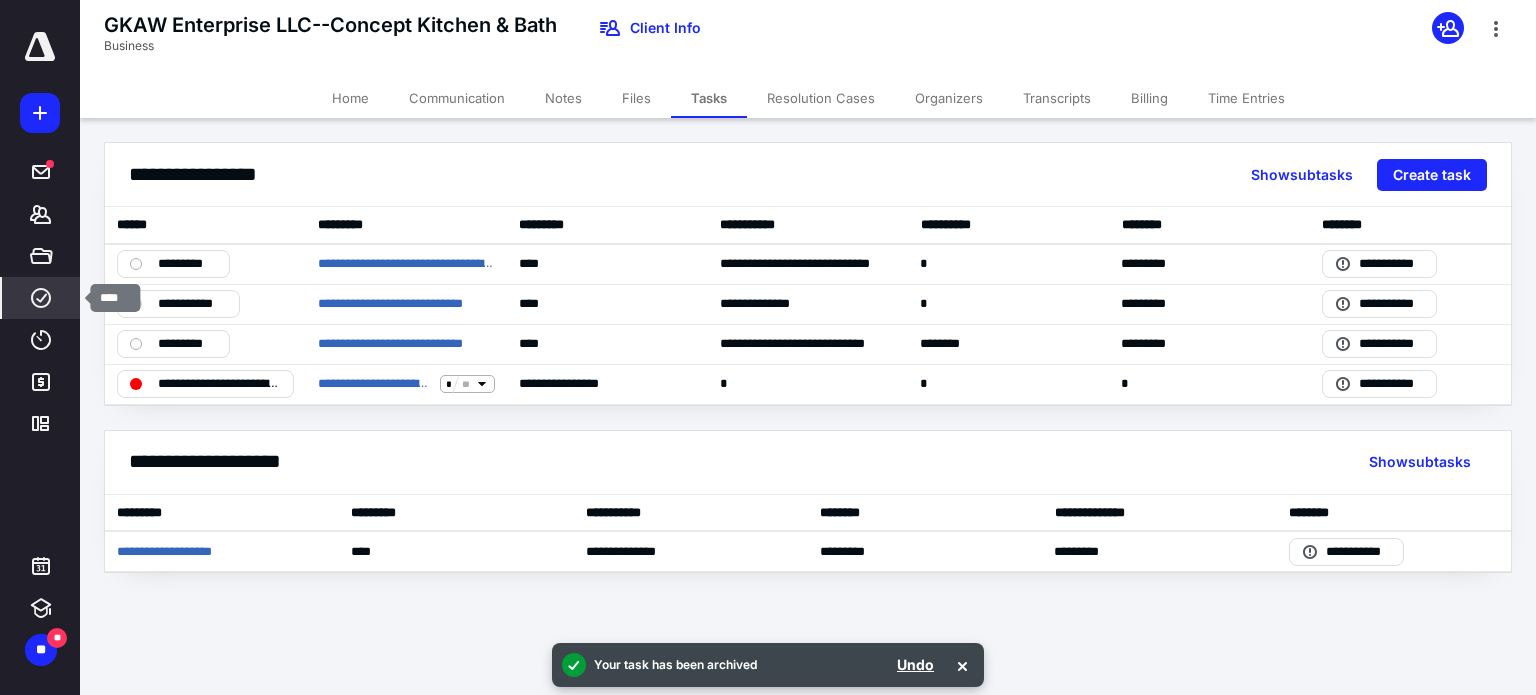 click 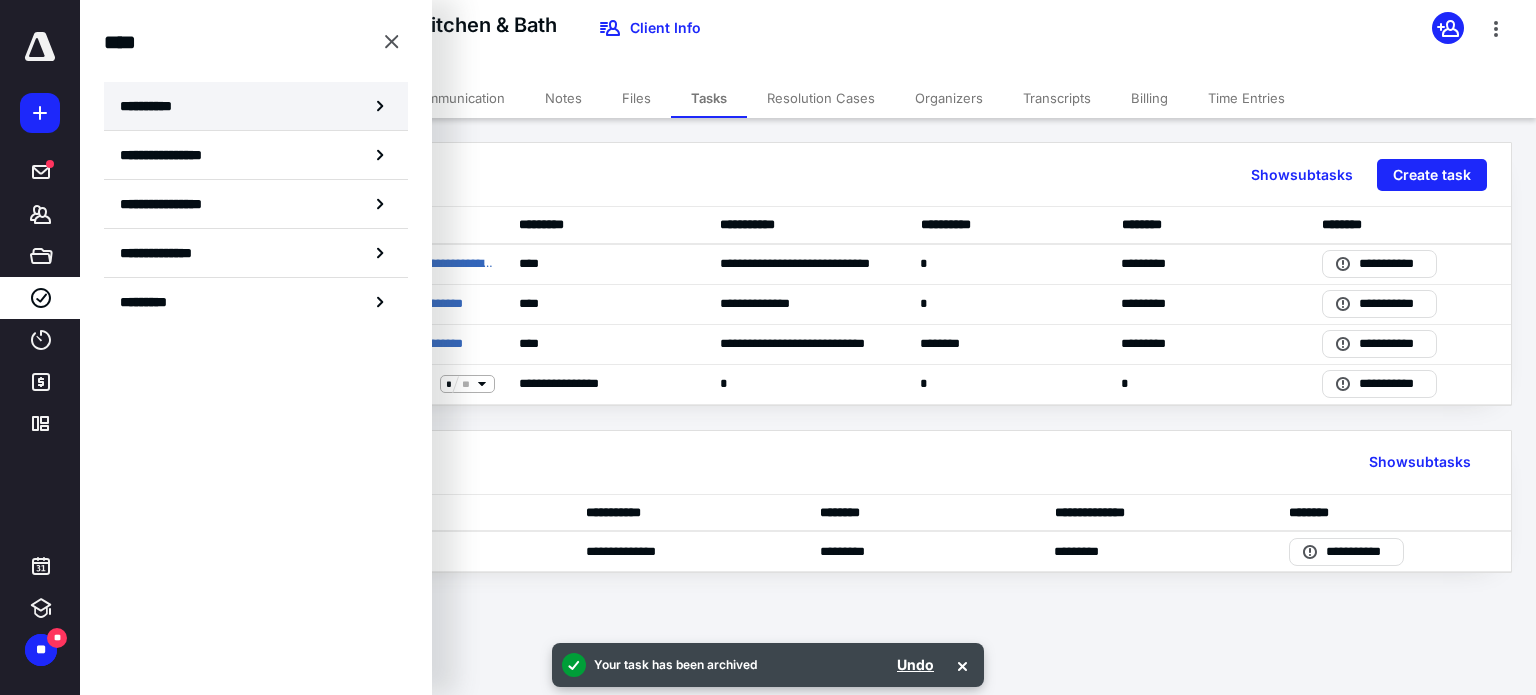 click on "**********" at bounding box center (256, 106) 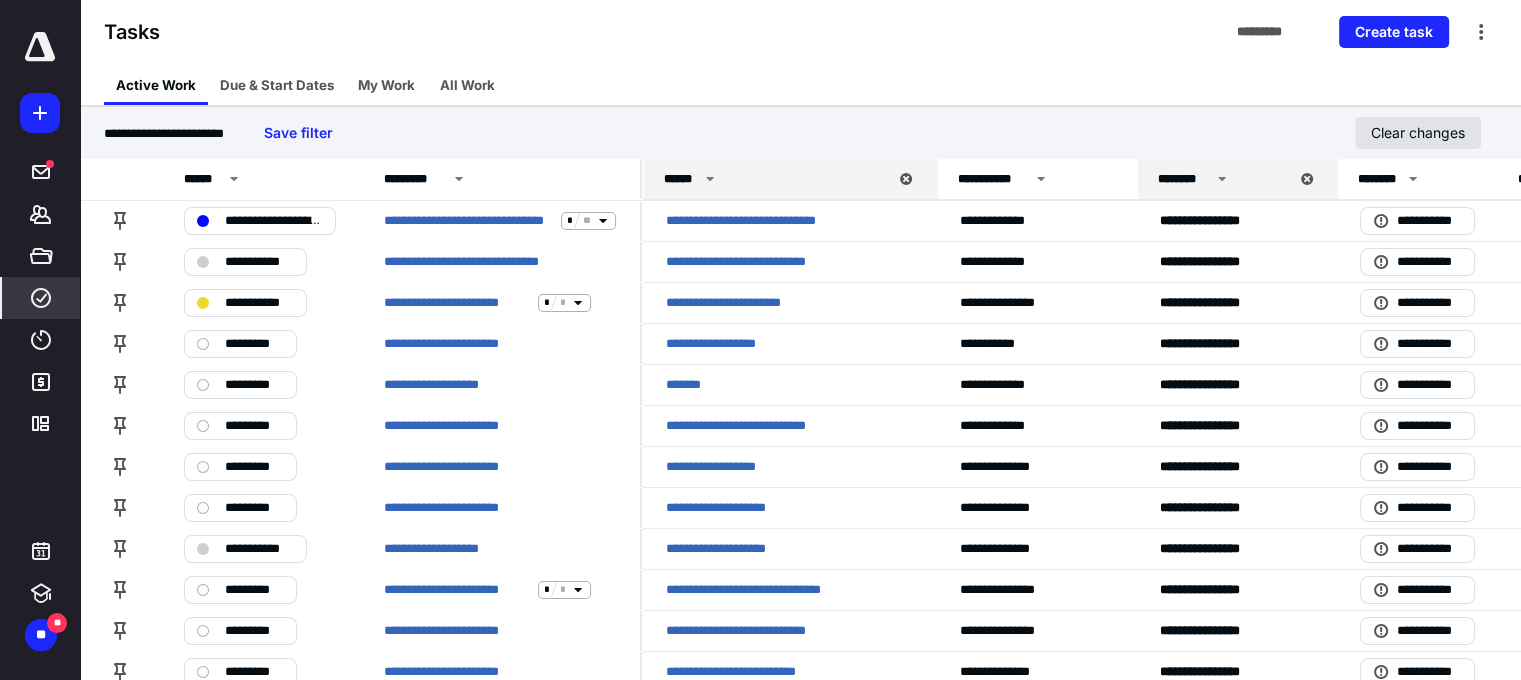 click on "Clear changes" at bounding box center [1418, 133] 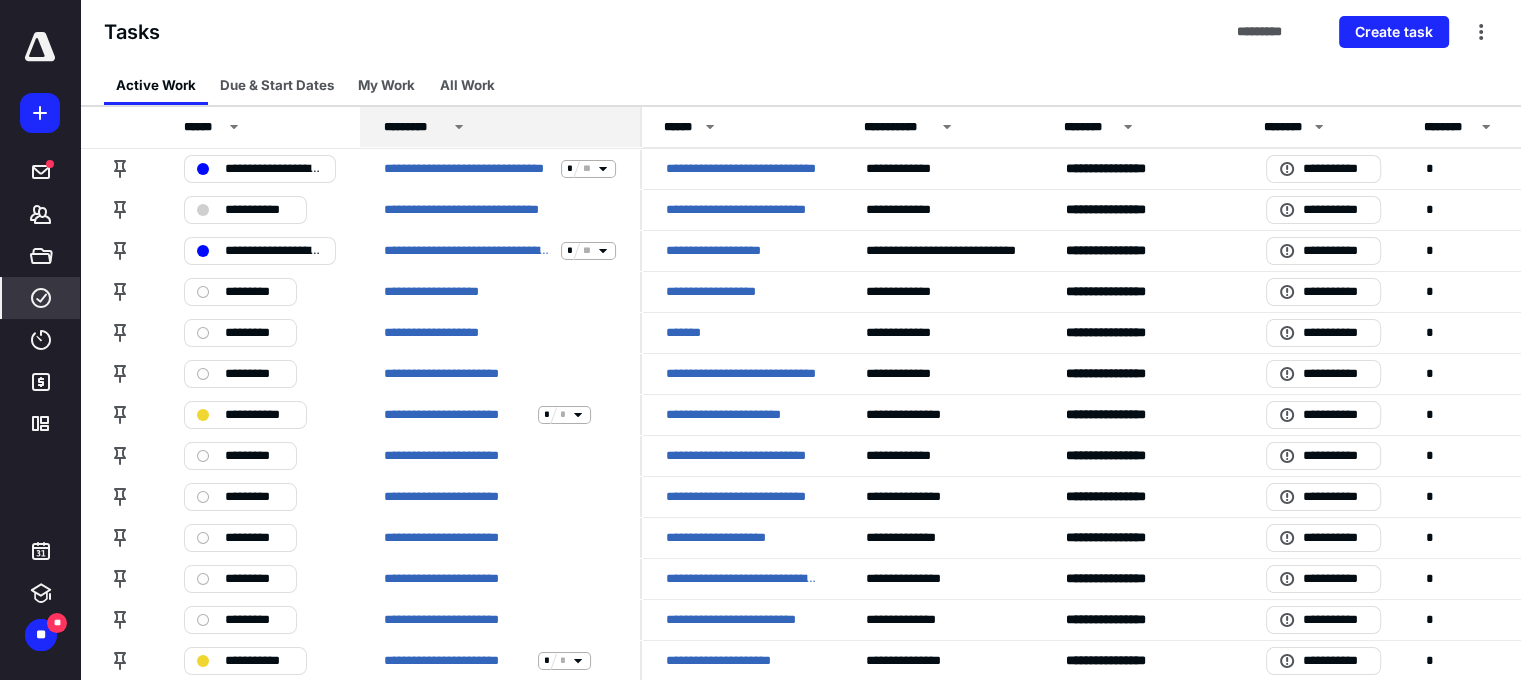 click 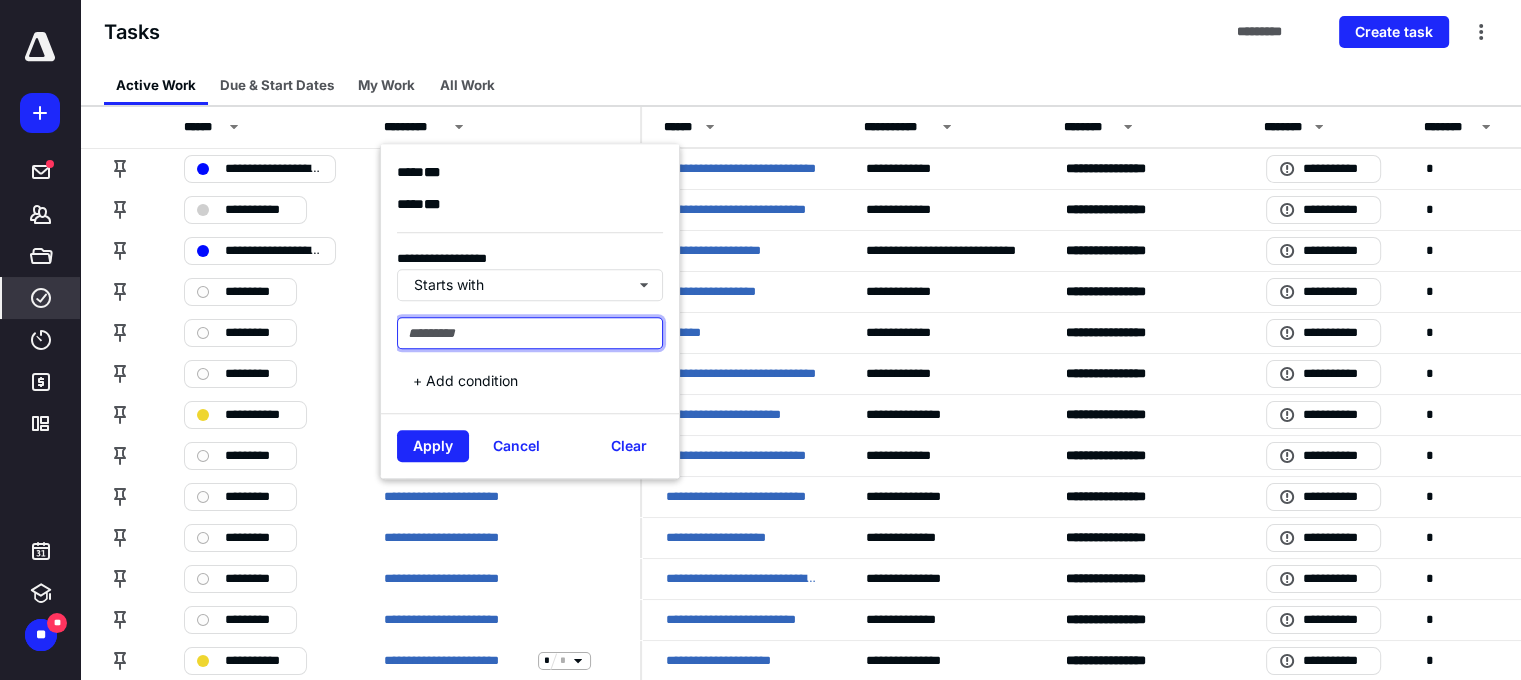 click at bounding box center [530, 333] 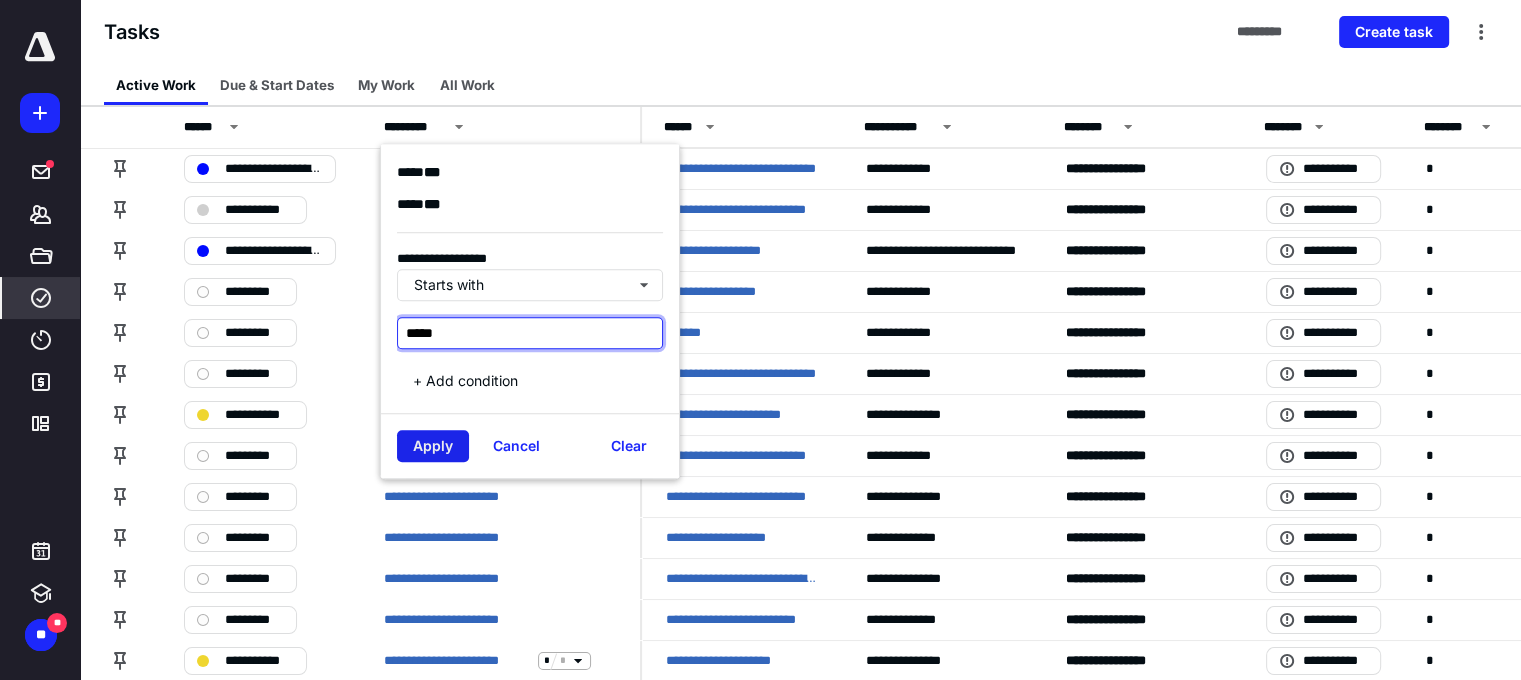 type on "*****" 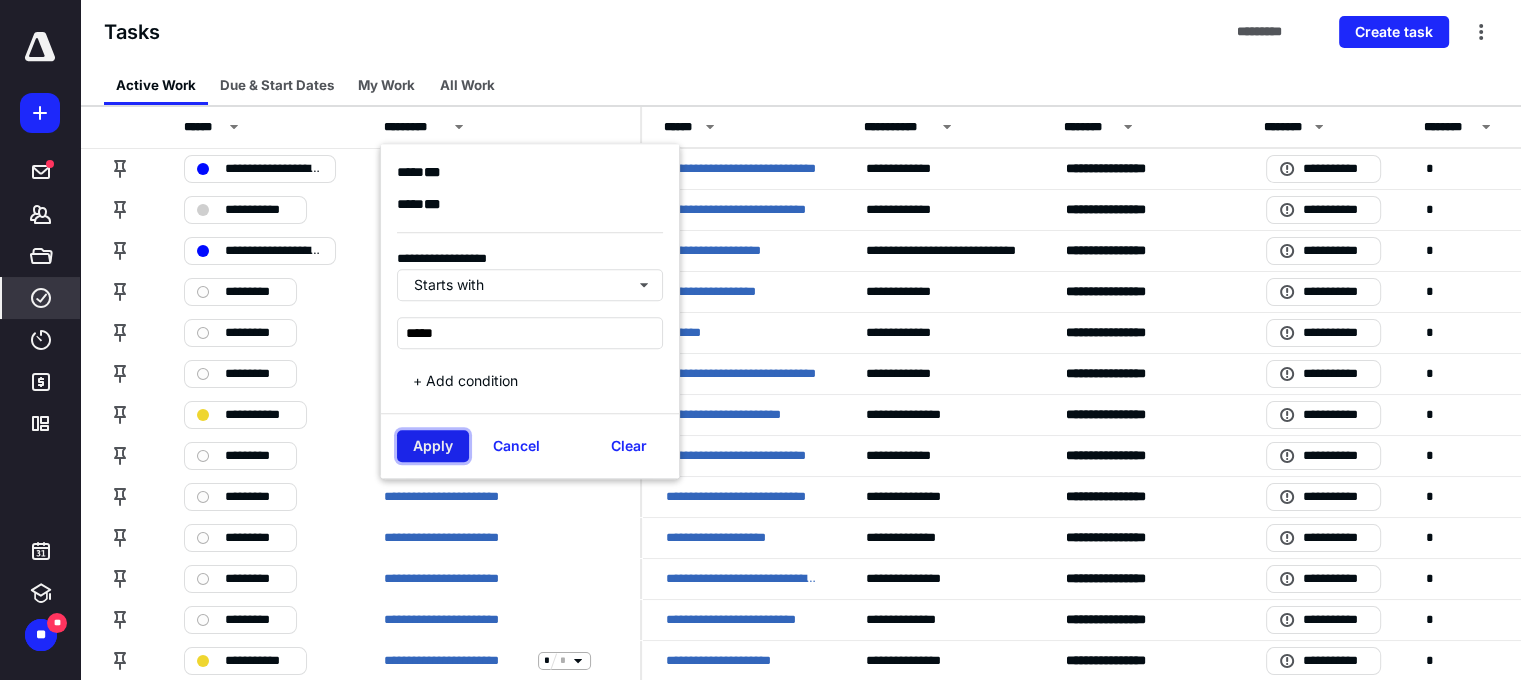click on "Apply" at bounding box center (433, 446) 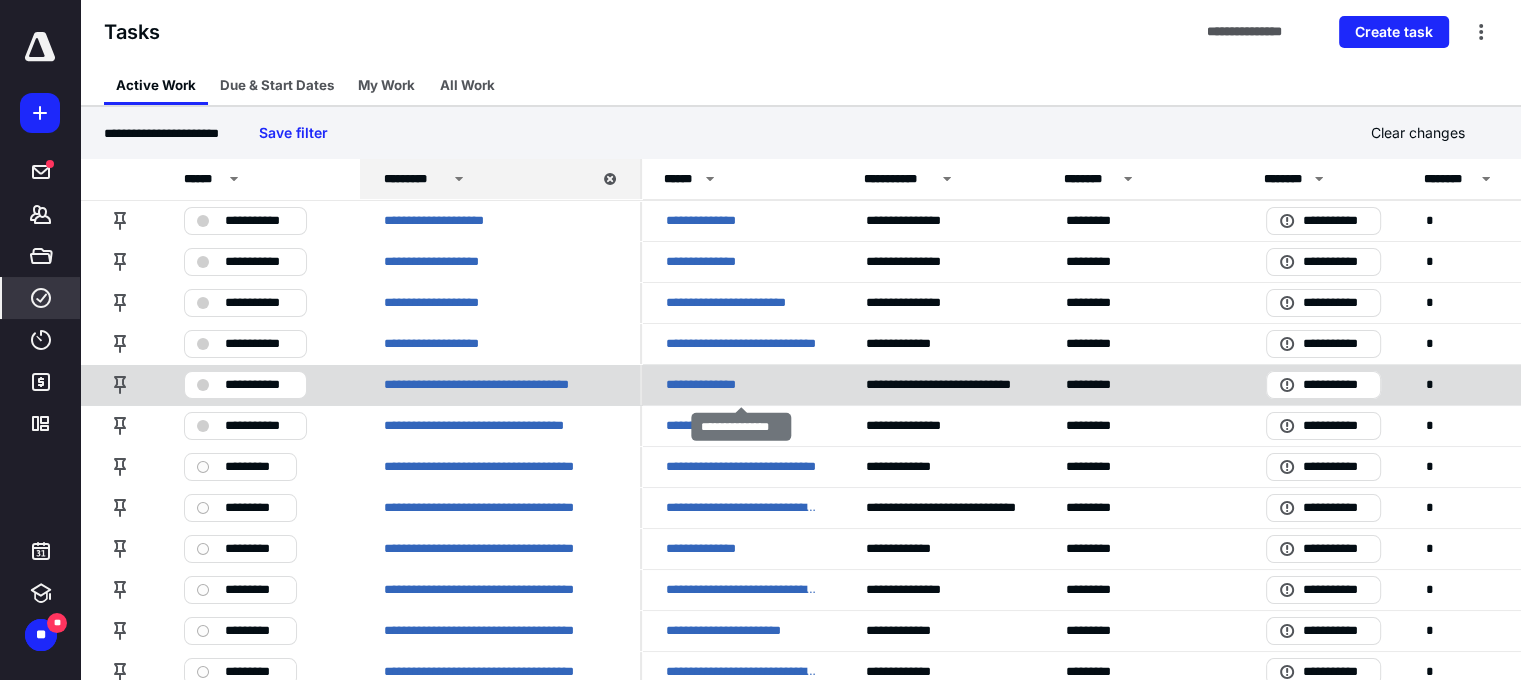 click on "**********" at bounding box center (709, 385) 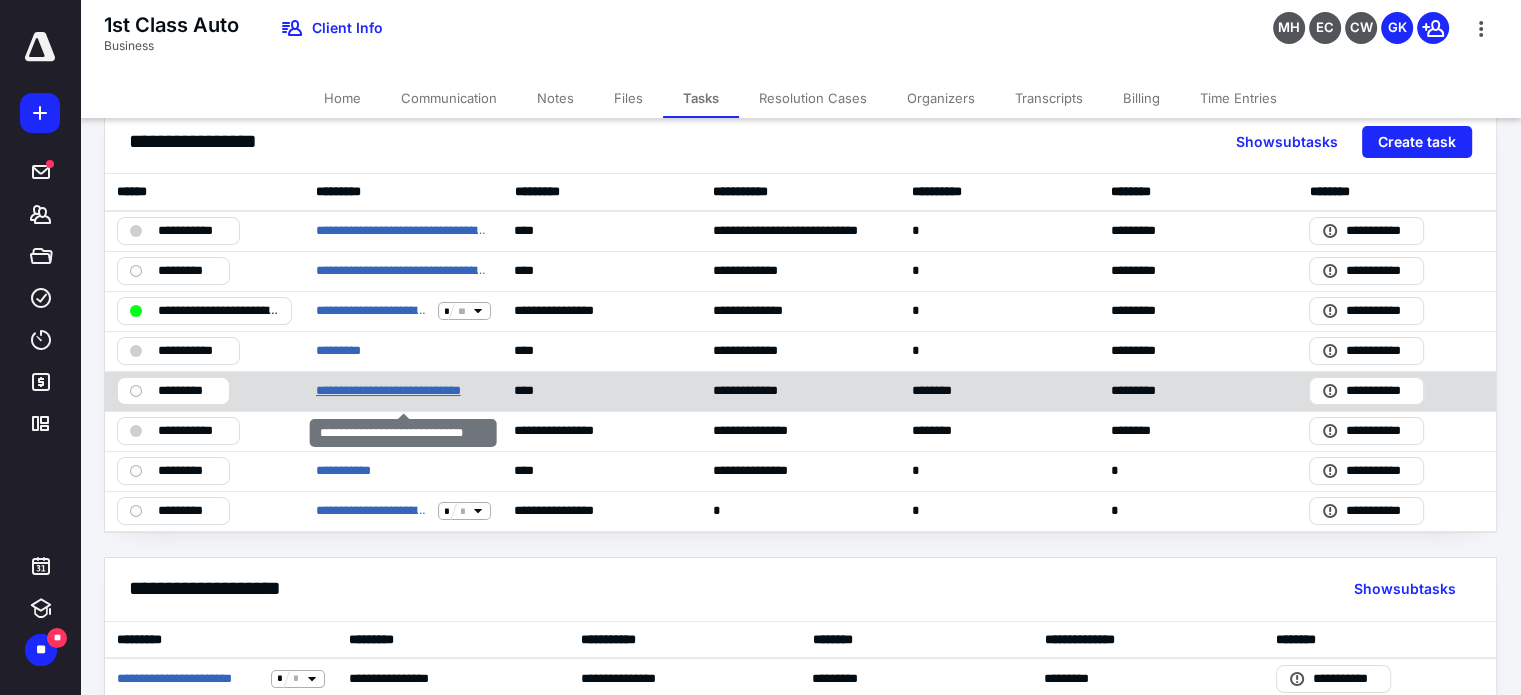 scroll, scrollTop: 0, scrollLeft: 0, axis: both 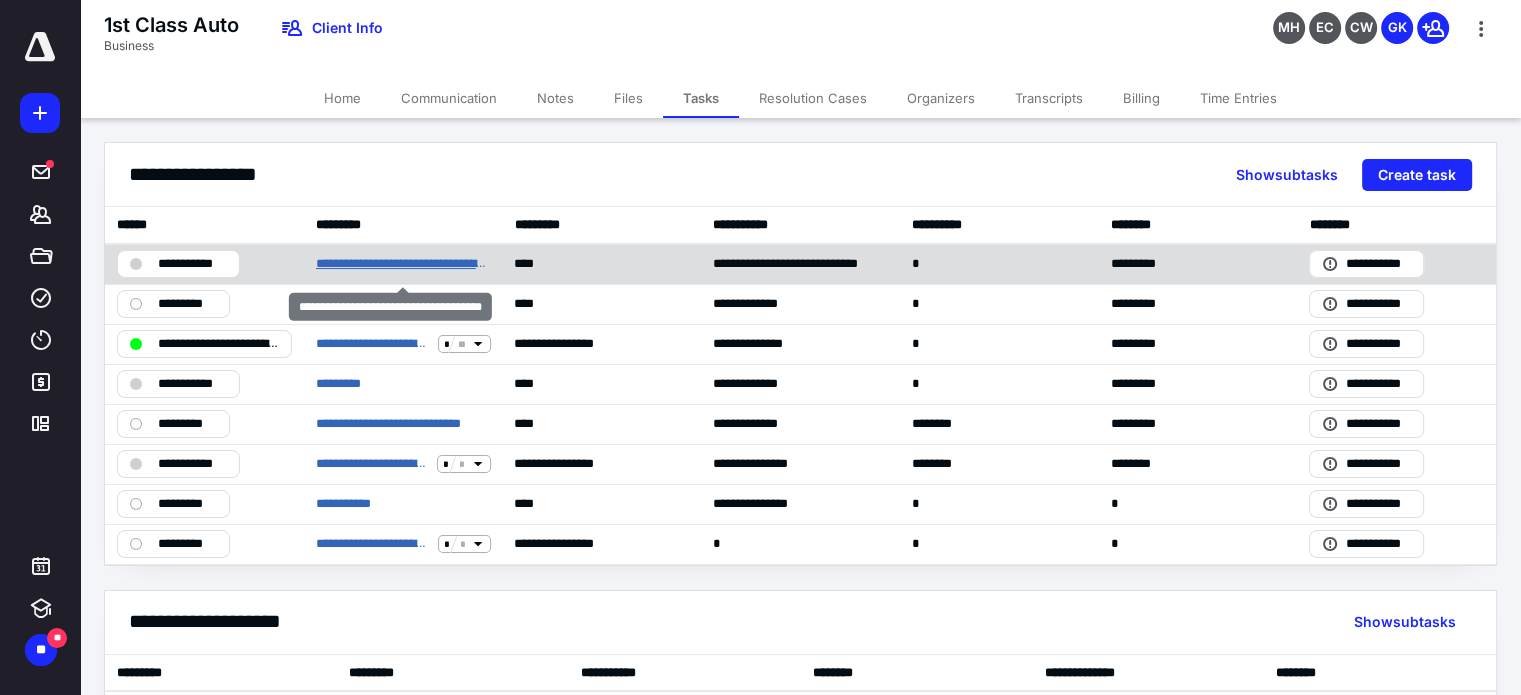 click on "**********" at bounding box center [403, 264] 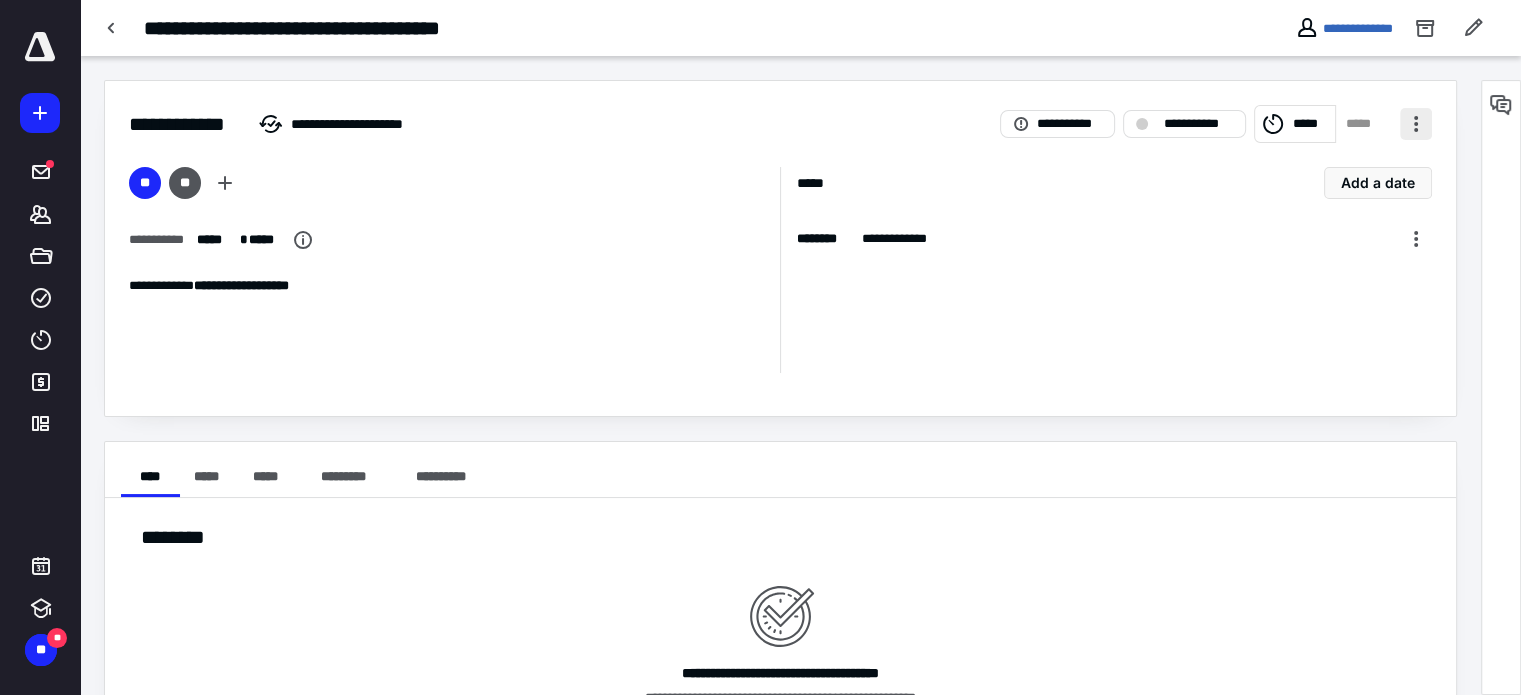 click at bounding box center (1416, 124) 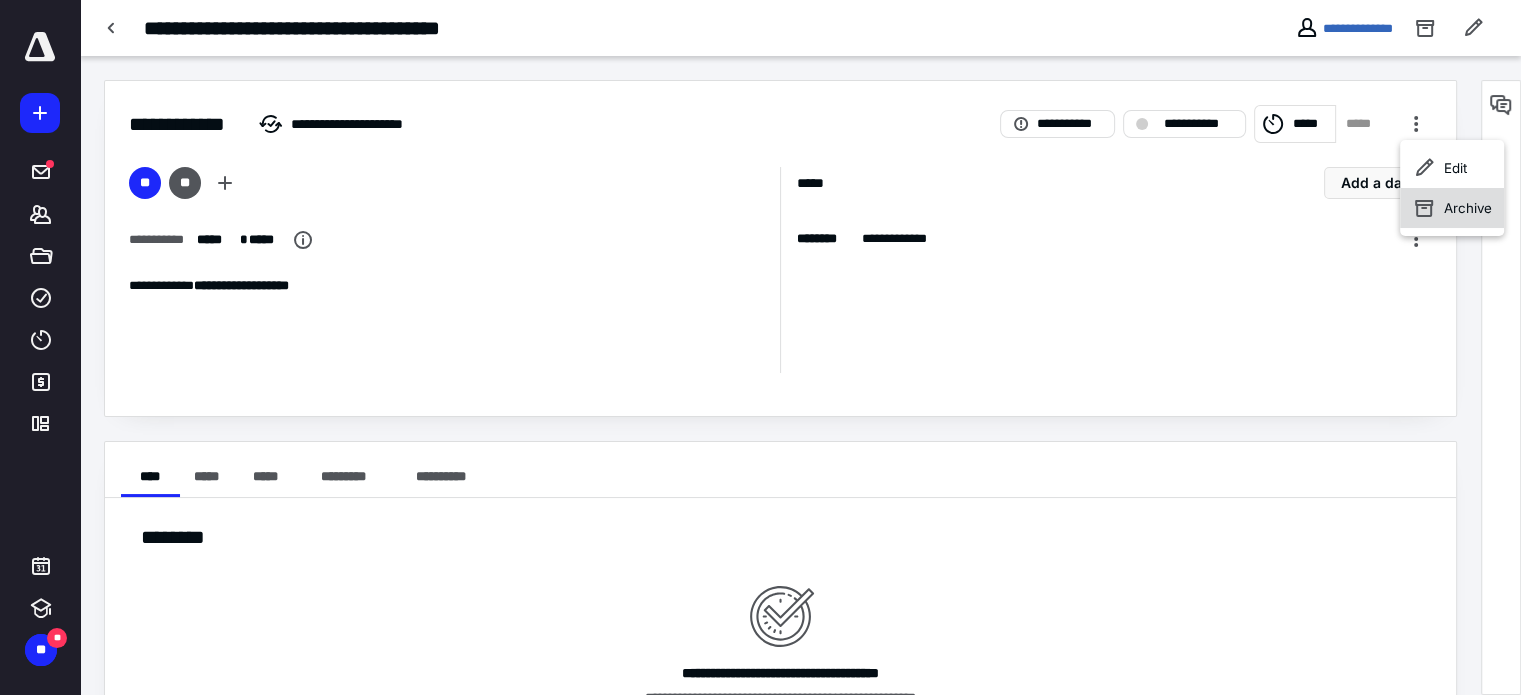 click on "Archive" at bounding box center [1468, 208] 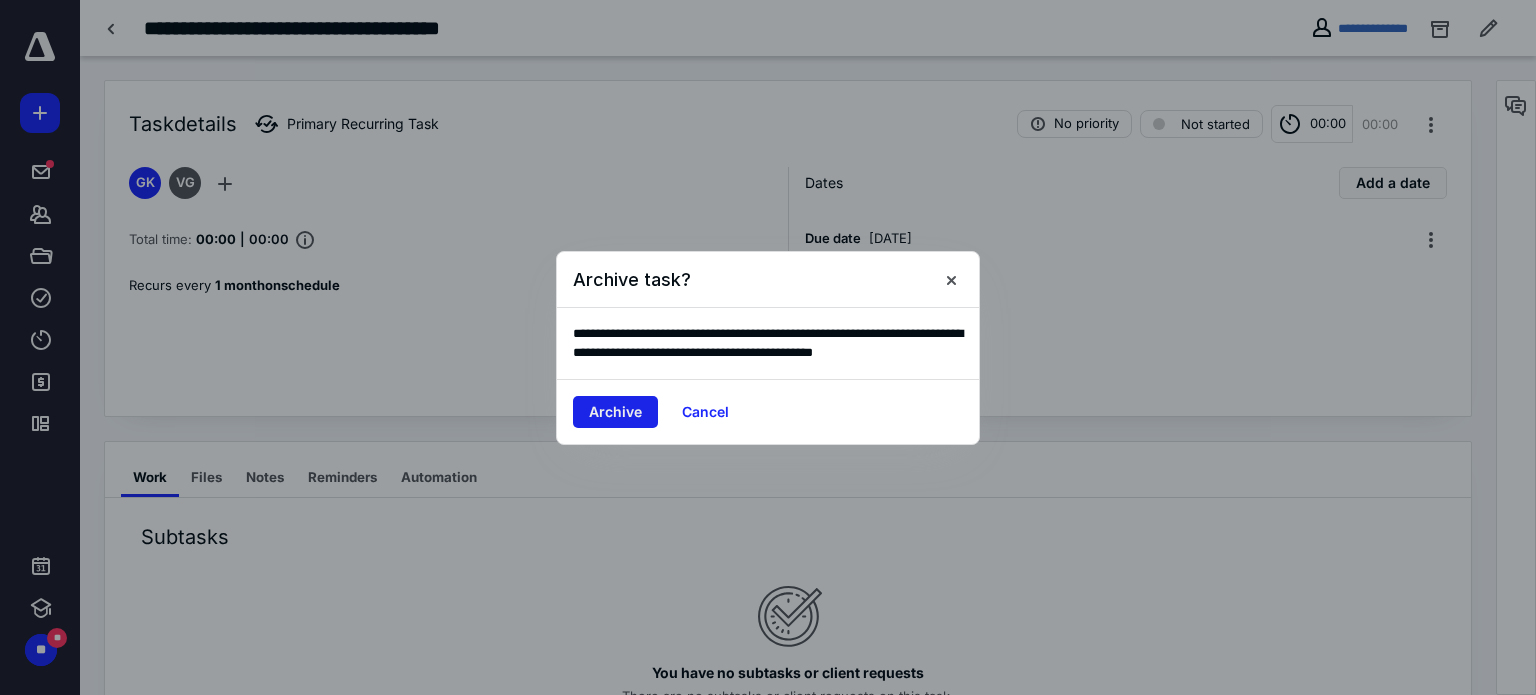 click on "Archive" at bounding box center (615, 412) 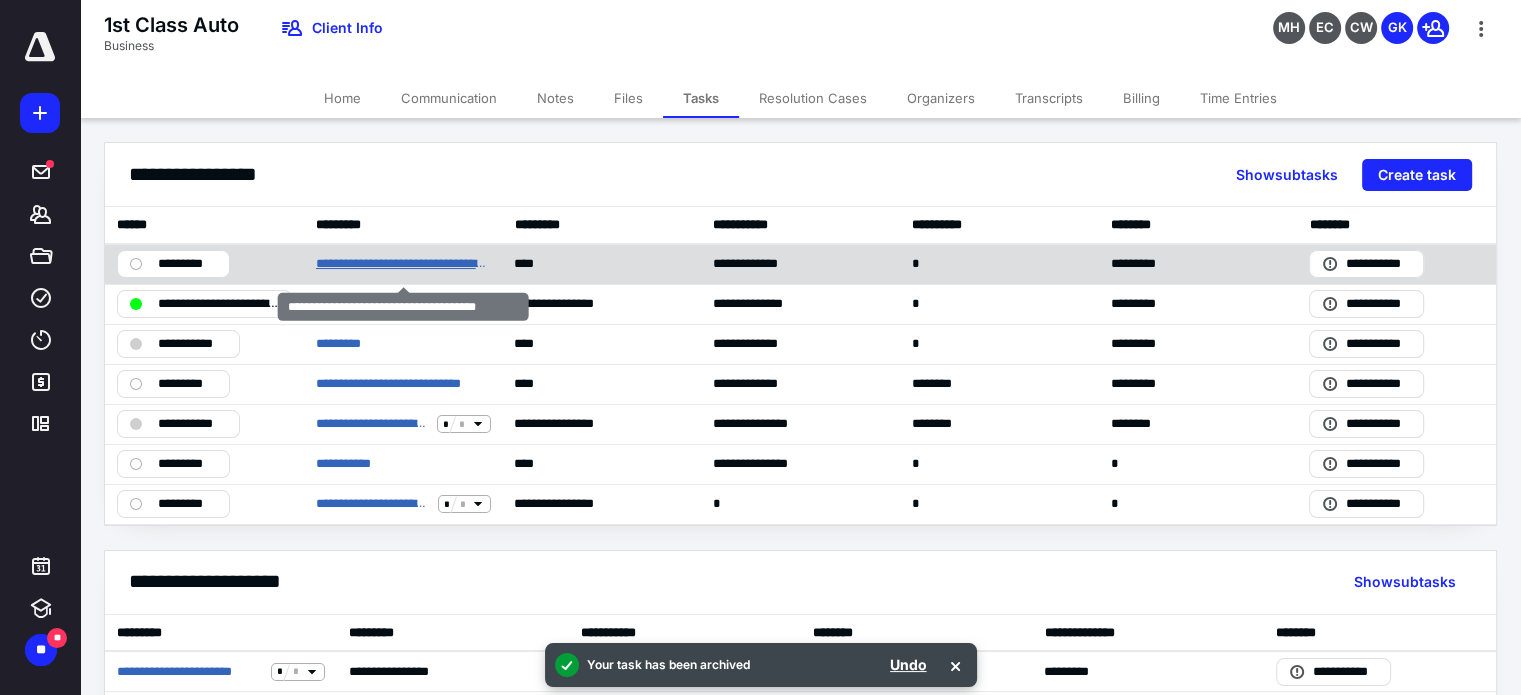 click on "**********" at bounding box center (403, 264) 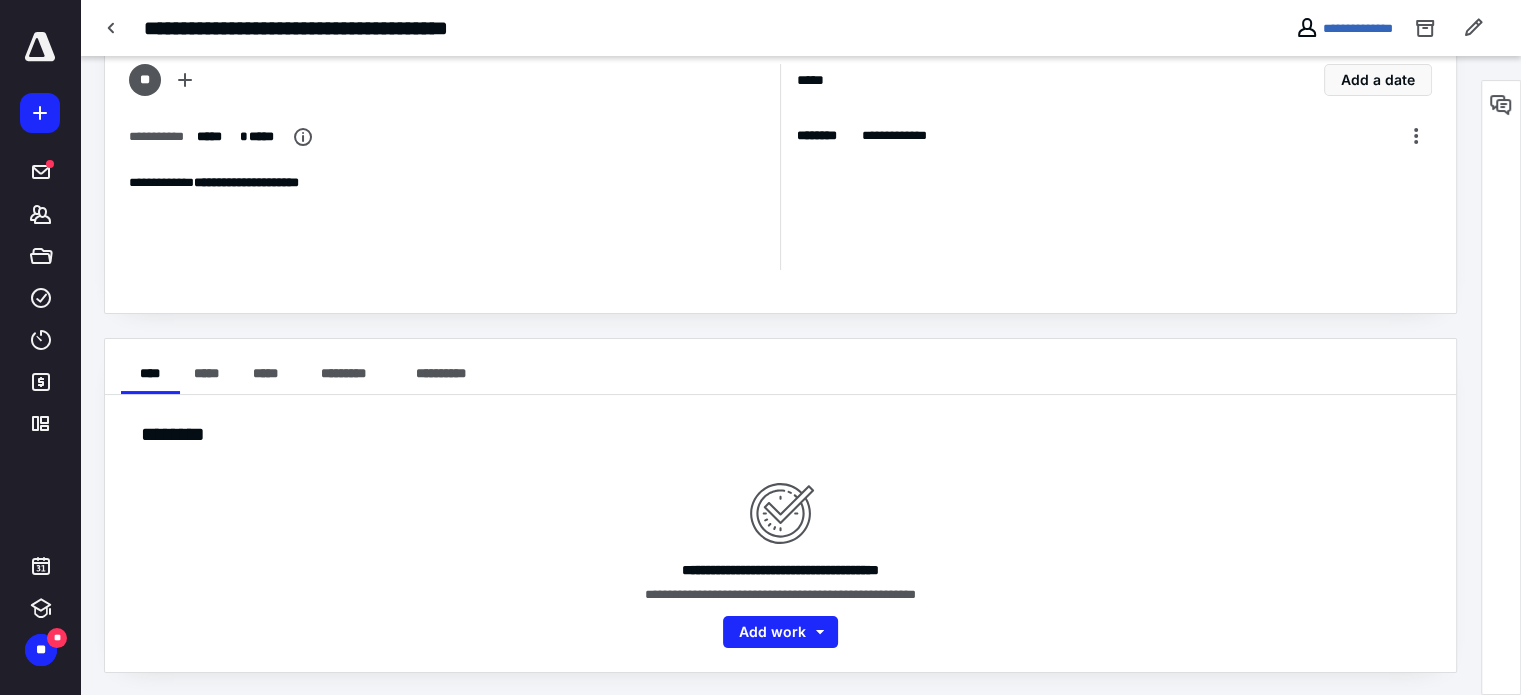 scroll, scrollTop: 0, scrollLeft: 0, axis: both 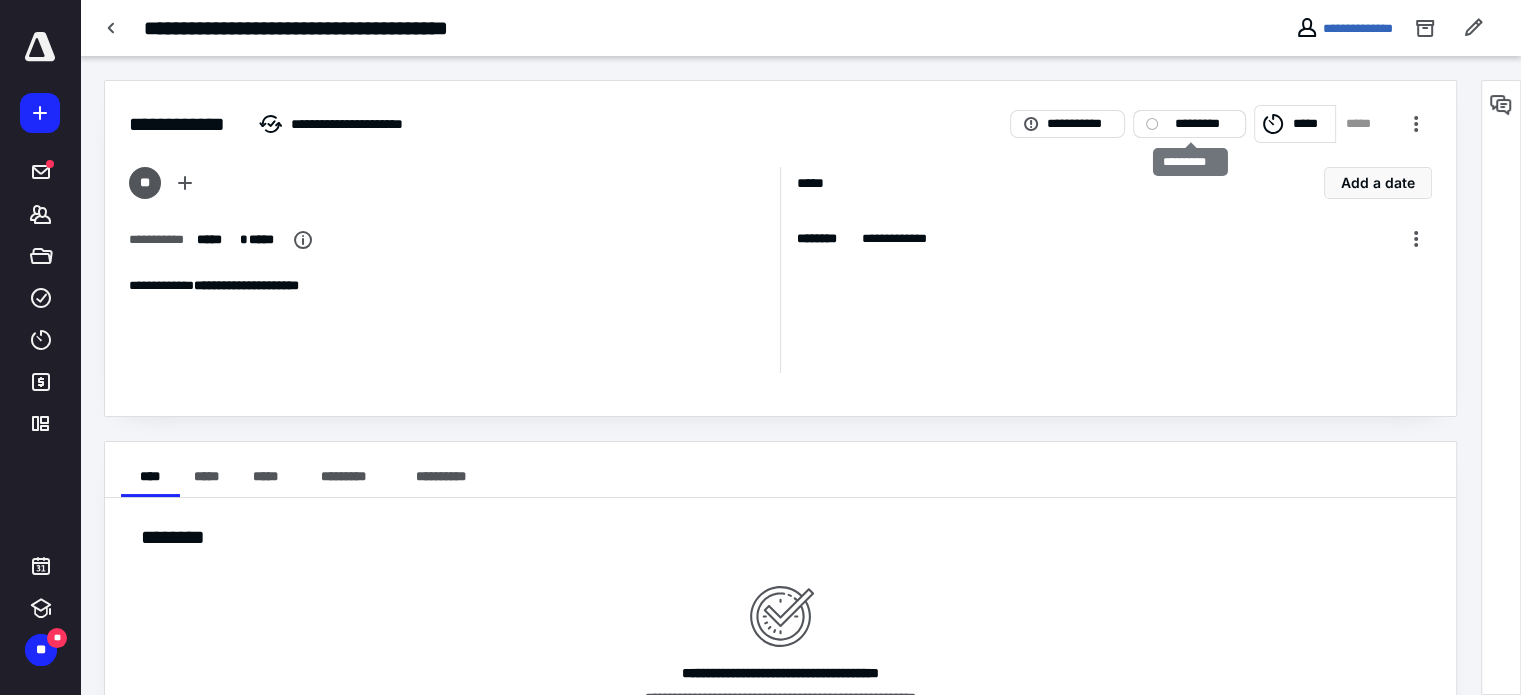 click on "*********" at bounding box center [1203, 124] 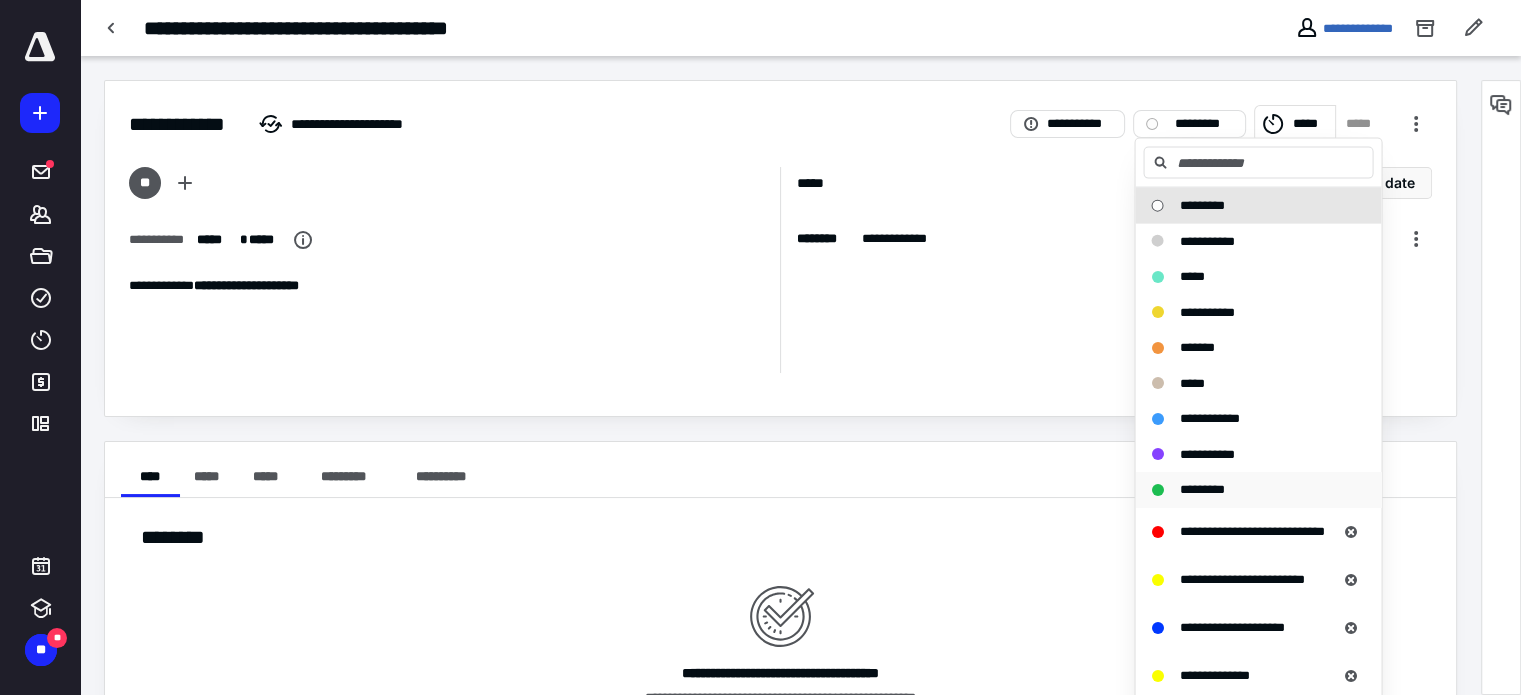 click on "*********" at bounding box center (1201, 489) 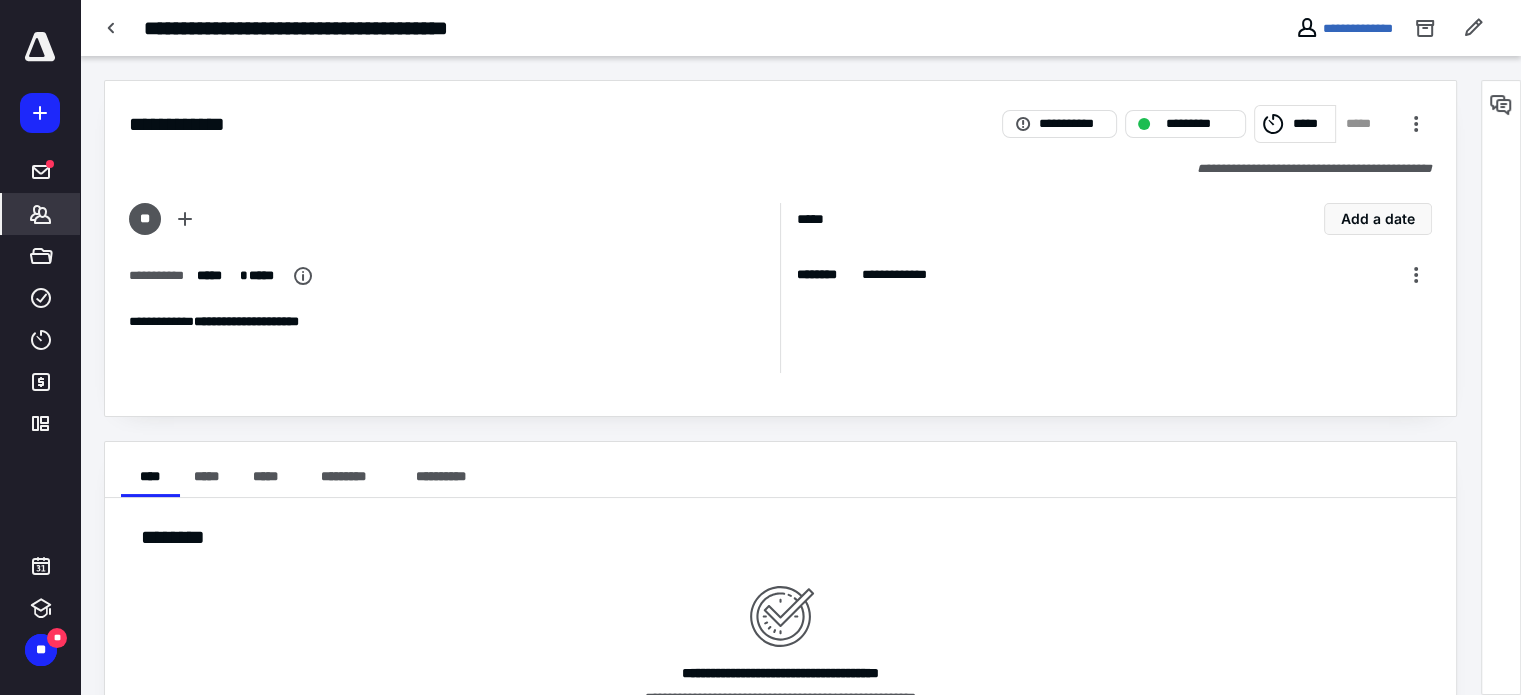 click 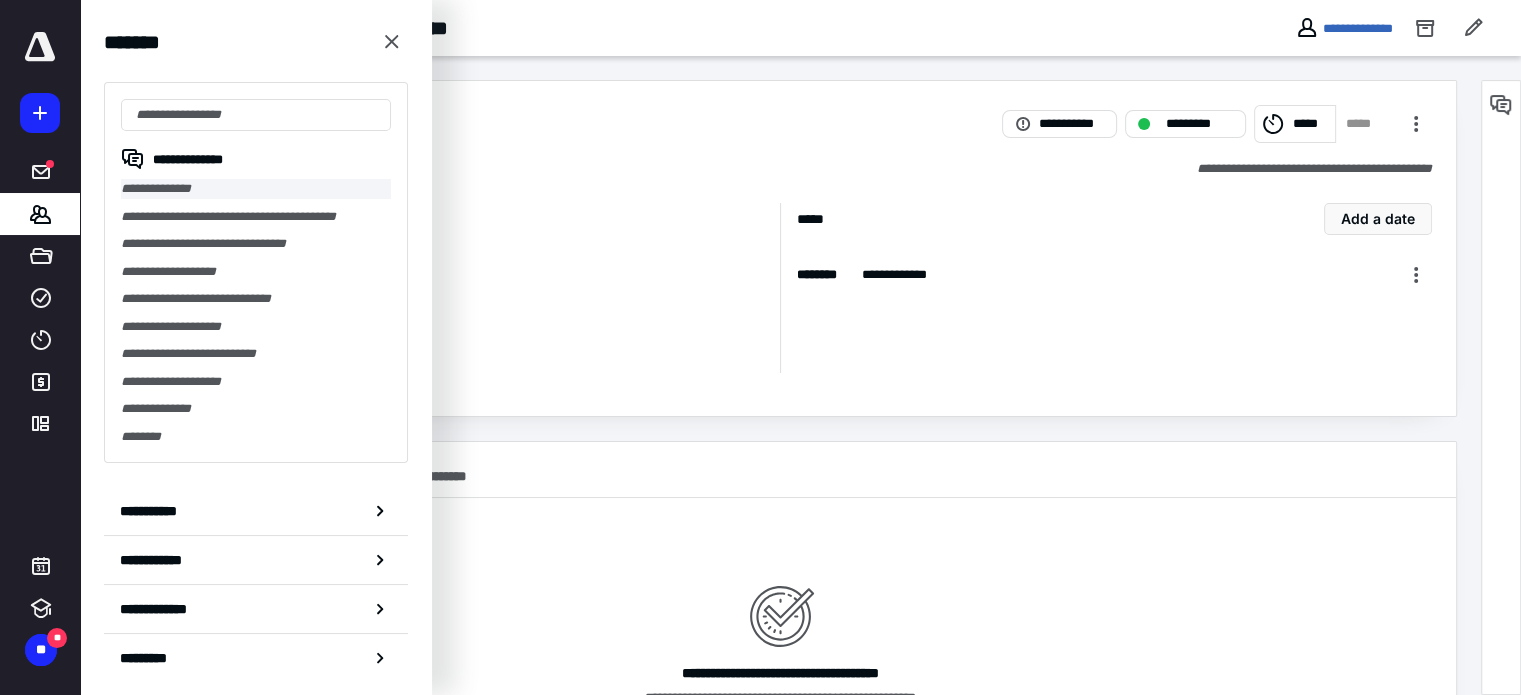 click on "**********" at bounding box center [256, 189] 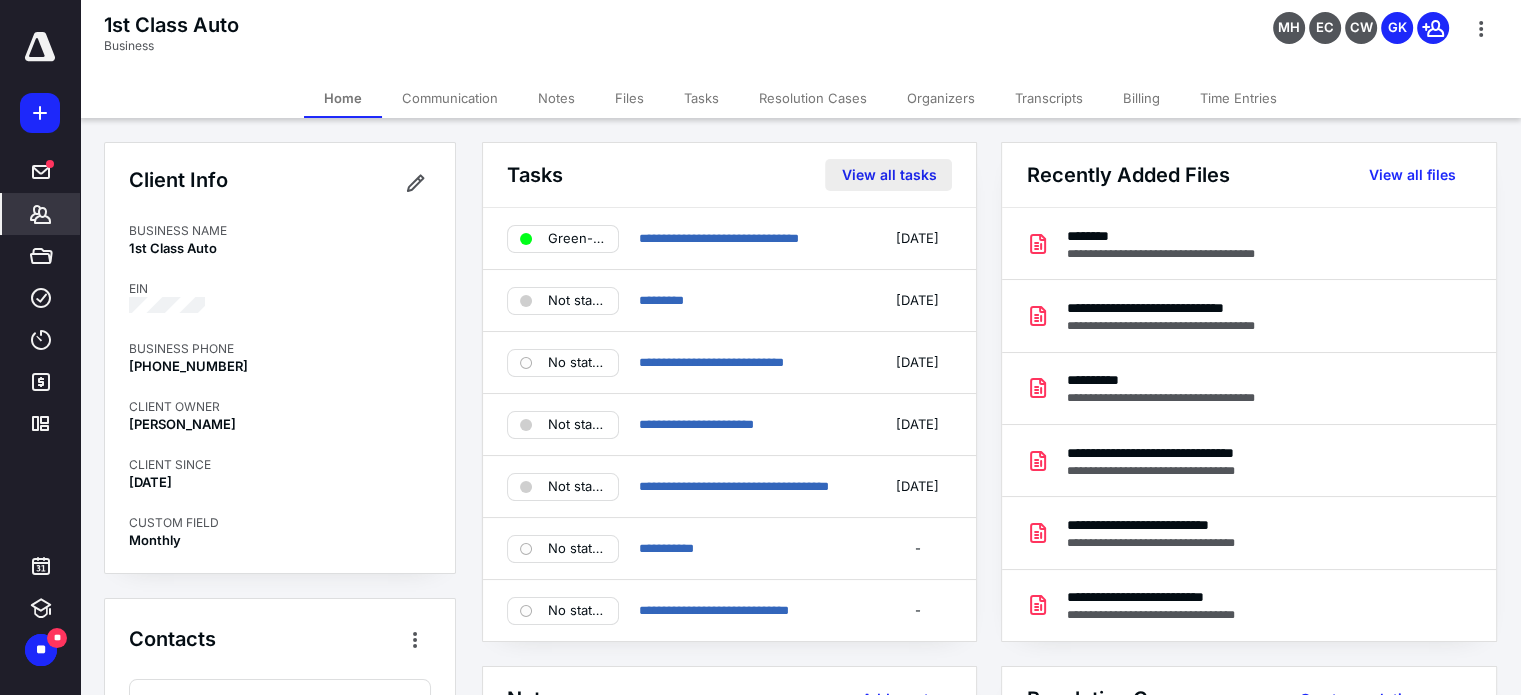 click on "View all tasks" at bounding box center [888, 175] 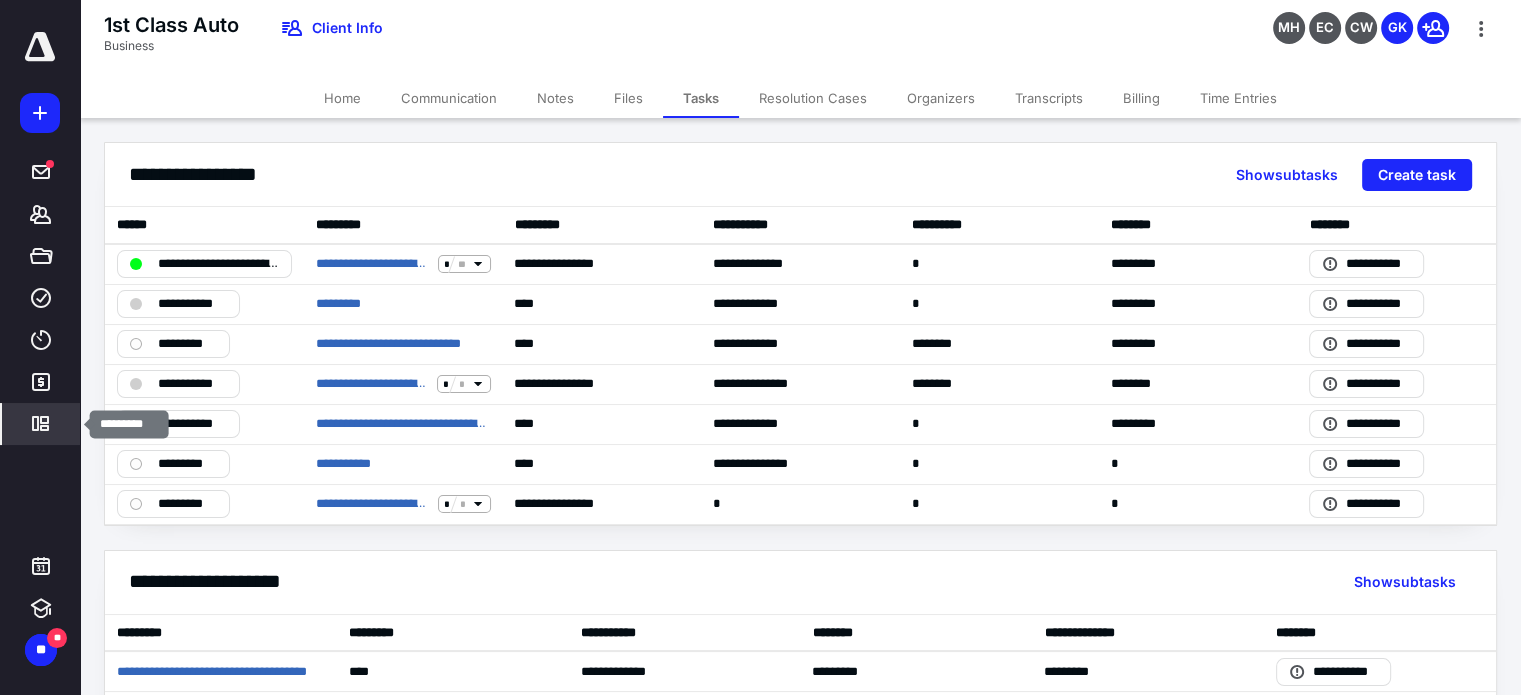 click 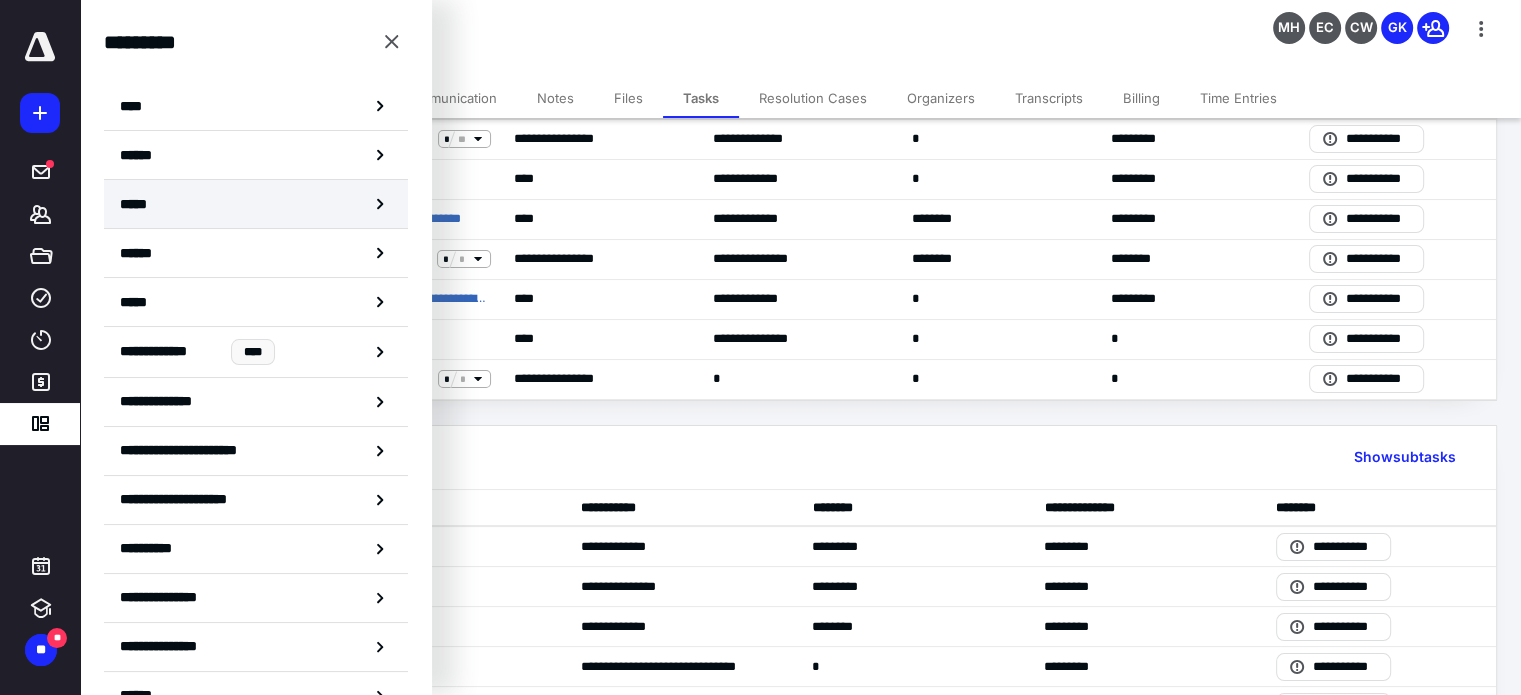 scroll, scrollTop: 296, scrollLeft: 0, axis: vertical 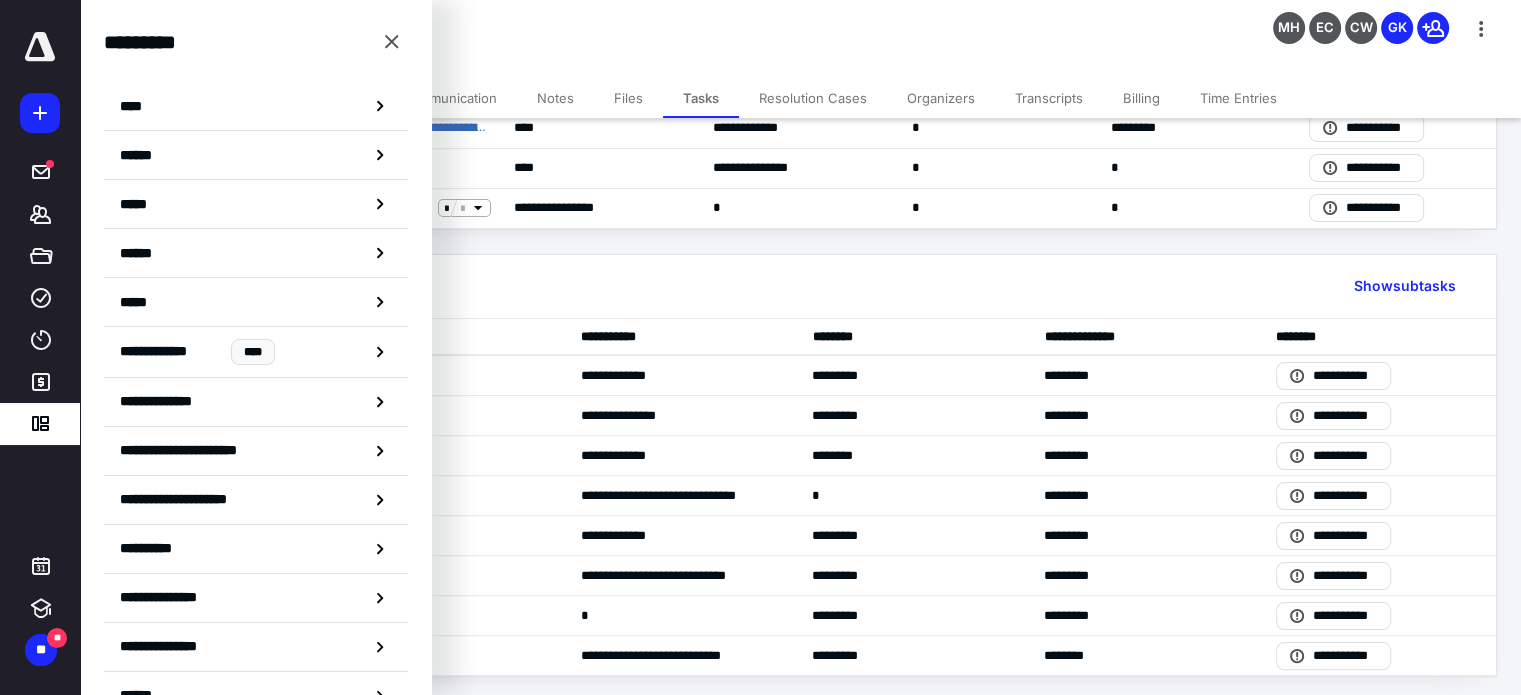 click on "**********" at bounding box center (40, 347) 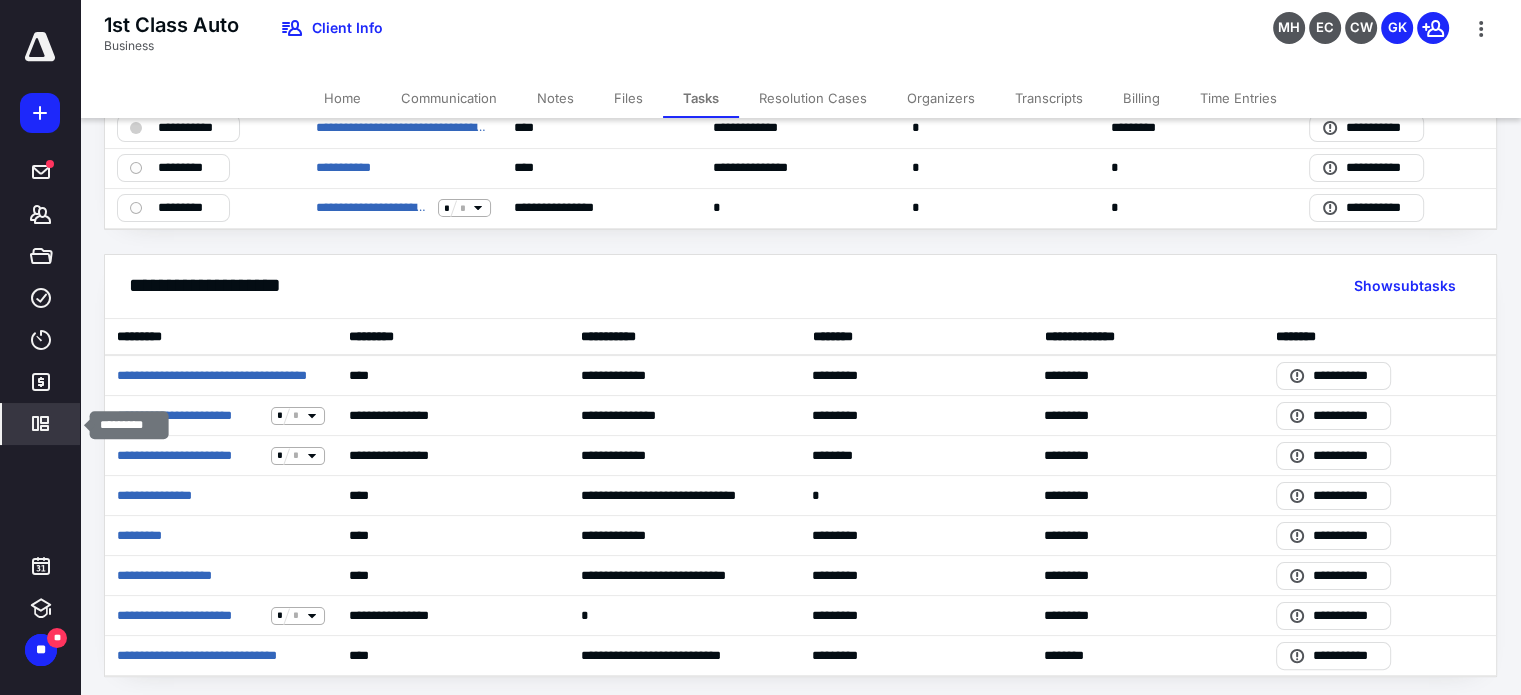 click 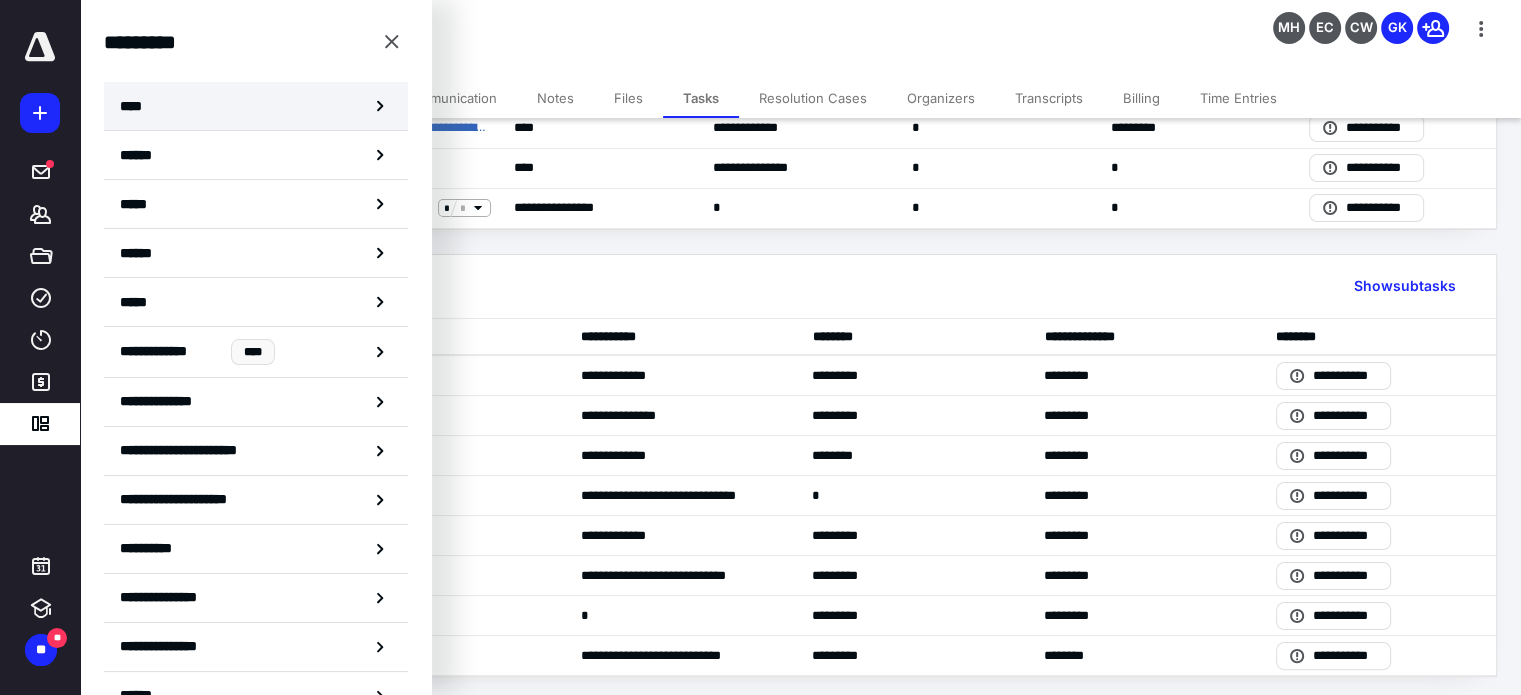 click on "****" at bounding box center [256, 106] 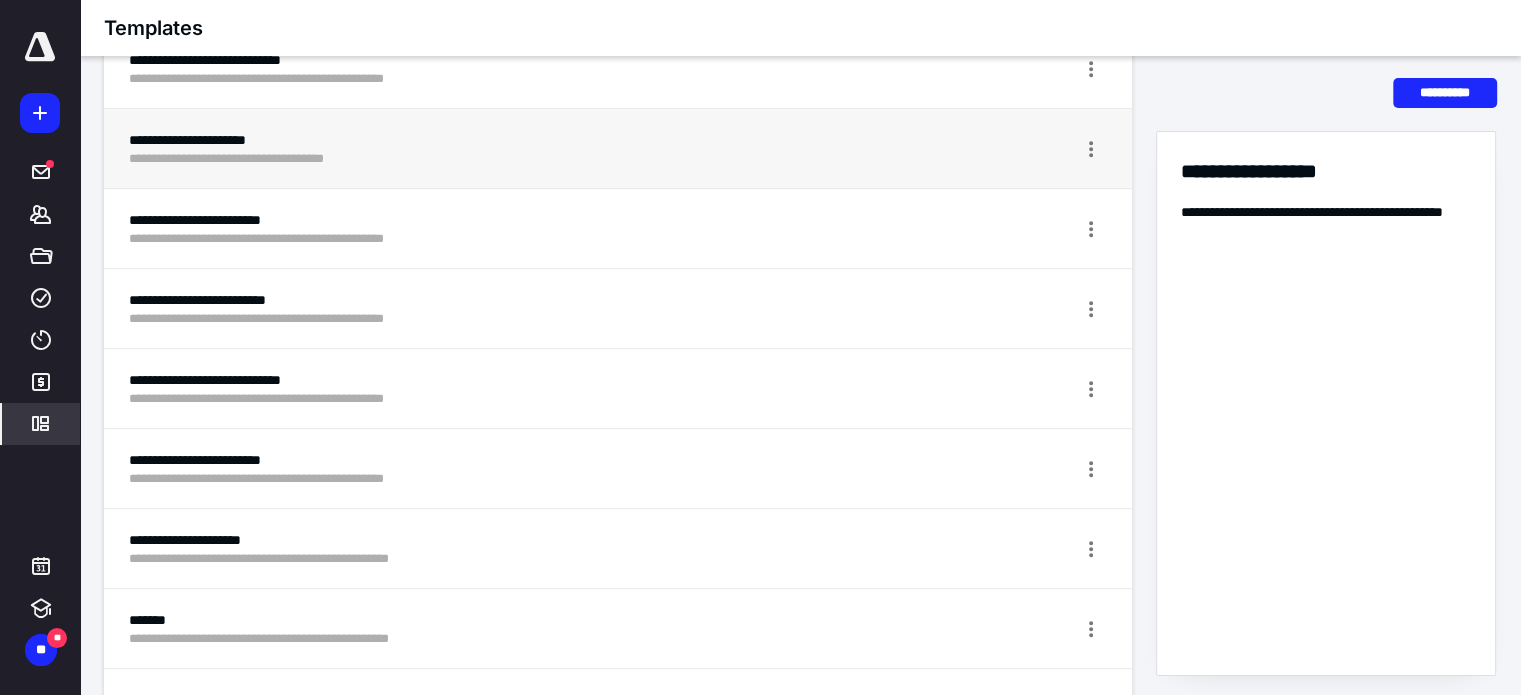 scroll, scrollTop: 700, scrollLeft: 0, axis: vertical 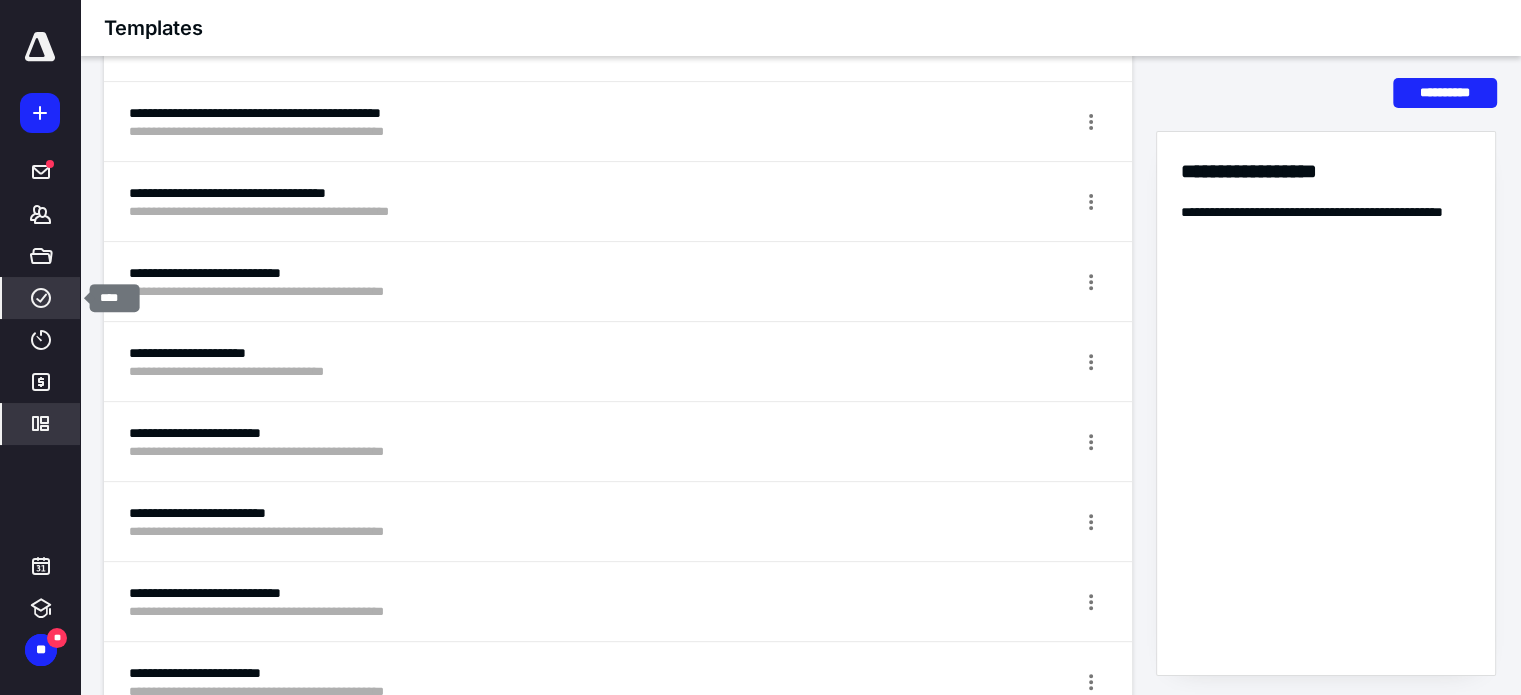 click 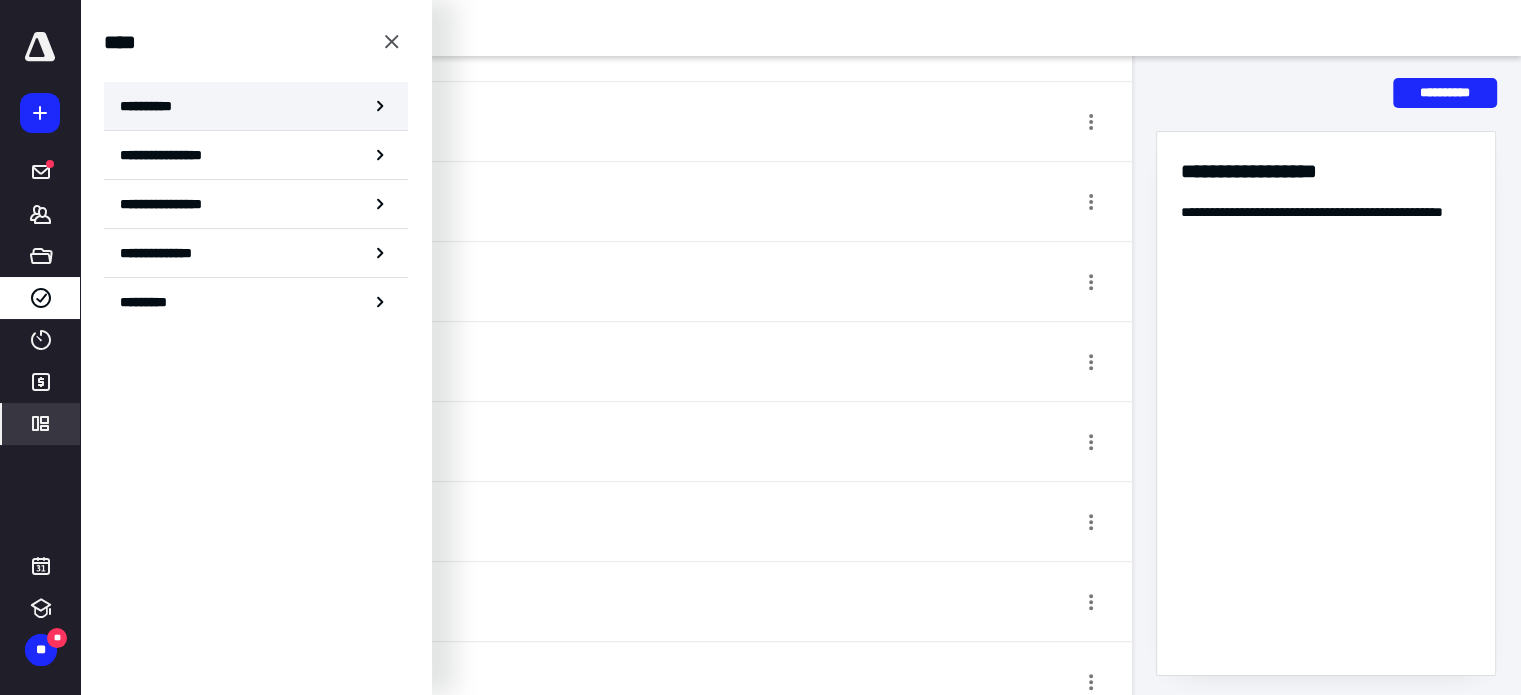 click on "**********" at bounding box center [256, 106] 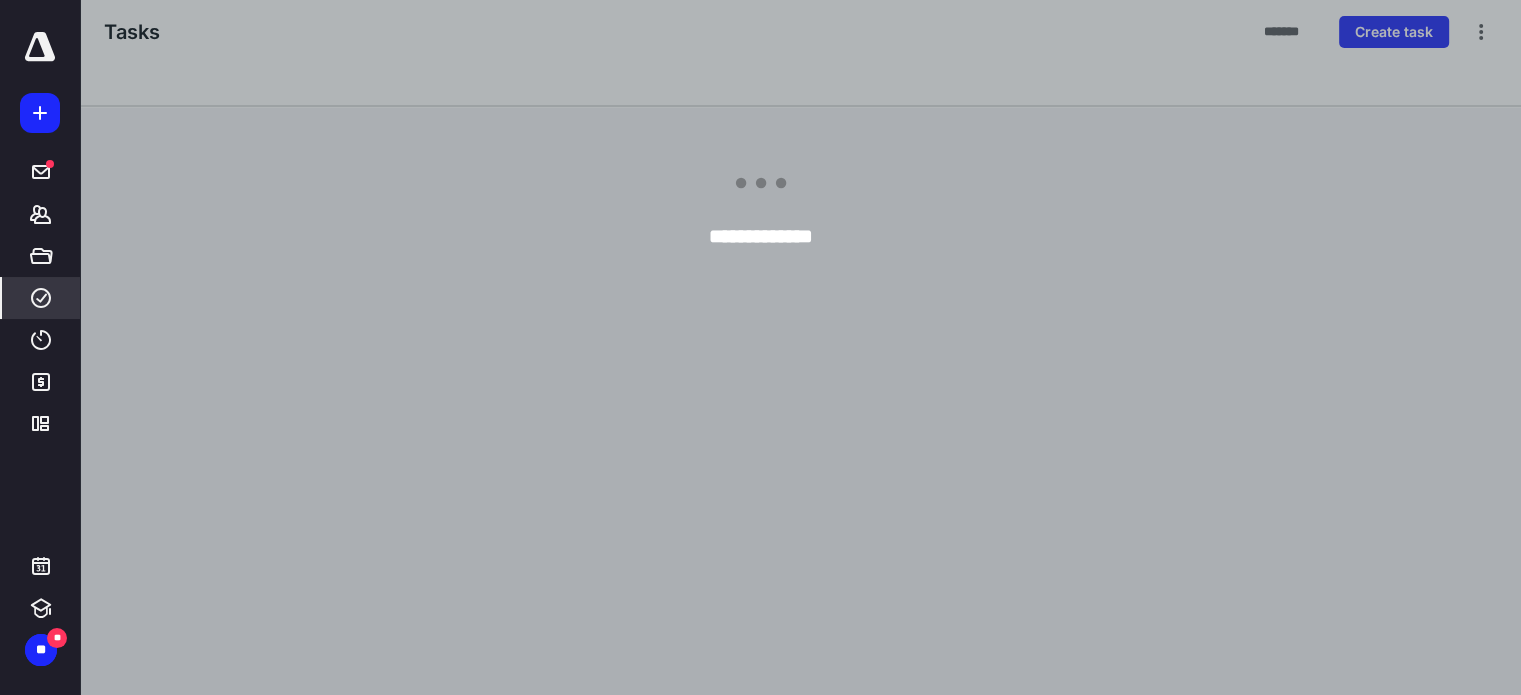 scroll, scrollTop: 0, scrollLeft: 0, axis: both 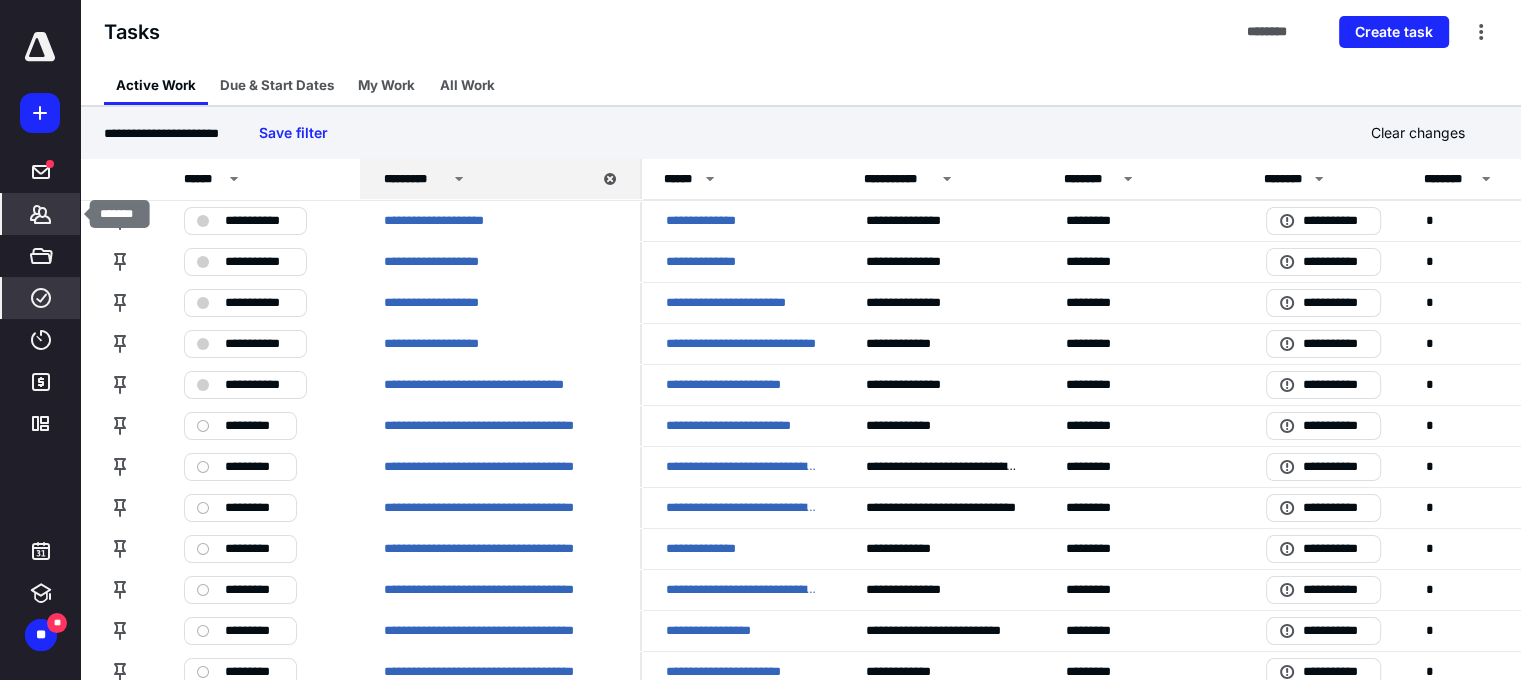click 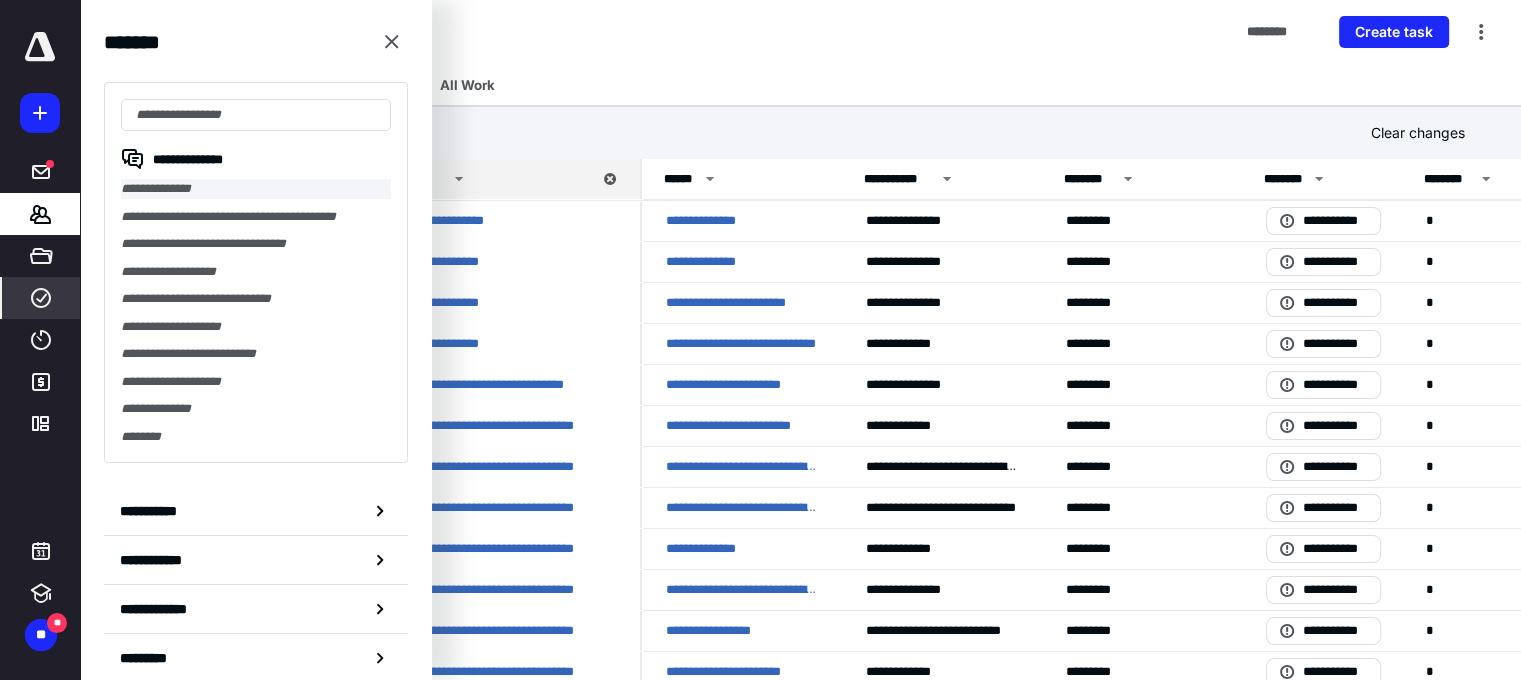 click on "**********" at bounding box center (256, 189) 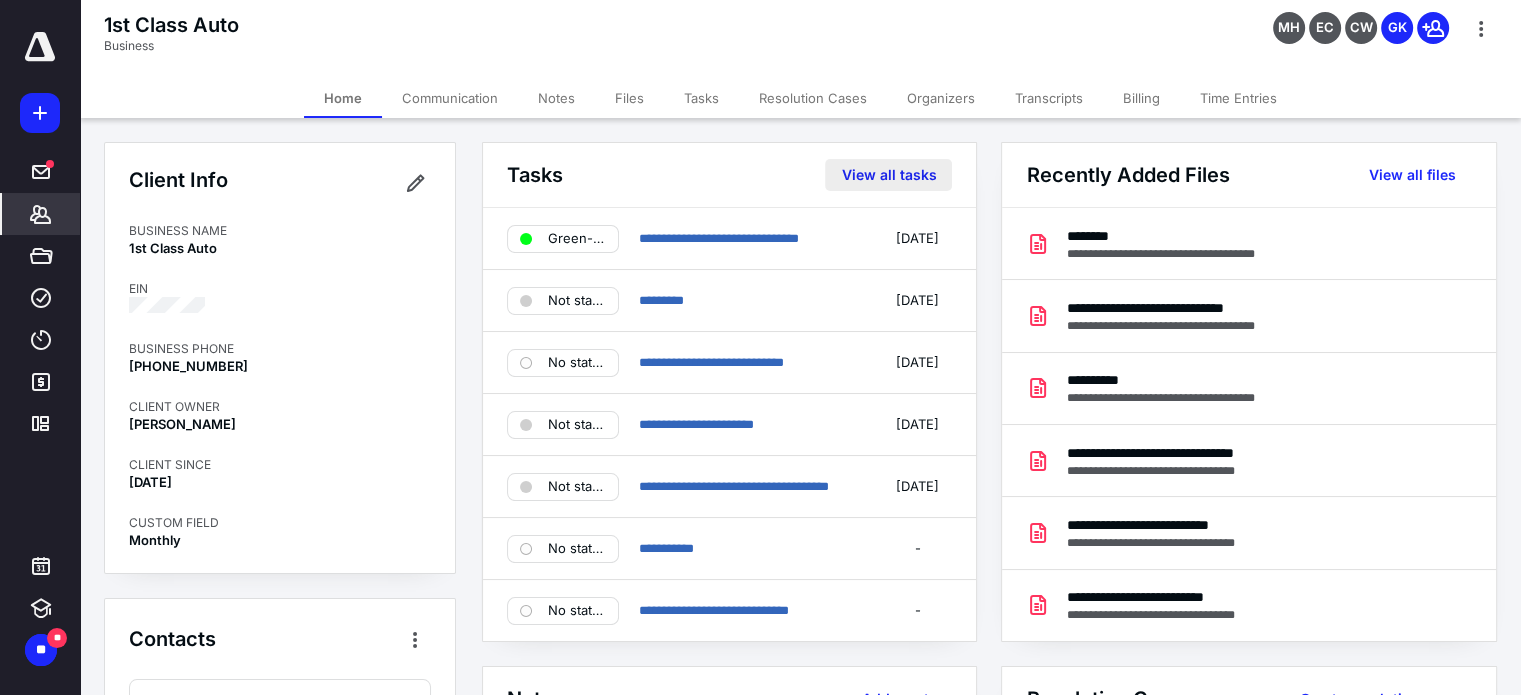 click on "View all tasks" at bounding box center (888, 175) 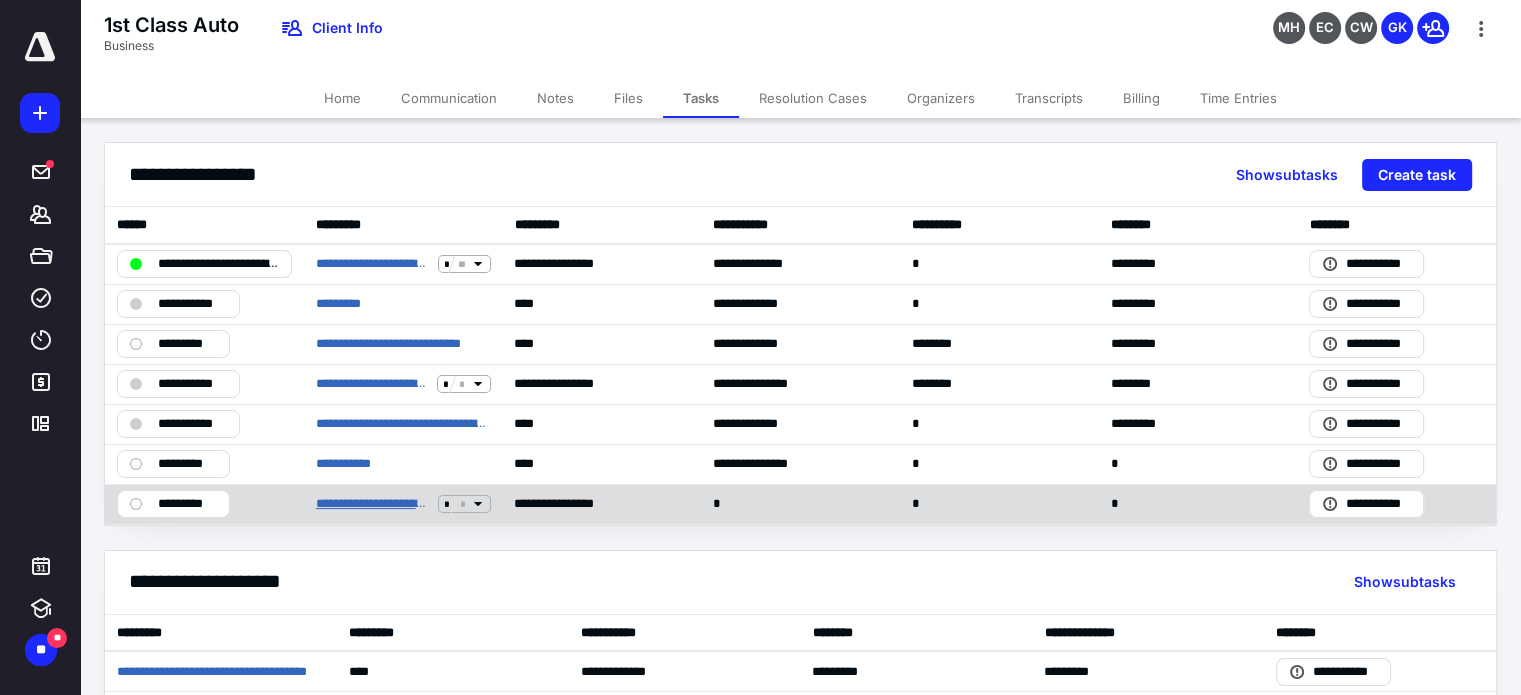 click on "**********" at bounding box center (373, 504) 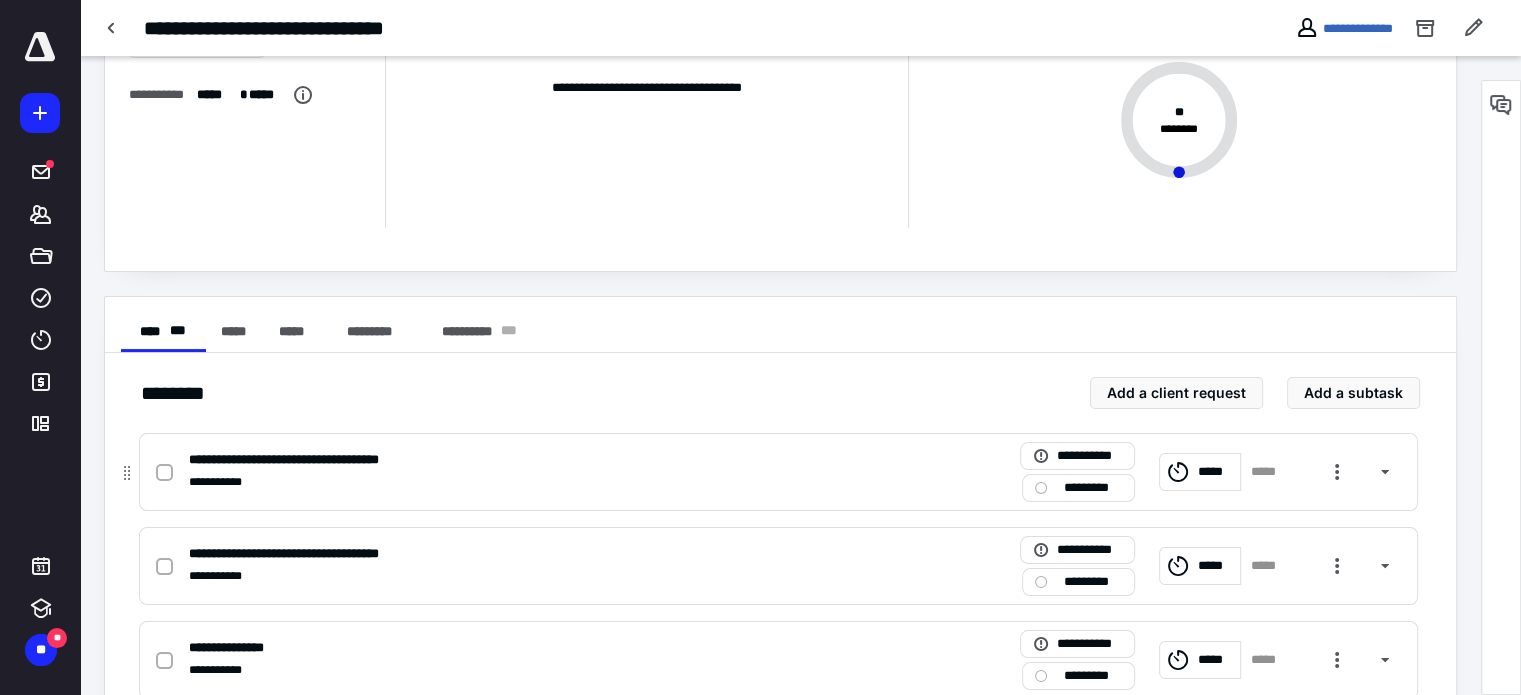 scroll, scrollTop: 0, scrollLeft: 0, axis: both 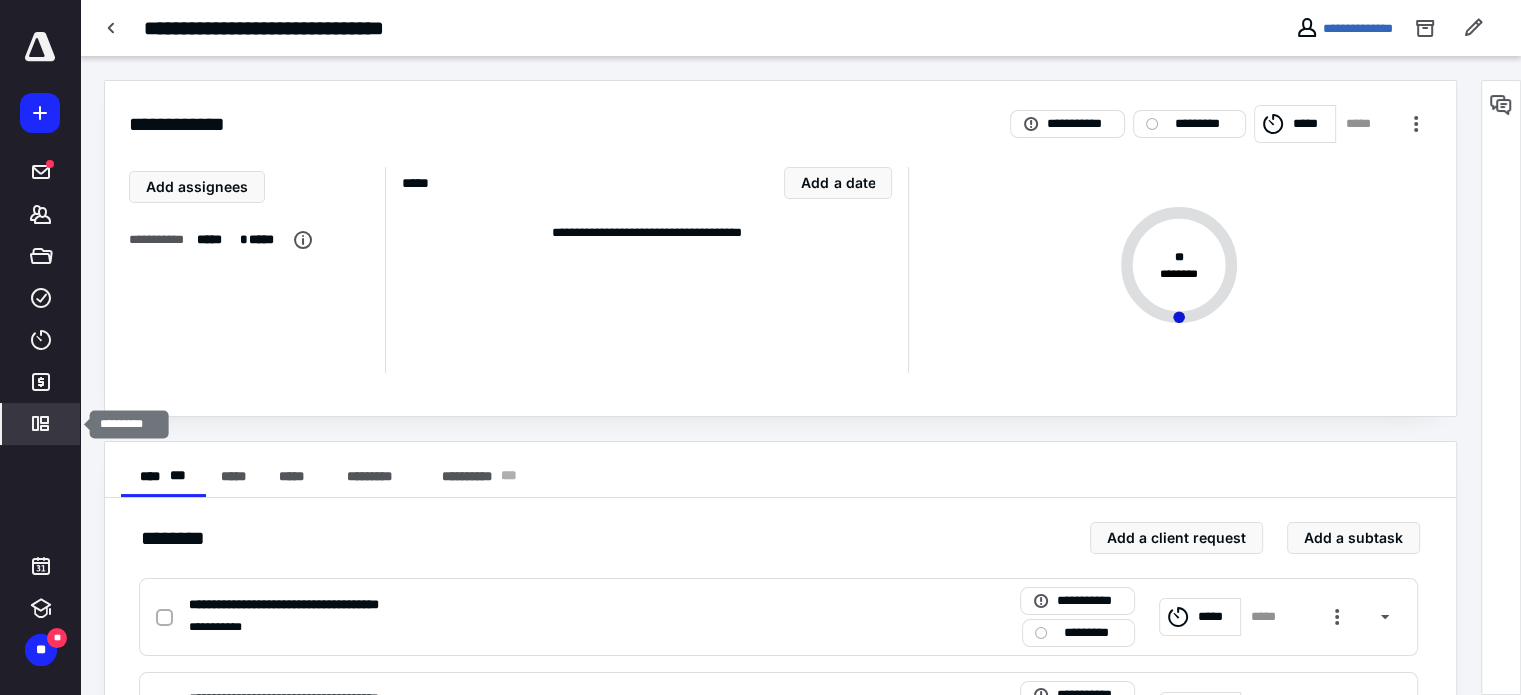 click 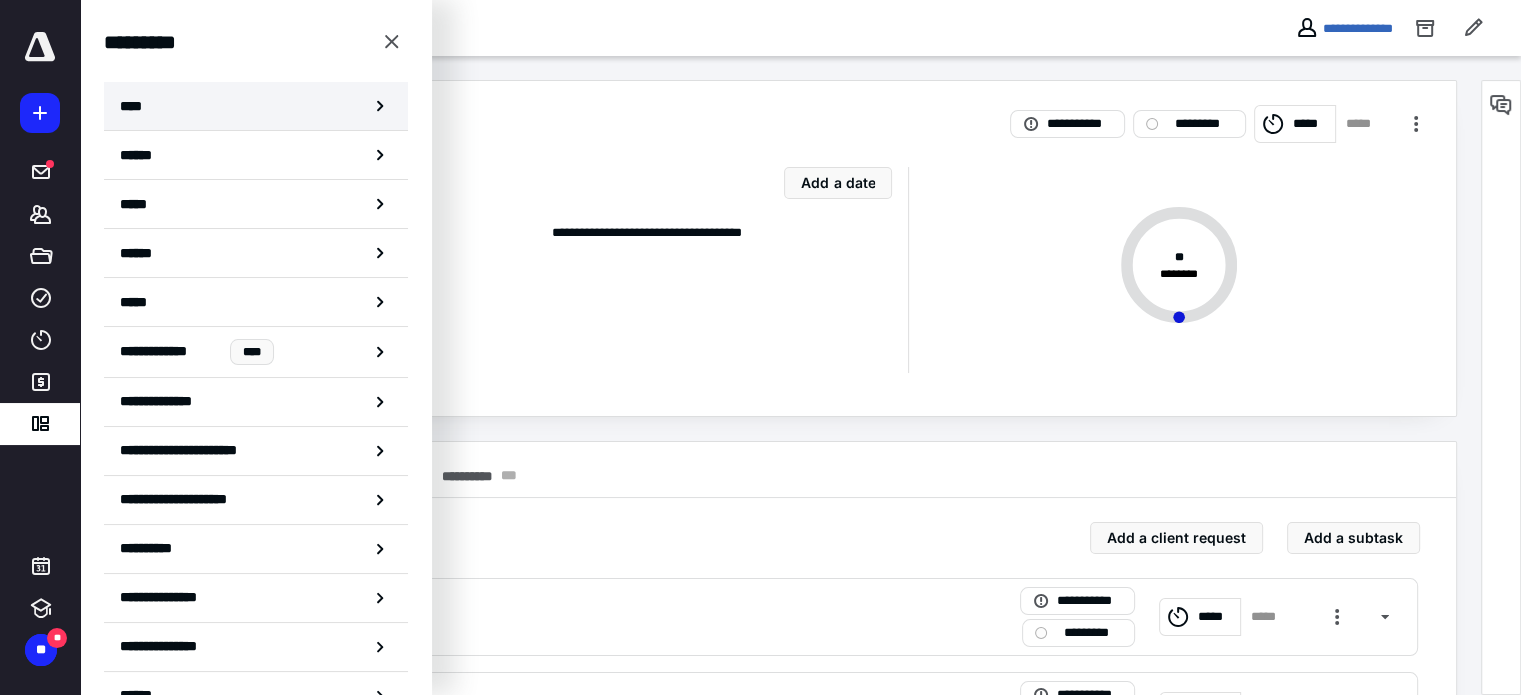 click on "****" at bounding box center [256, 106] 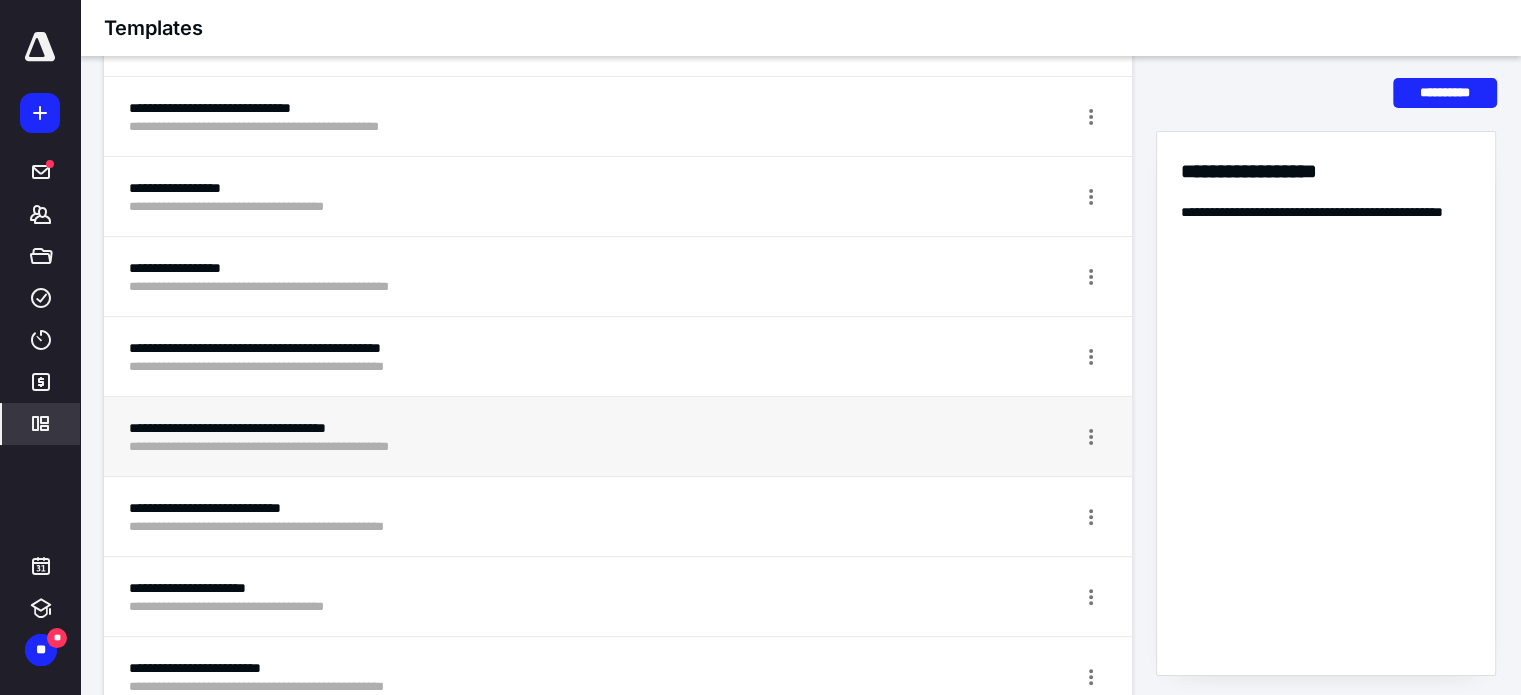 scroll, scrollTop: 500, scrollLeft: 0, axis: vertical 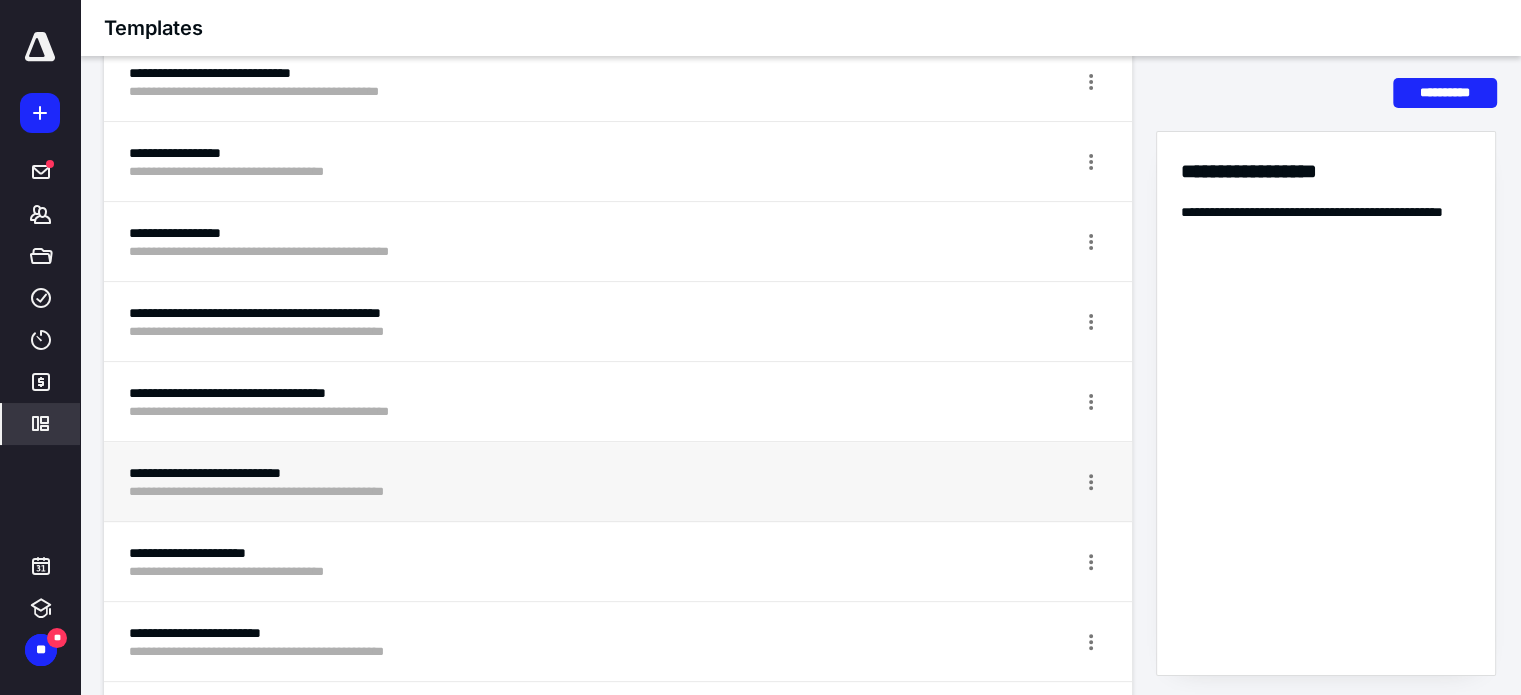 click on "**********" at bounding box center [543, 473] 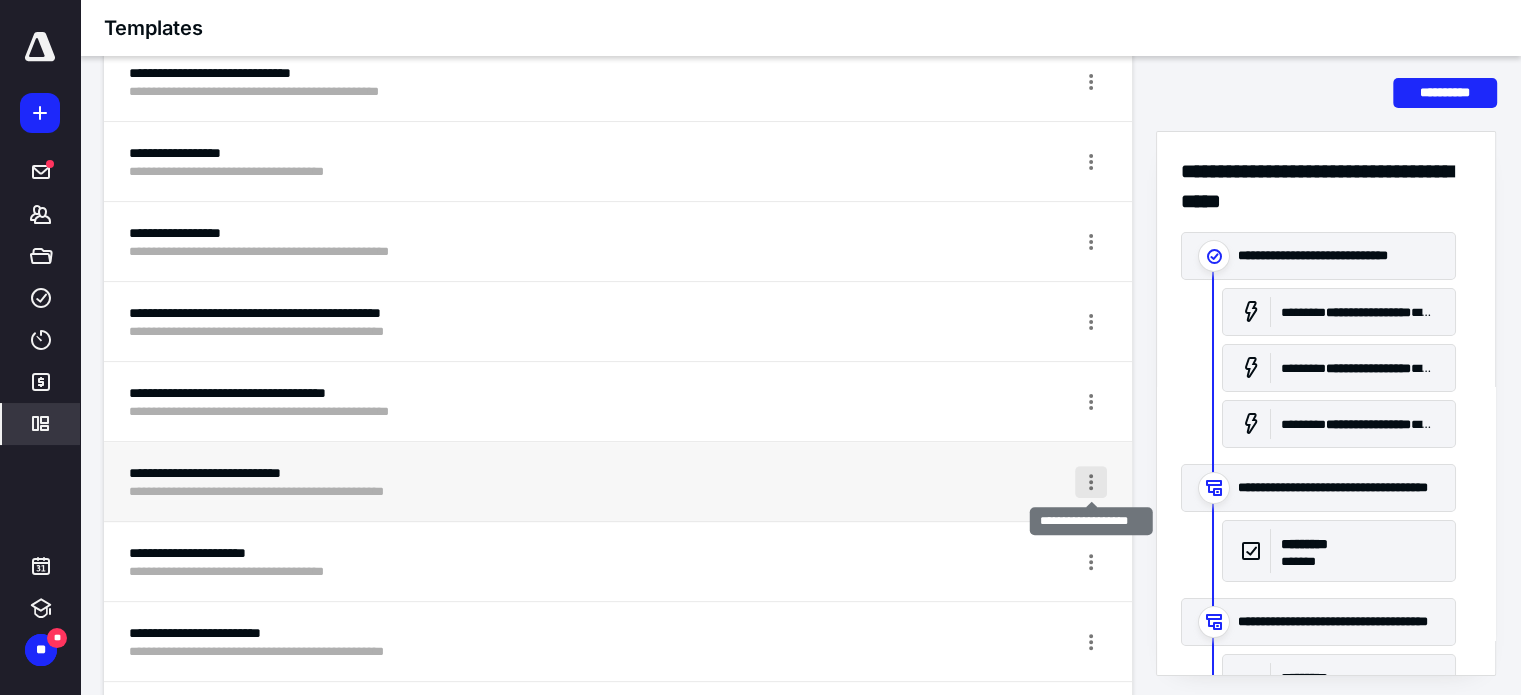 click at bounding box center [1091, 482] 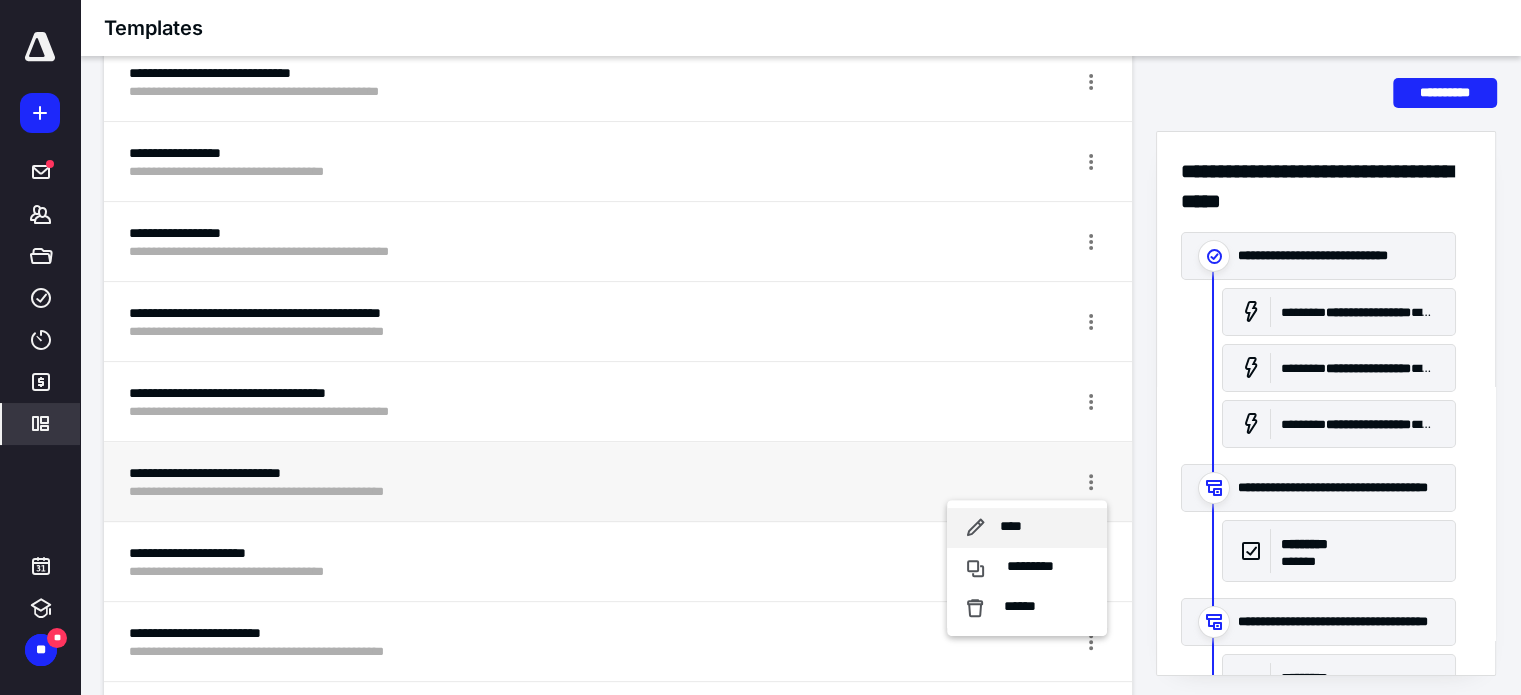 click on "****" at bounding box center (1027, 528) 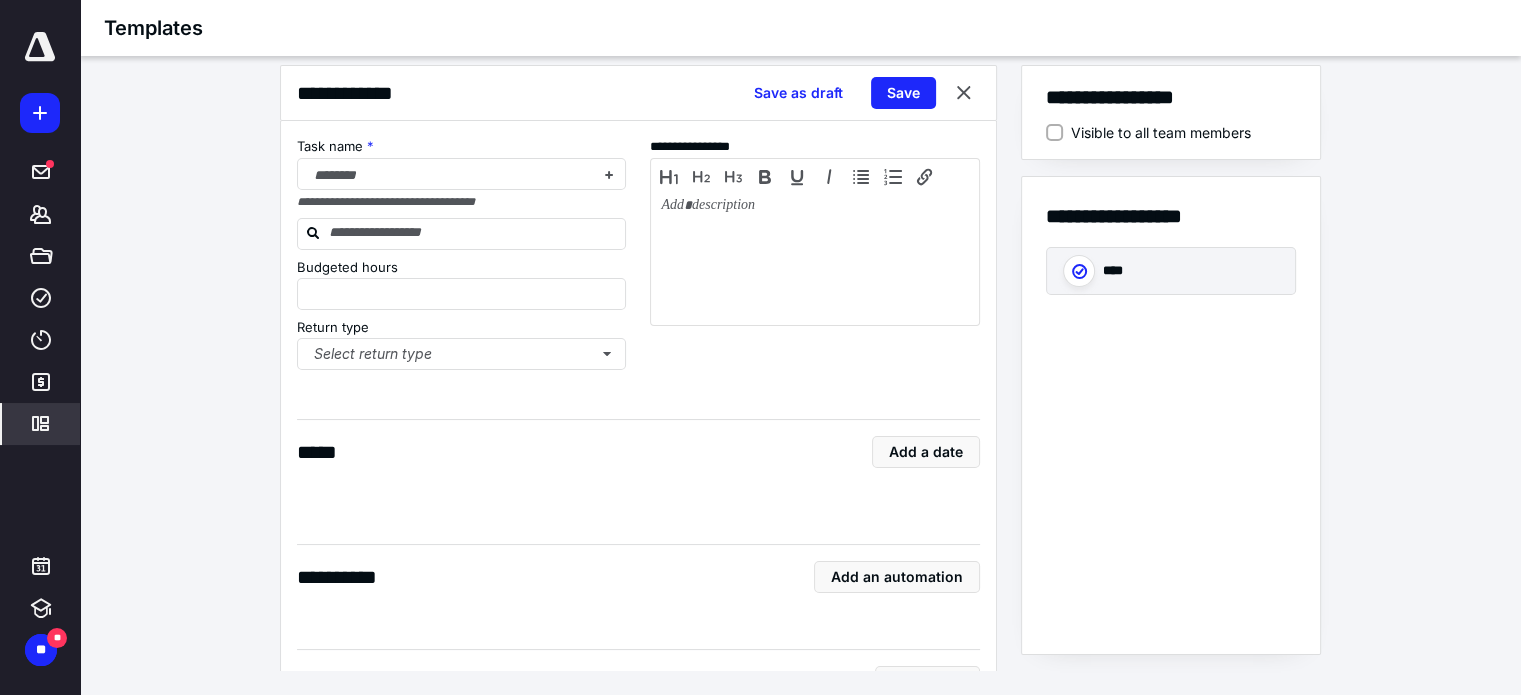 scroll, scrollTop: 15, scrollLeft: 0, axis: vertical 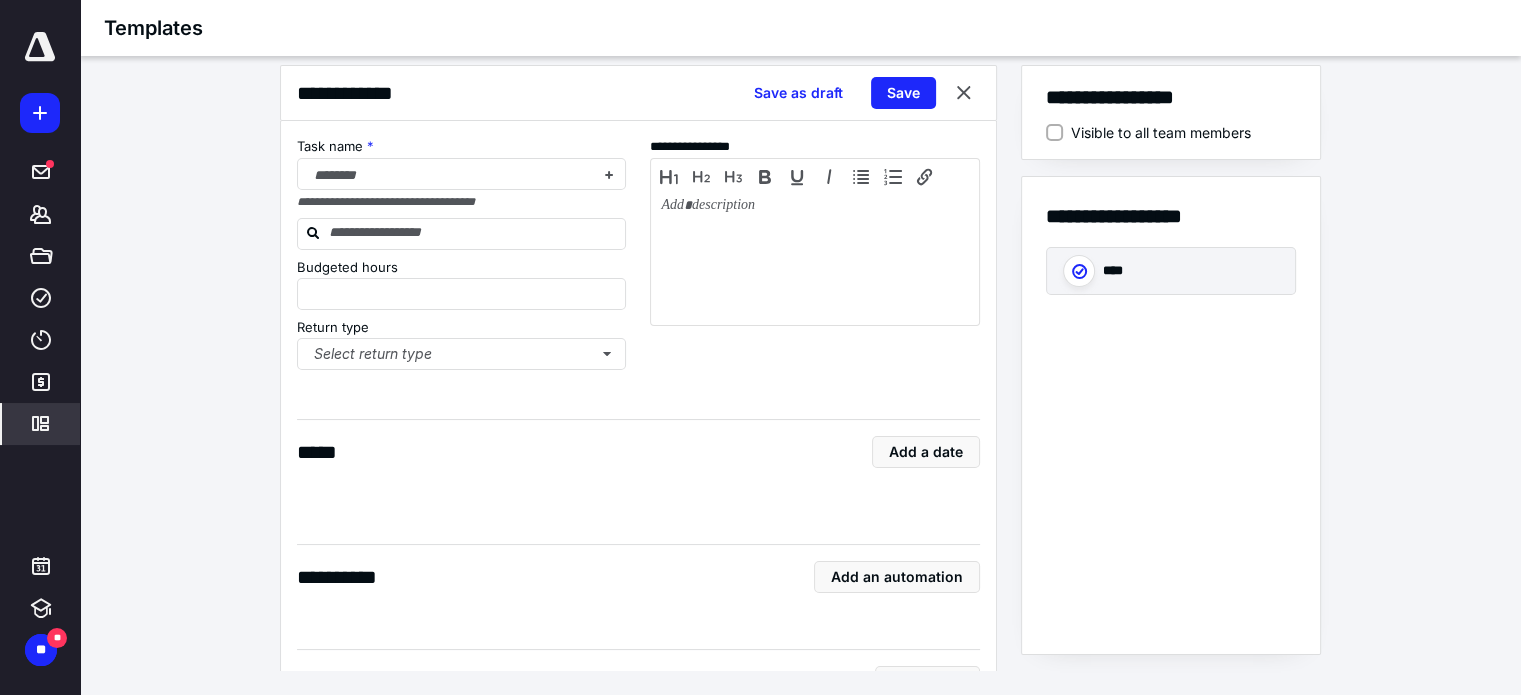 type on "*" 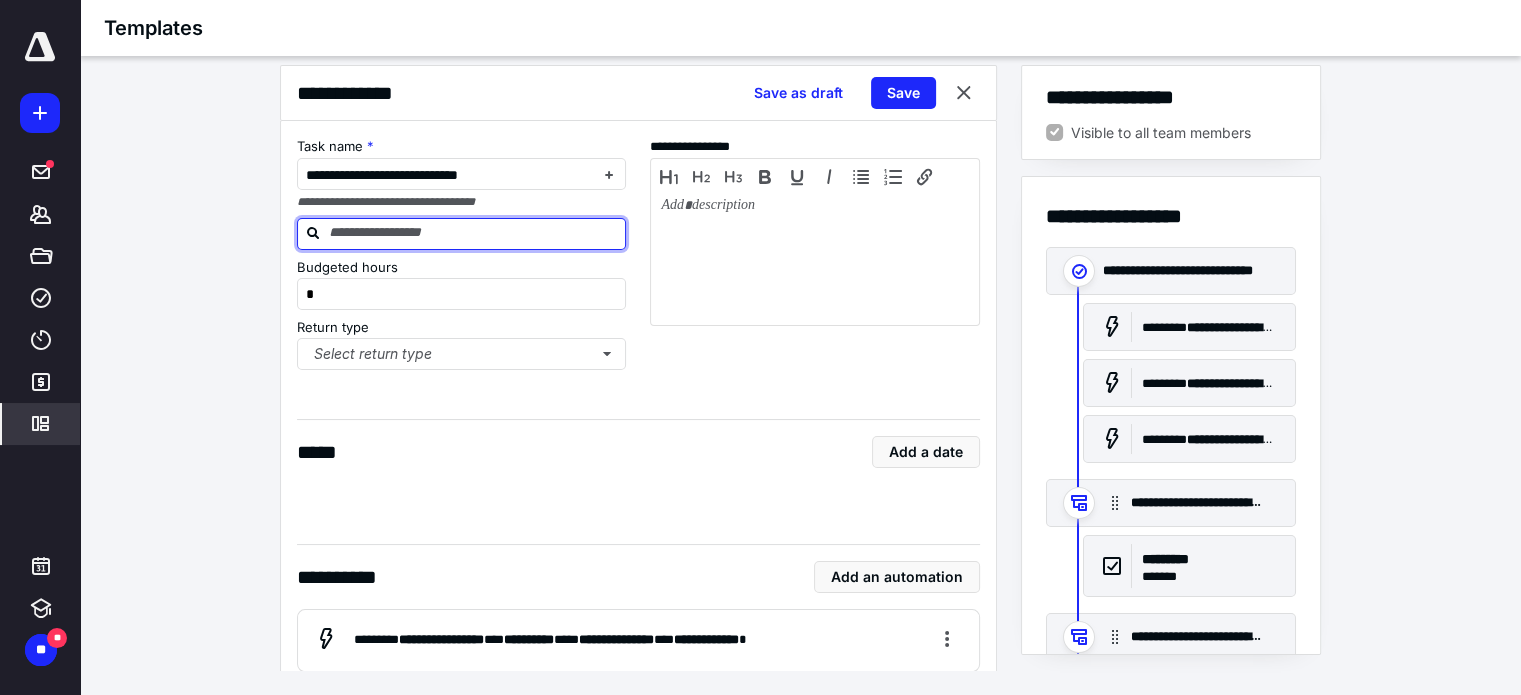 click at bounding box center (474, 233) 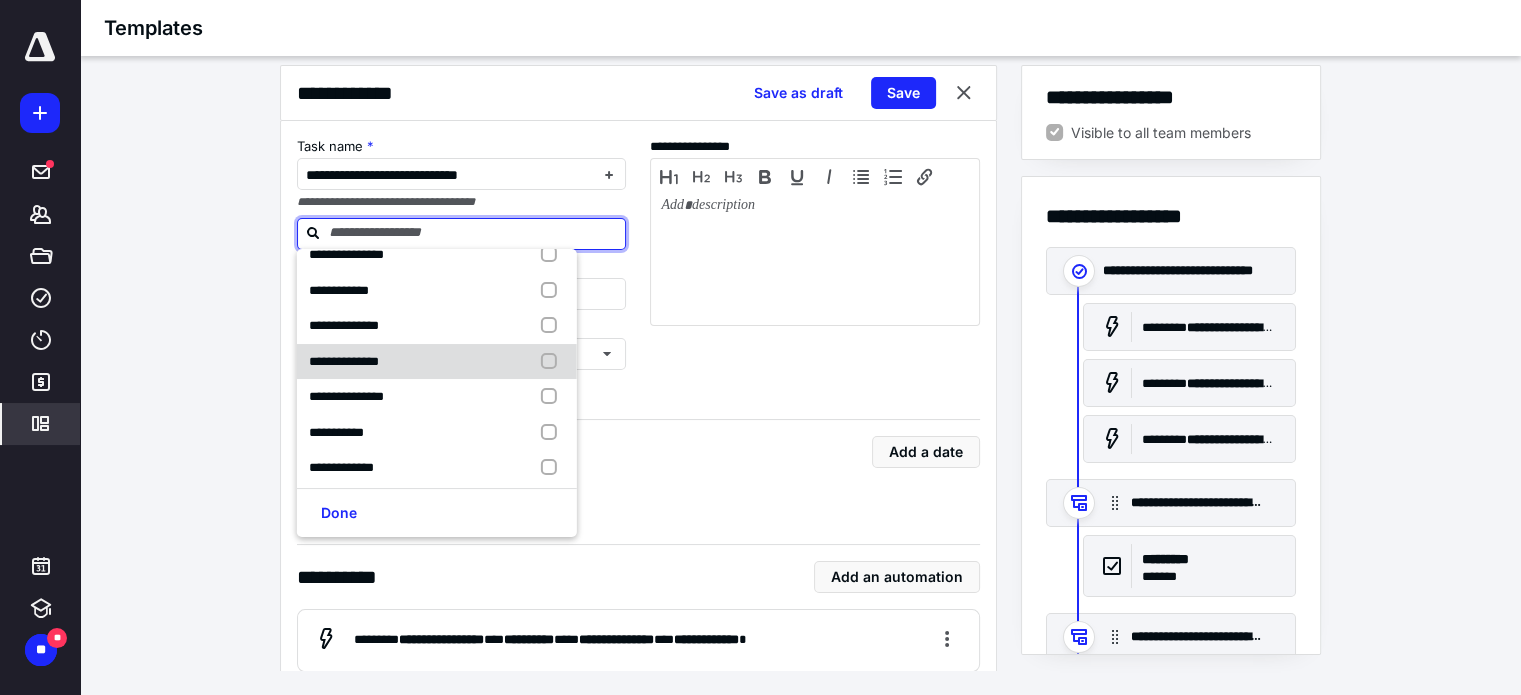 scroll, scrollTop: 26, scrollLeft: 0, axis: vertical 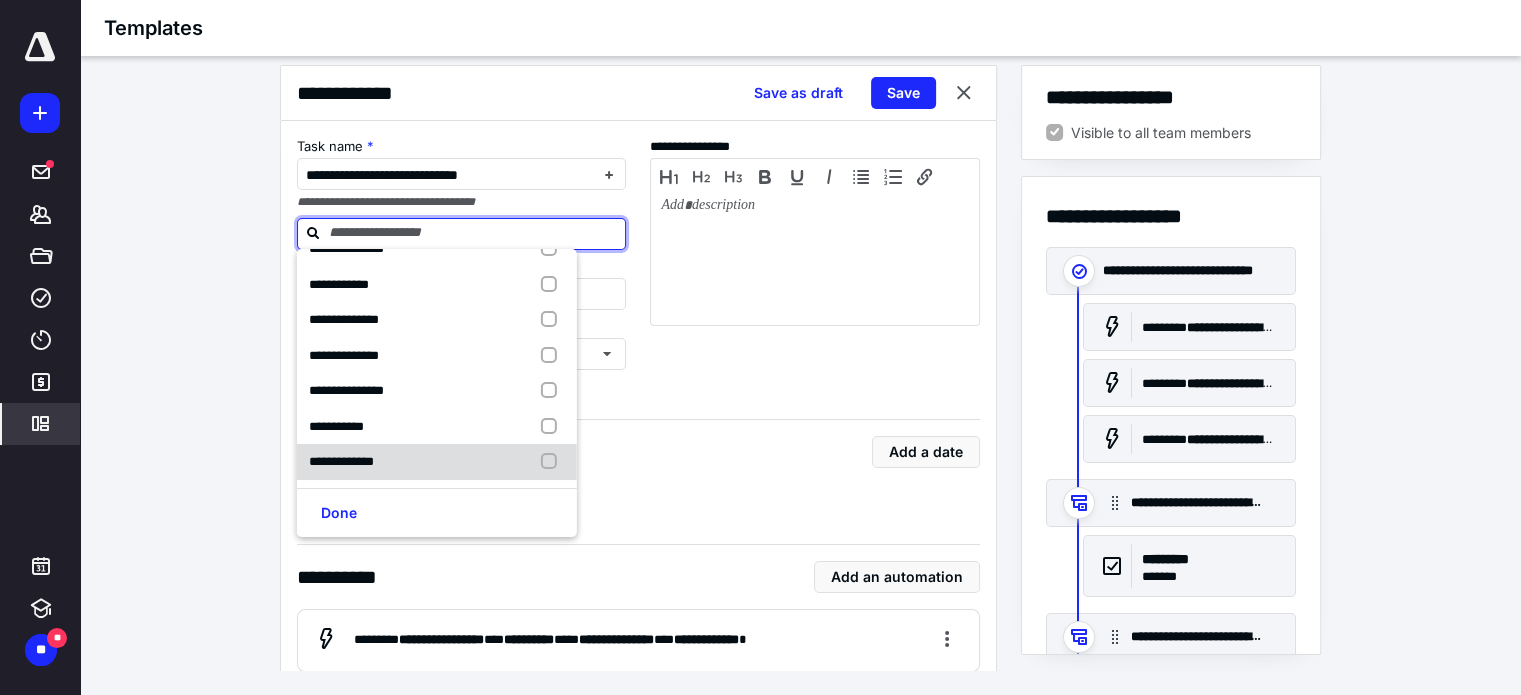 click at bounding box center [553, 462] 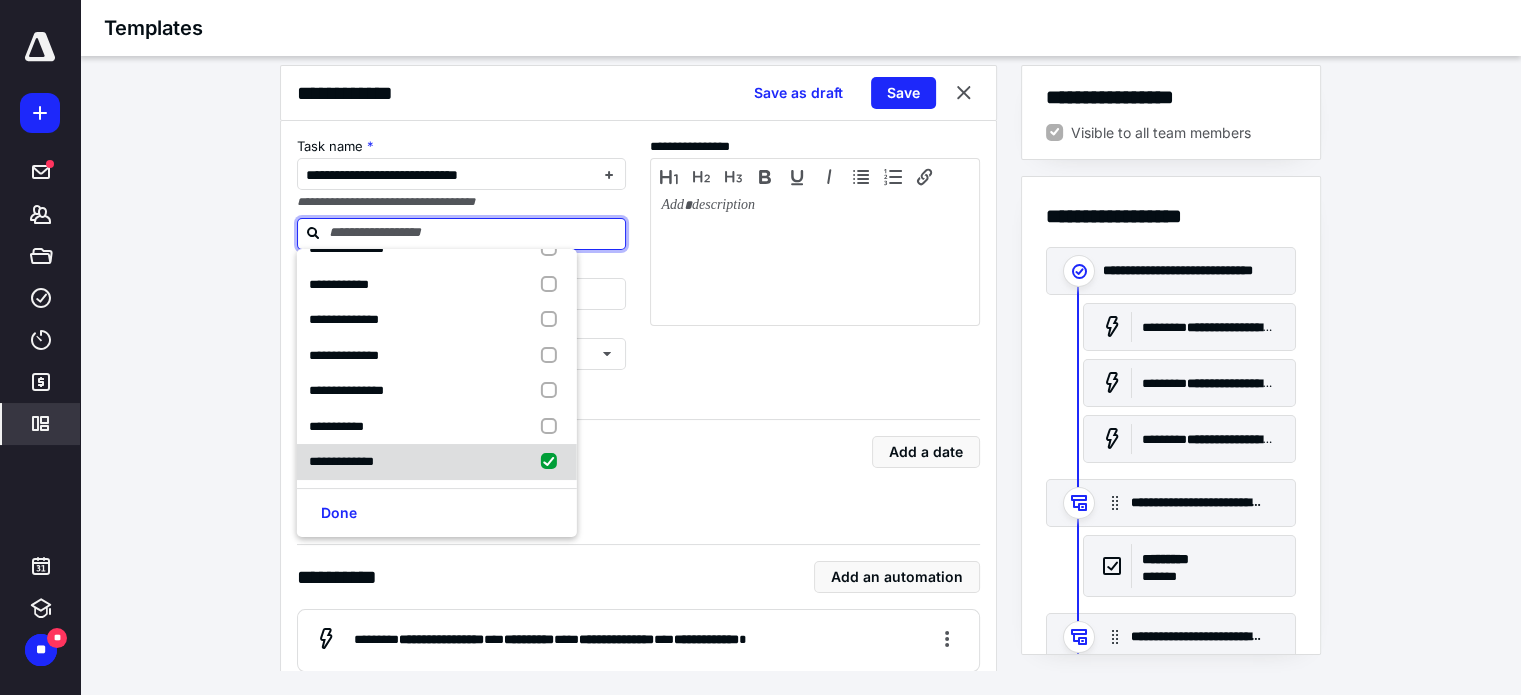 checkbox on "true" 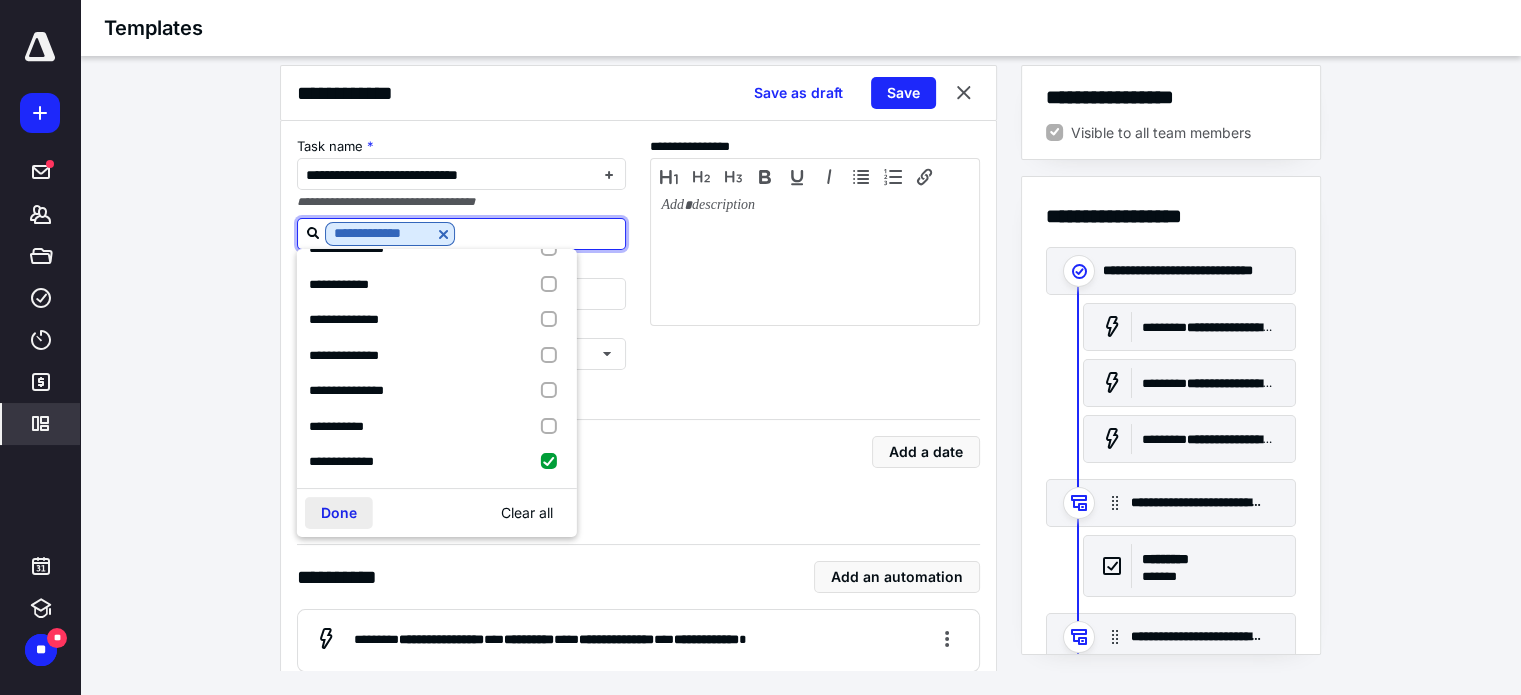 click on "Done" at bounding box center (339, 513) 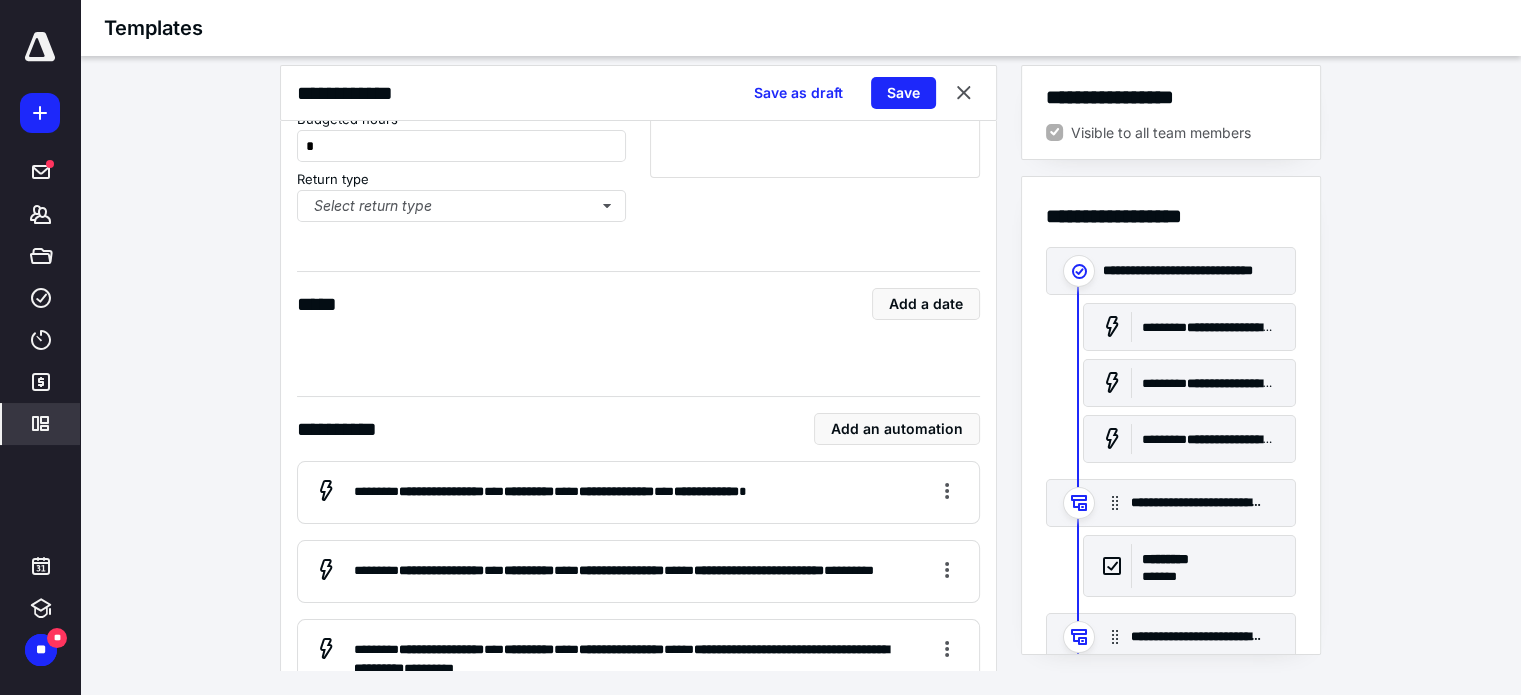 scroll, scrollTop: 200, scrollLeft: 0, axis: vertical 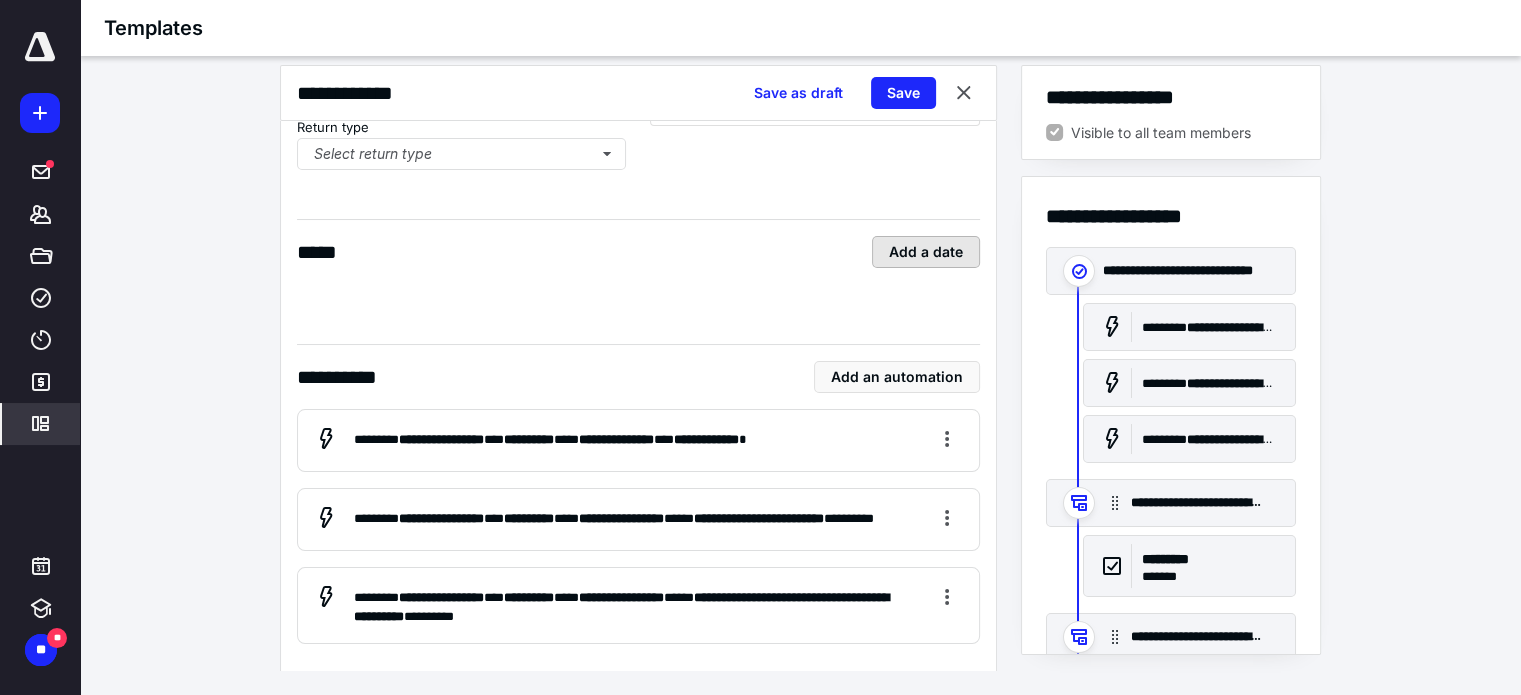 click on "Add a date" at bounding box center [926, 252] 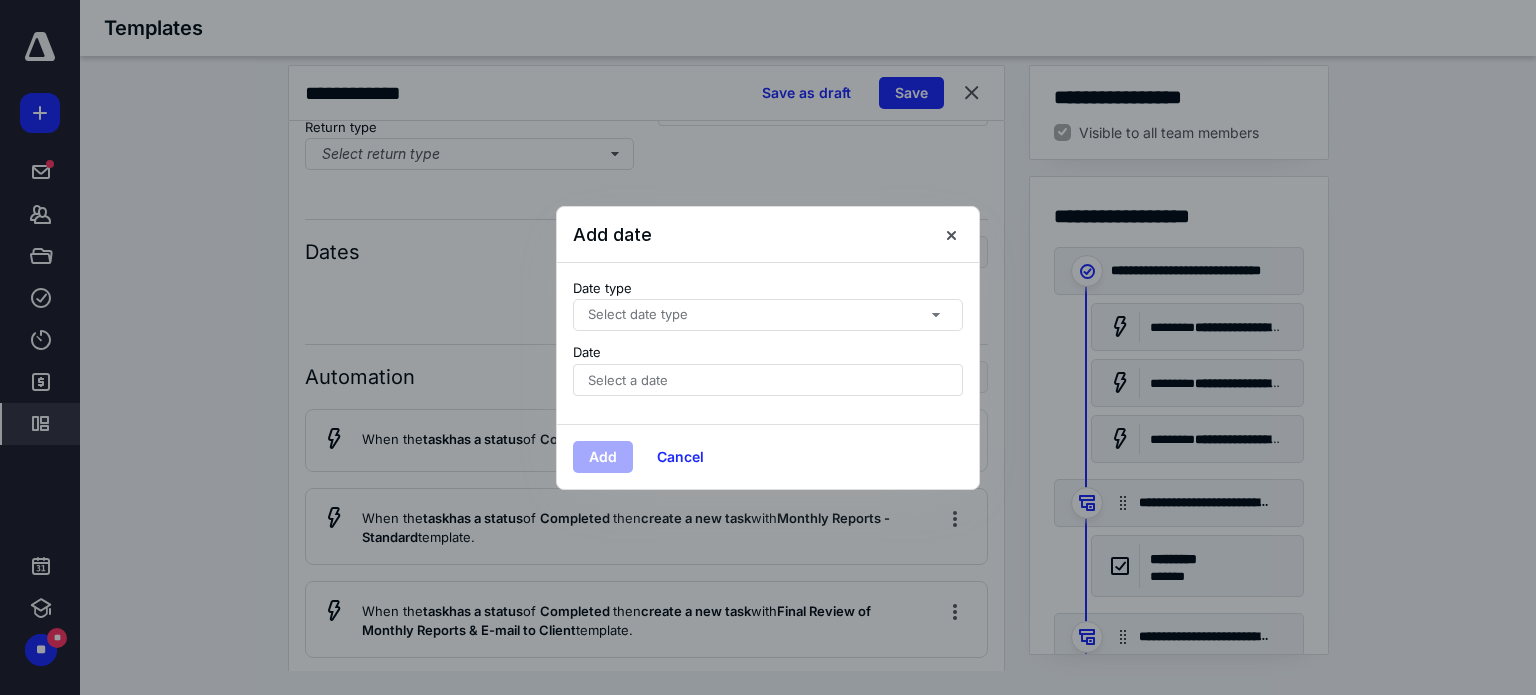 click on "Select date type" at bounding box center [768, 315] 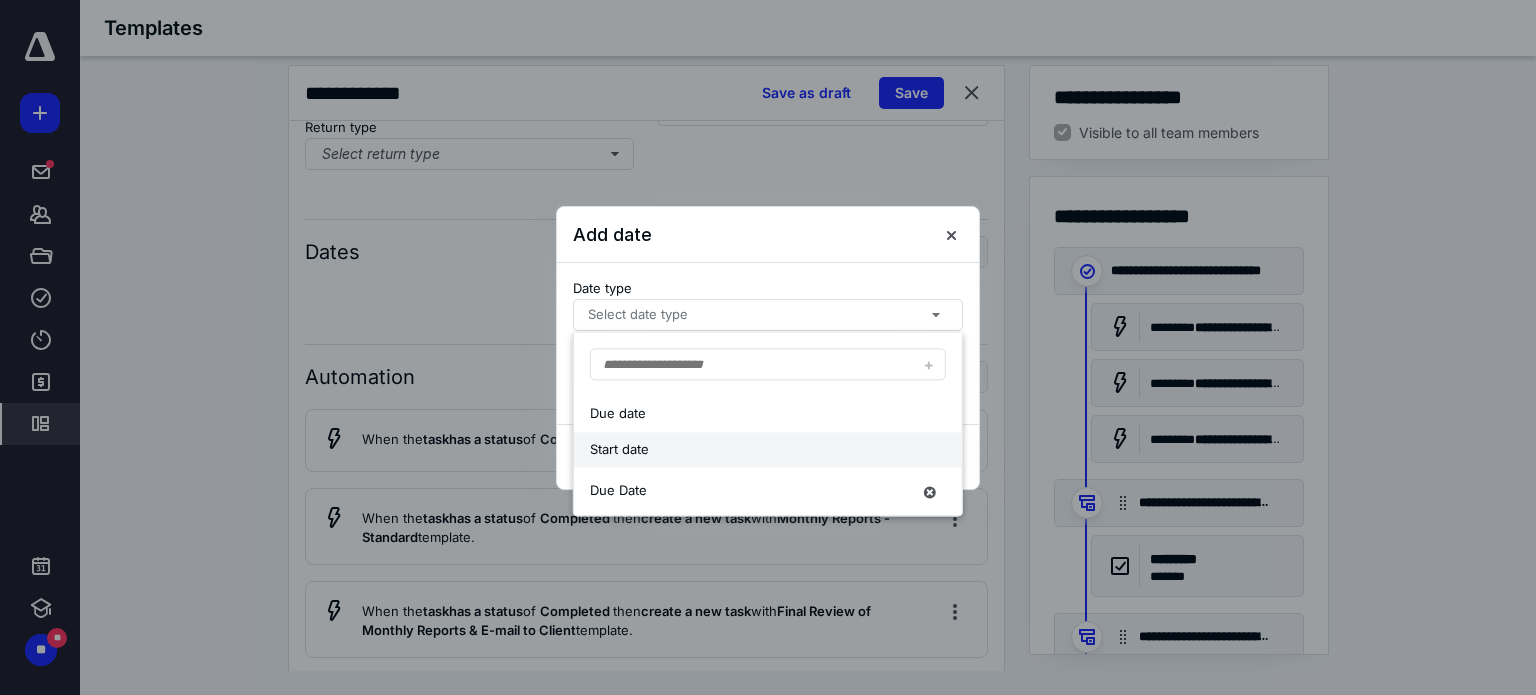 click on "Start date" at bounding box center (750, 450) 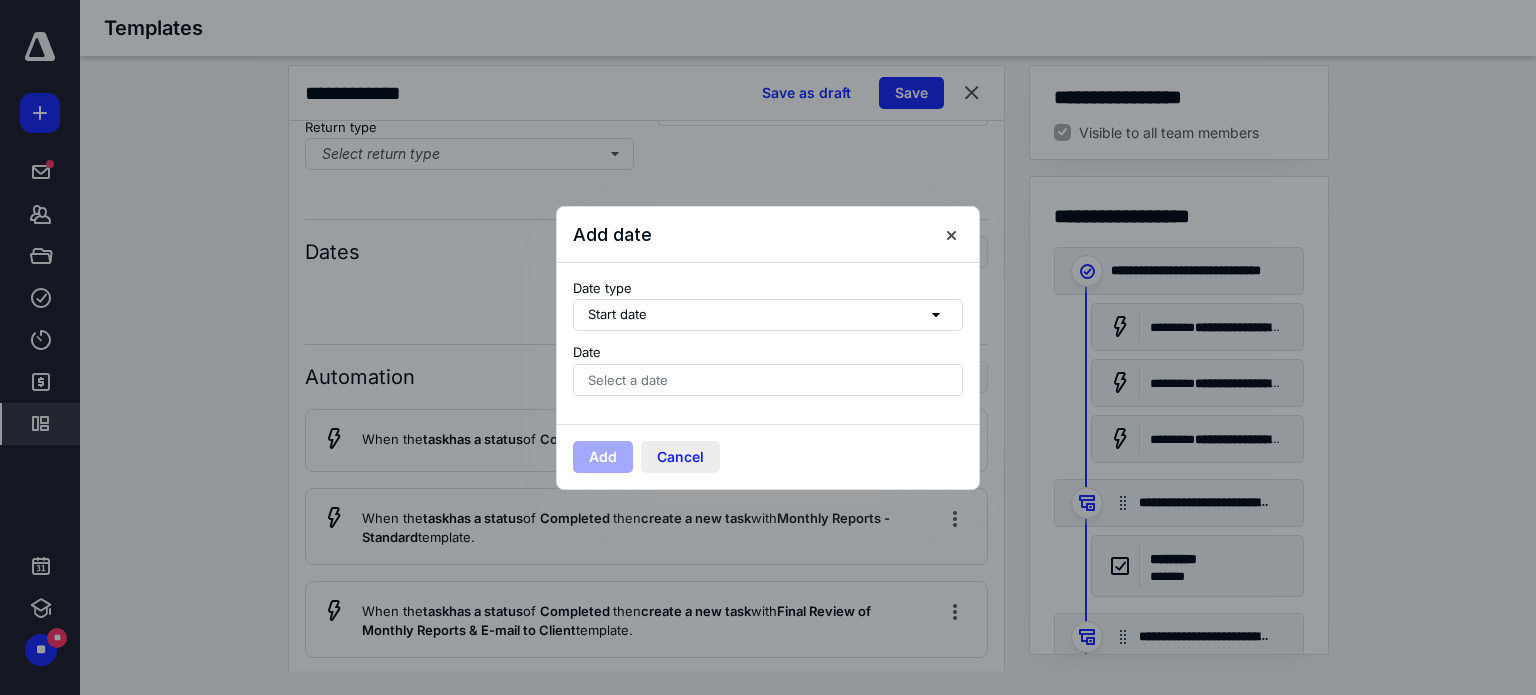 click on "Cancel" at bounding box center [680, 457] 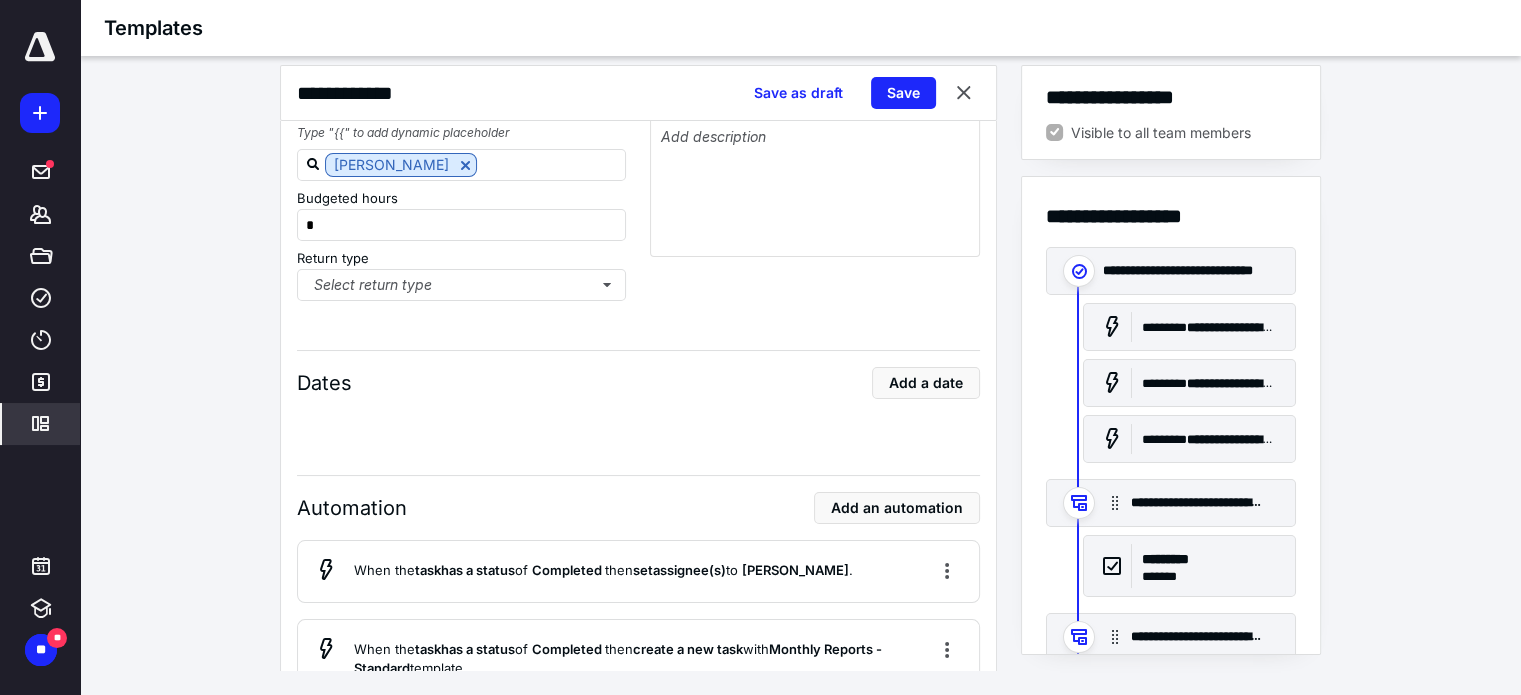scroll, scrollTop: 0, scrollLeft: 0, axis: both 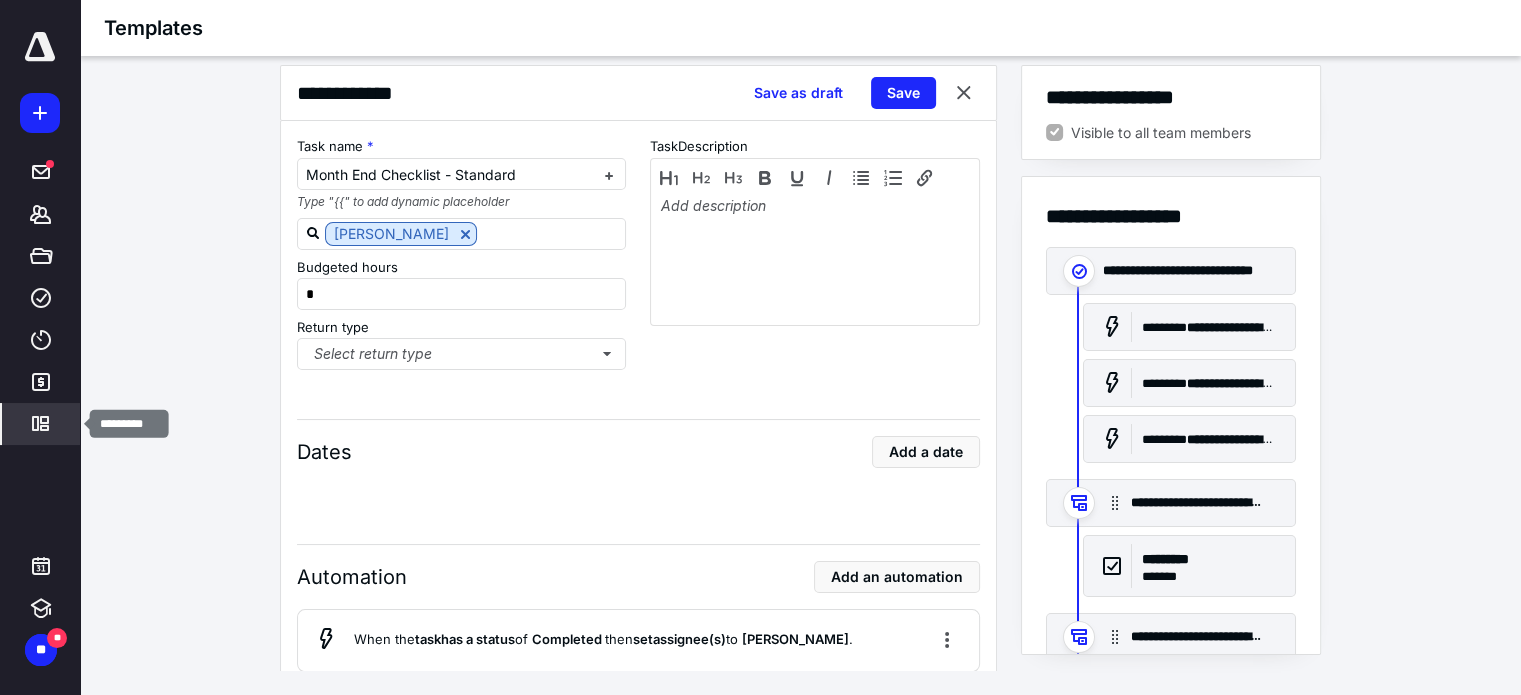 click 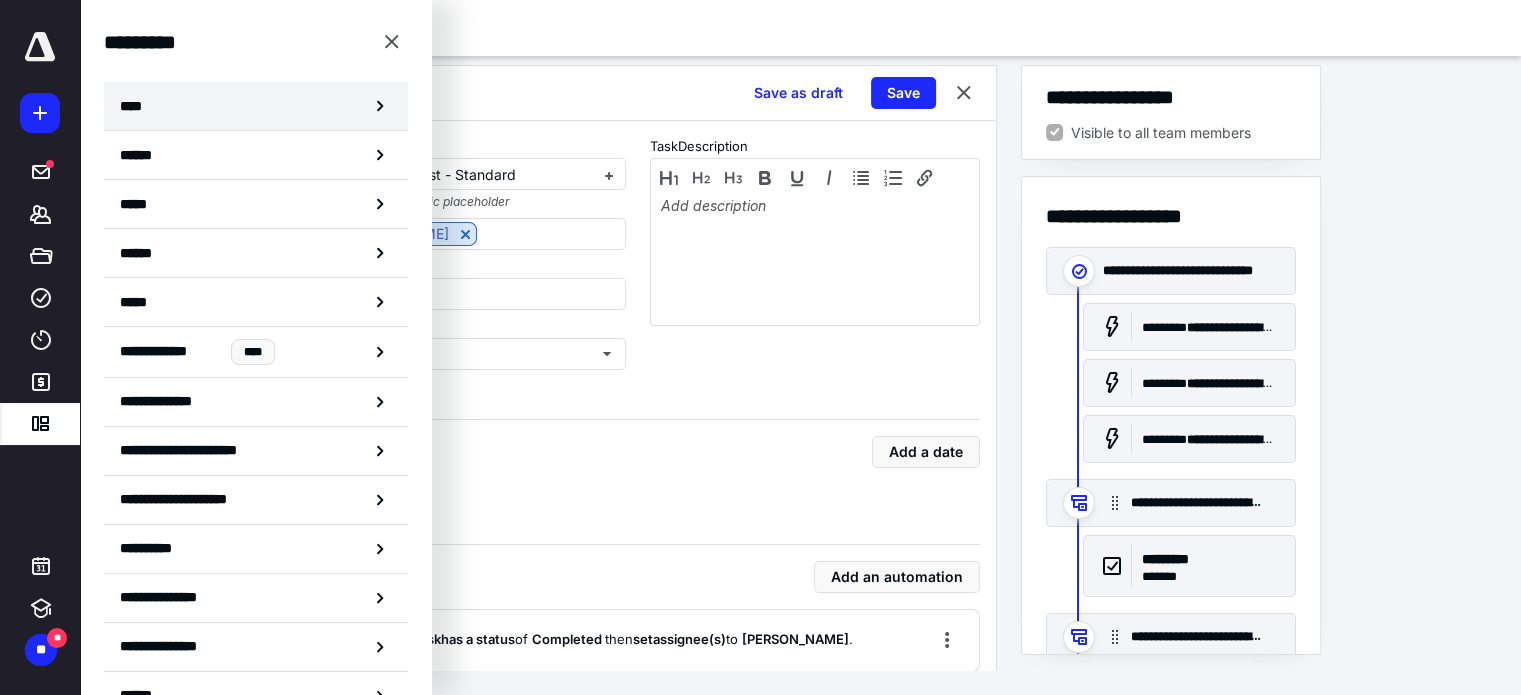 click on "****" at bounding box center (256, 106) 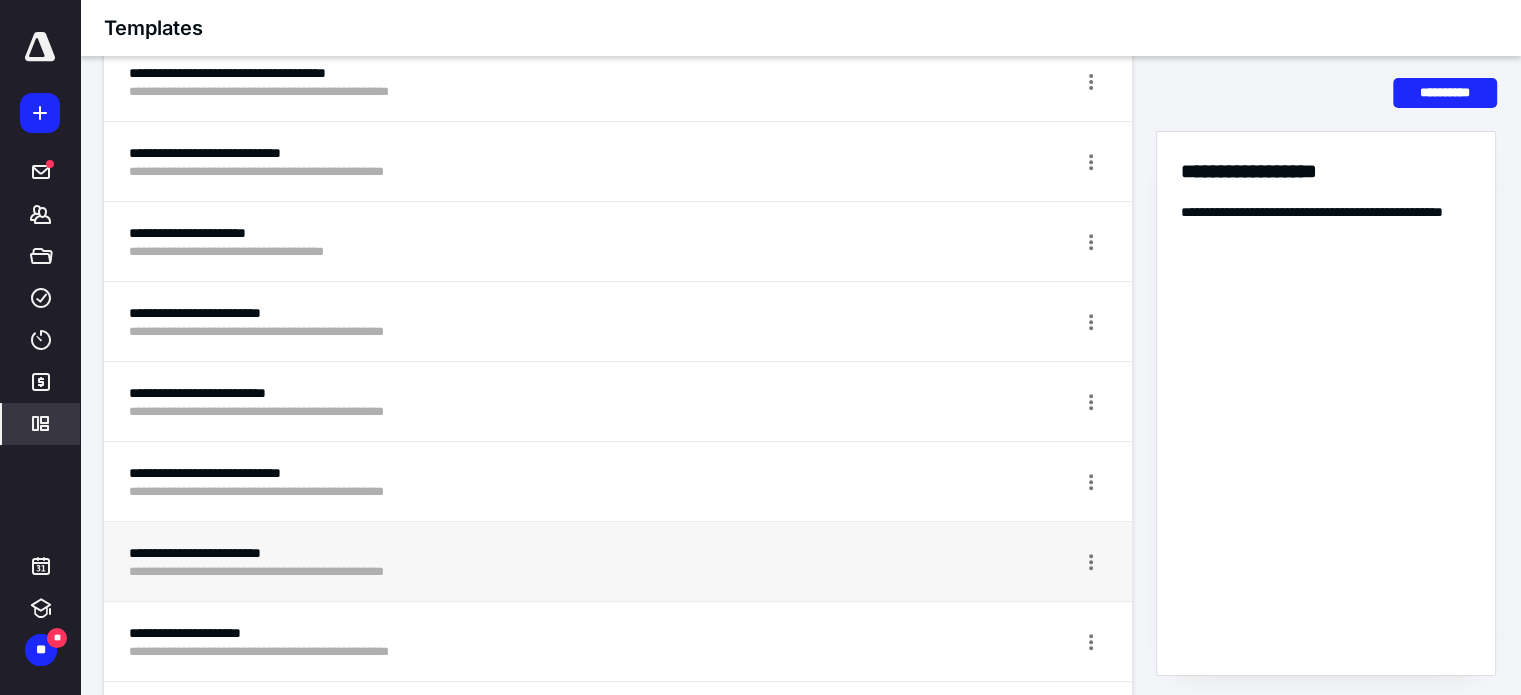 scroll, scrollTop: 800, scrollLeft: 0, axis: vertical 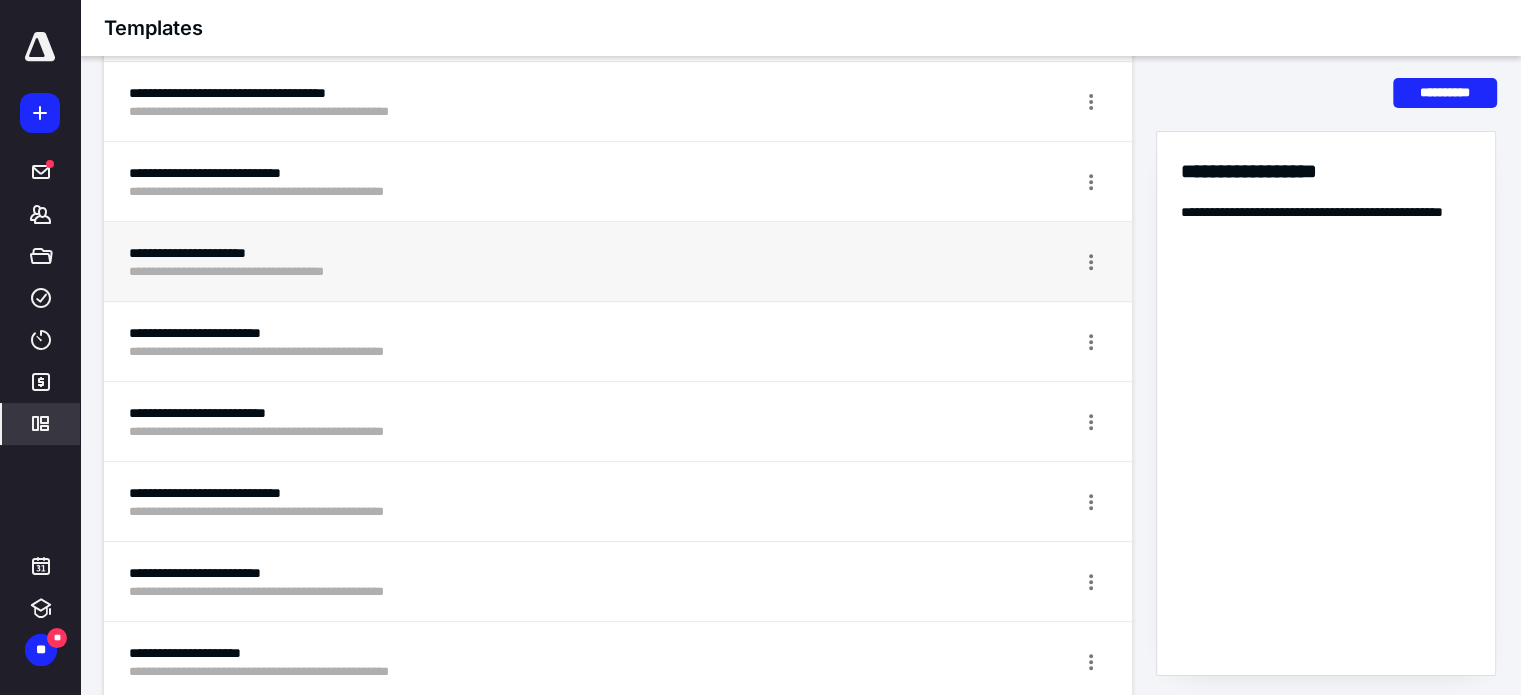 click on "**********" at bounding box center (543, 272) 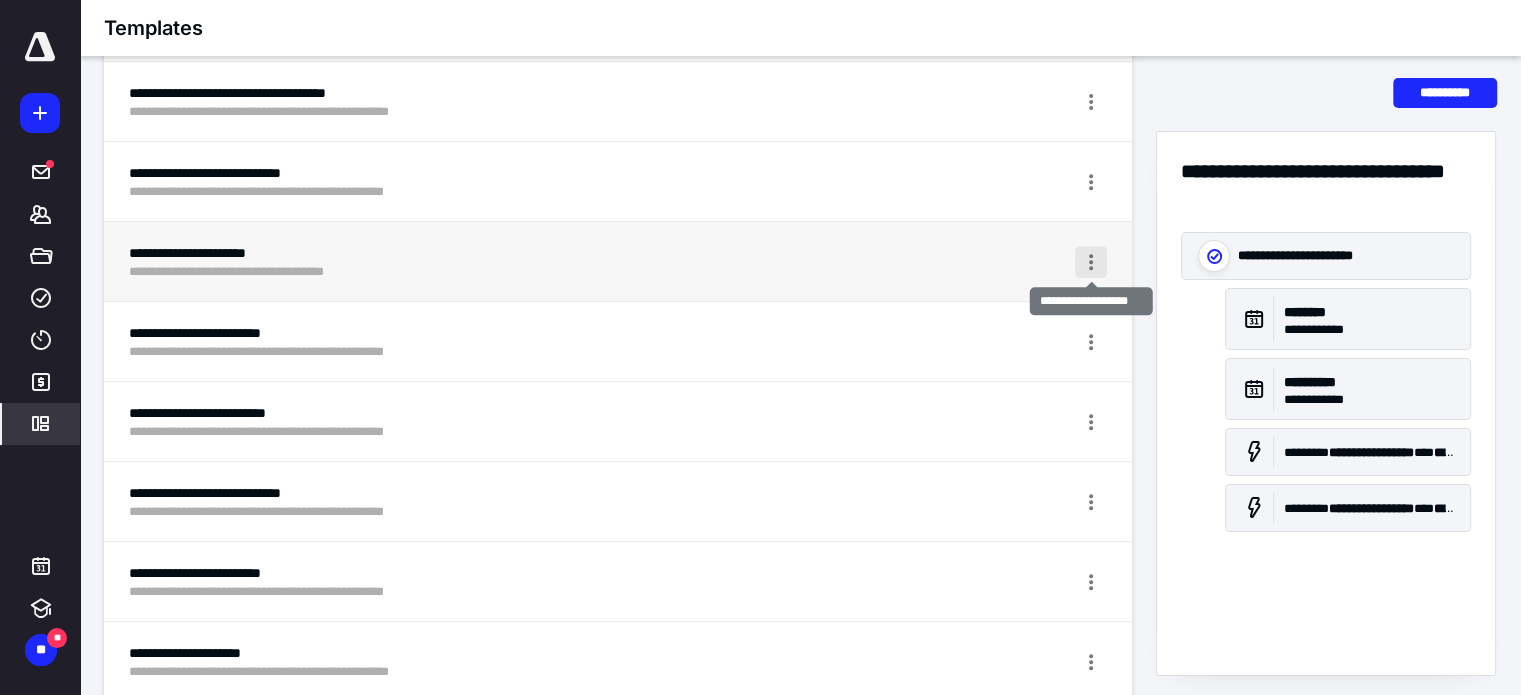 click at bounding box center [1091, 262] 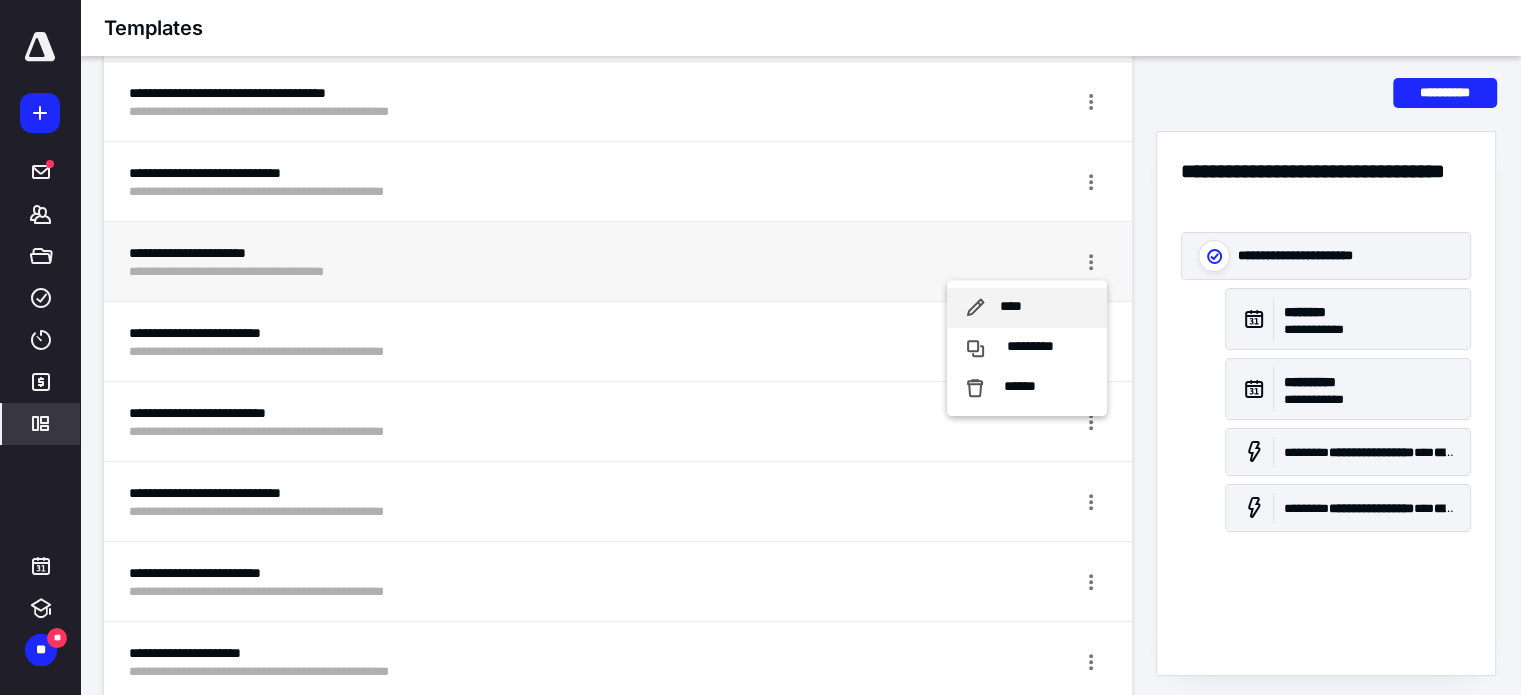 click on "****" at bounding box center (1011, 307) 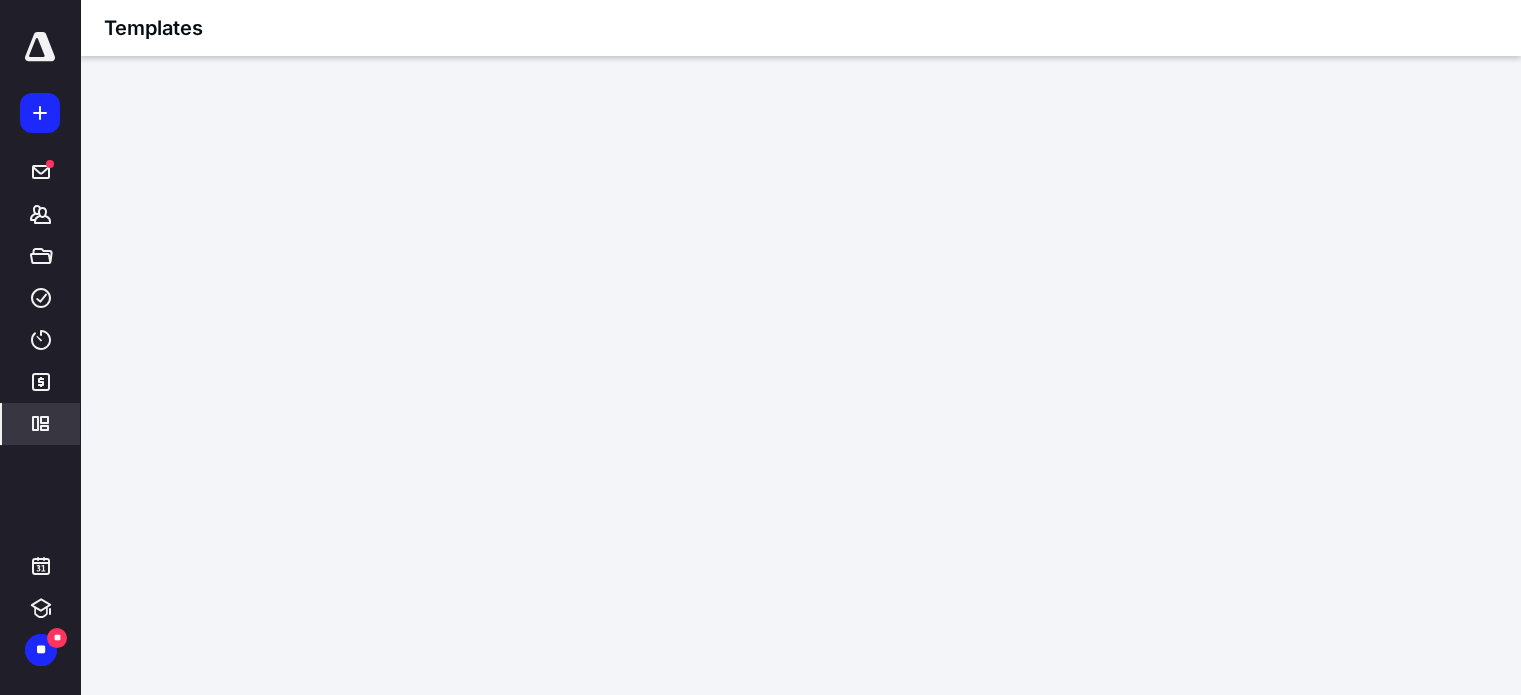 scroll, scrollTop: 15, scrollLeft: 0, axis: vertical 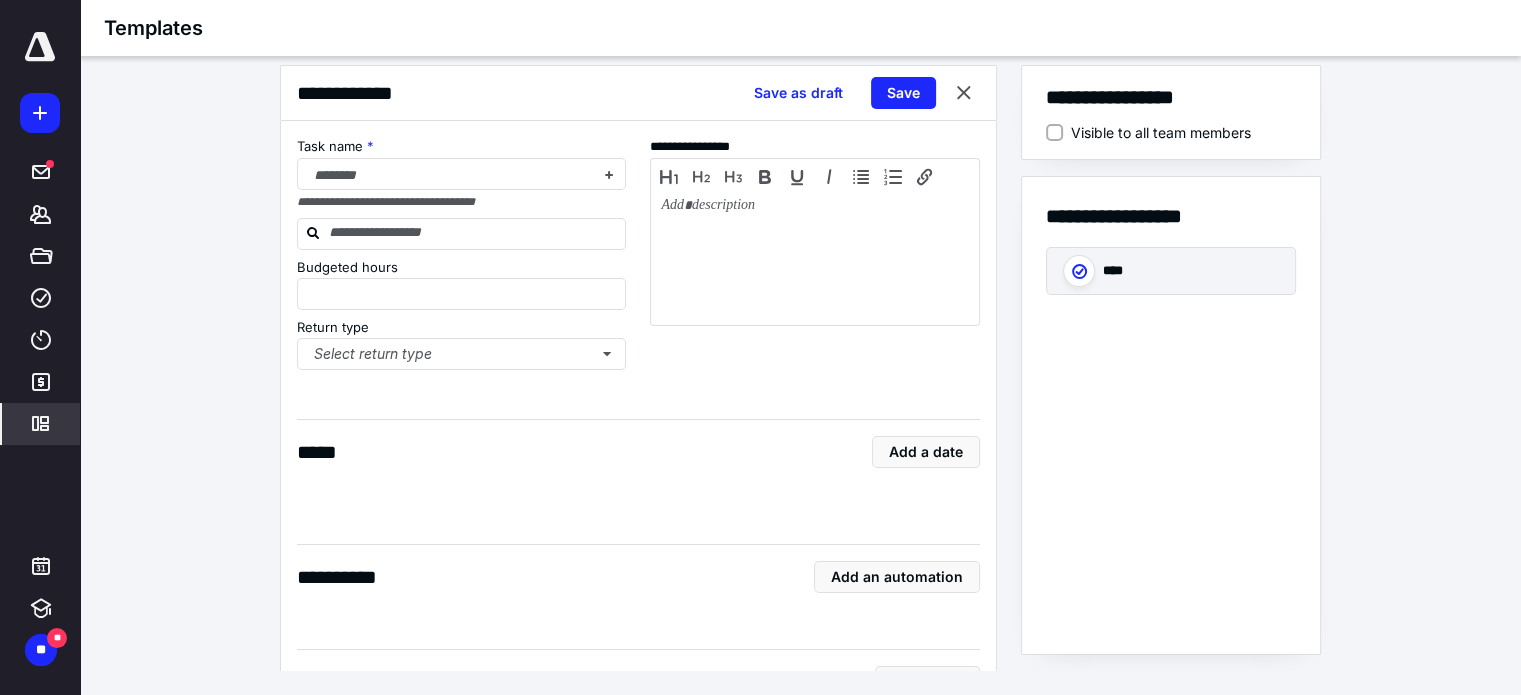 type on "*" 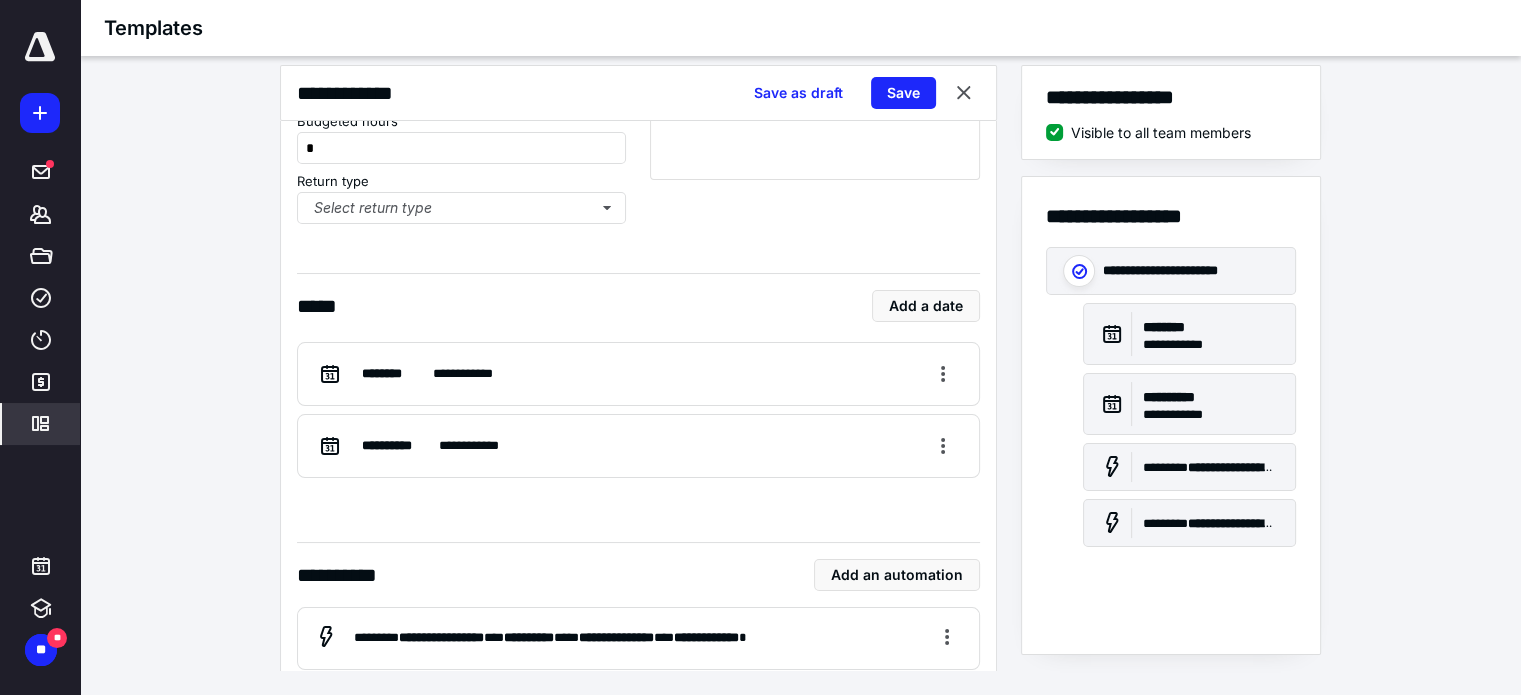 scroll, scrollTop: 0, scrollLeft: 0, axis: both 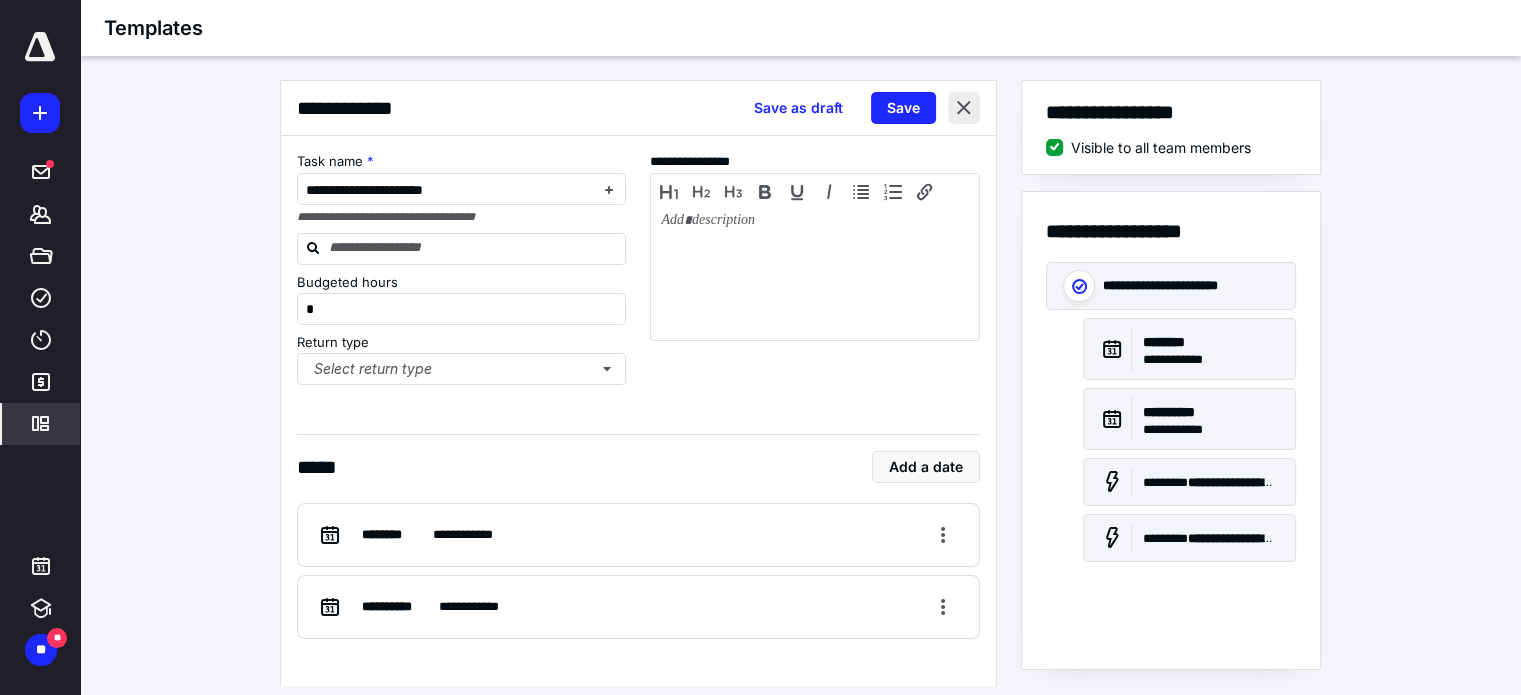 click at bounding box center (964, 108) 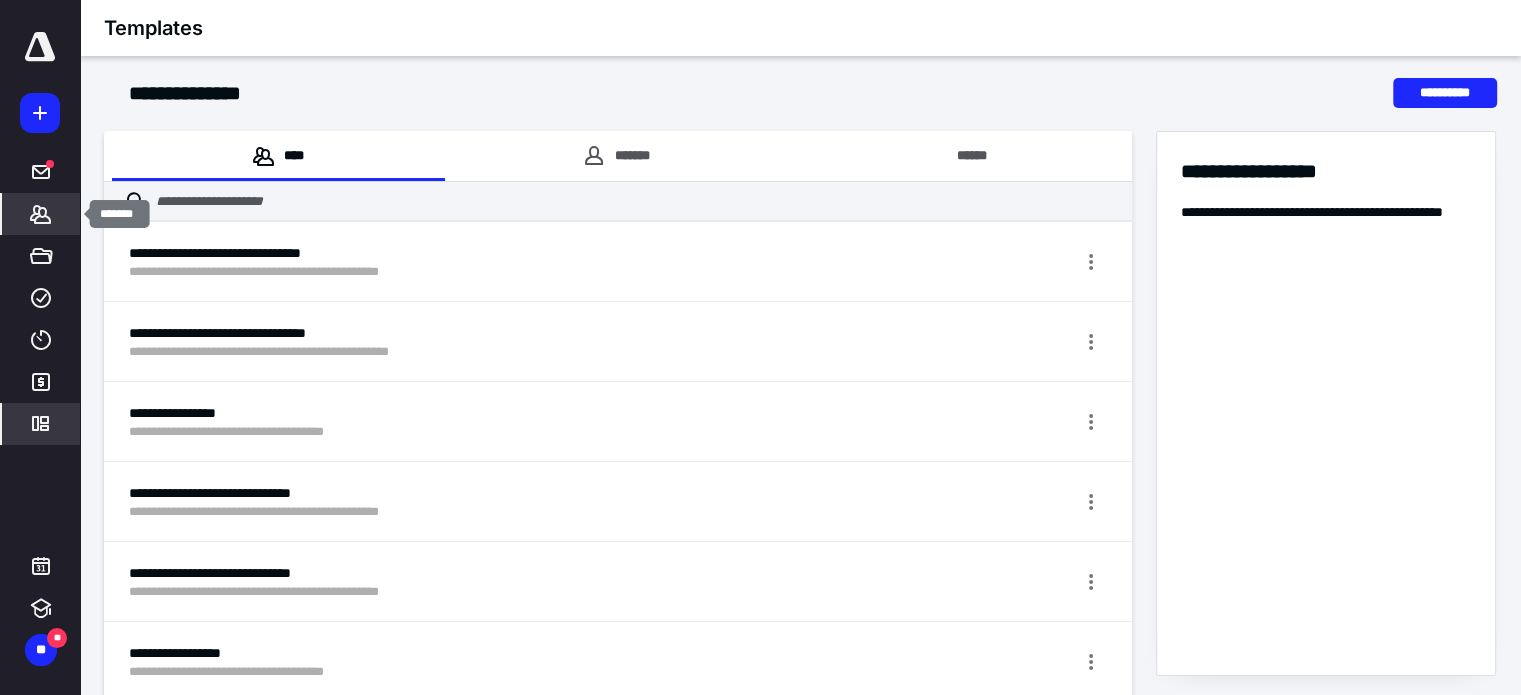 click 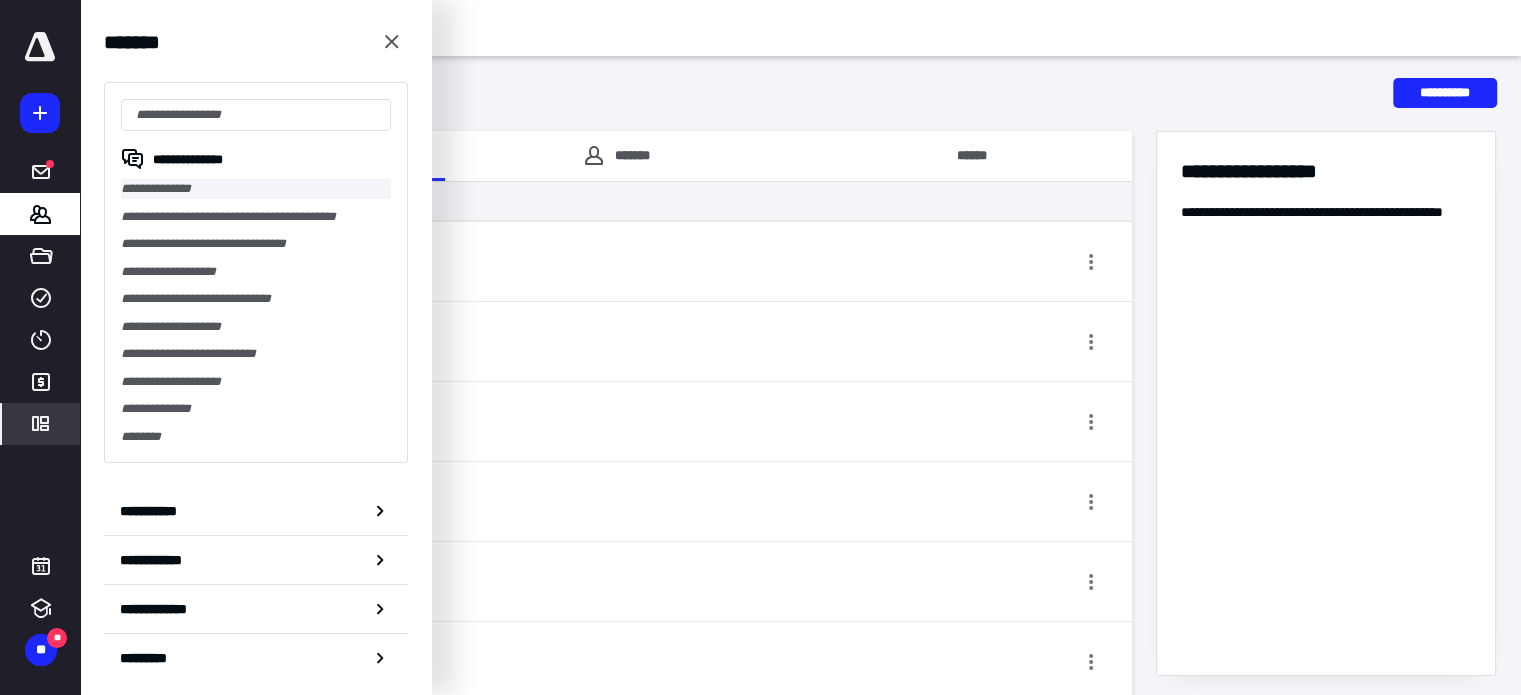 click on "**********" at bounding box center (256, 189) 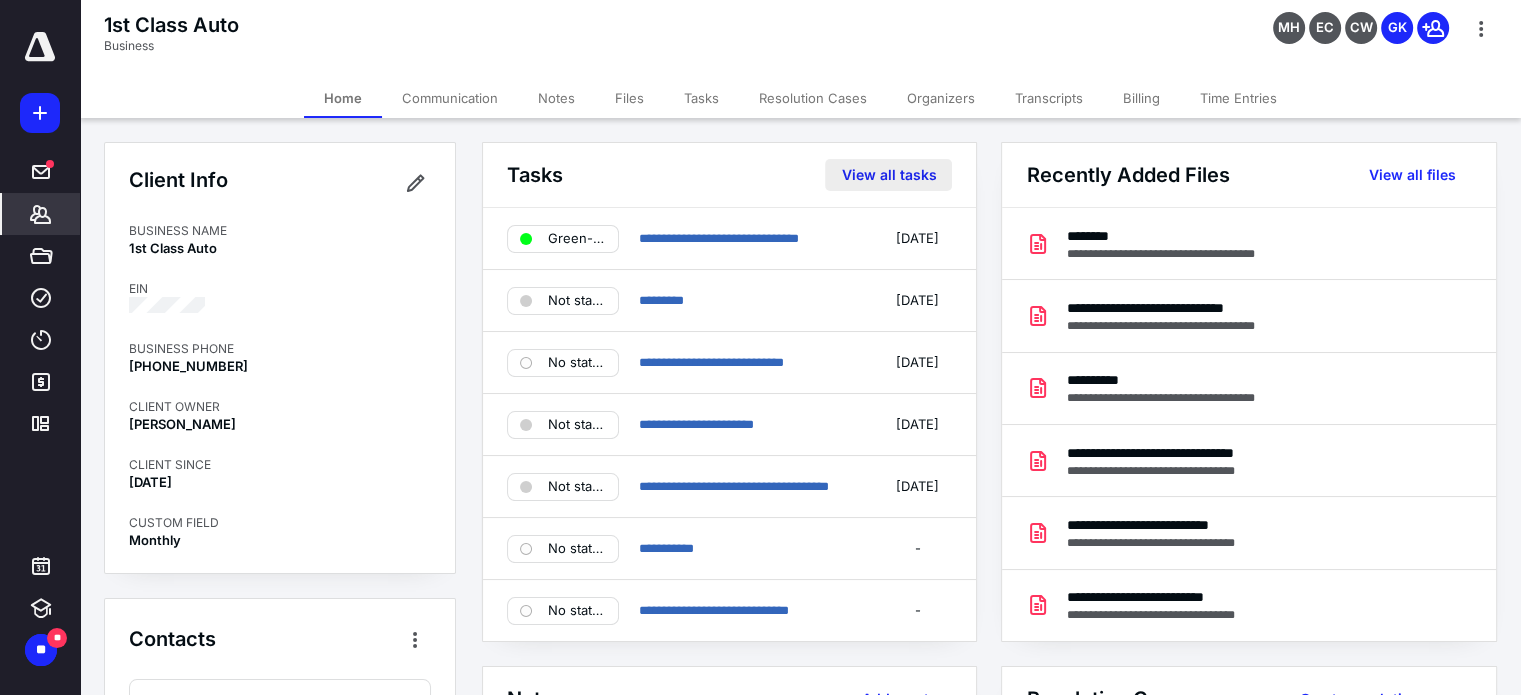 click on "View all tasks" at bounding box center [888, 175] 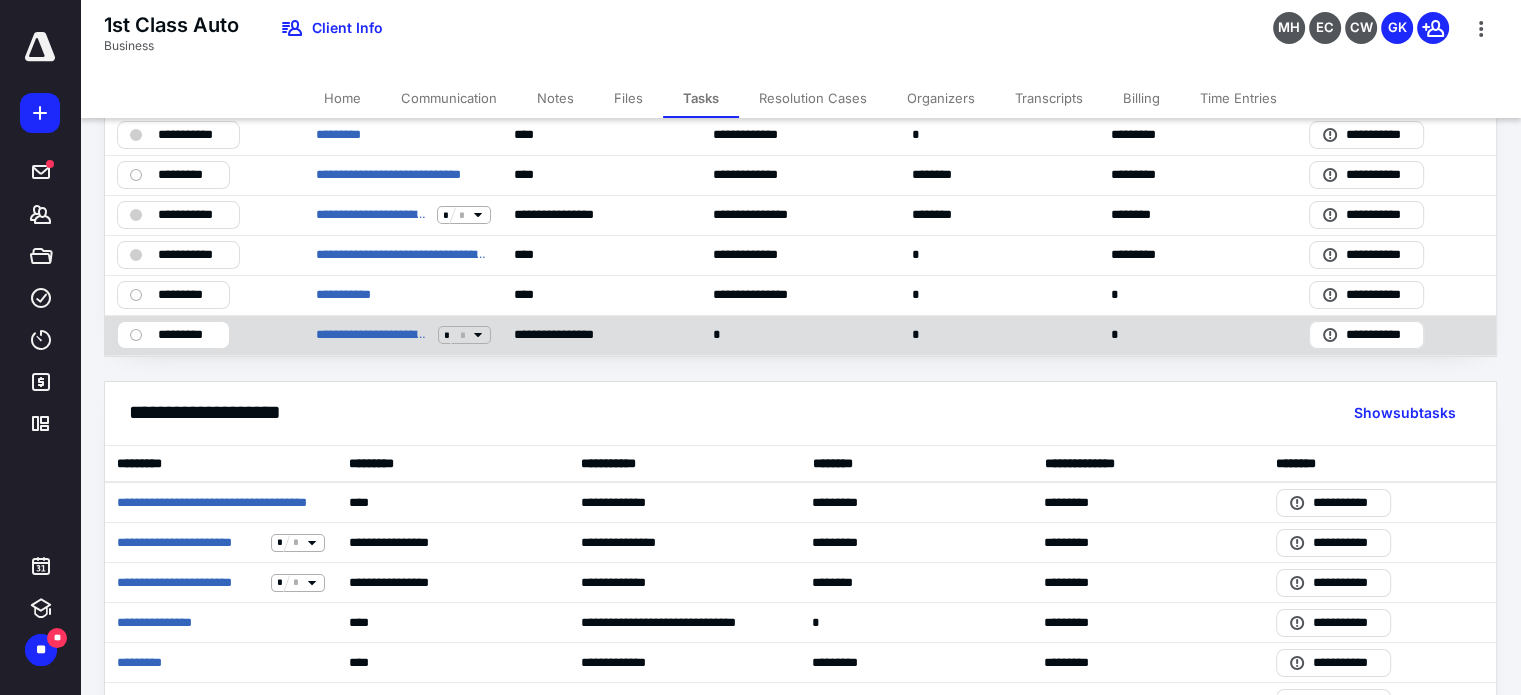 scroll, scrollTop: 296, scrollLeft: 0, axis: vertical 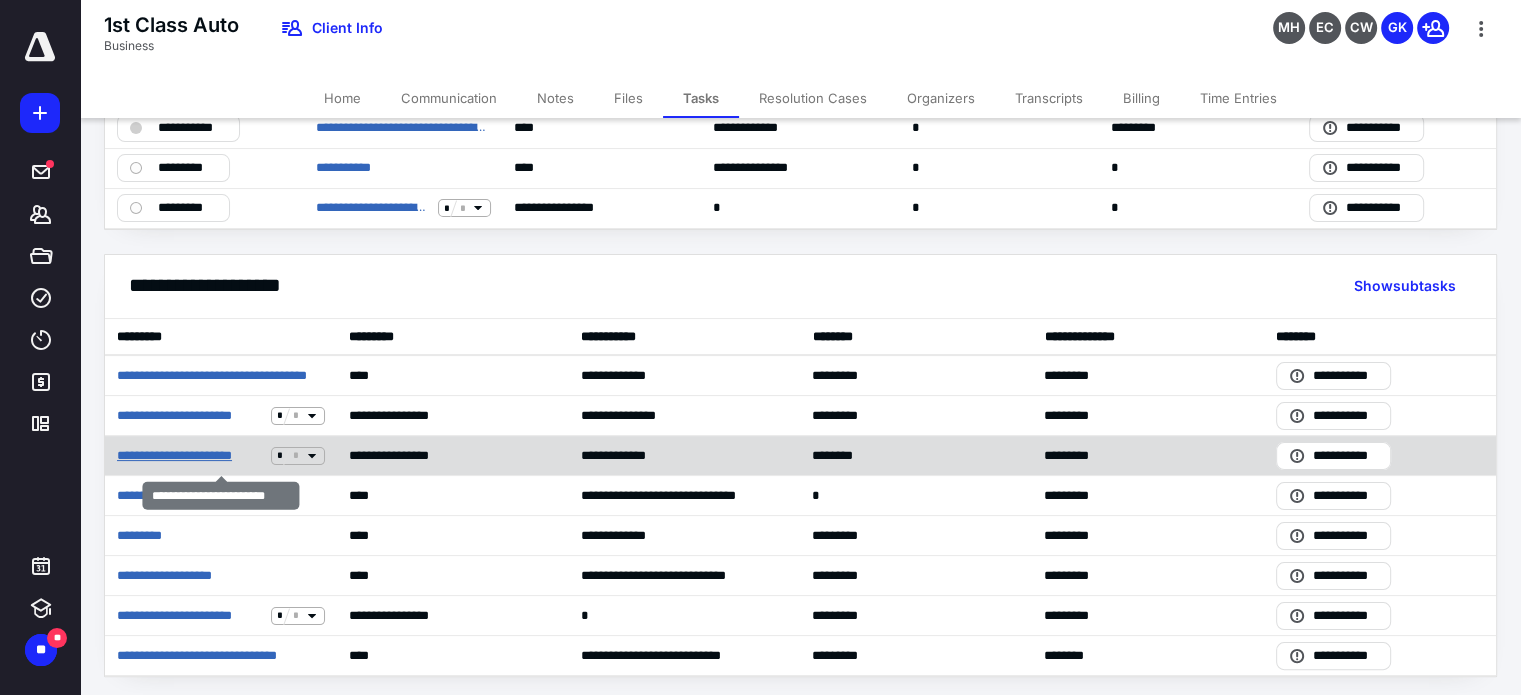 click on "**********" at bounding box center [190, 456] 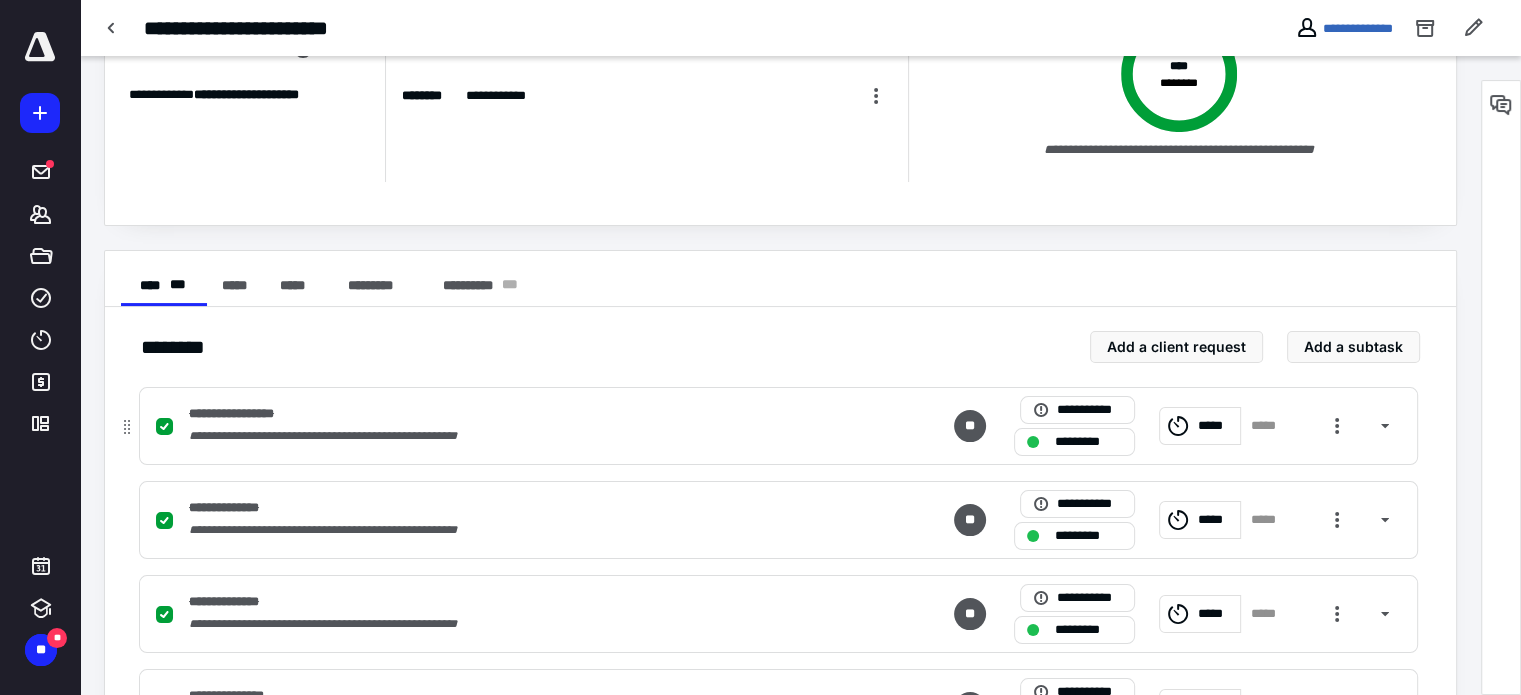 scroll, scrollTop: 91, scrollLeft: 0, axis: vertical 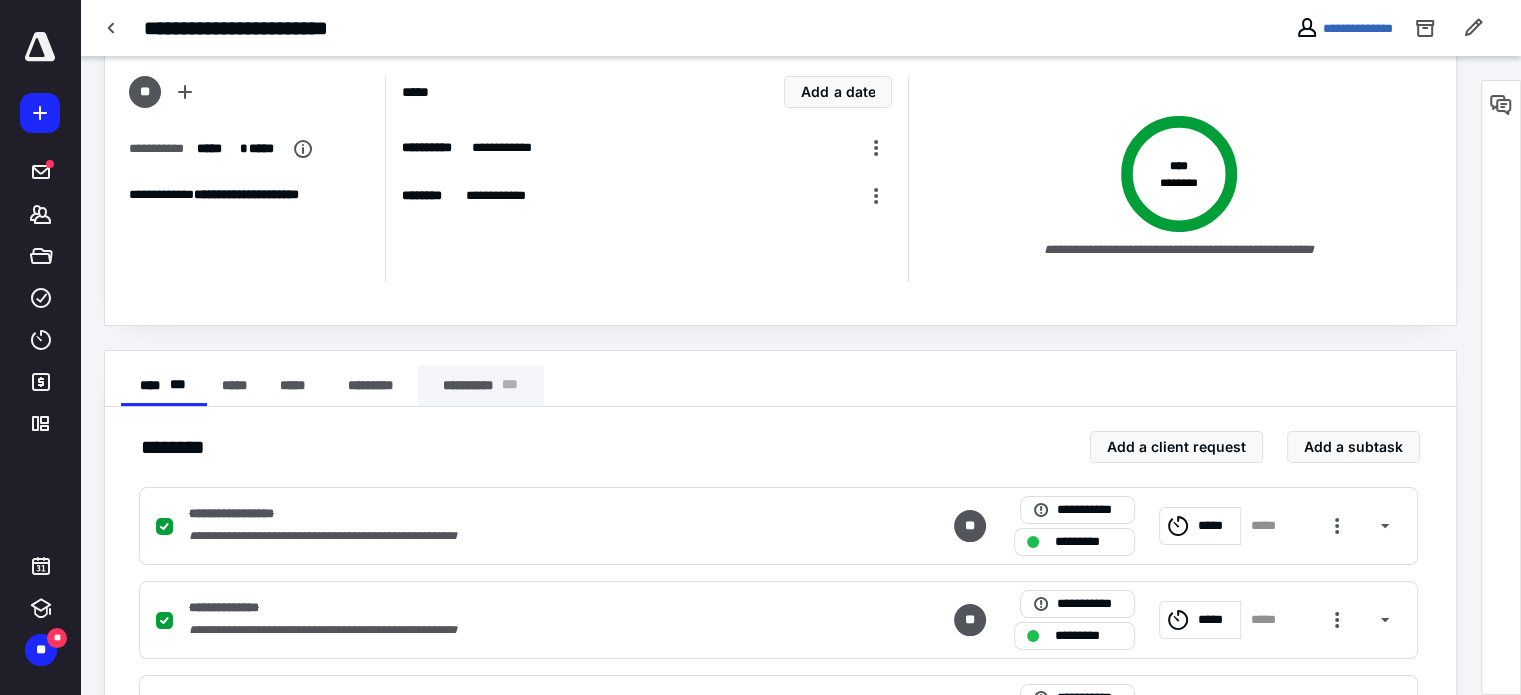 click on "**********" at bounding box center [481, 386] 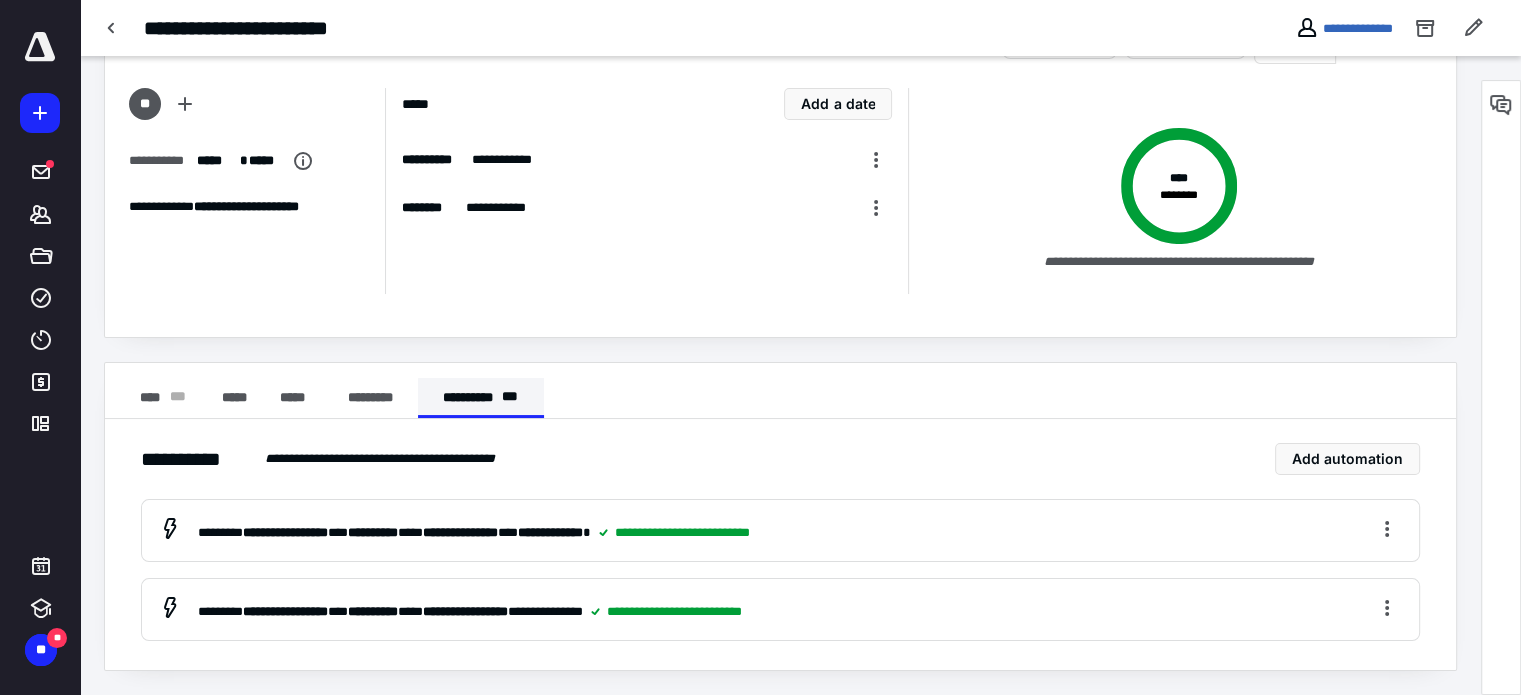 scroll, scrollTop: 77, scrollLeft: 0, axis: vertical 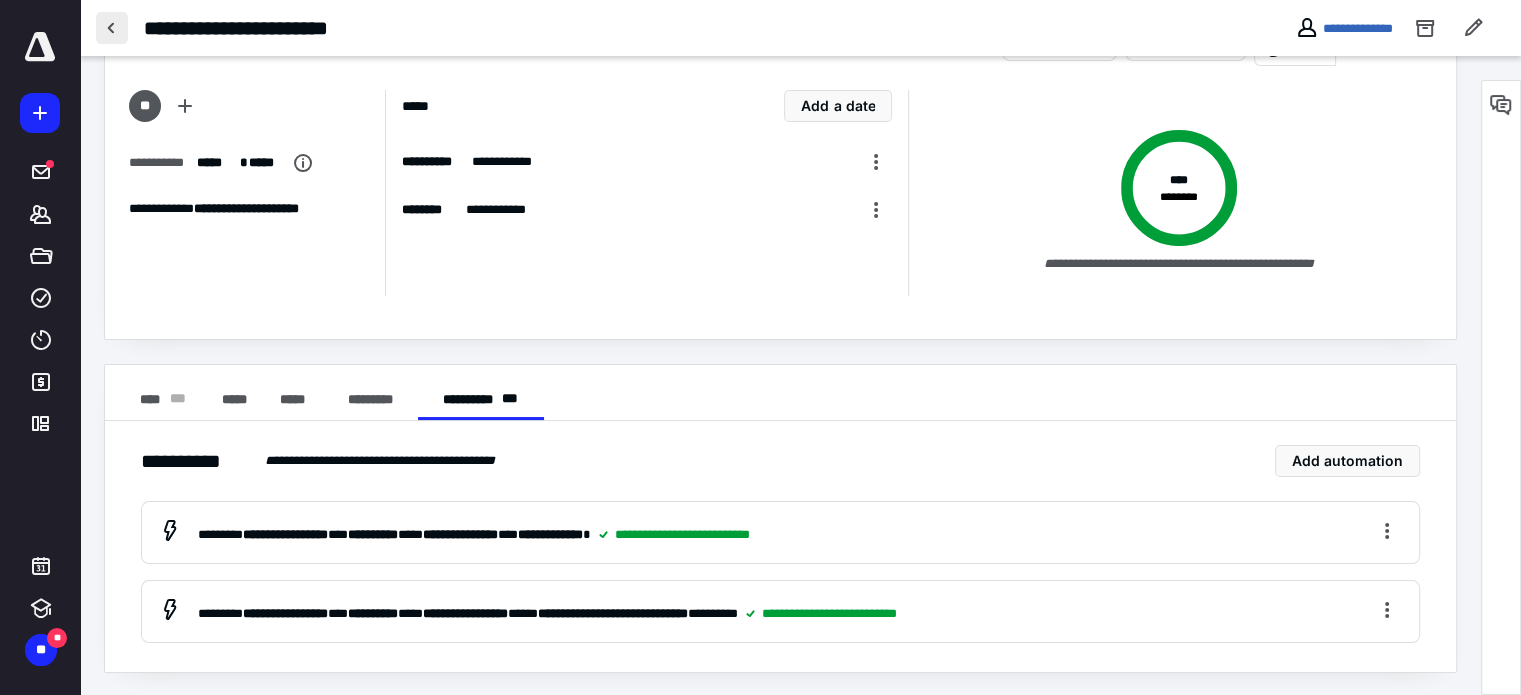 click at bounding box center [112, 28] 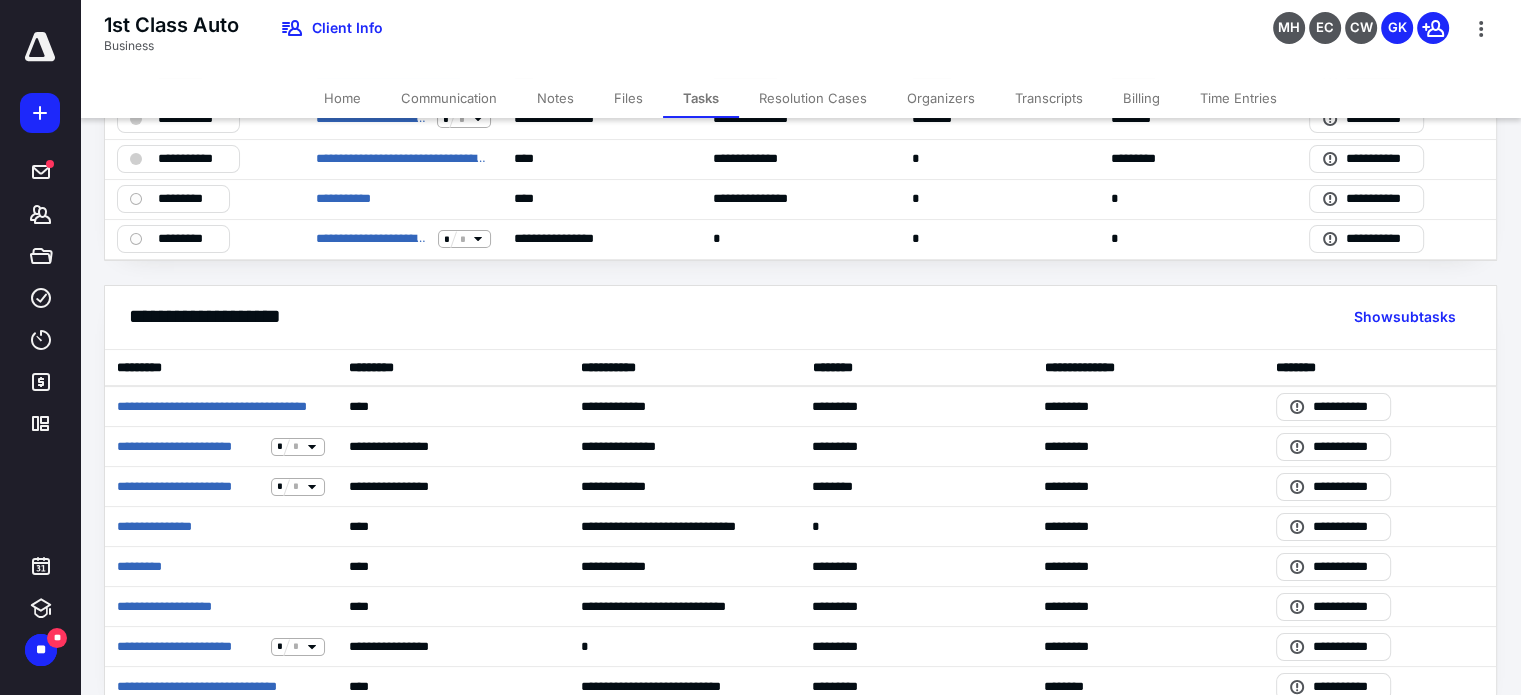 scroll, scrollTop: 296, scrollLeft: 0, axis: vertical 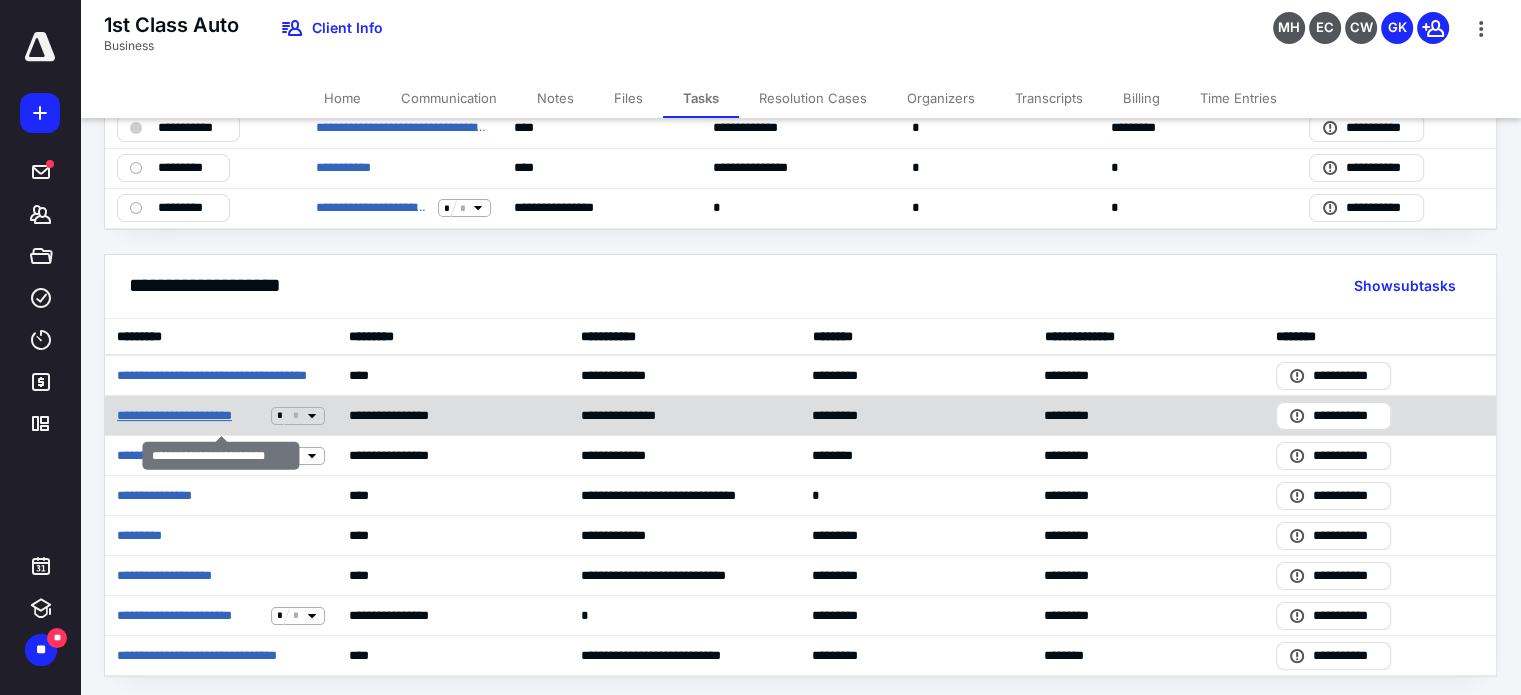 click on "**********" at bounding box center [190, 416] 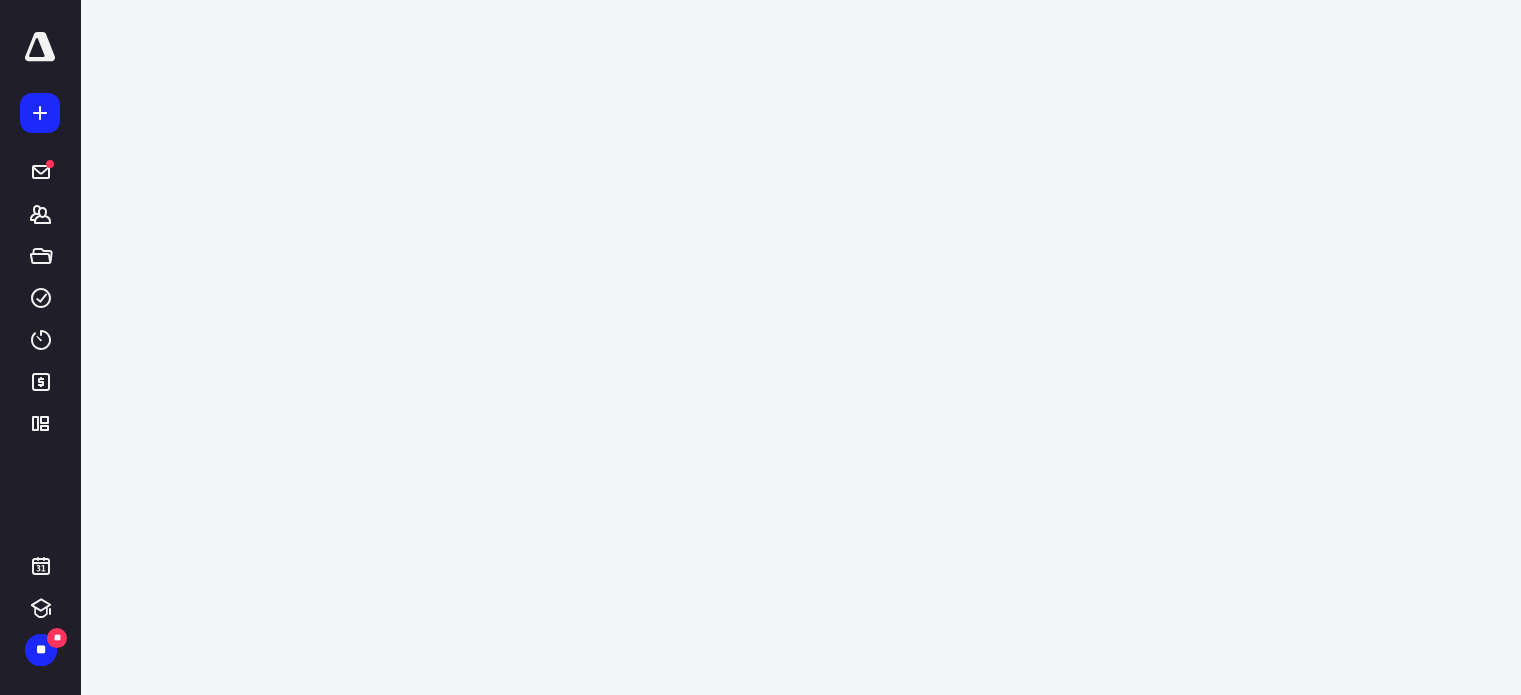 scroll, scrollTop: 0, scrollLeft: 0, axis: both 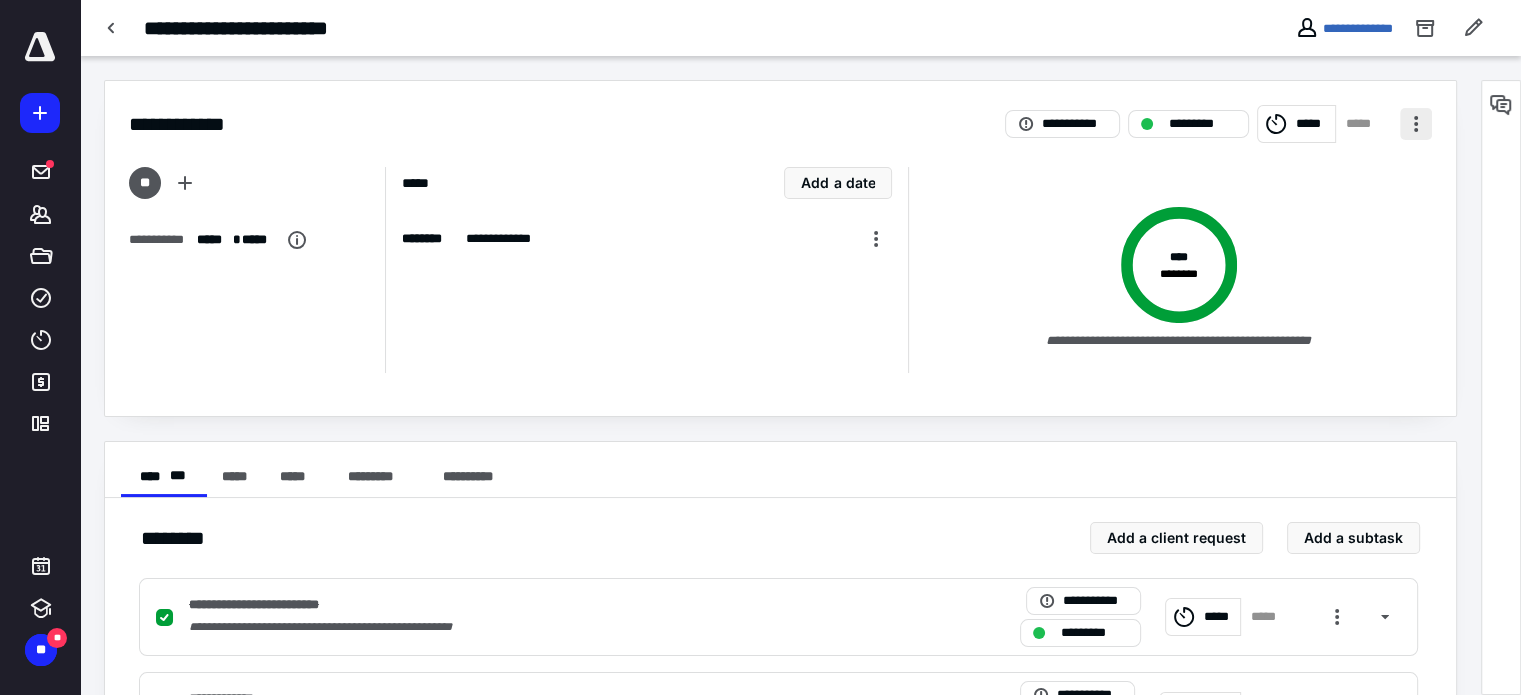 click at bounding box center [1416, 124] 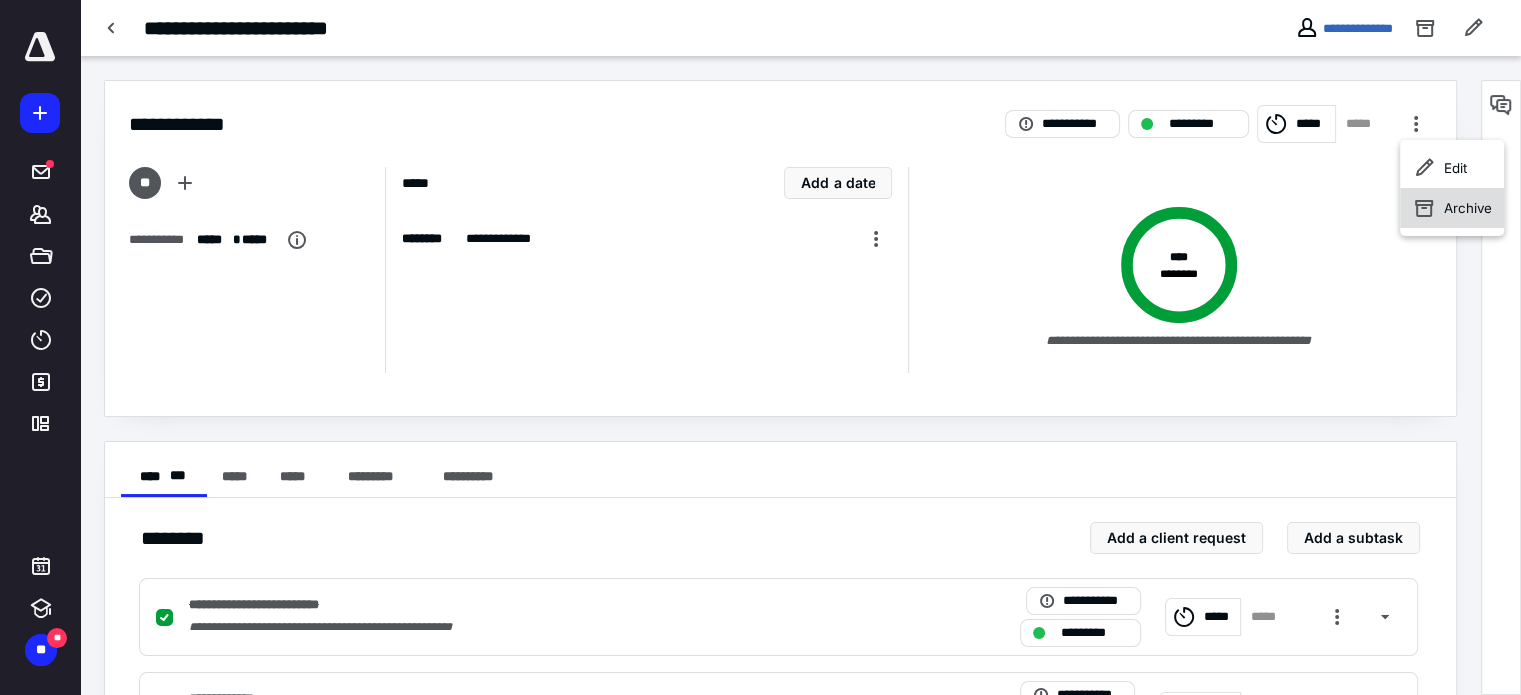 click on "Archive" at bounding box center [1452, 208] 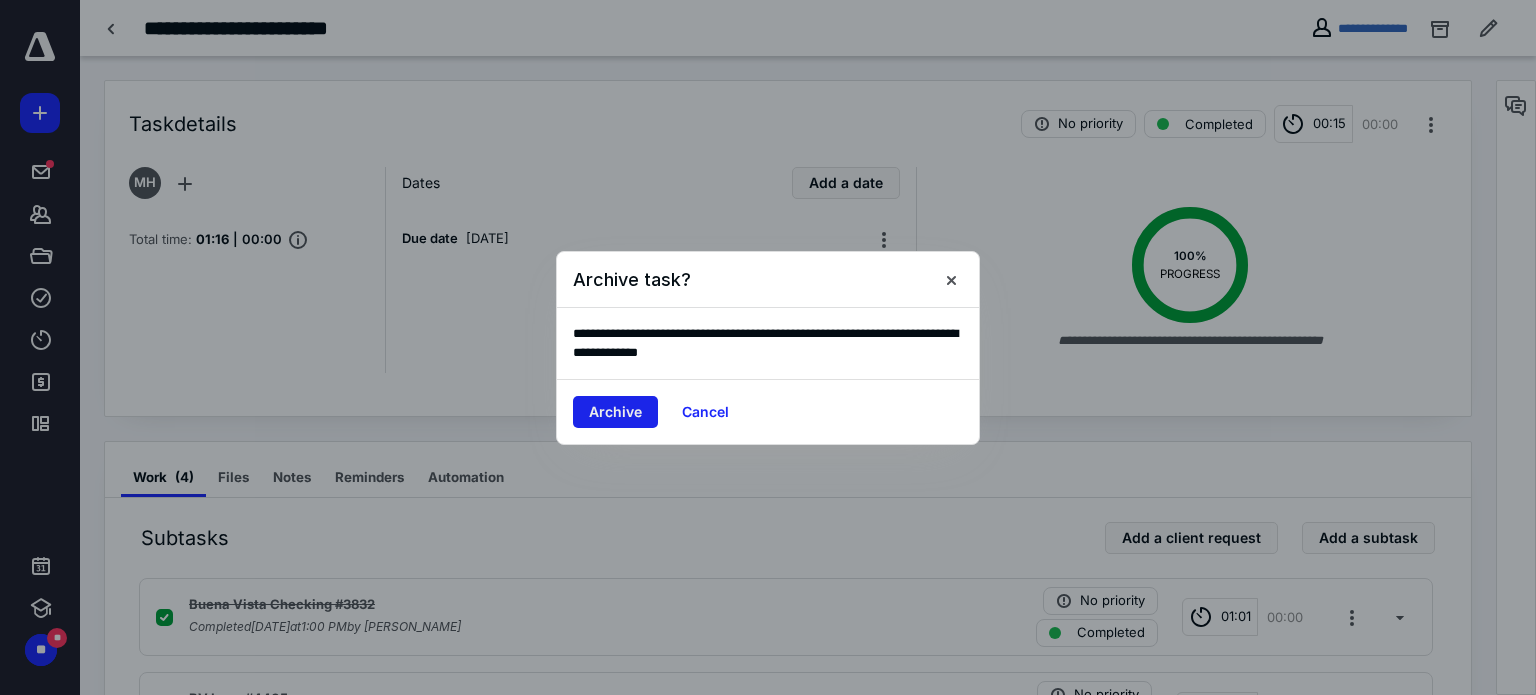 click on "Archive" at bounding box center [615, 412] 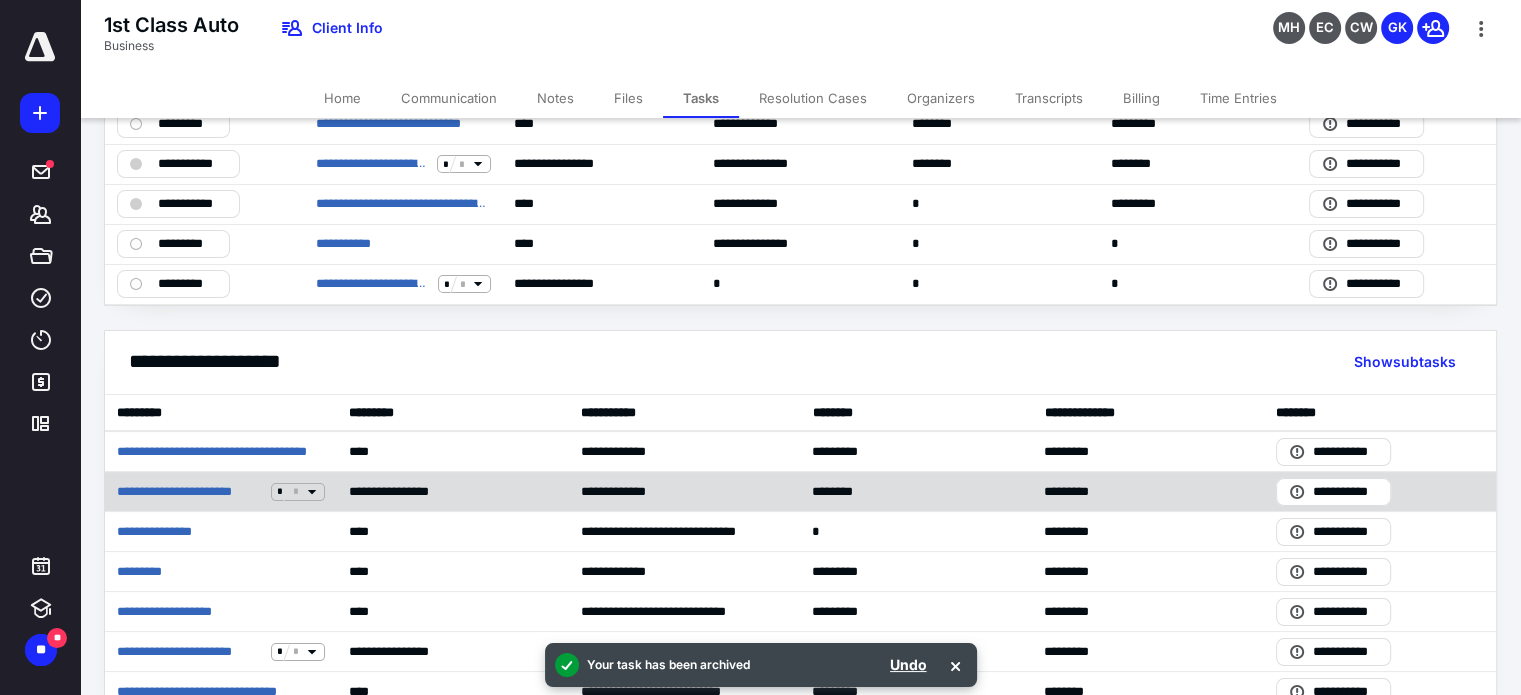 scroll, scrollTop: 256, scrollLeft: 0, axis: vertical 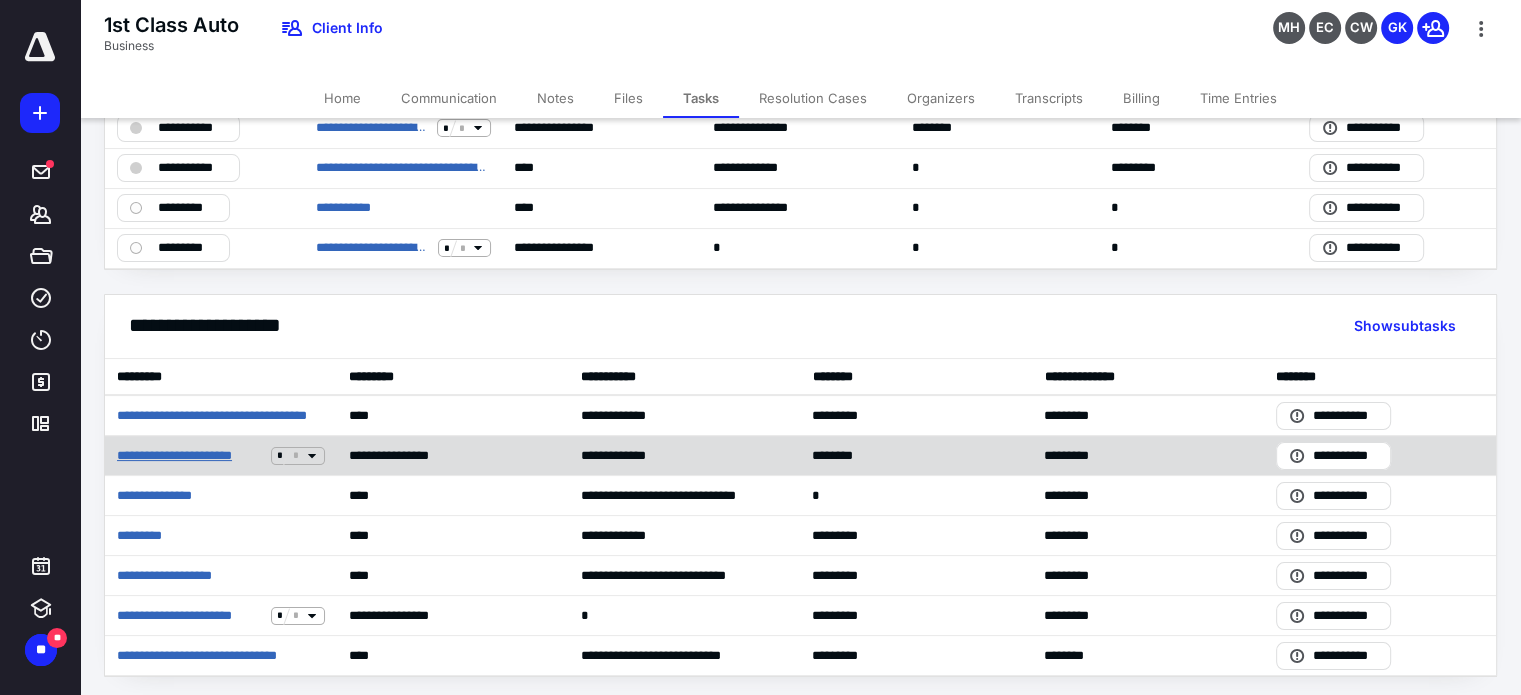 click on "**********" at bounding box center (190, 456) 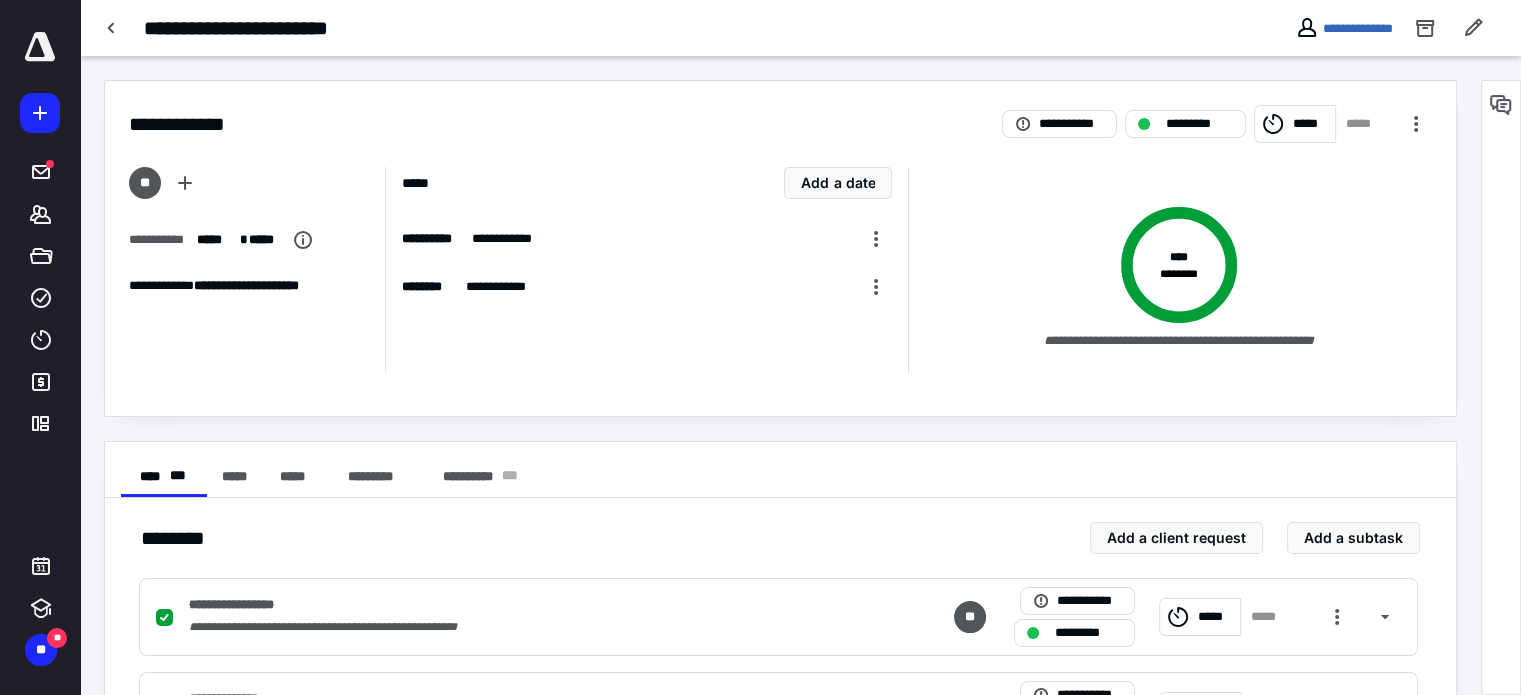 scroll, scrollTop: 100, scrollLeft: 0, axis: vertical 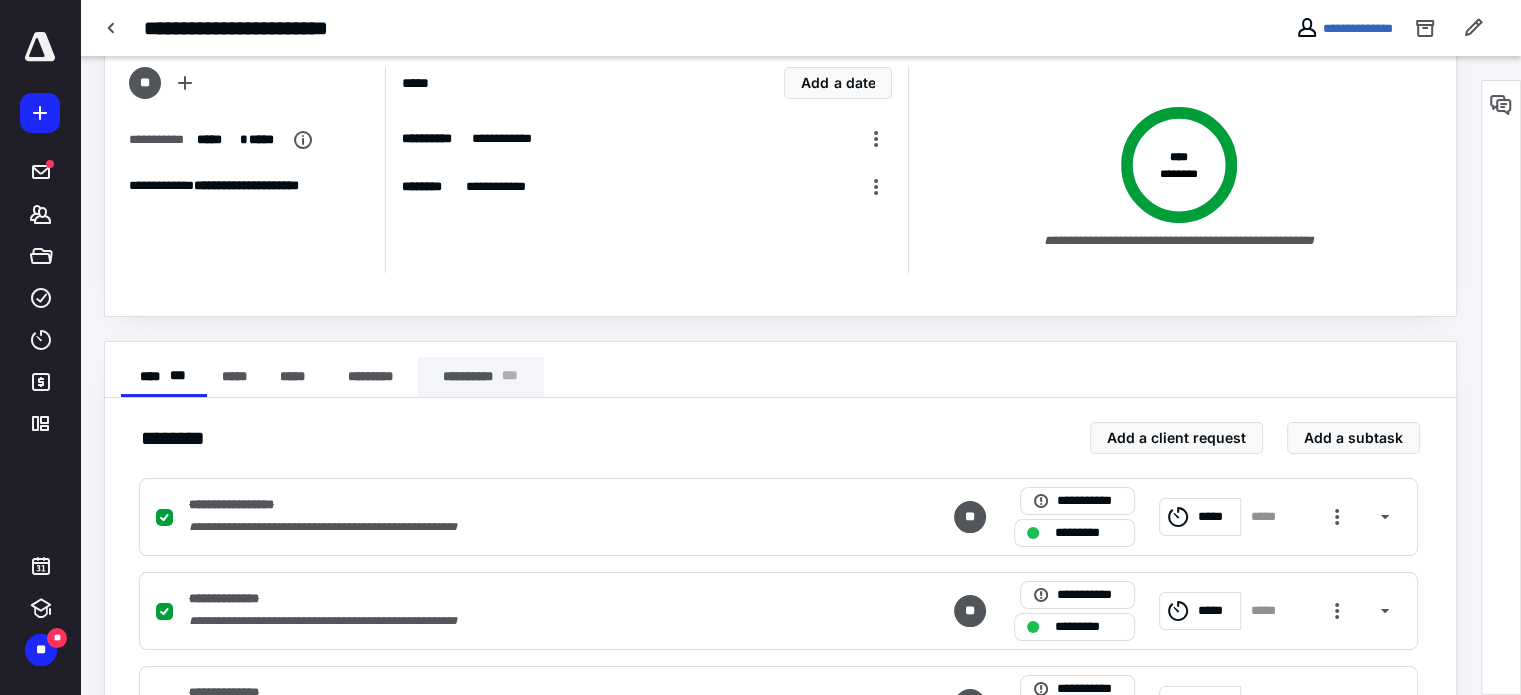 click on "**********" at bounding box center [481, 377] 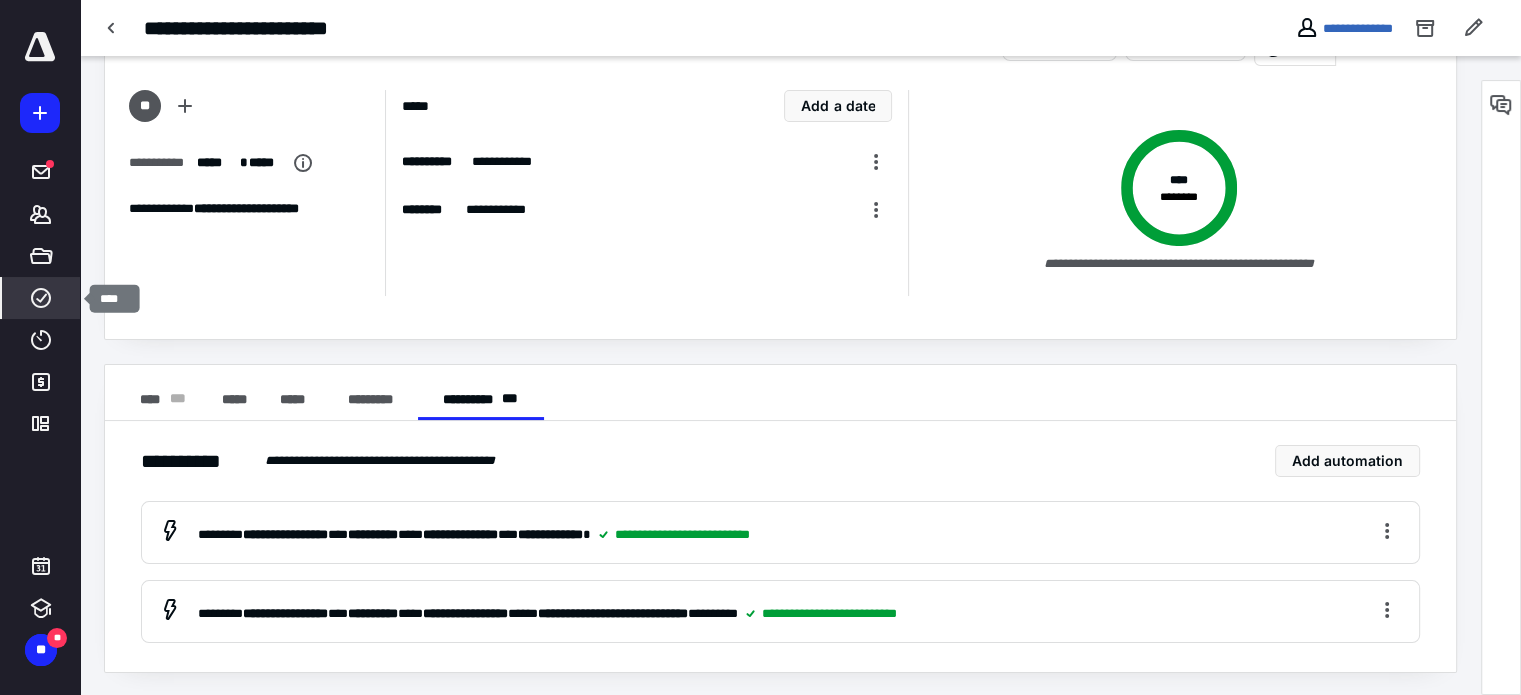click 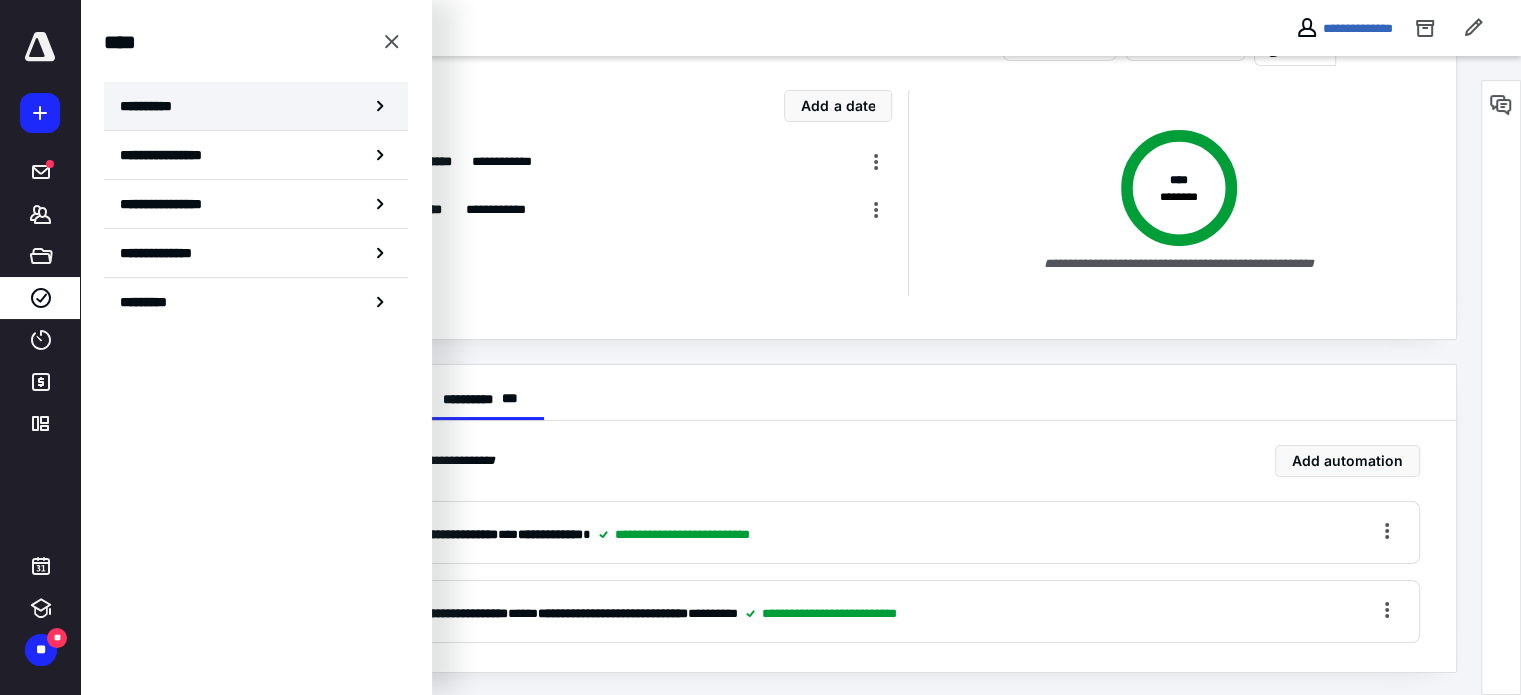 click on "**********" at bounding box center (153, 106) 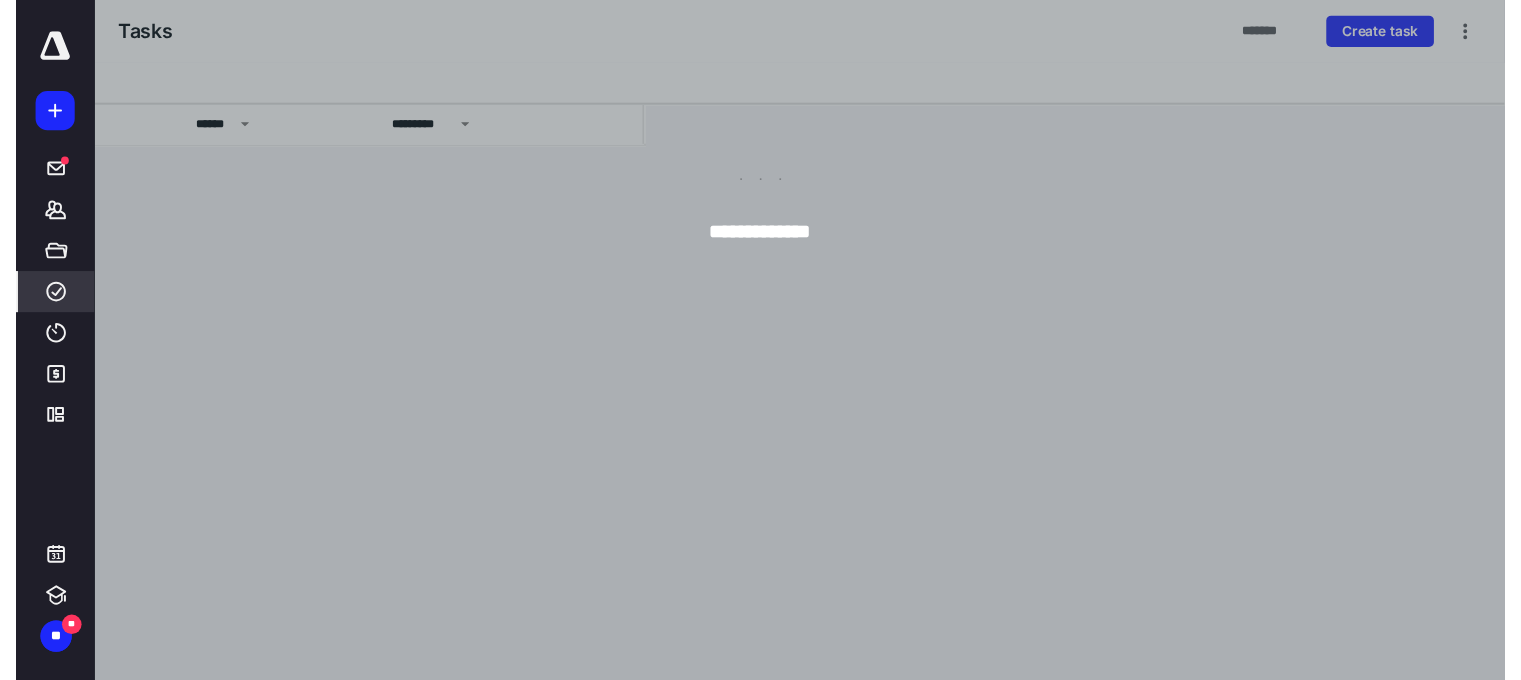 scroll, scrollTop: 0, scrollLeft: 0, axis: both 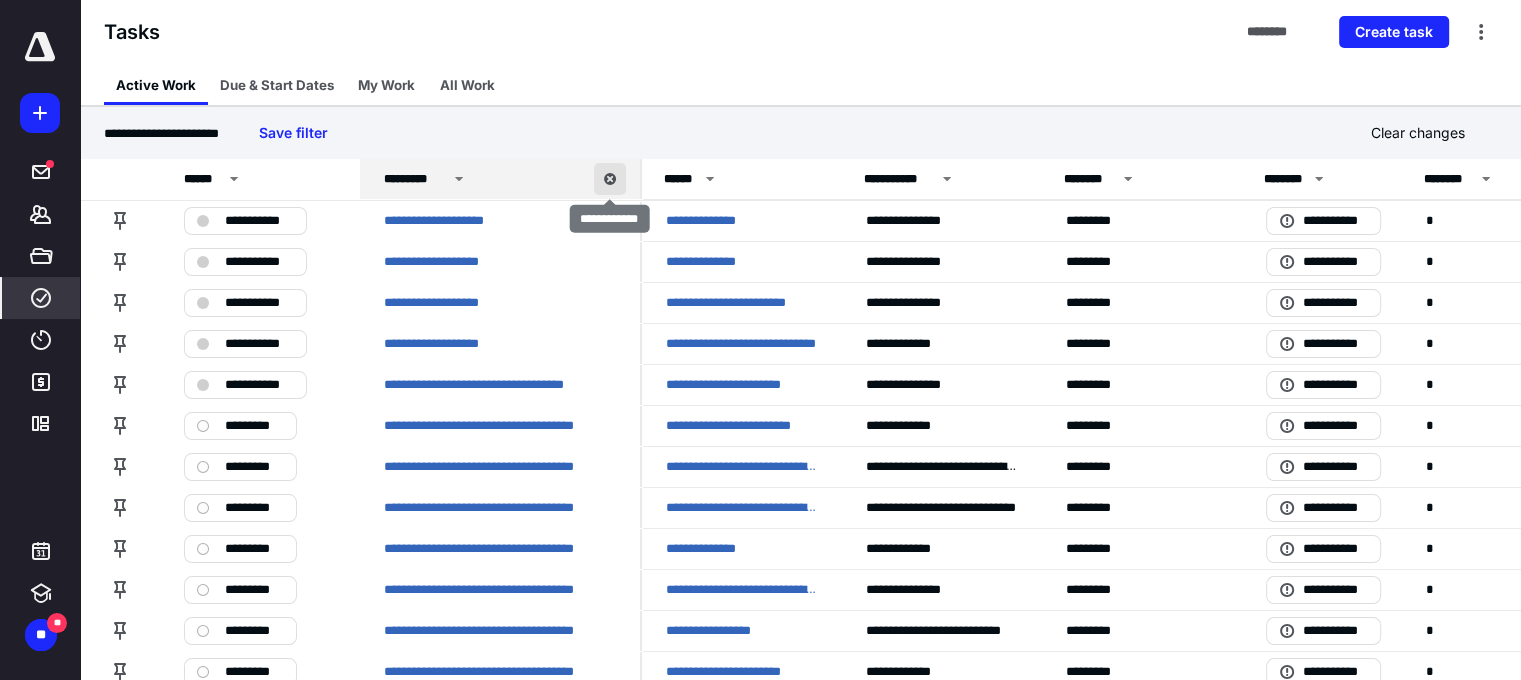 click at bounding box center (610, 179) 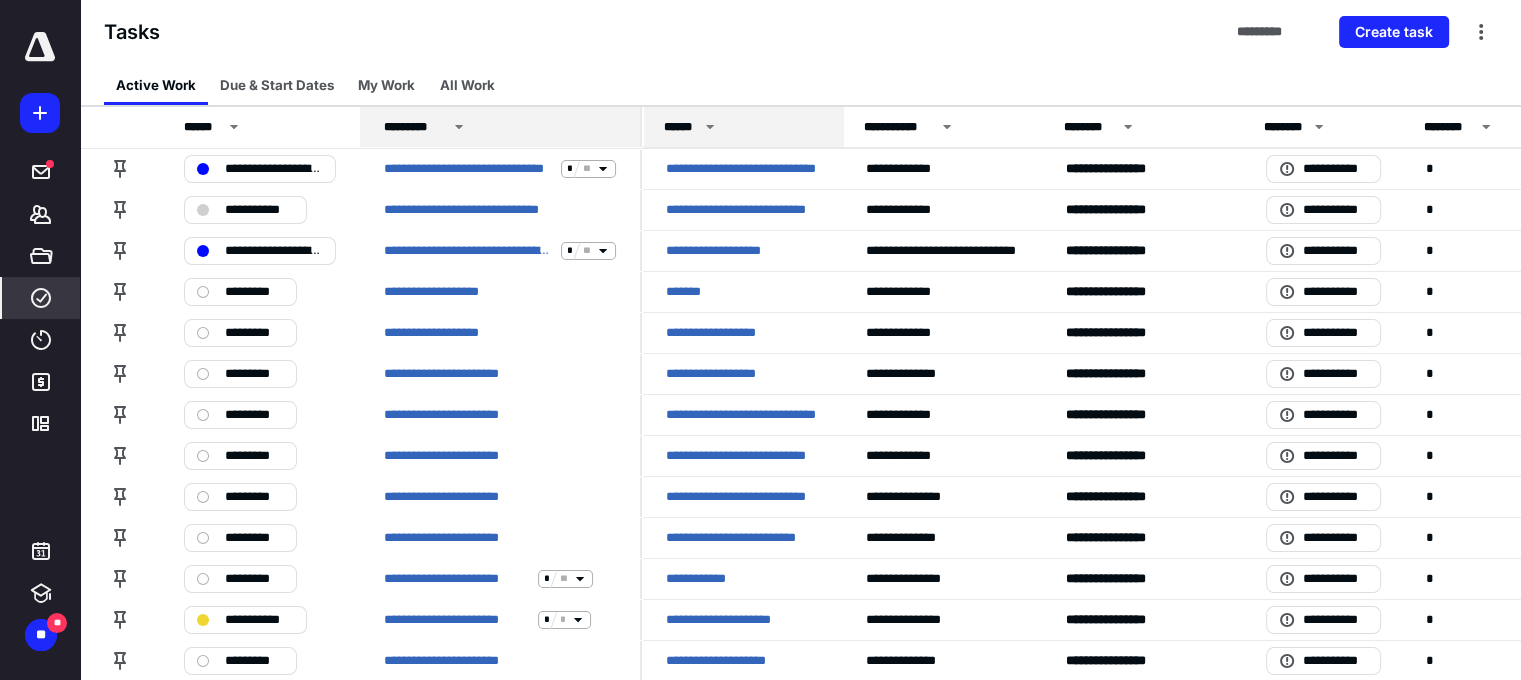 click 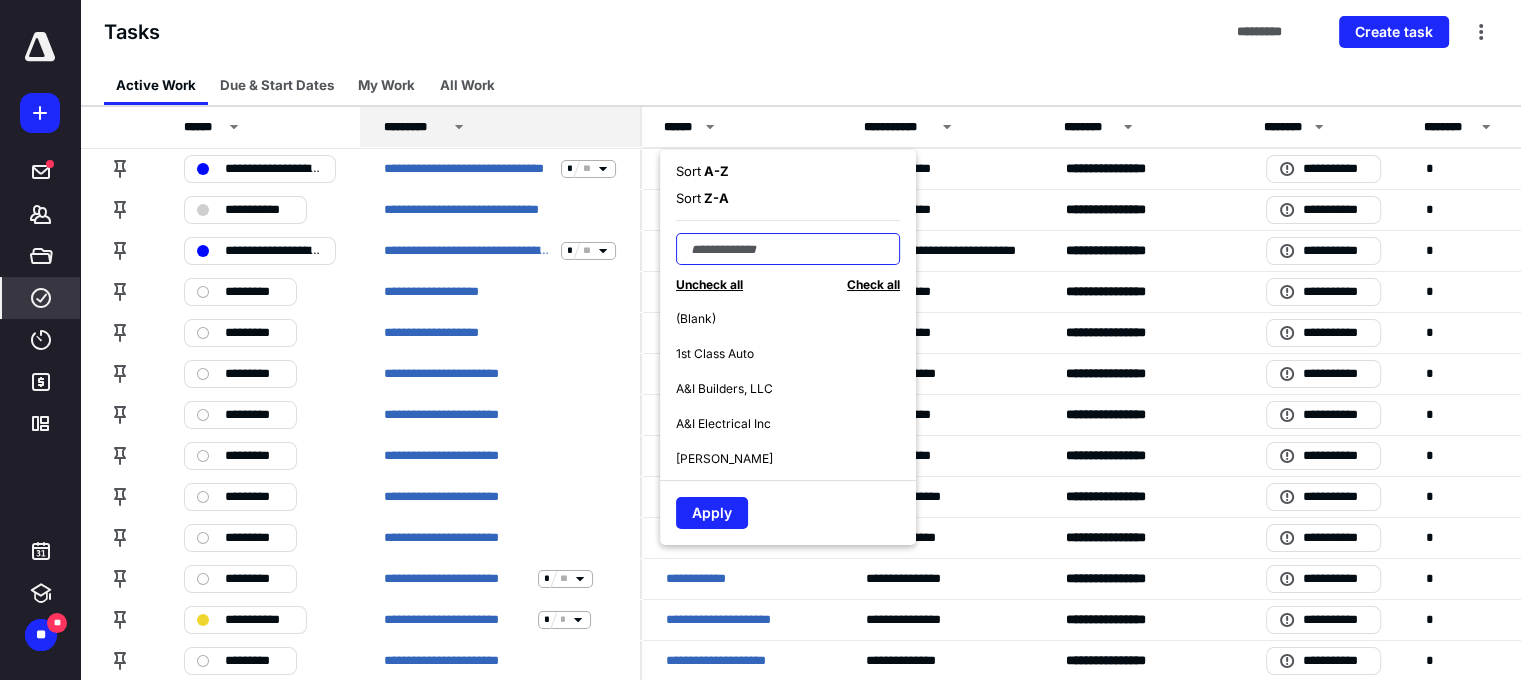 click at bounding box center (788, 249) 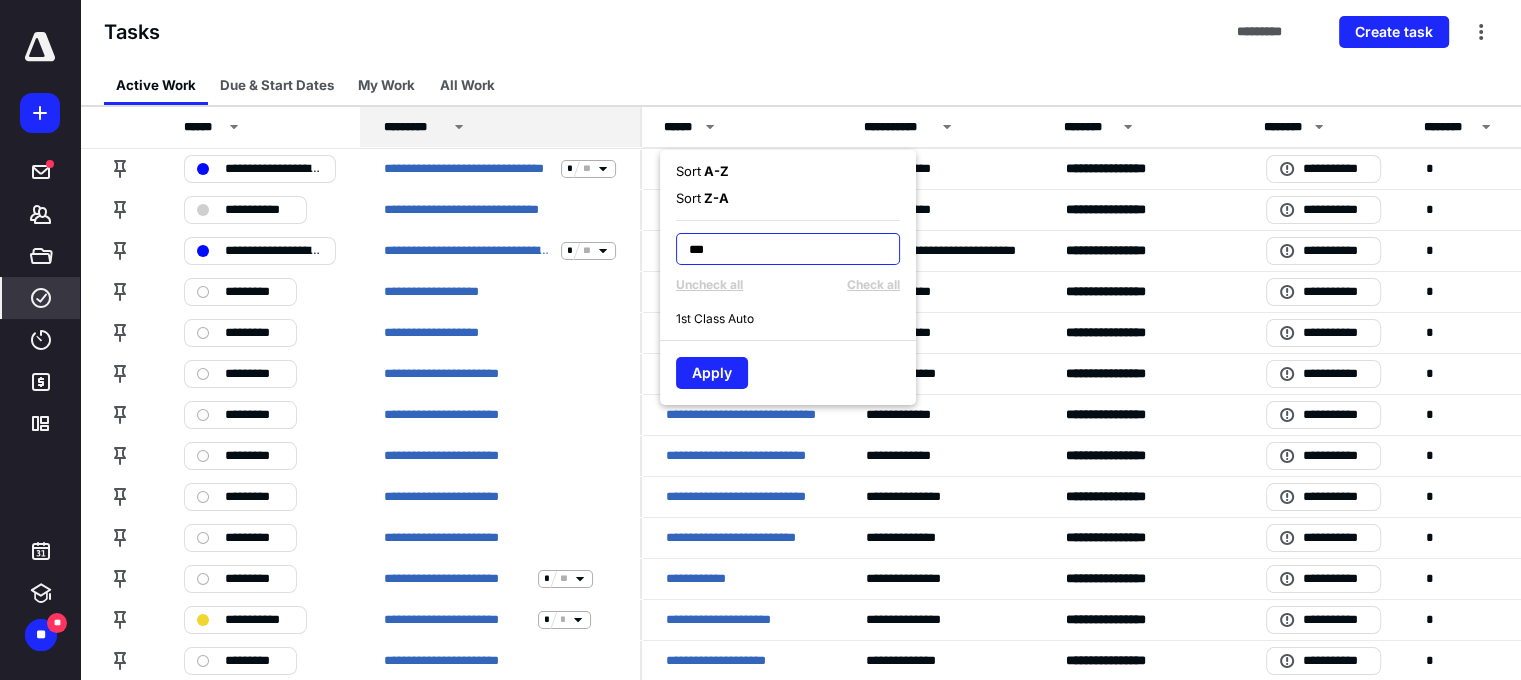 type on "***" 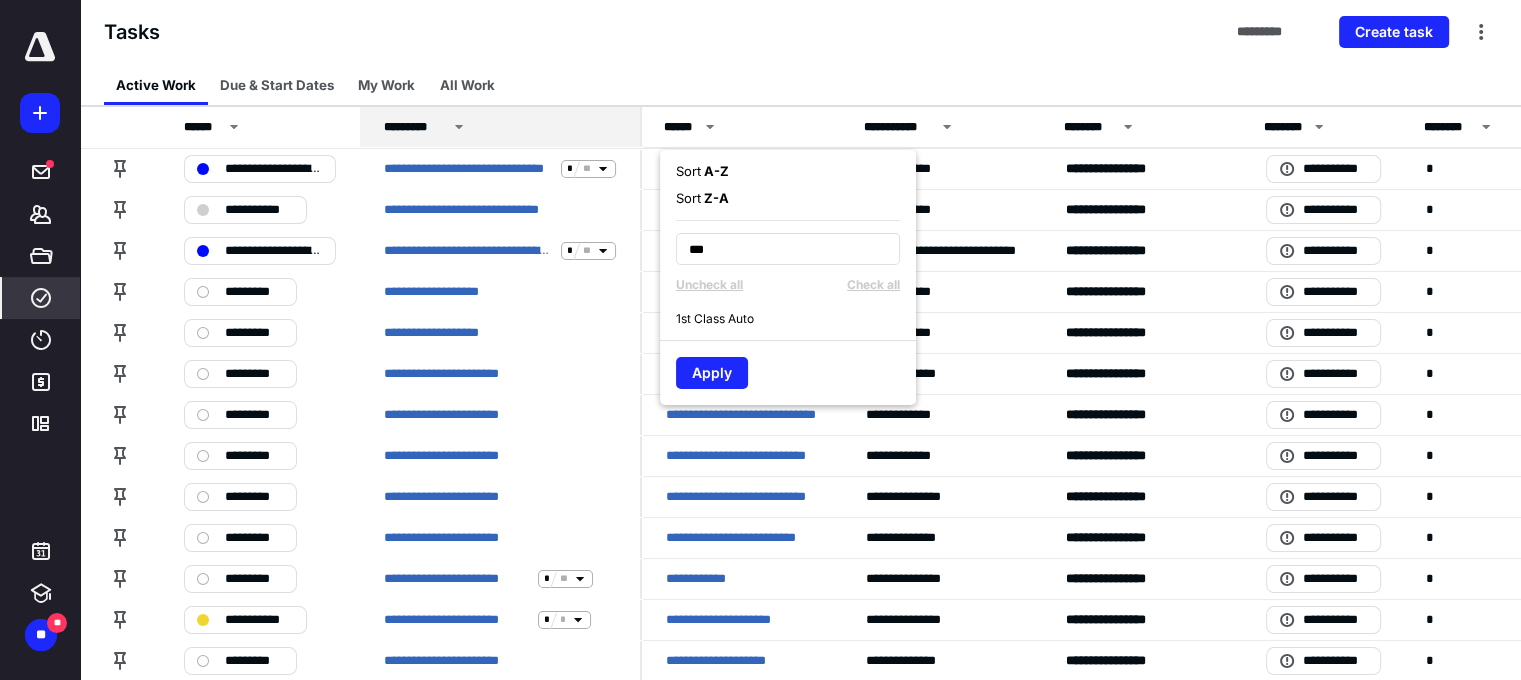 click on "1st Class Auto" at bounding box center [715, 319] 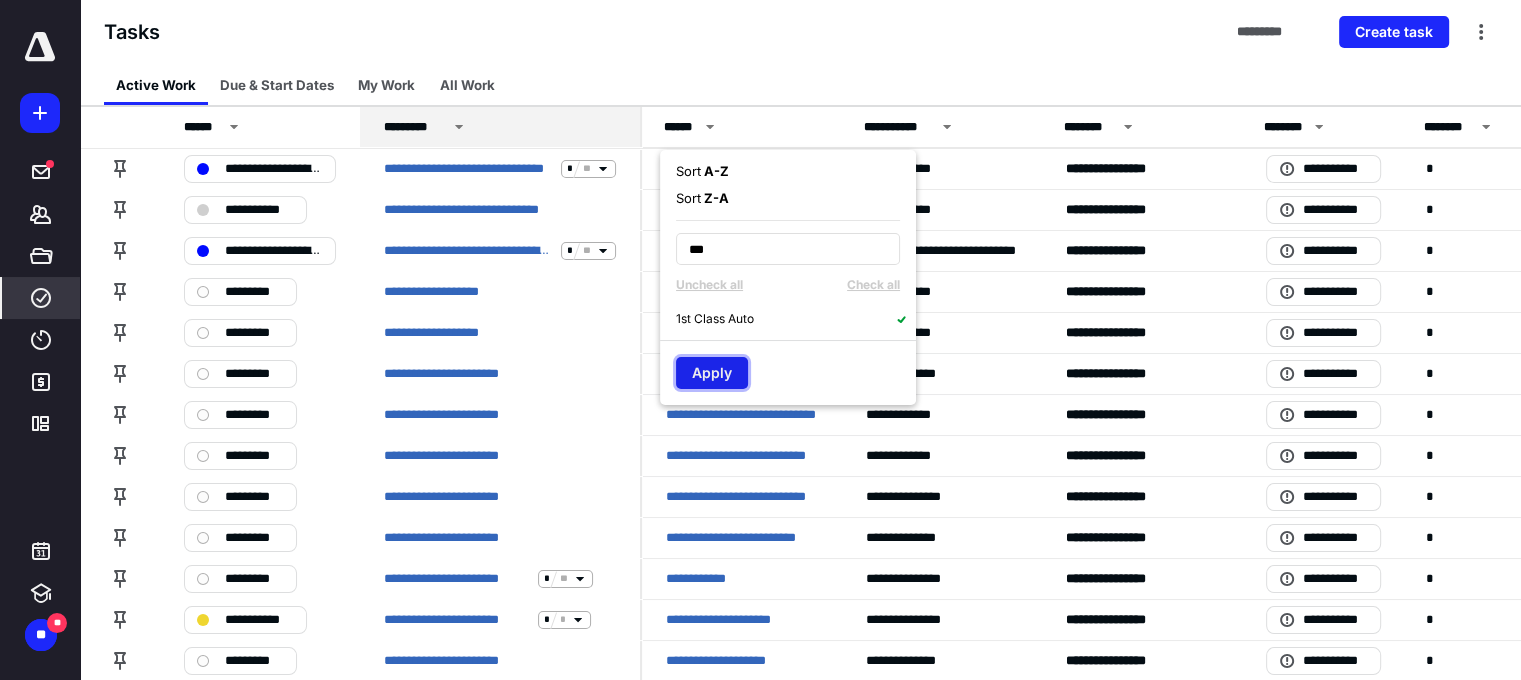 click on "Apply" at bounding box center [712, 373] 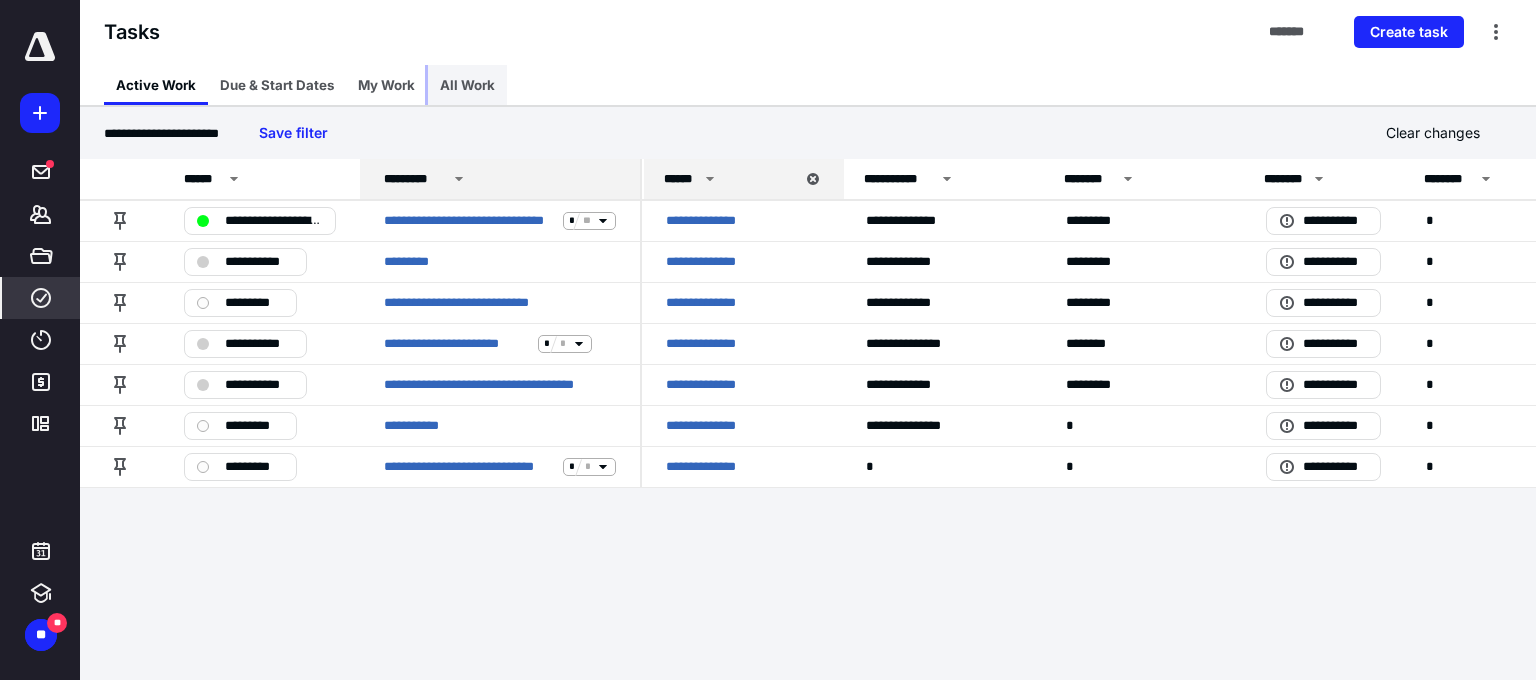 click on "All Work" at bounding box center (467, 85) 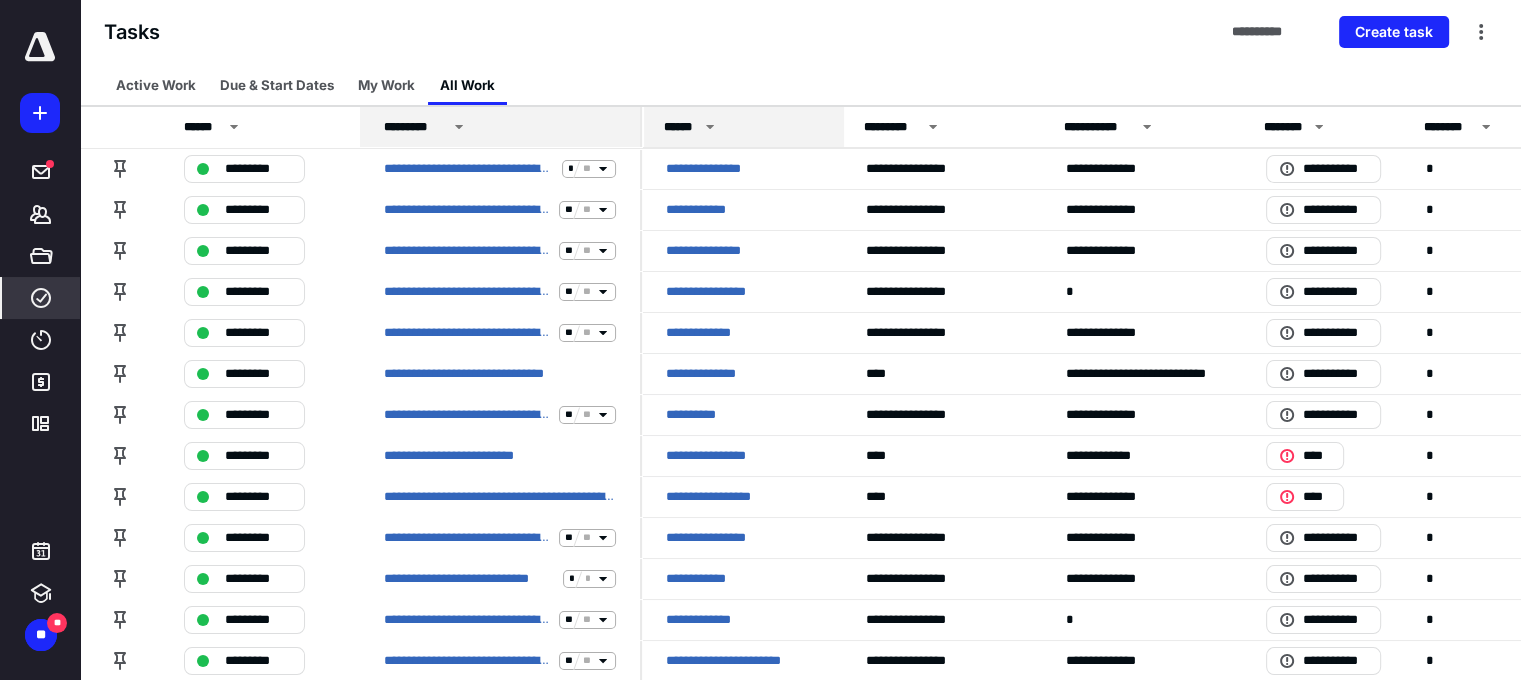 click 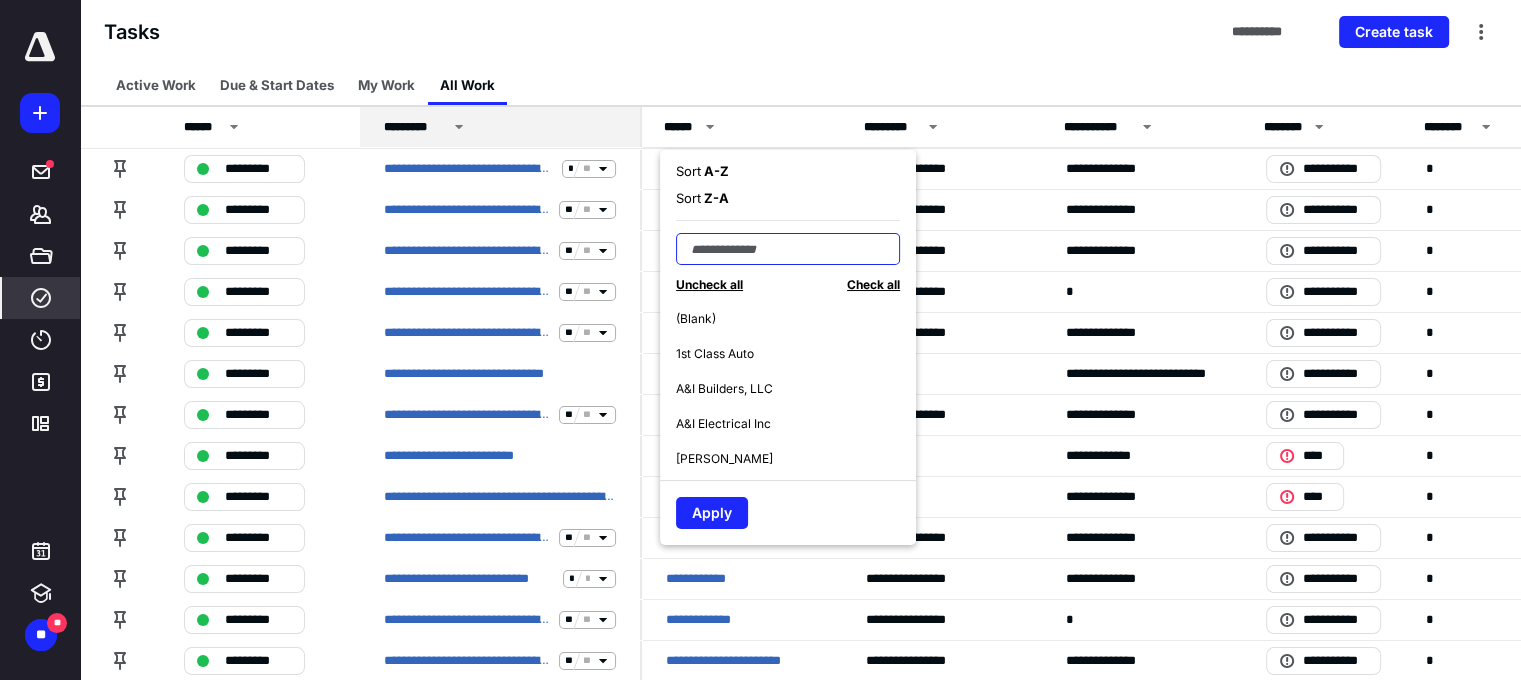 click at bounding box center (788, 249) 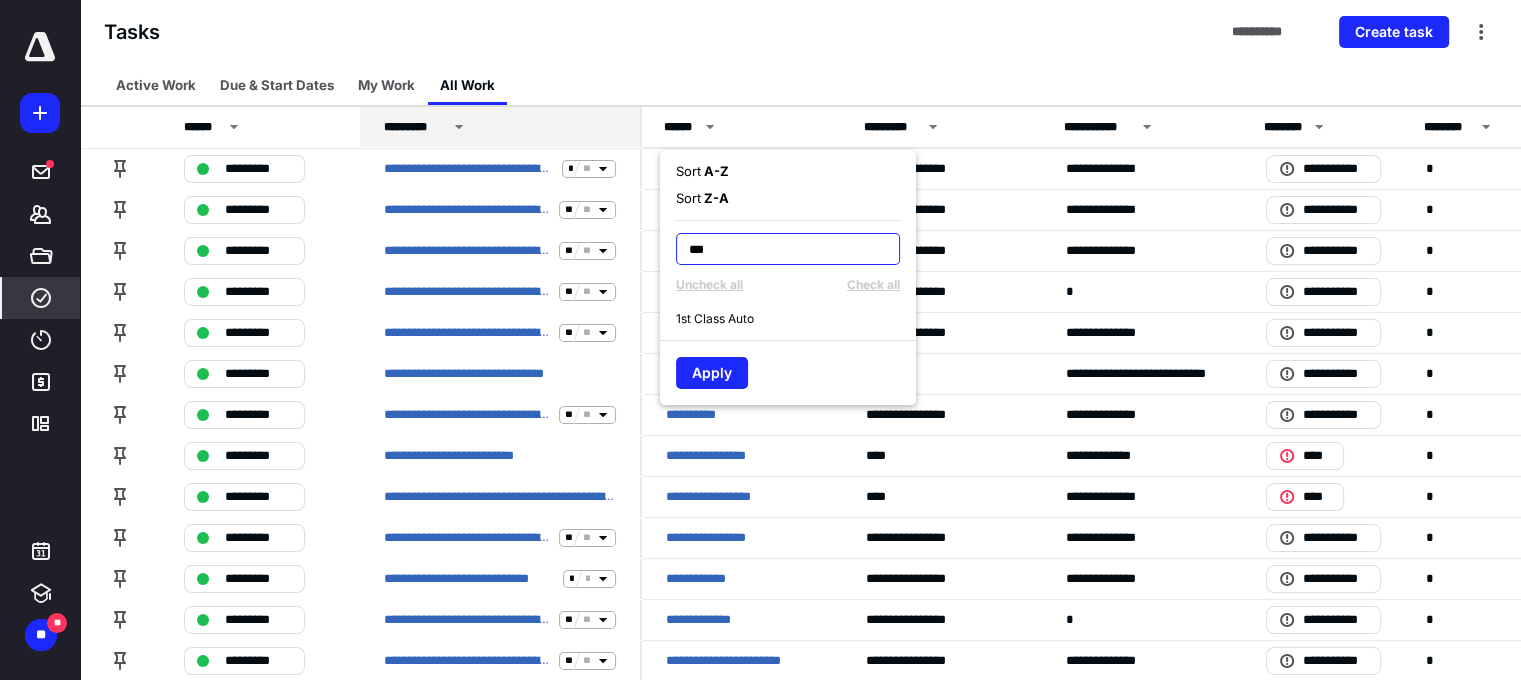 type on "***" 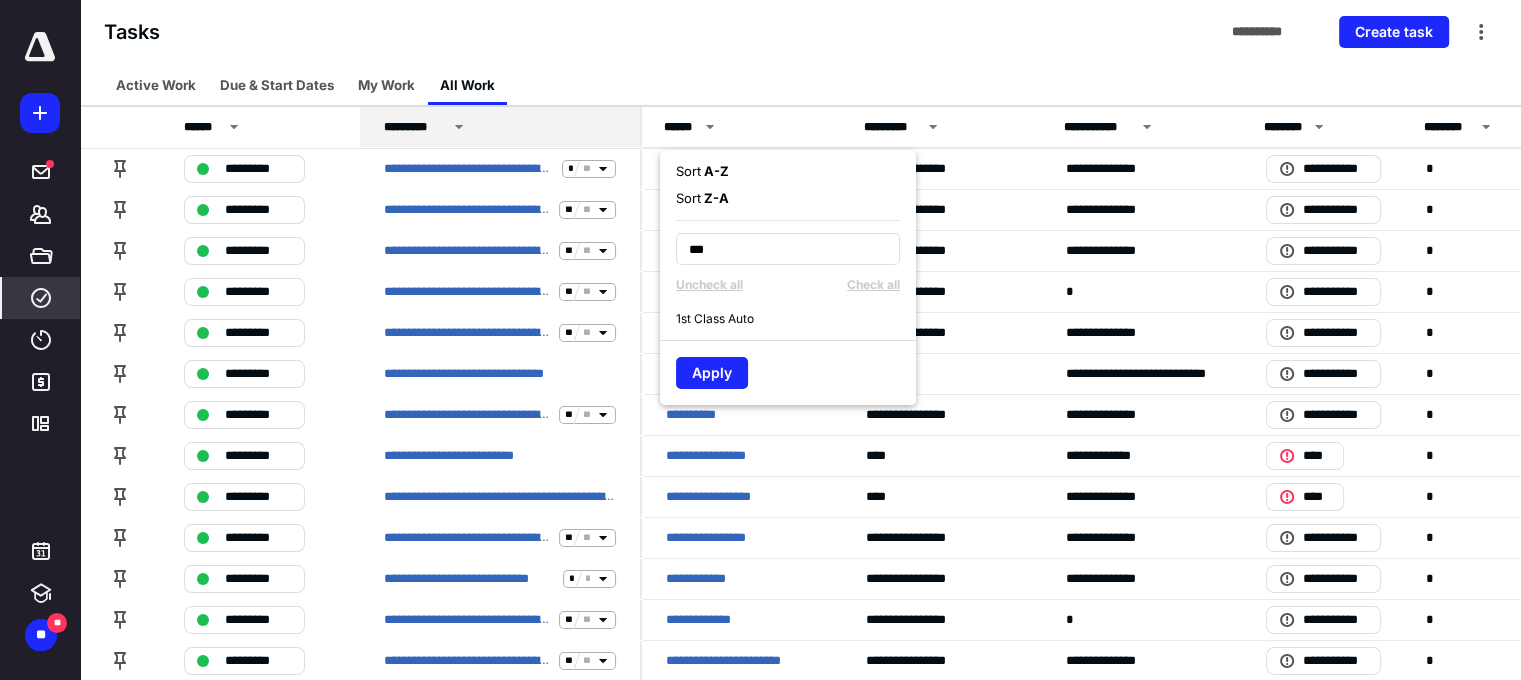 click on "1st Class Auto" at bounding box center (715, 319) 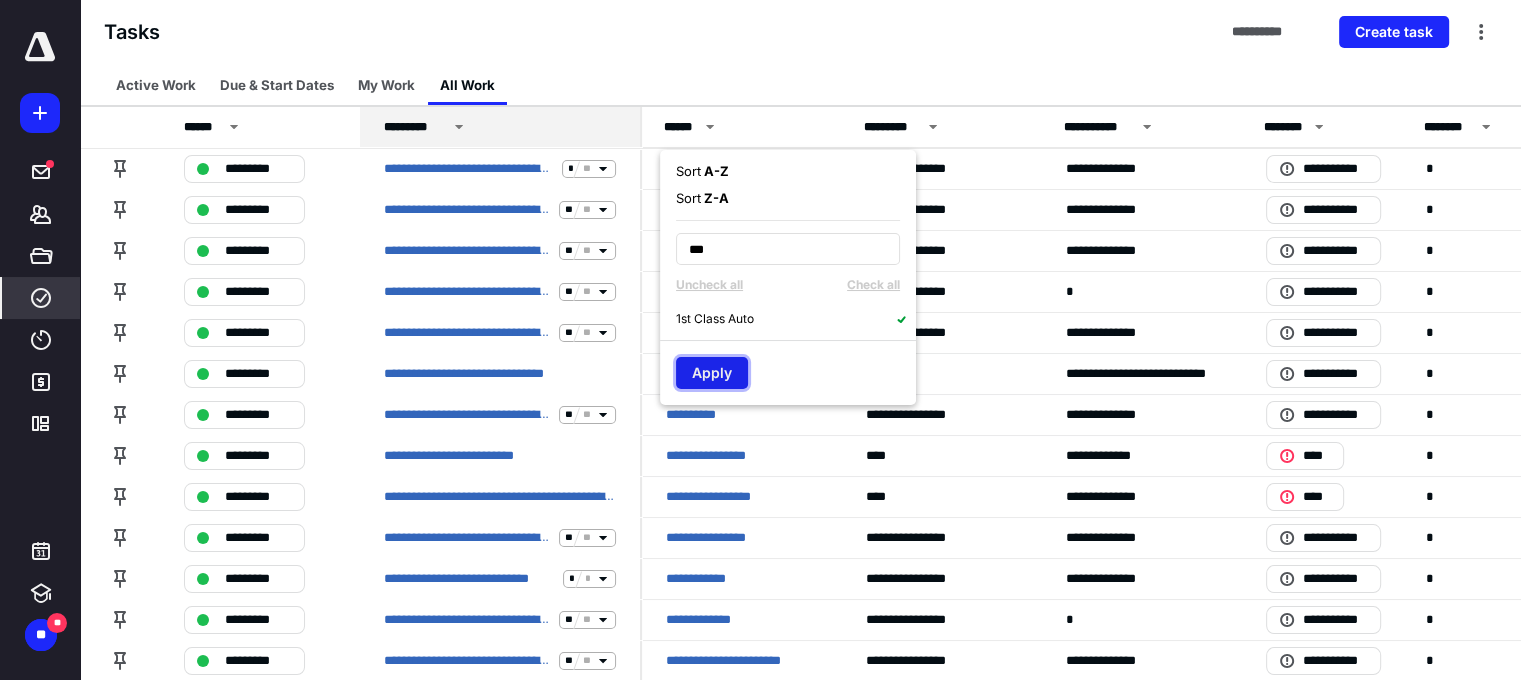 click on "Apply" at bounding box center (712, 373) 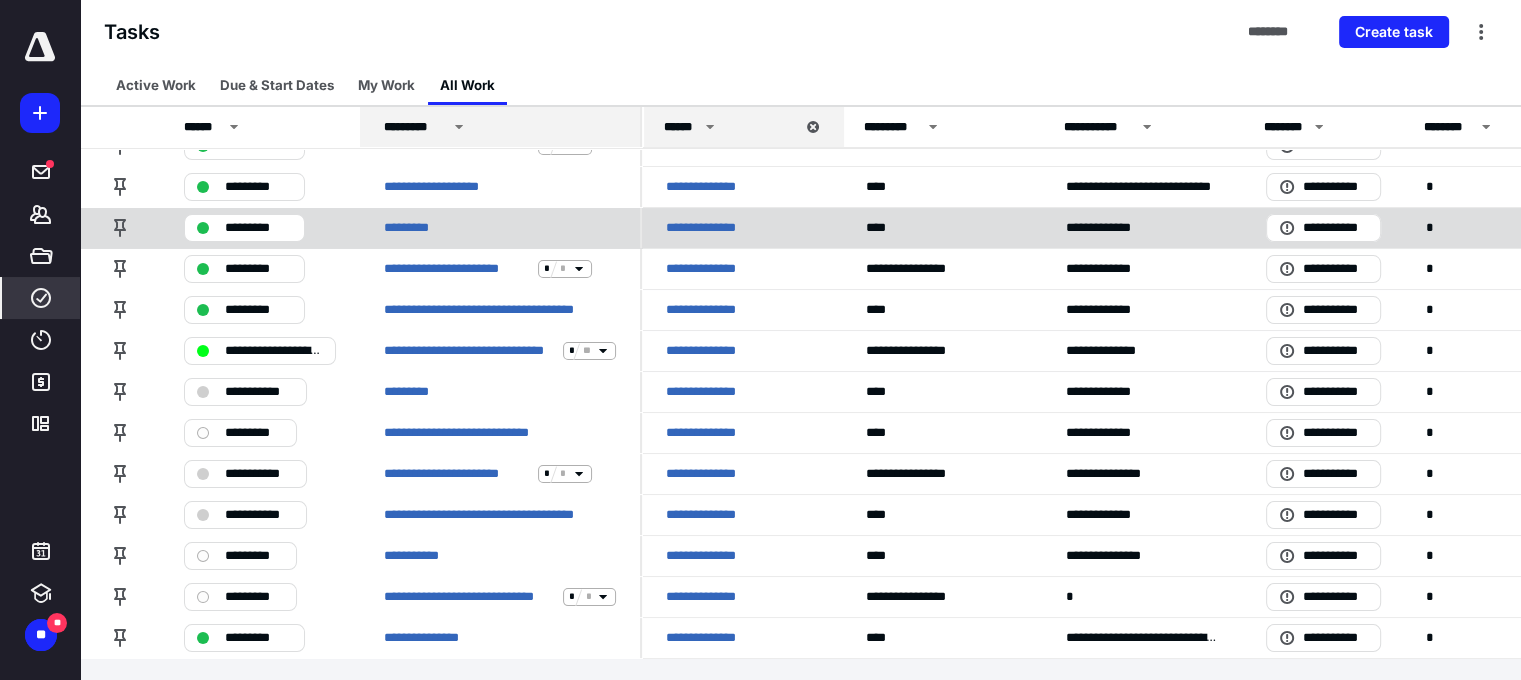 scroll, scrollTop: 0, scrollLeft: 0, axis: both 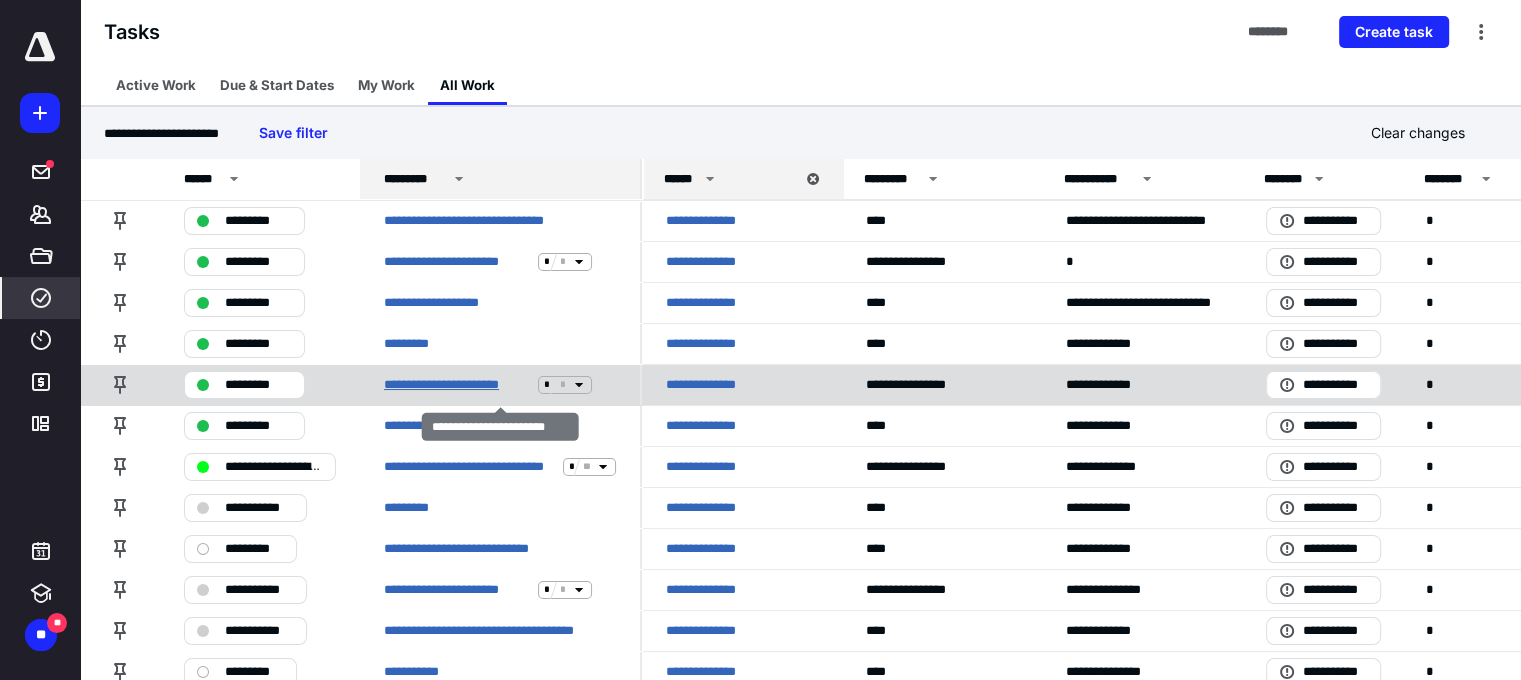 click on "**********" at bounding box center (457, 385) 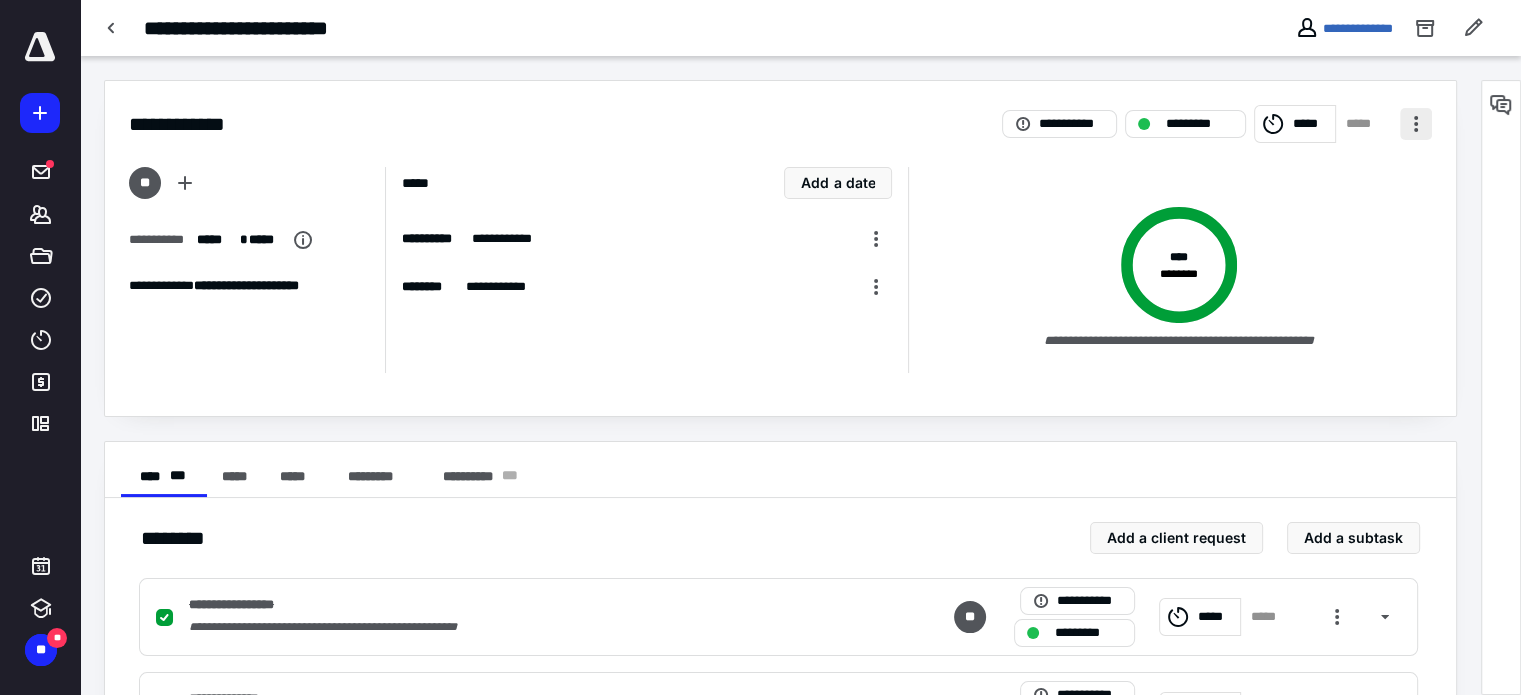 click at bounding box center [1416, 124] 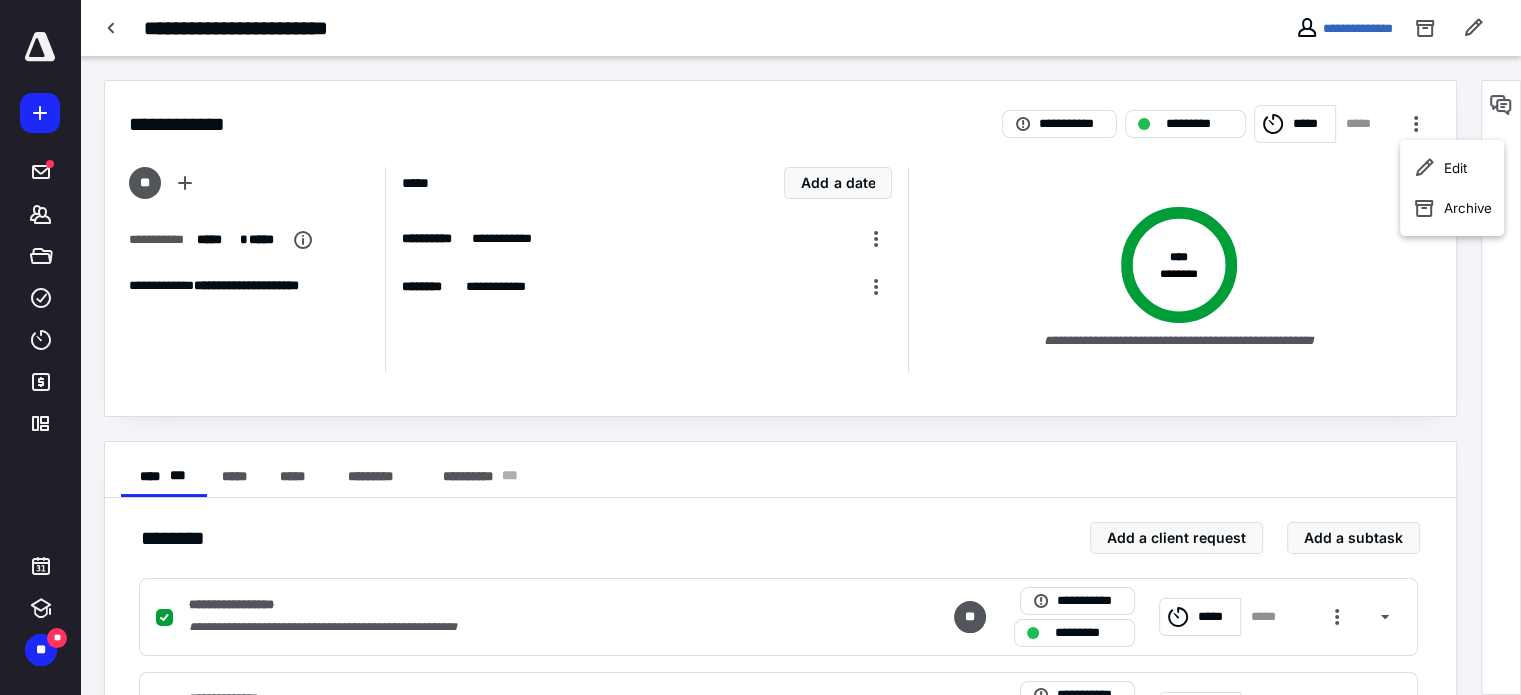 click on "**********" at bounding box center [1169, 270] 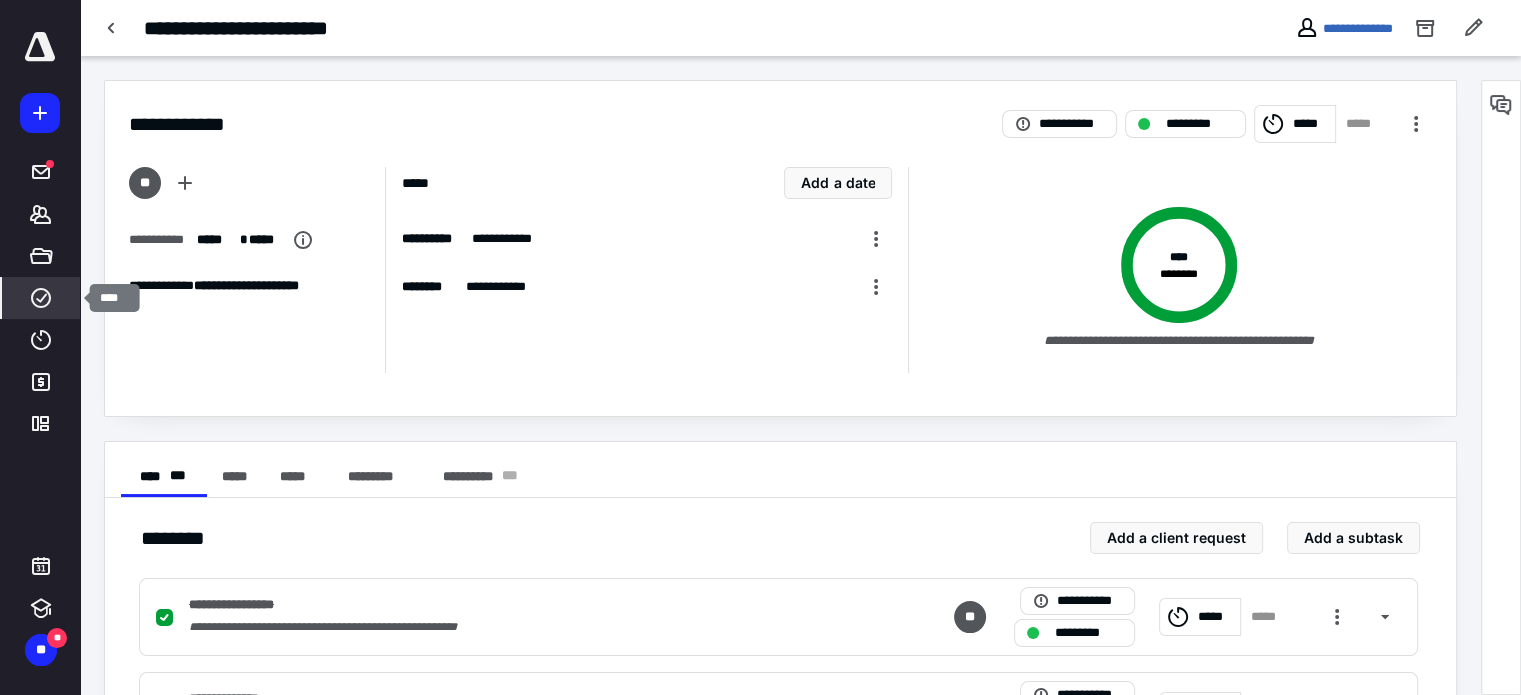 click 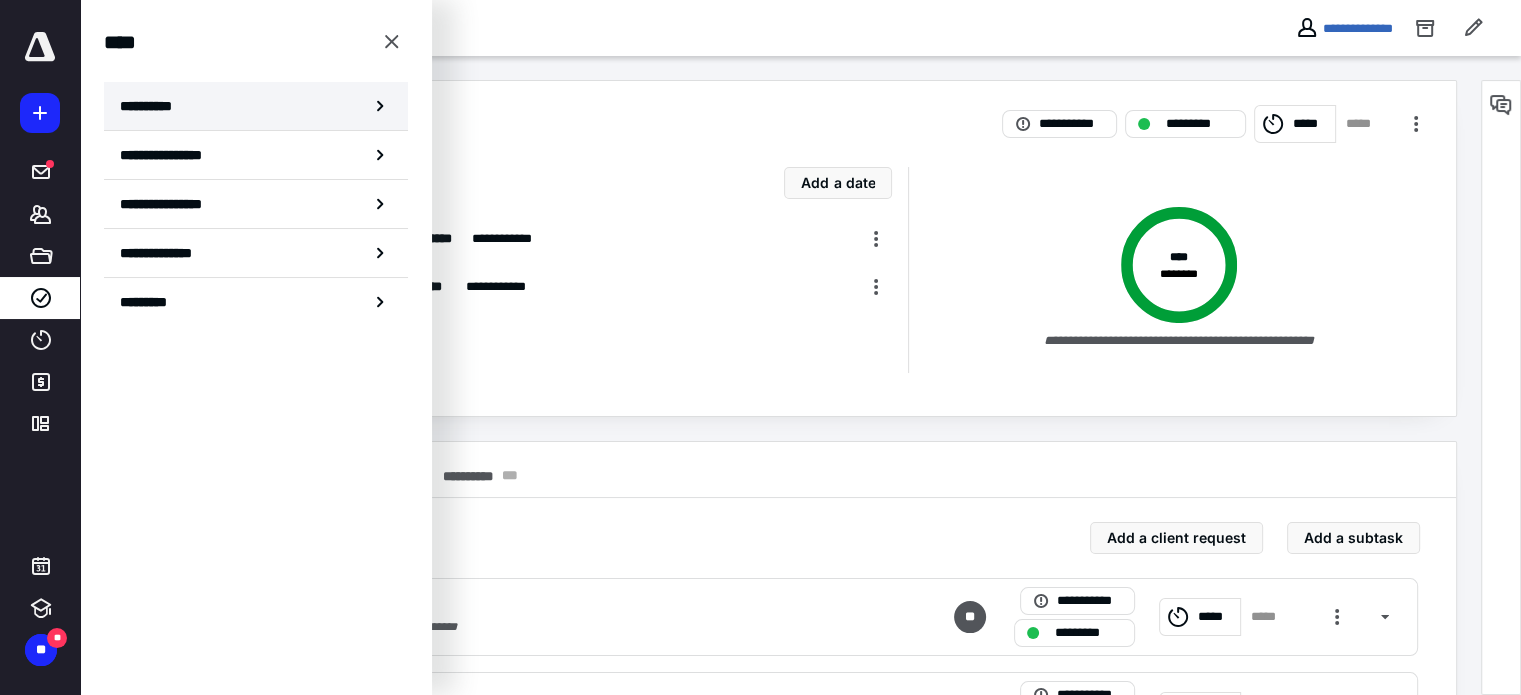 click on "**********" at bounding box center (256, 106) 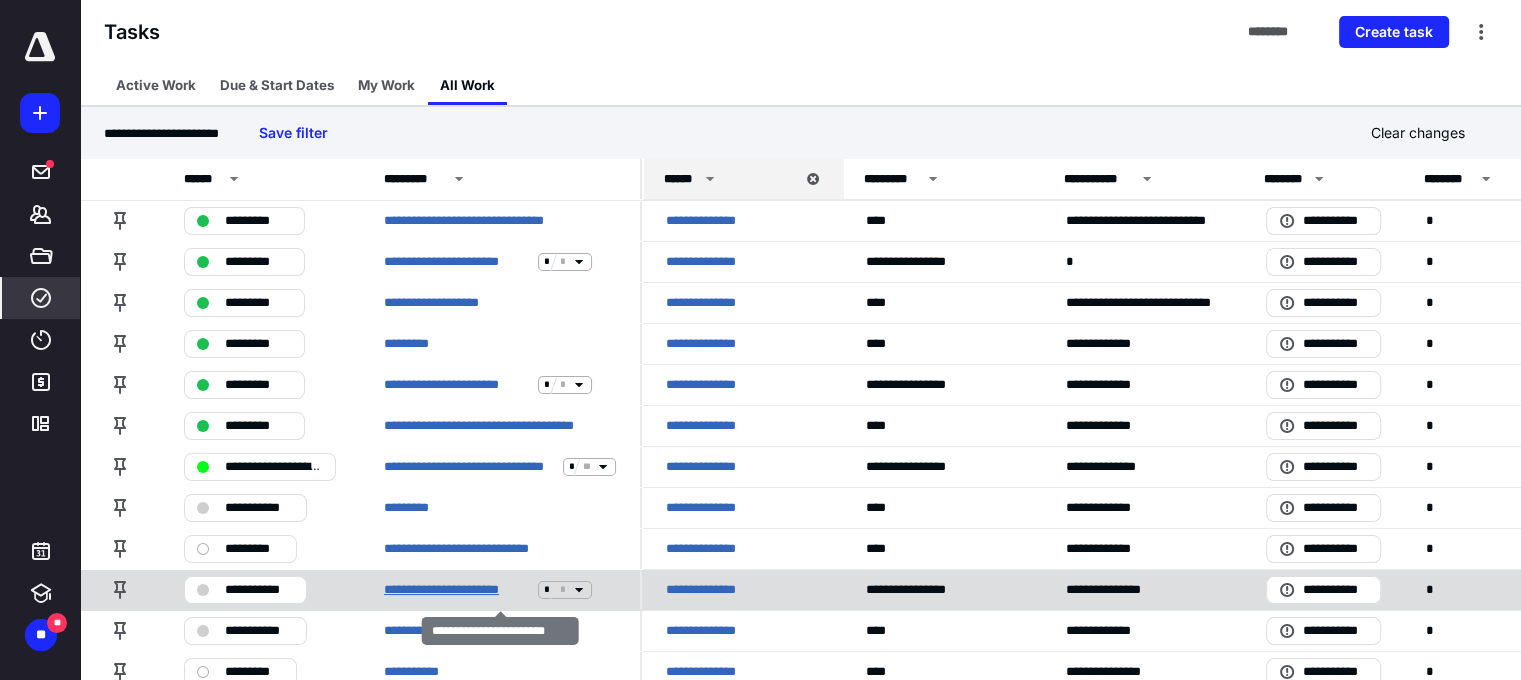 click on "**********" at bounding box center [457, 590] 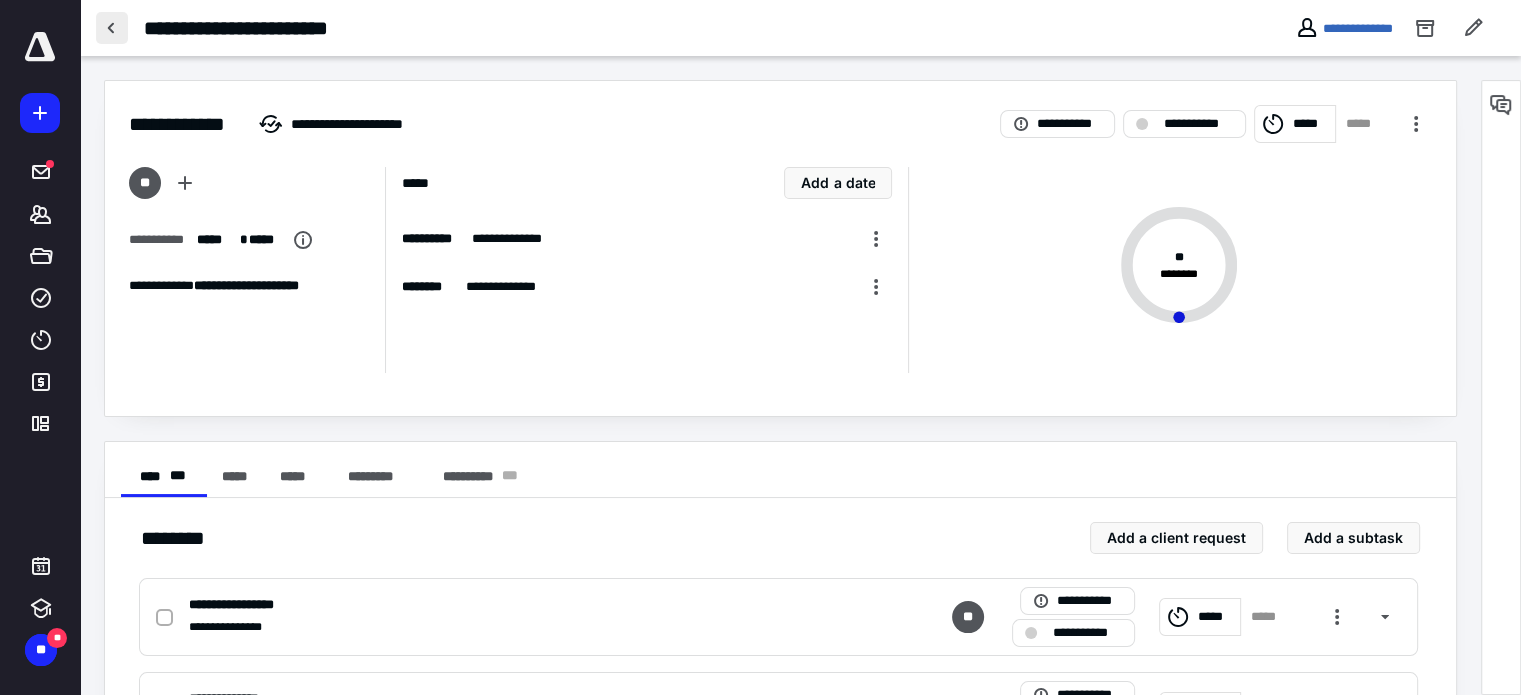 click at bounding box center (112, 28) 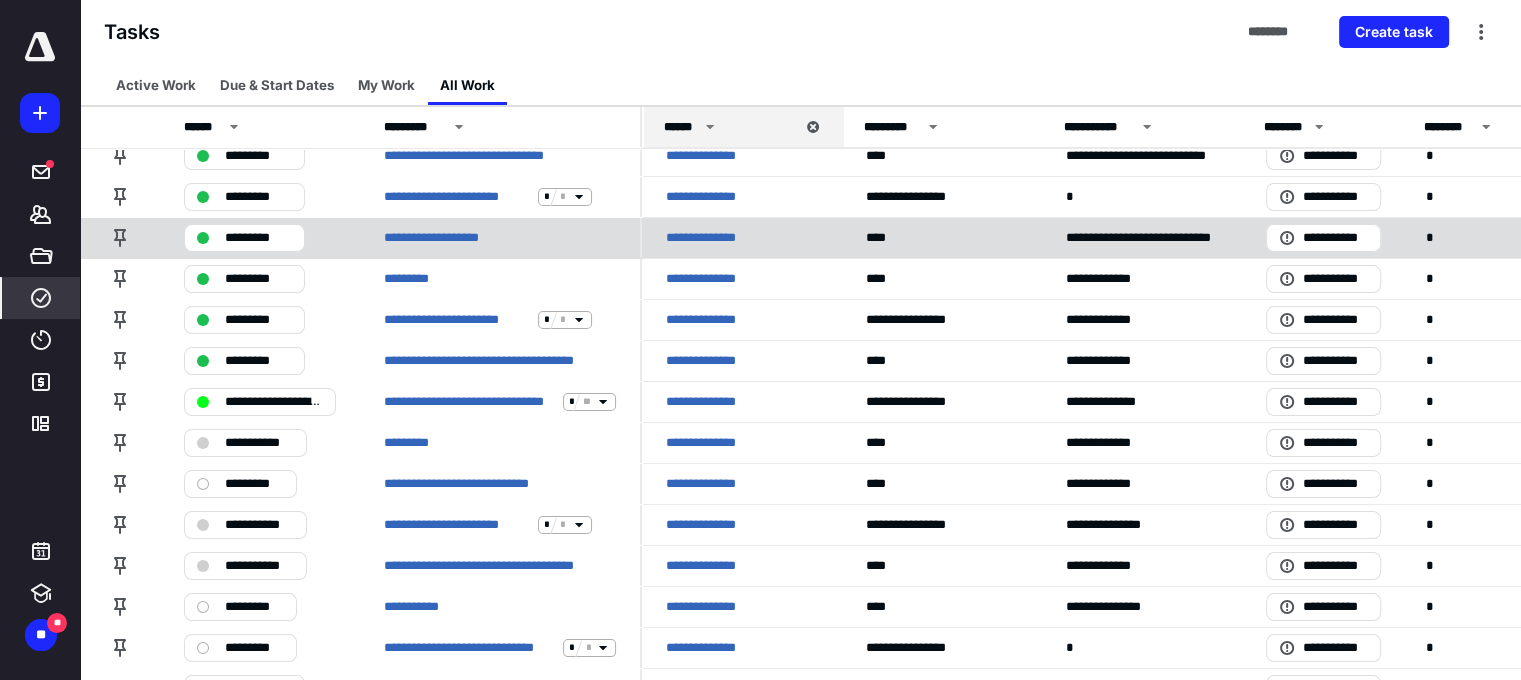 scroll, scrollTop: 100, scrollLeft: 0, axis: vertical 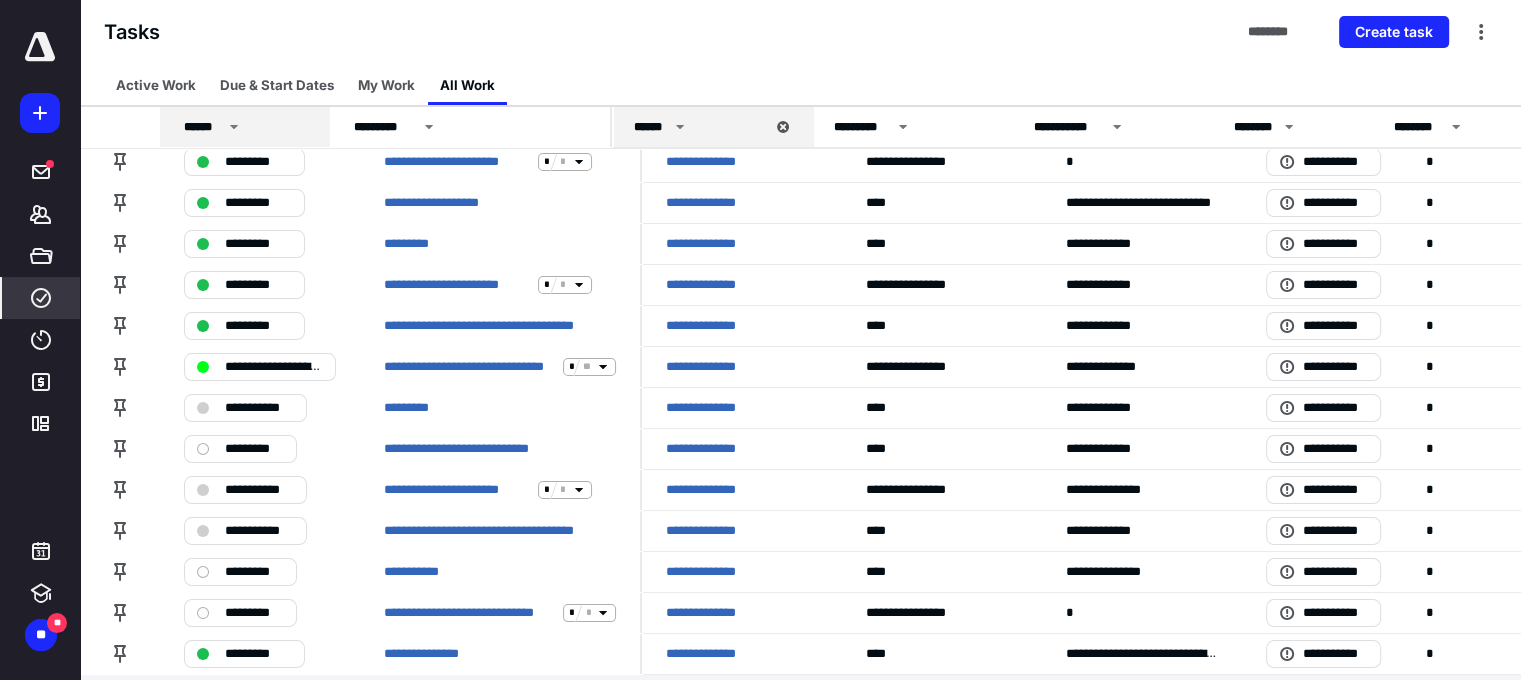 drag, startPoint x: 357, startPoint y: 123, endPoint x: 327, endPoint y: 123, distance: 30 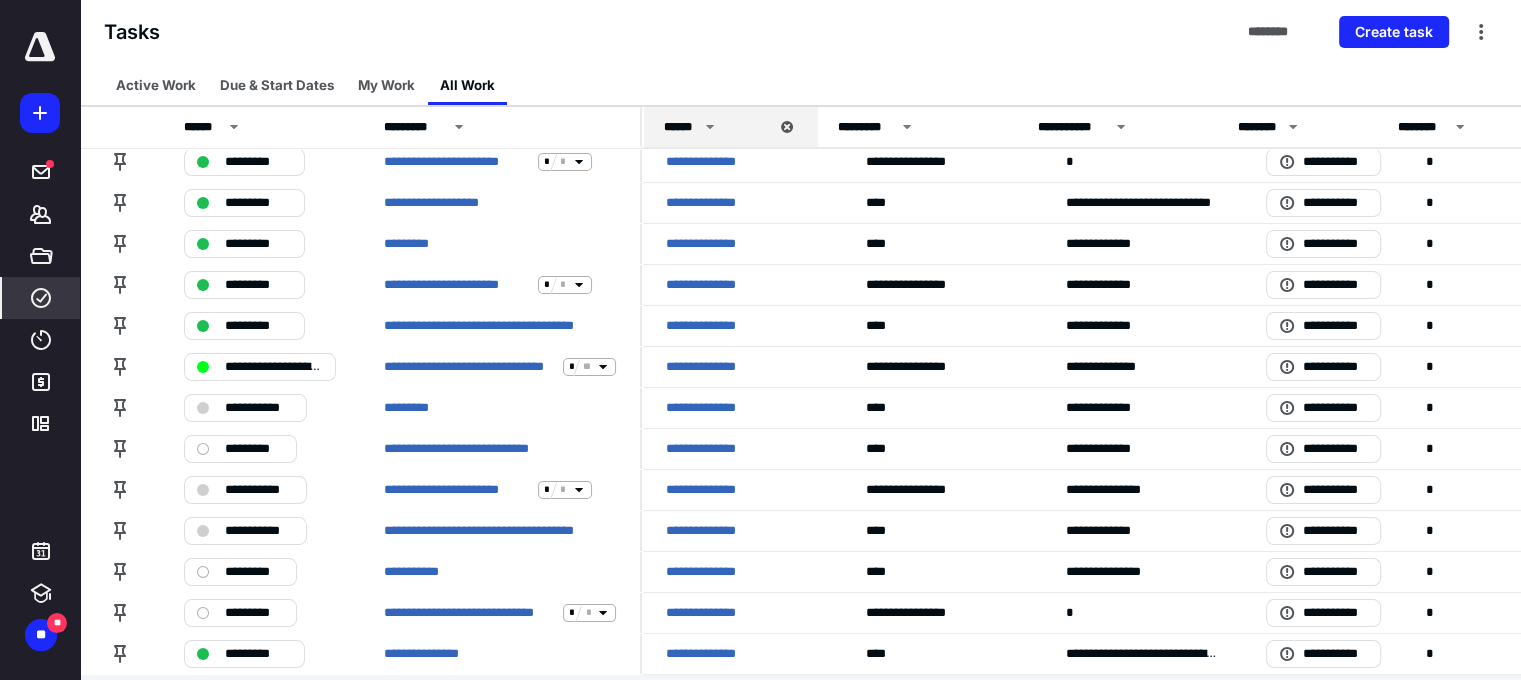 drag, startPoint x: 839, startPoint y: 130, endPoint x: 812, endPoint y: 130, distance: 27 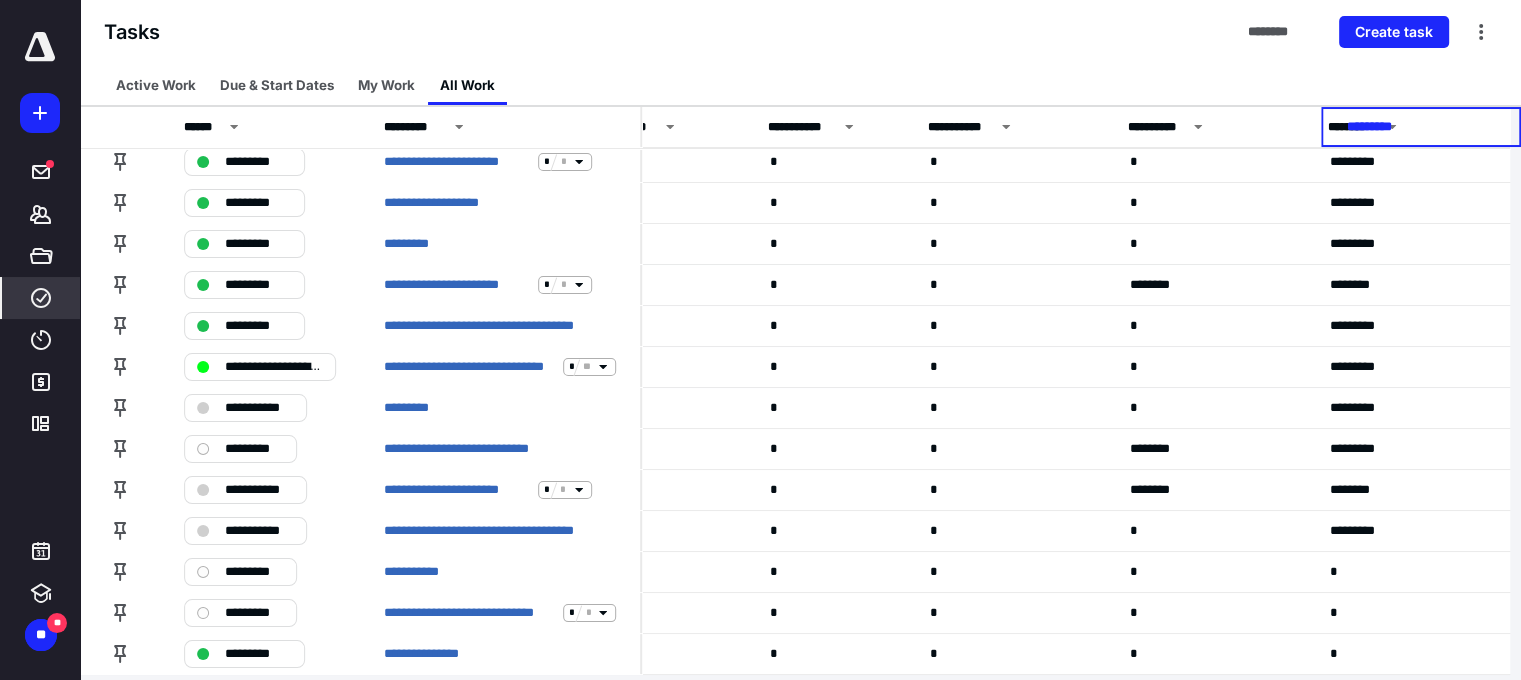 scroll, scrollTop: 100, scrollLeft: 817, axis: both 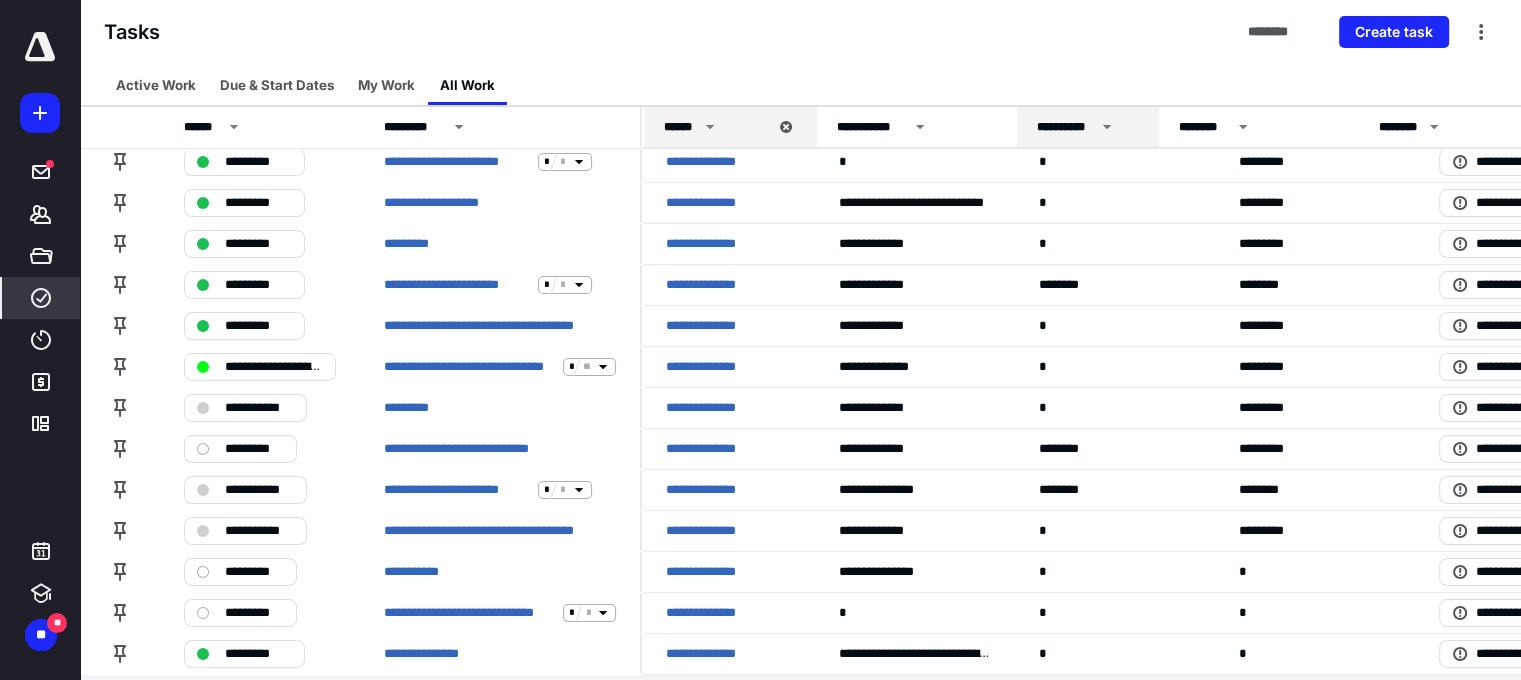 drag, startPoint x: 1213, startPoint y: 124, endPoint x: 1155, endPoint y: 129, distance: 58.21512 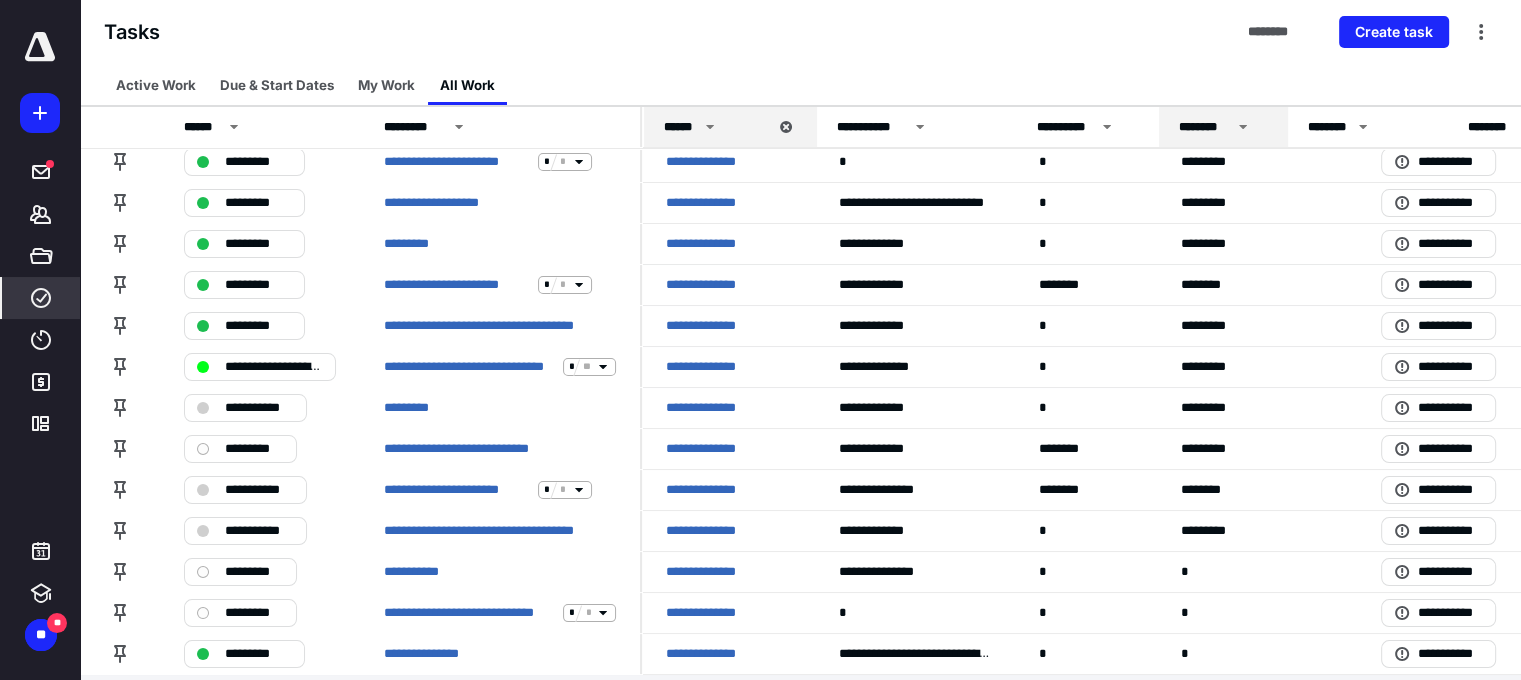 drag, startPoint x: 1354, startPoint y: 127, endPoint x: 1283, endPoint y: 142, distance: 72.56721 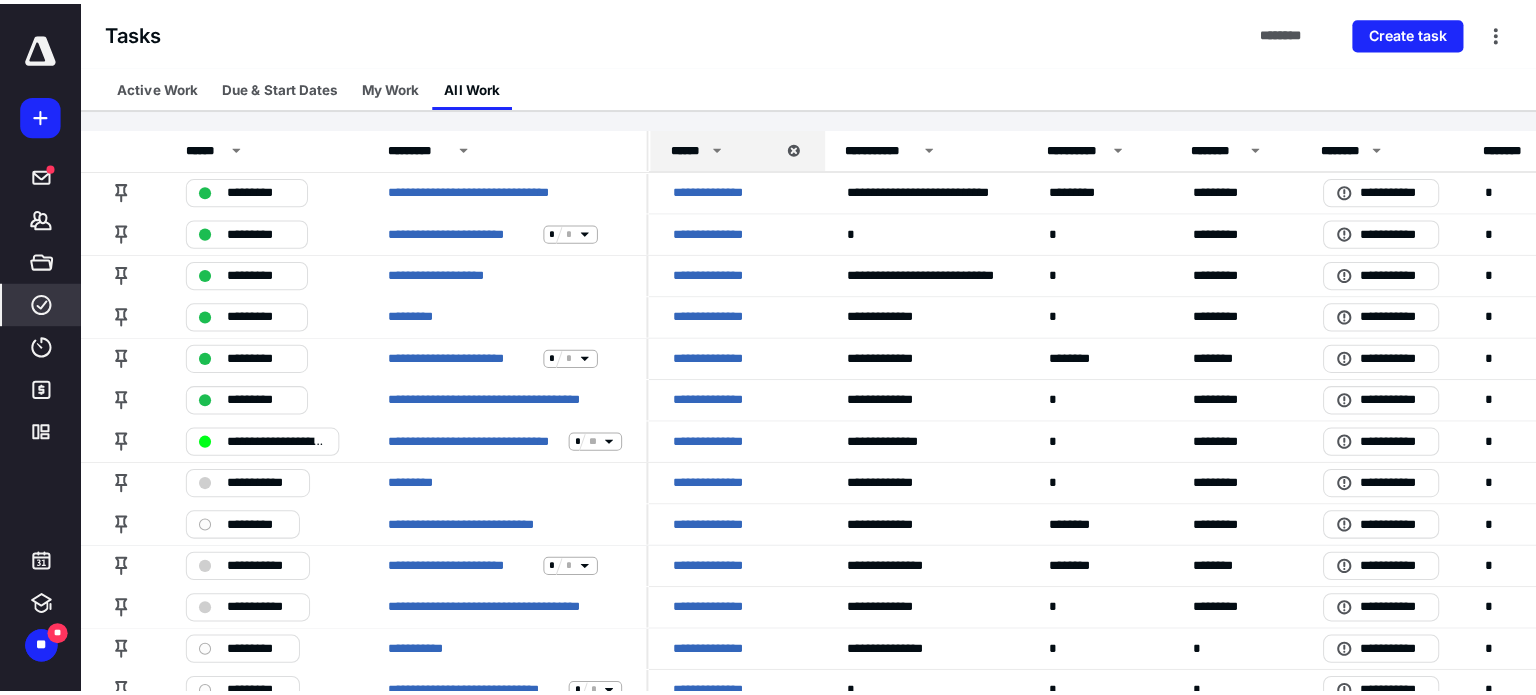 scroll, scrollTop: 0, scrollLeft: 0, axis: both 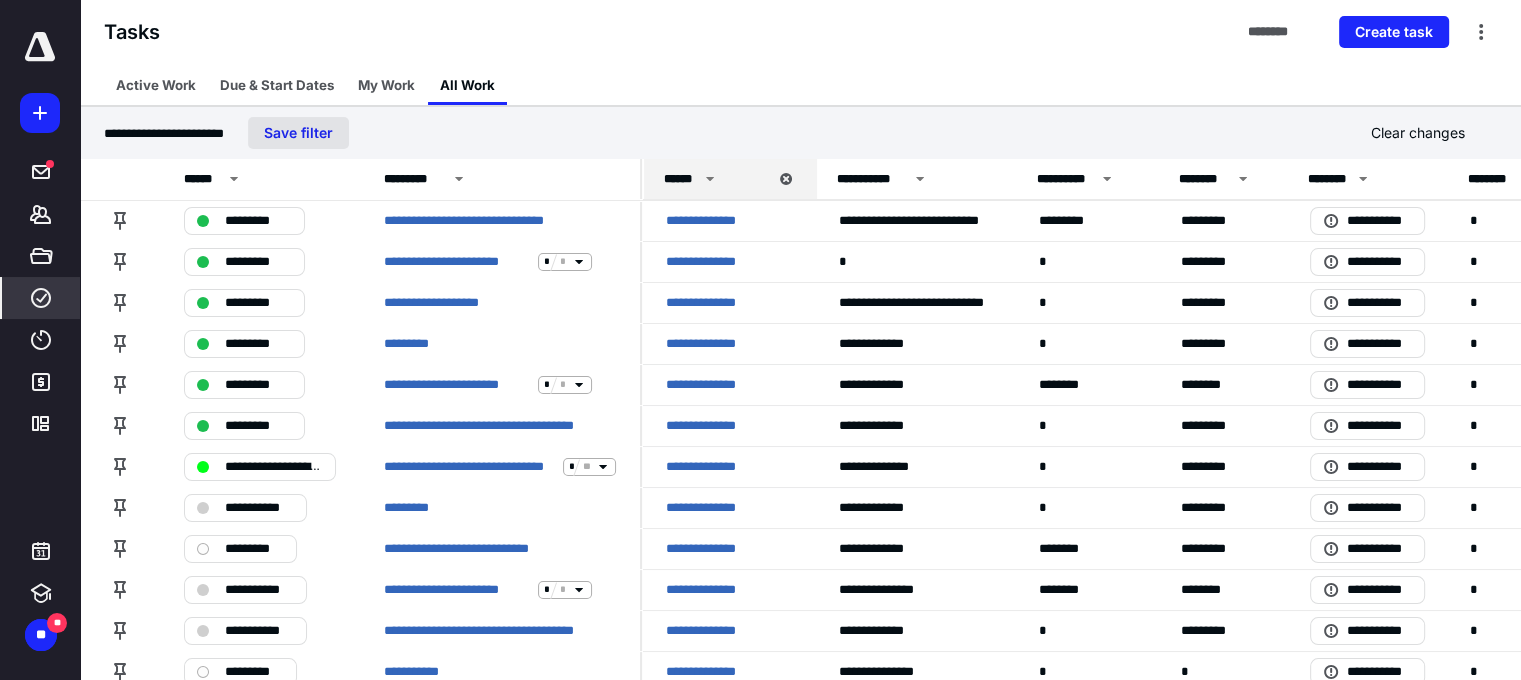 click on "Save filter" at bounding box center (298, 133) 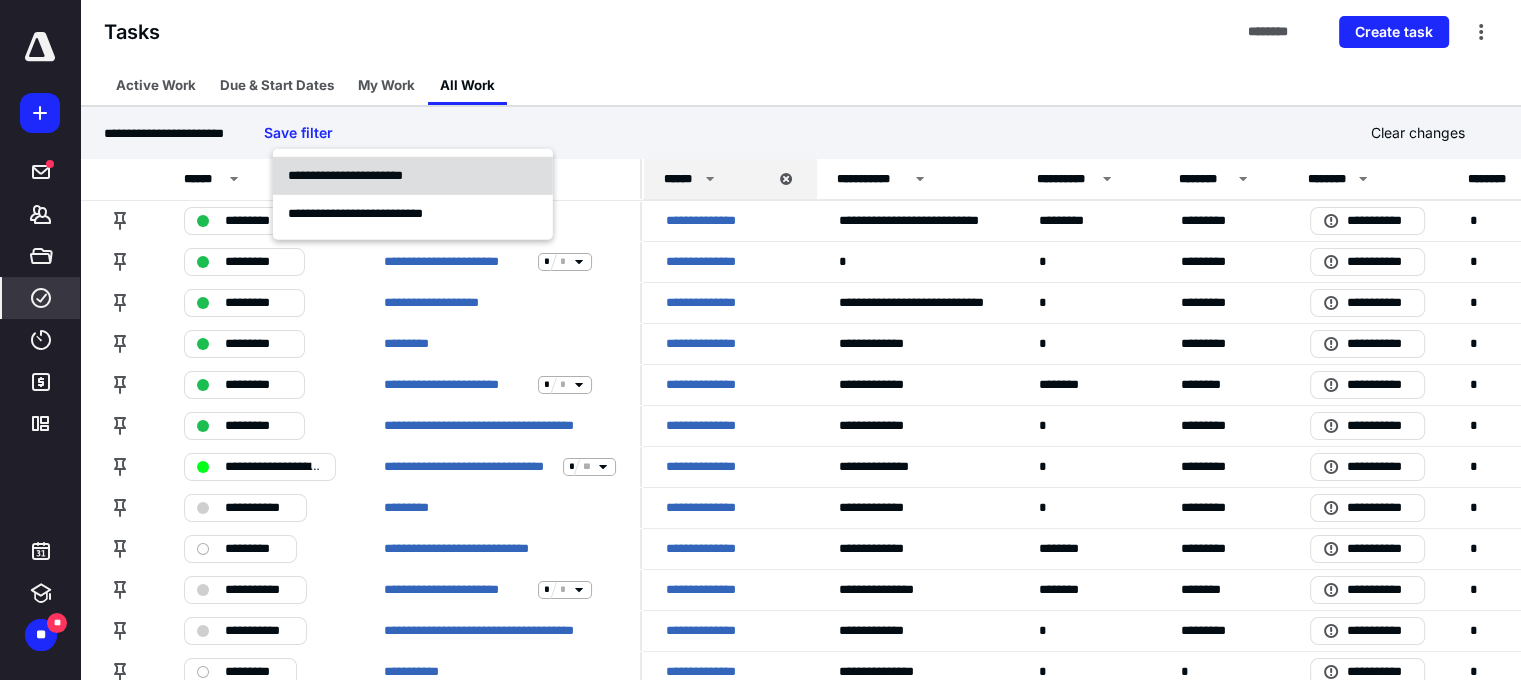 click on "**********" at bounding box center [345, 175] 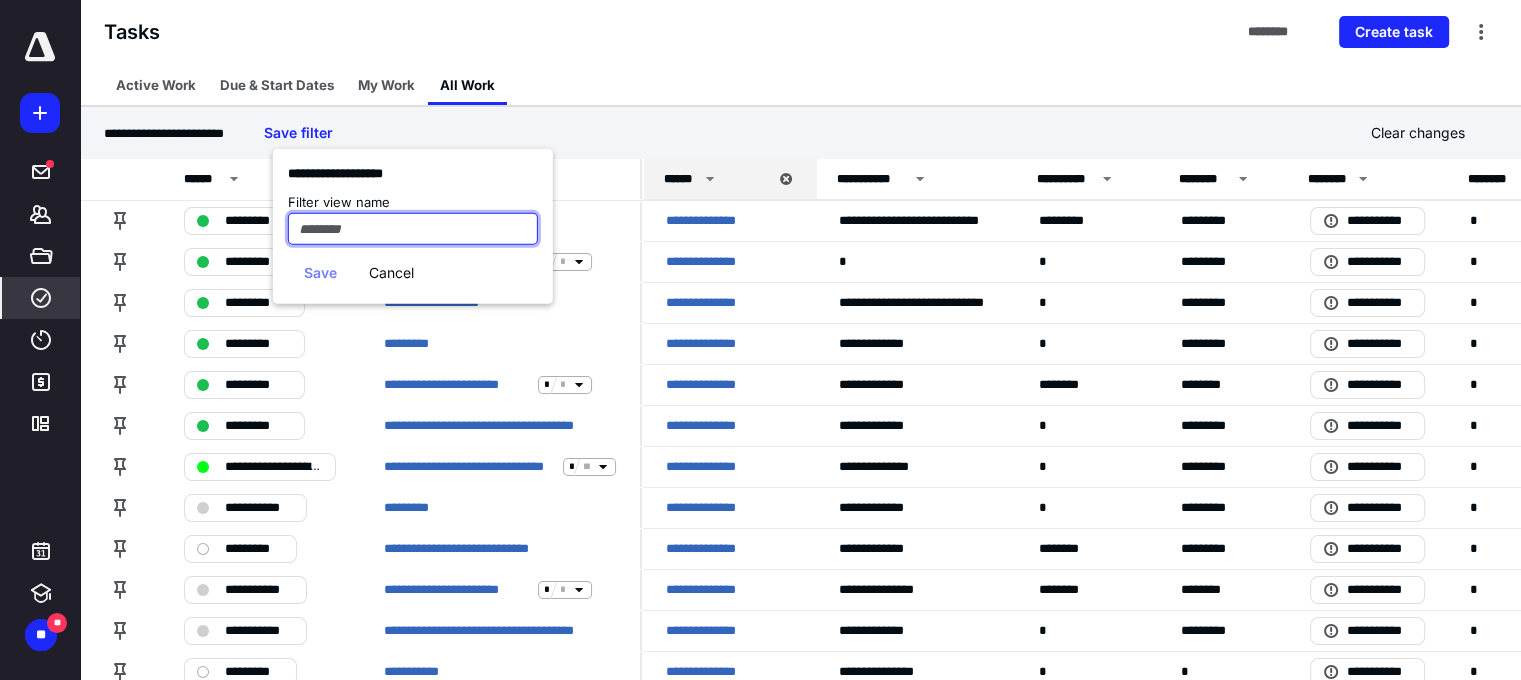 click at bounding box center [413, 229] 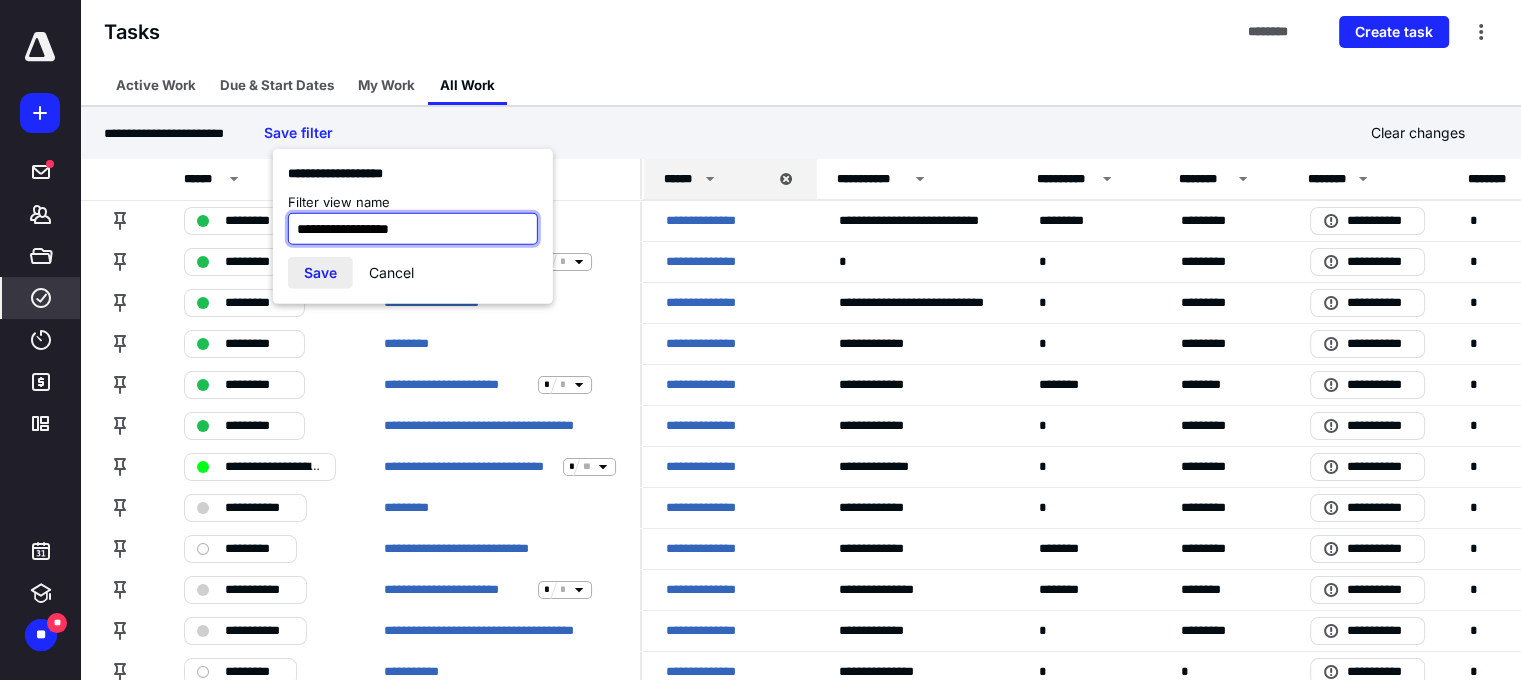 type on "**********" 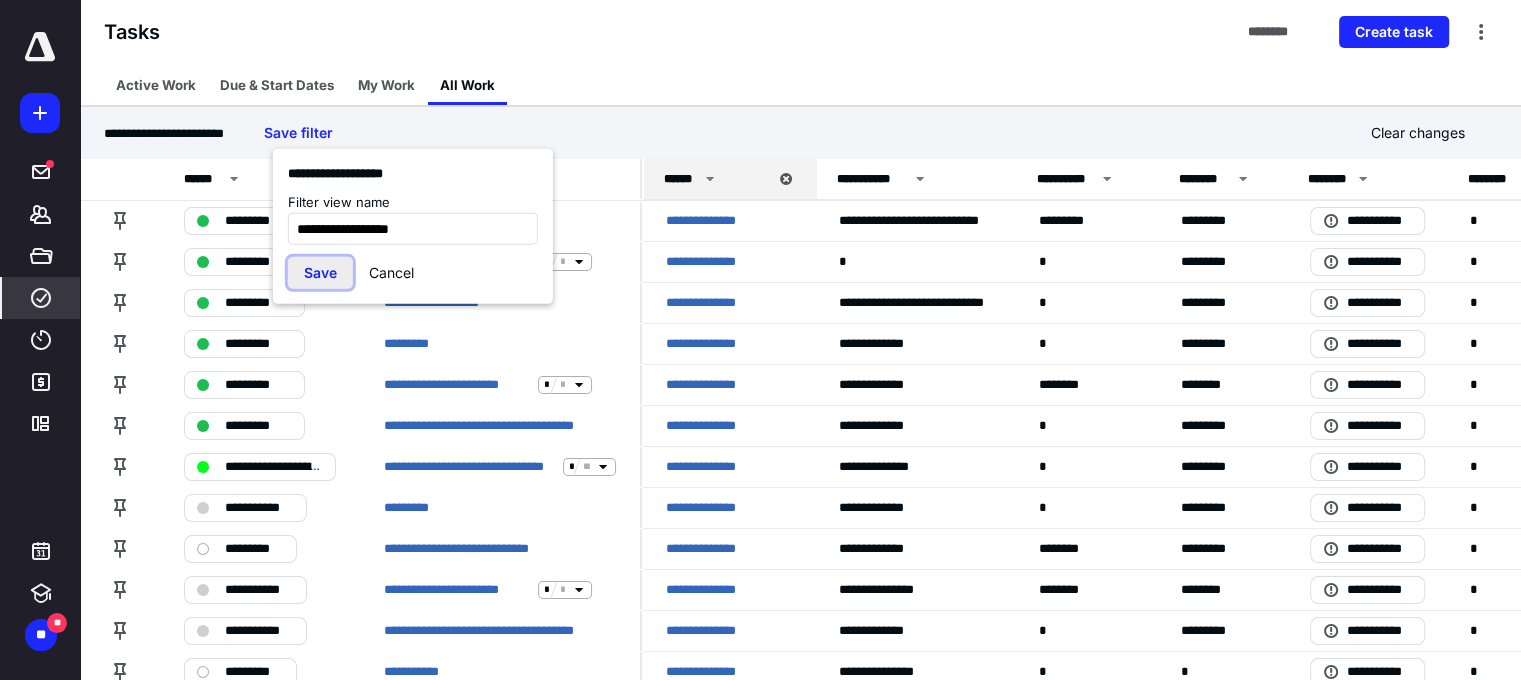 click on "Save" at bounding box center (320, 273) 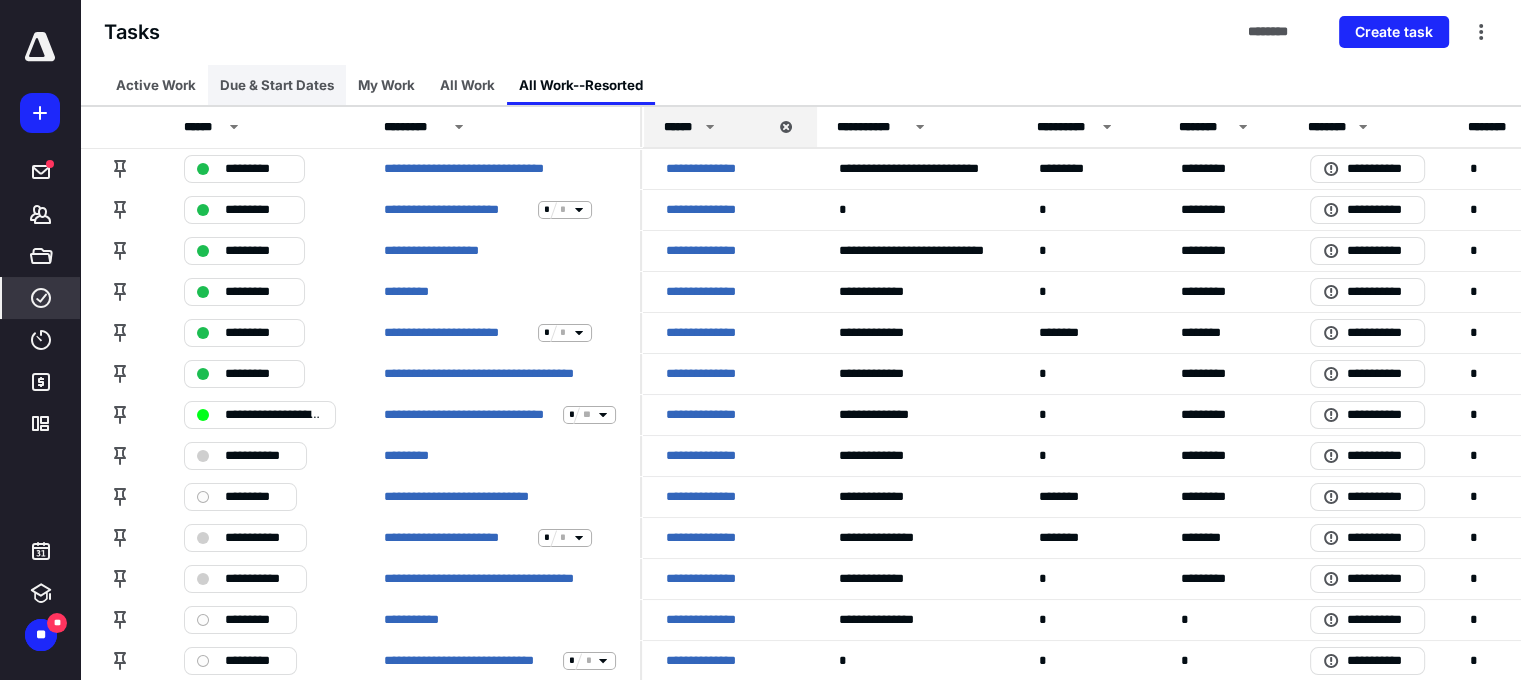 click on "Due & Start Dates" at bounding box center (277, 85) 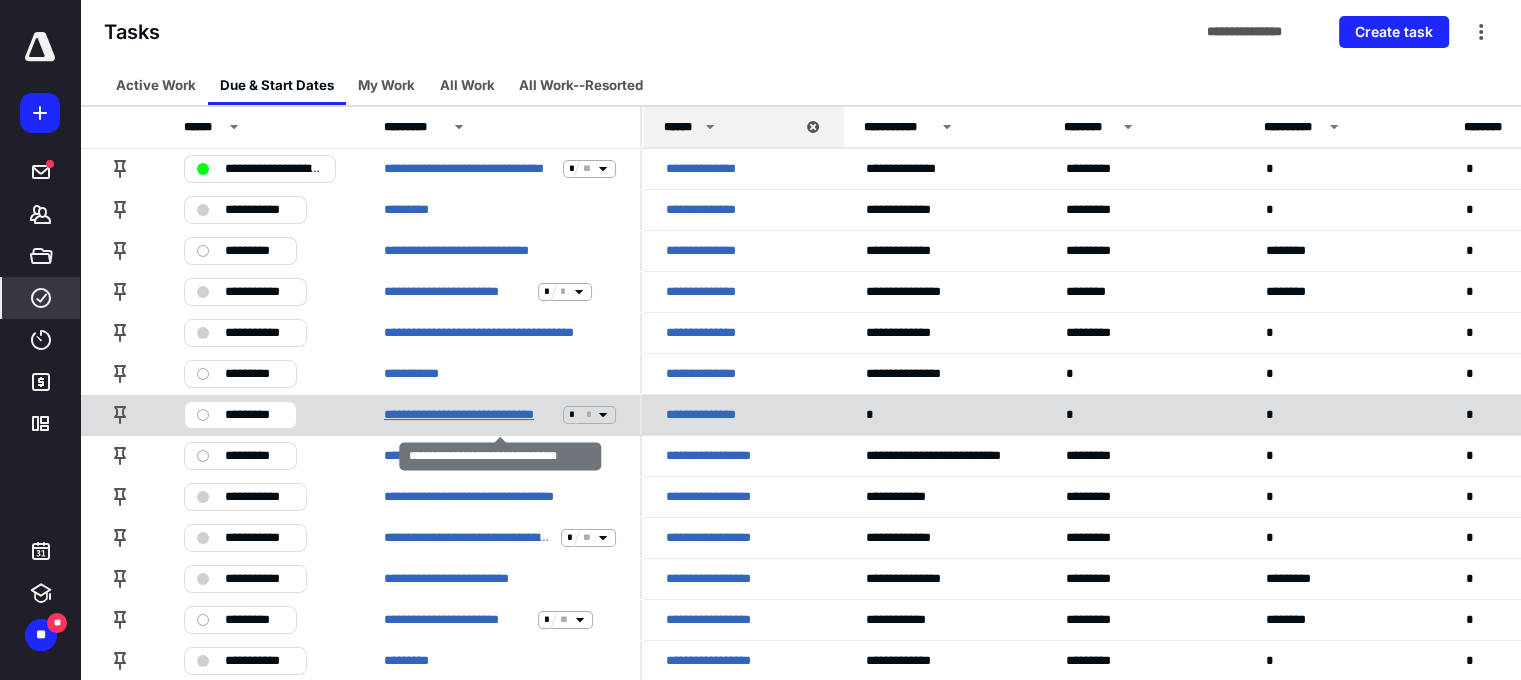 click on "**********" at bounding box center (469, 415) 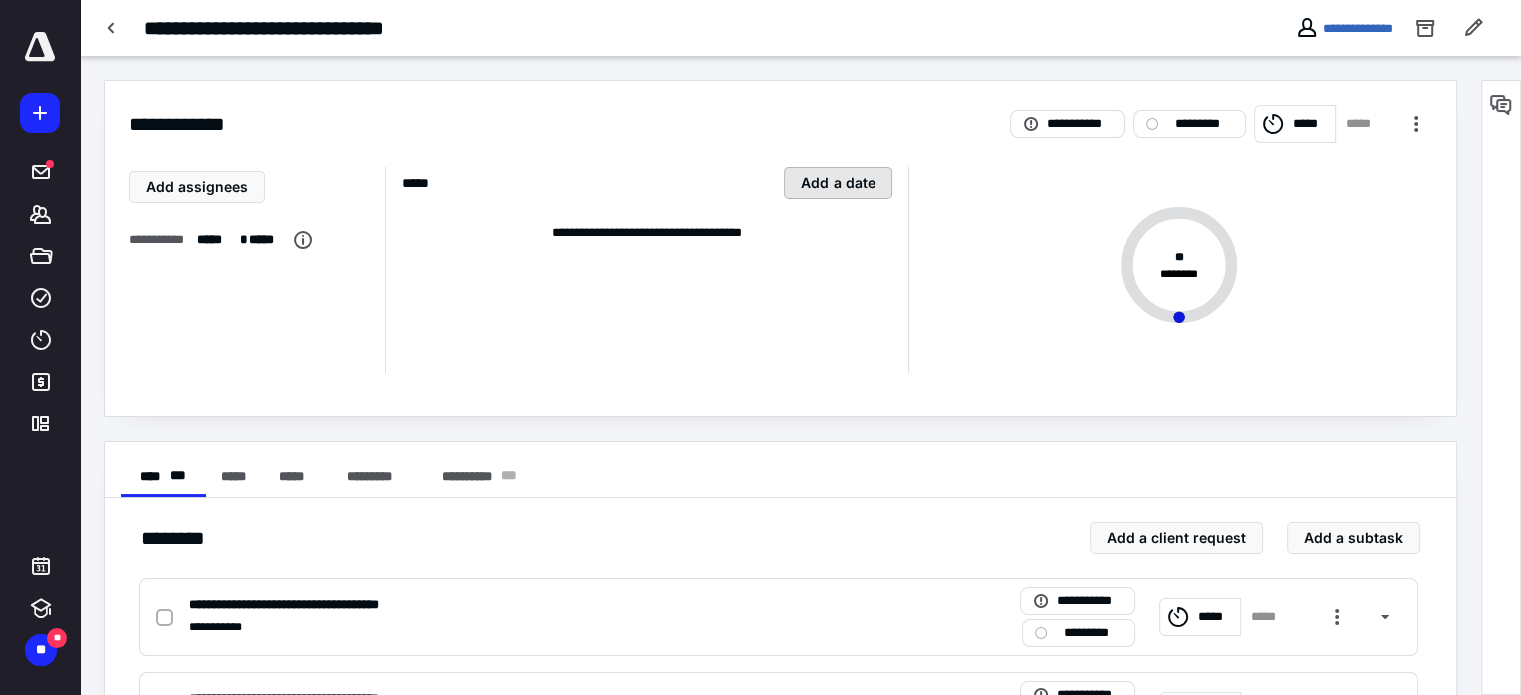 click on "Add a date" at bounding box center [838, 183] 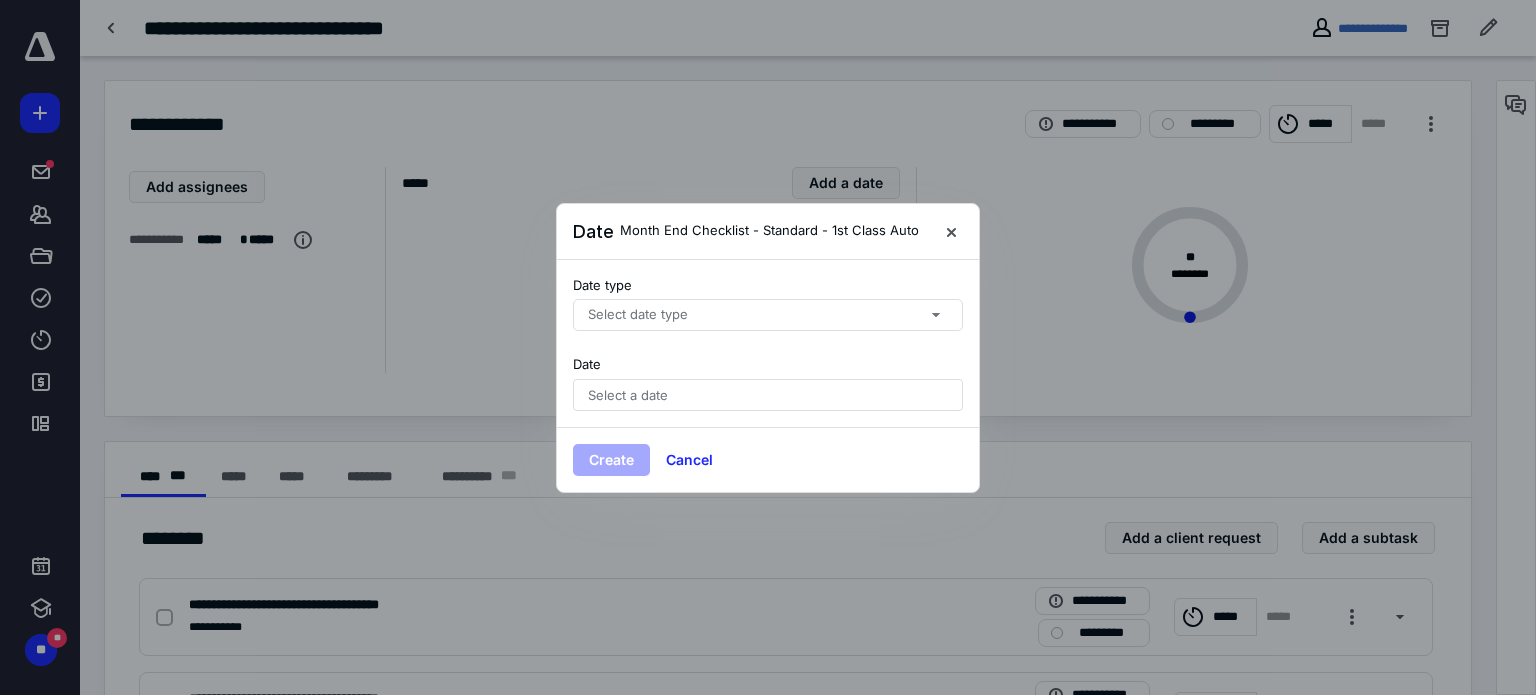 click 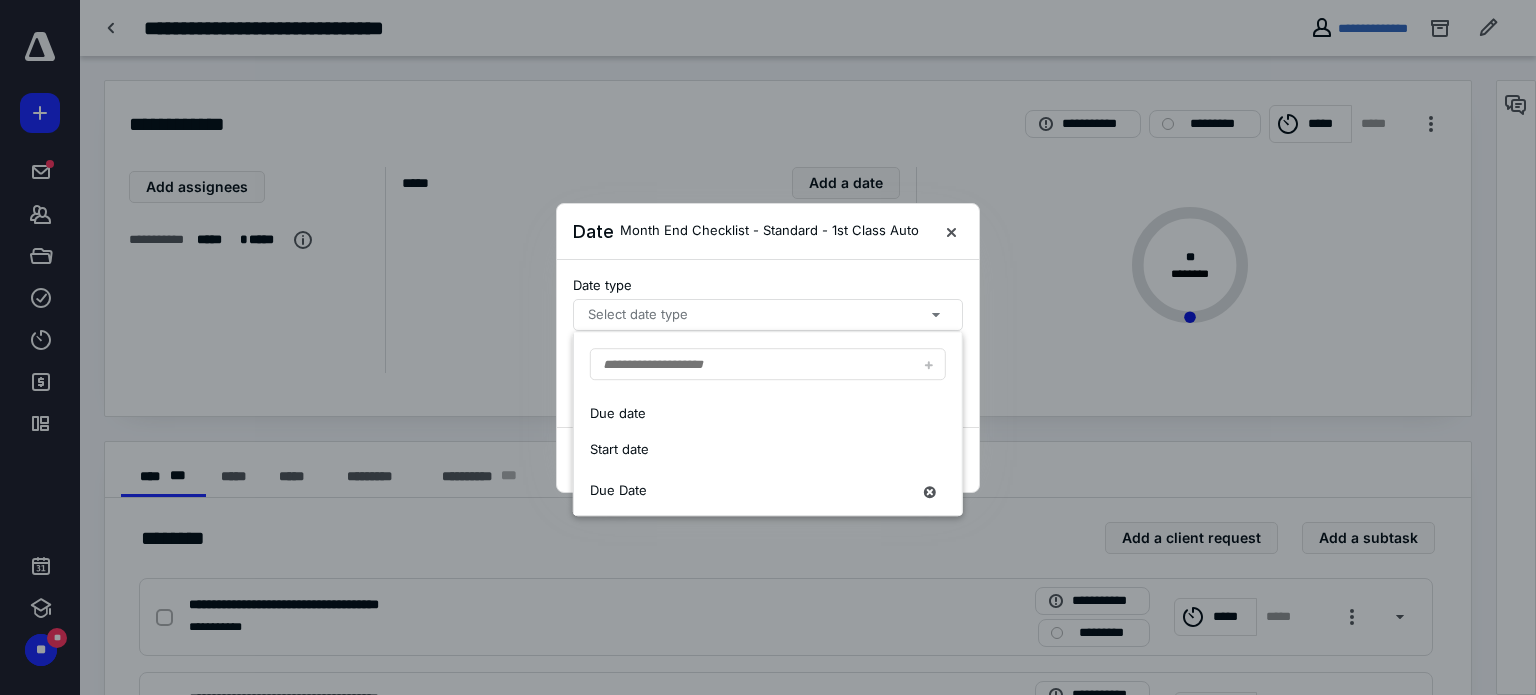 click on "Month End Checklist - Standard - 1st Class Auto" at bounding box center [769, 231] 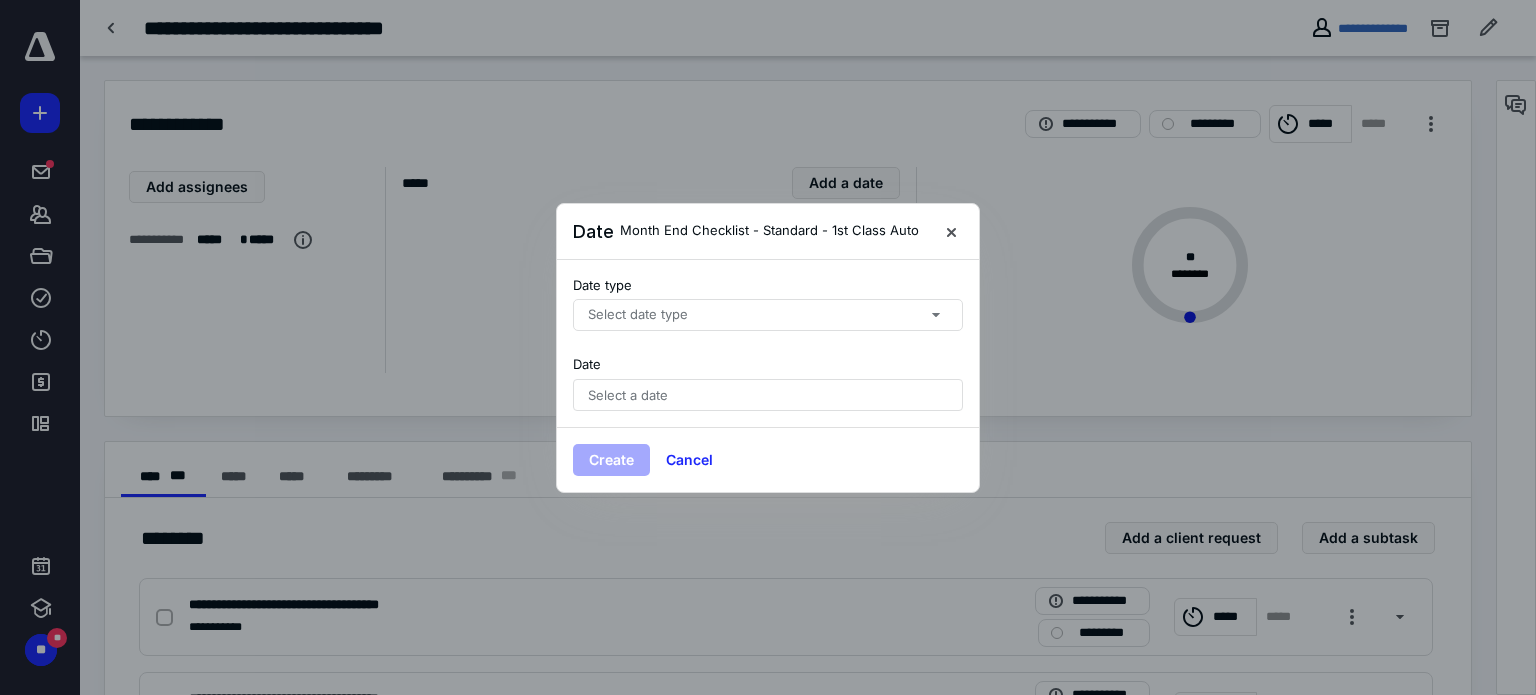 click on "Select date type" at bounding box center [768, 315] 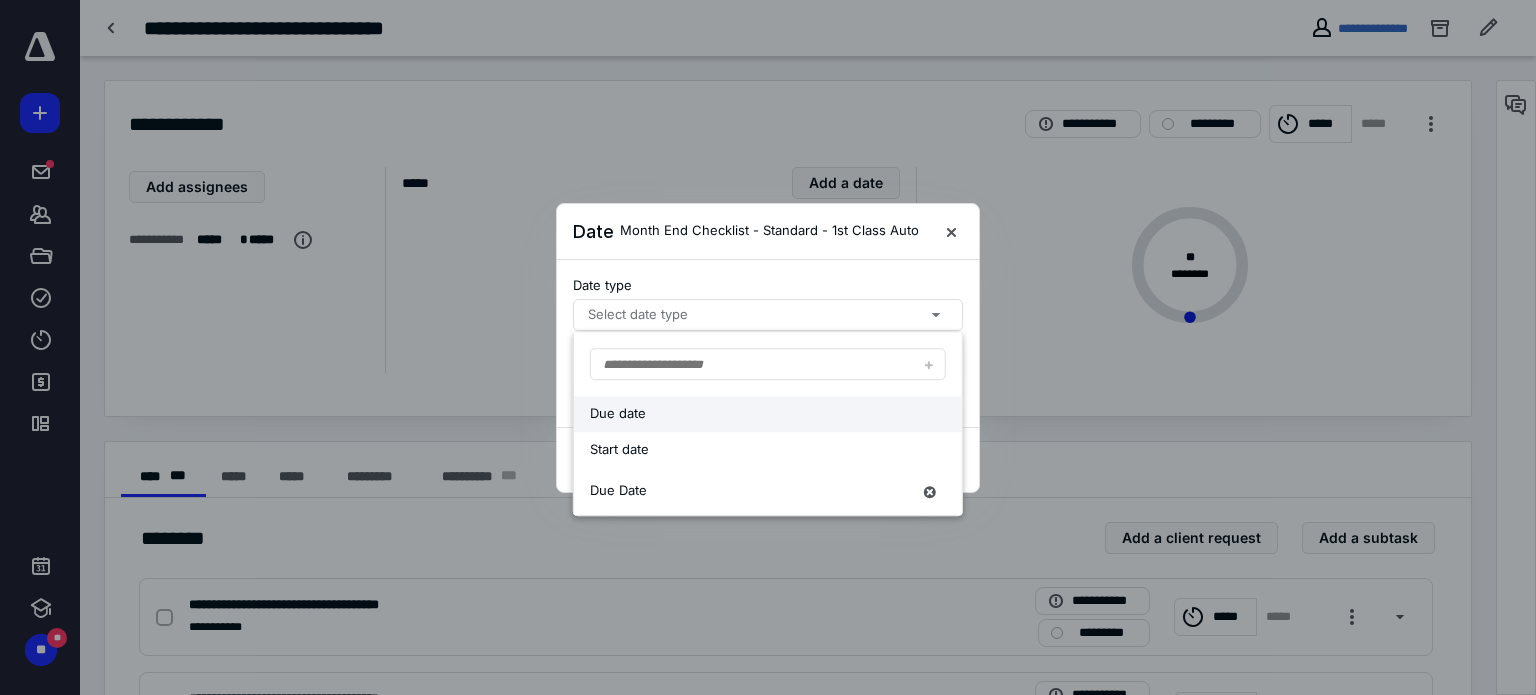 click on "Due date" at bounding box center (750, 414) 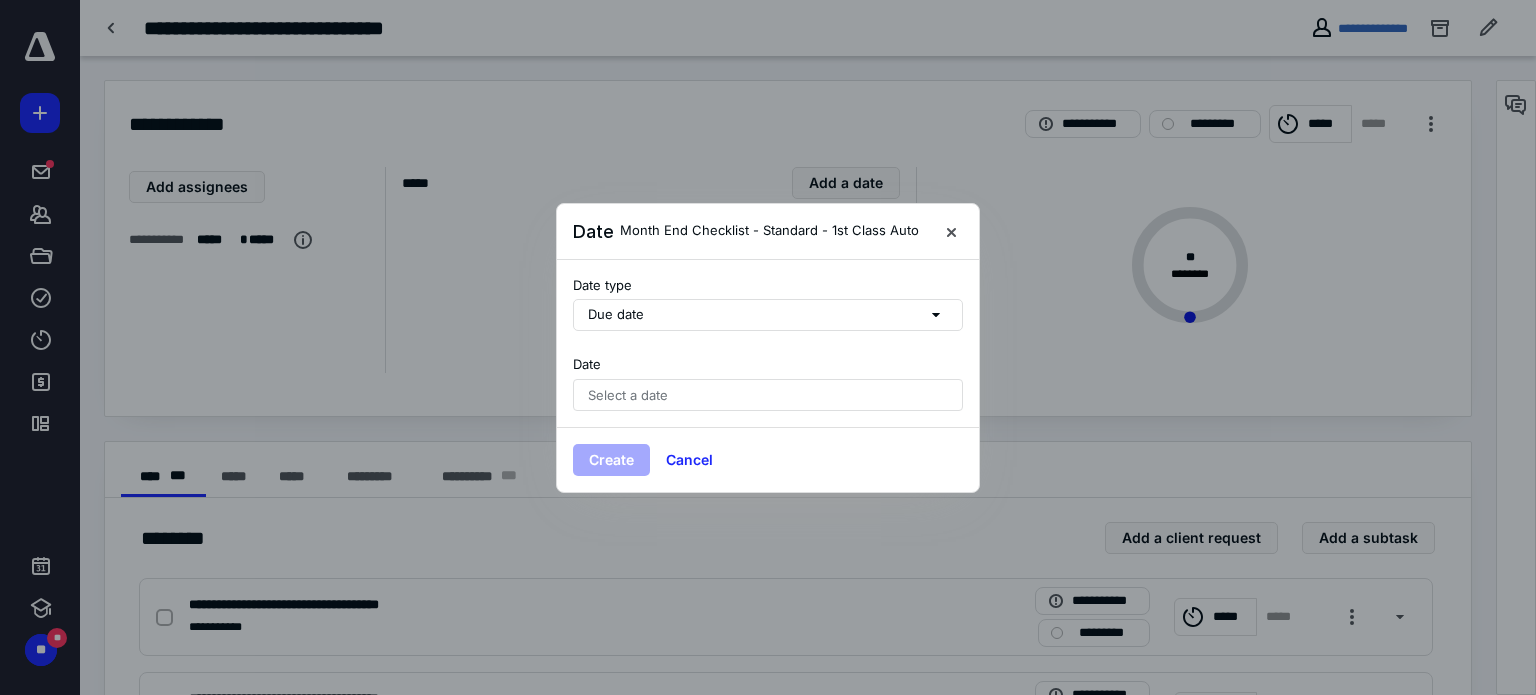 click on "Select a date" at bounding box center (628, 395) 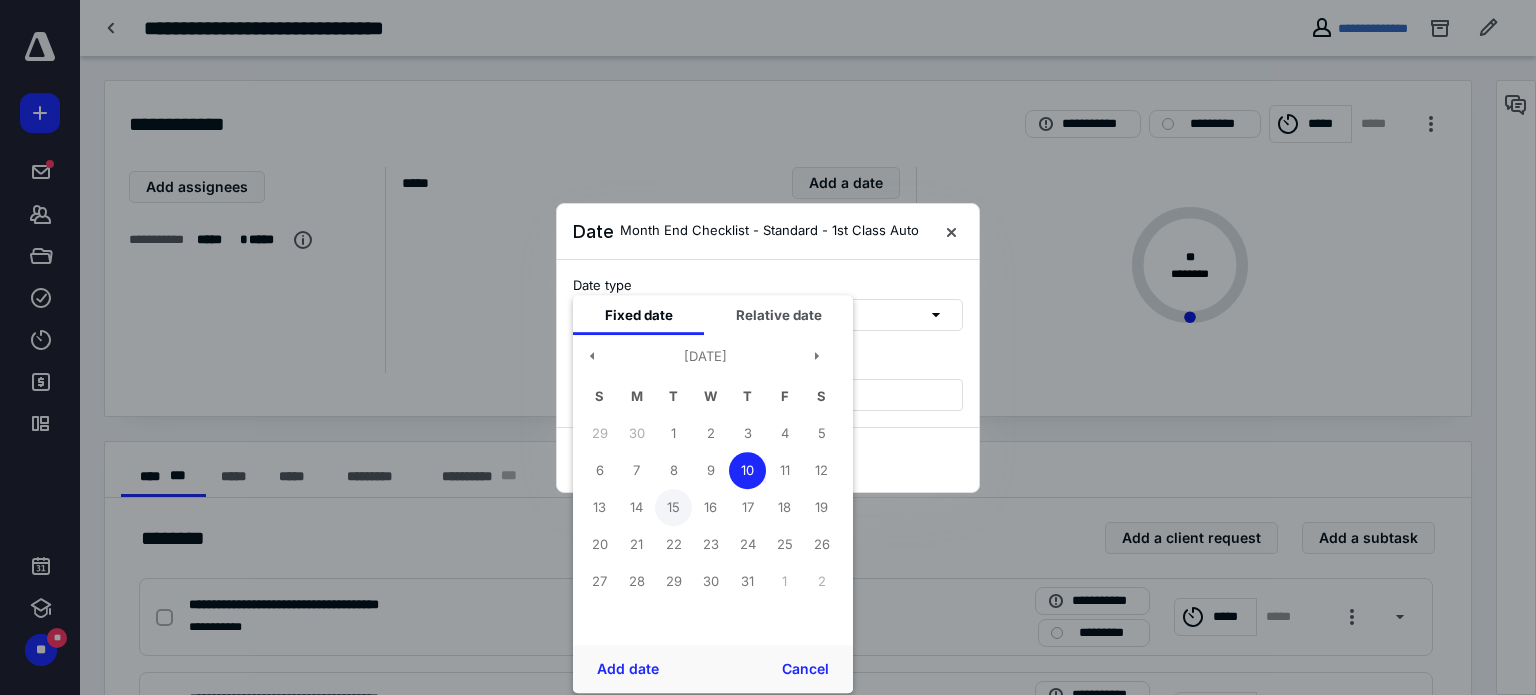 click on "15" at bounding box center (673, 507) 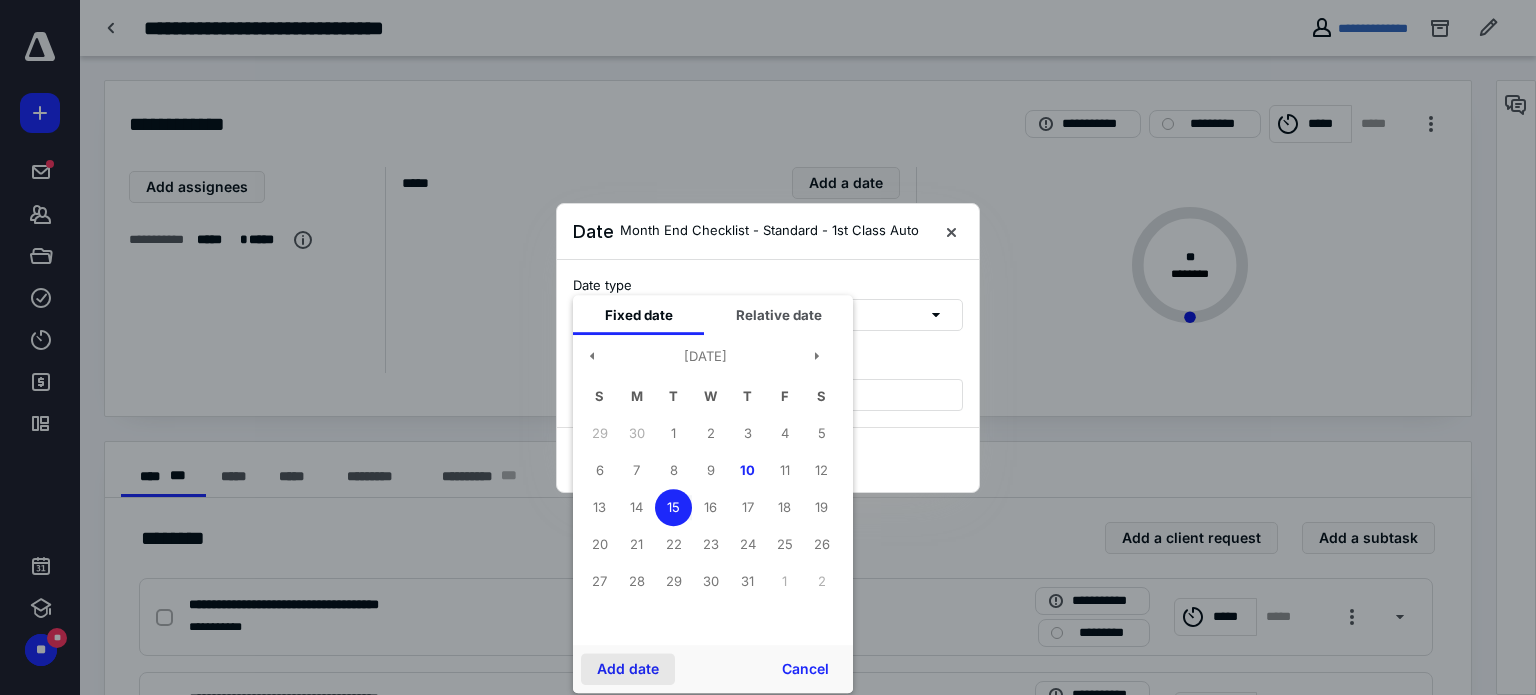 click on "Add date" at bounding box center [628, 669] 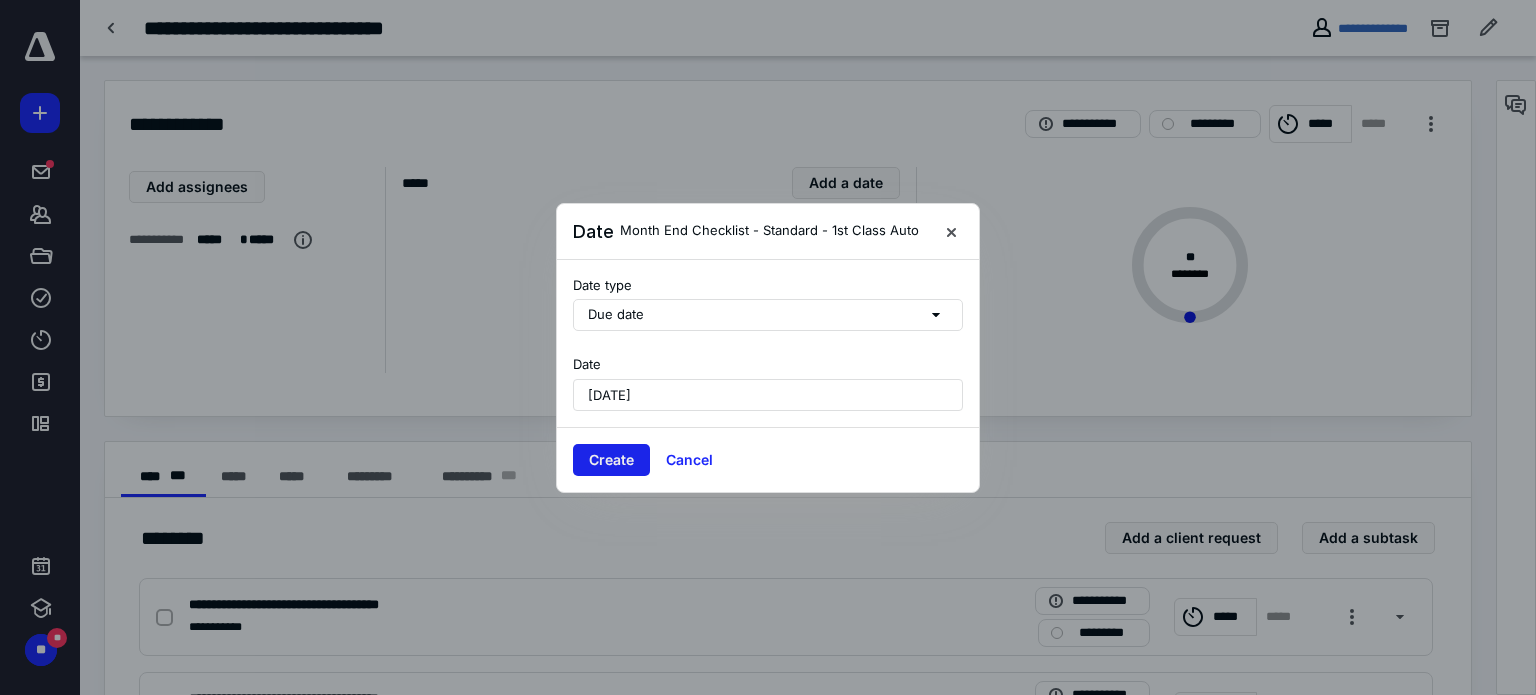 click on "Create" at bounding box center [611, 460] 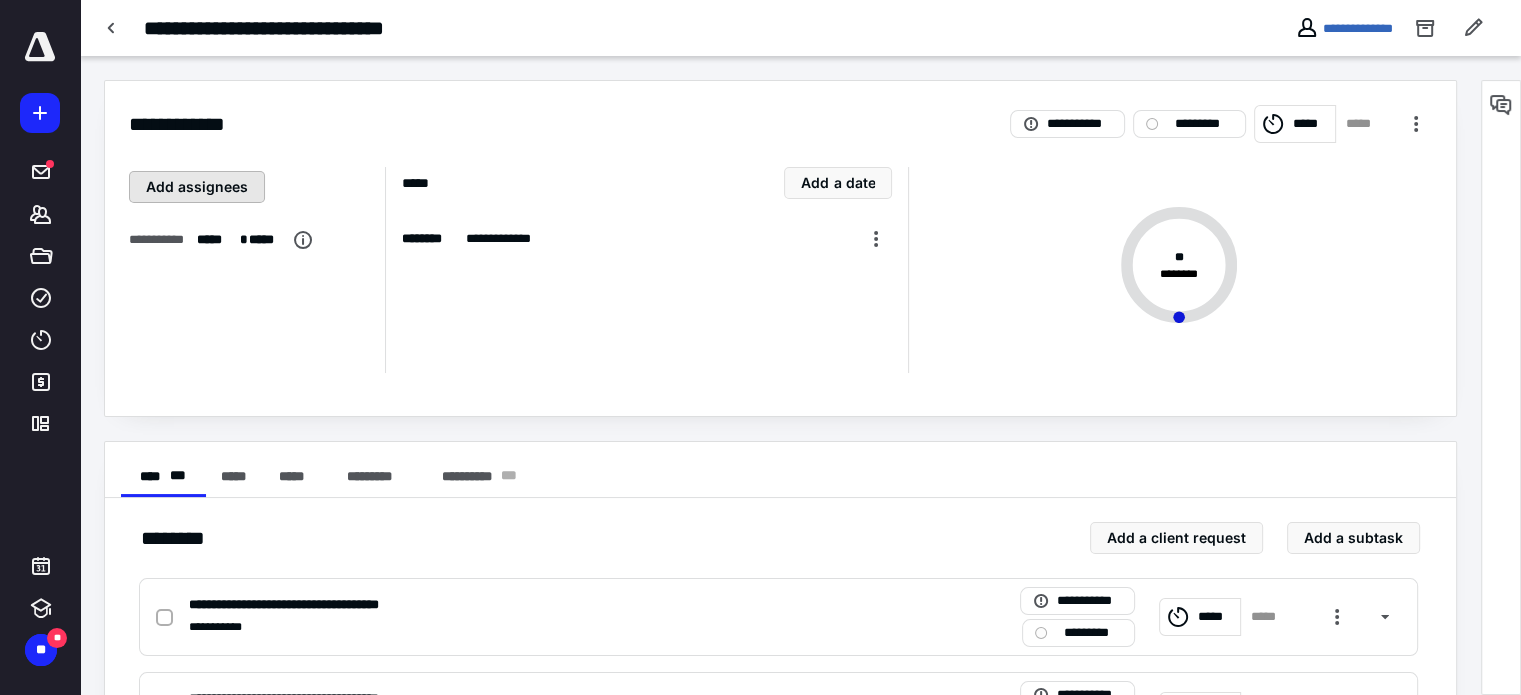 click on "Add assignees" at bounding box center (197, 187) 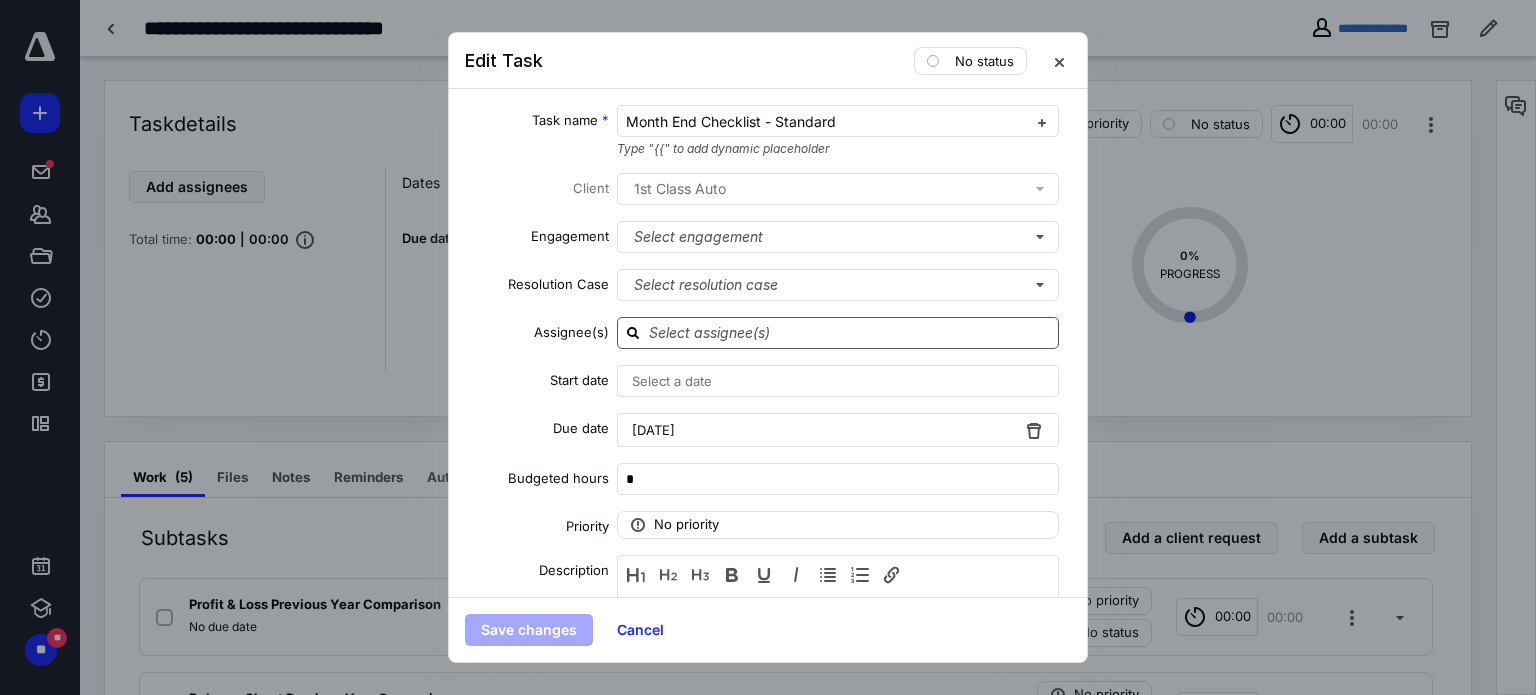 click at bounding box center [850, 332] 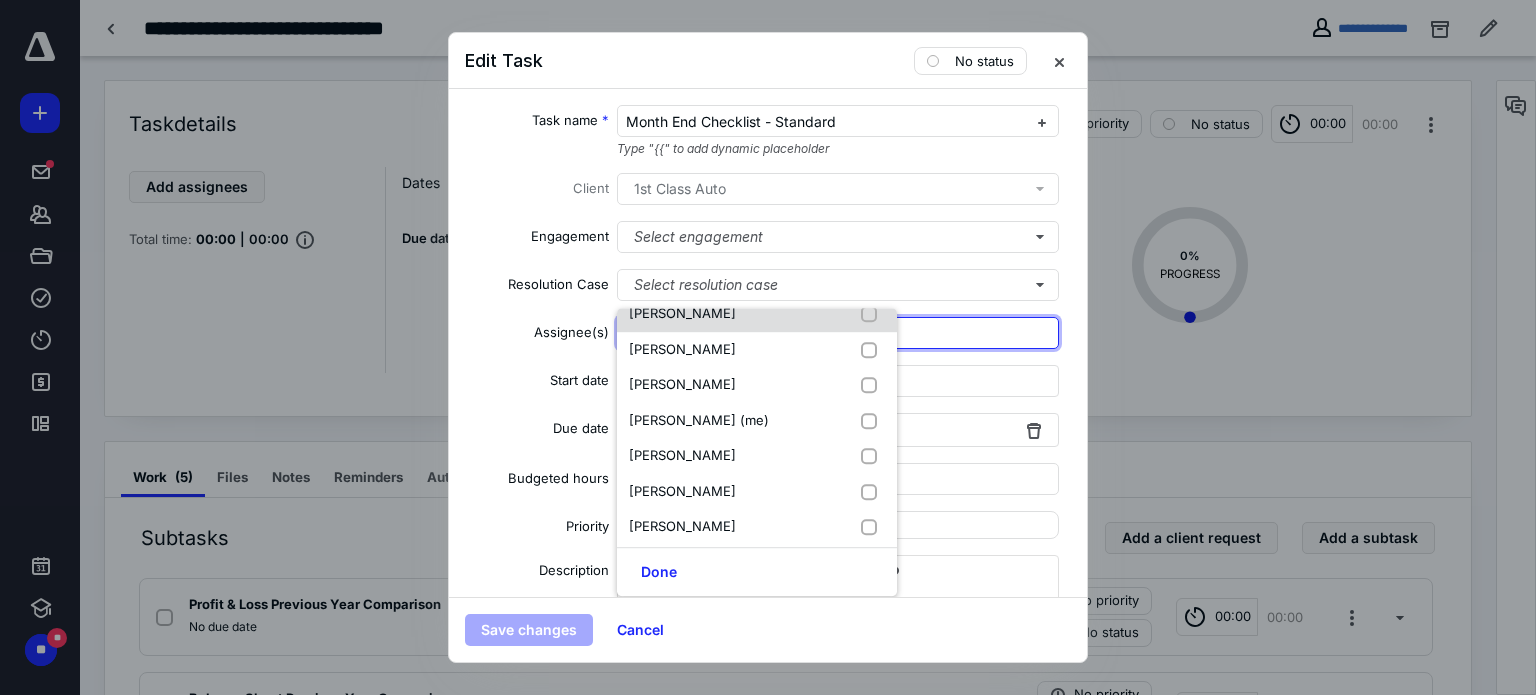 scroll, scrollTop: 26, scrollLeft: 0, axis: vertical 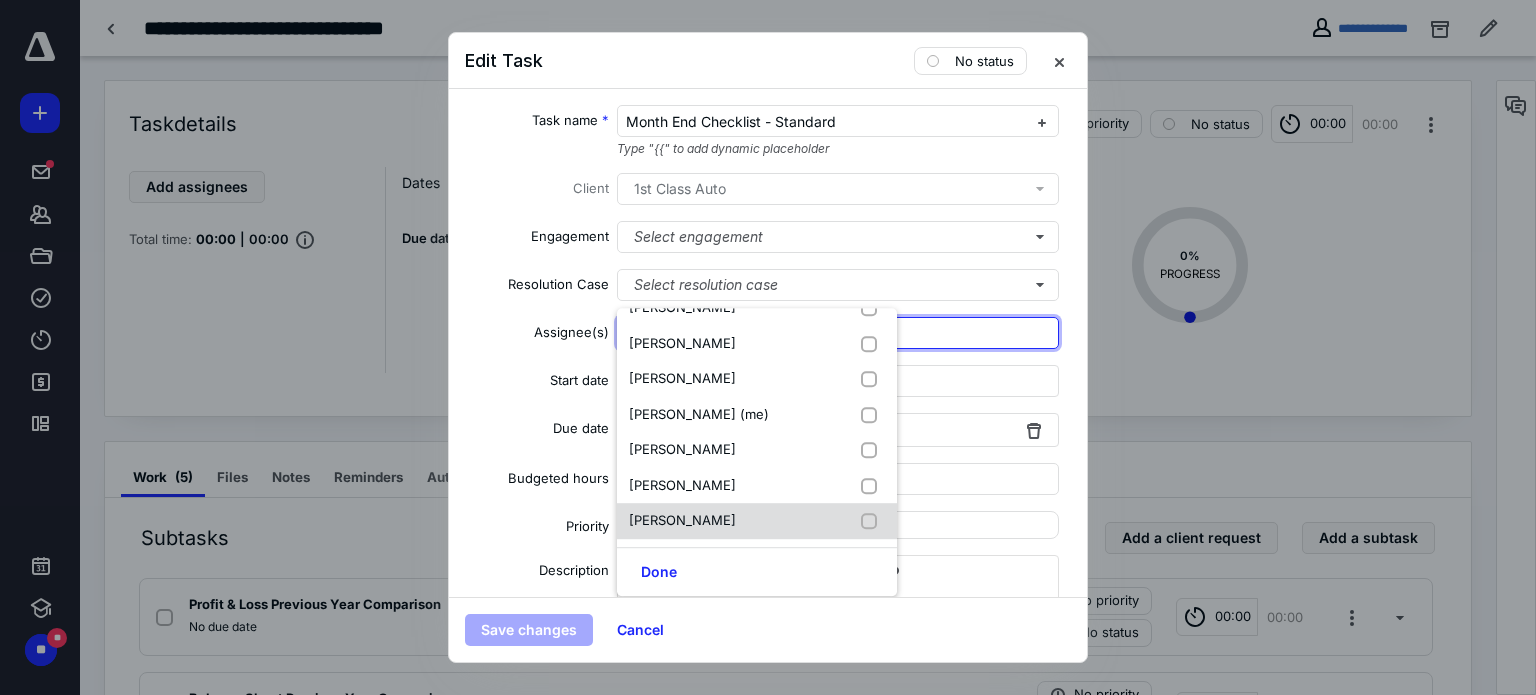 click at bounding box center (873, 521) 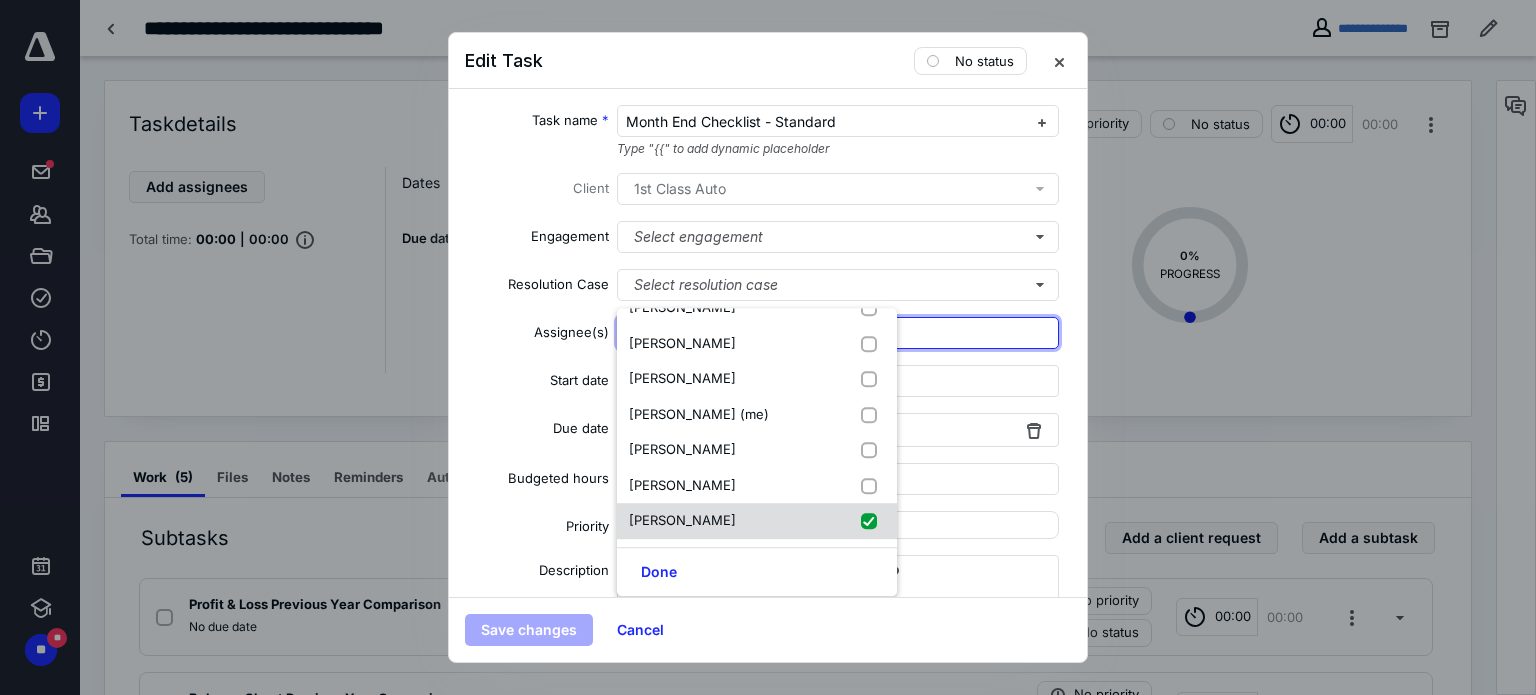 checkbox on "true" 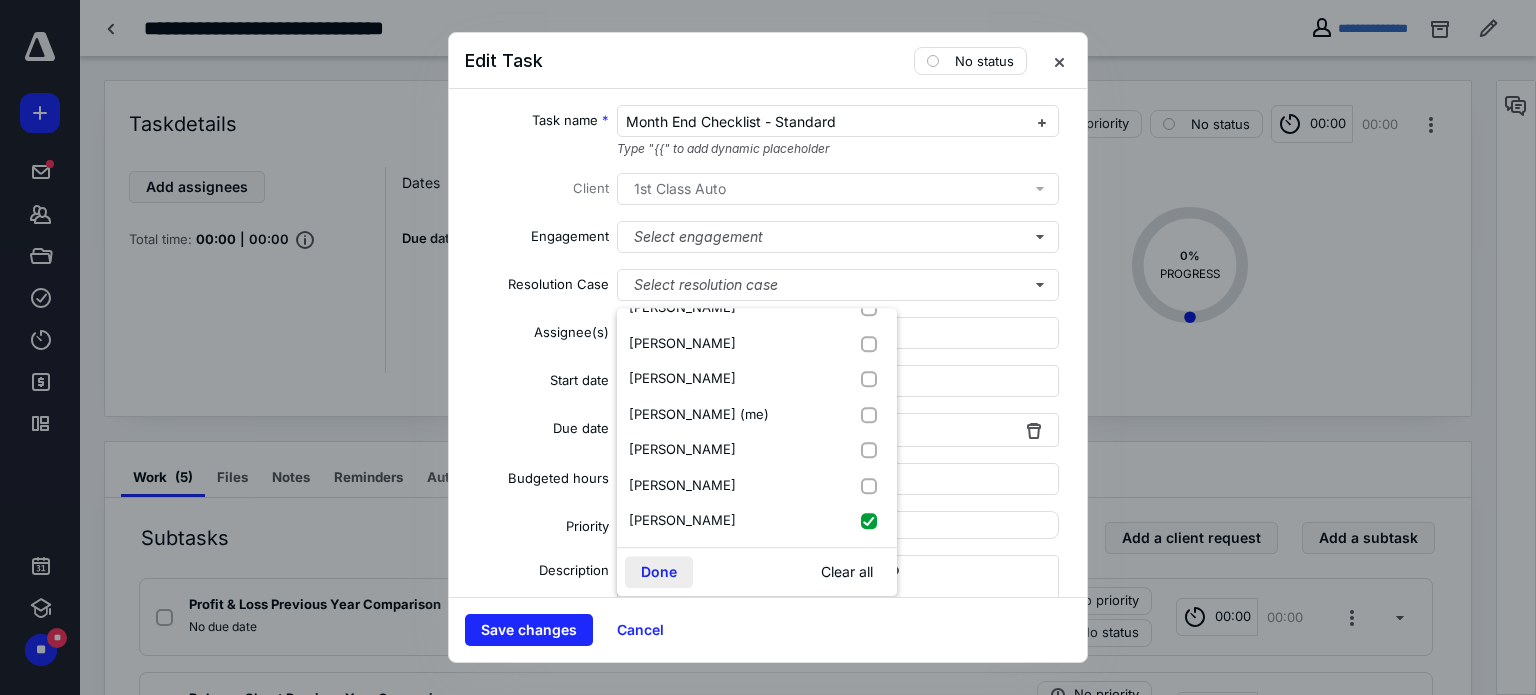 click on "Done" at bounding box center [659, 572] 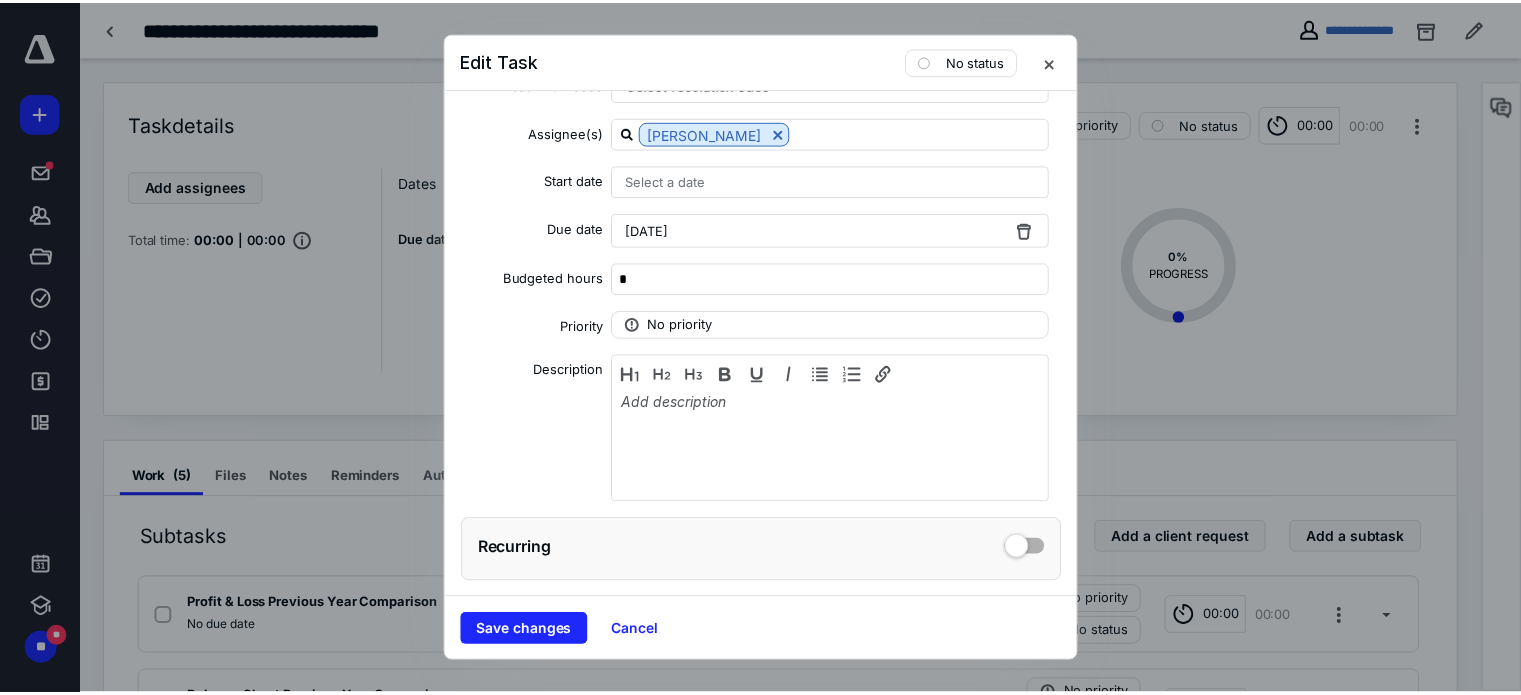 scroll, scrollTop: 290, scrollLeft: 0, axis: vertical 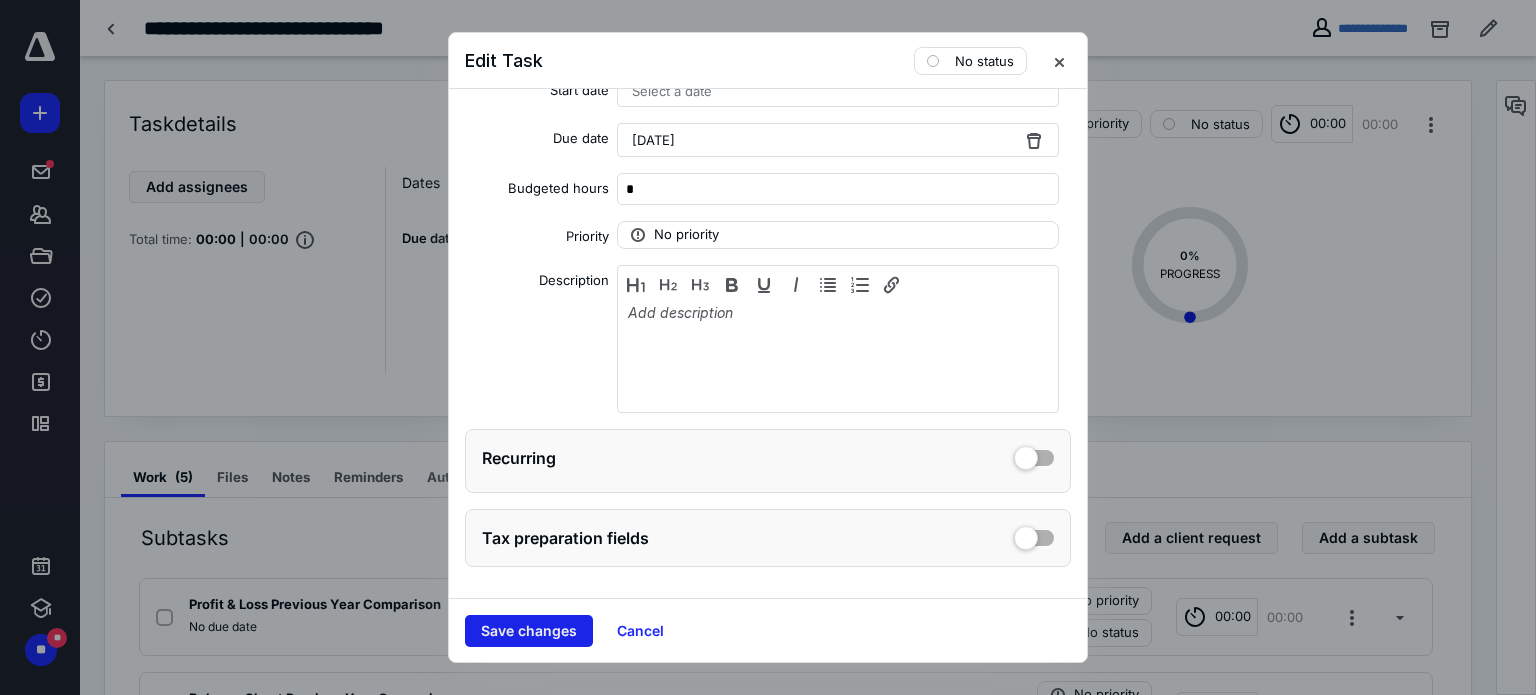 click on "Save changes" at bounding box center (529, 631) 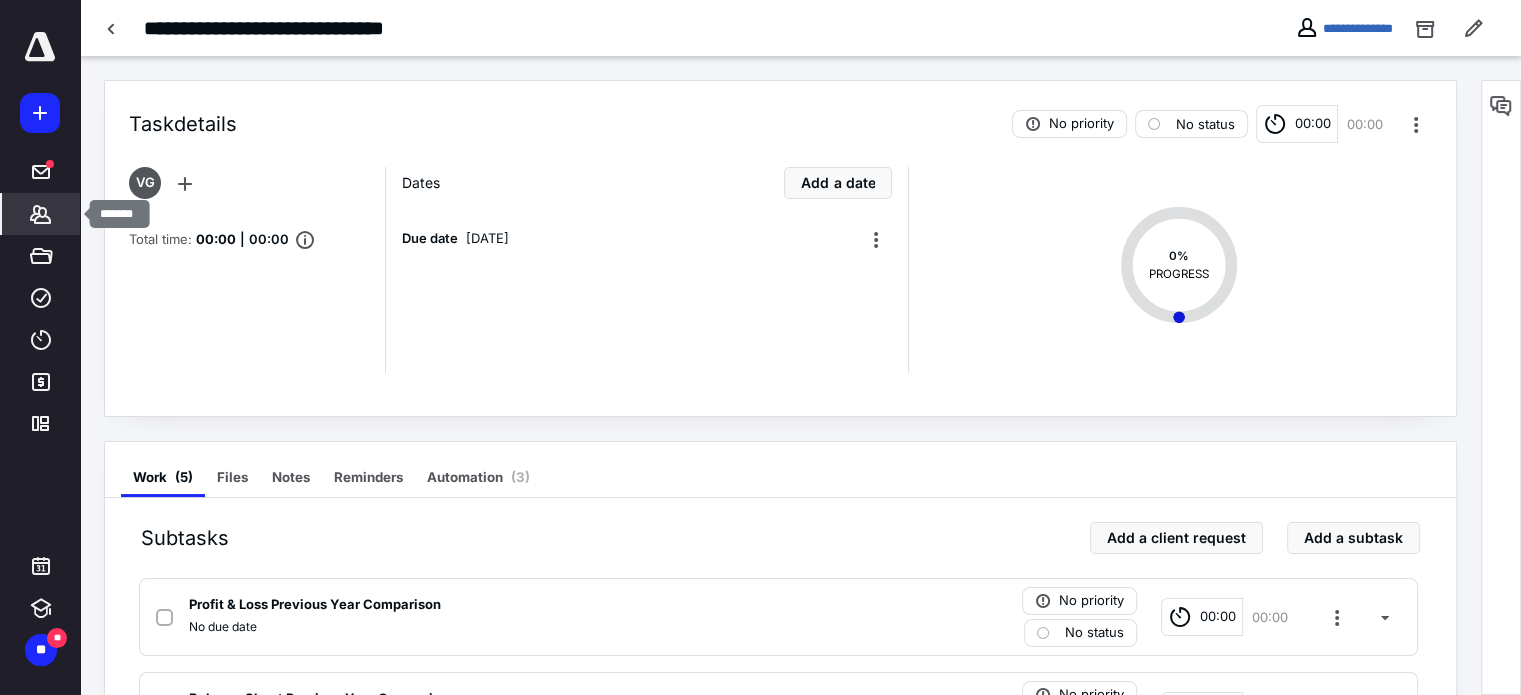 click 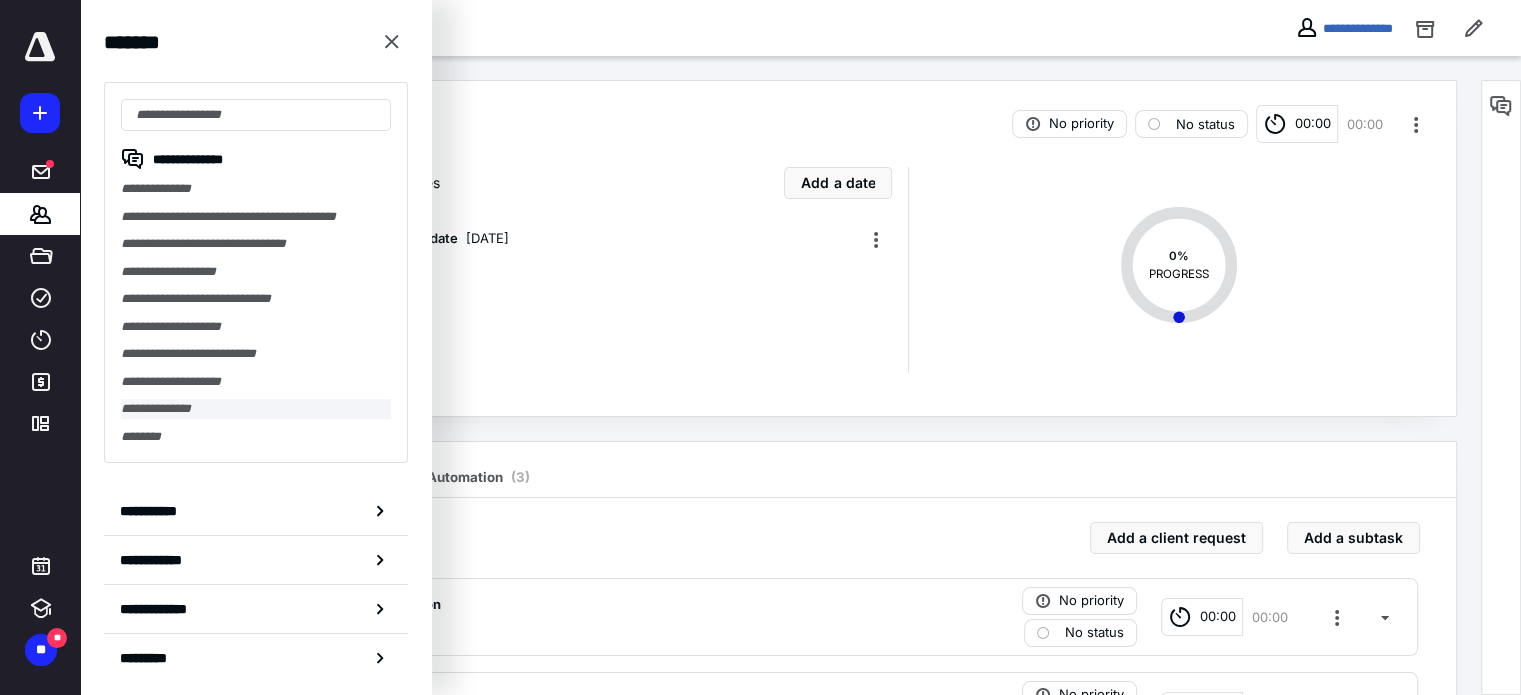 click on "**********" at bounding box center (256, 409) 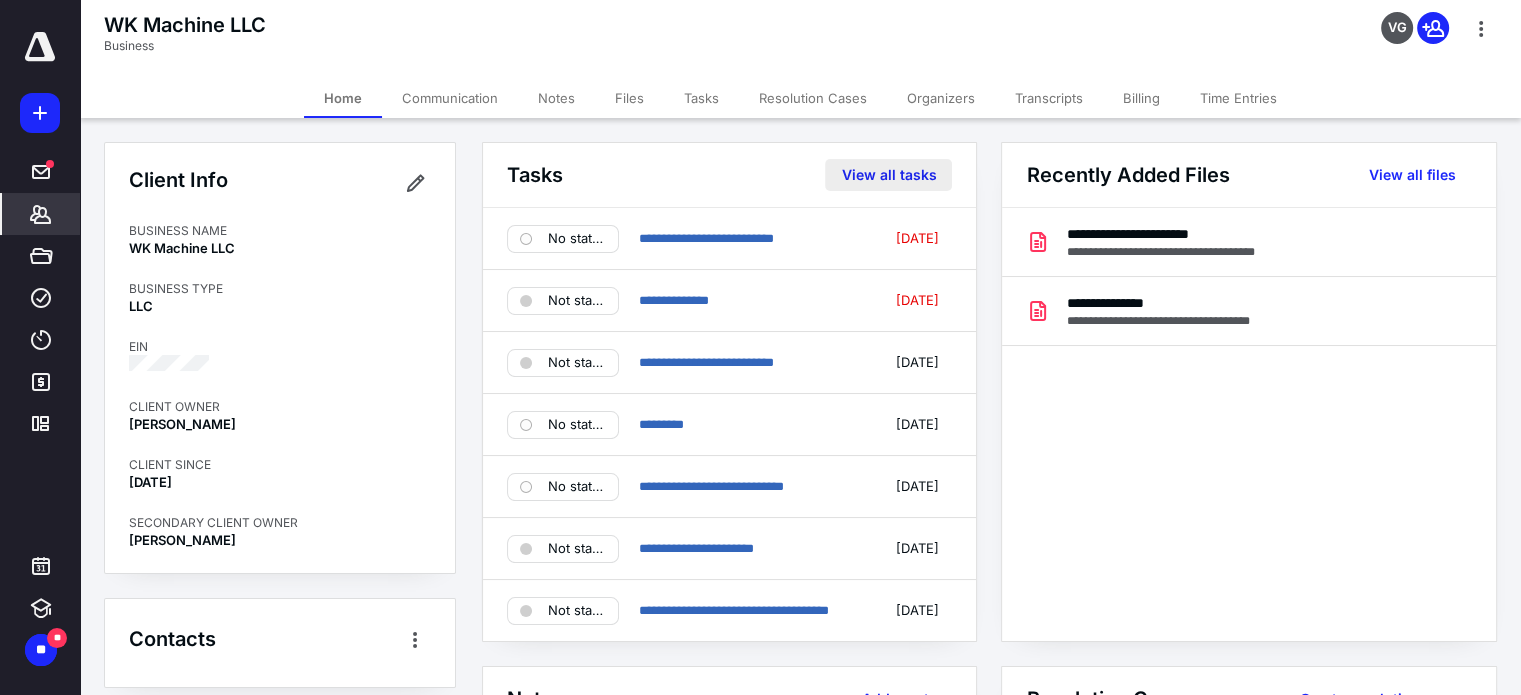 click on "View all tasks" at bounding box center [888, 175] 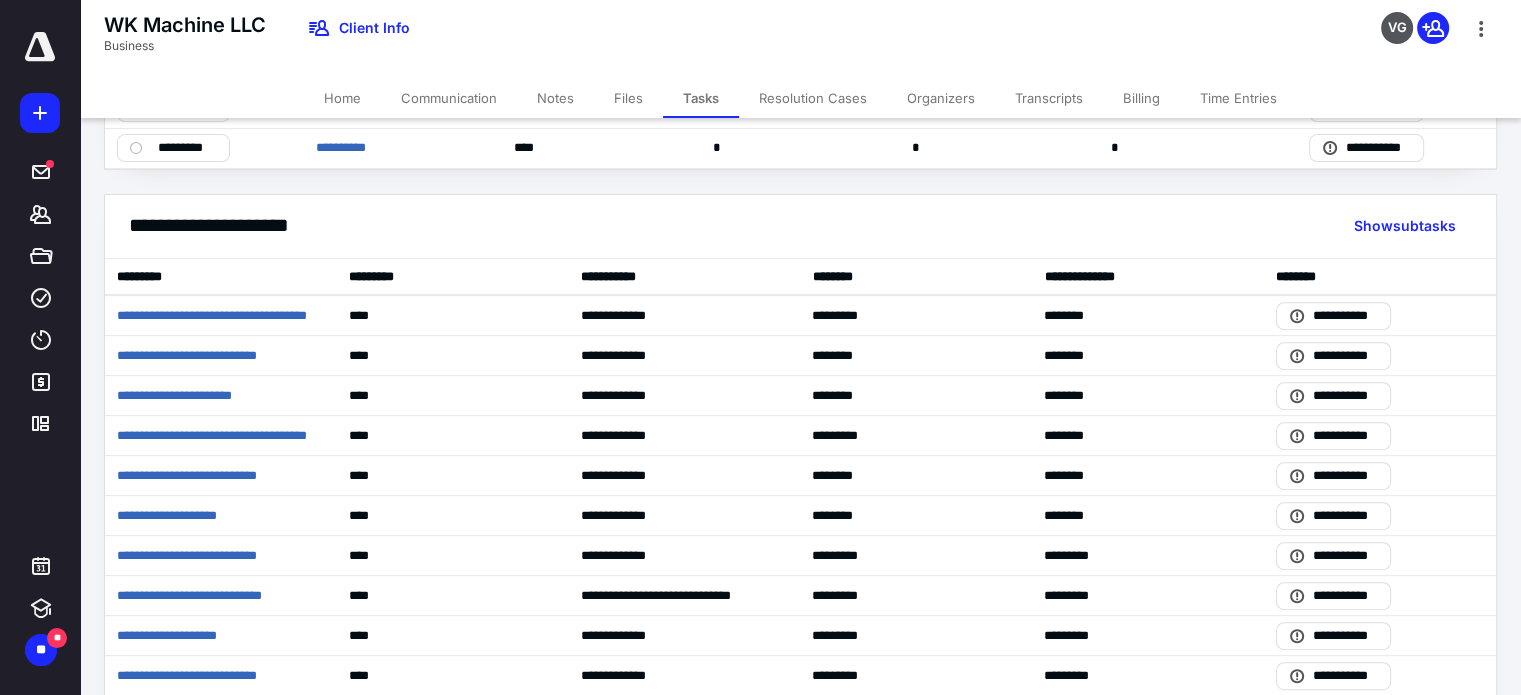 scroll, scrollTop: 700, scrollLeft: 0, axis: vertical 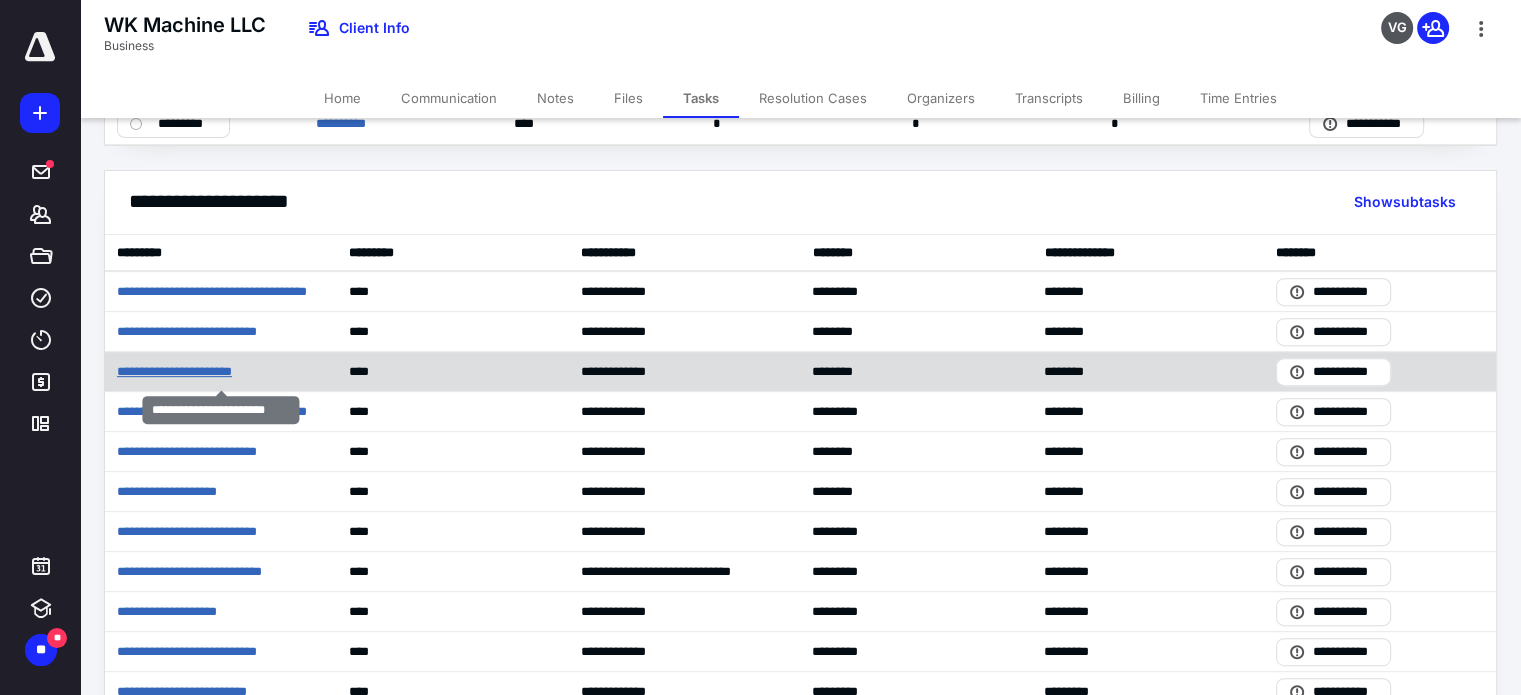 click on "**********" at bounding box center [190, 372] 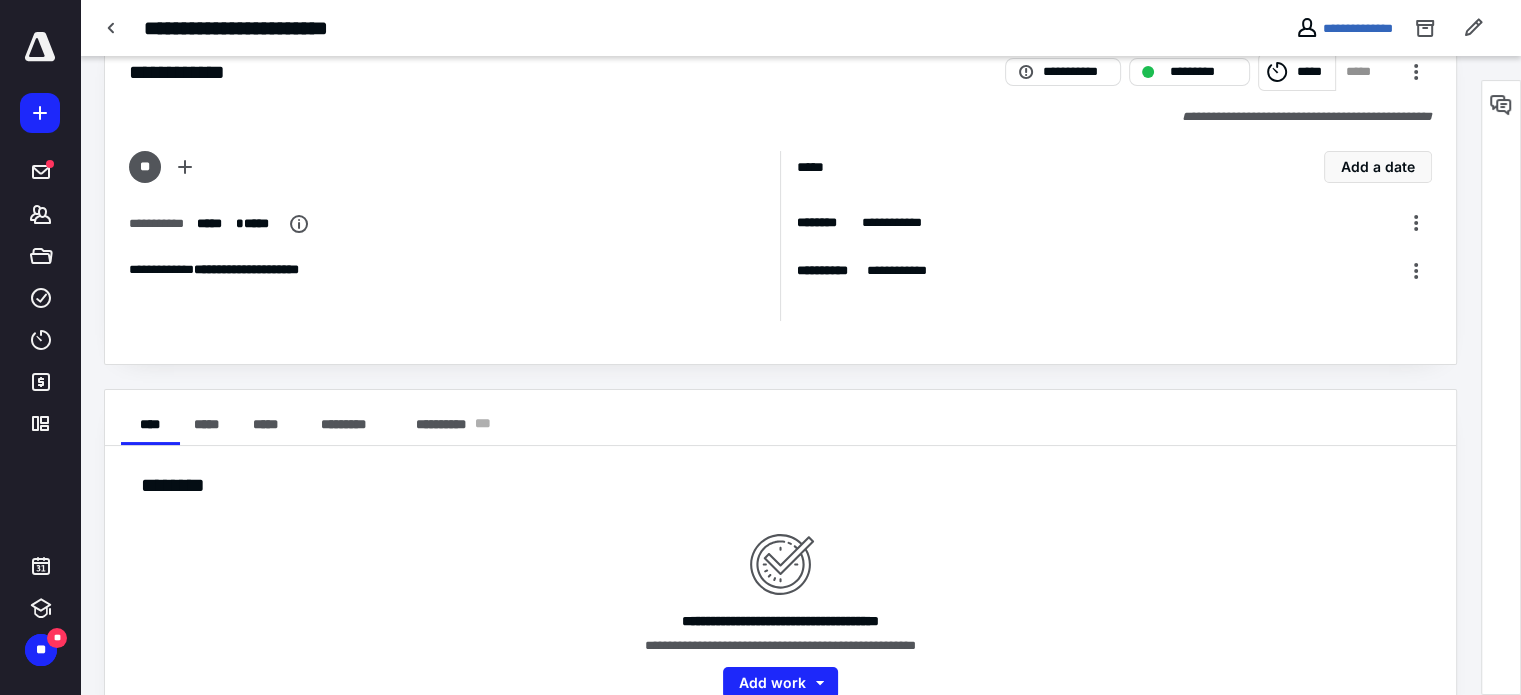 scroll, scrollTop: 0, scrollLeft: 0, axis: both 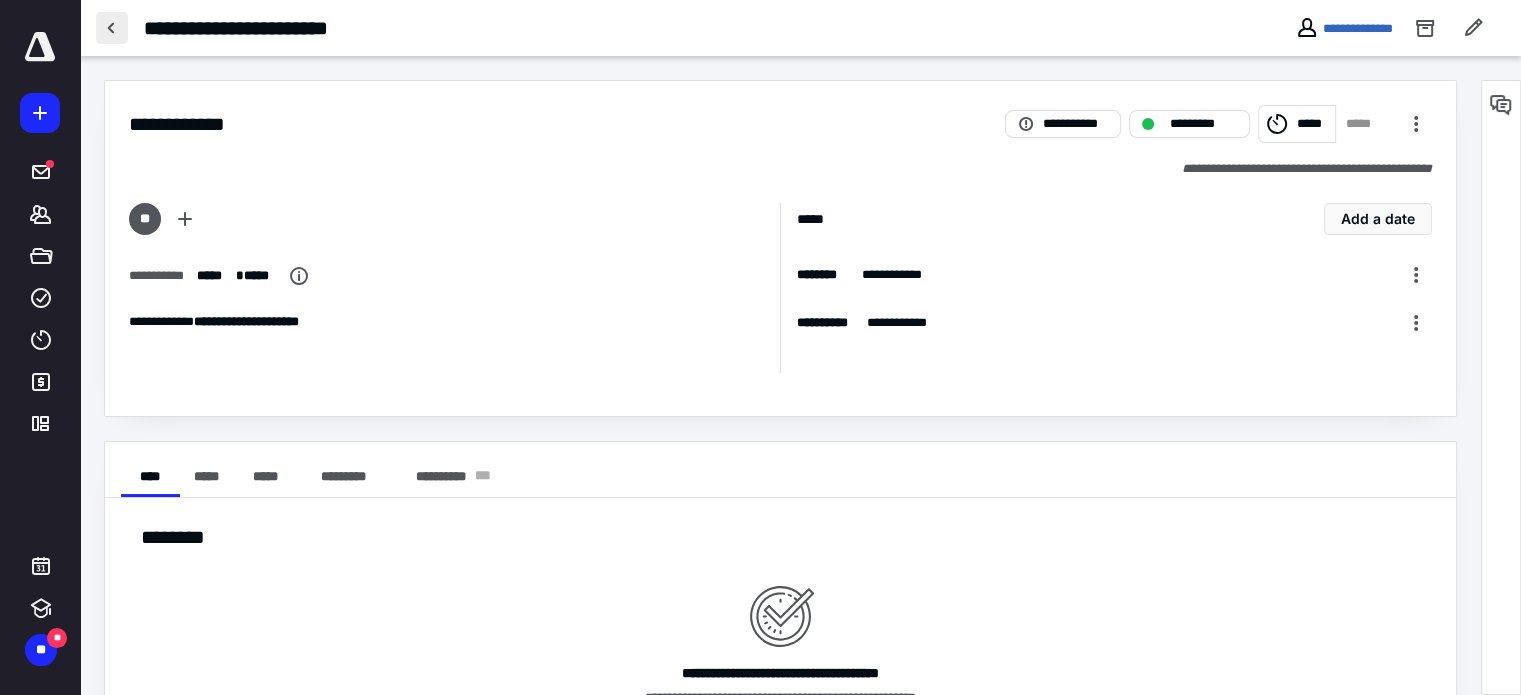 click at bounding box center (112, 28) 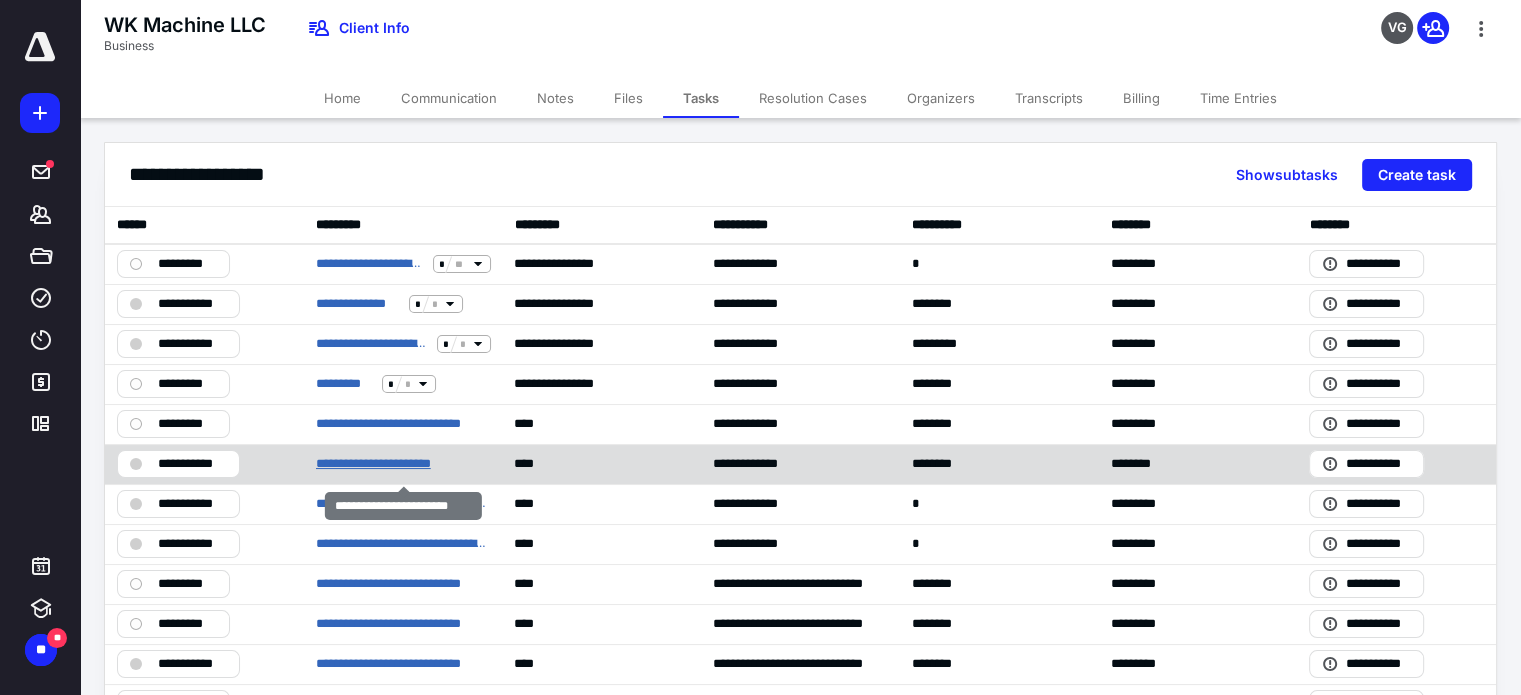 click on "**********" at bounding box center [389, 464] 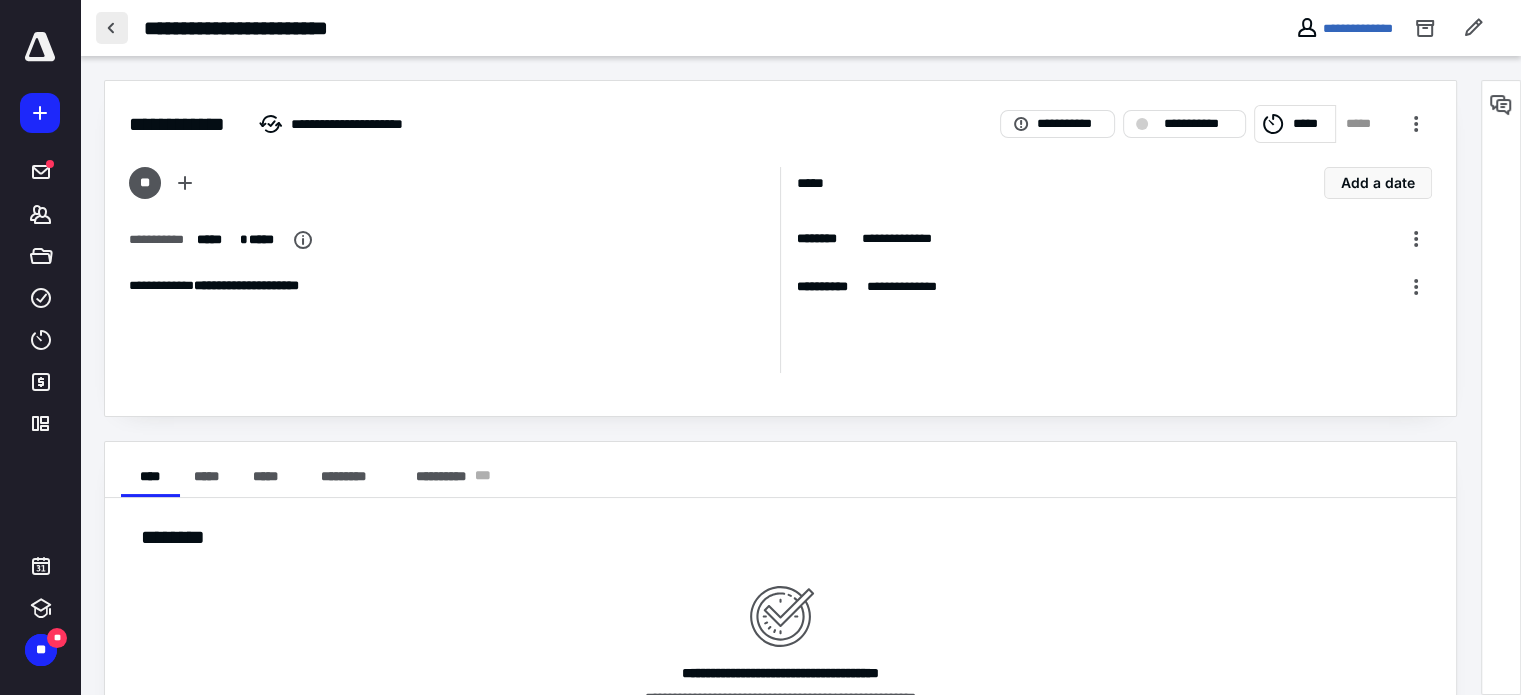 click at bounding box center [112, 28] 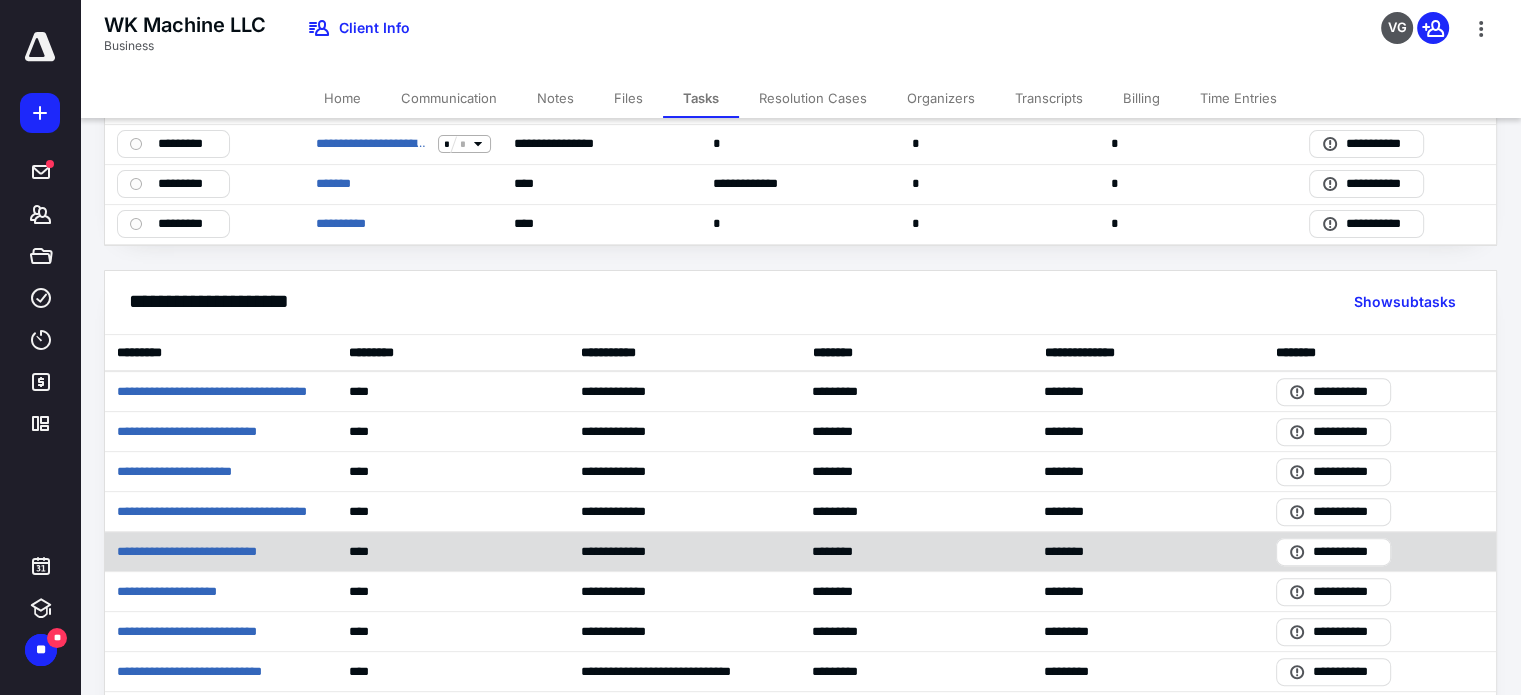 scroll, scrollTop: 700, scrollLeft: 0, axis: vertical 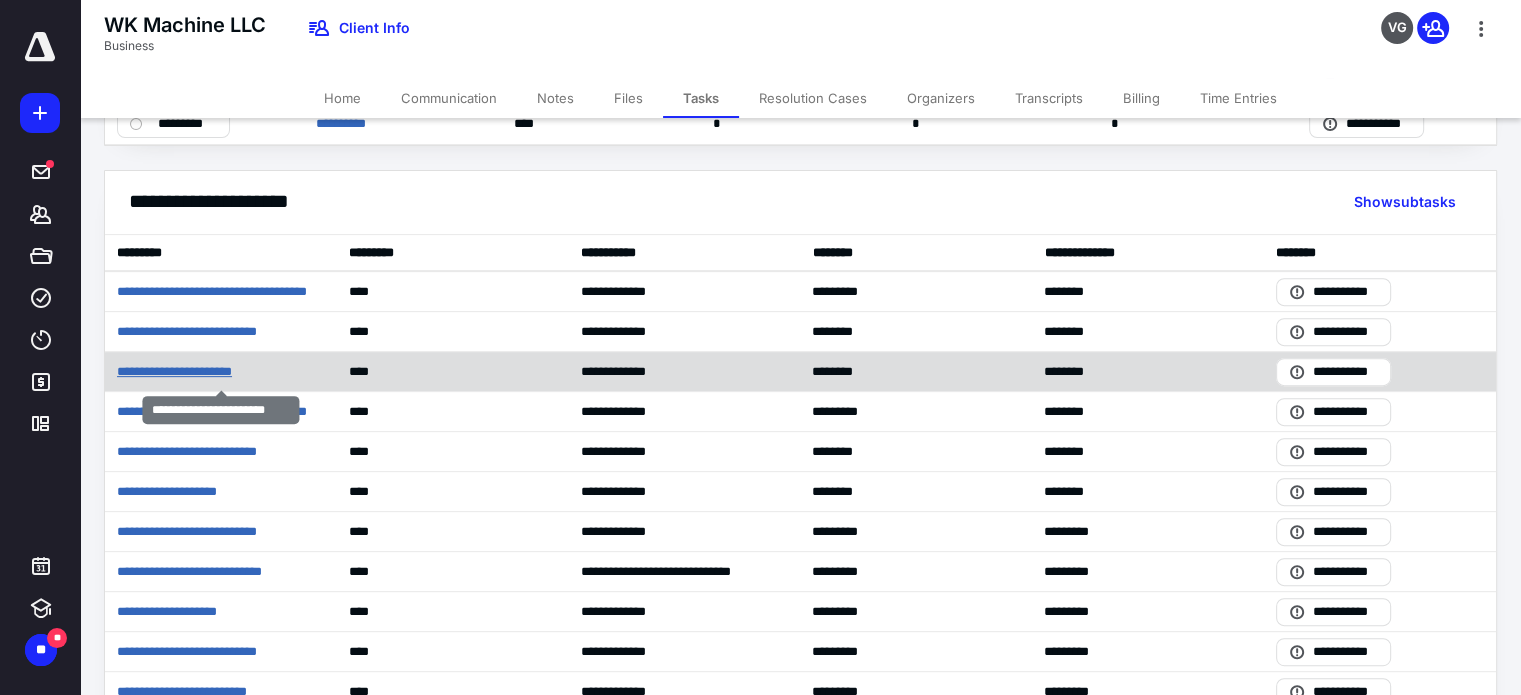 click on "**********" at bounding box center (190, 372) 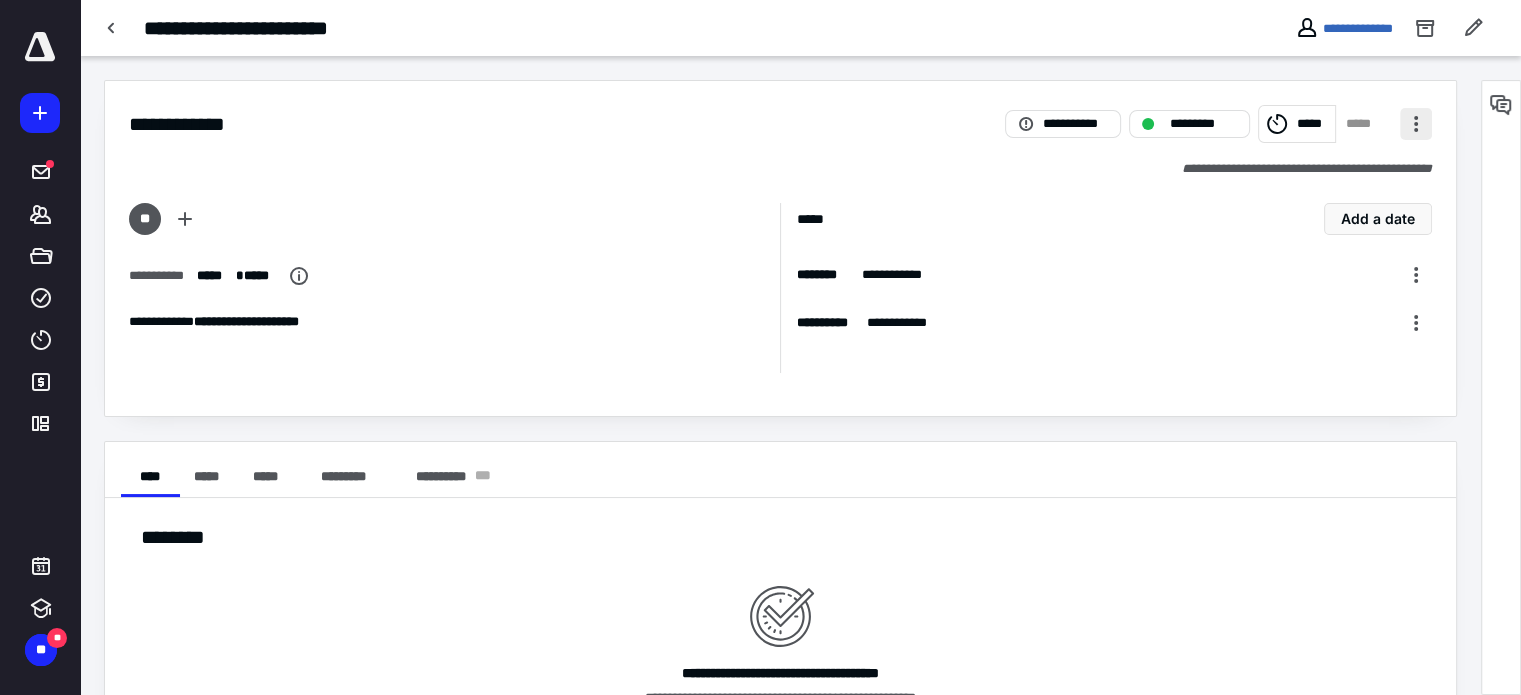click at bounding box center (1416, 124) 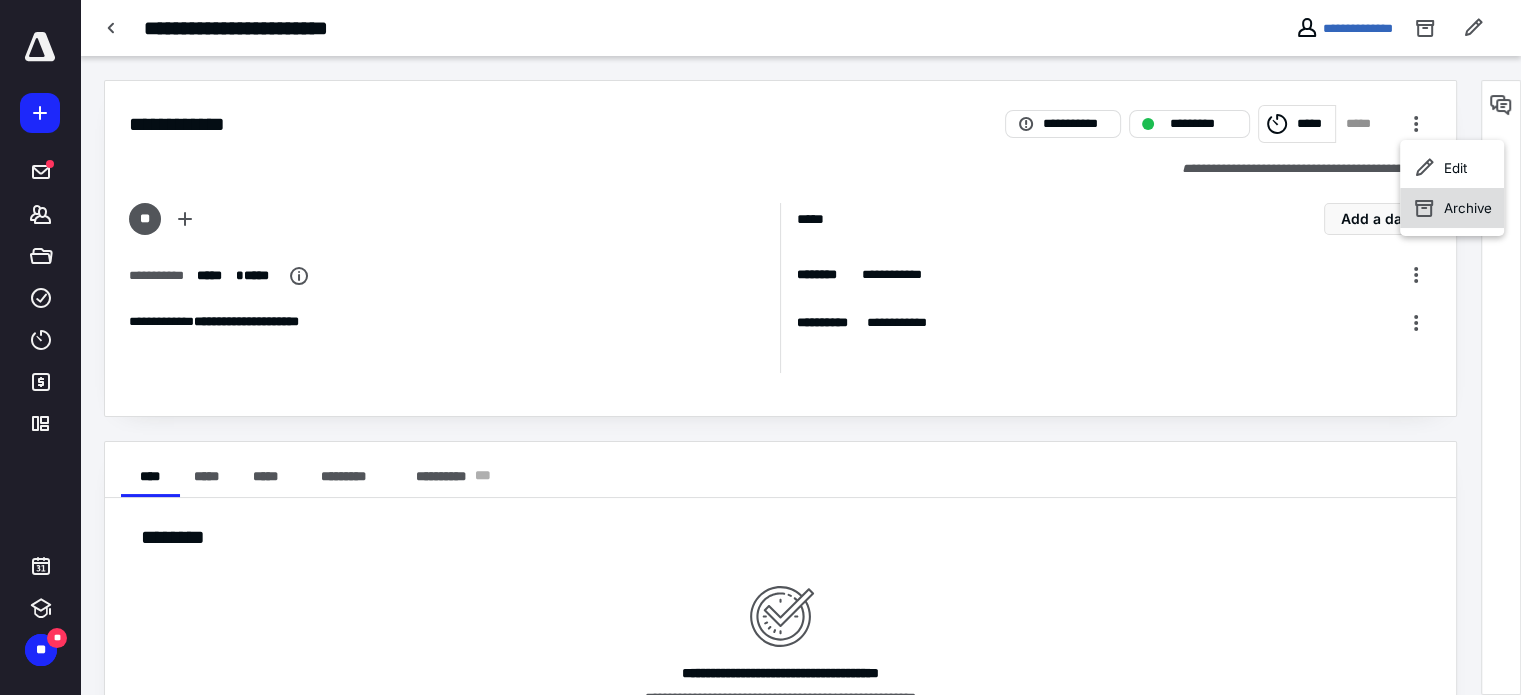 click on "Archive" at bounding box center (1468, 208) 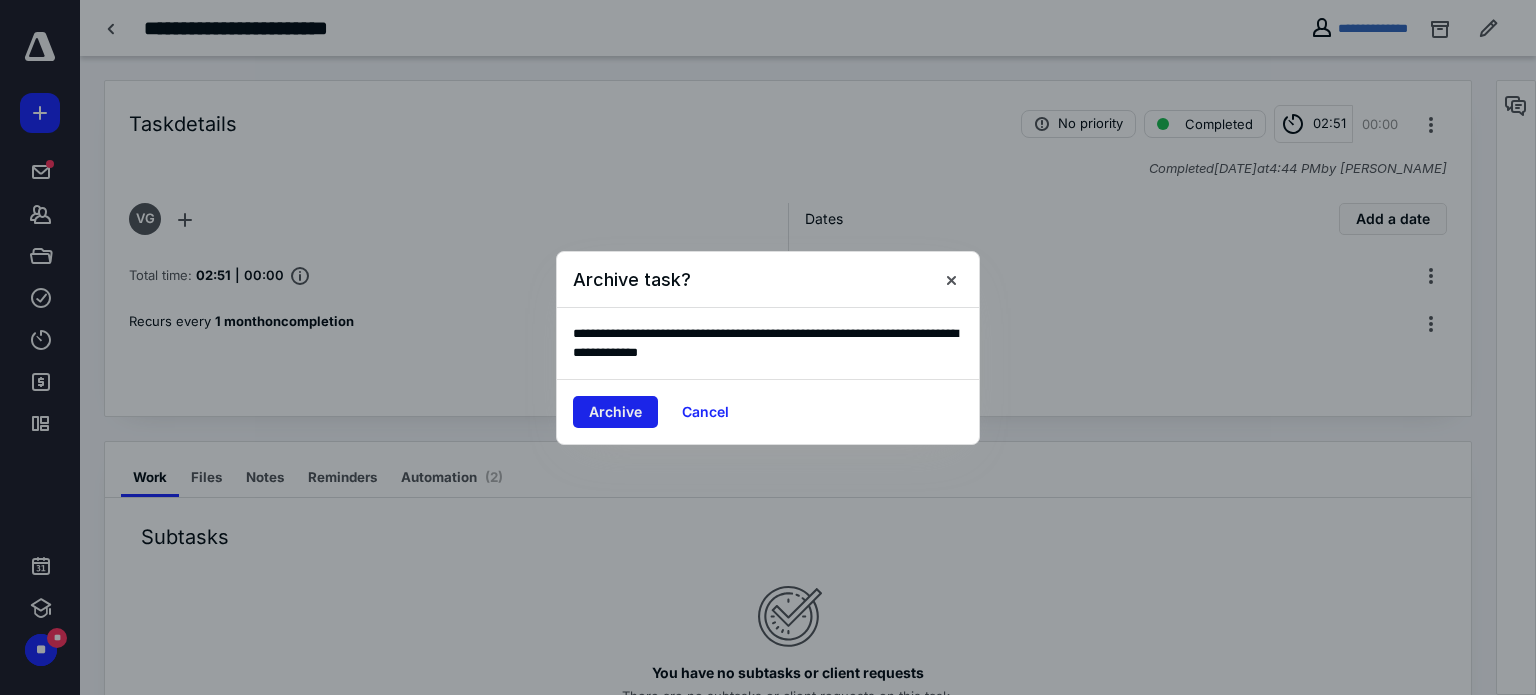 click on "Archive" at bounding box center [615, 412] 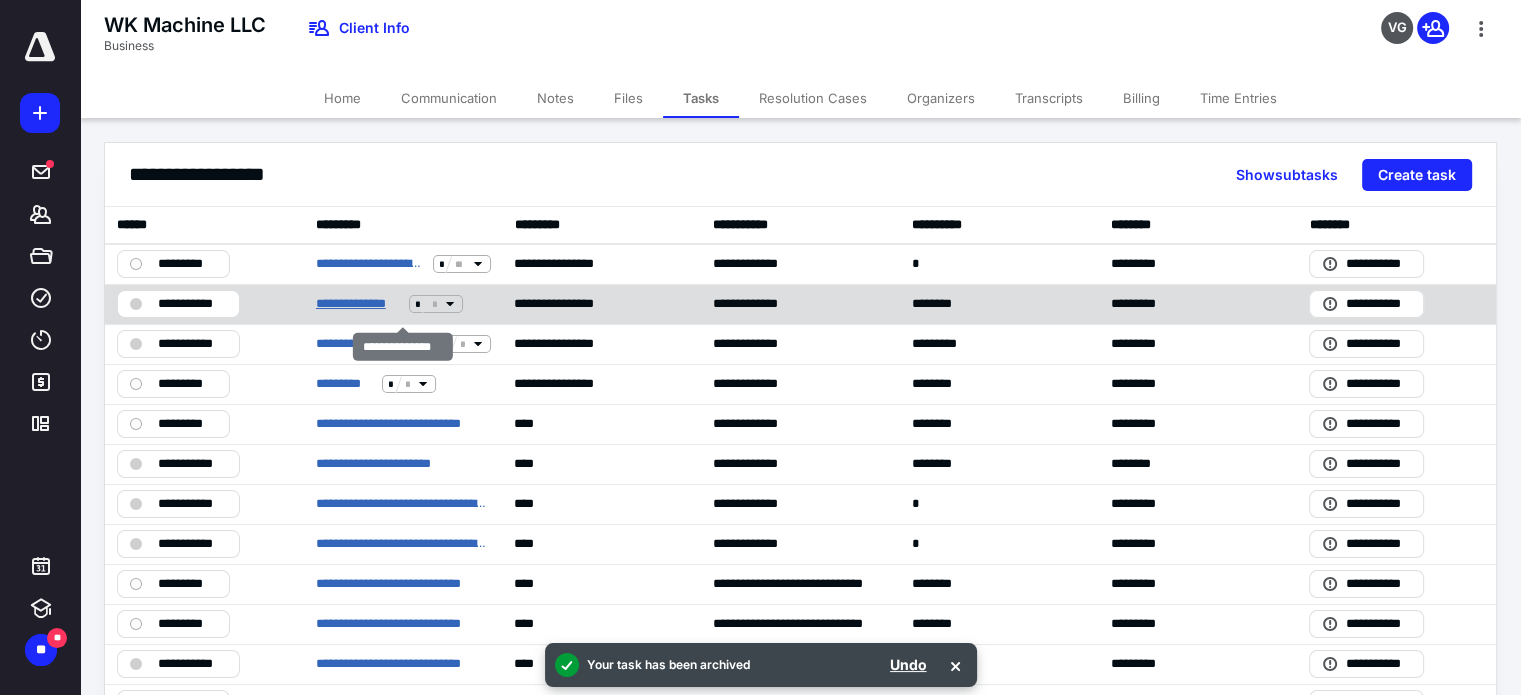 click on "**********" at bounding box center (359, 304) 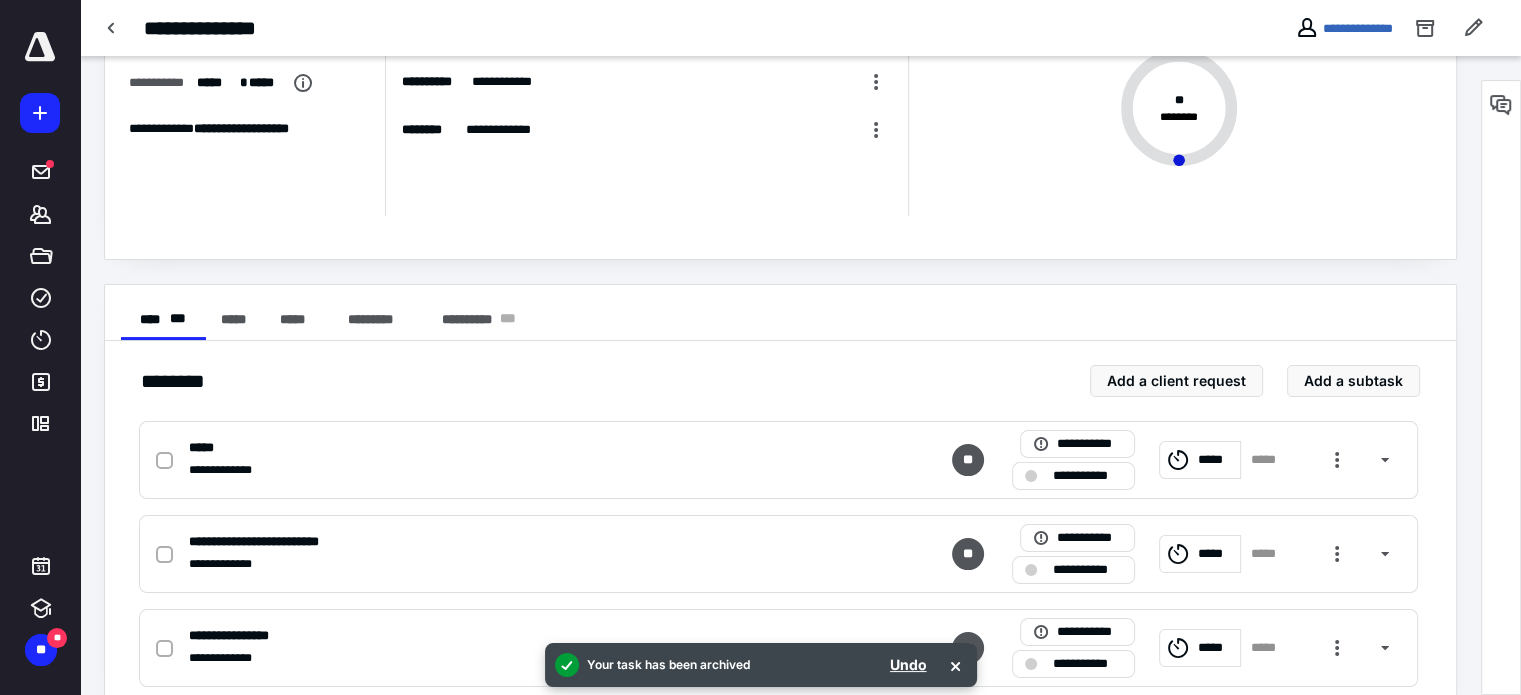scroll, scrollTop: 201, scrollLeft: 0, axis: vertical 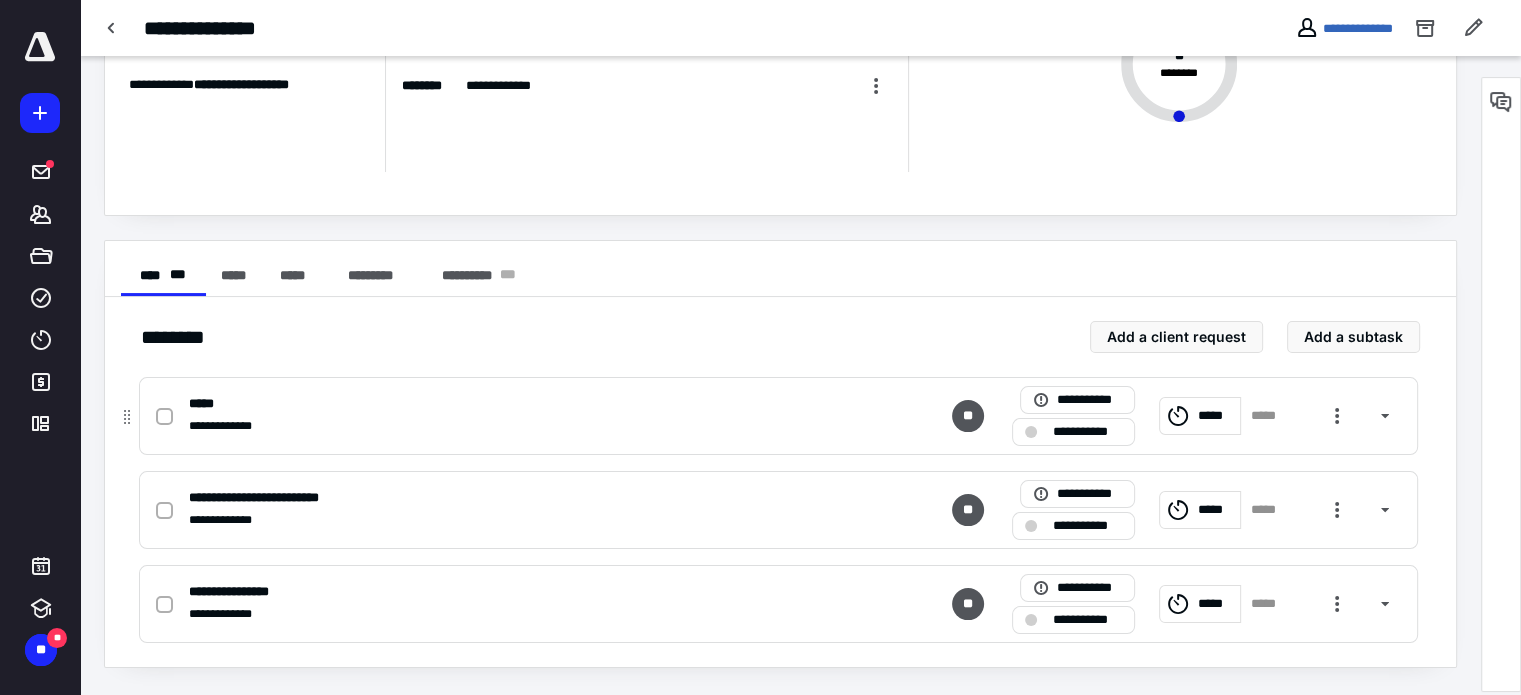 click 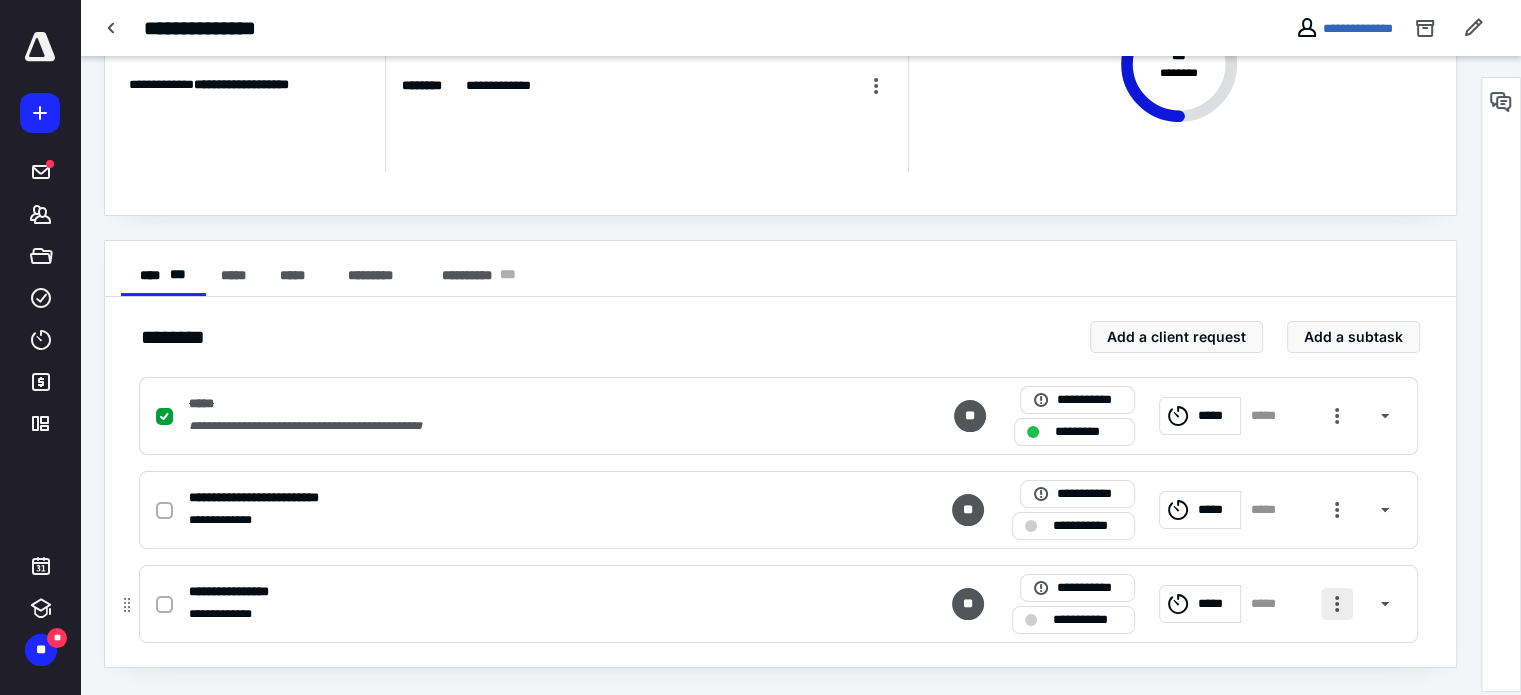 click at bounding box center [1337, 604] 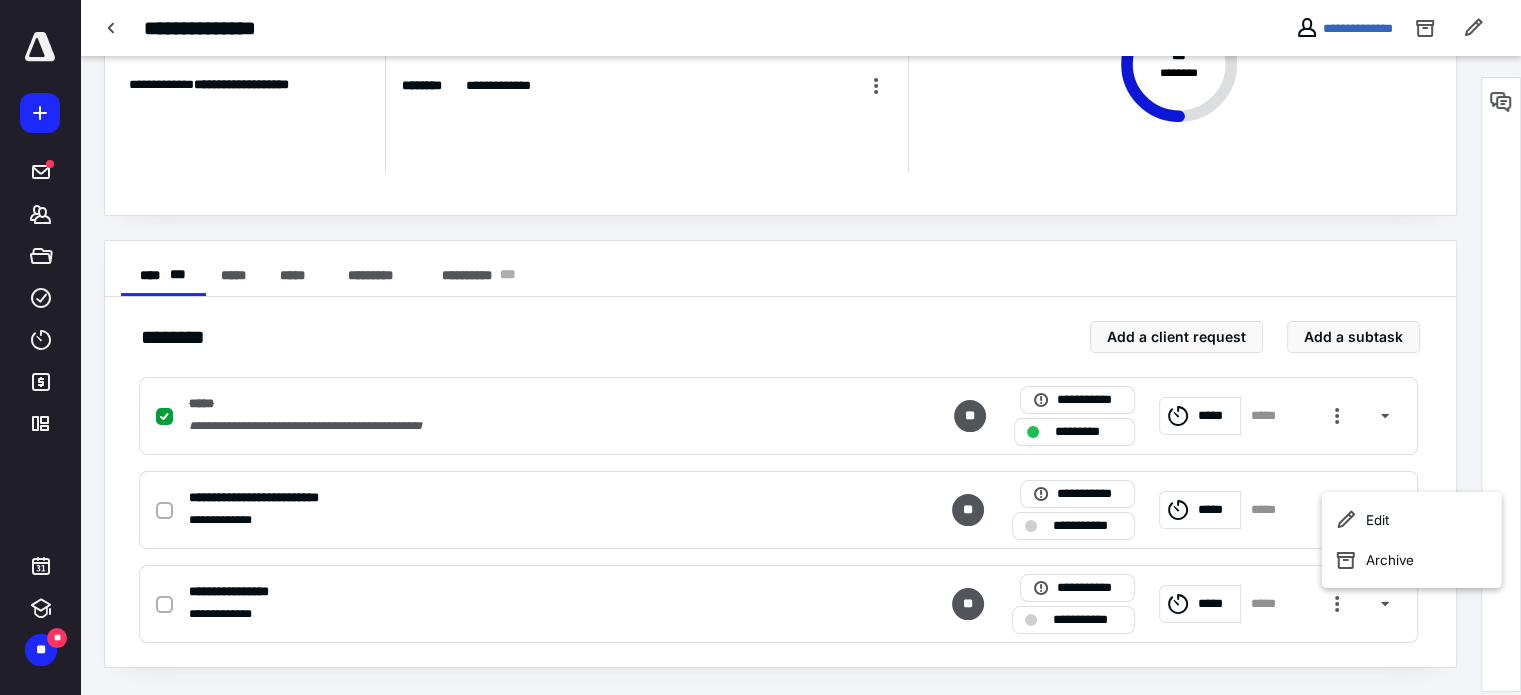 click on "******** Add a client request Add a subtask" at bounding box center [780, 337] 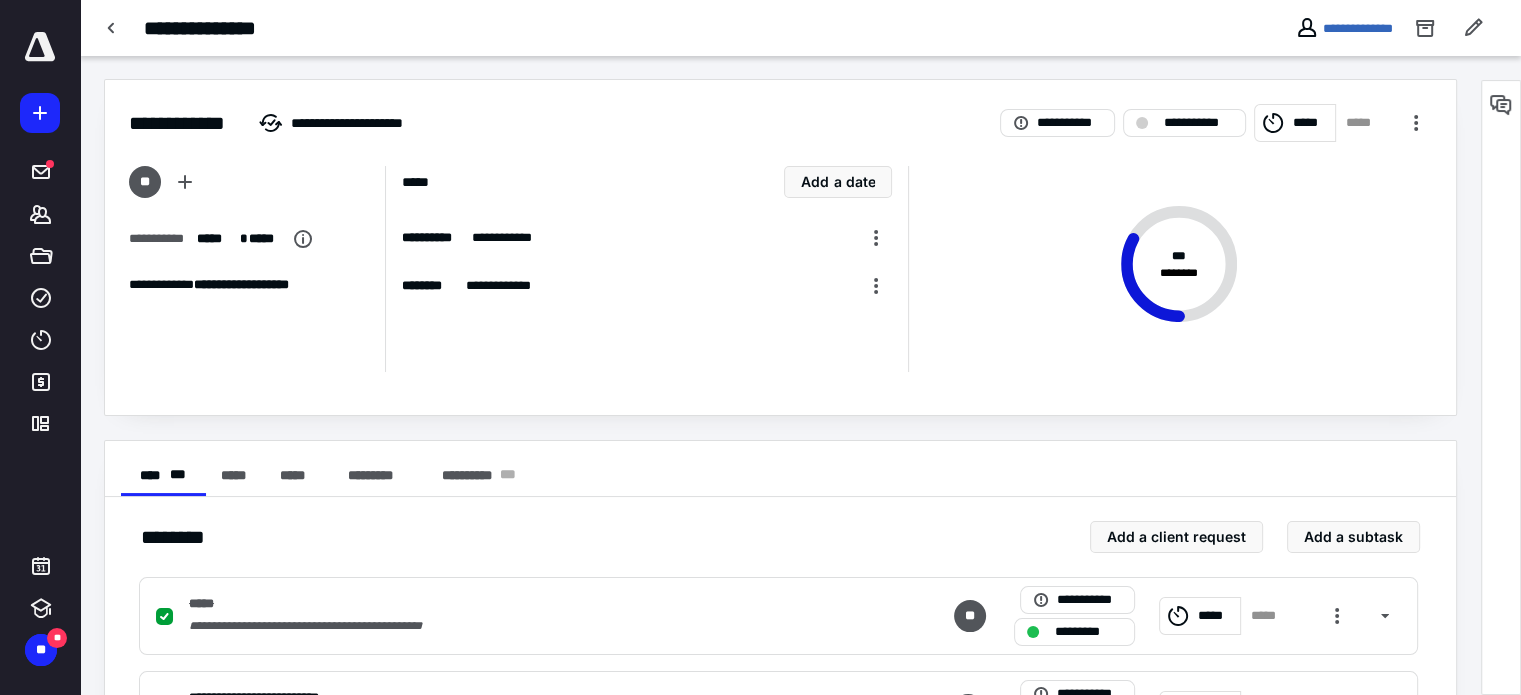 scroll, scrollTop: 0, scrollLeft: 0, axis: both 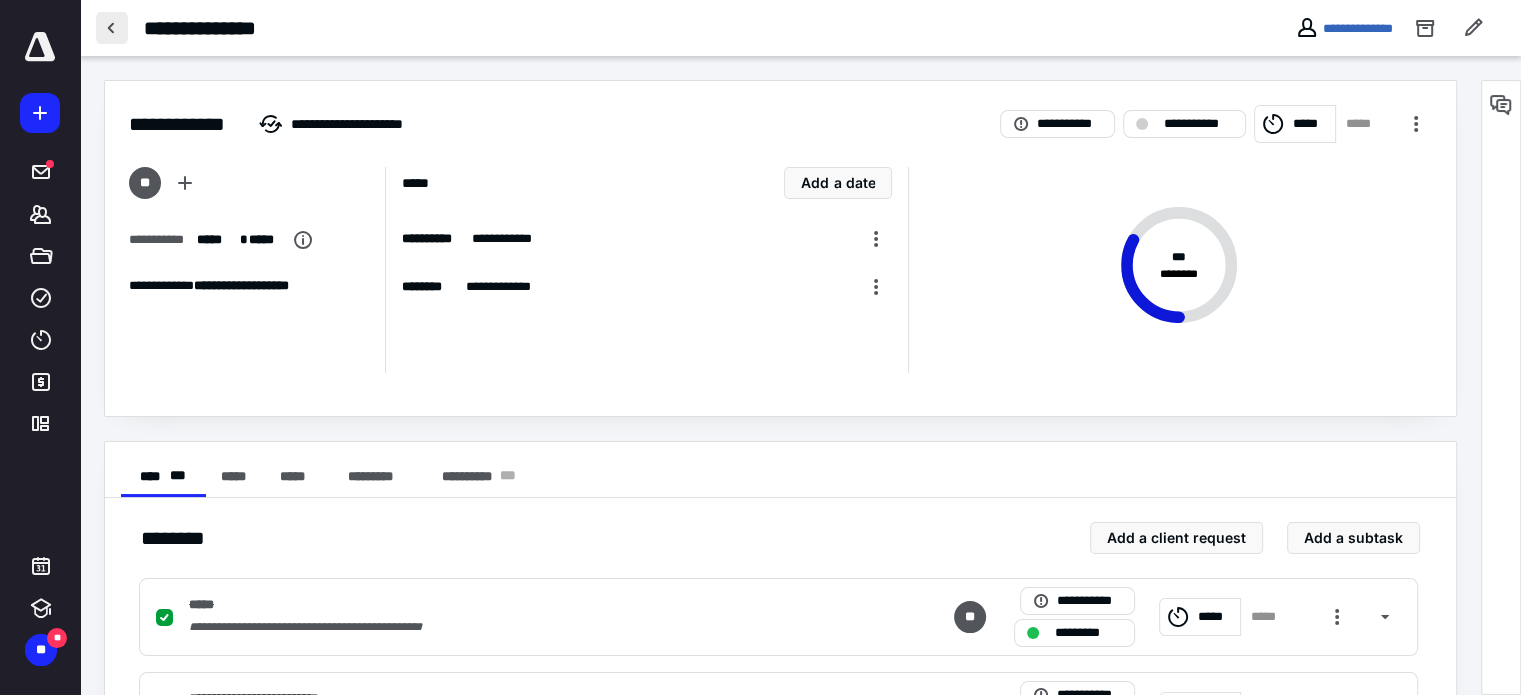 click at bounding box center [112, 28] 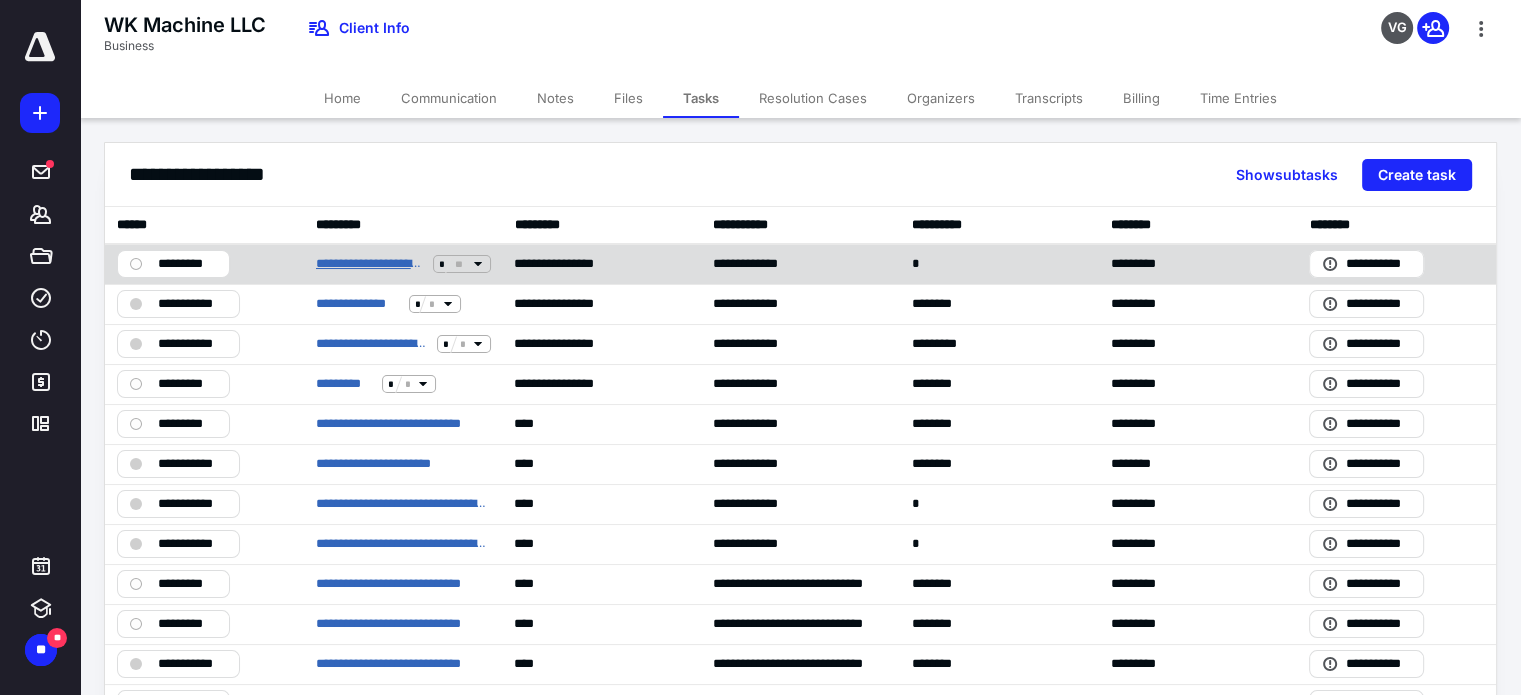 click on "**********" at bounding box center [370, 264] 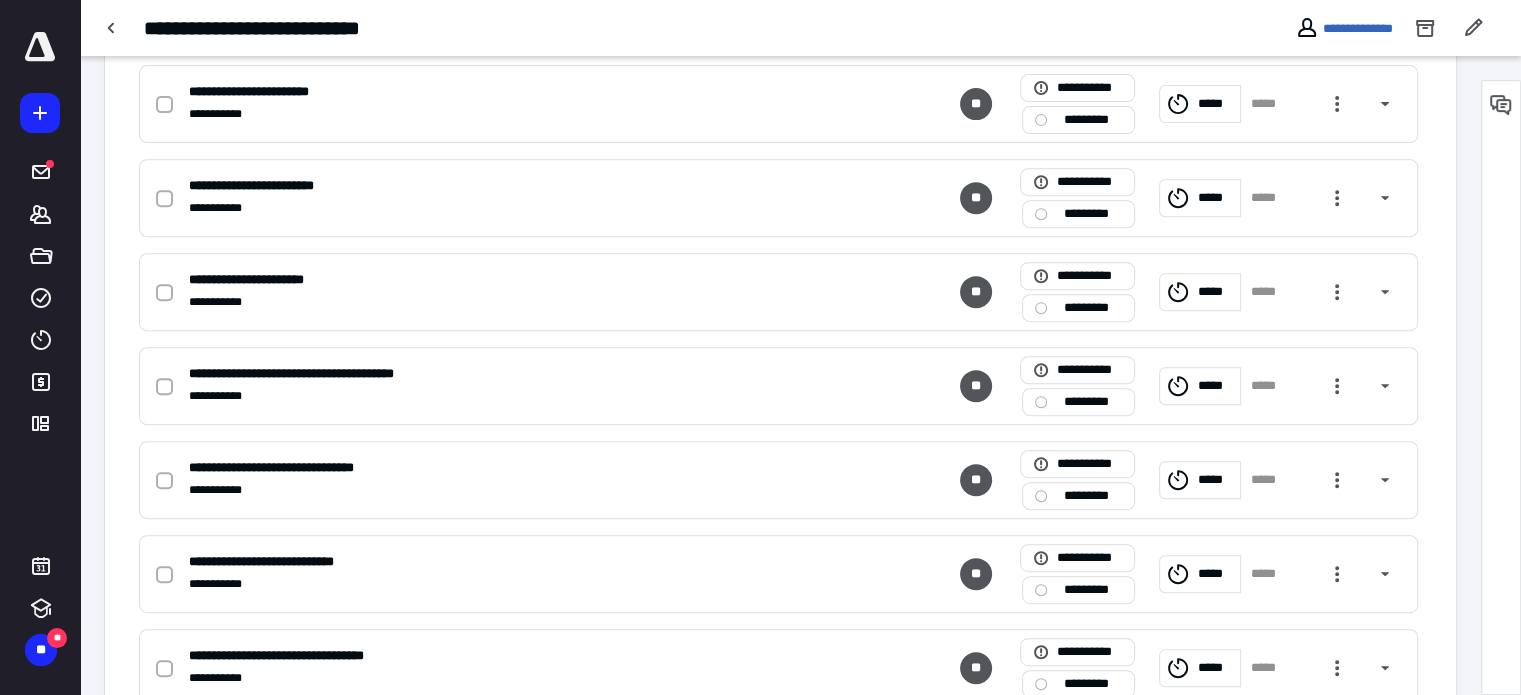 scroll, scrollTop: 859, scrollLeft: 0, axis: vertical 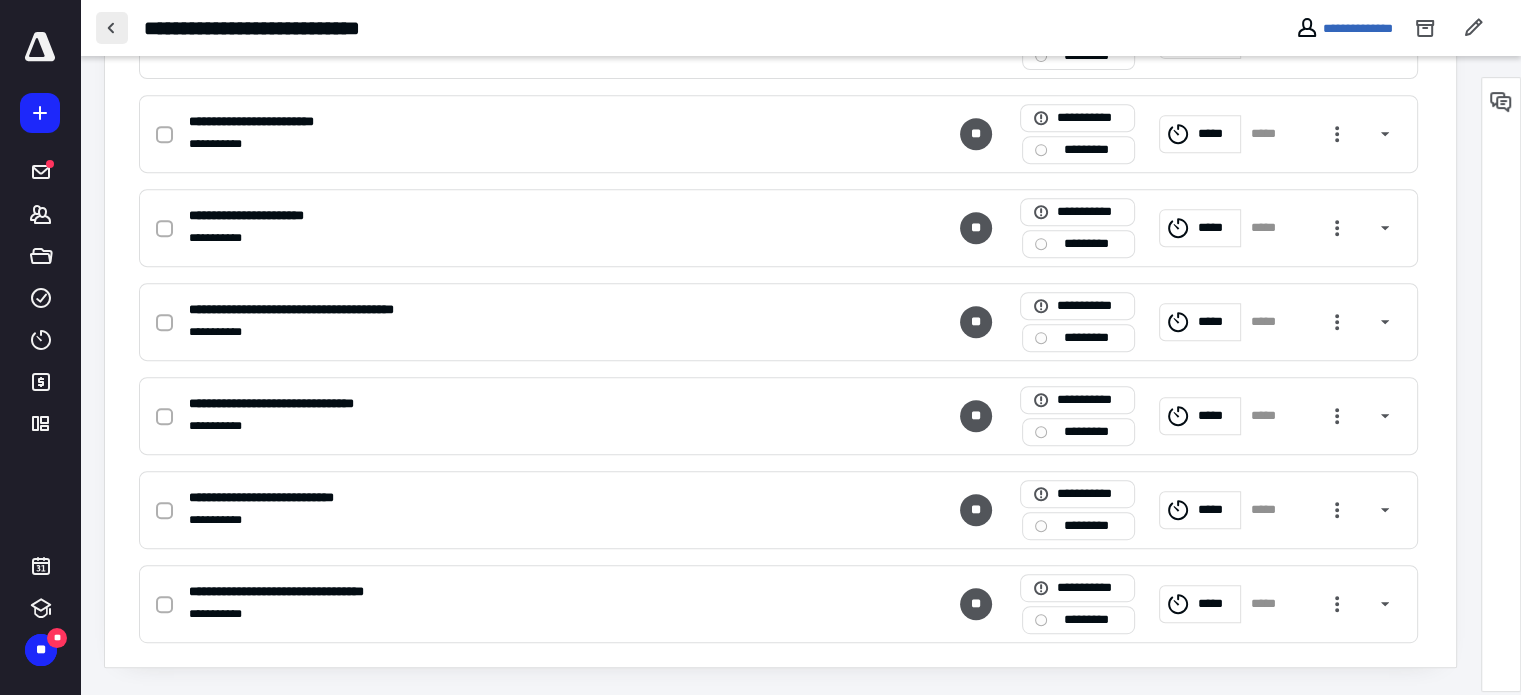 click at bounding box center (112, 28) 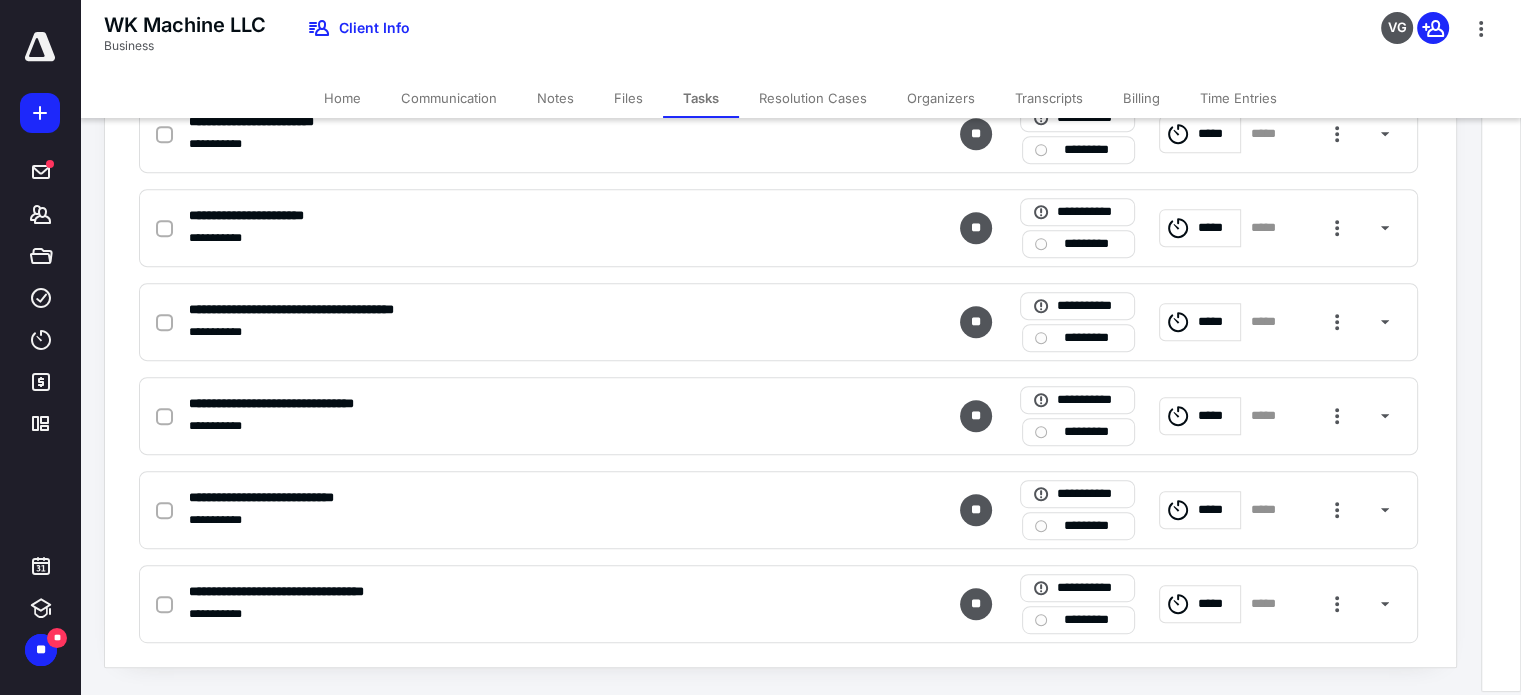 scroll, scrollTop: 0, scrollLeft: 0, axis: both 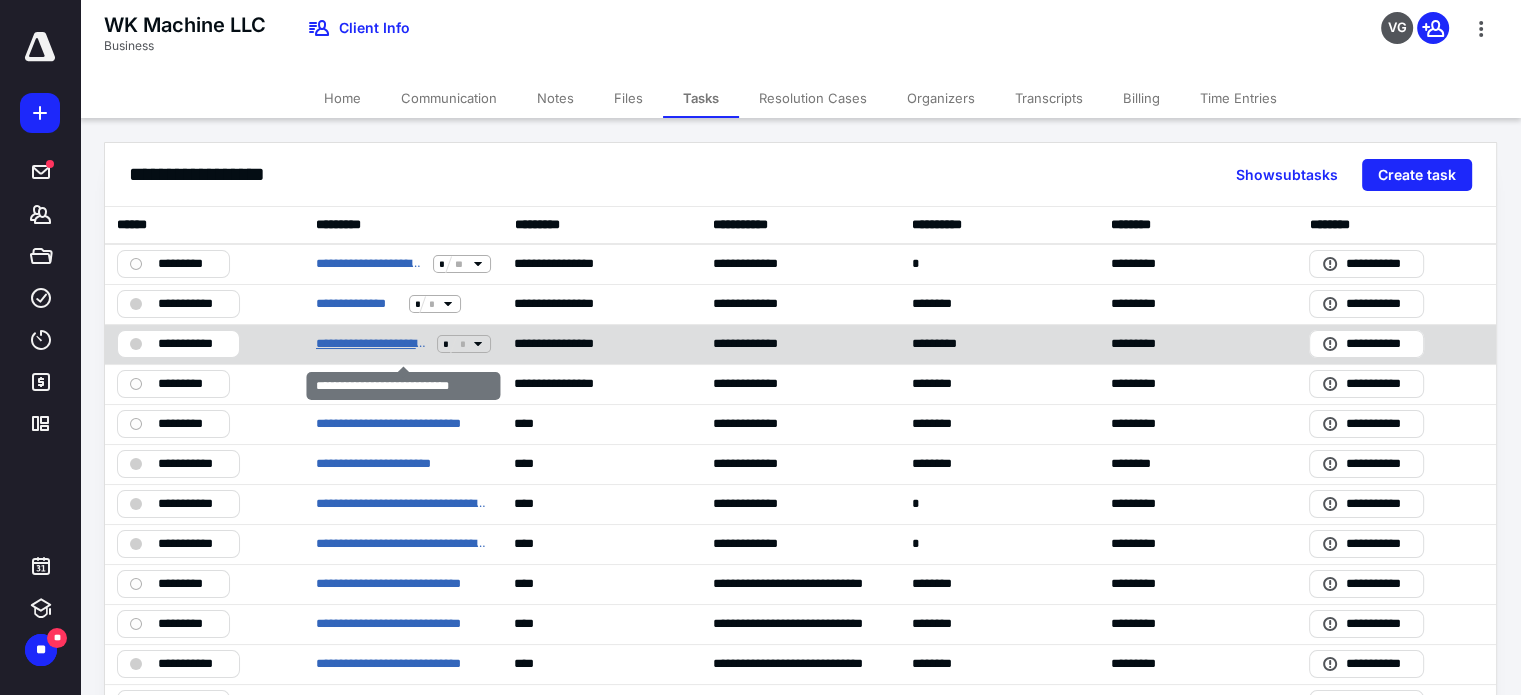click on "**********" at bounding box center (373, 344) 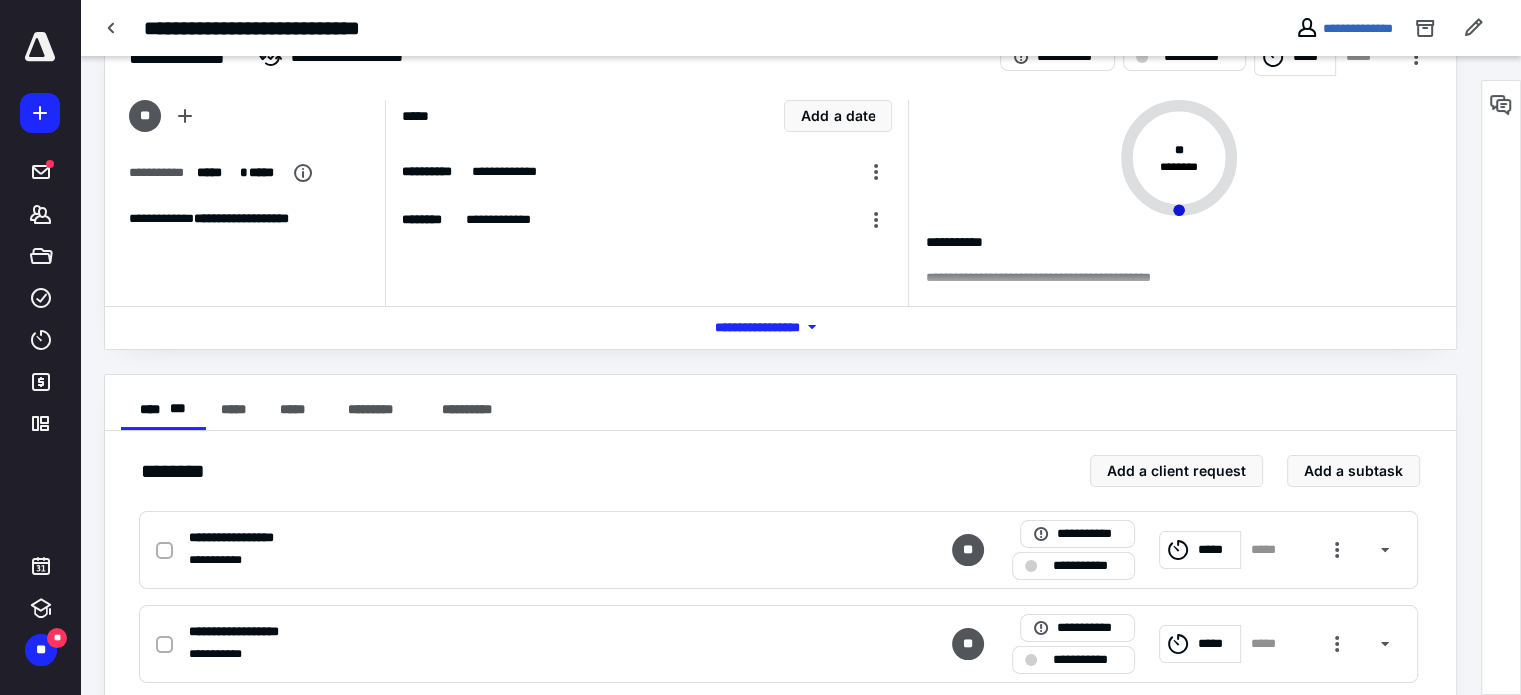 scroll, scrollTop: 0, scrollLeft: 0, axis: both 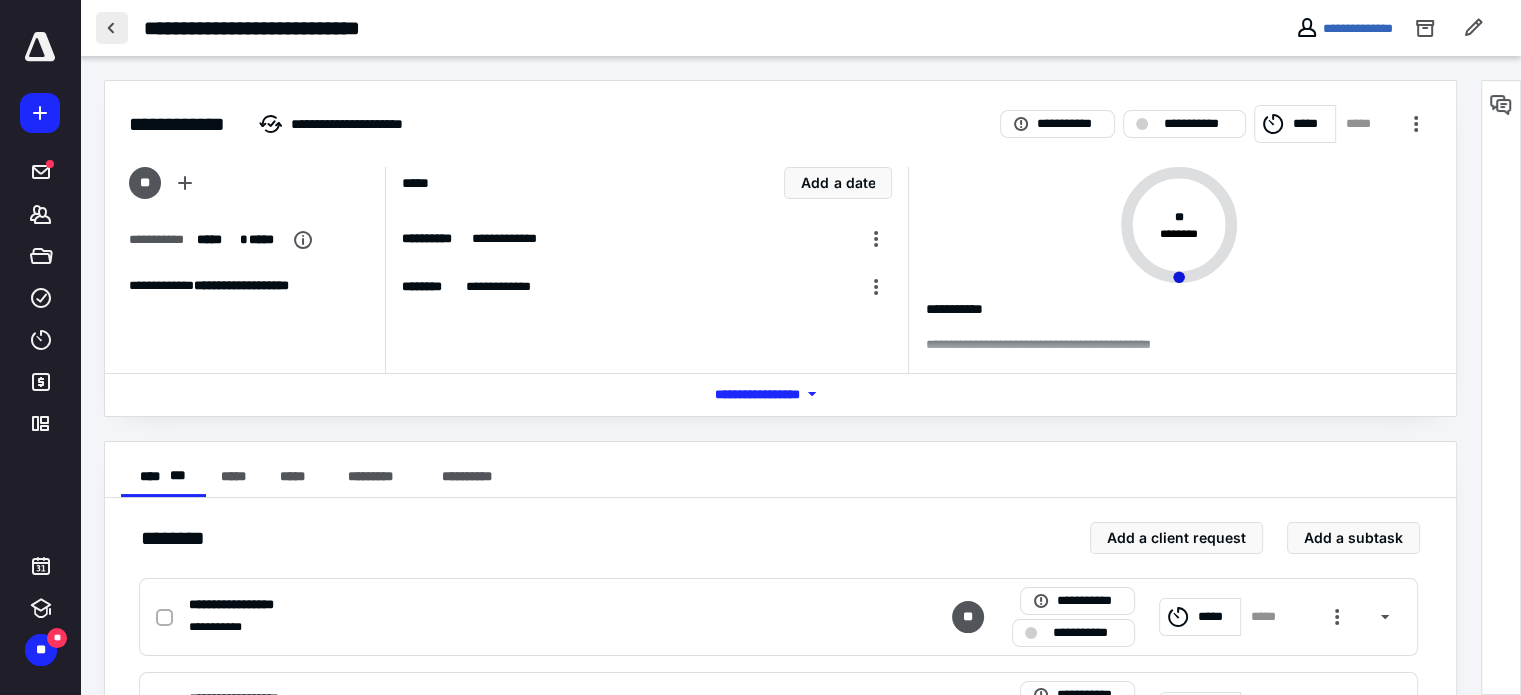 click at bounding box center [112, 28] 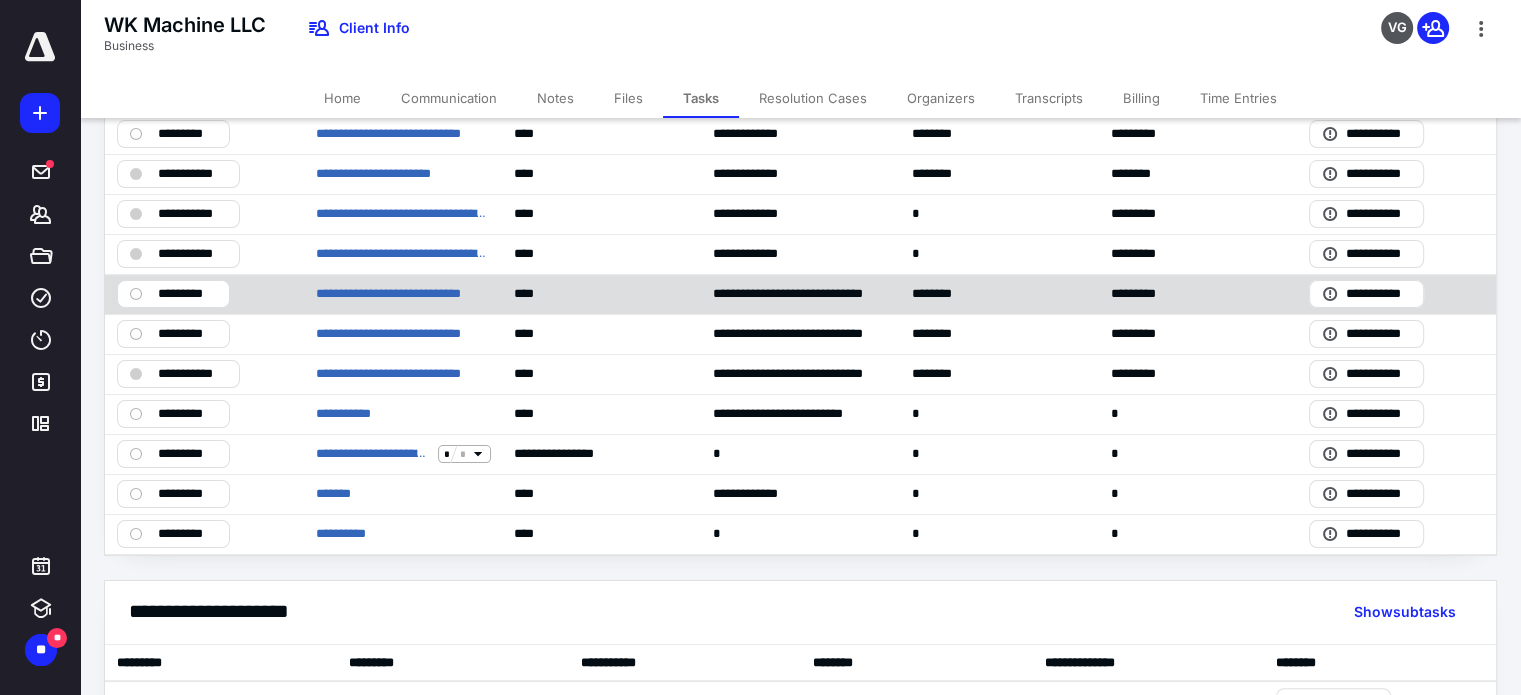 scroll, scrollTop: 300, scrollLeft: 0, axis: vertical 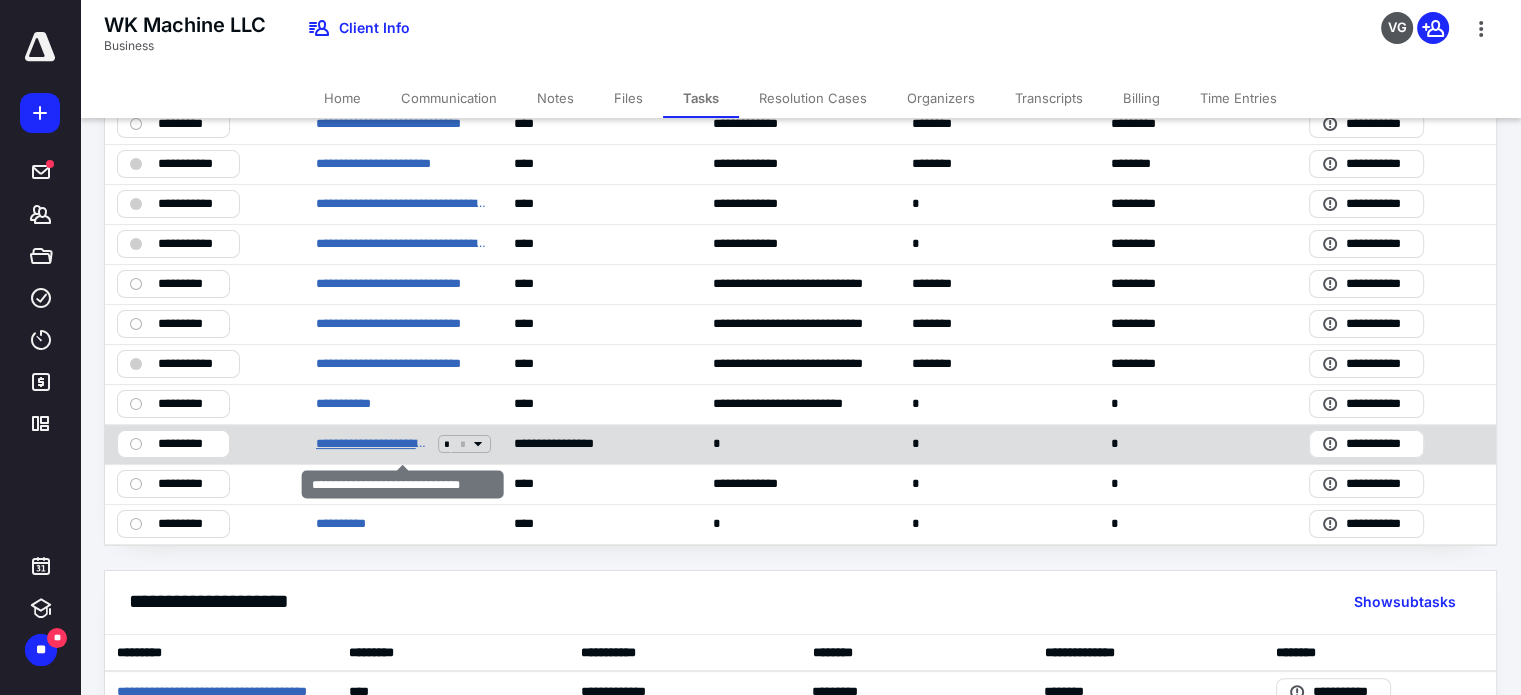 click on "**********" at bounding box center [373, 444] 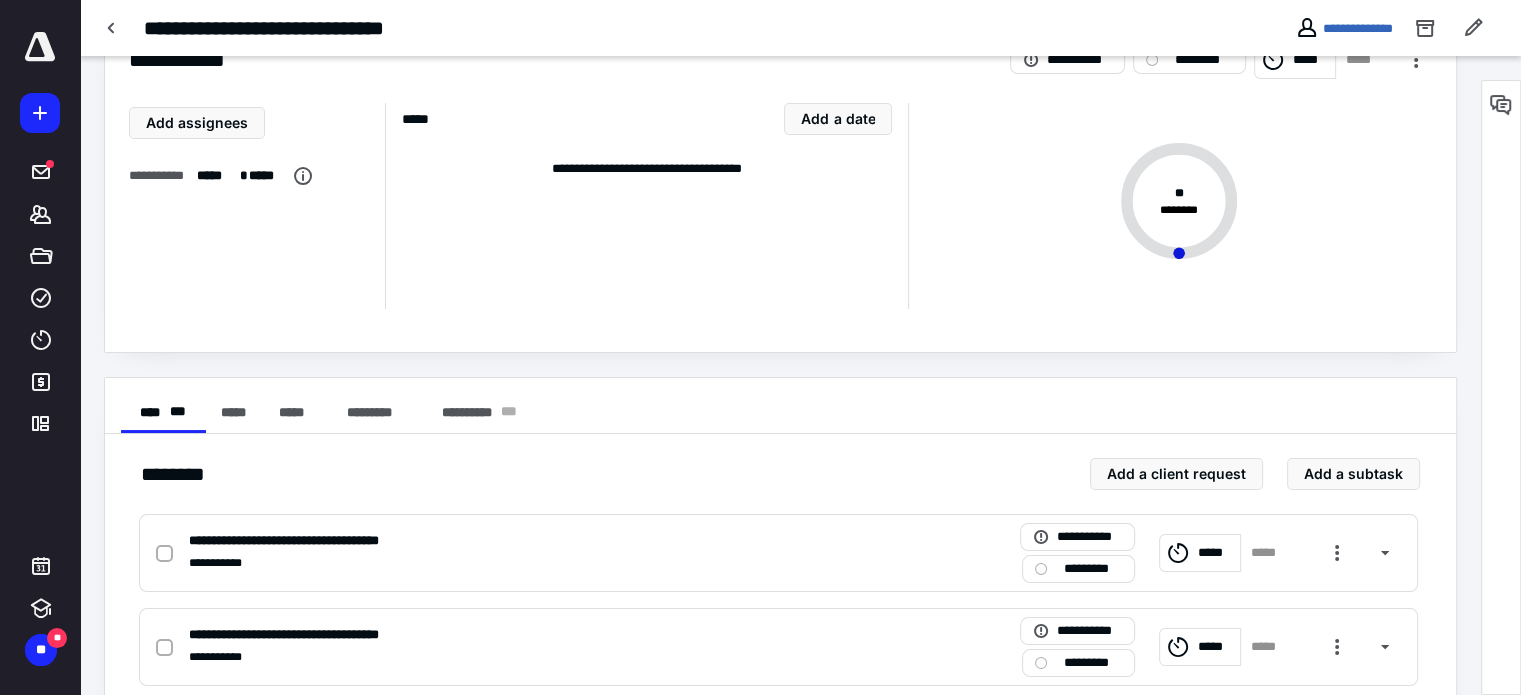 scroll, scrollTop: 0, scrollLeft: 0, axis: both 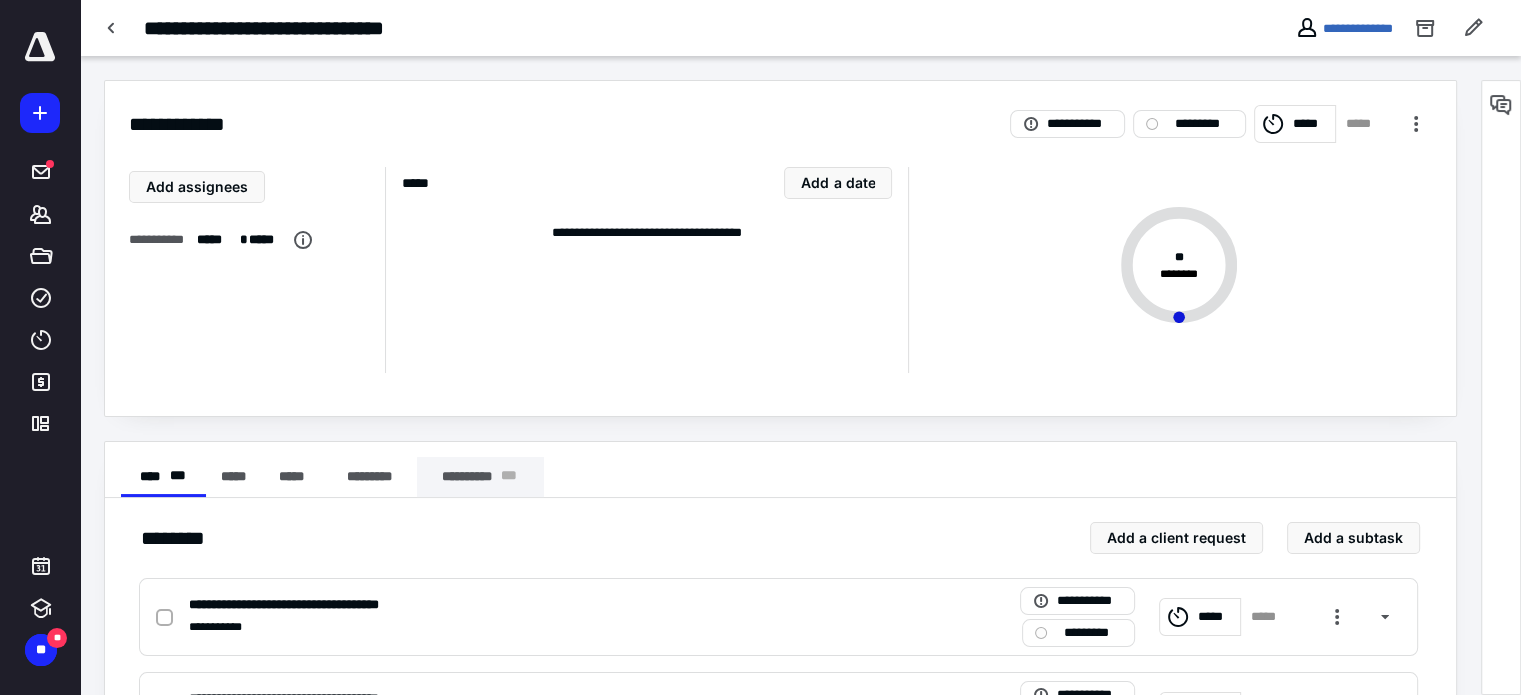 click on "**********" at bounding box center (480, 477) 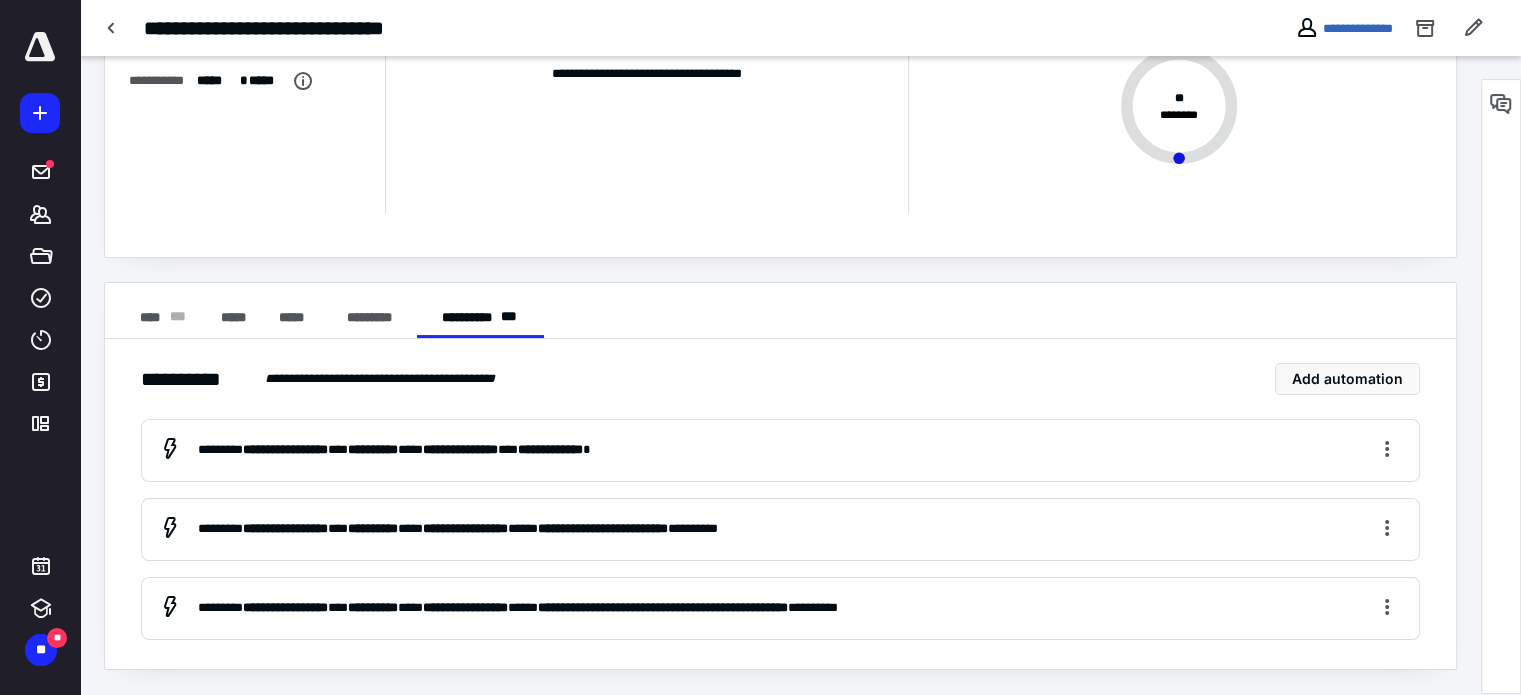 scroll, scrollTop: 160, scrollLeft: 0, axis: vertical 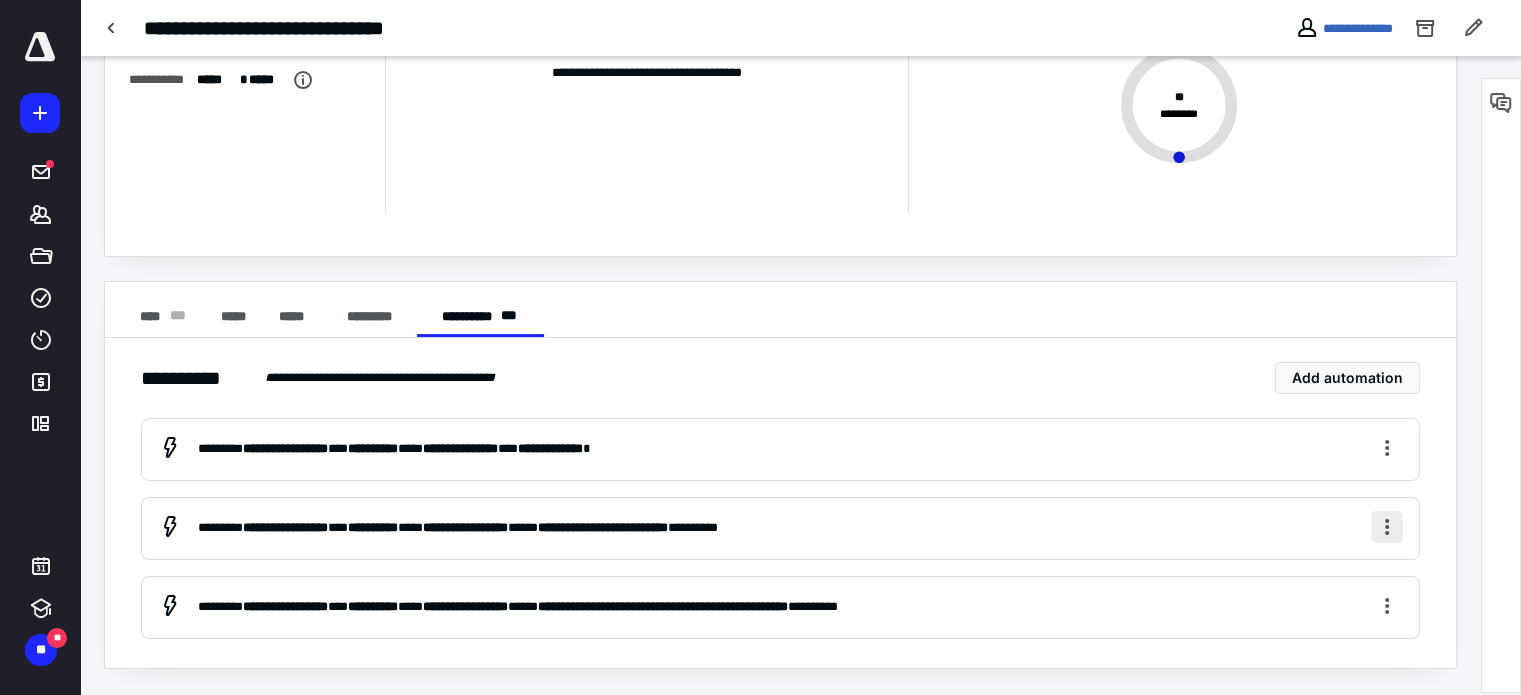 click at bounding box center [1387, 527] 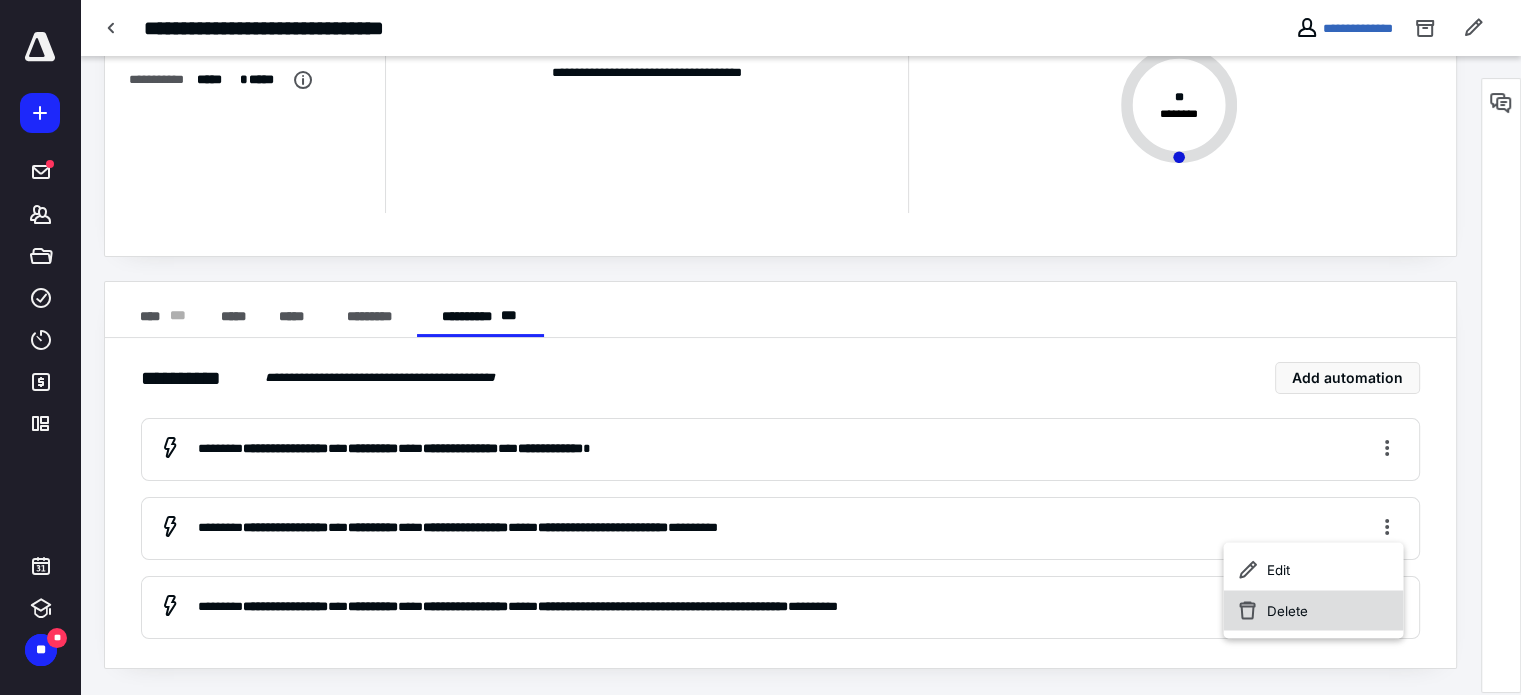 click on "Delete" at bounding box center (1313, 610) 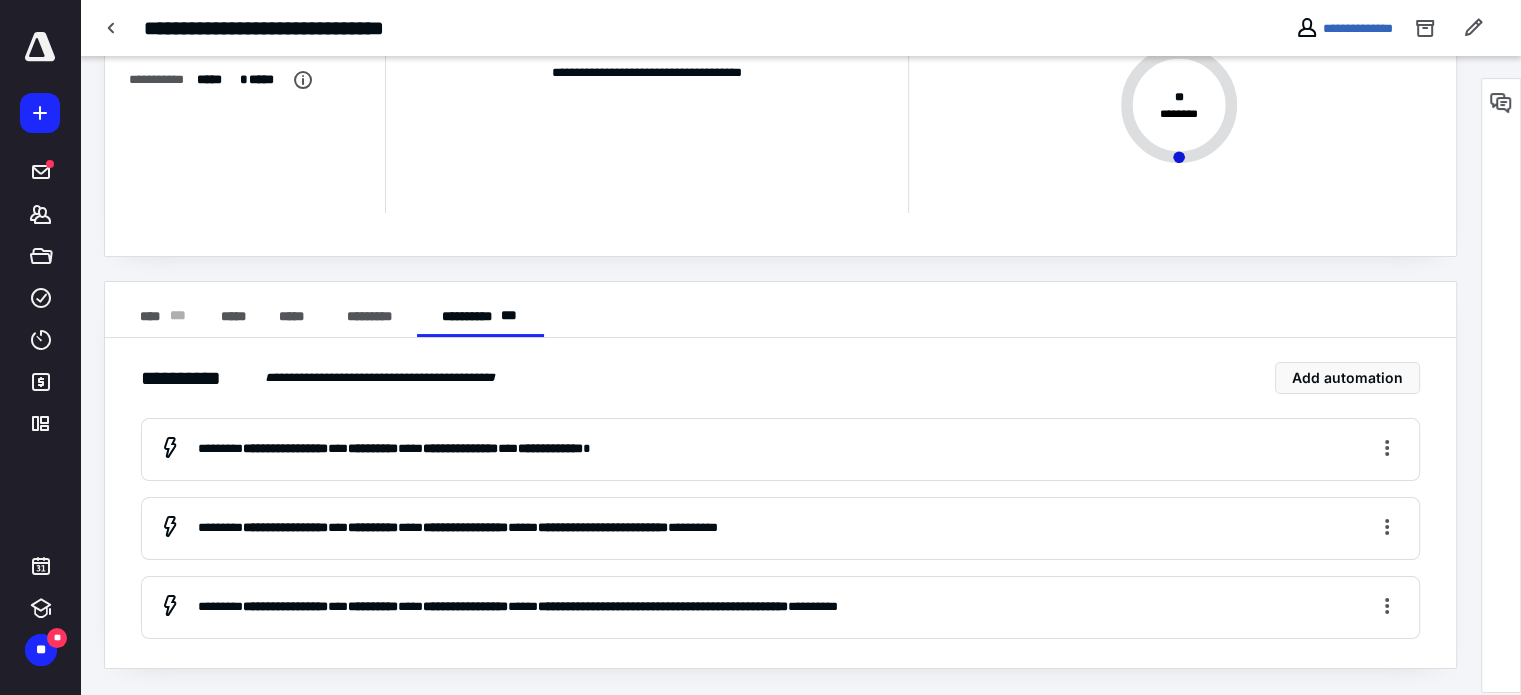 scroll, scrollTop: 81, scrollLeft: 0, axis: vertical 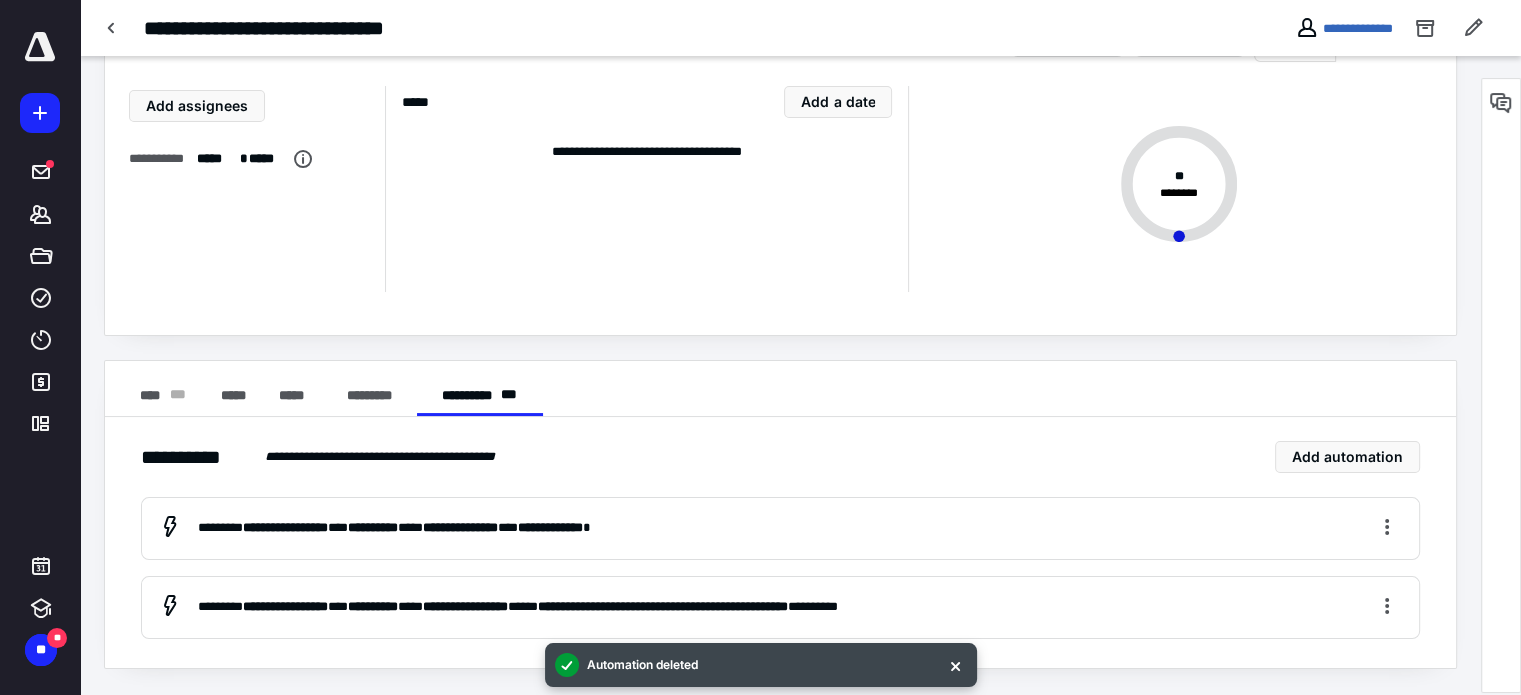 click on "**********" at bounding box center [646, 189] 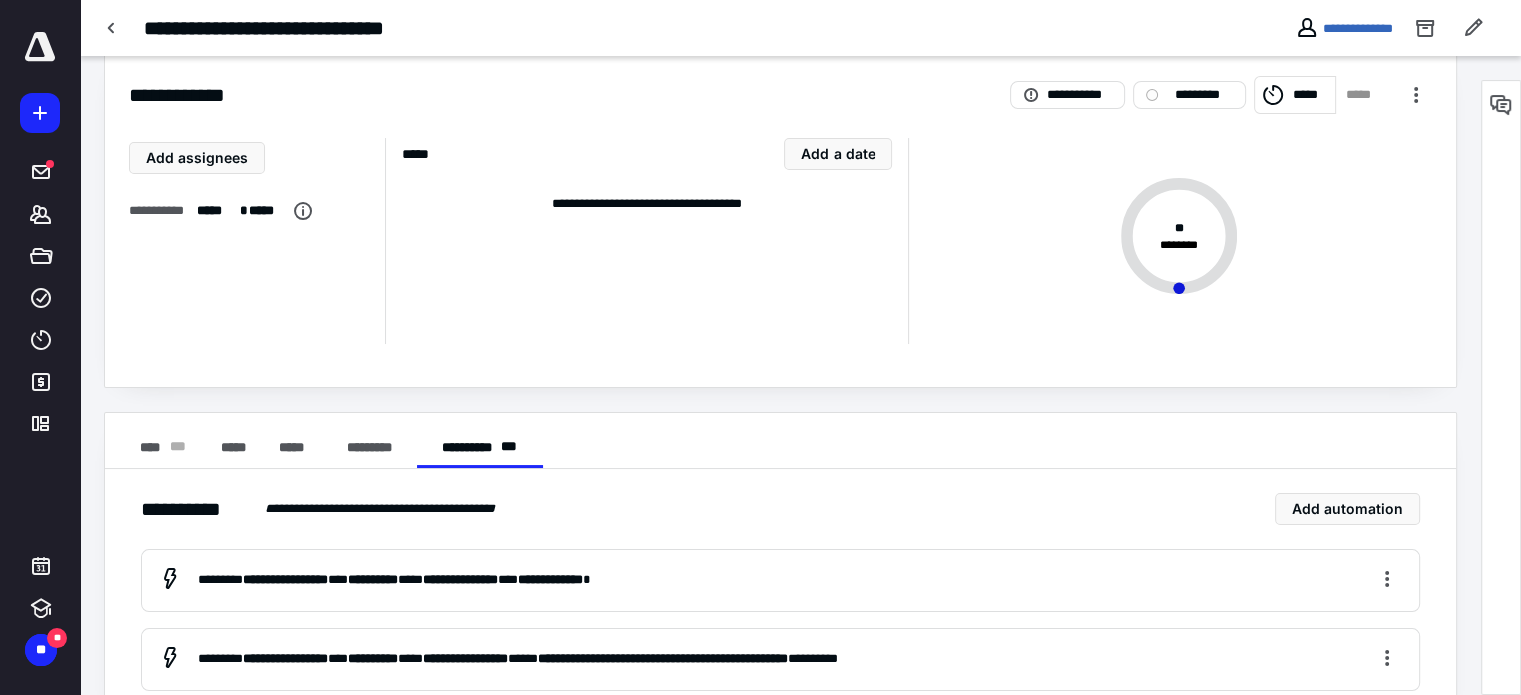 scroll, scrollTop: 81, scrollLeft: 0, axis: vertical 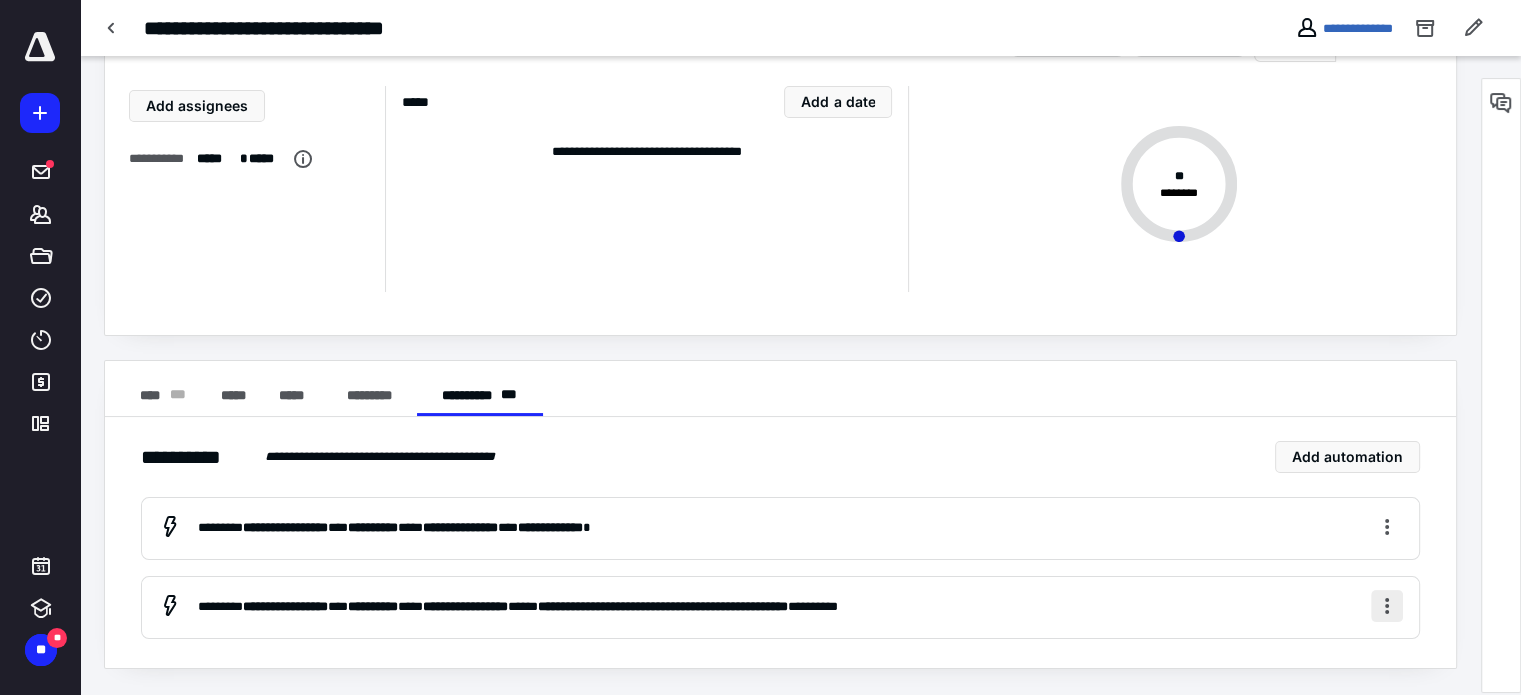 click at bounding box center [1387, 606] 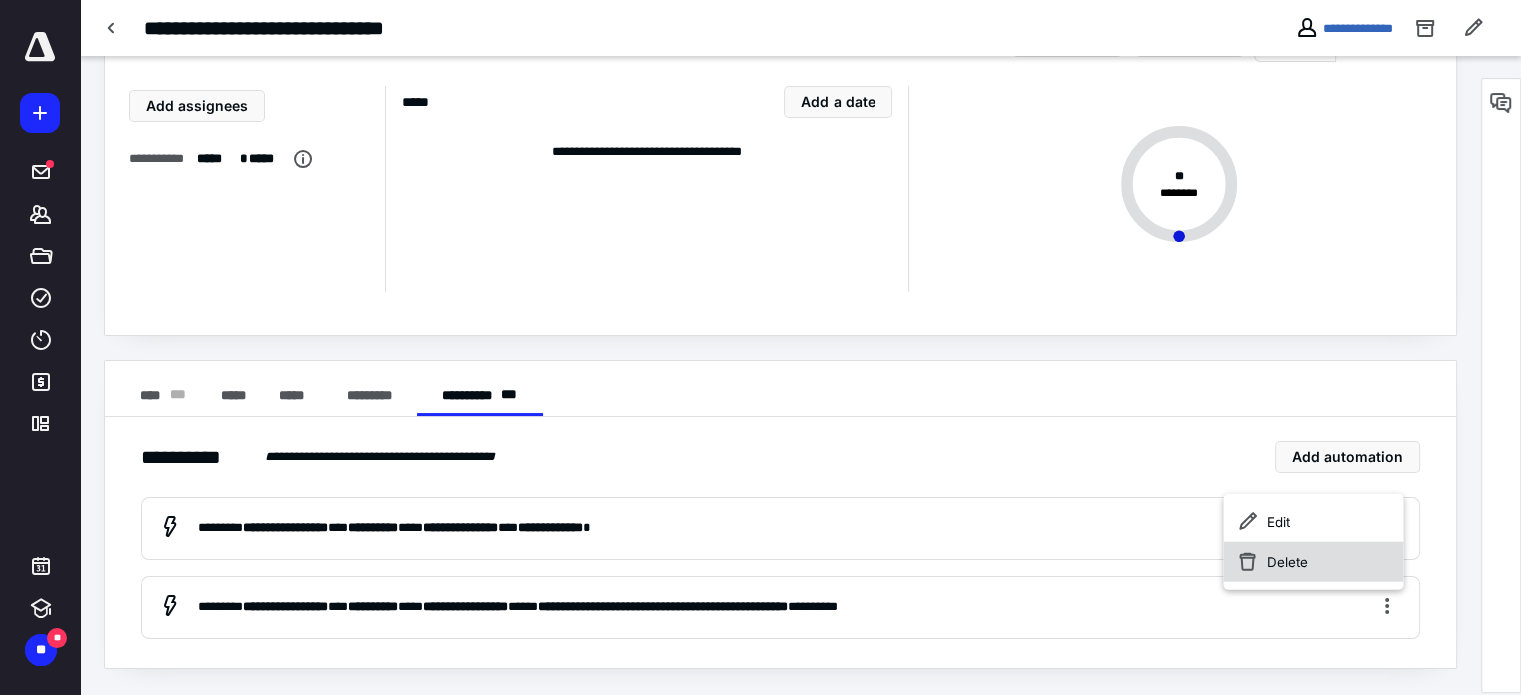 click on "Delete" at bounding box center (1313, 561) 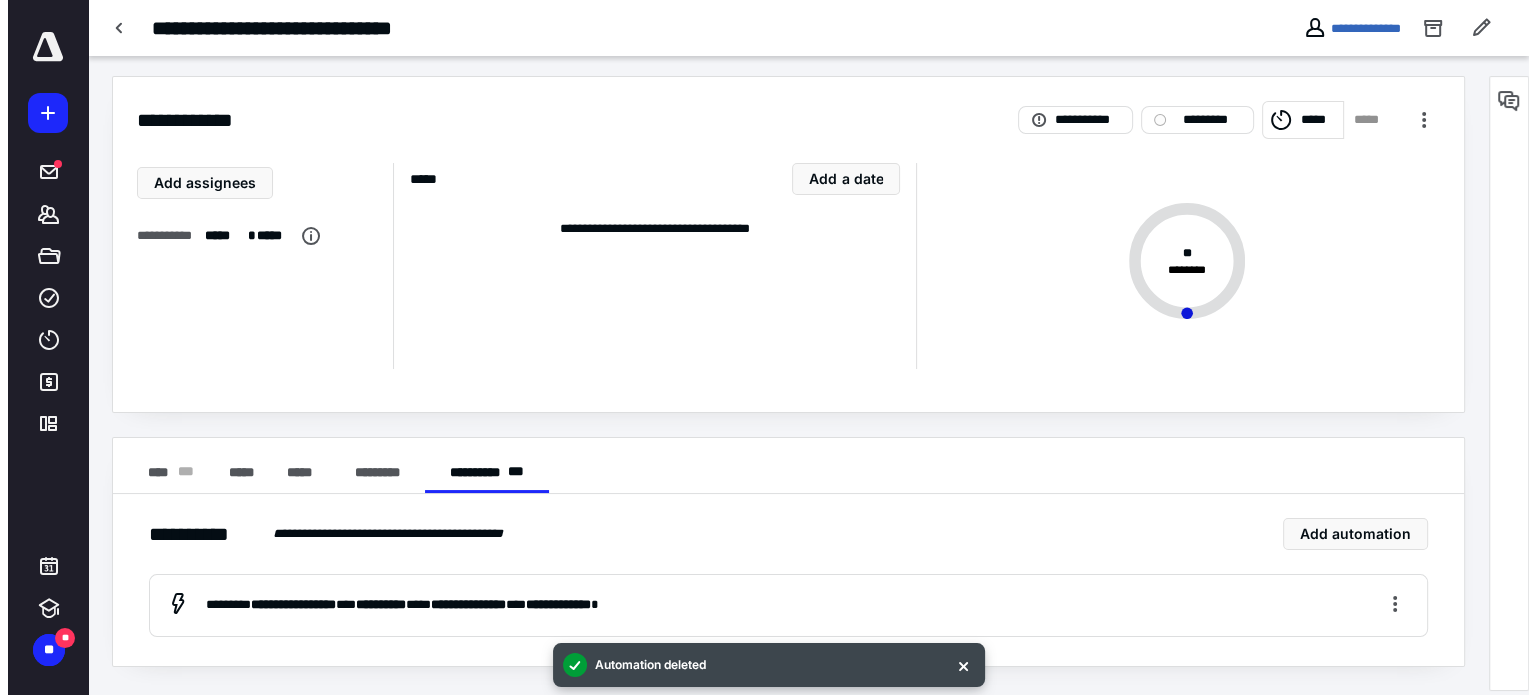 scroll, scrollTop: 4, scrollLeft: 0, axis: vertical 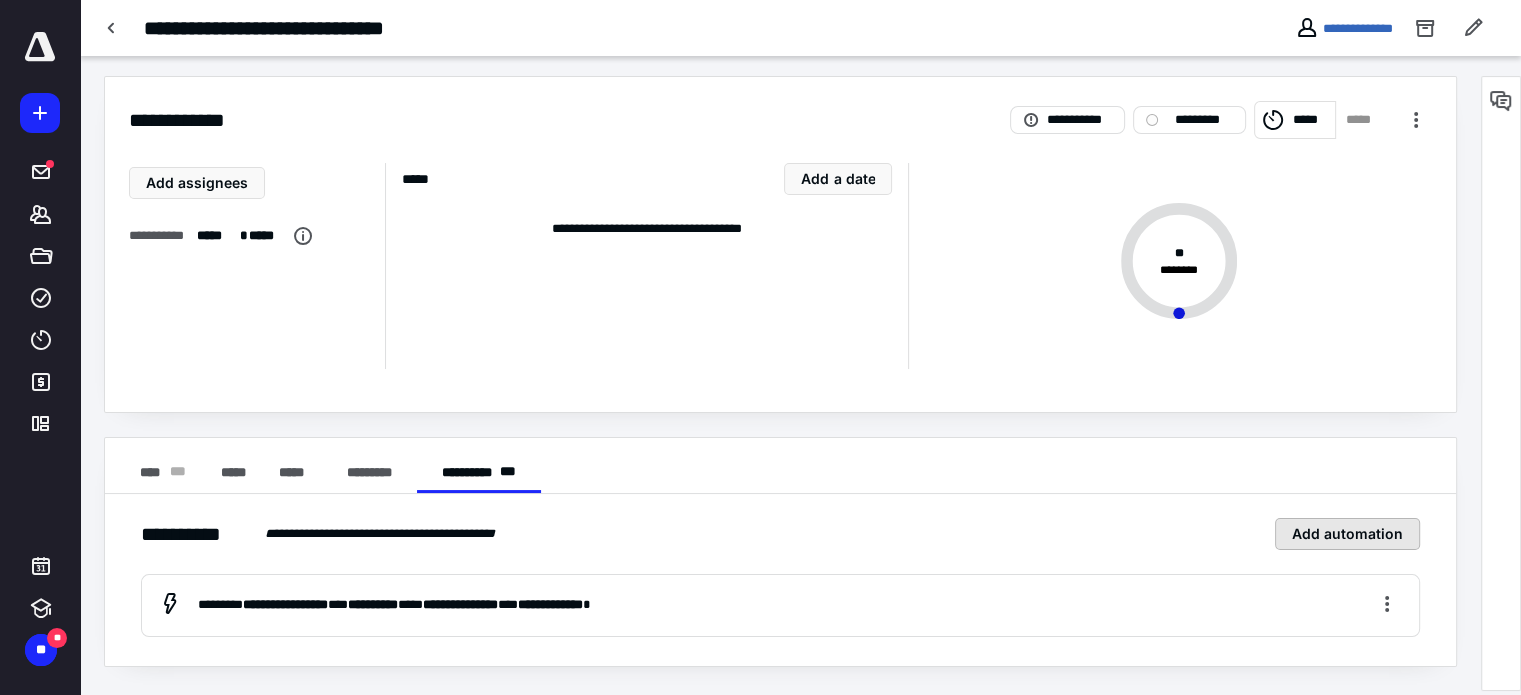 click on "Add automation" at bounding box center (1347, 534) 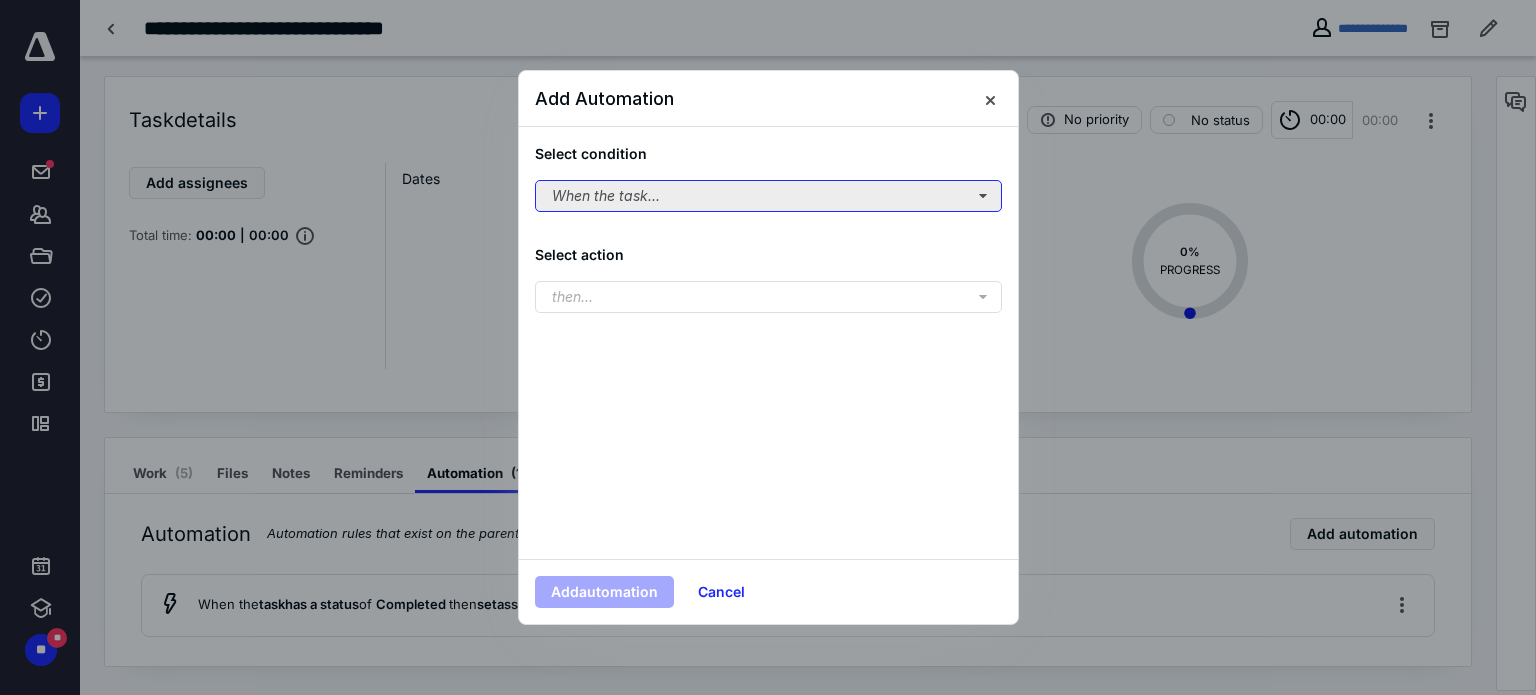 click on "When the task..." at bounding box center [768, 196] 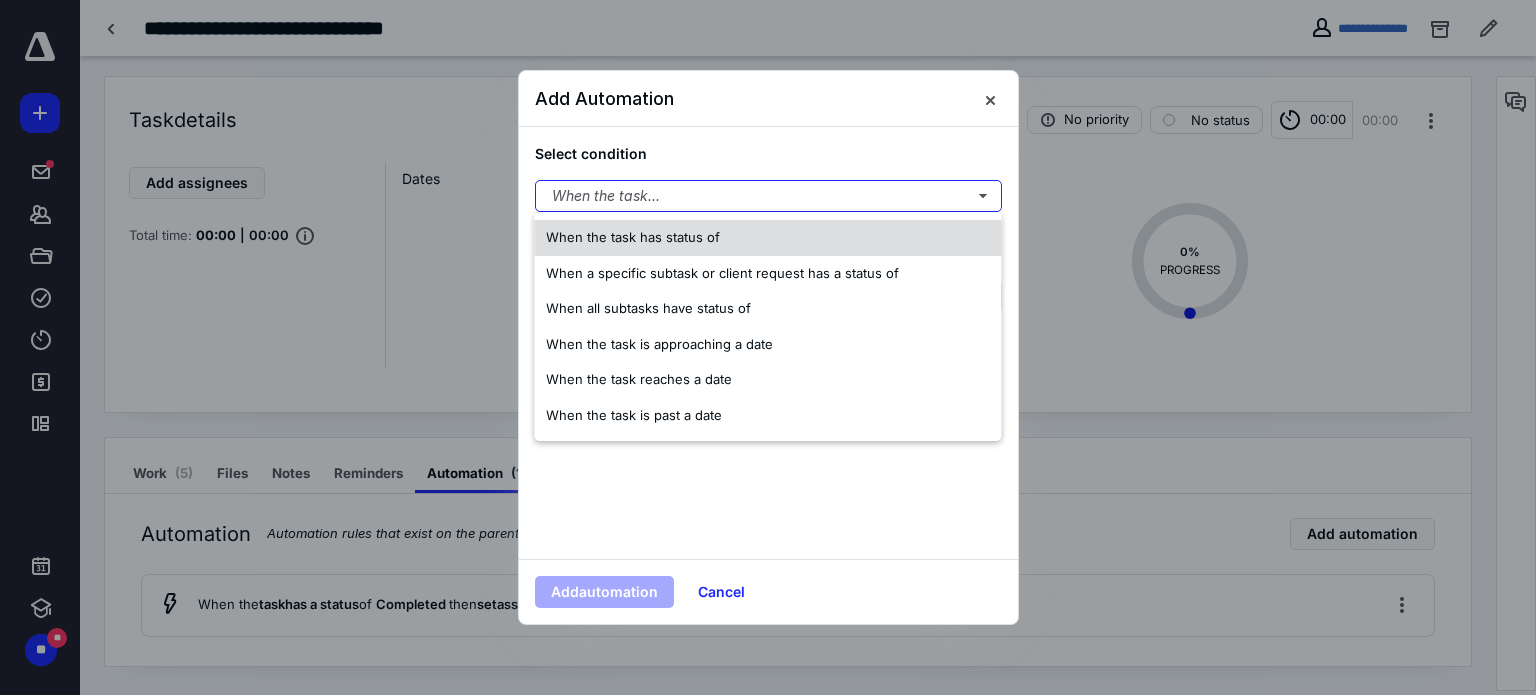 click on "When the task has status of" at bounding box center [767, 238] 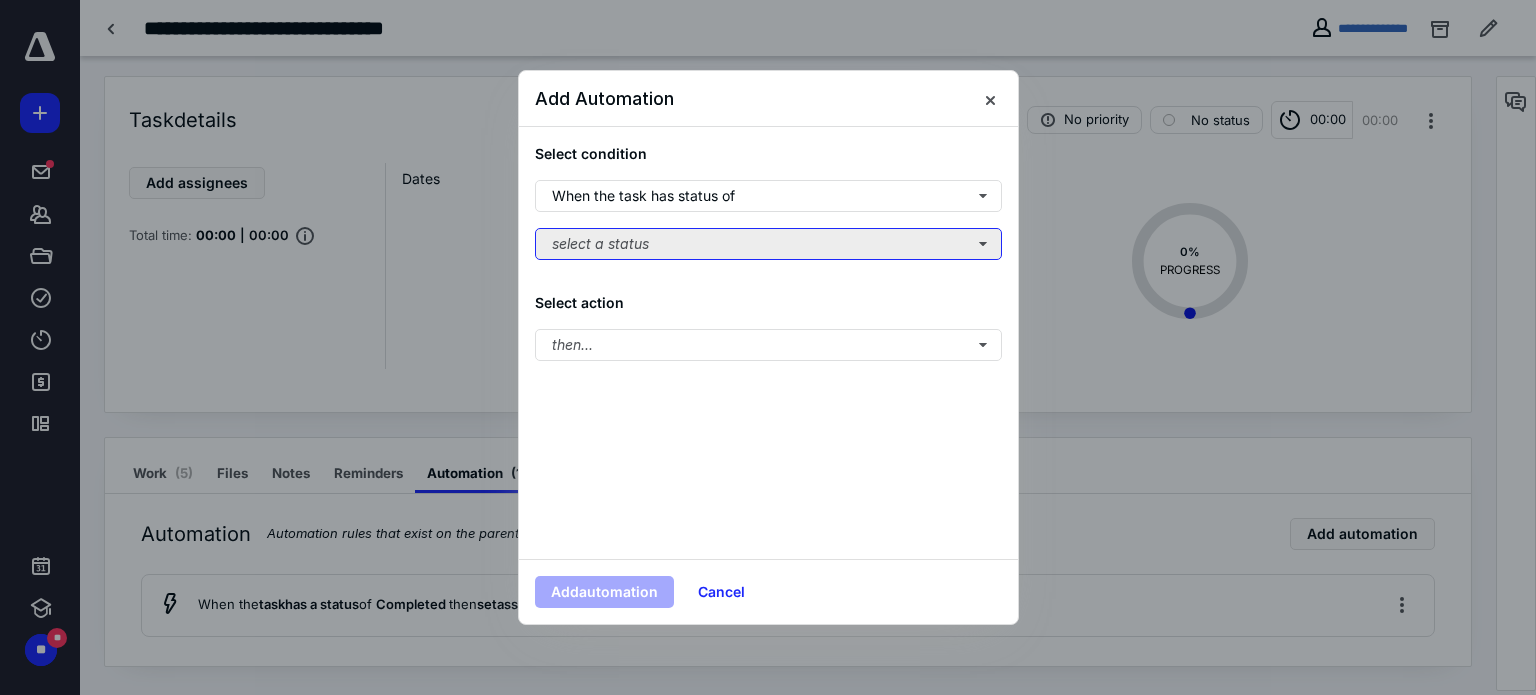 click on "select a status" at bounding box center (768, 244) 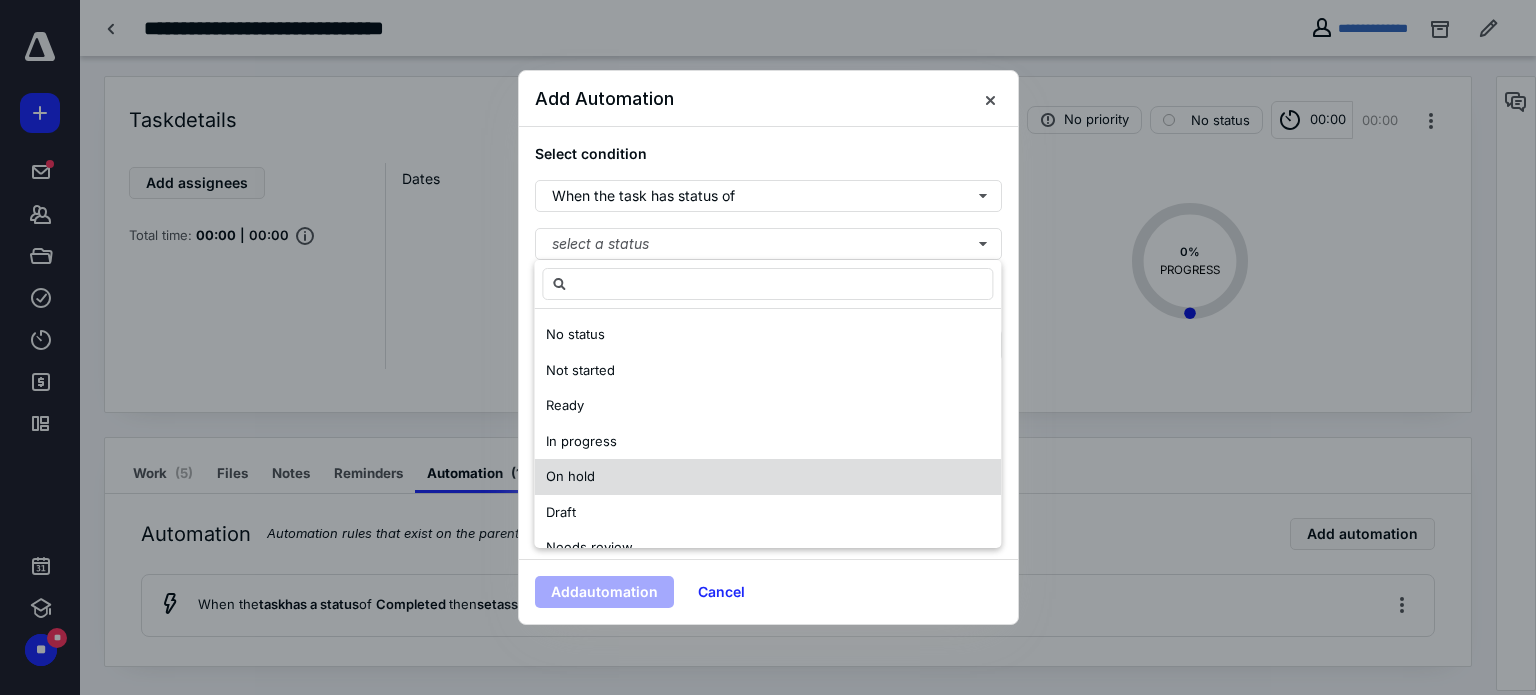 scroll, scrollTop: 100, scrollLeft: 0, axis: vertical 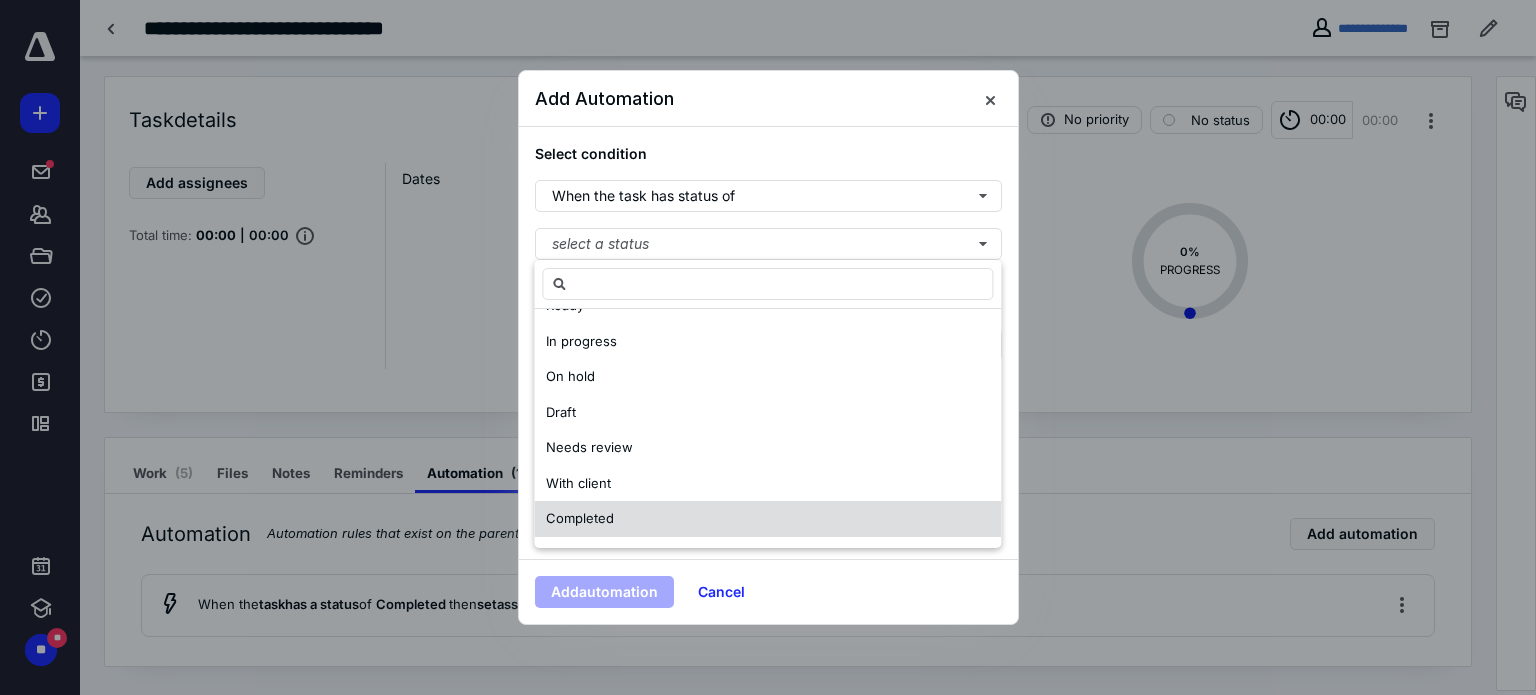 click on "Completed" at bounding box center [767, 519] 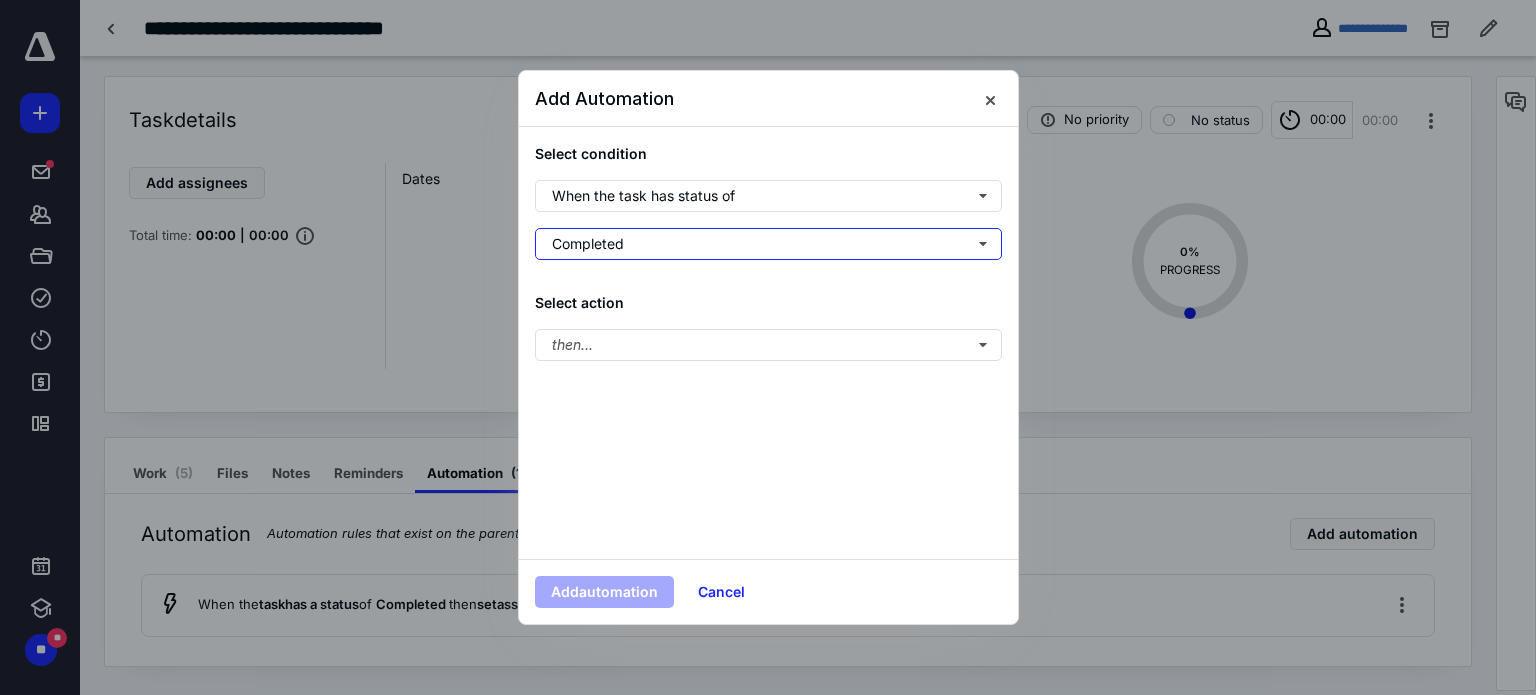 scroll, scrollTop: 0, scrollLeft: 0, axis: both 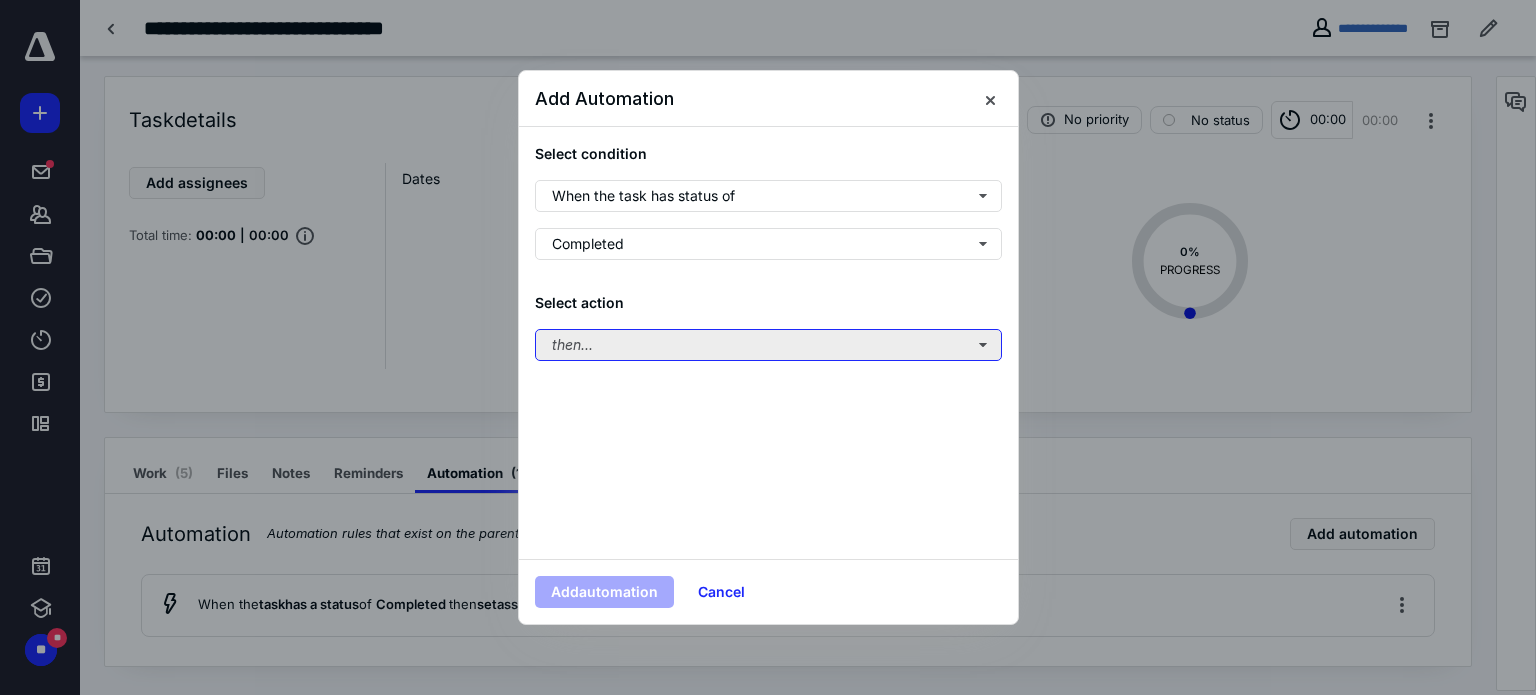 click on "then..." at bounding box center (768, 345) 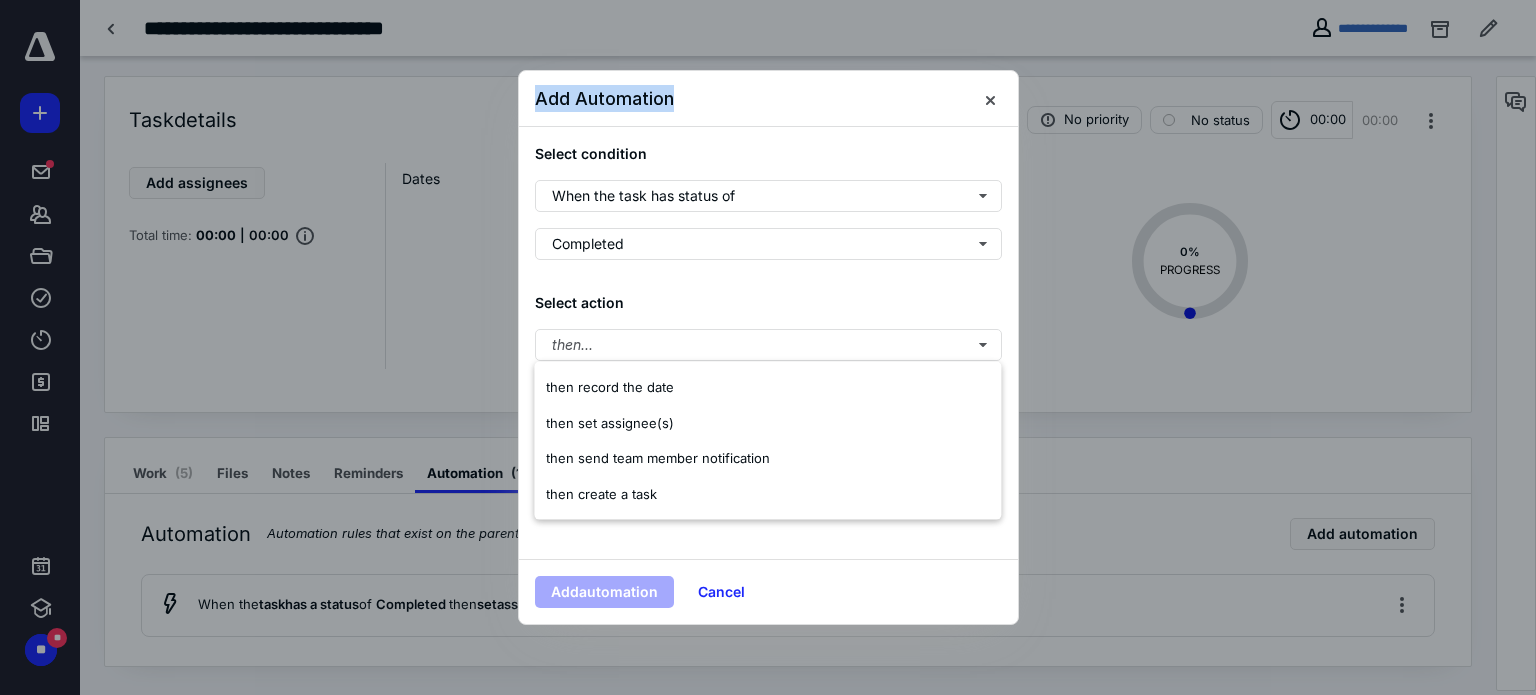 drag, startPoint x: 884, startPoint y: 103, endPoint x: 947, endPoint y: 26, distance: 99.48869 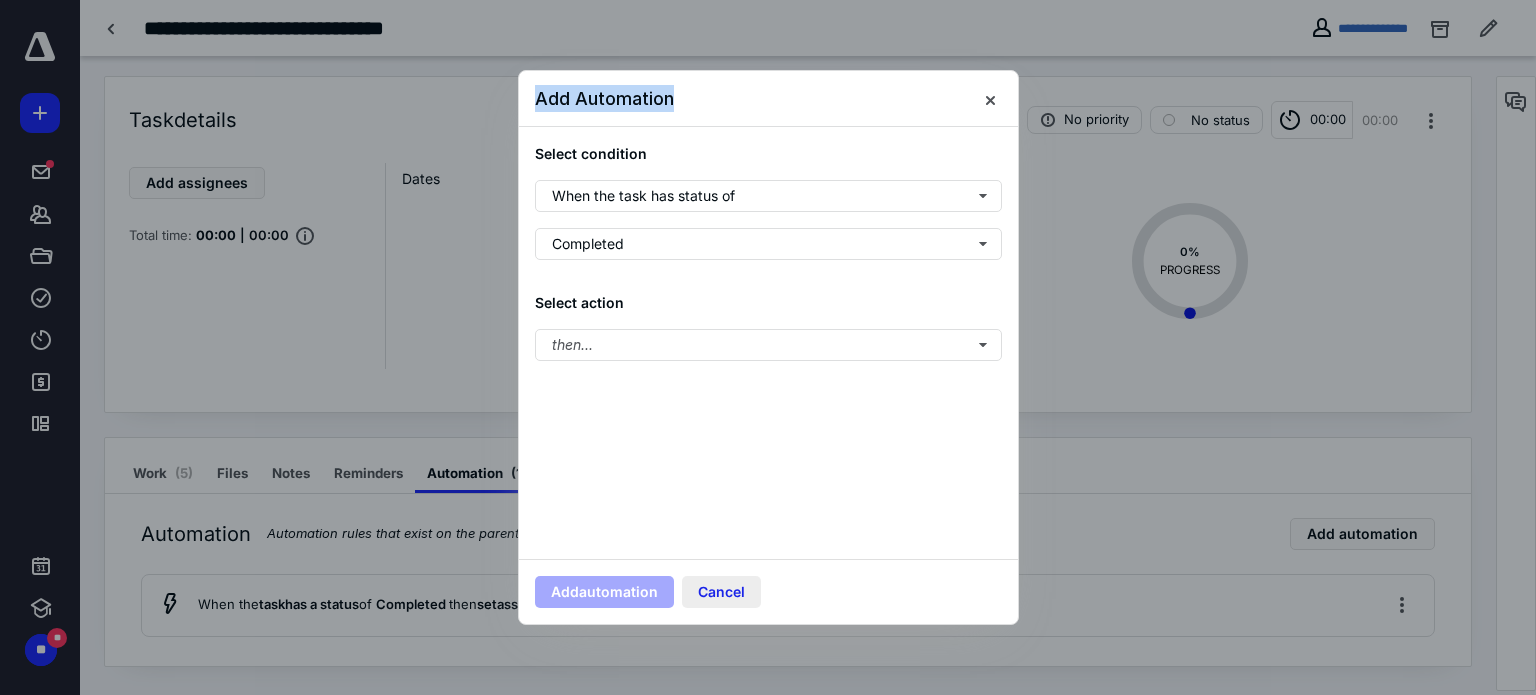 click on "Cancel" at bounding box center (721, 592) 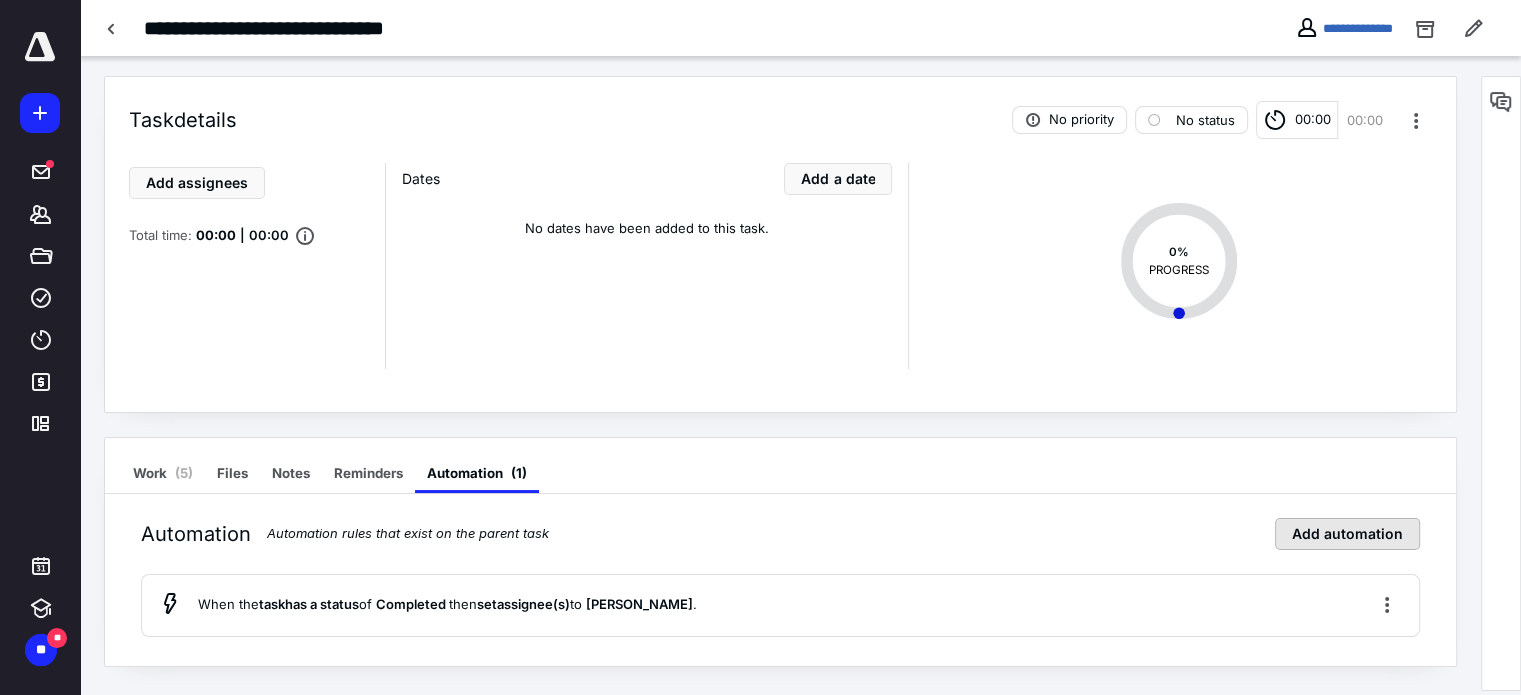 click on "Add automation" at bounding box center [1347, 534] 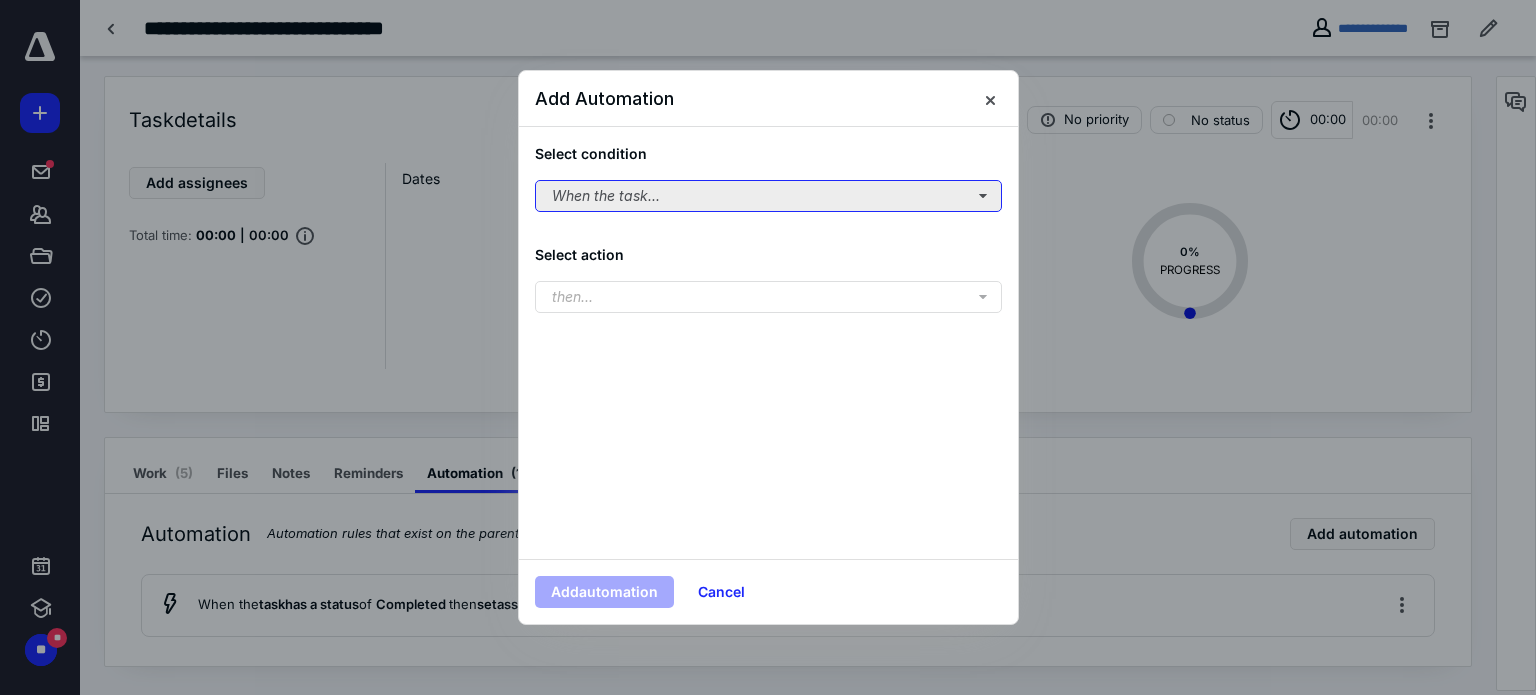 click on "When the task..." at bounding box center (768, 196) 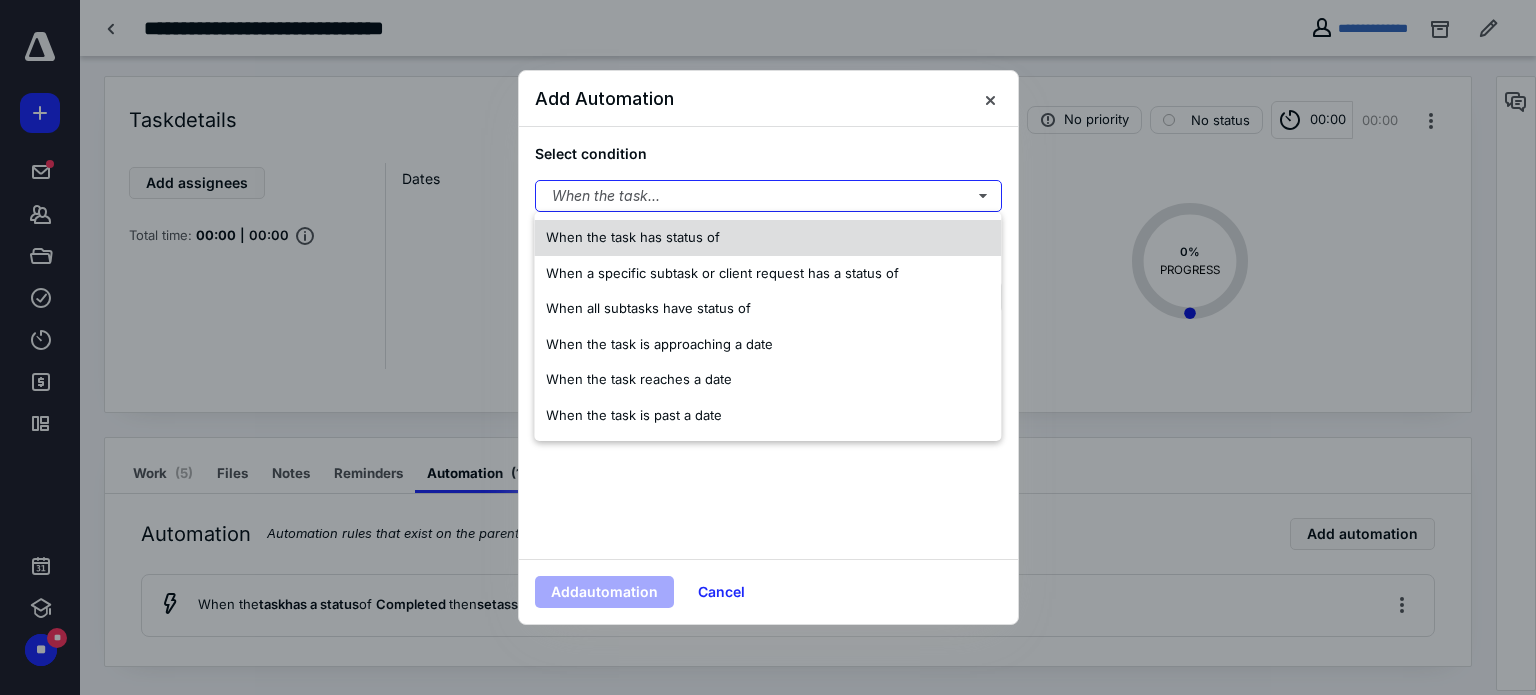 click on "When the task has status of" at bounding box center [767, 238] 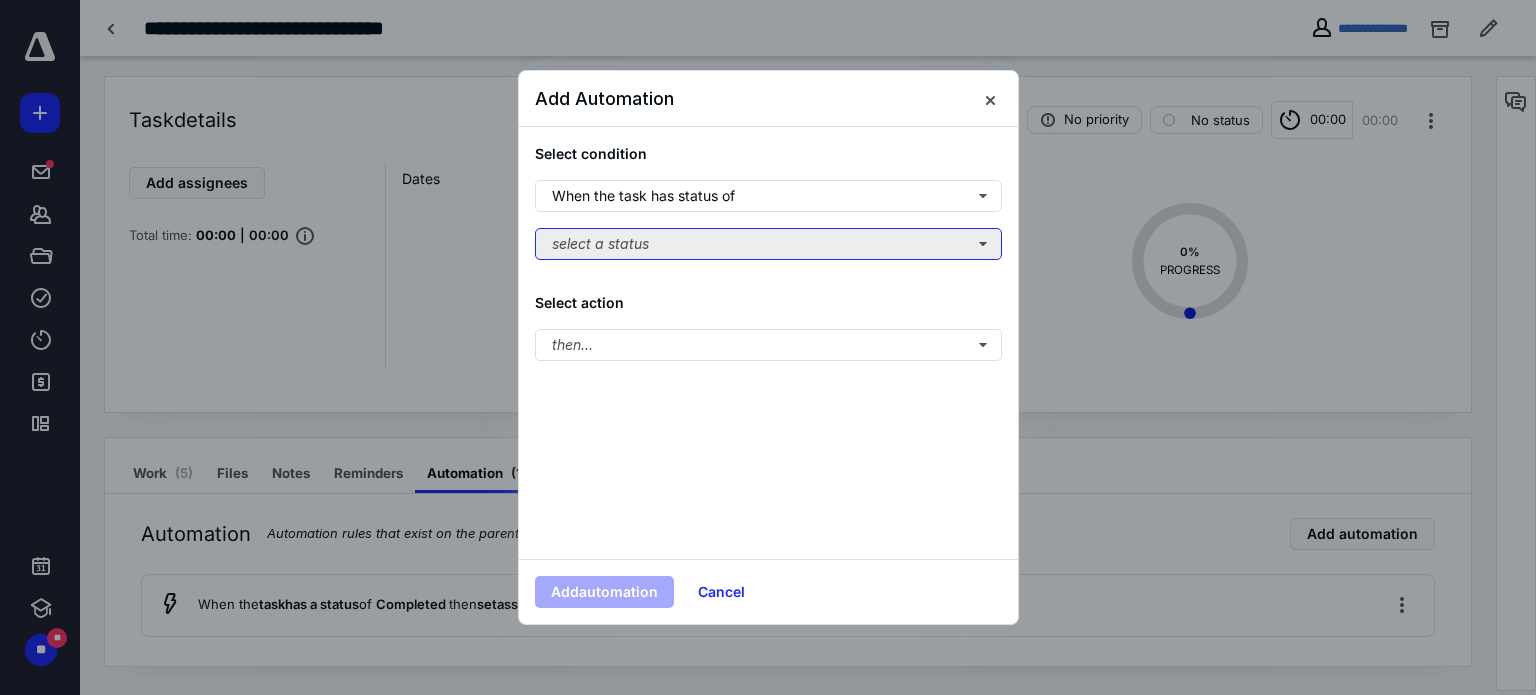 click on "select a status" at bounding box center (768, 244) 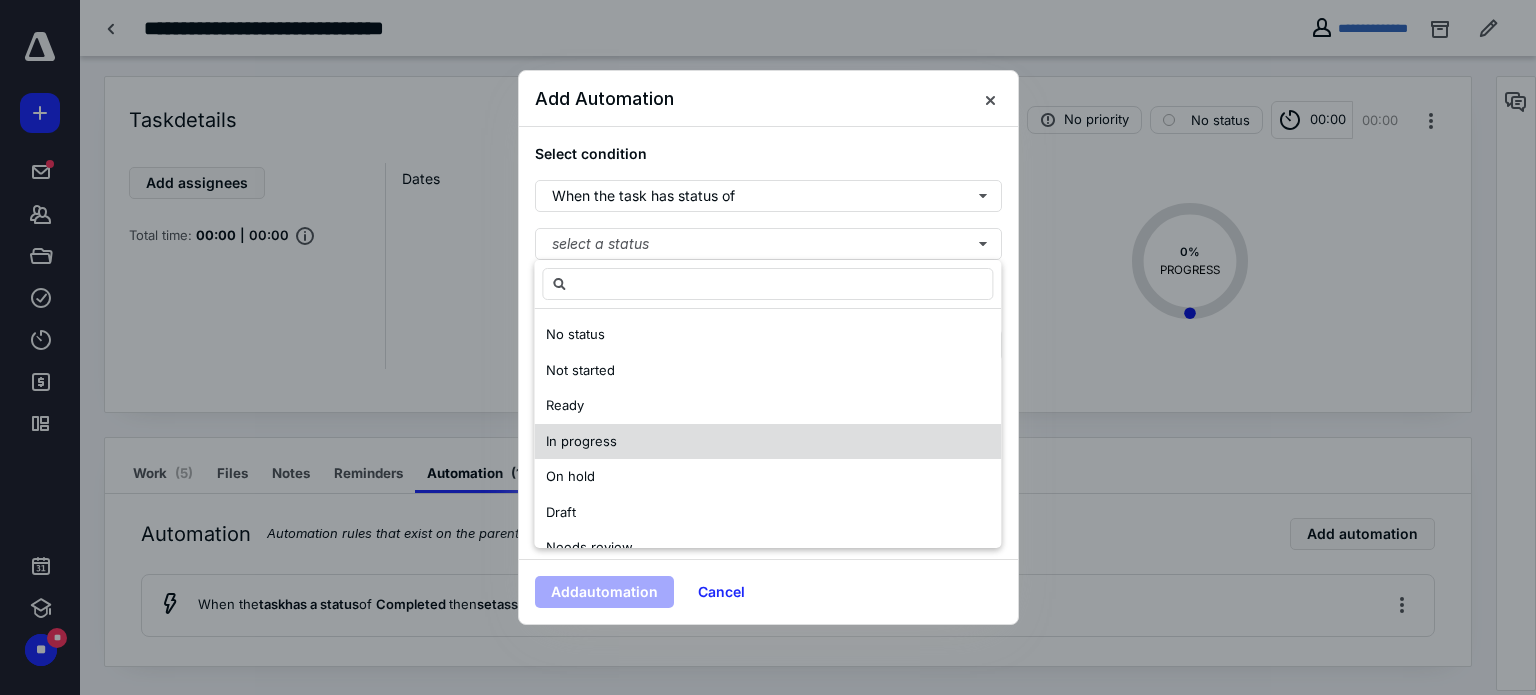 scroll, scrollTop: 200, scrollLeft: 0, axis: vertical 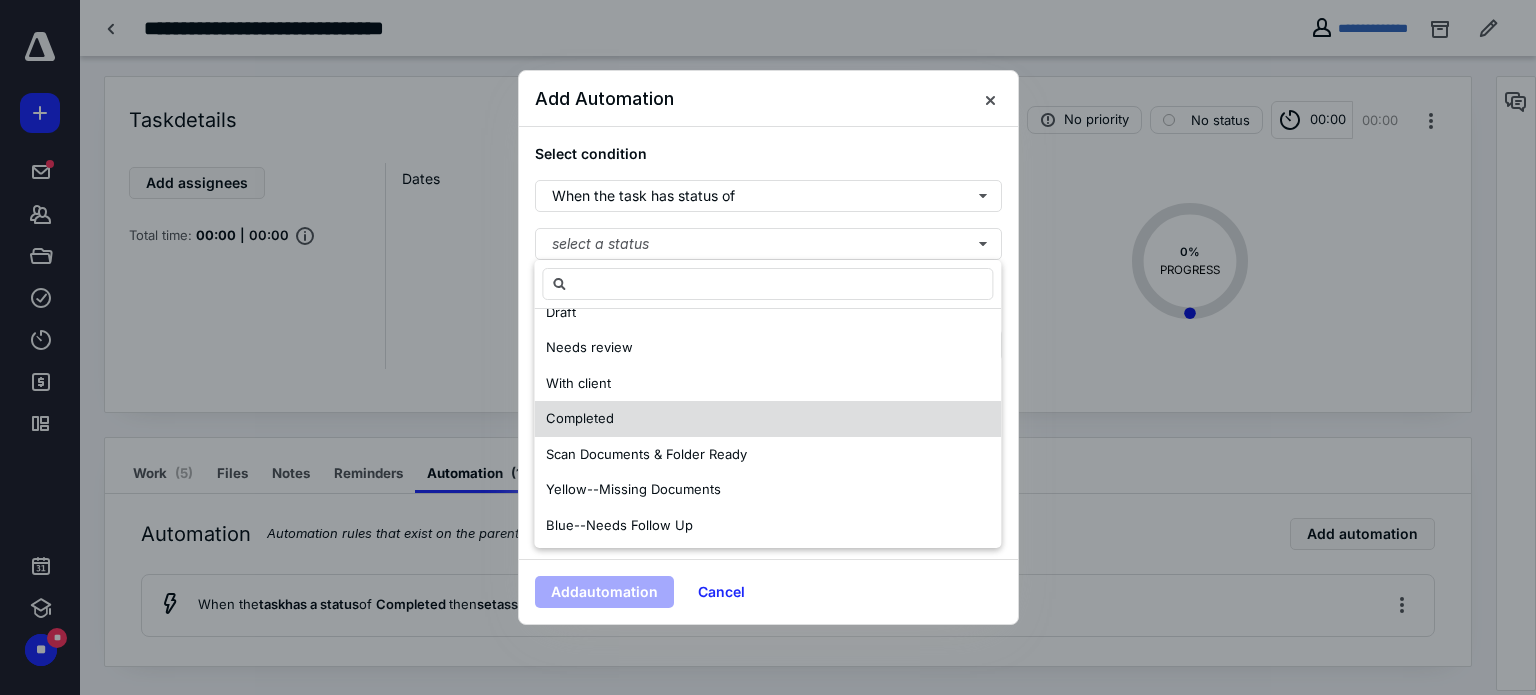 click on "Completed" at bounding box center (767, 419) 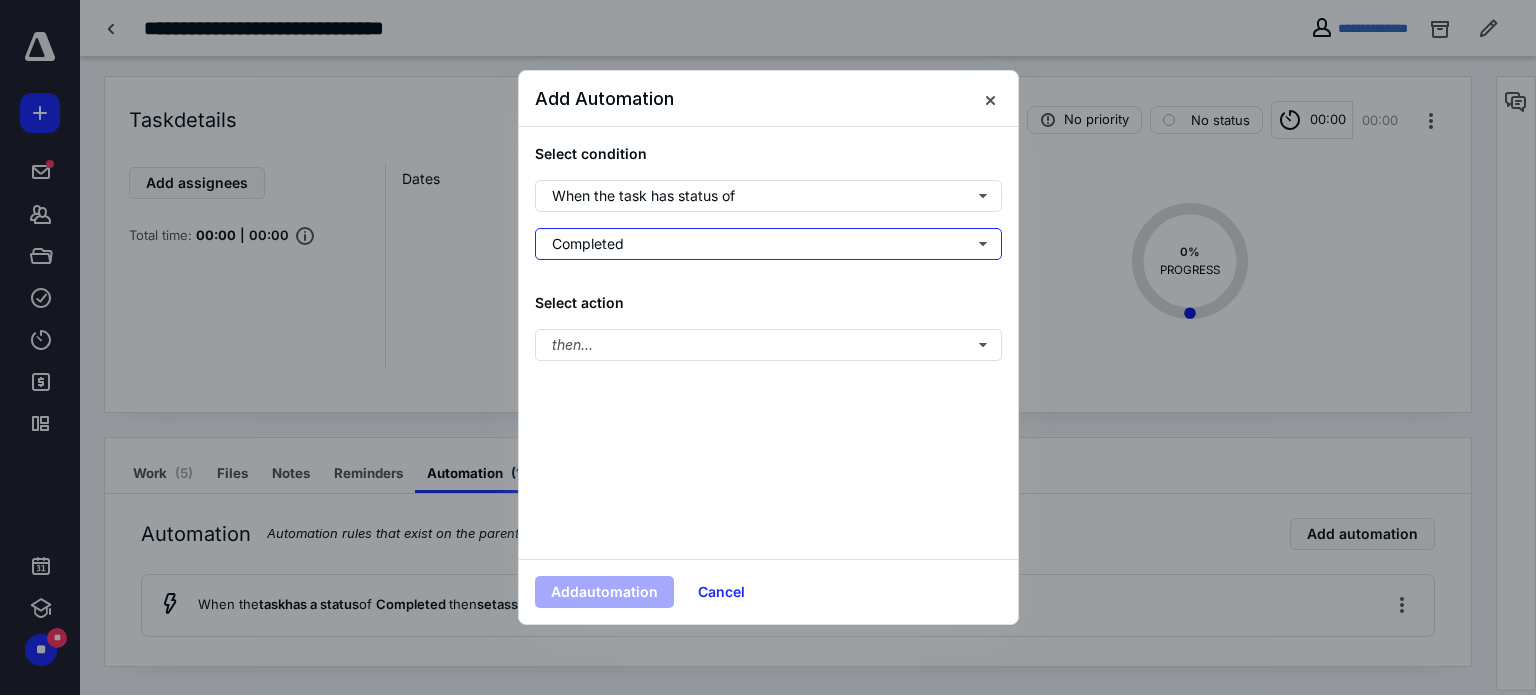 scroll, scrollTop: 0, scrollLeft: 0, axis: both 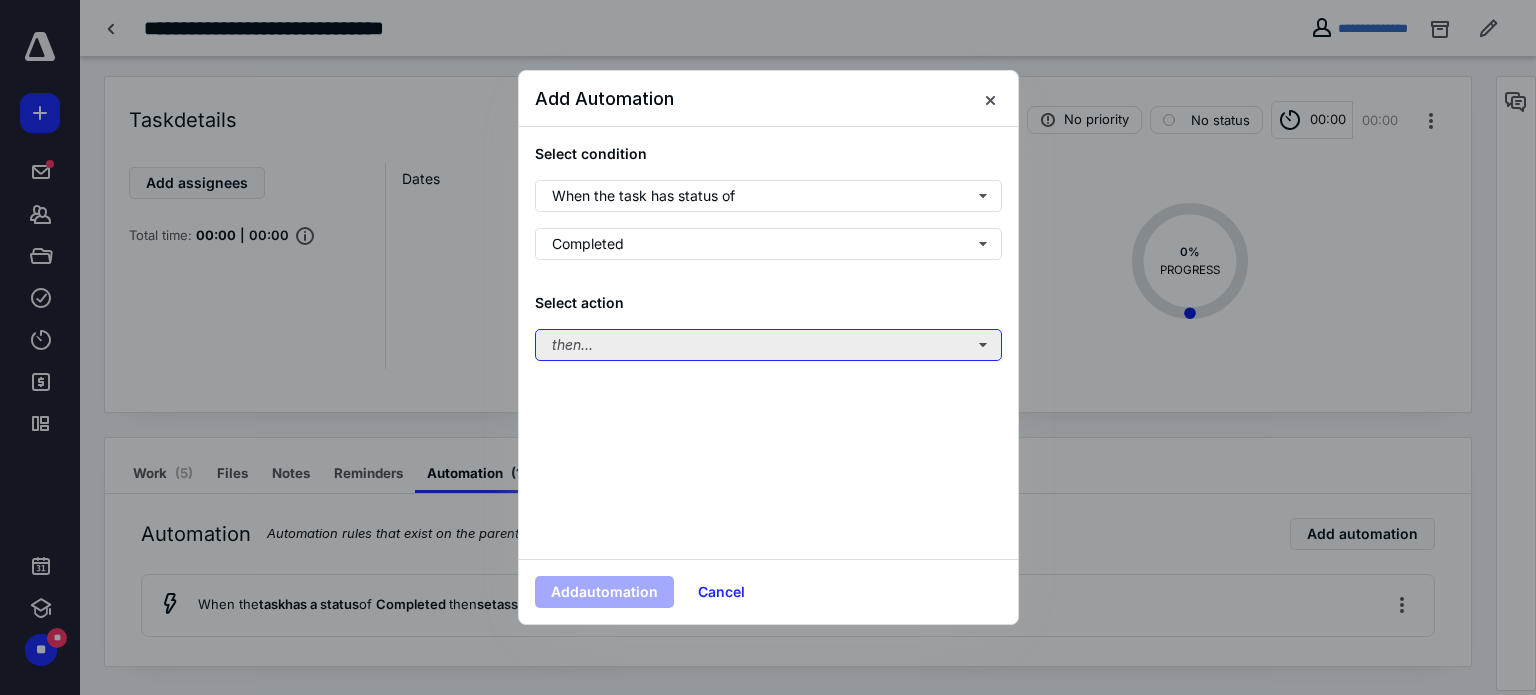click on "then..." at bounding box center [768, 345] 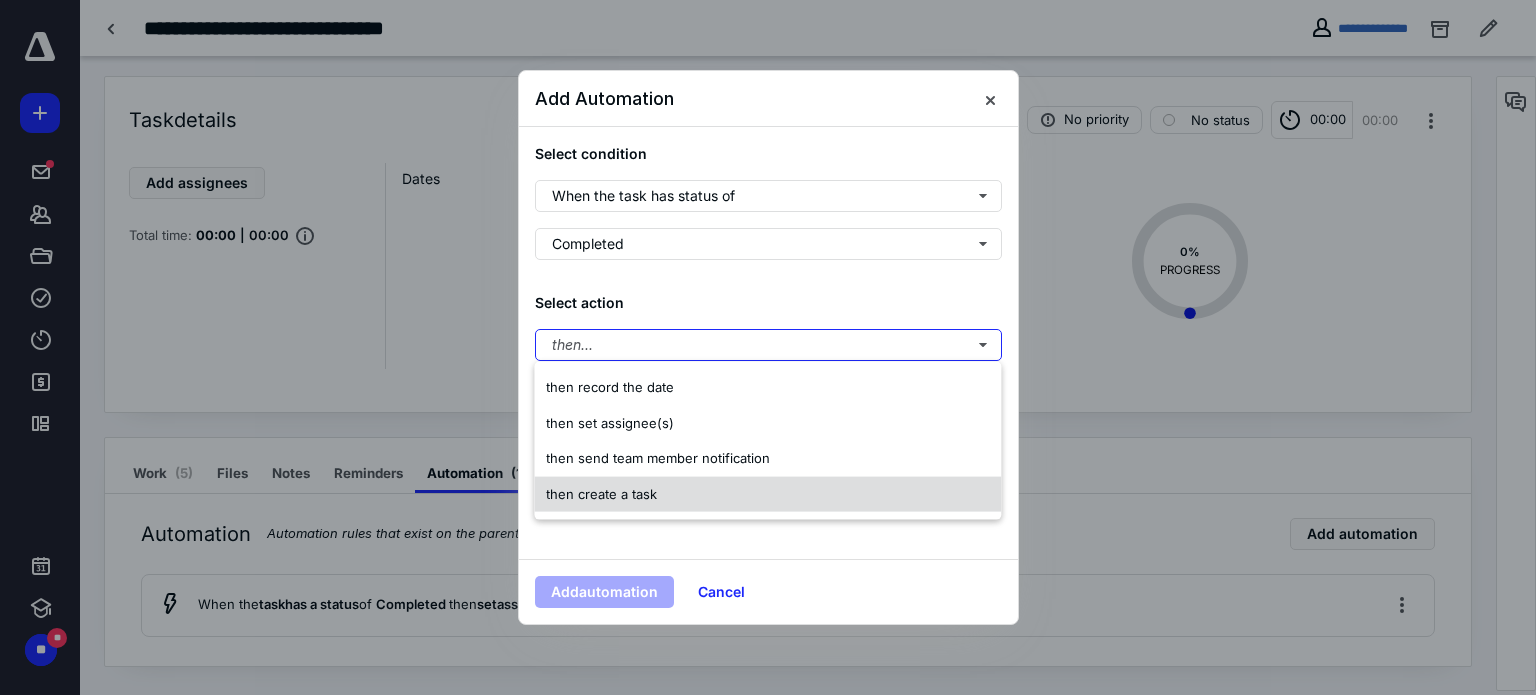 click on "then create a task" at bounding box center (767, 493) 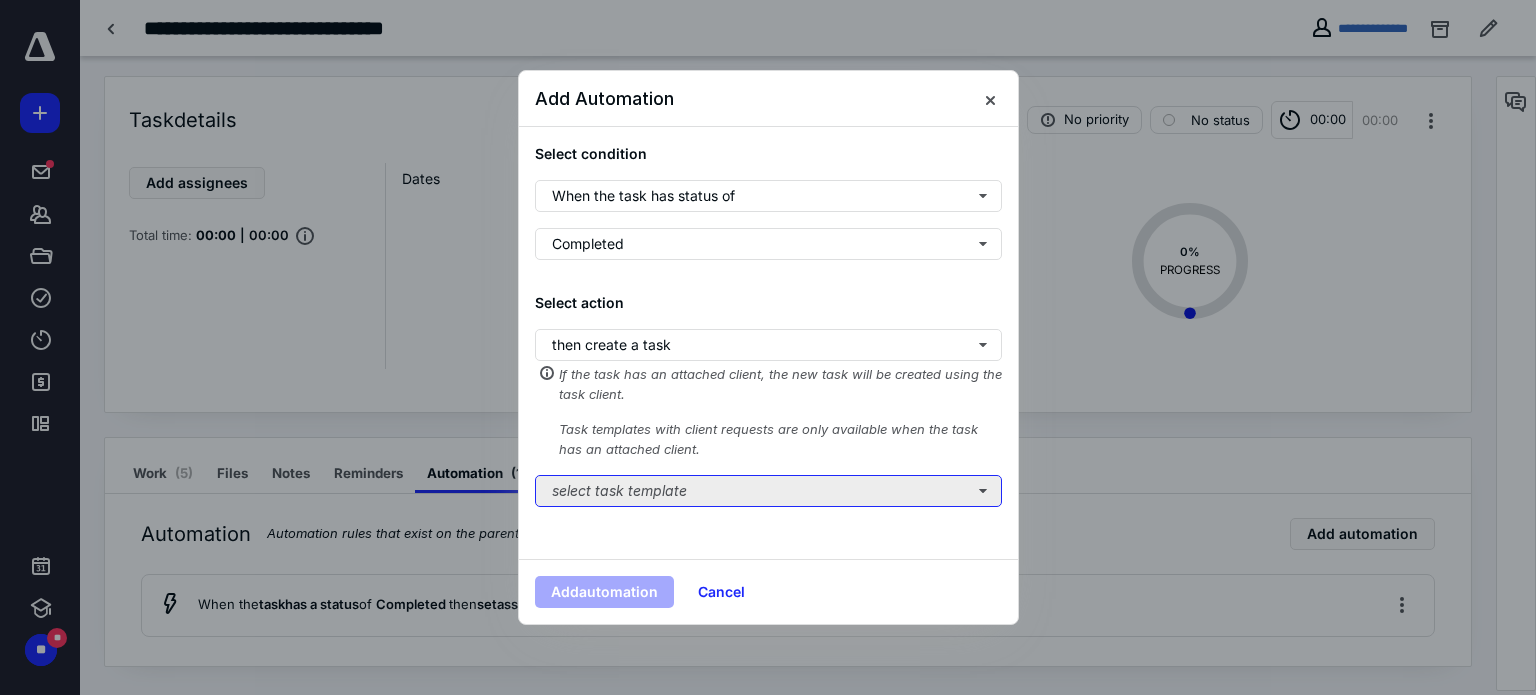 click on "select task template" at bounding box center [768, 491] 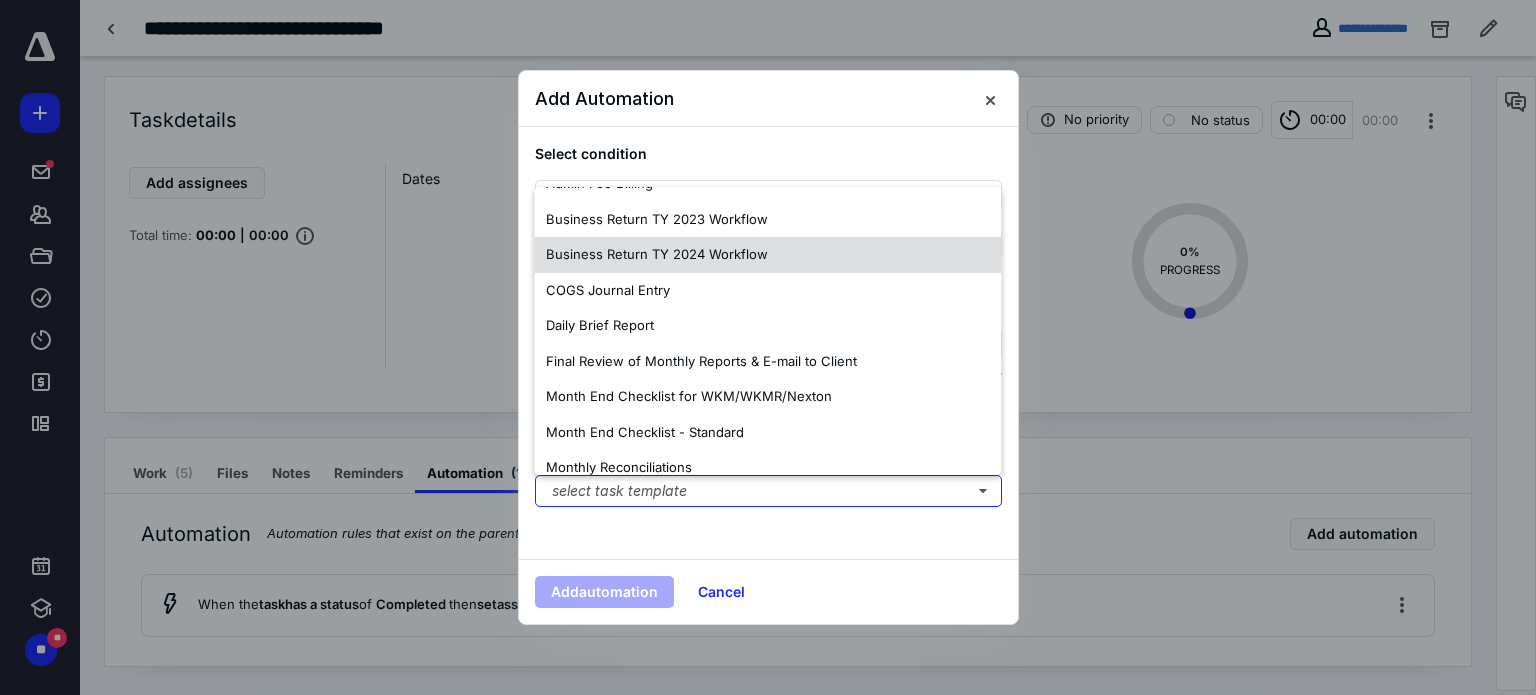 scroll, scrollTop: 200, scrollLeft: 0, axis: vertical 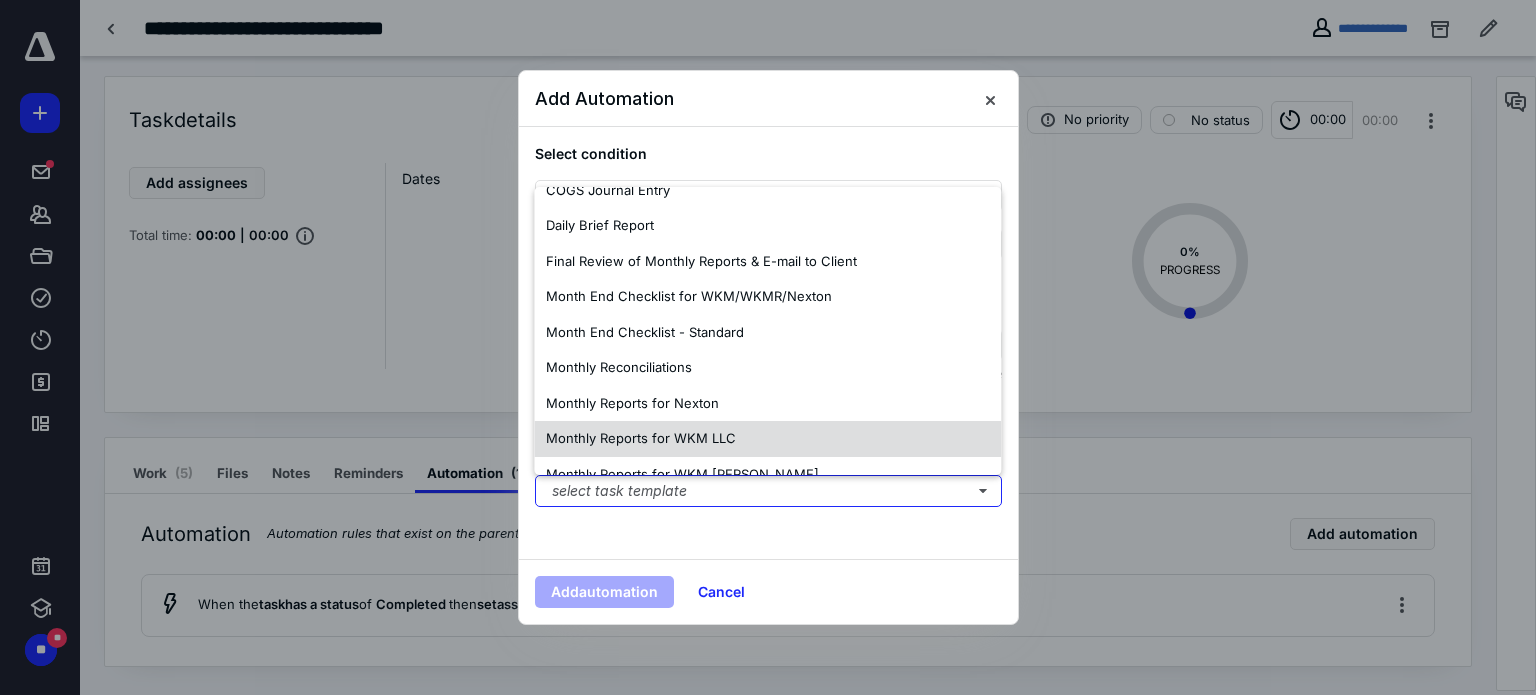 click on "Monthly Reports for WKM LLC" at bounding box center [767, 439] 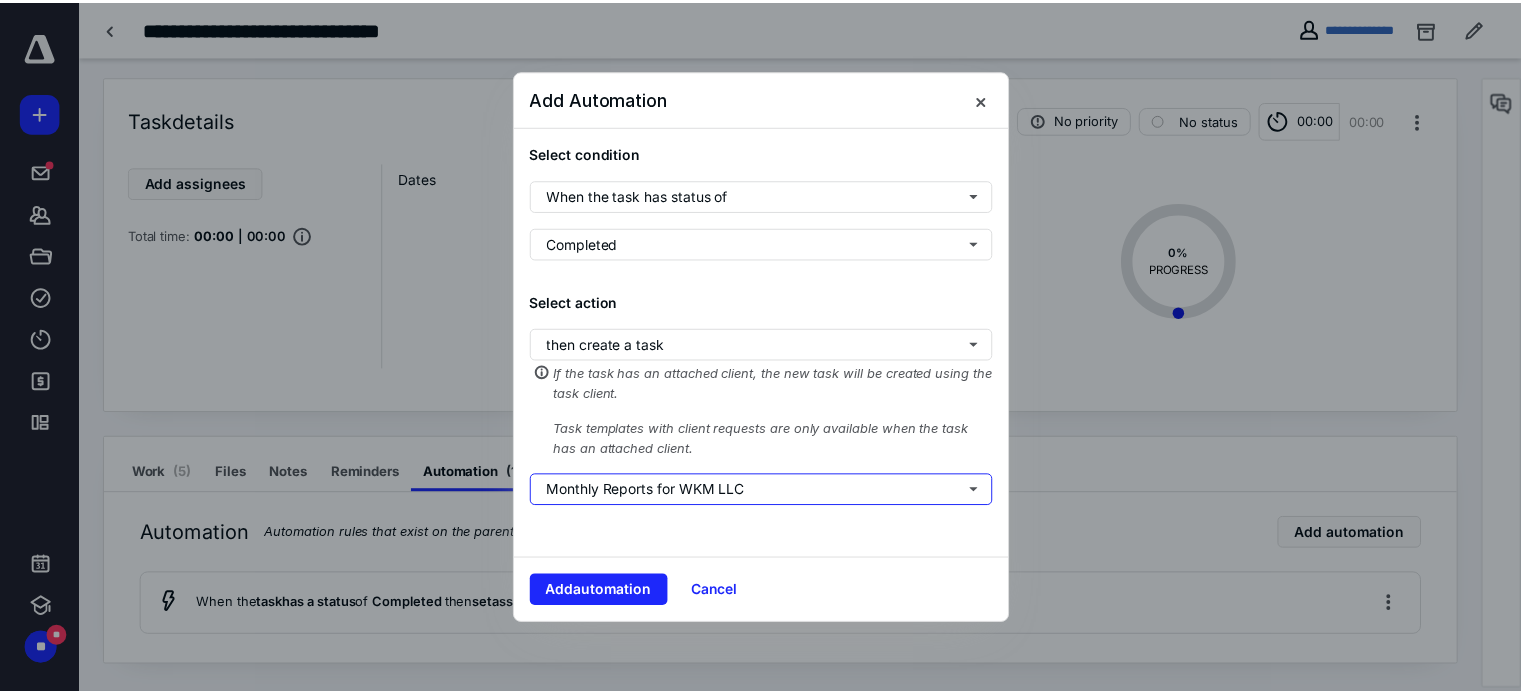 scroll, scrollTop: 0, scrollLeft: 0, axis: both 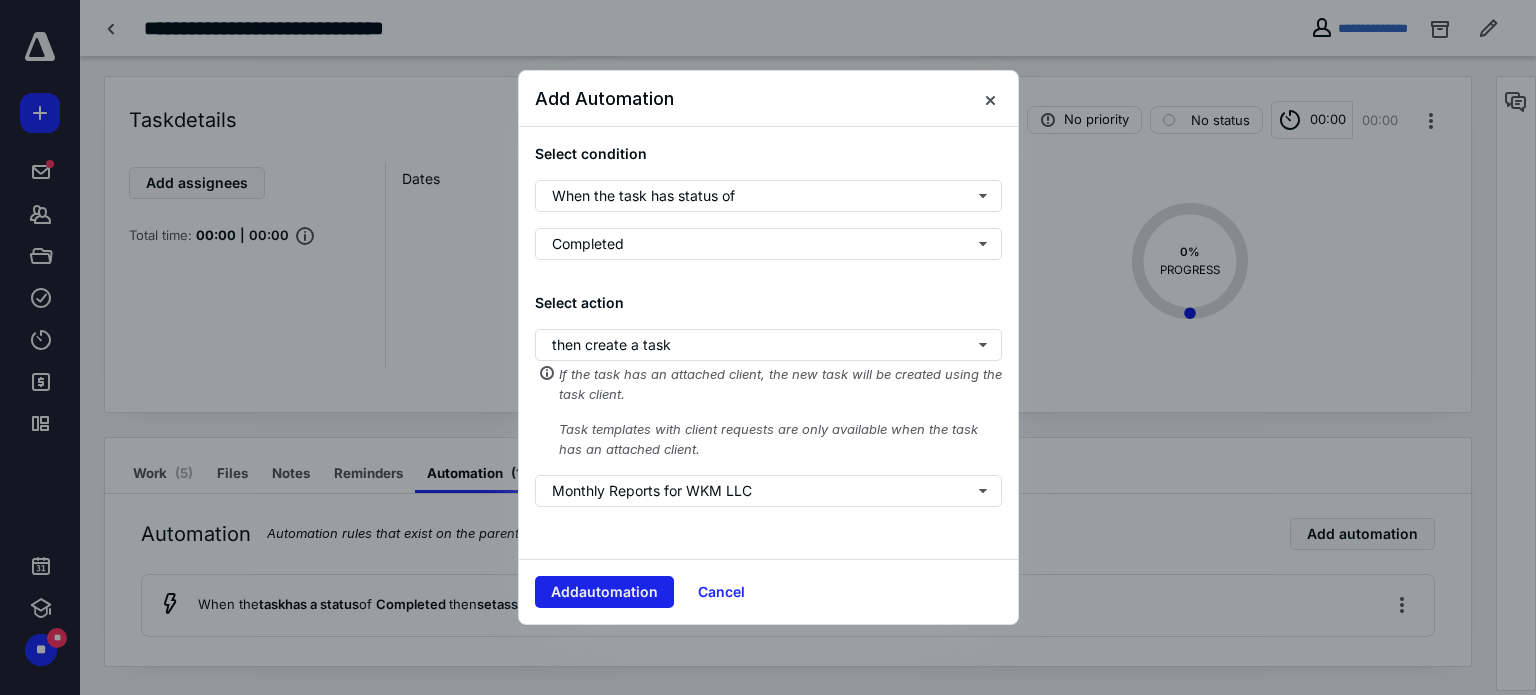 click on "Add  automation" at bounding box center (604, 592) 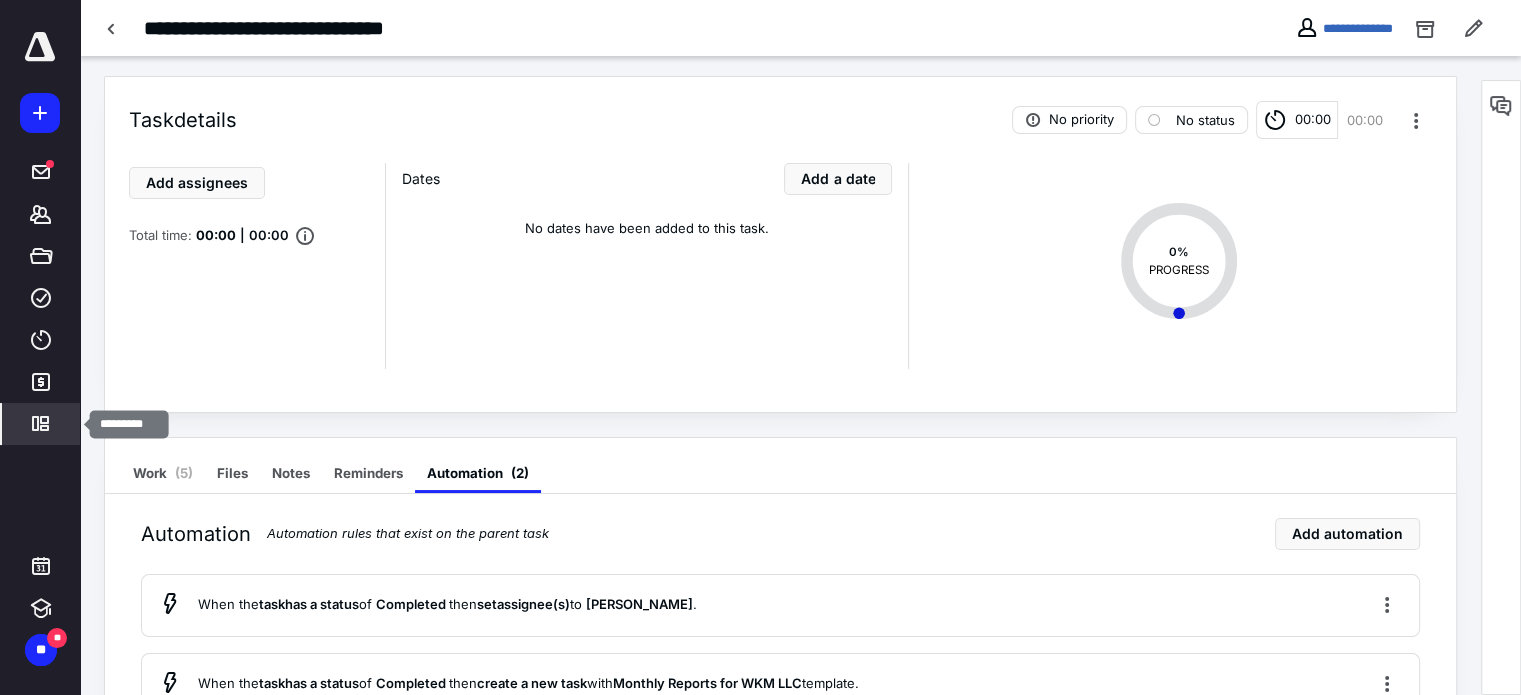 click 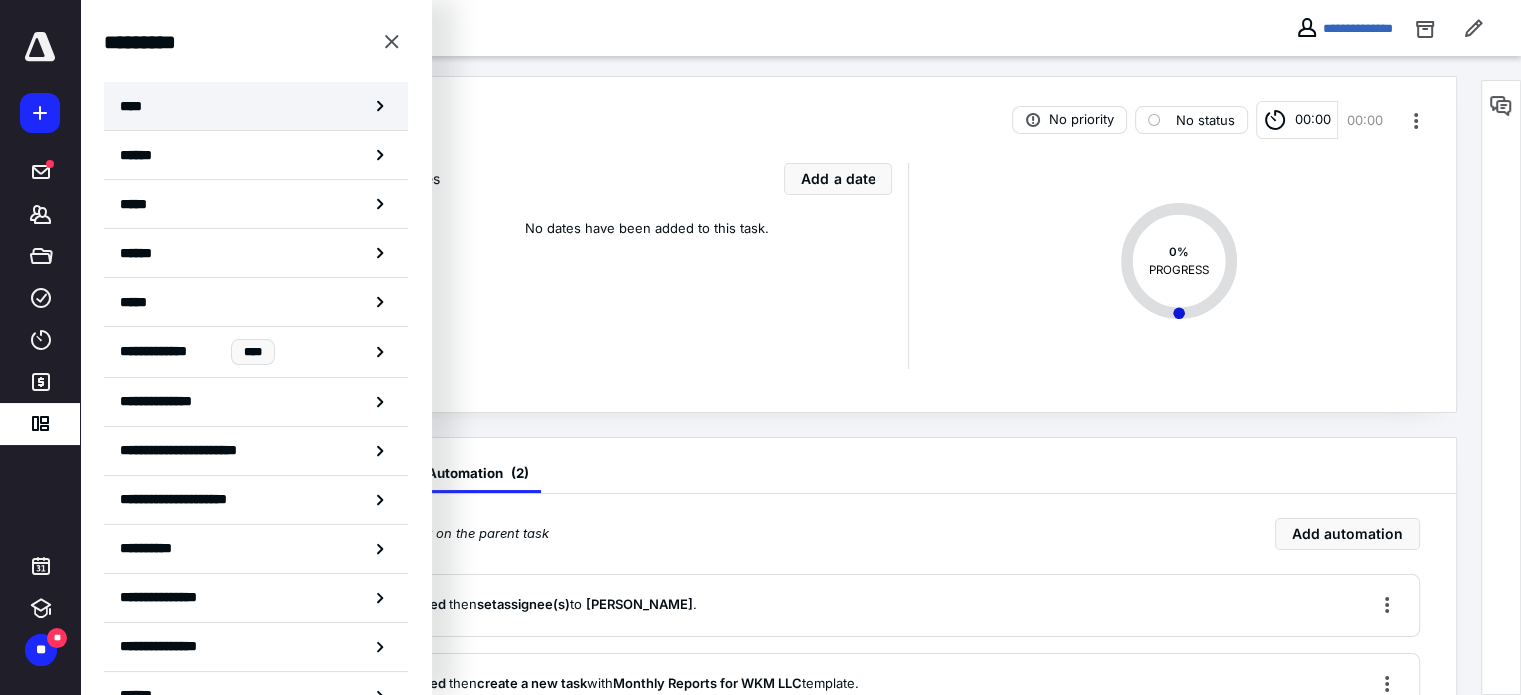 click on "****" at bounding box center [256, 106] 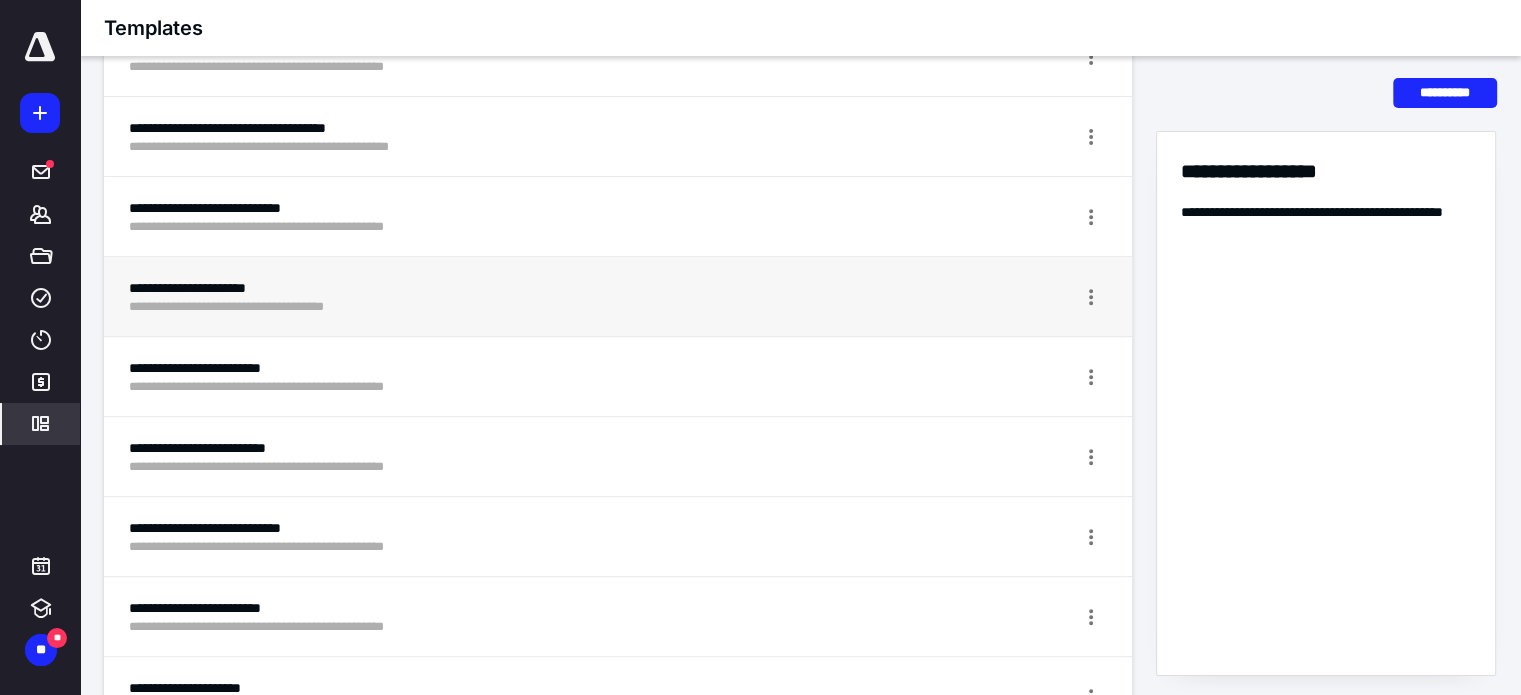 scroll, scrollTop: 800, scrollLeft: 0, axis: vertical 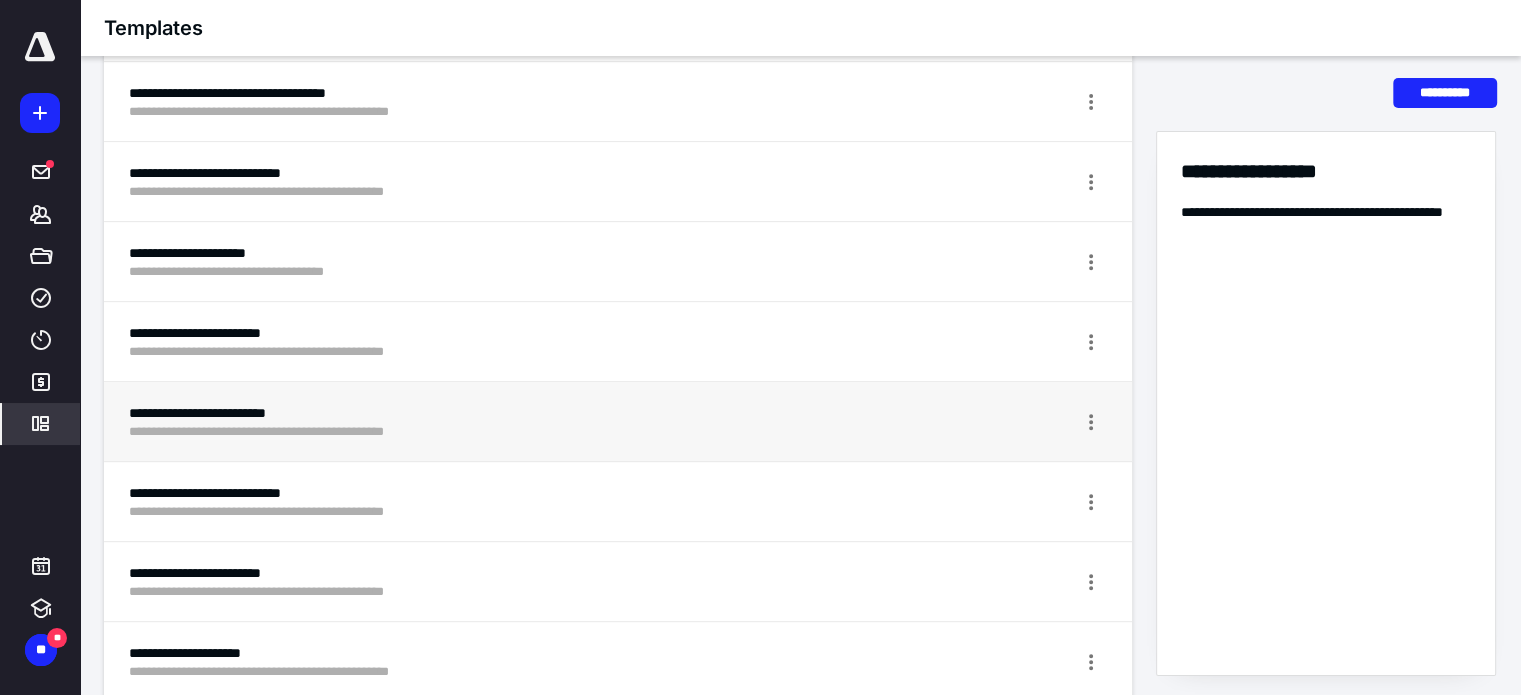 click on "**********" at bounding box center (543, 432) 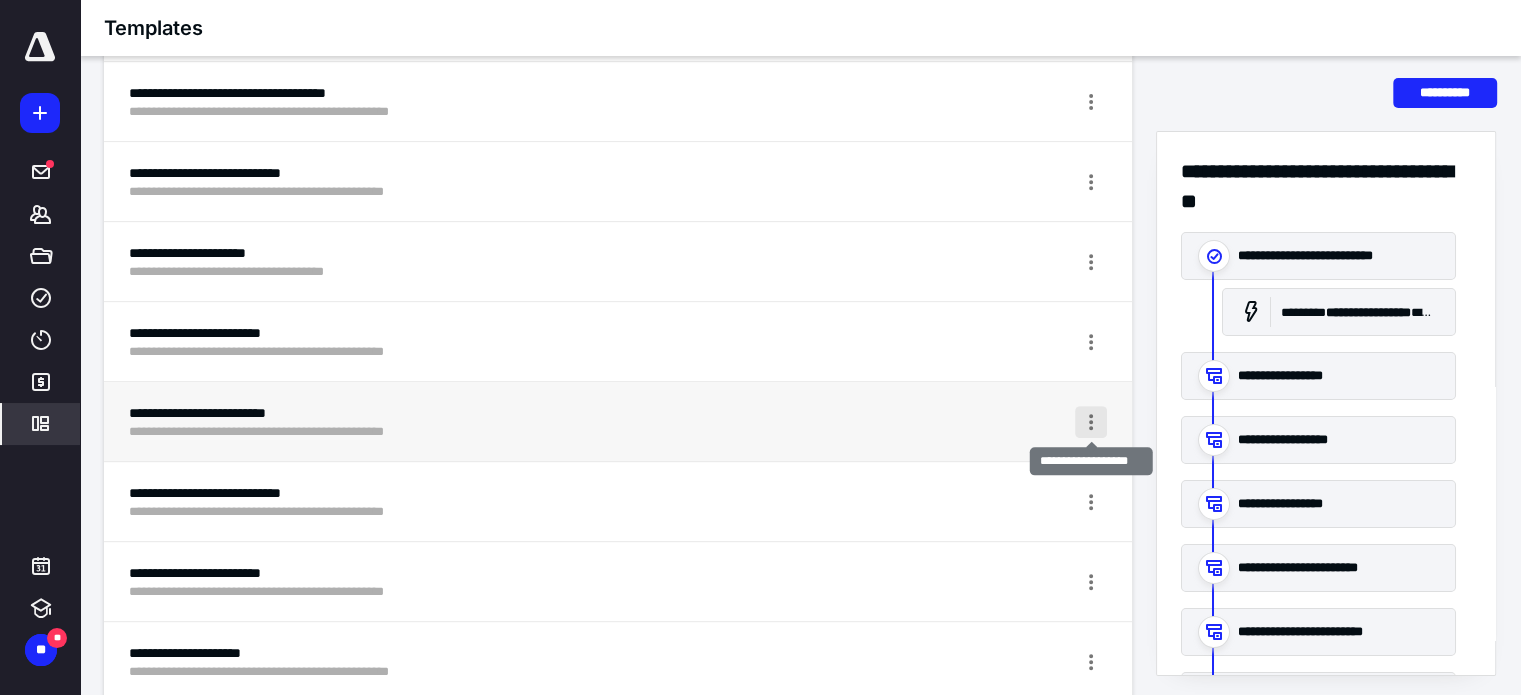 click at bounding box center (1091, 422) 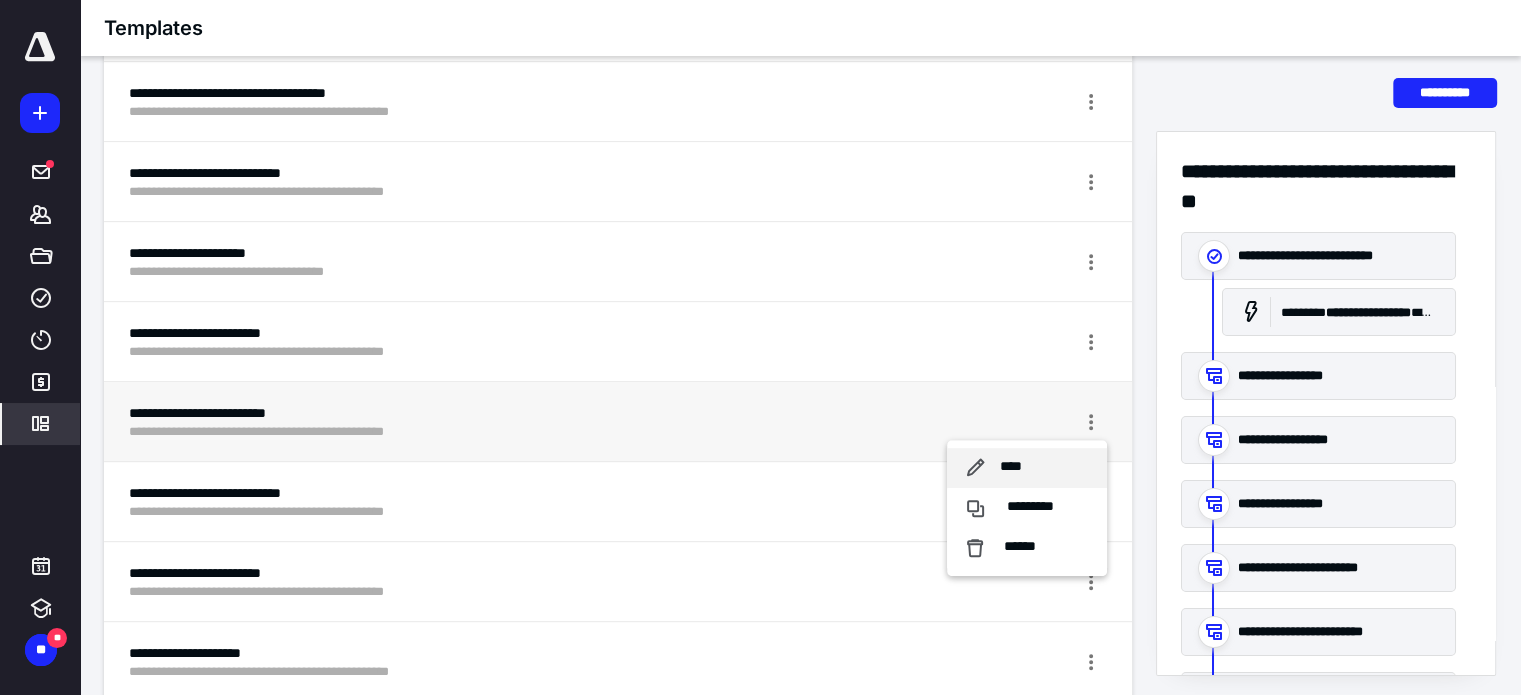 click on "****" at bounding box center [1011, 467] 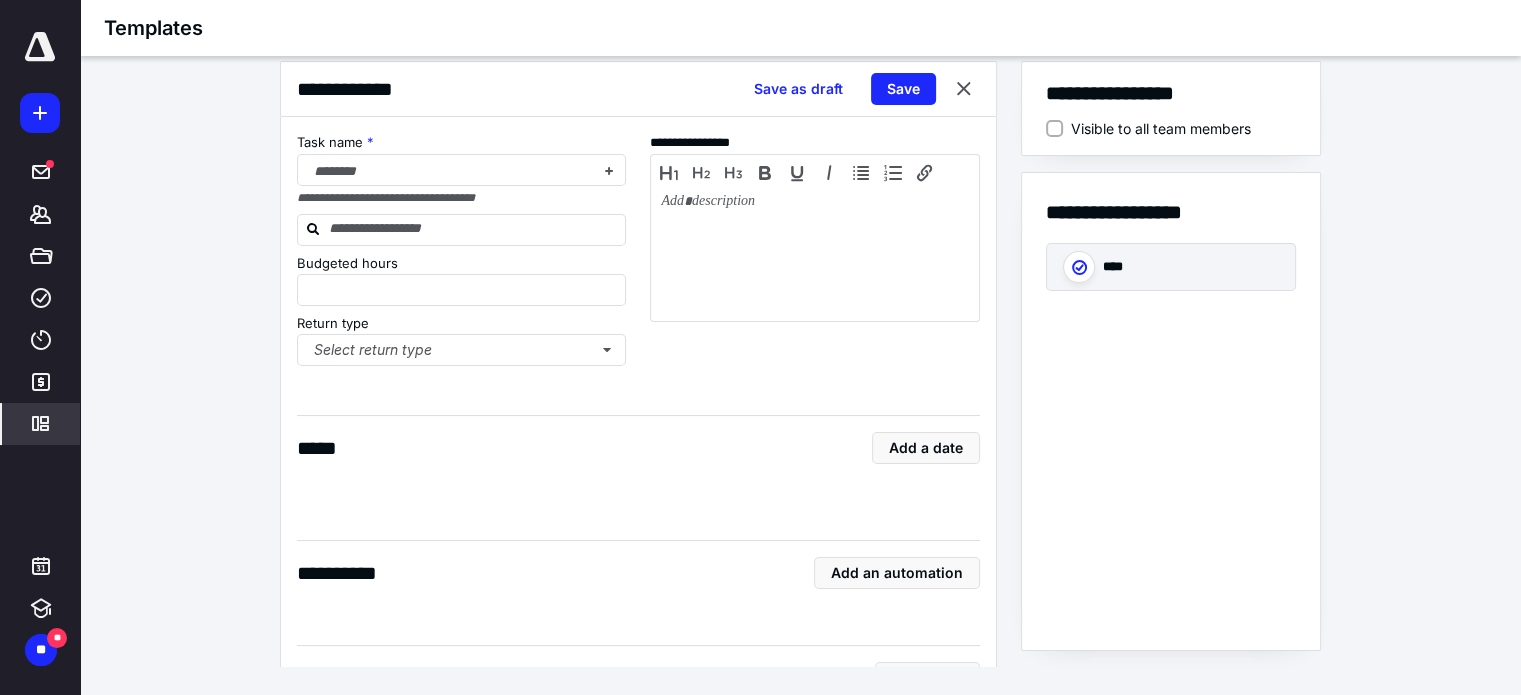 scroll, scrollTop: 19, scrollLeft: 0, axis: vertical 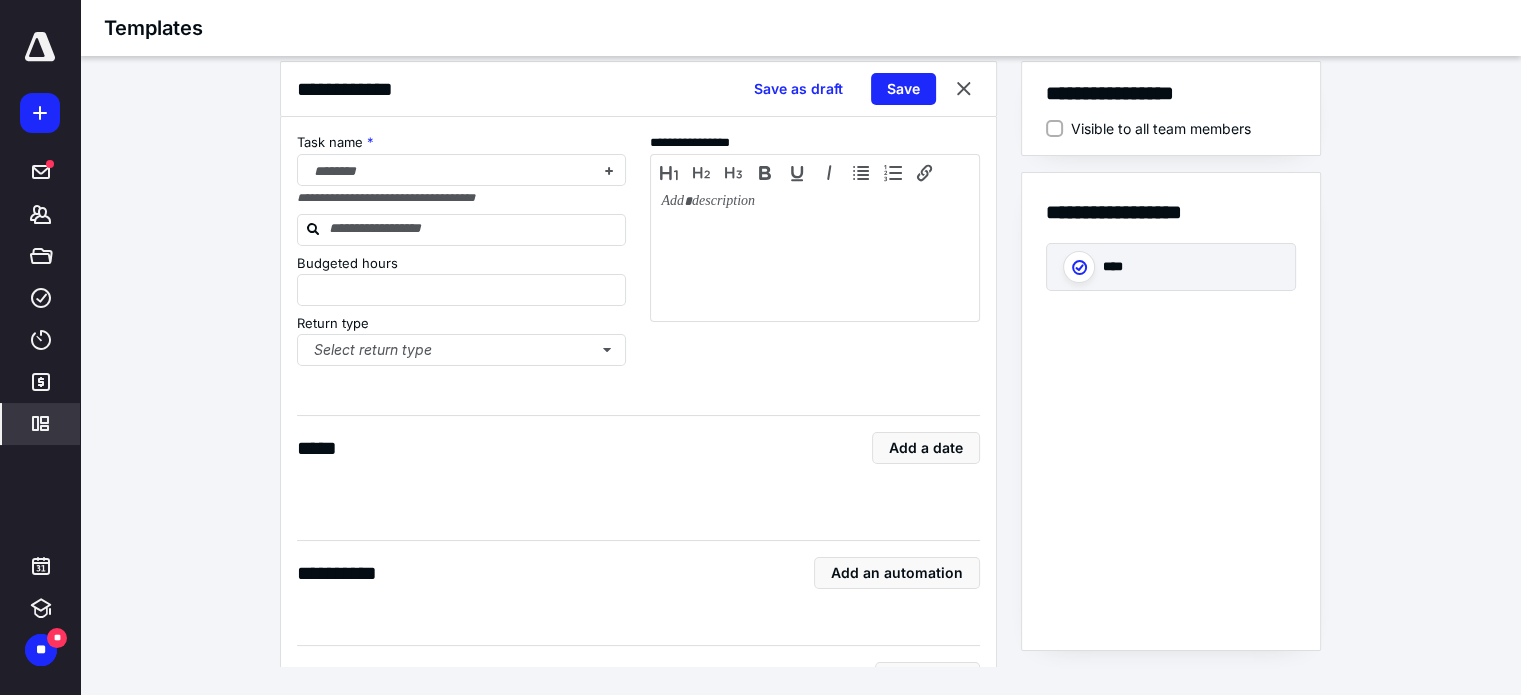 type on "*" 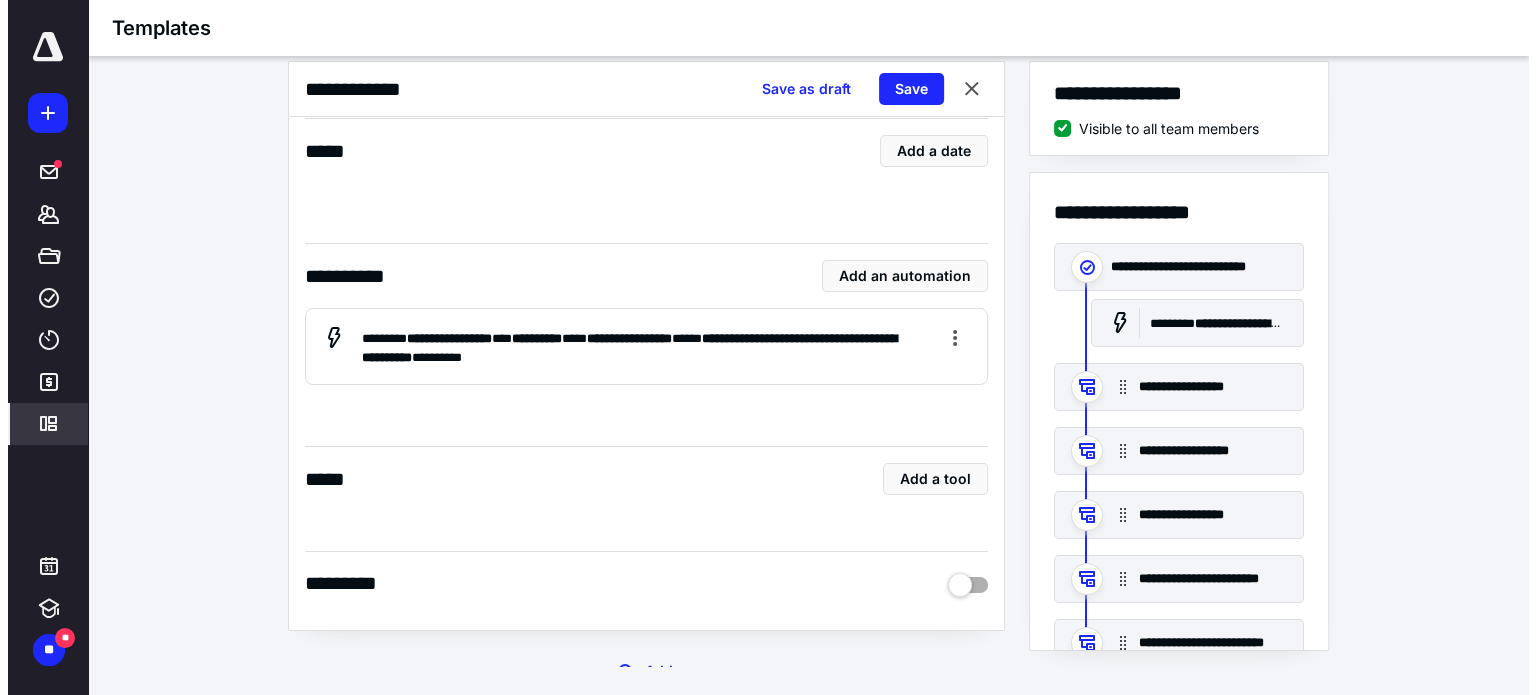 scroll, scrollTop: 300, scrollLeft: 0, axis: vertical 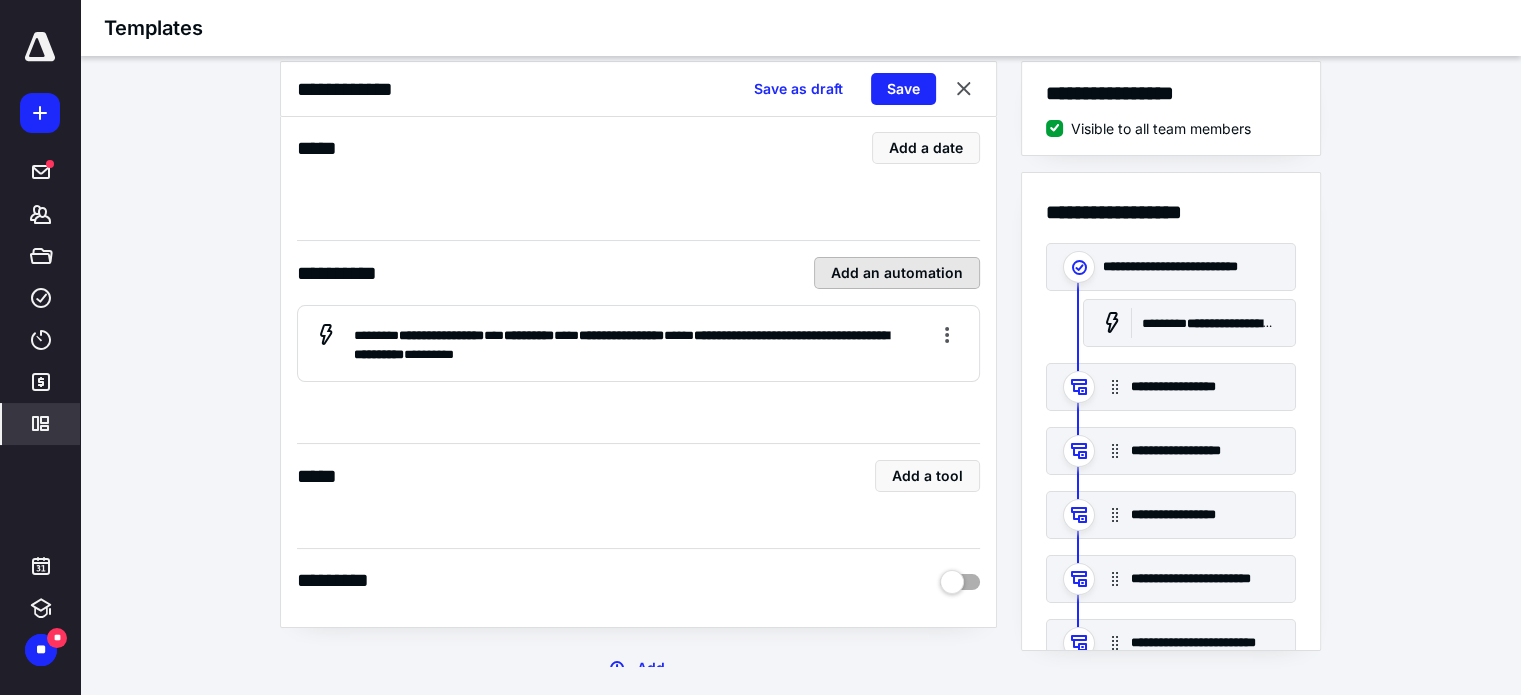 click on "Add an automation" at bounding box center (897, 273) 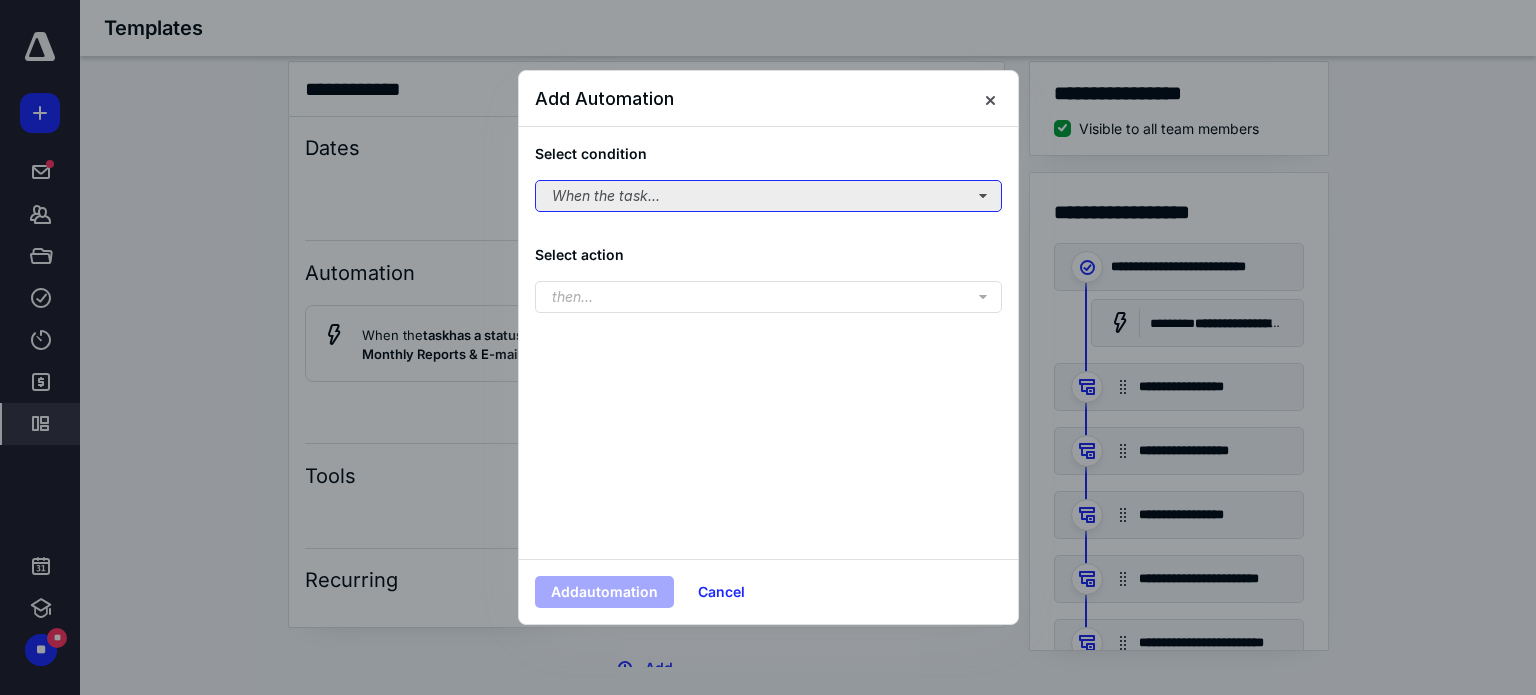 click on "When the task..." at bounding box center (768, 196) 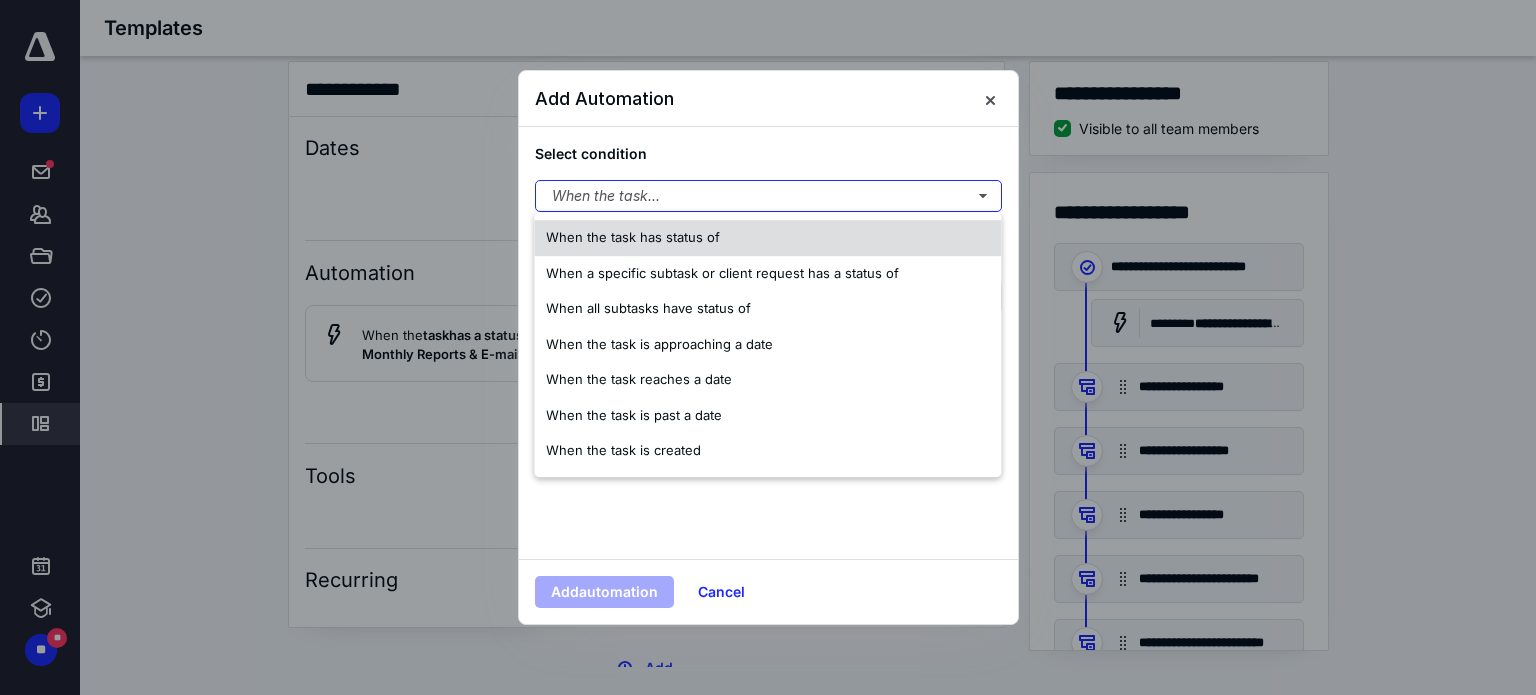 click on "When the task has status of" at bounding box center [767, 238] 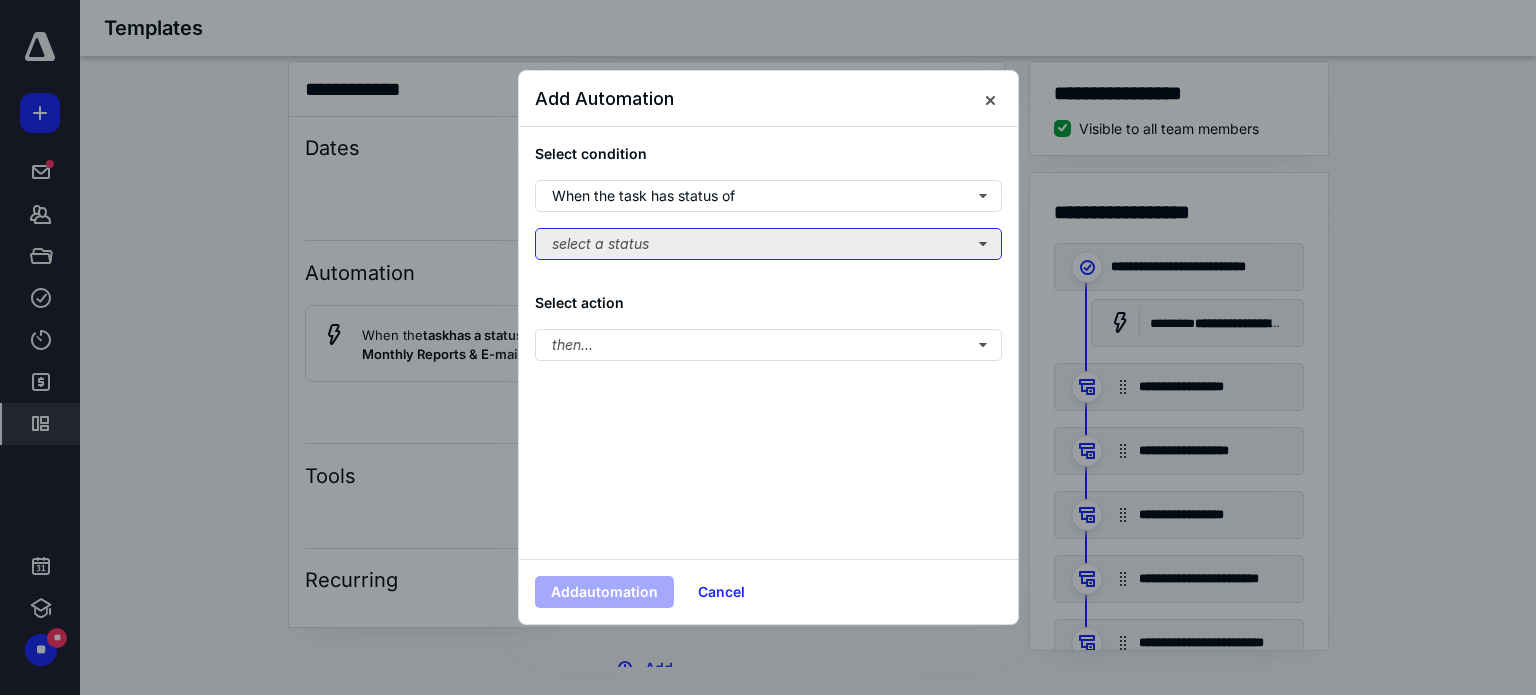 click on "select a status" at bounding box center (768, 244) 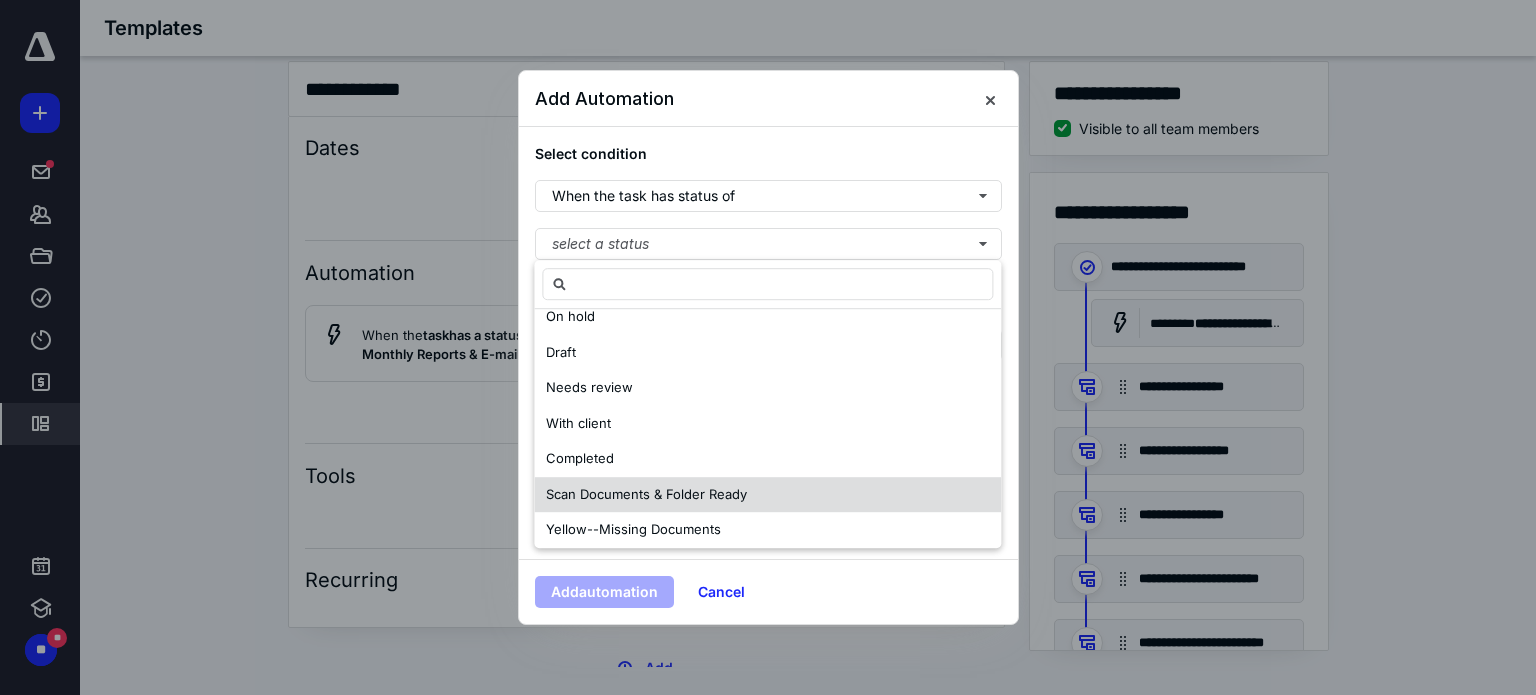 scroll, scrollTop: 200, scrollLeft: 0, axis: vertical 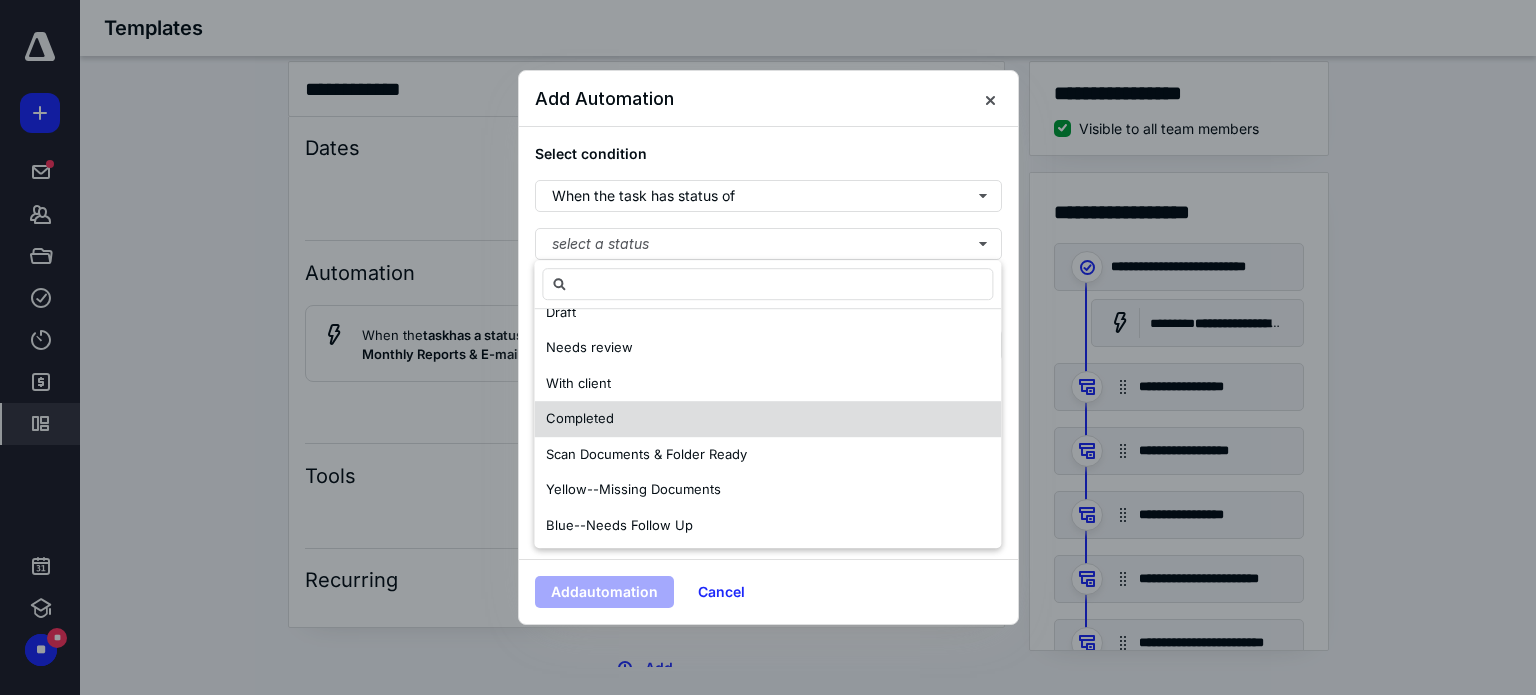click on "Completed" at bounding box center (767, 419) 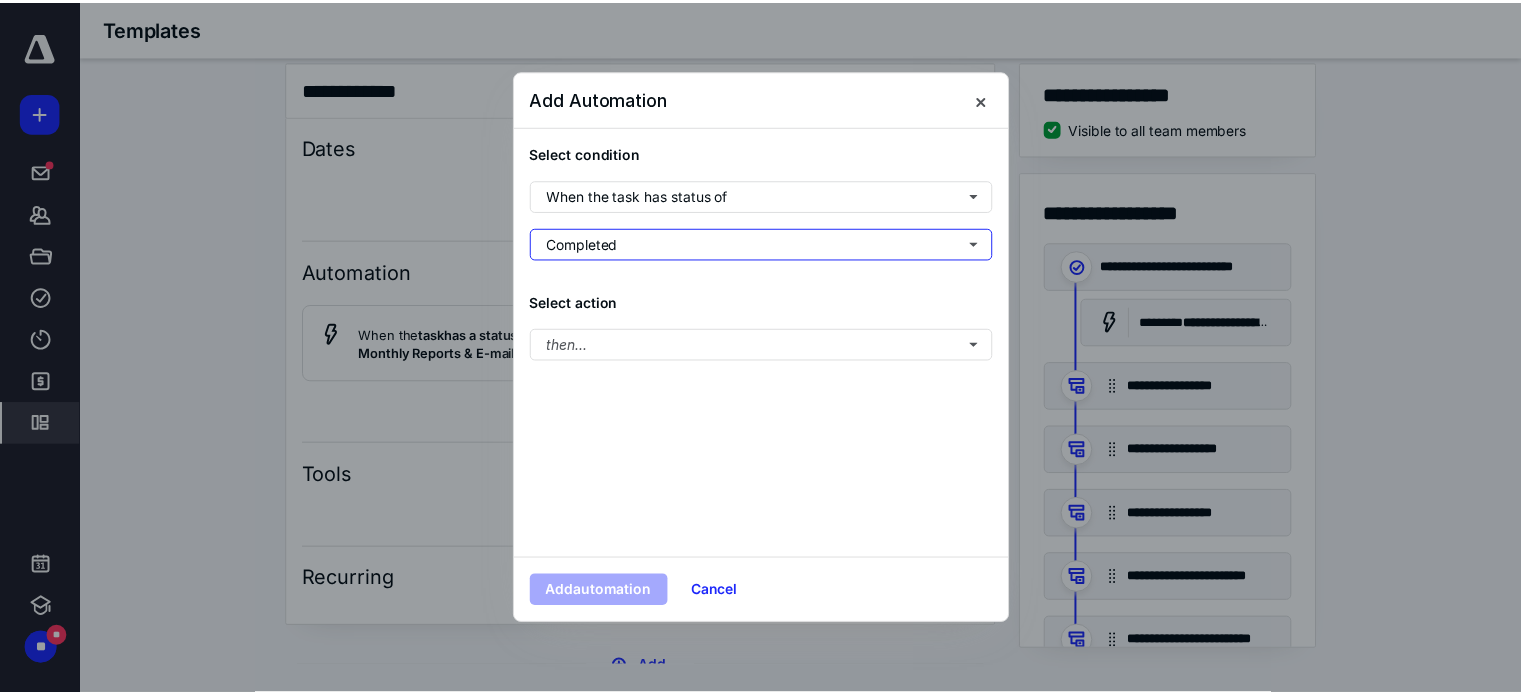 scroll, scrollTop: 0, scrollLeft: 0, axis: both 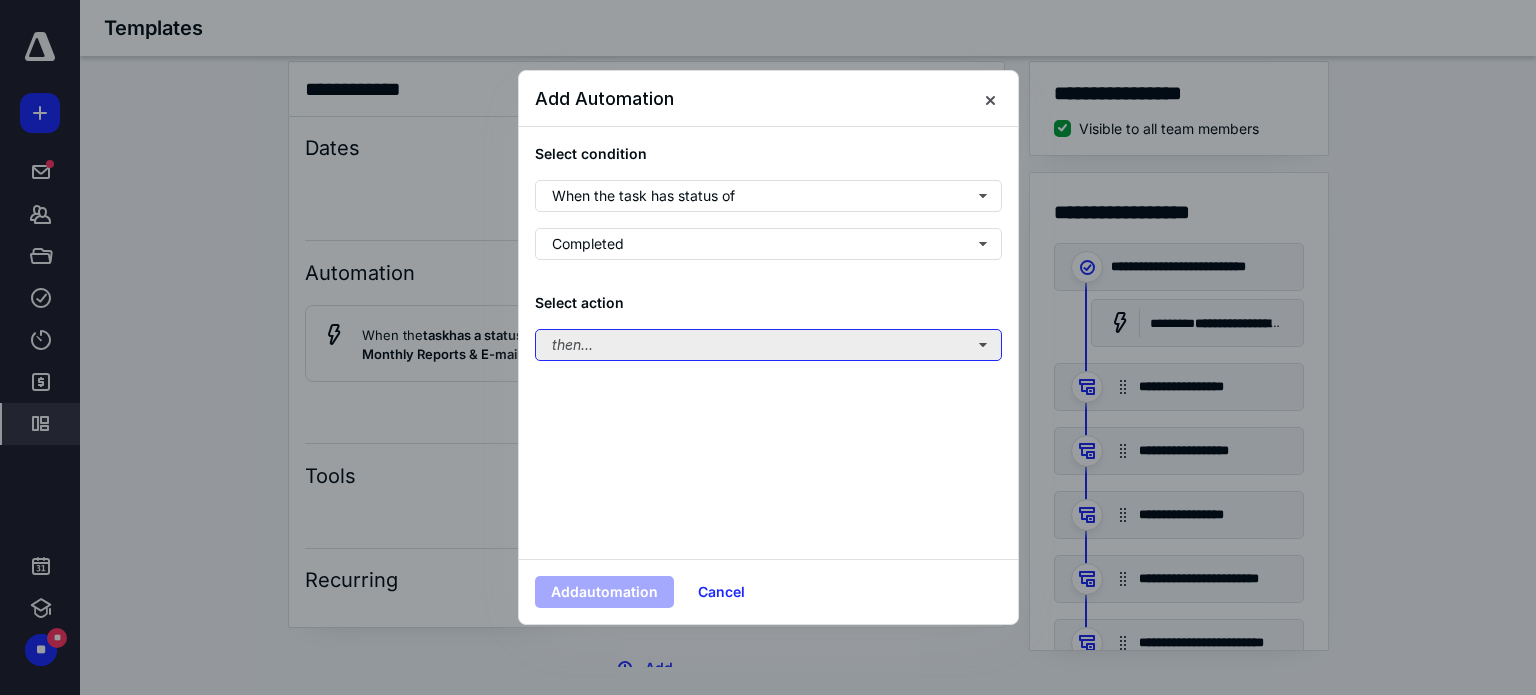 click on "then..." at bounding box center [768, 345] 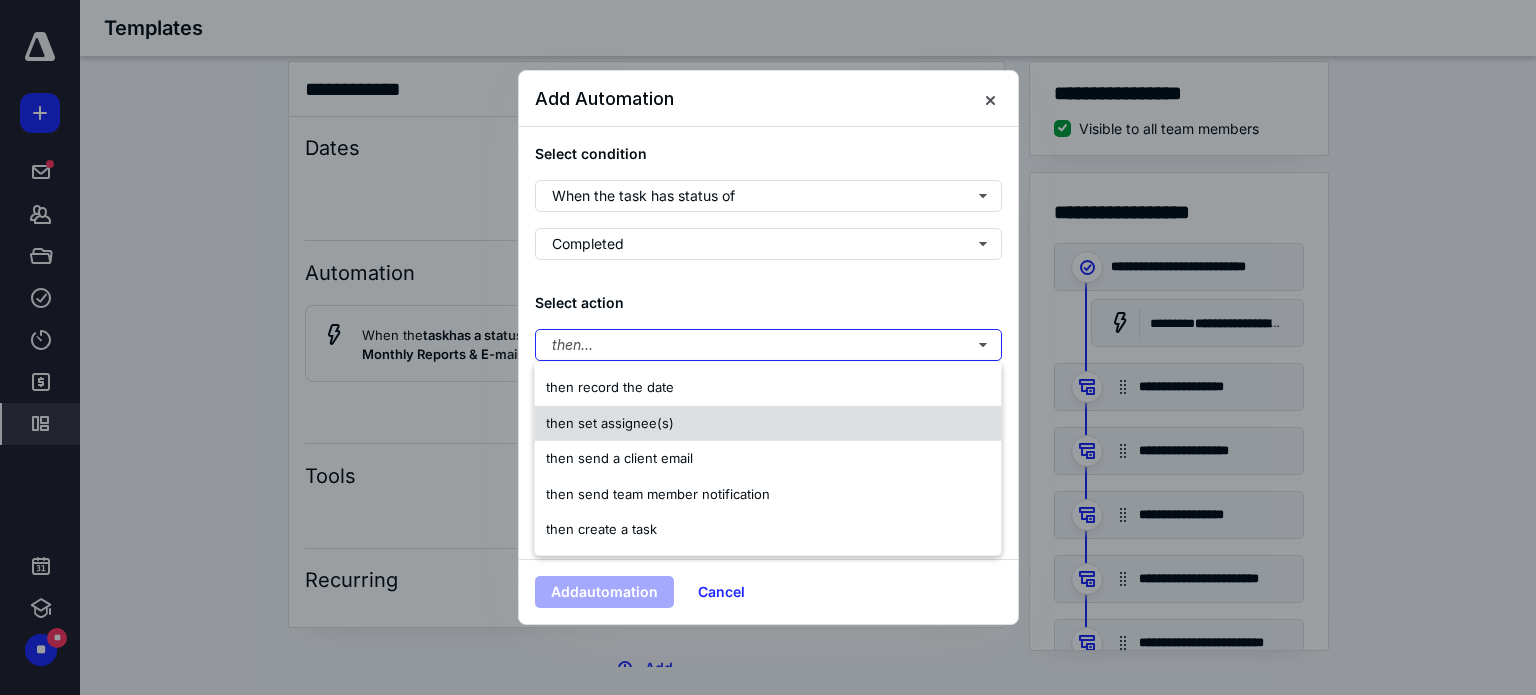 click on "then set assignee(s)" at bounding box center [610, 422] 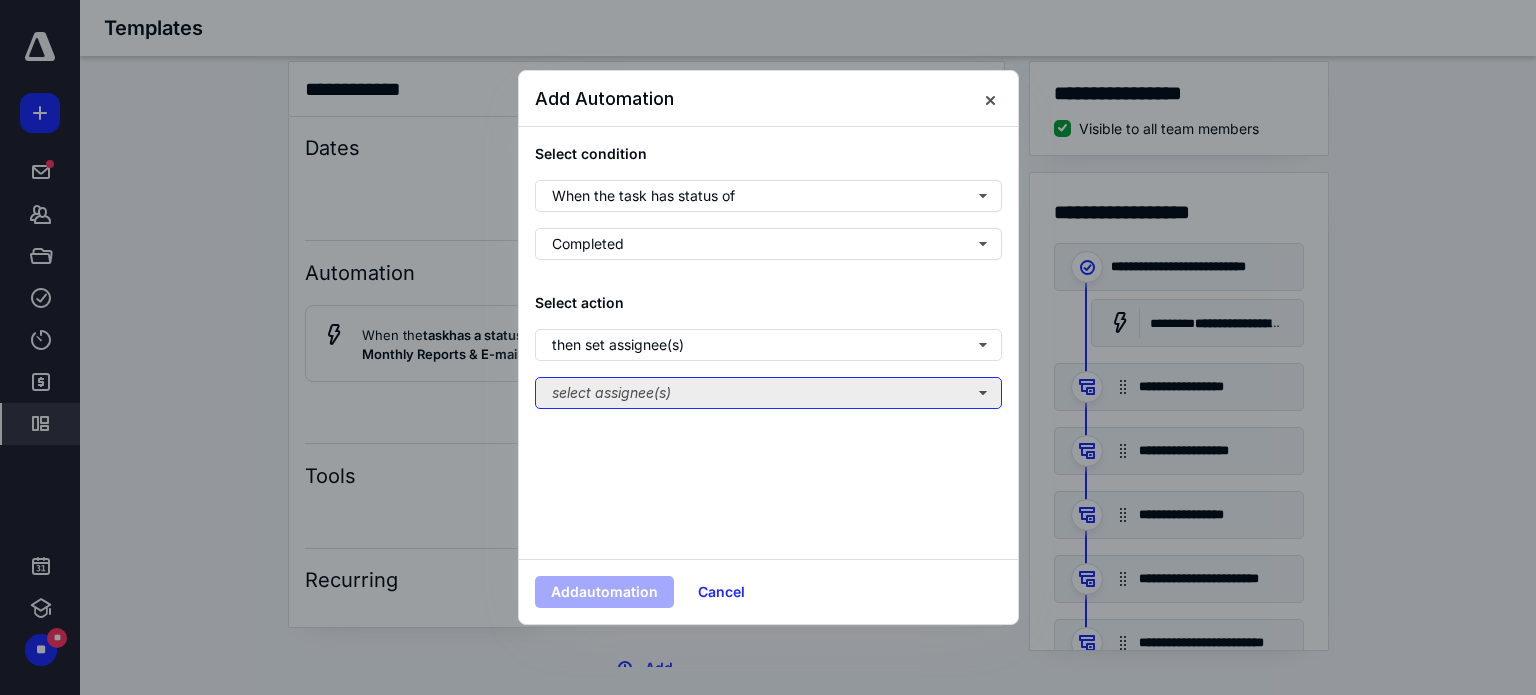 click on "select assignee(s)" at bounding box center (768, 393) 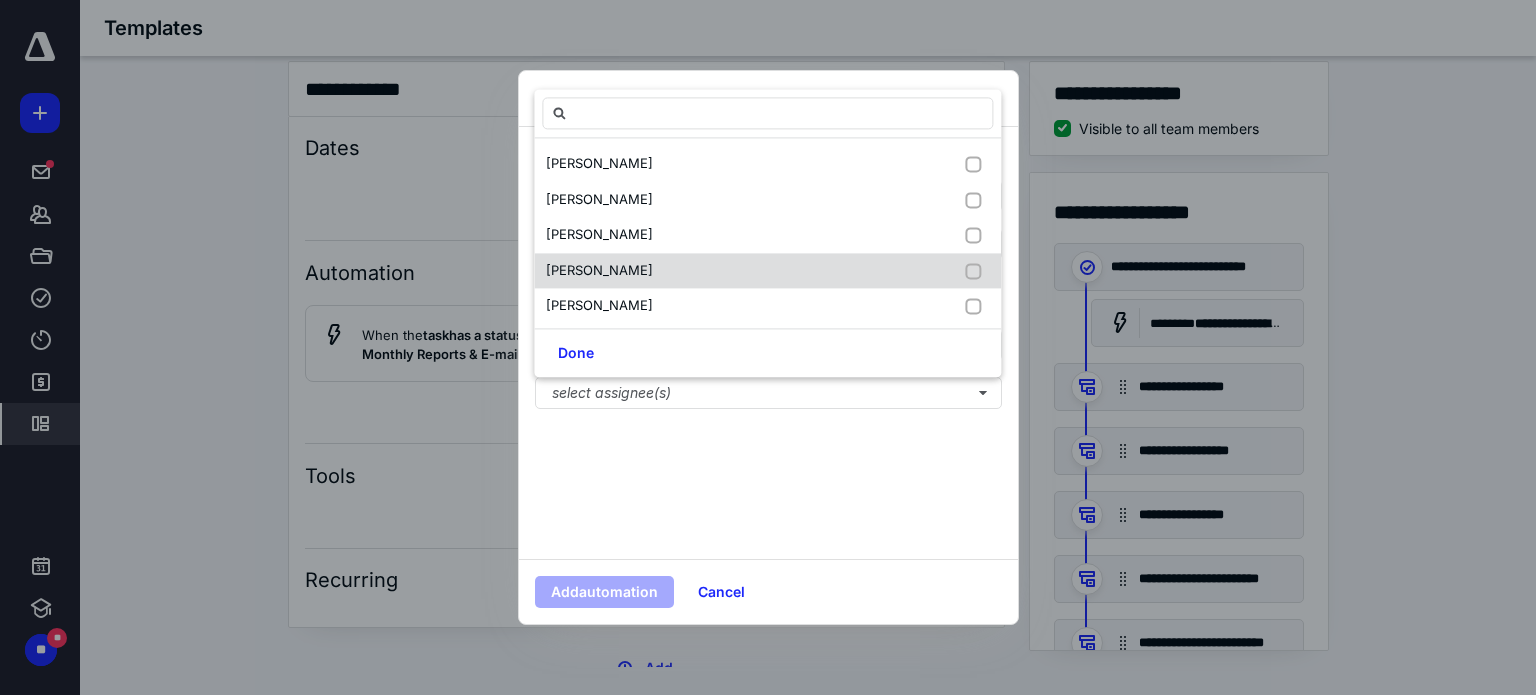 click on "Gail Knop" at bounding box center (767, 271) 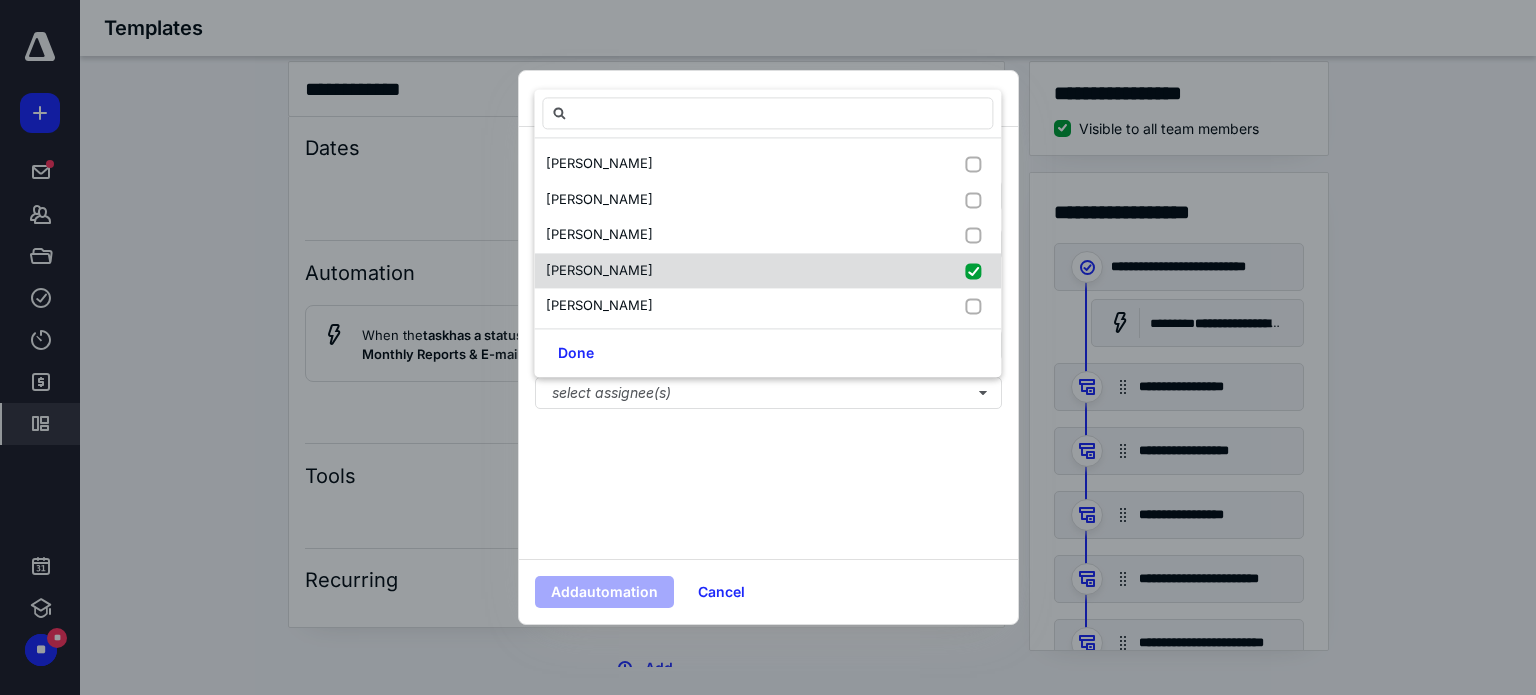 checkbox on "true" 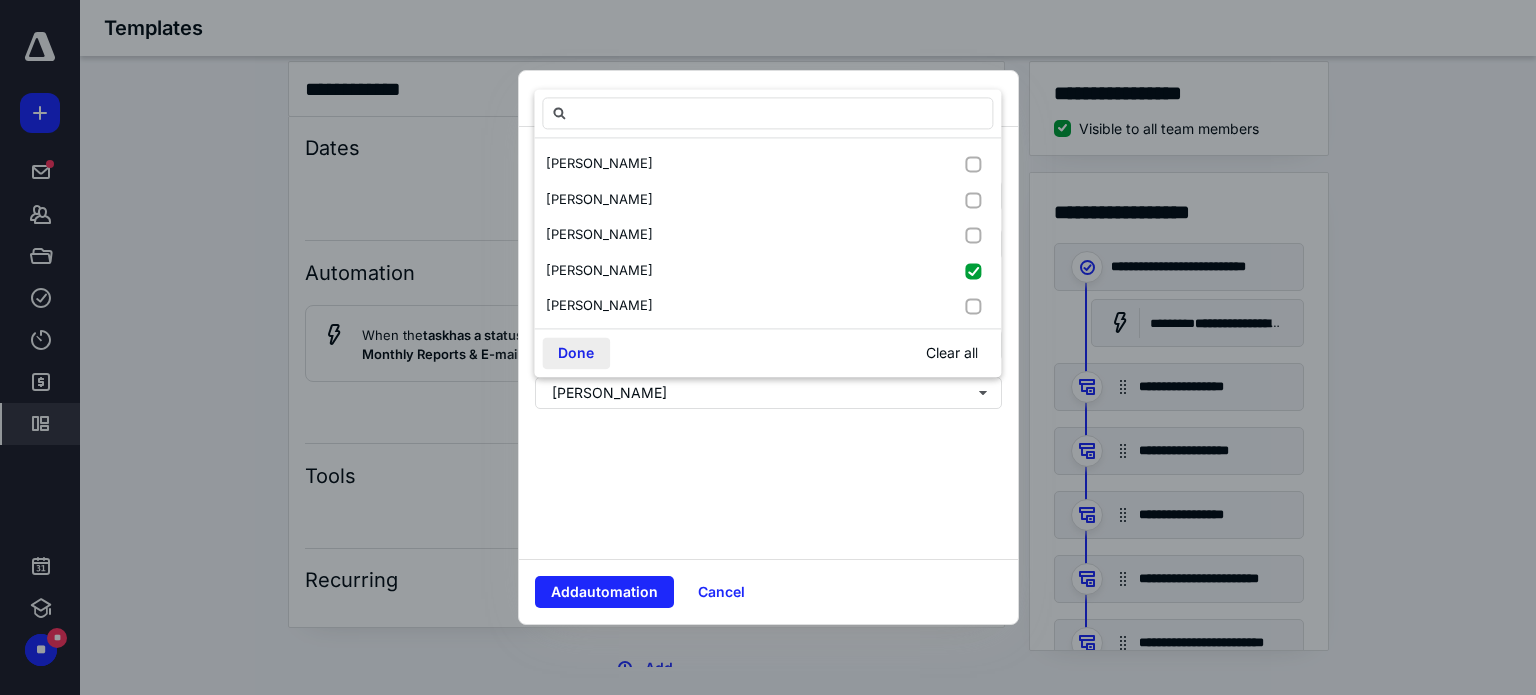 click on "Done" at bounding box center (576, 354) 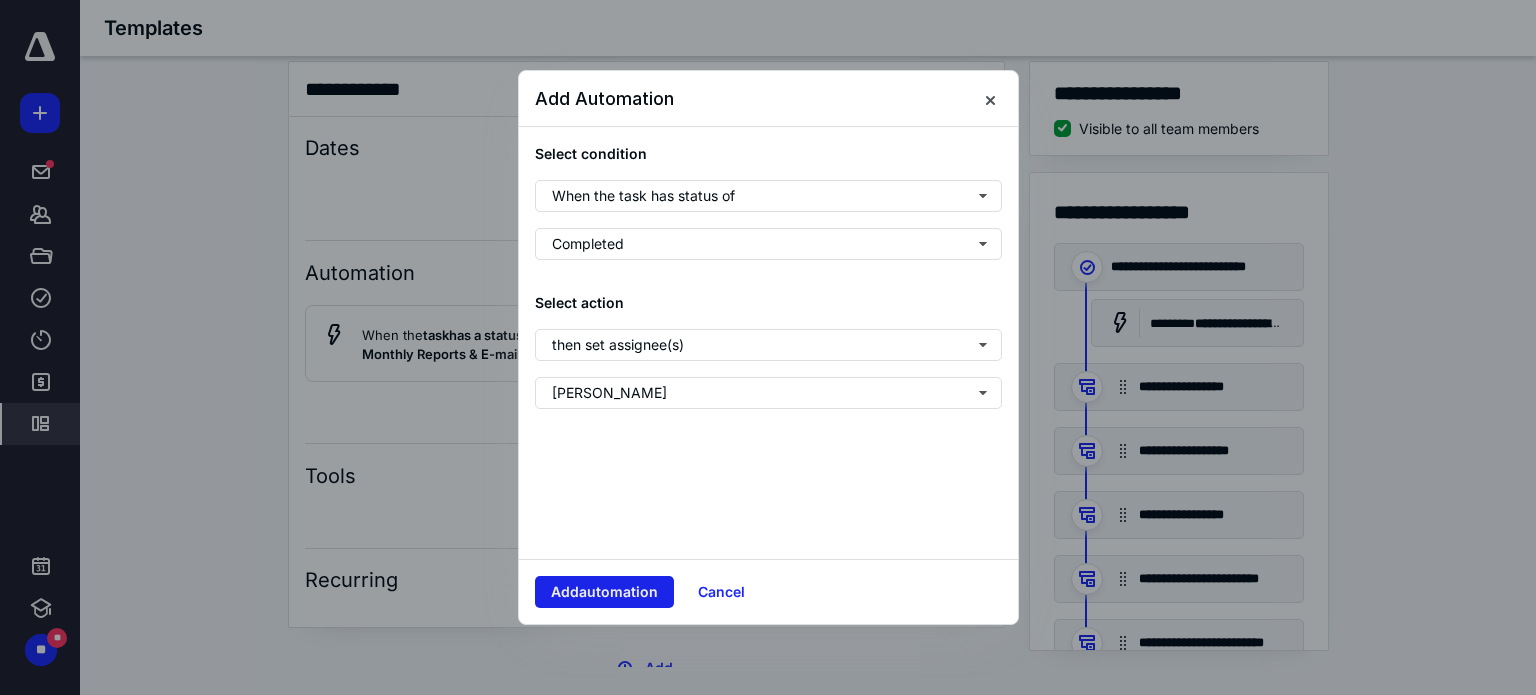 click on "Add  automation" at bounding box center [604, 592] 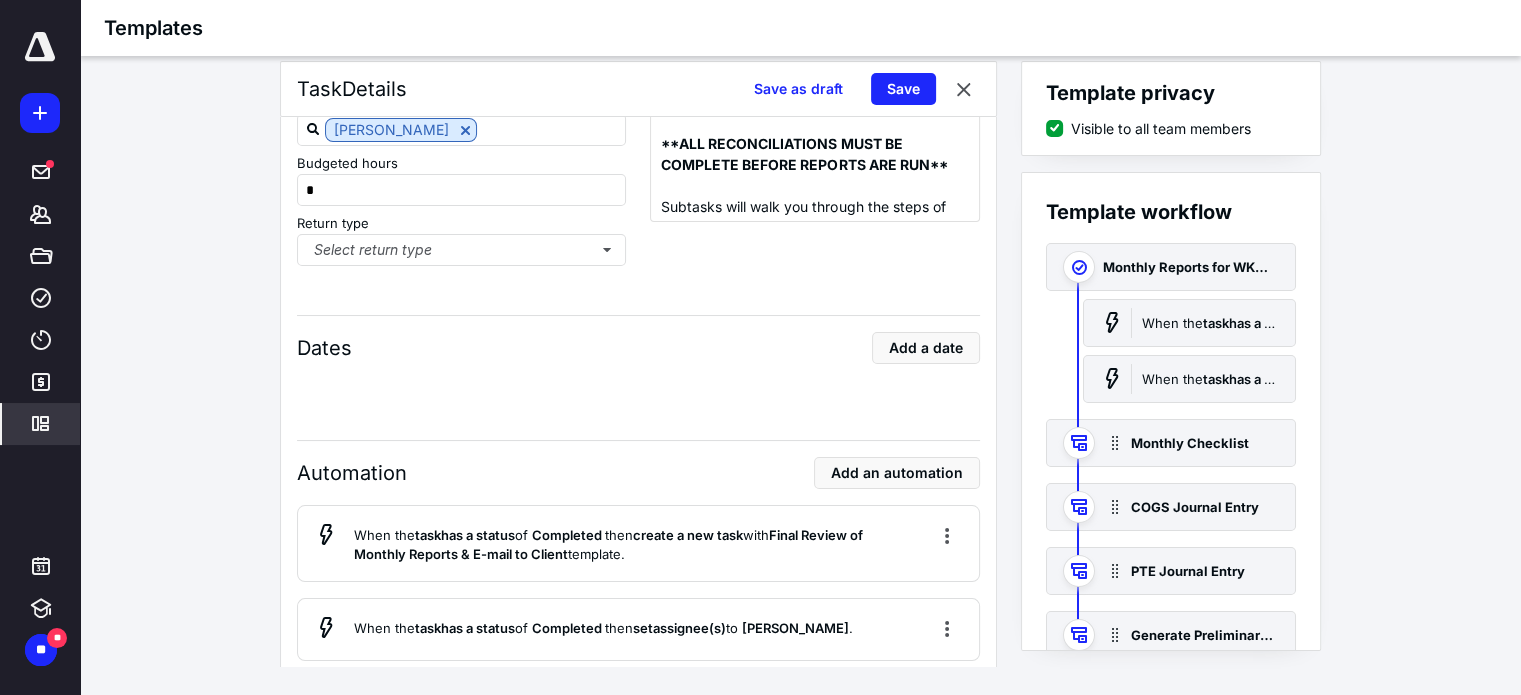 scroll, scrollTop: 0, scrollLeft: 0, axis: both 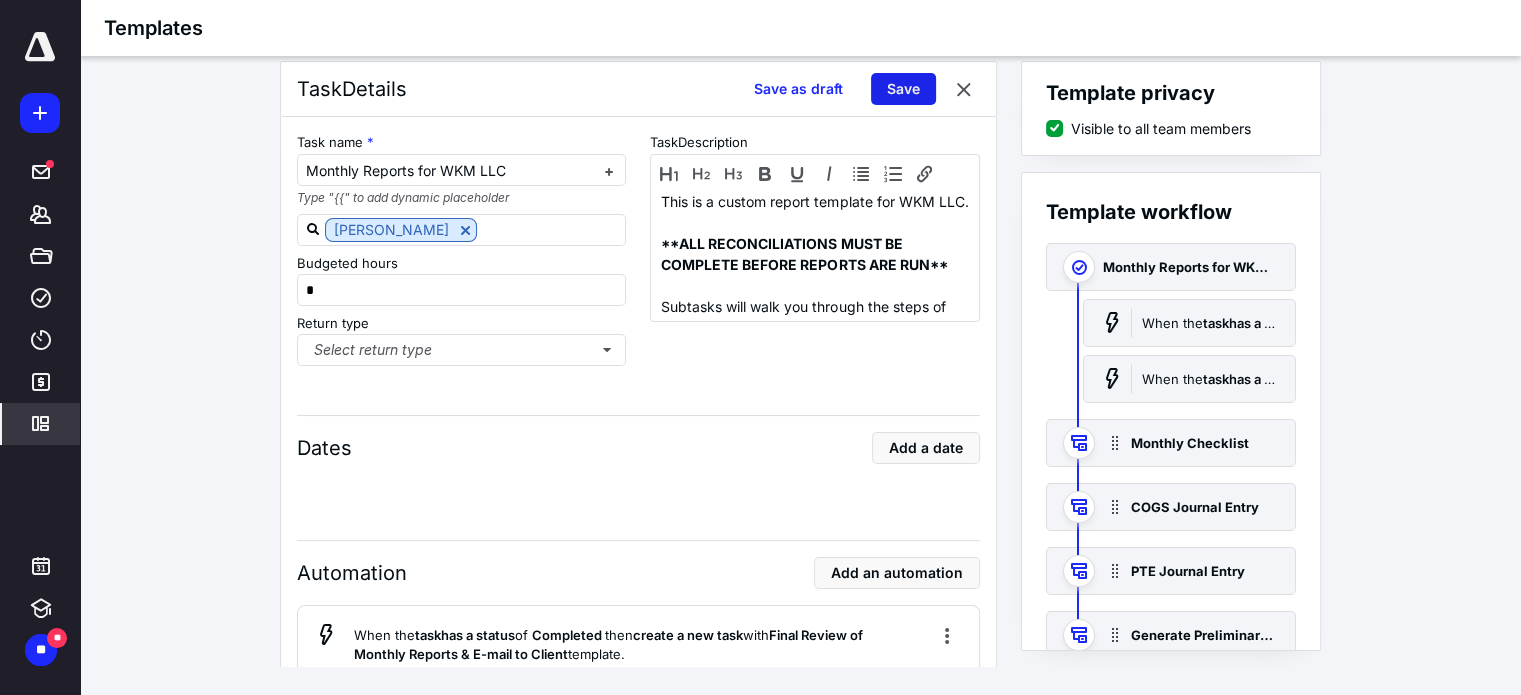 click on "Save" at bounding box center (903, 89) 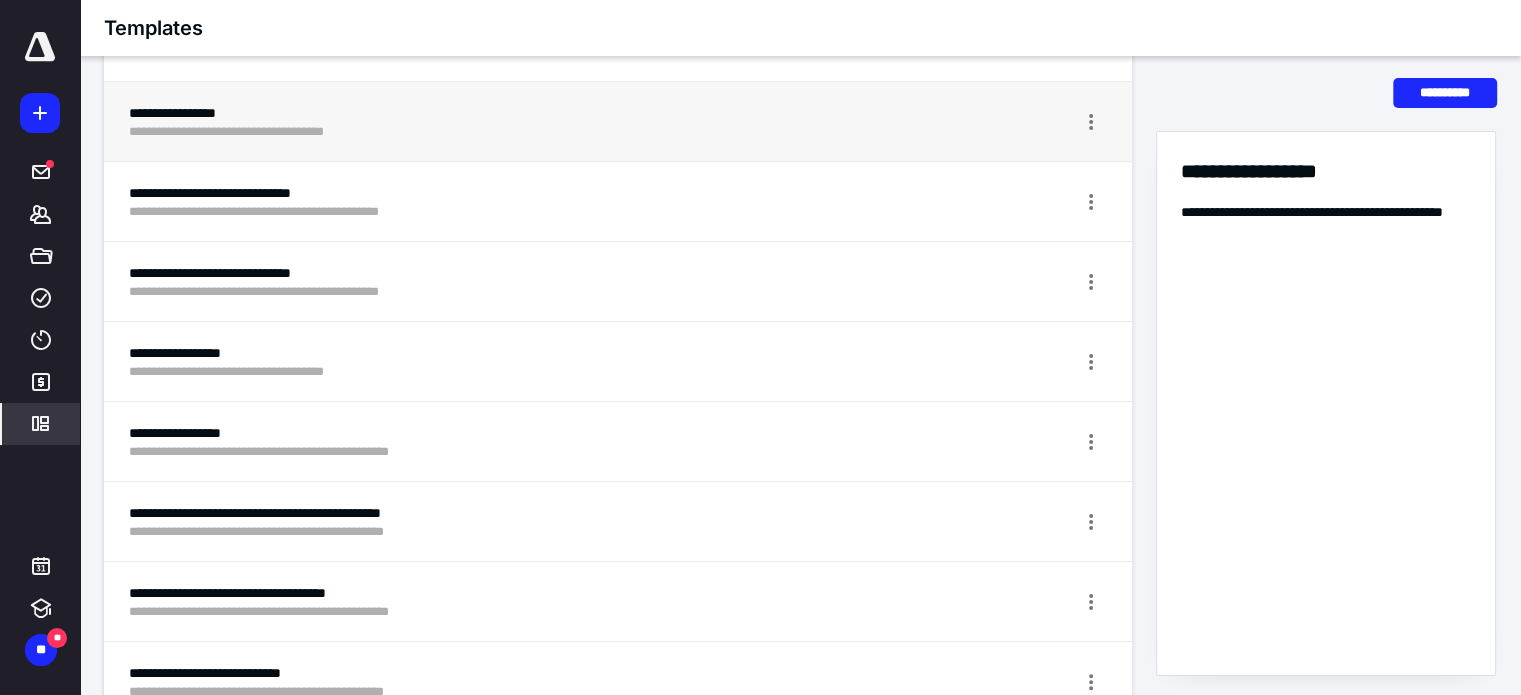 scroll, scrollTop: 400, scrollLeft: 0, axis: vertical 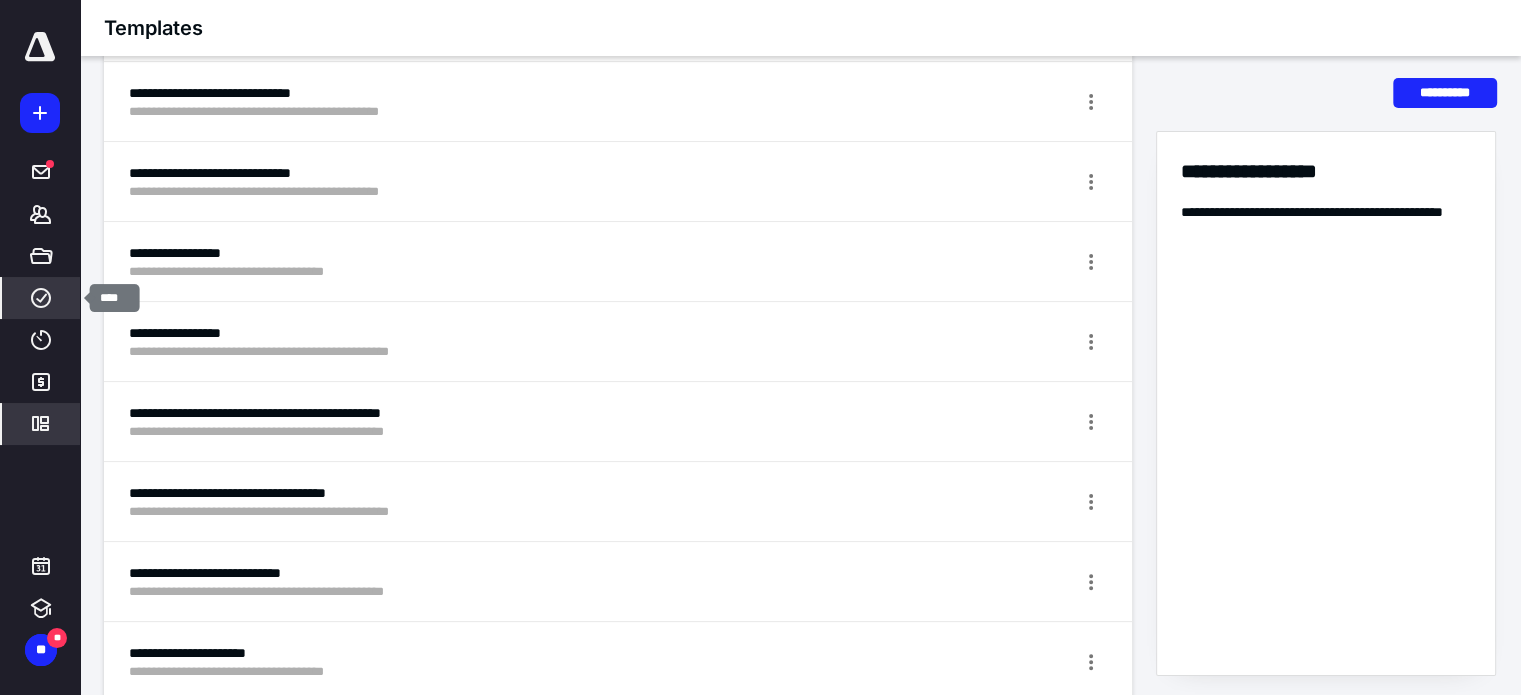 click 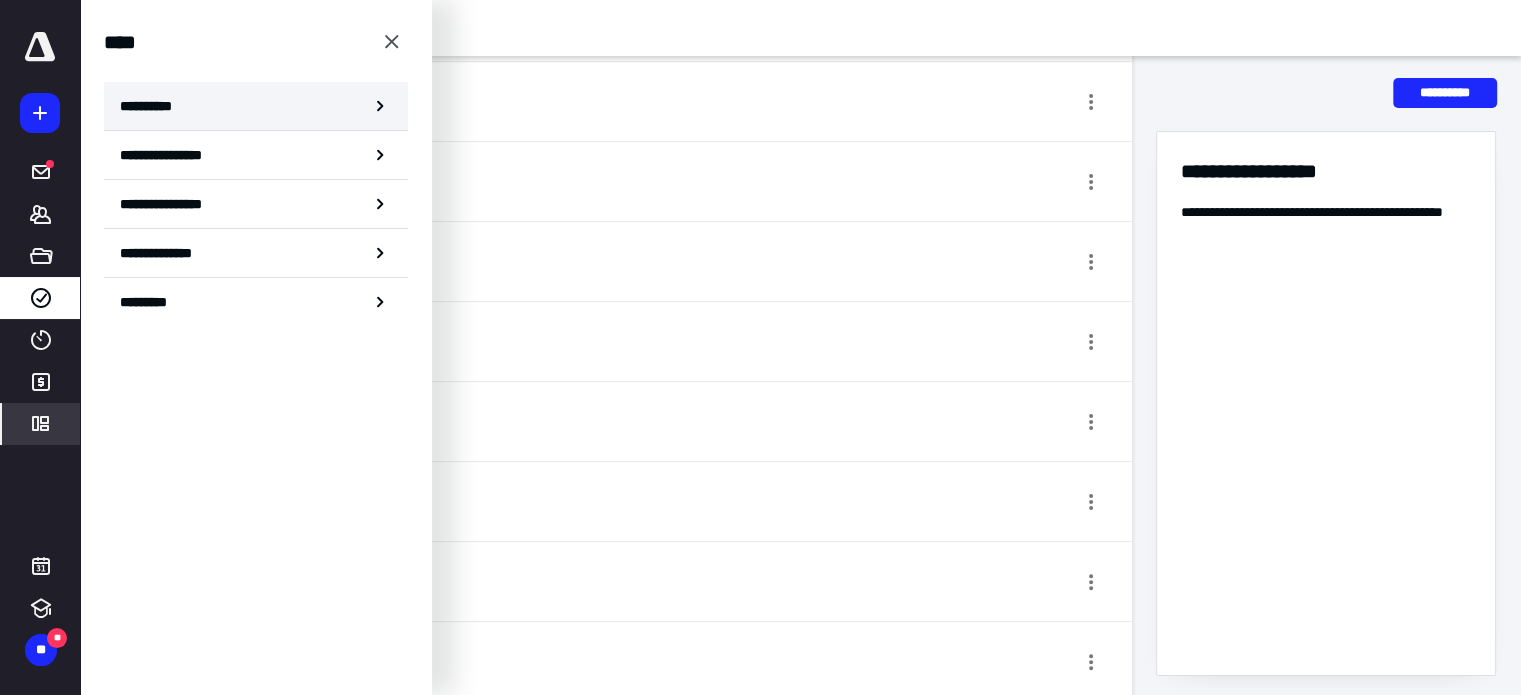 click on "**********" at bounding box center [256, 106] 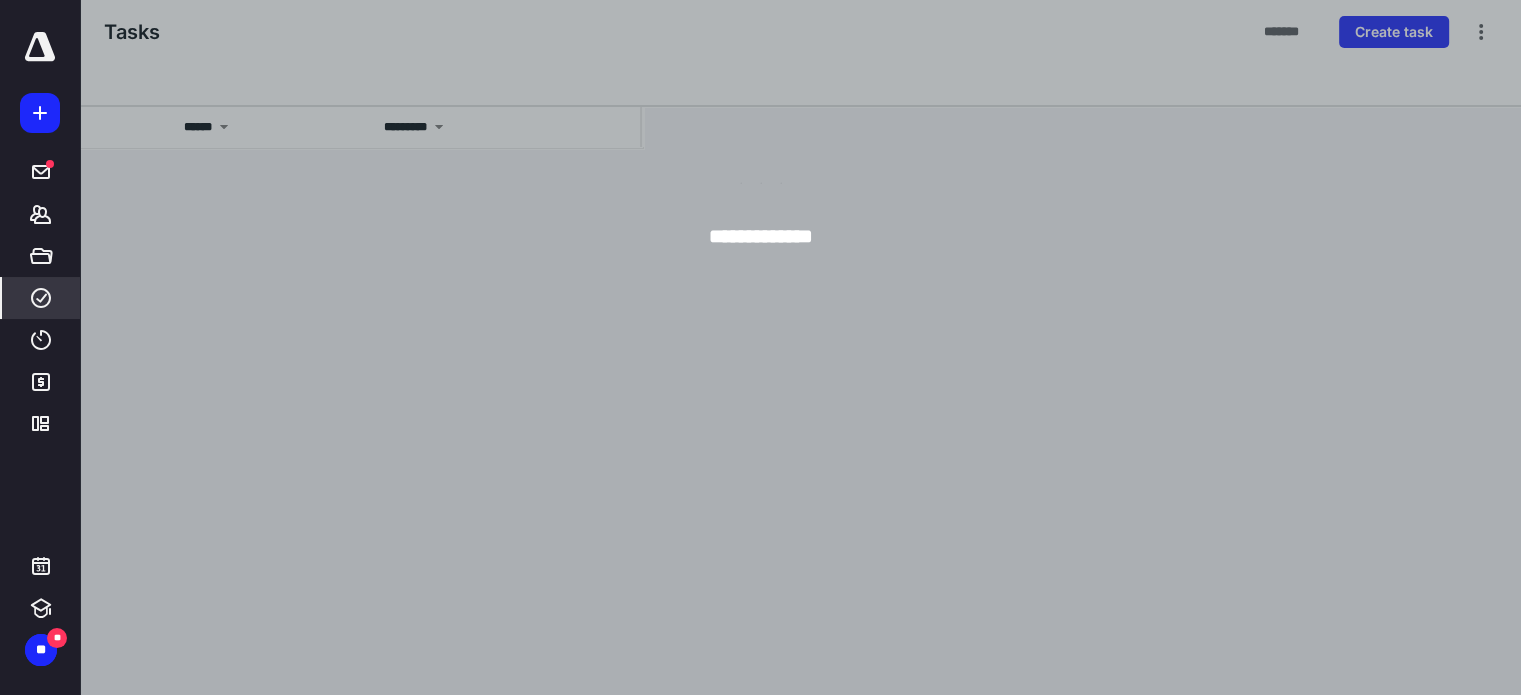 scroll, scrollTop: 0, scrollLeft: 0, axis: both 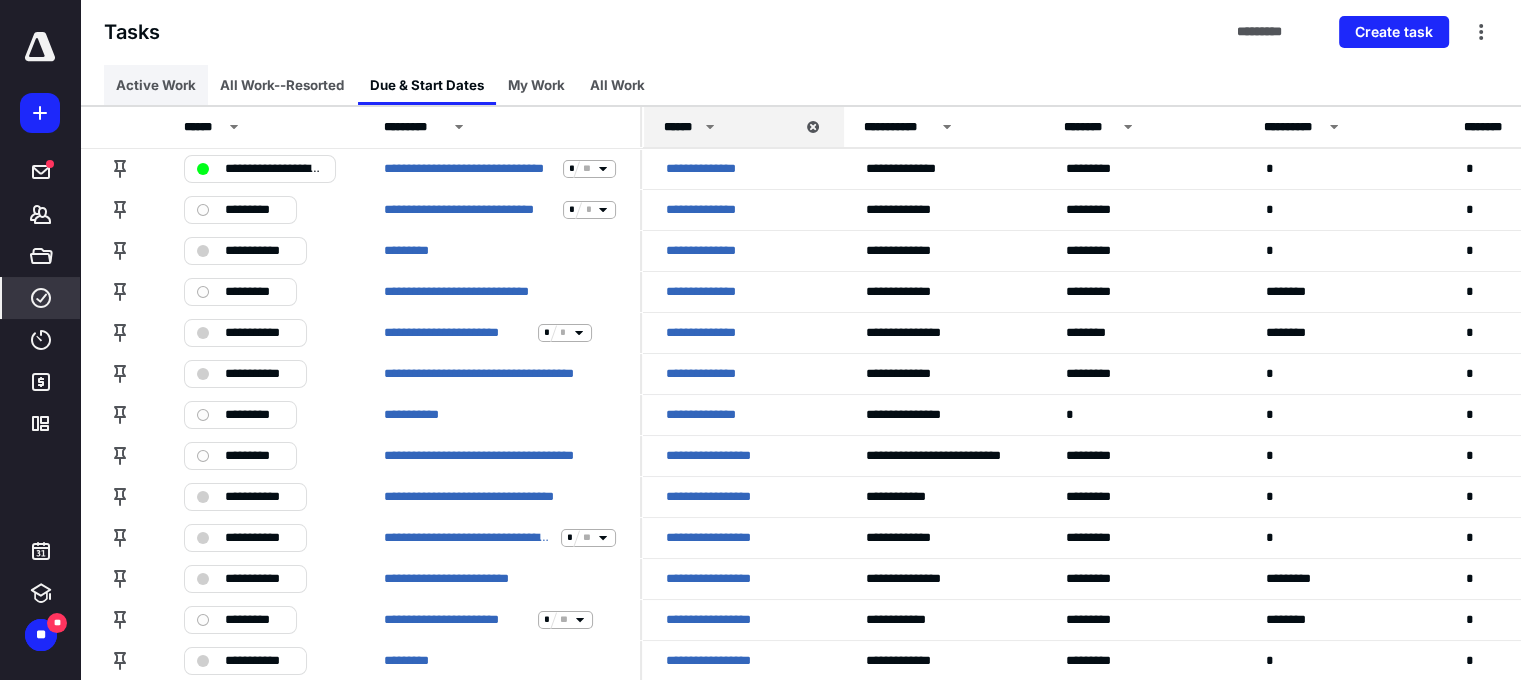 click on "Active Work" at bounding box center [156, 85] 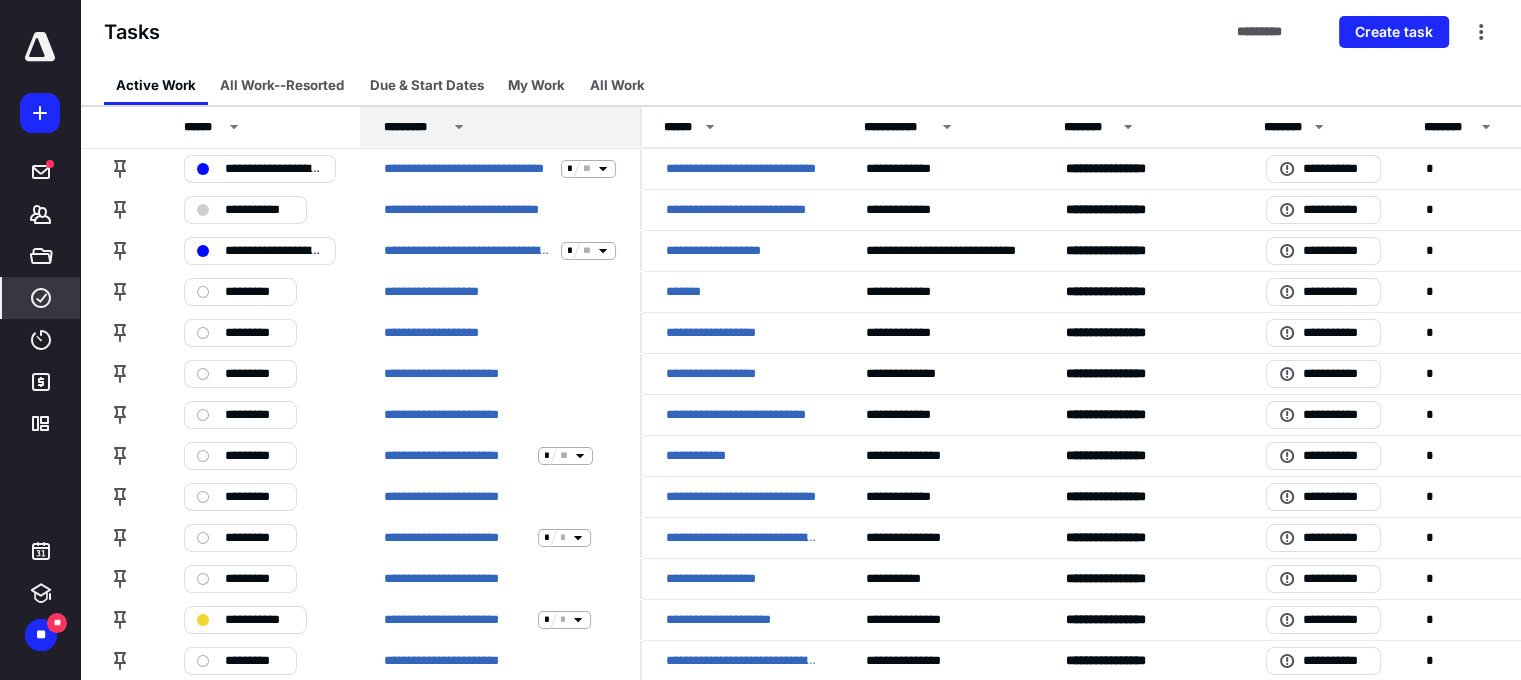 click on "*********" at bounding box center [503, 127] 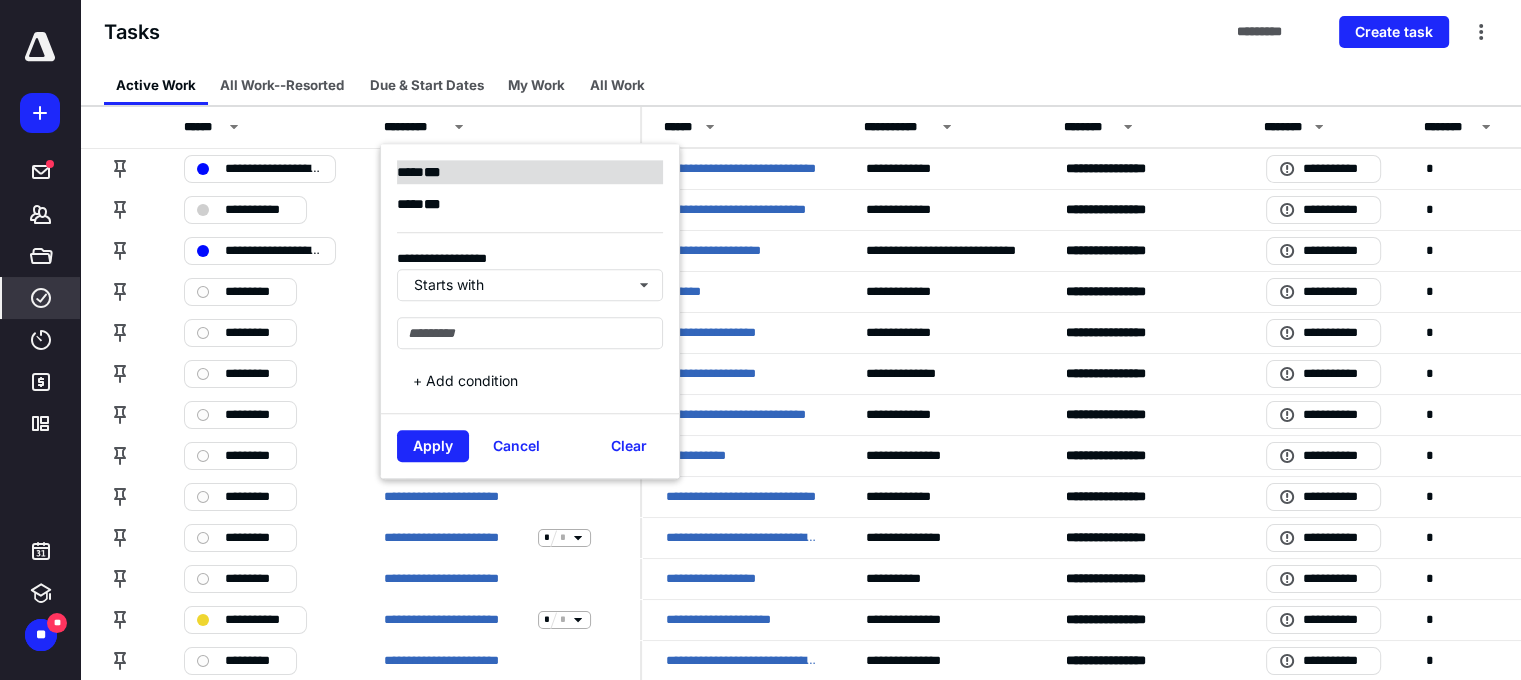 click on "****   * * *" at bounding box center [530, 172] 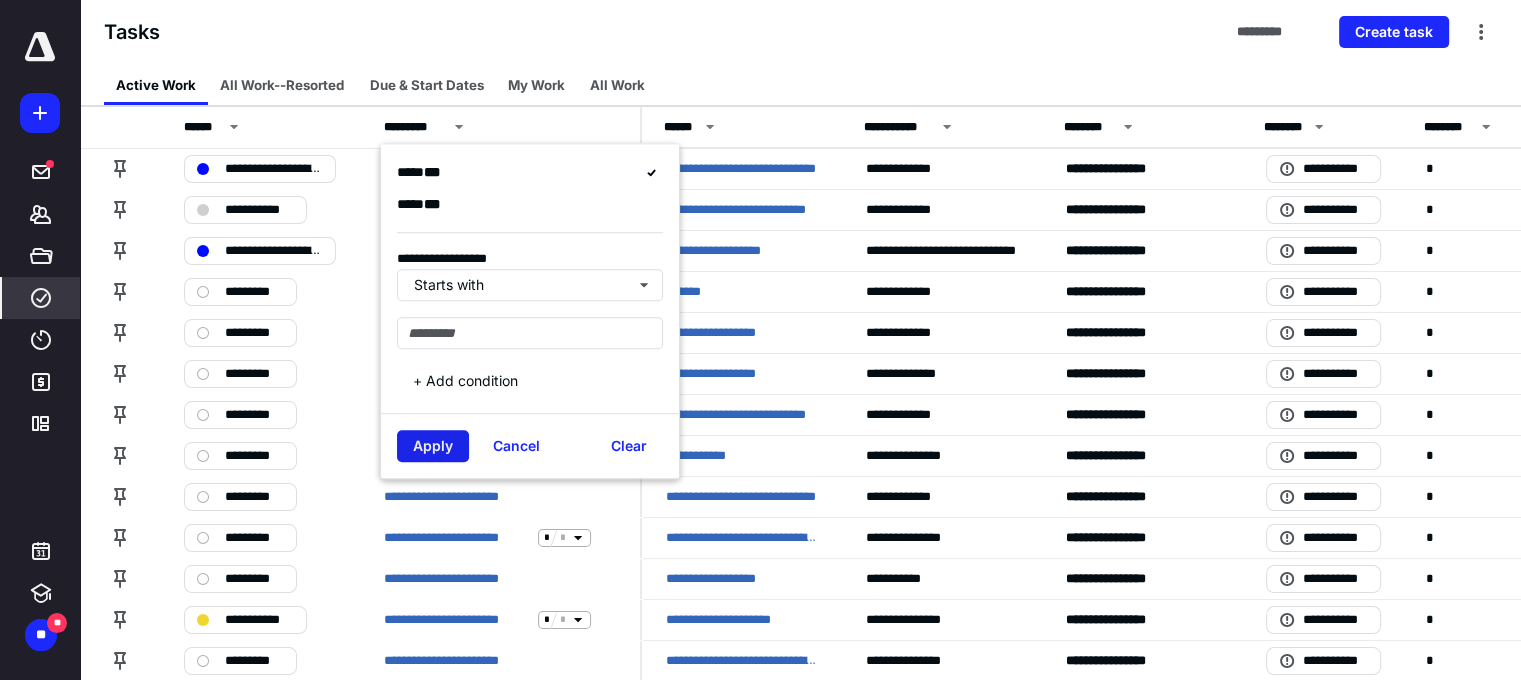 click on "Apply" at bounding box center [433, 446] 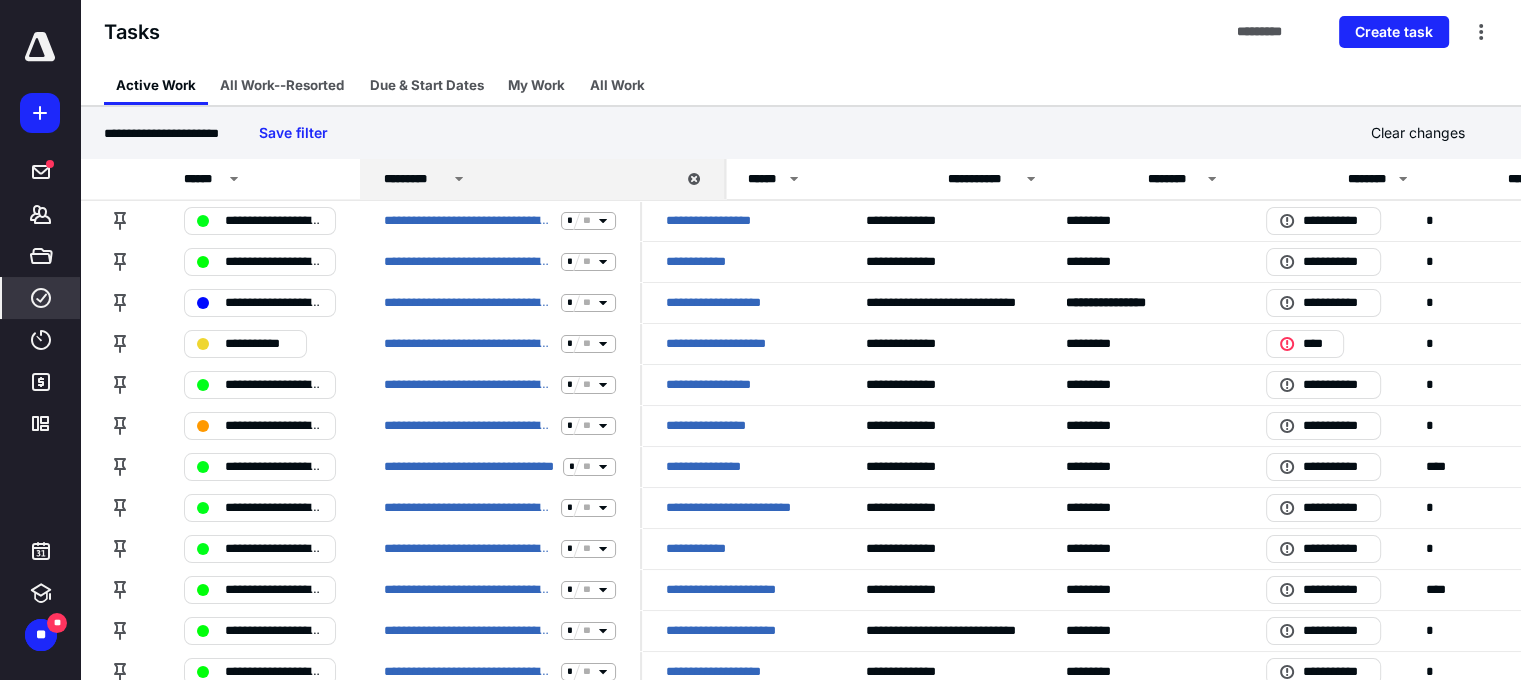 drag, startPoint x: 636, startPoint y: 187, endPoint x: 720, endPoint y: 183, distance: 84.095184 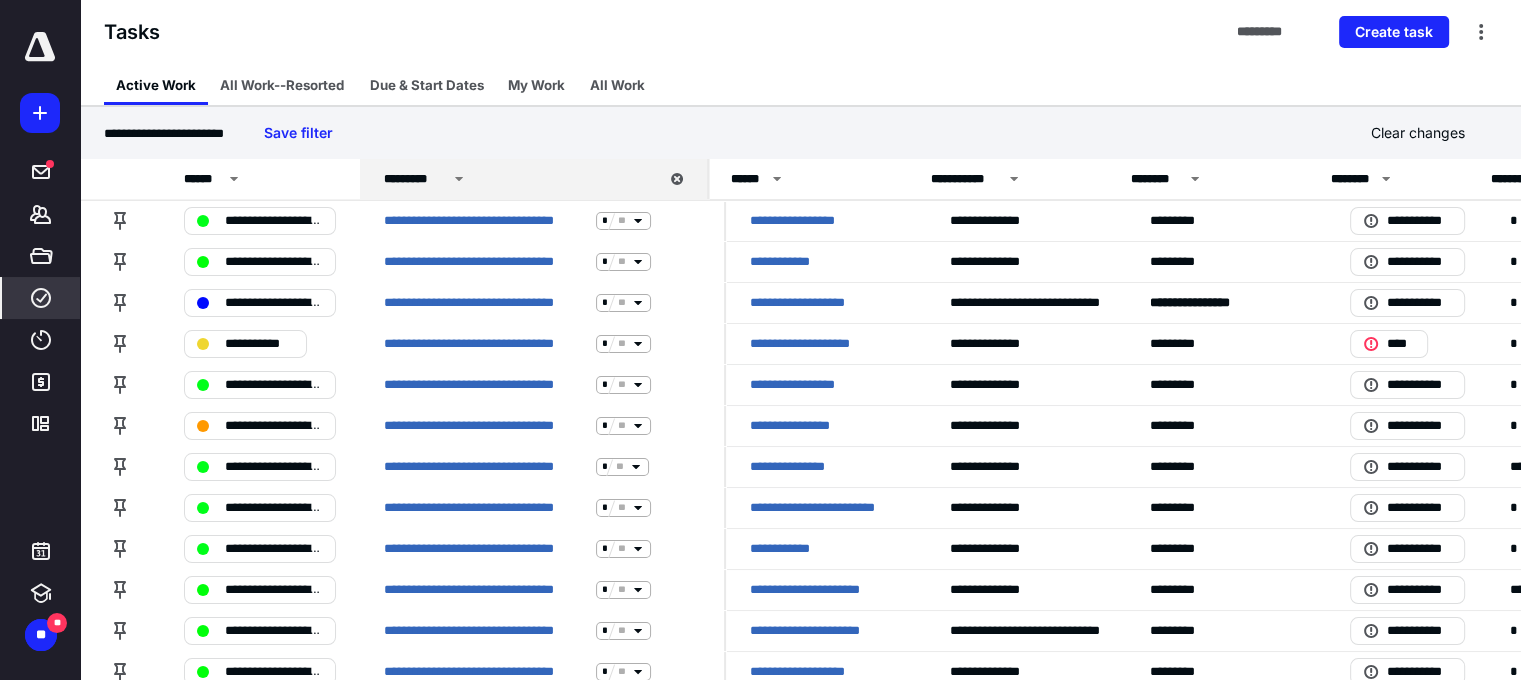 drag, startPoint x: 723, startPoint y: 182, endPoint x: 706, endPoint y: 182, distance: 17 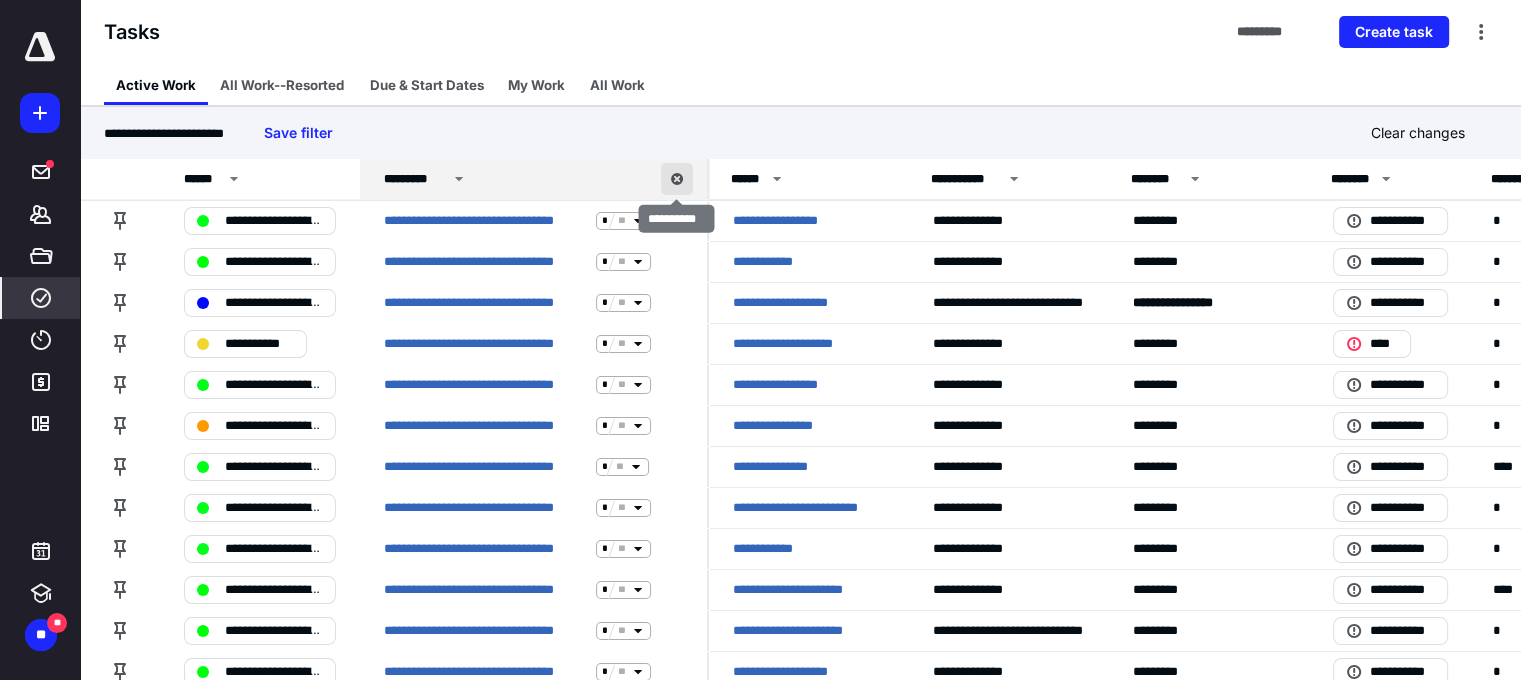 click at bounding box center (677, 179) 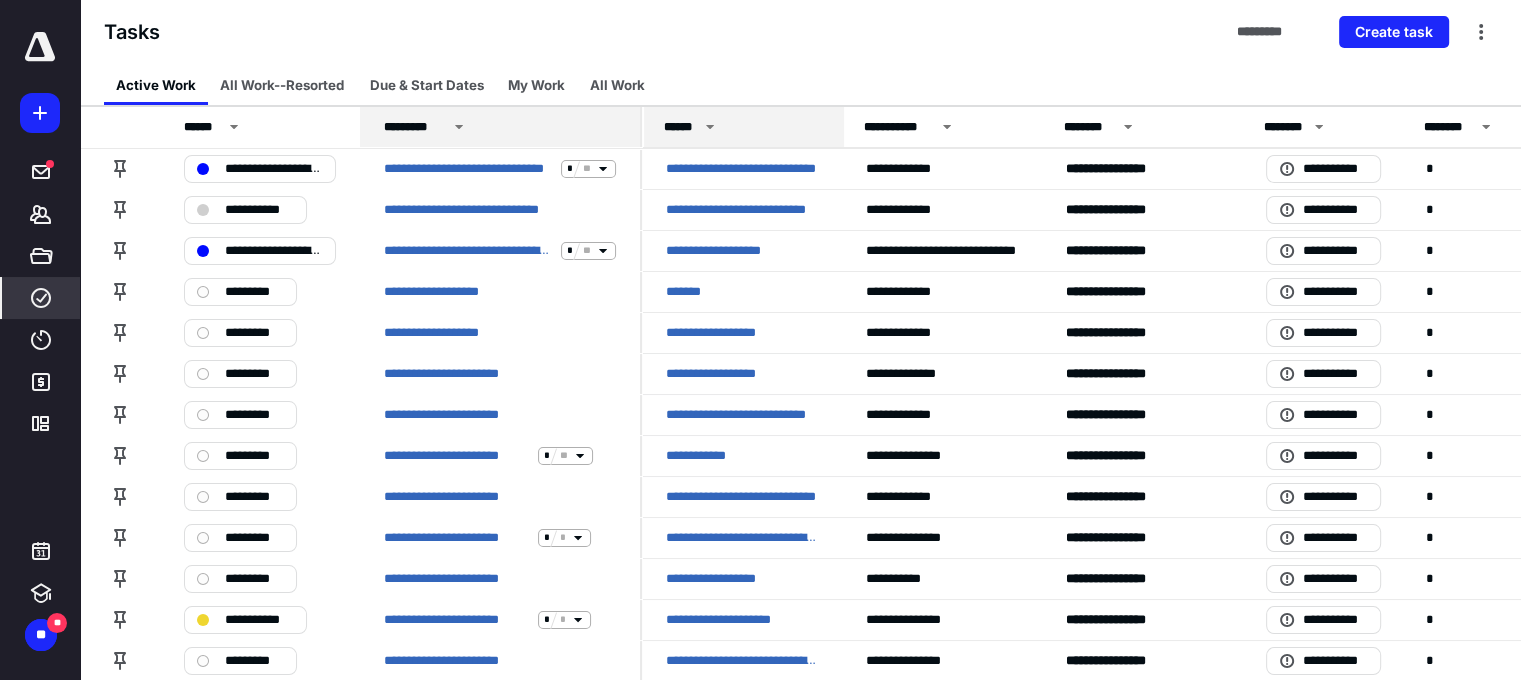 click on "******" at bounding box center (681, 127) 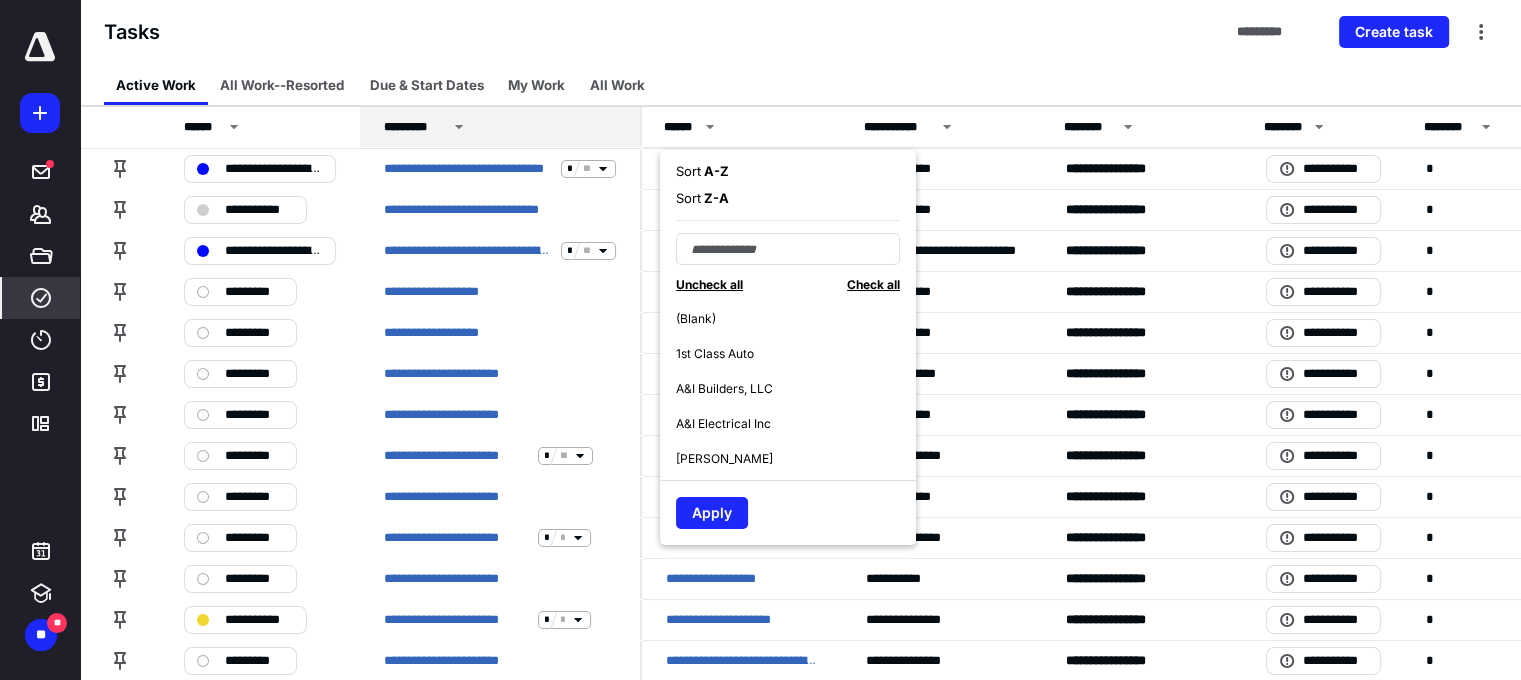 click on "A  -  Z" at bounding box center (715, 171) 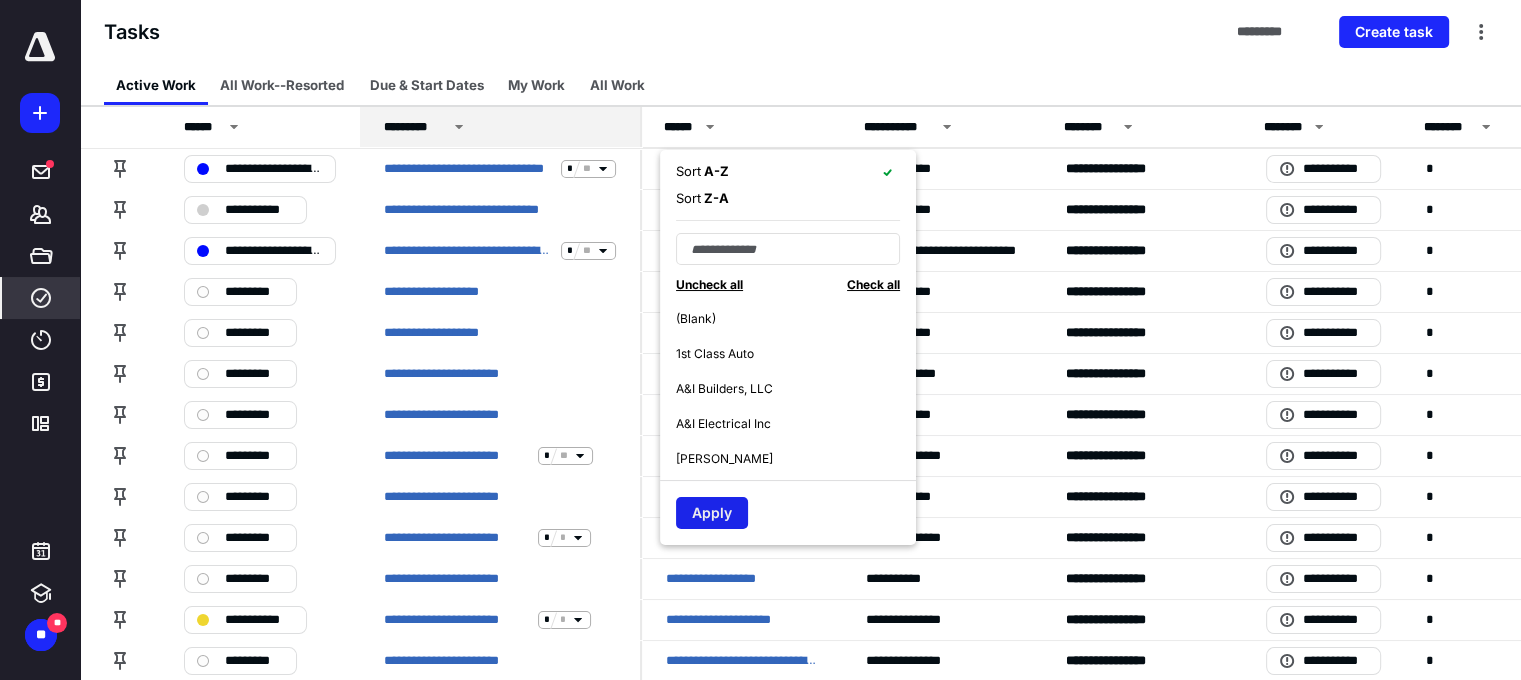 click on "Apply" at bounding box center (712, 513) 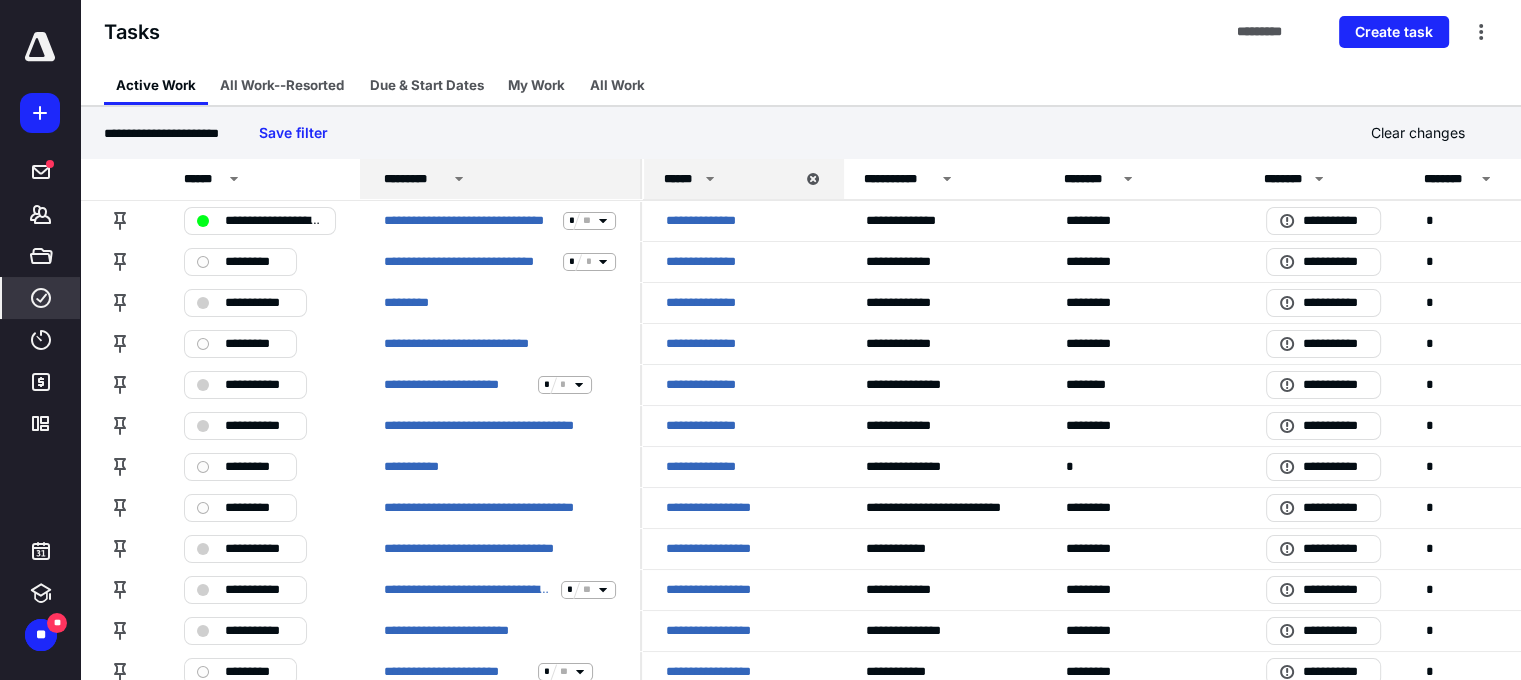 click on "Tasks ********* Create task" at bounding box center (800, 32) 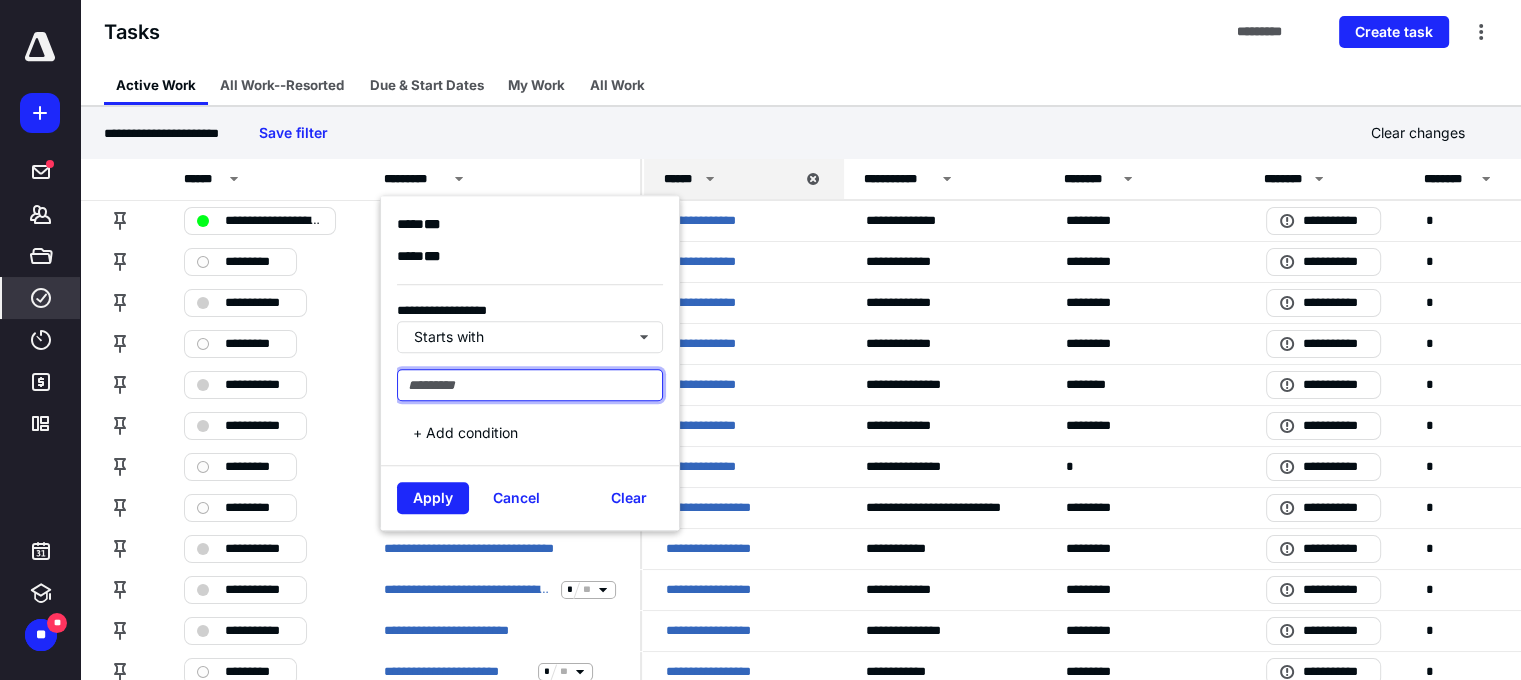 click at bounding box center [530, 385] 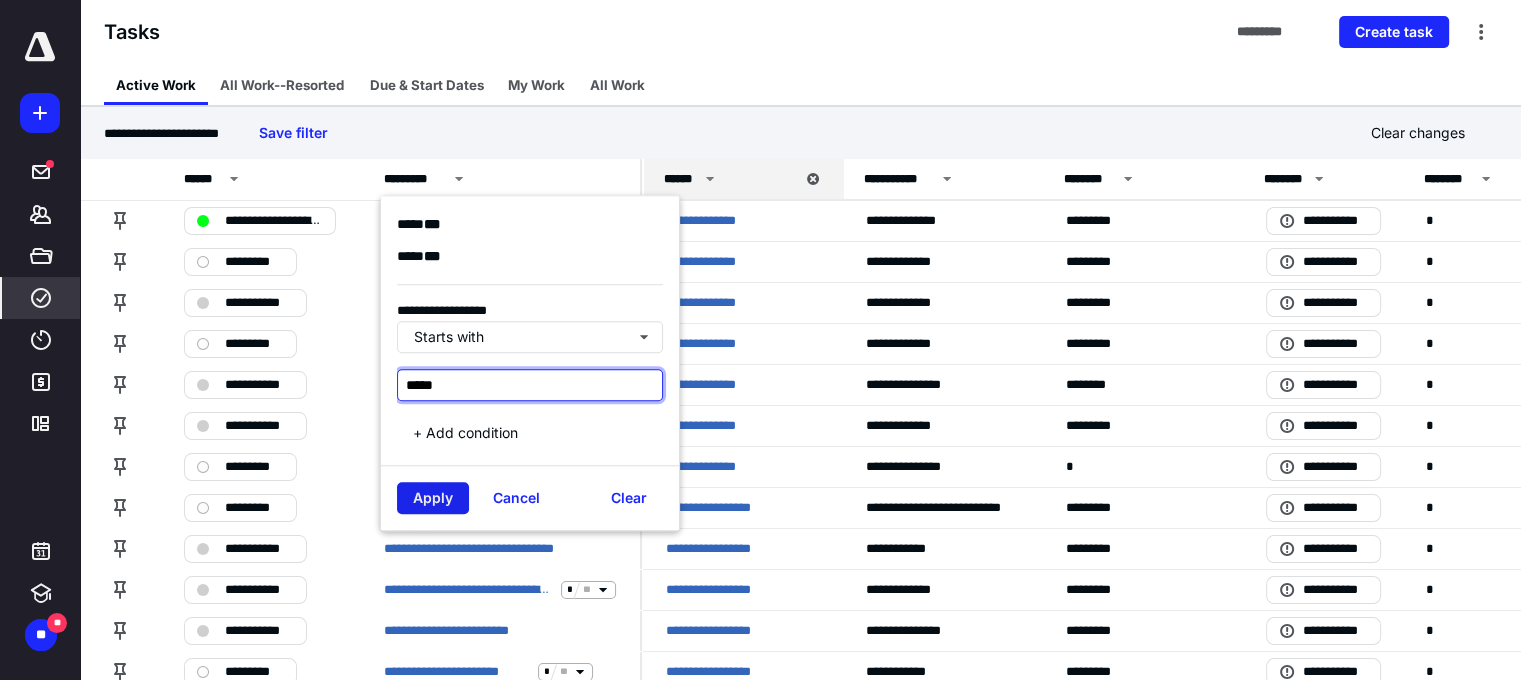 type on "*****" 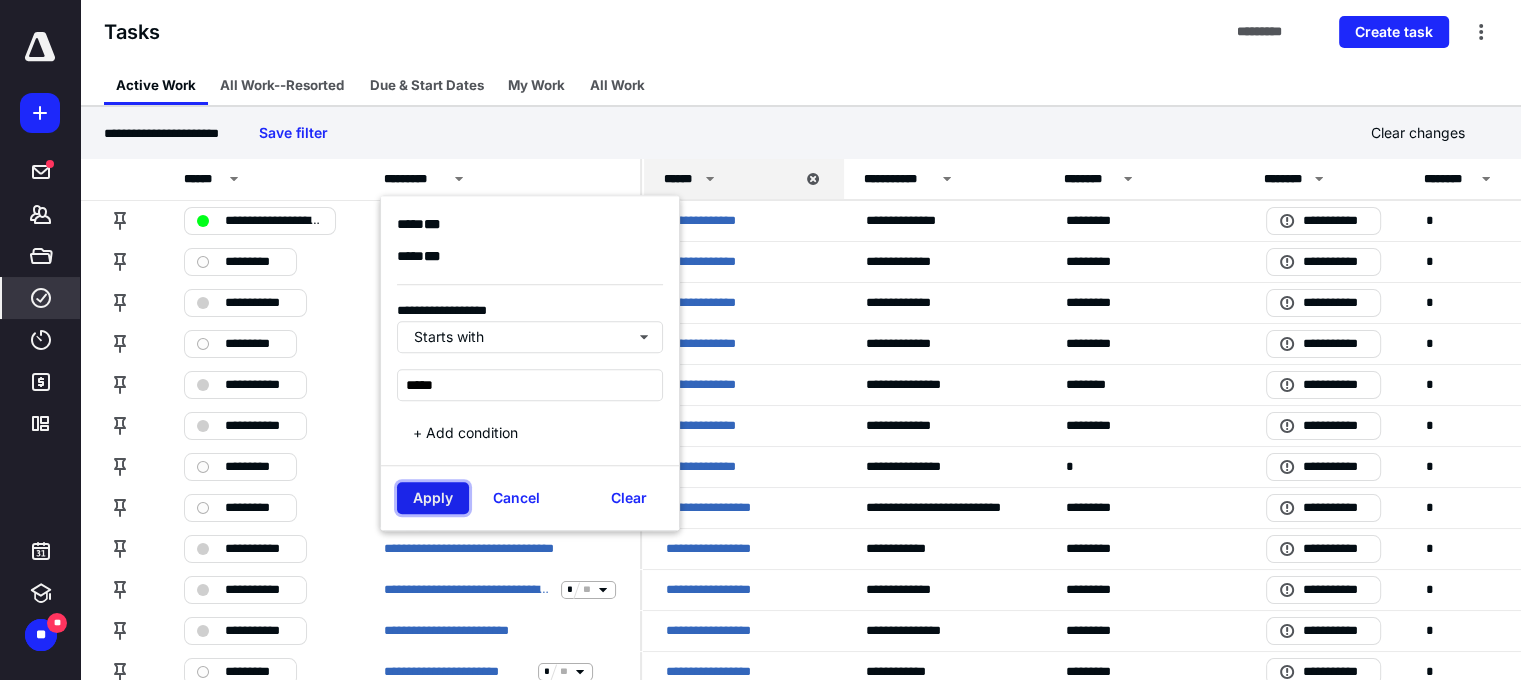 click on "Apply" at bounding box center (433, 498) 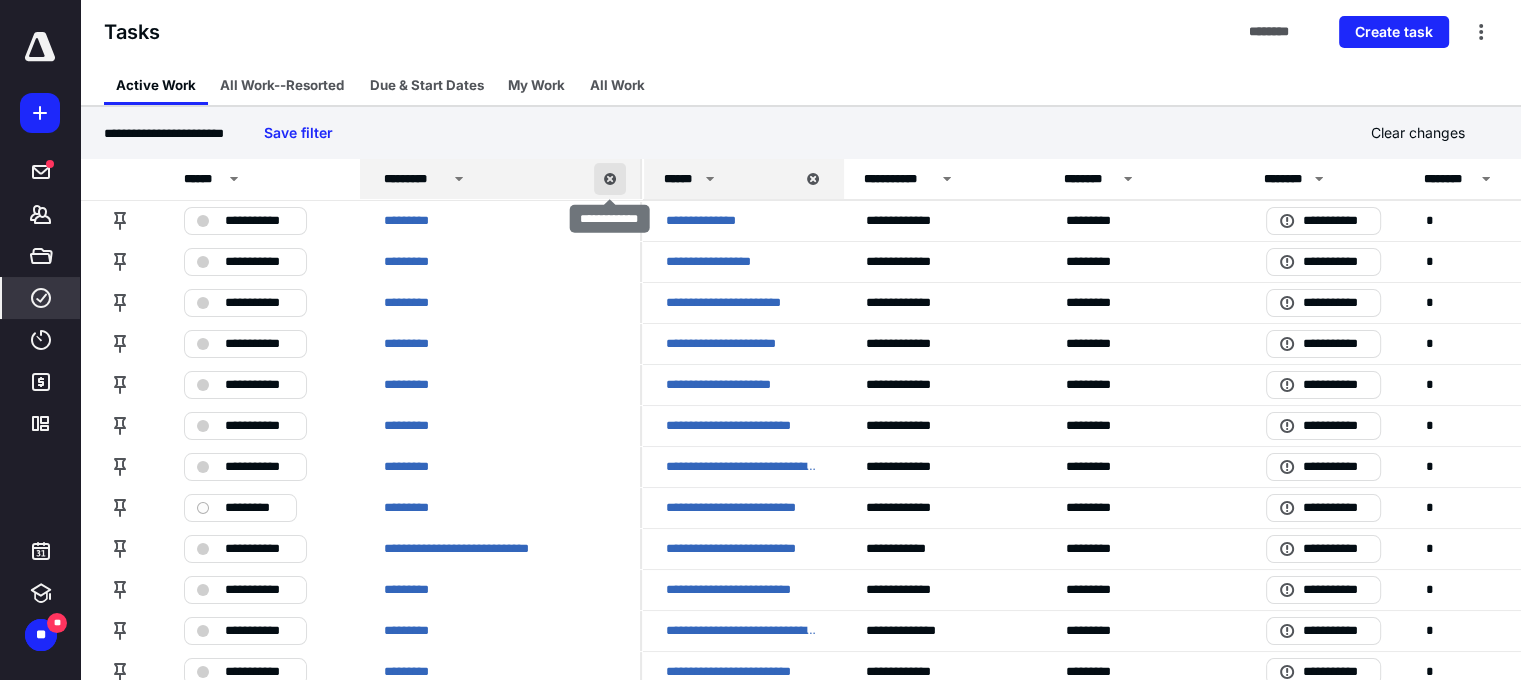 click at bounding box center [610, 179] 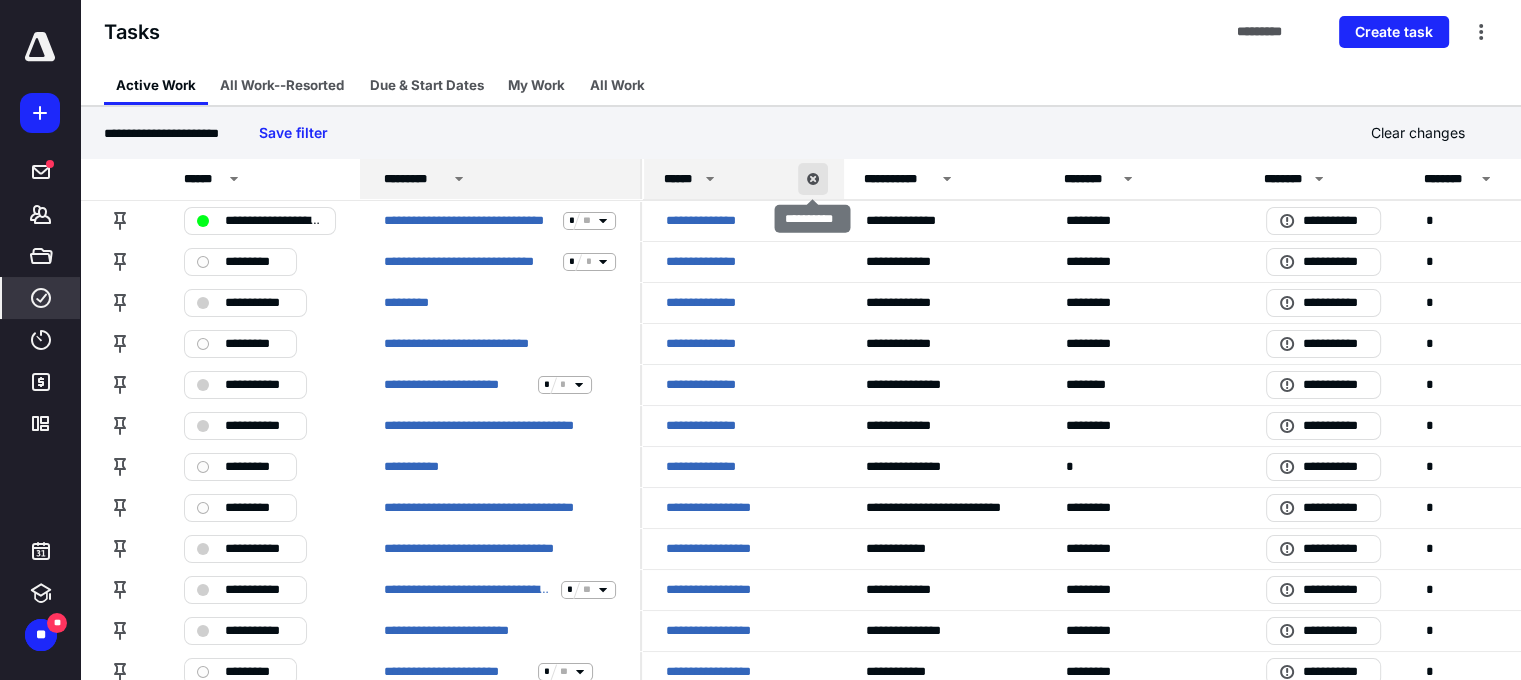 click at bounding box center (813, 179) 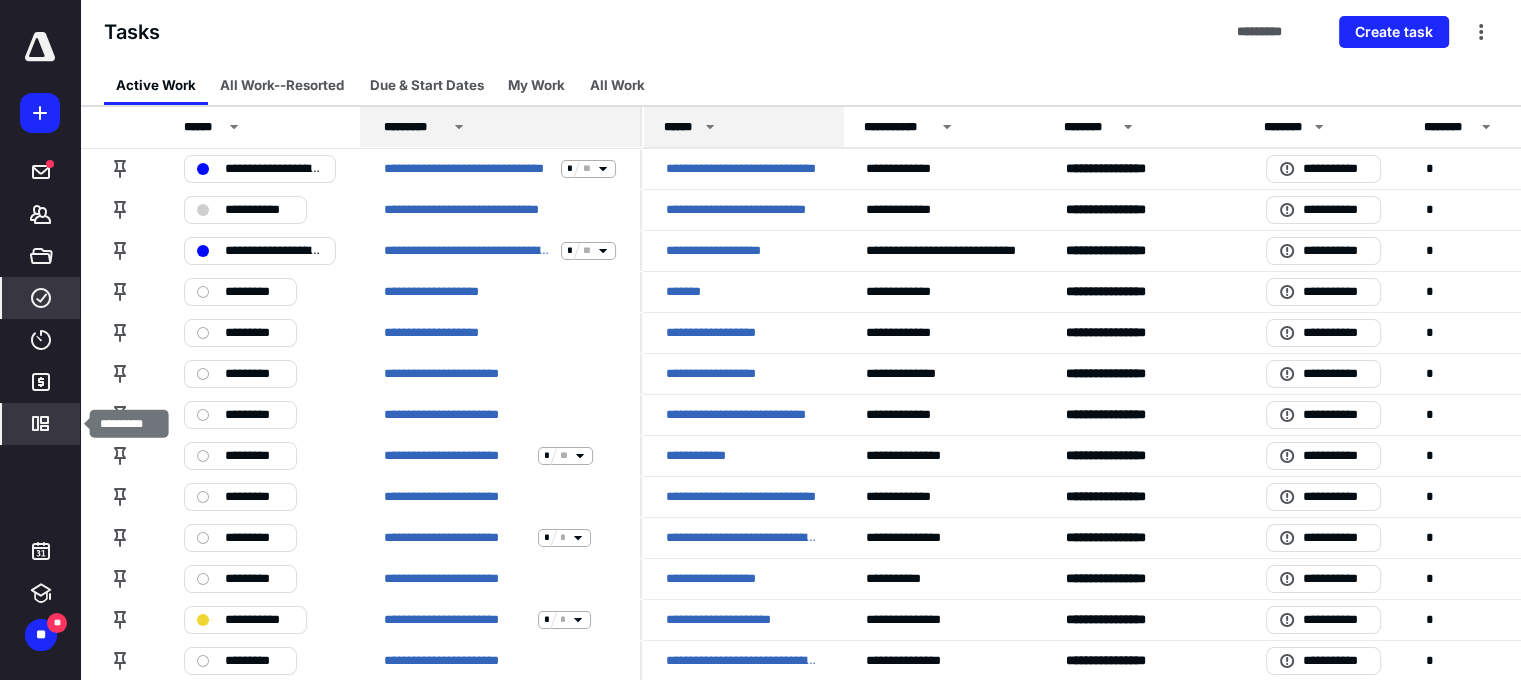 click 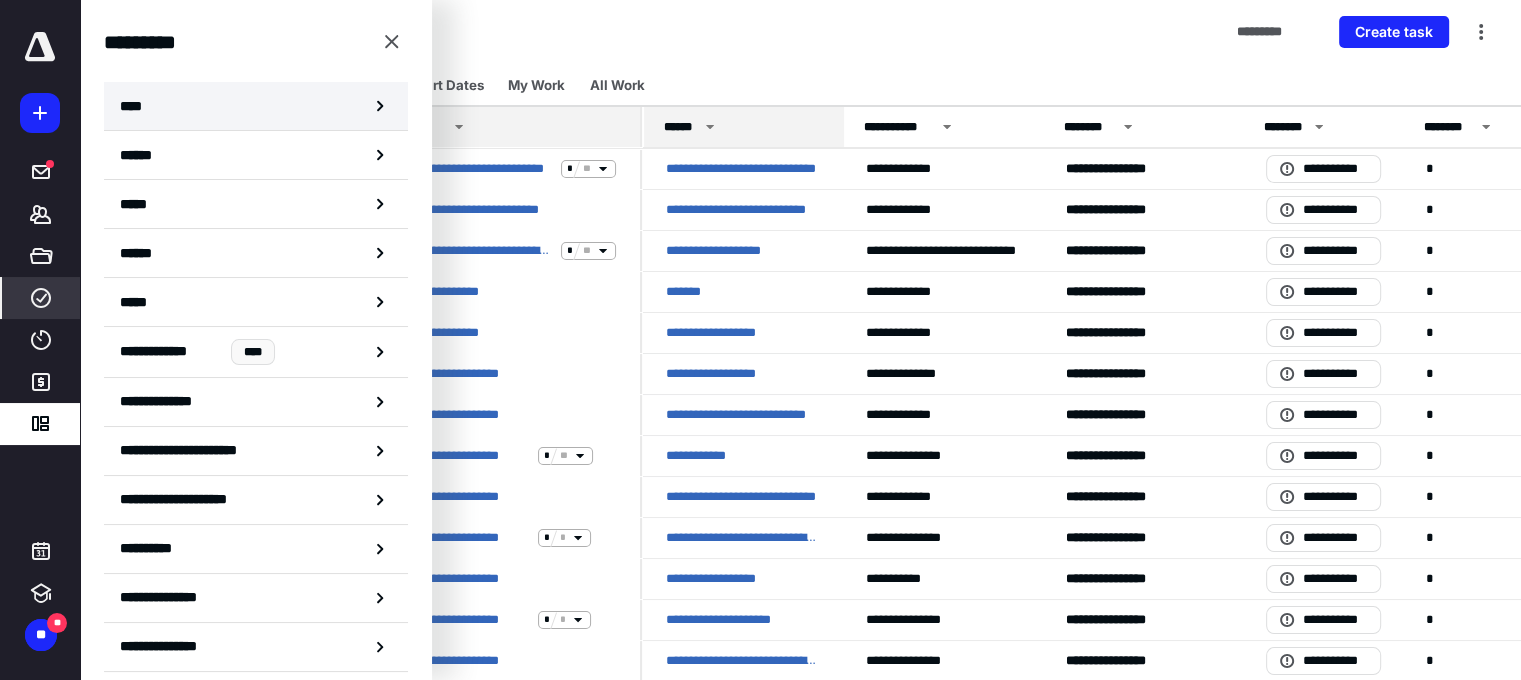click on "****" at bounding box center (256, 106) 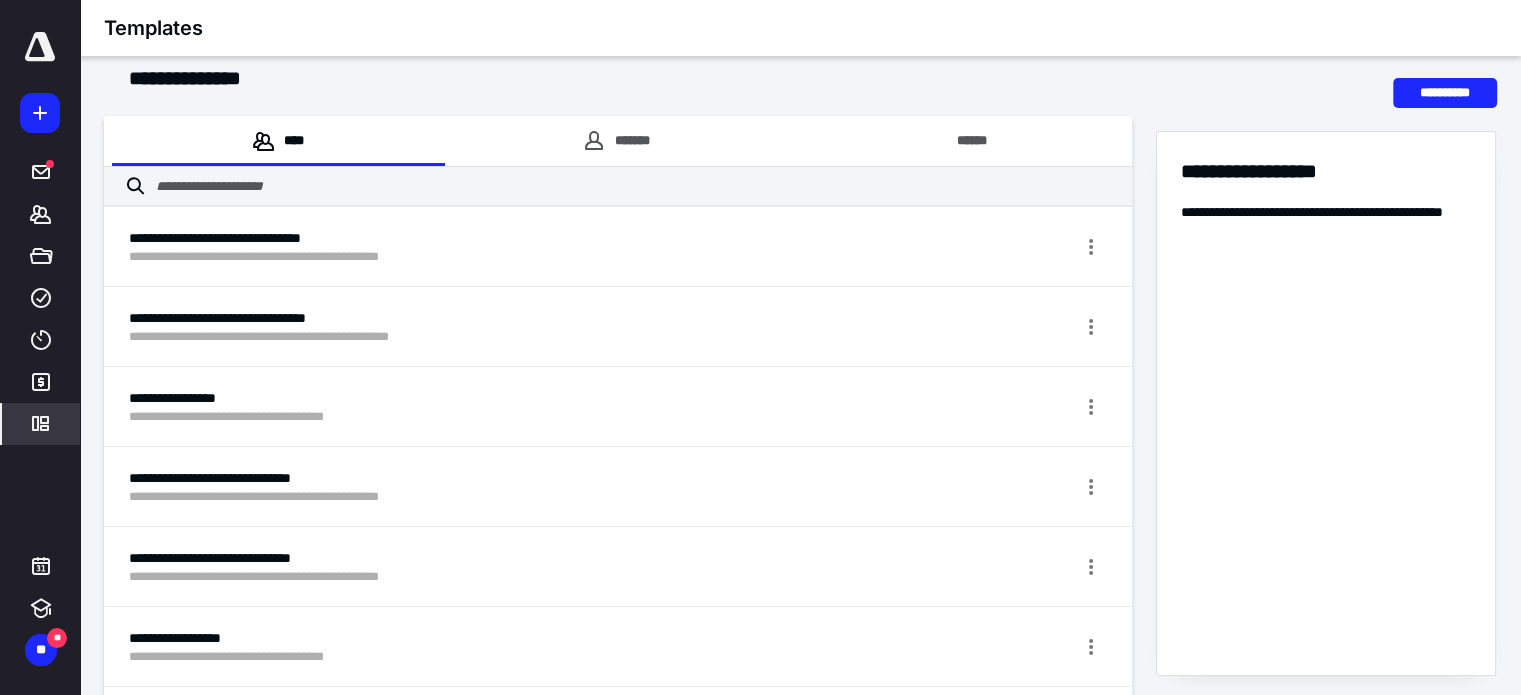 scroll, scrollTop: 0, scrollLeft: 0, axis: both 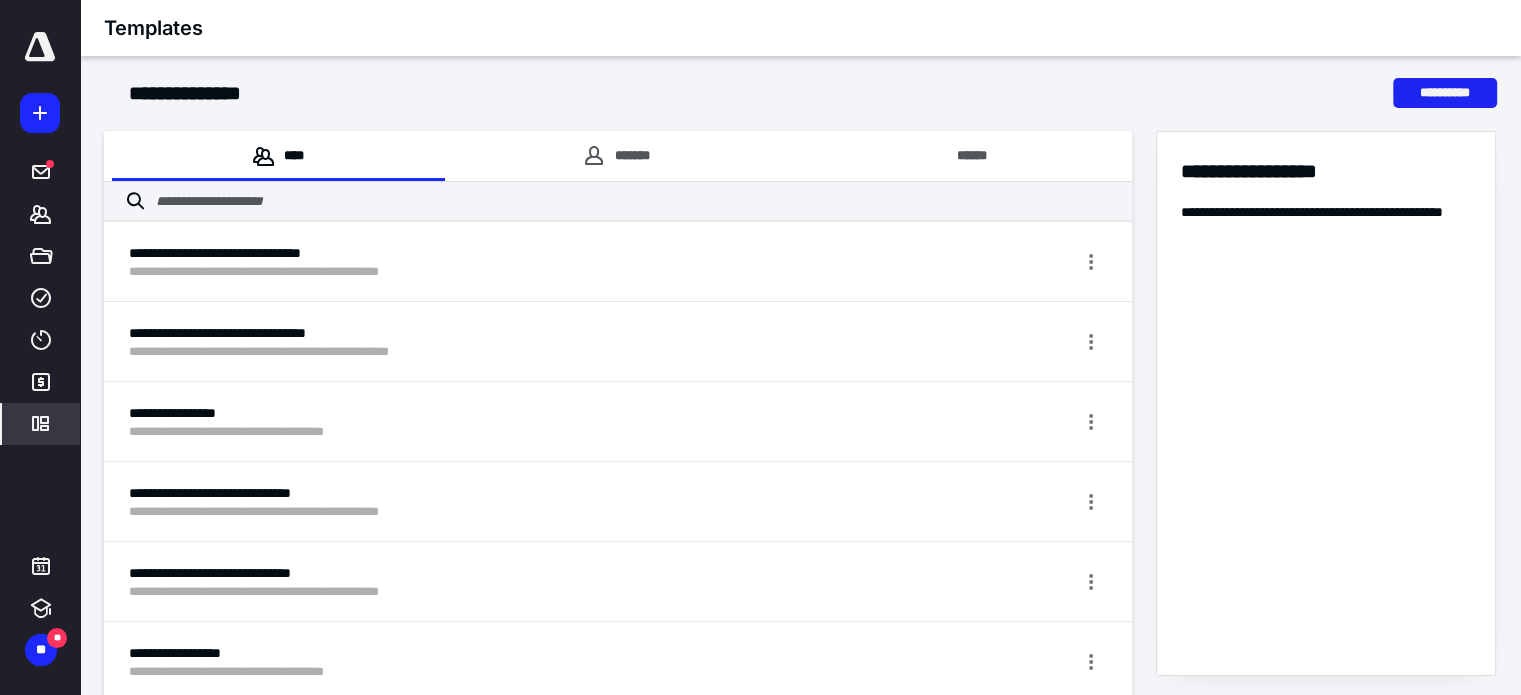click on "**********" at bounding box center [1445, 93] 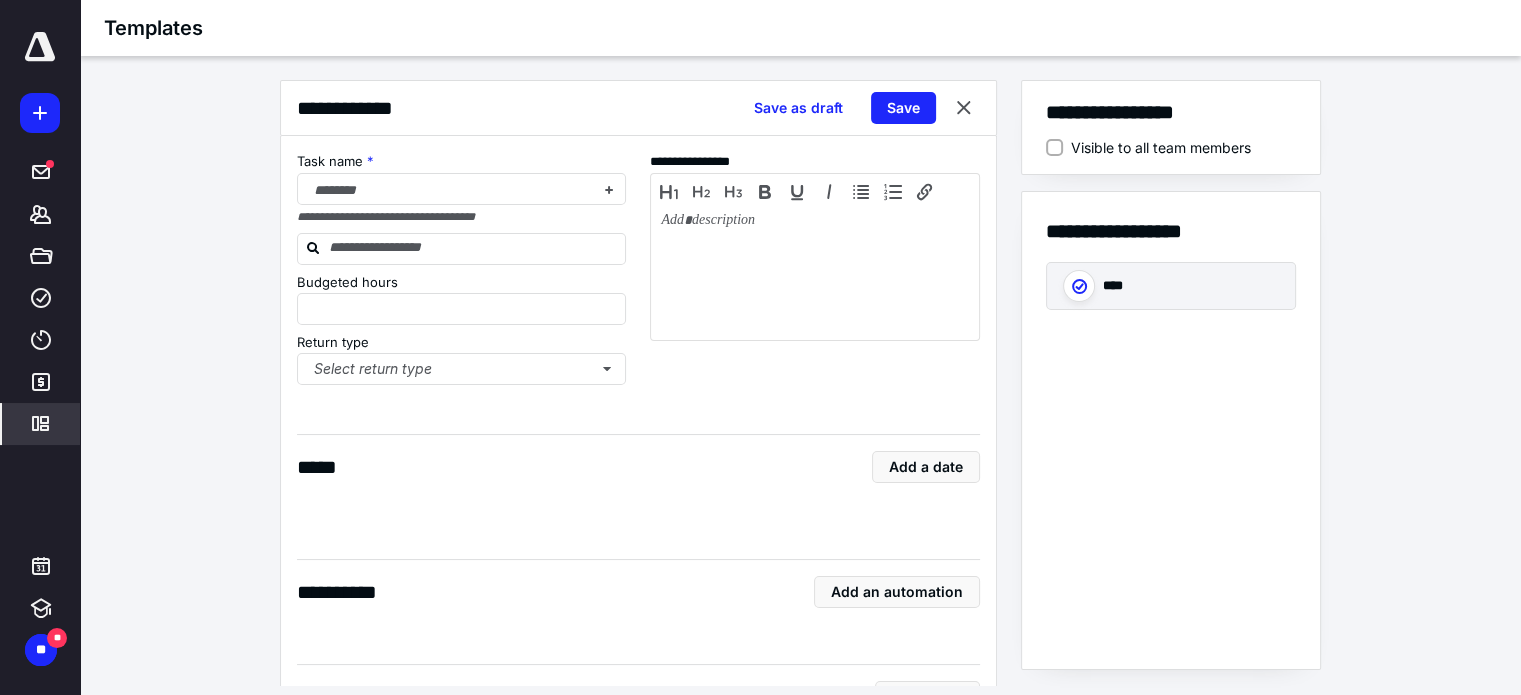 type on "*" 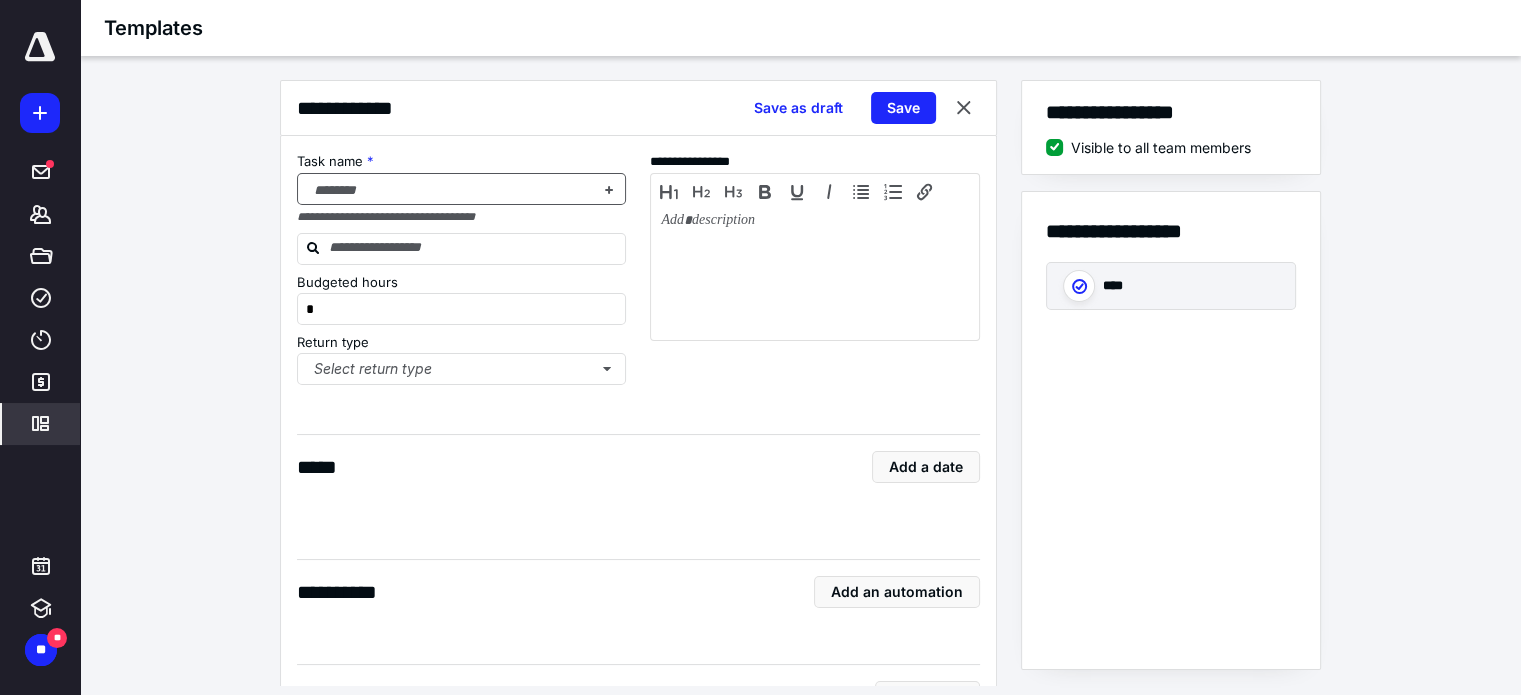 click at bounding box center (450, 190) 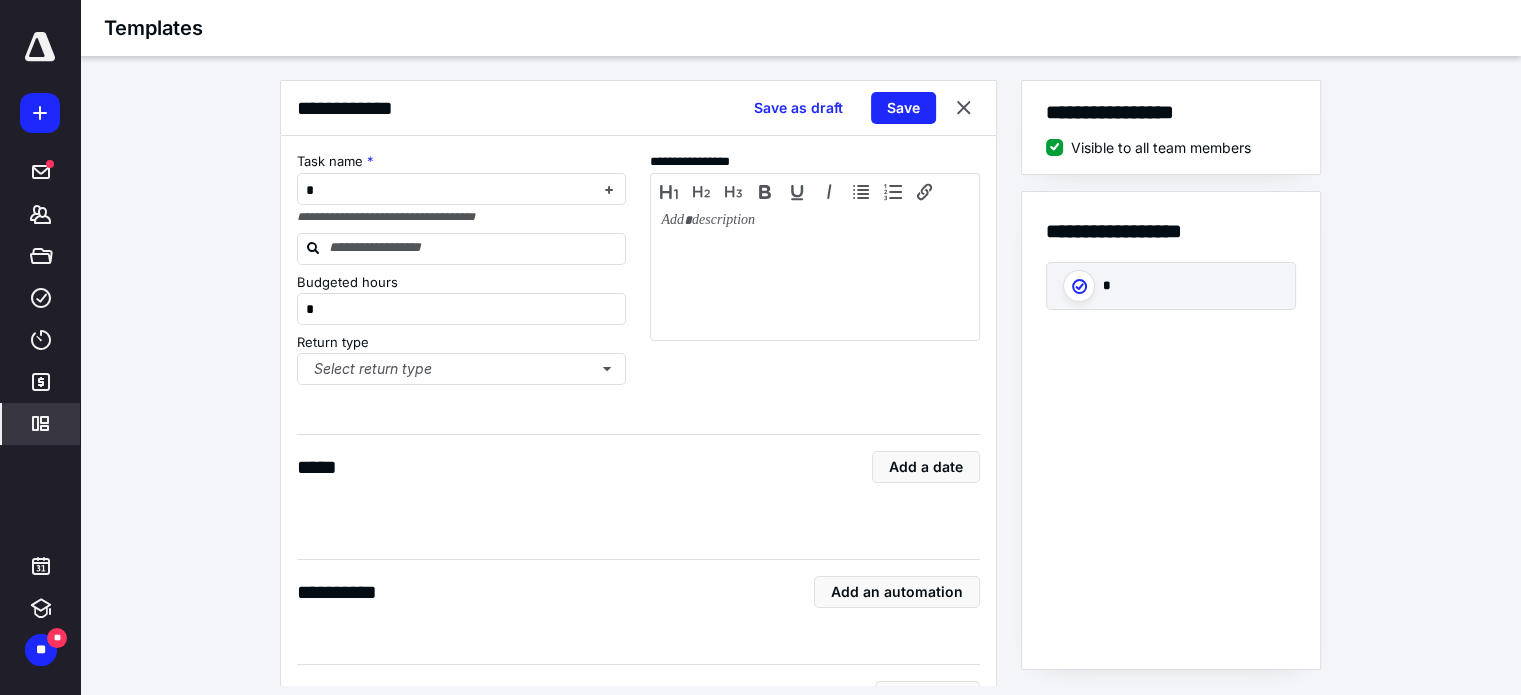 type 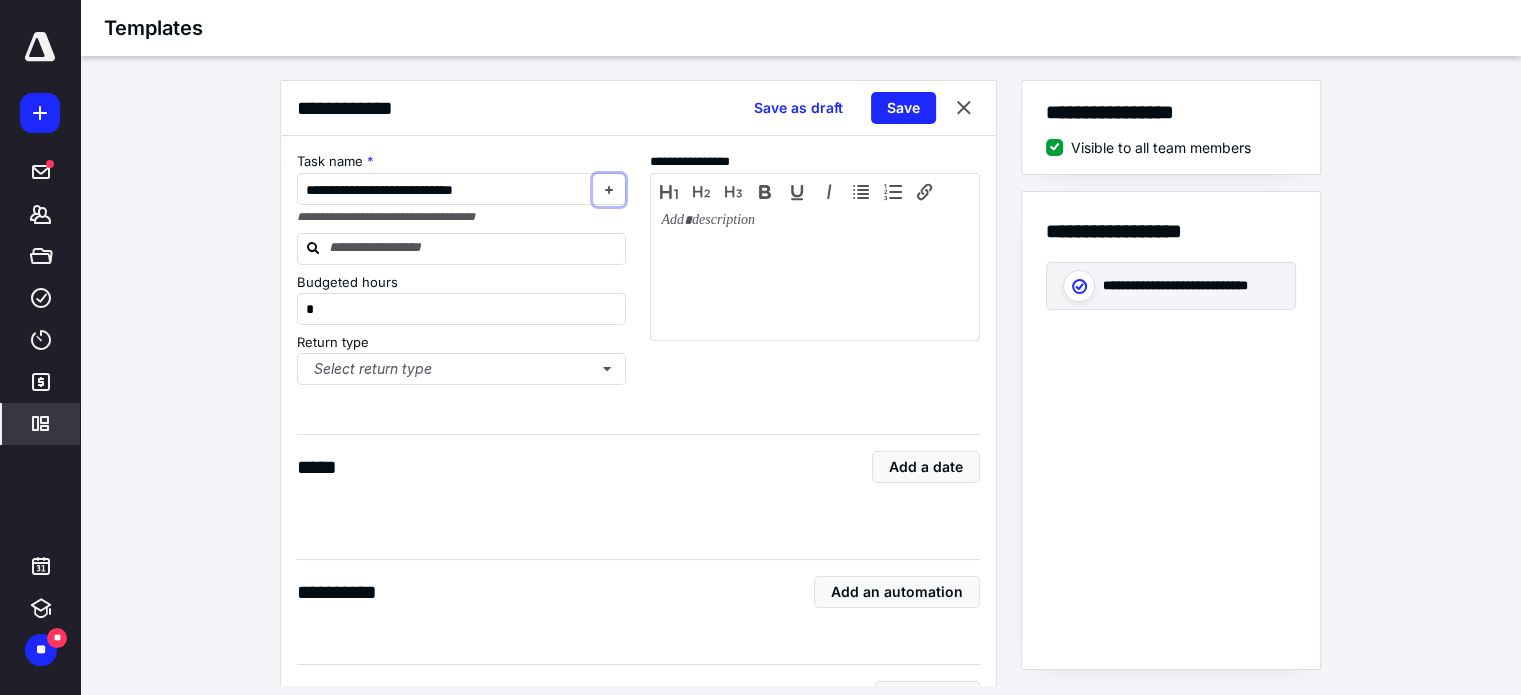 type 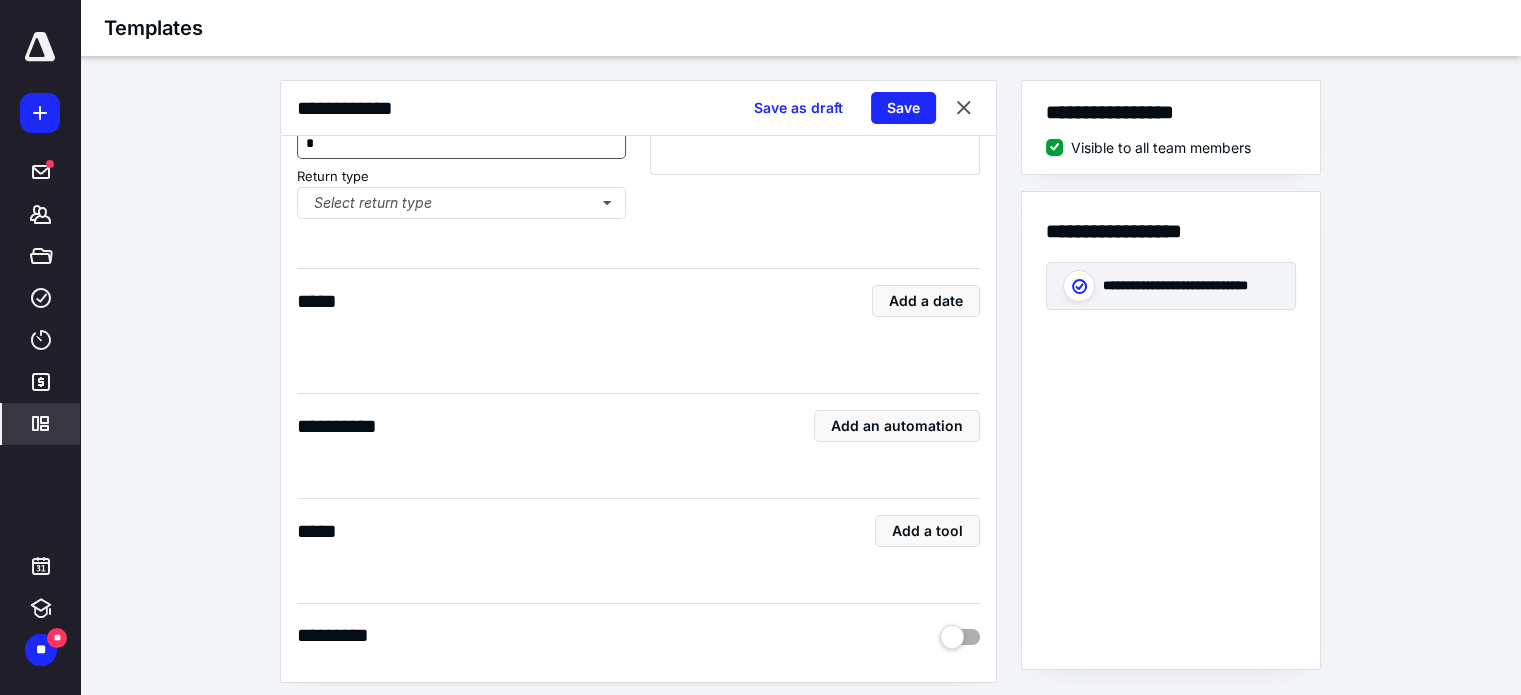 scroll, scrollTop: 200, scrollLeft: 0, axis: vertical 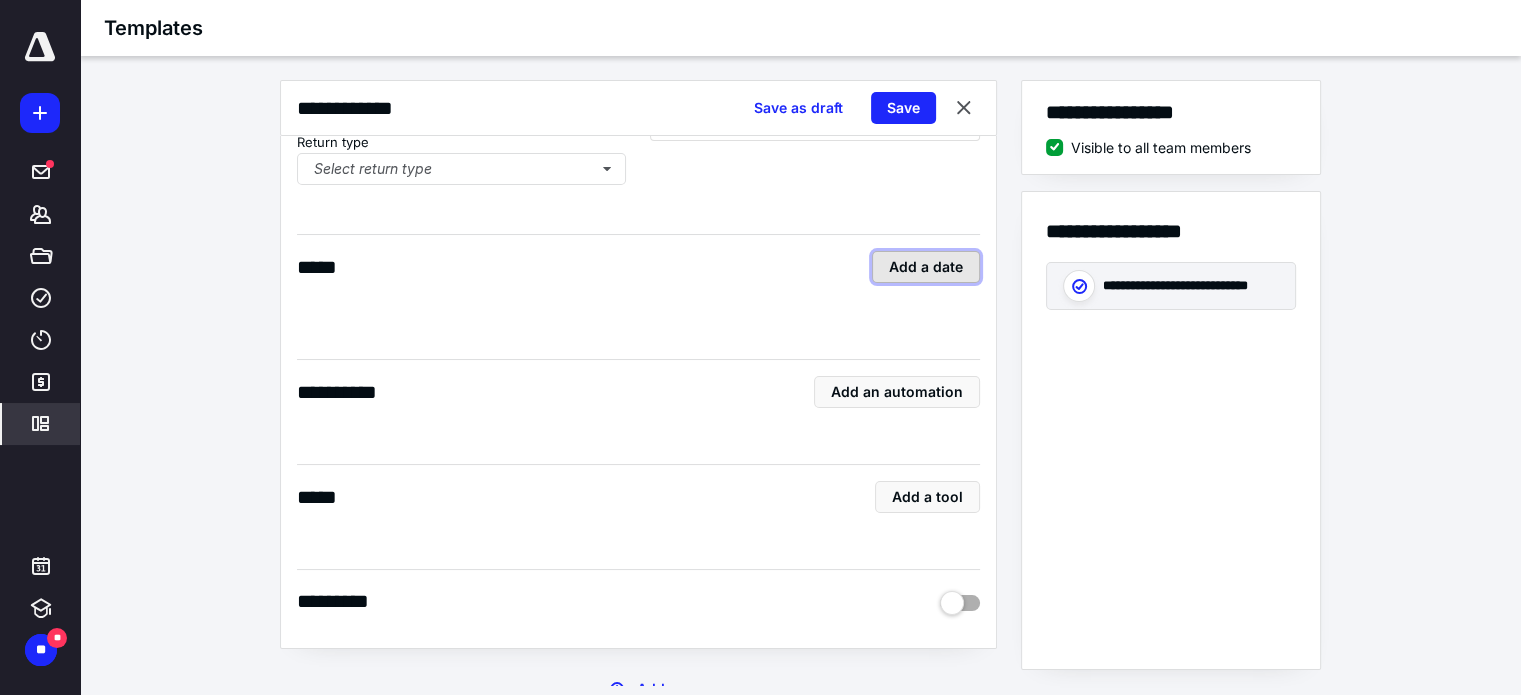 click on "Add a date" at bounding box center [926, 267] 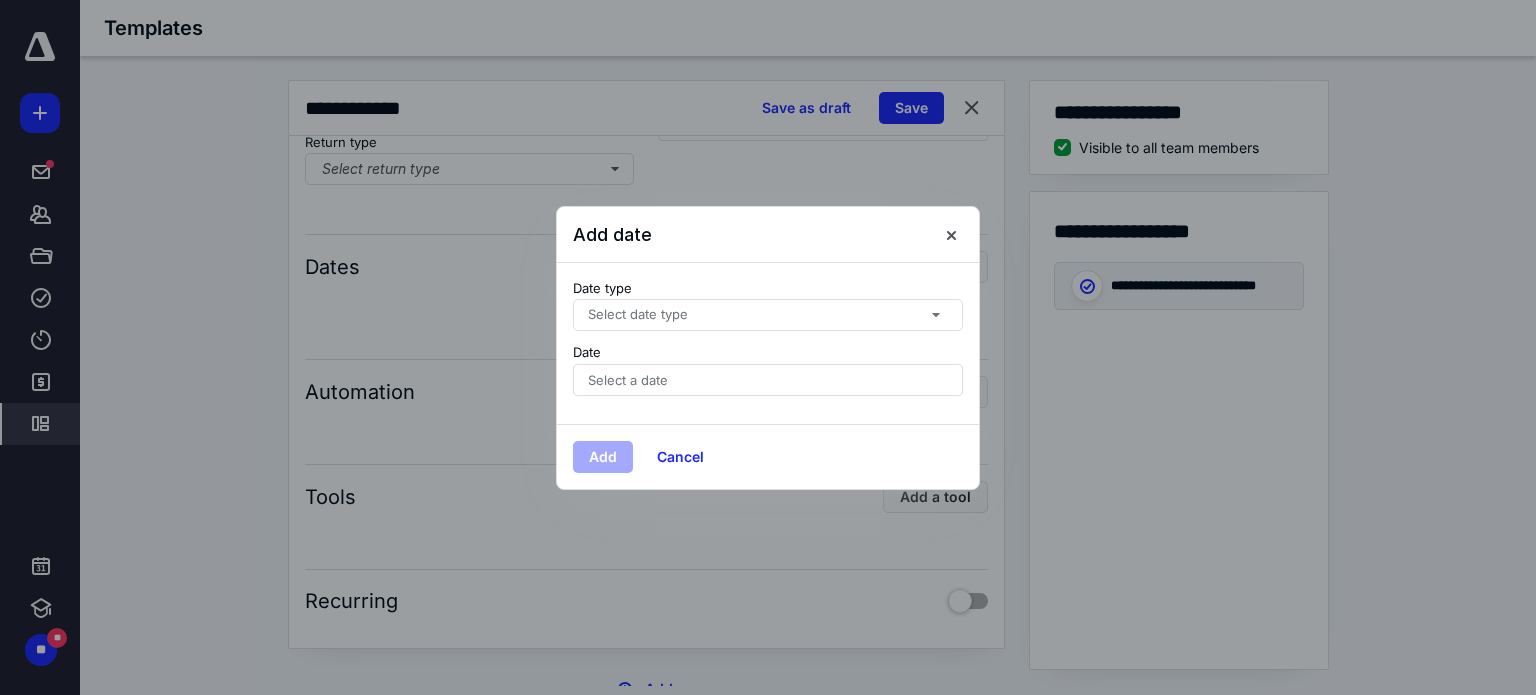 click 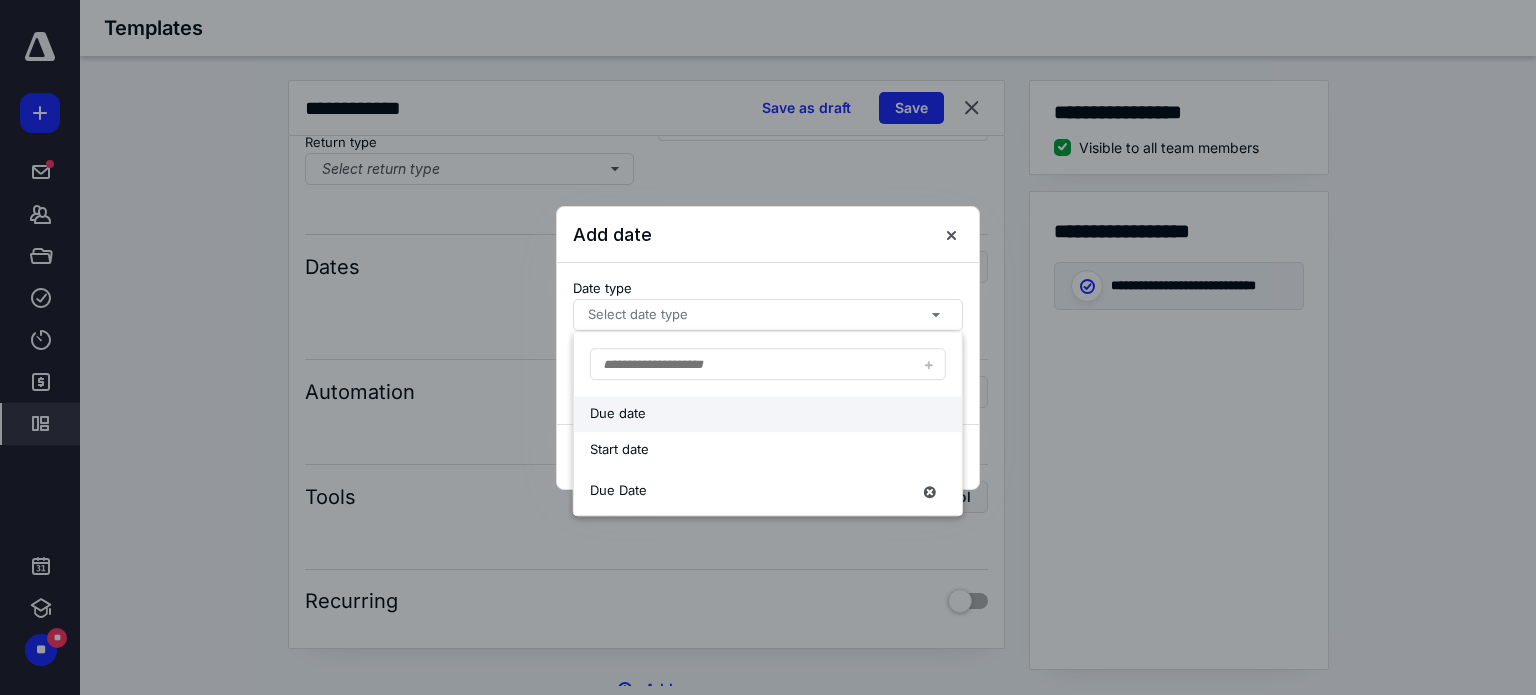 click on "Due date" at bounding box center [750, 414] 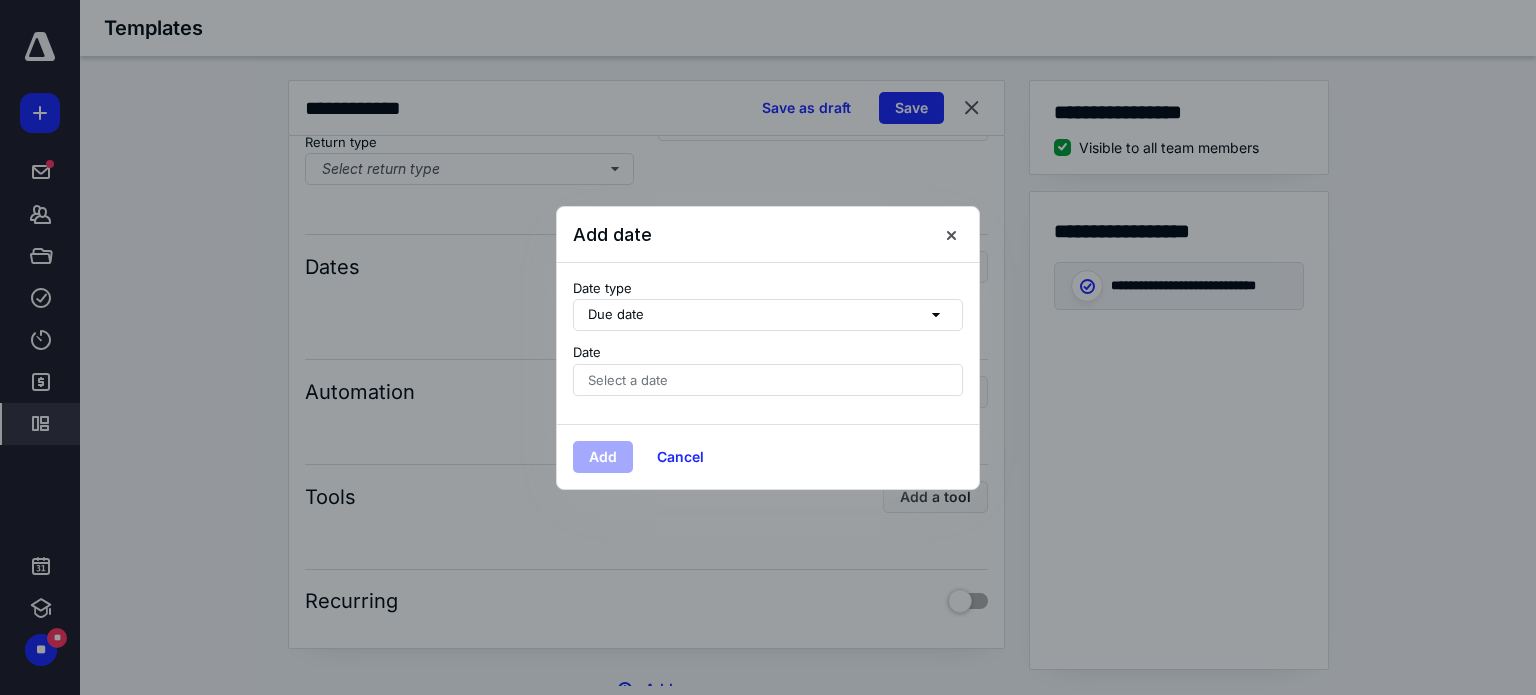 click on "Select a date" at bounding box center [768, 380] 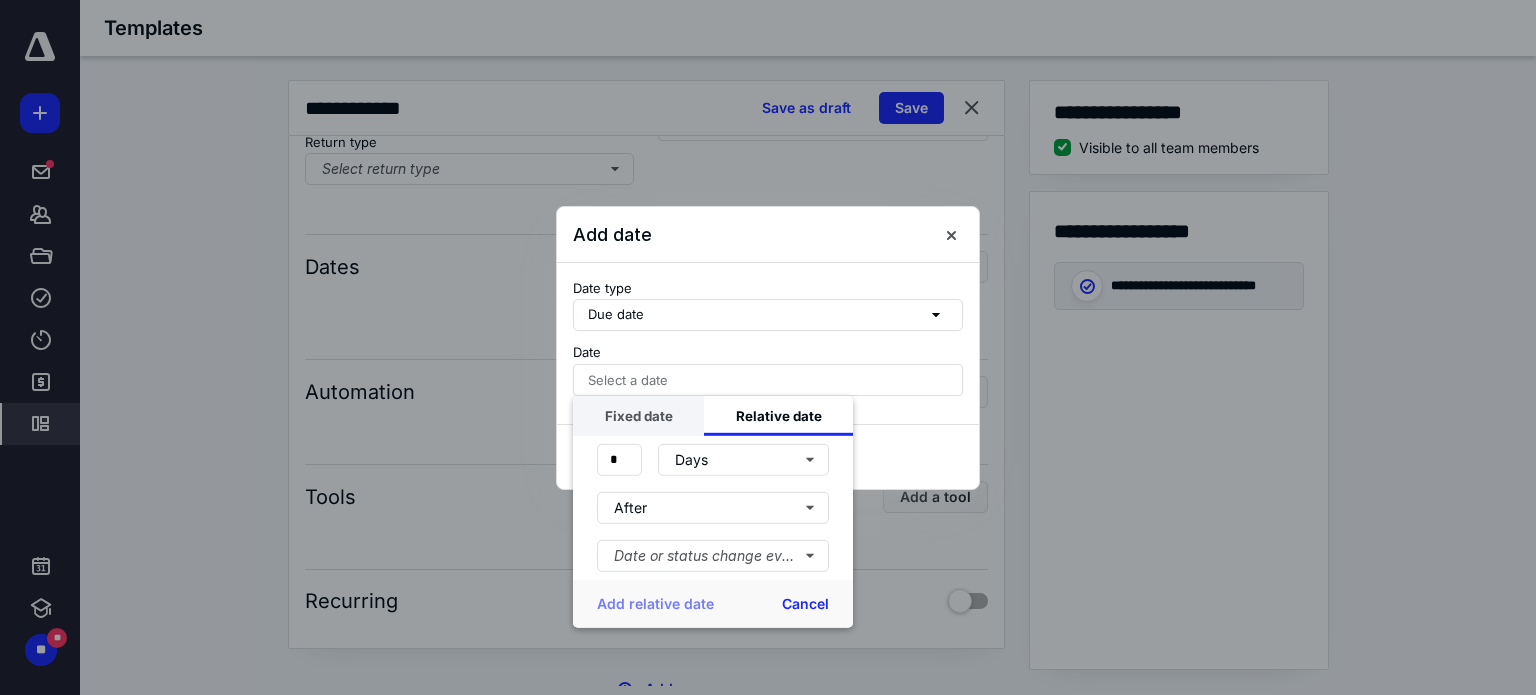 click on "Fixed date" at bounding box center [638, 415] 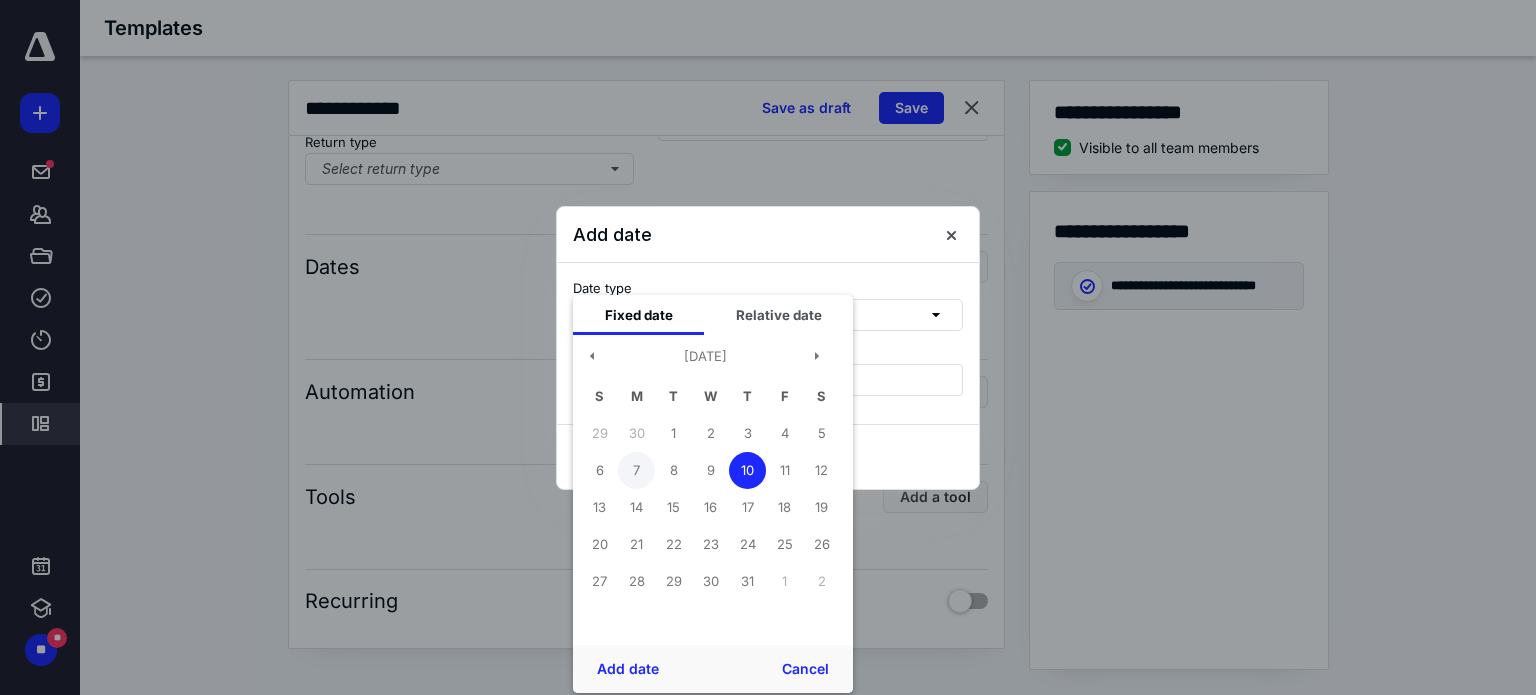 click on "7" at bounding box center [636, 470] 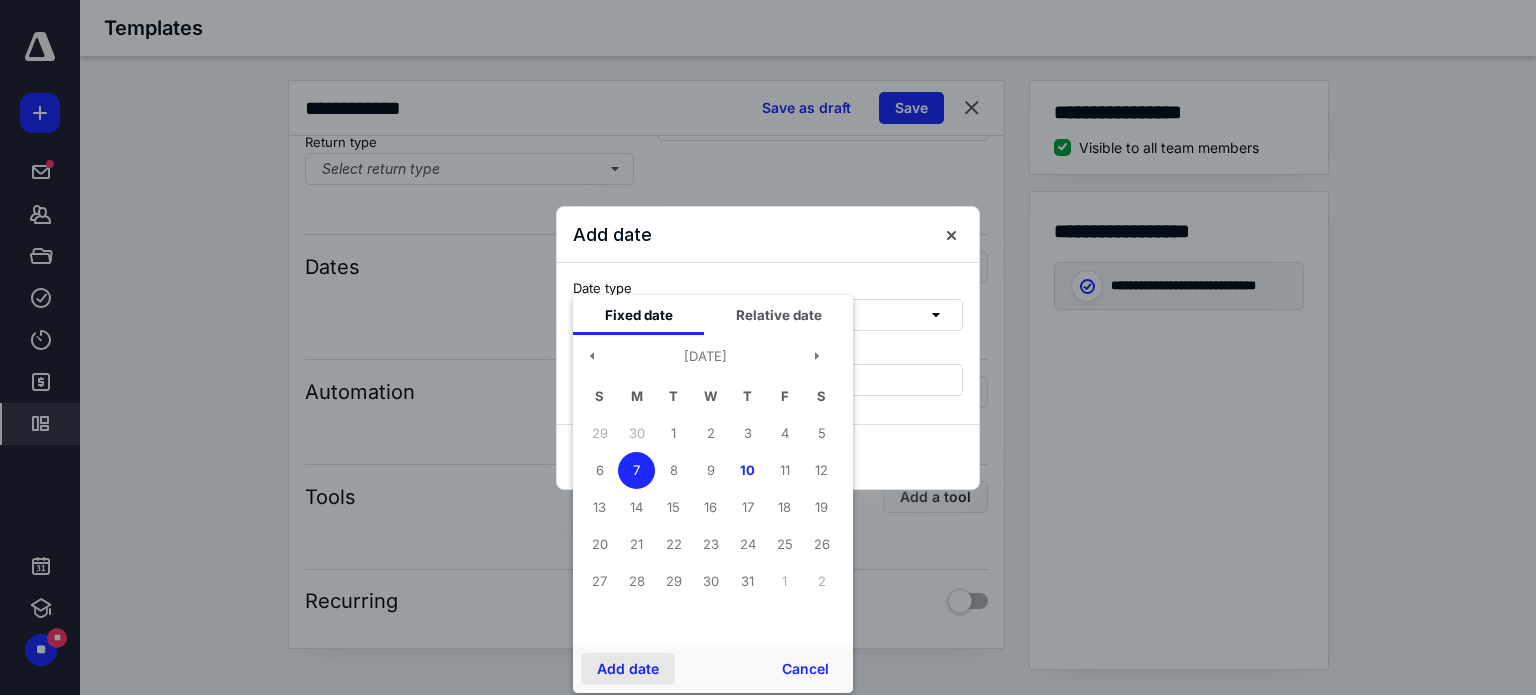 click on "Add date" at bounding box center (628, 669) 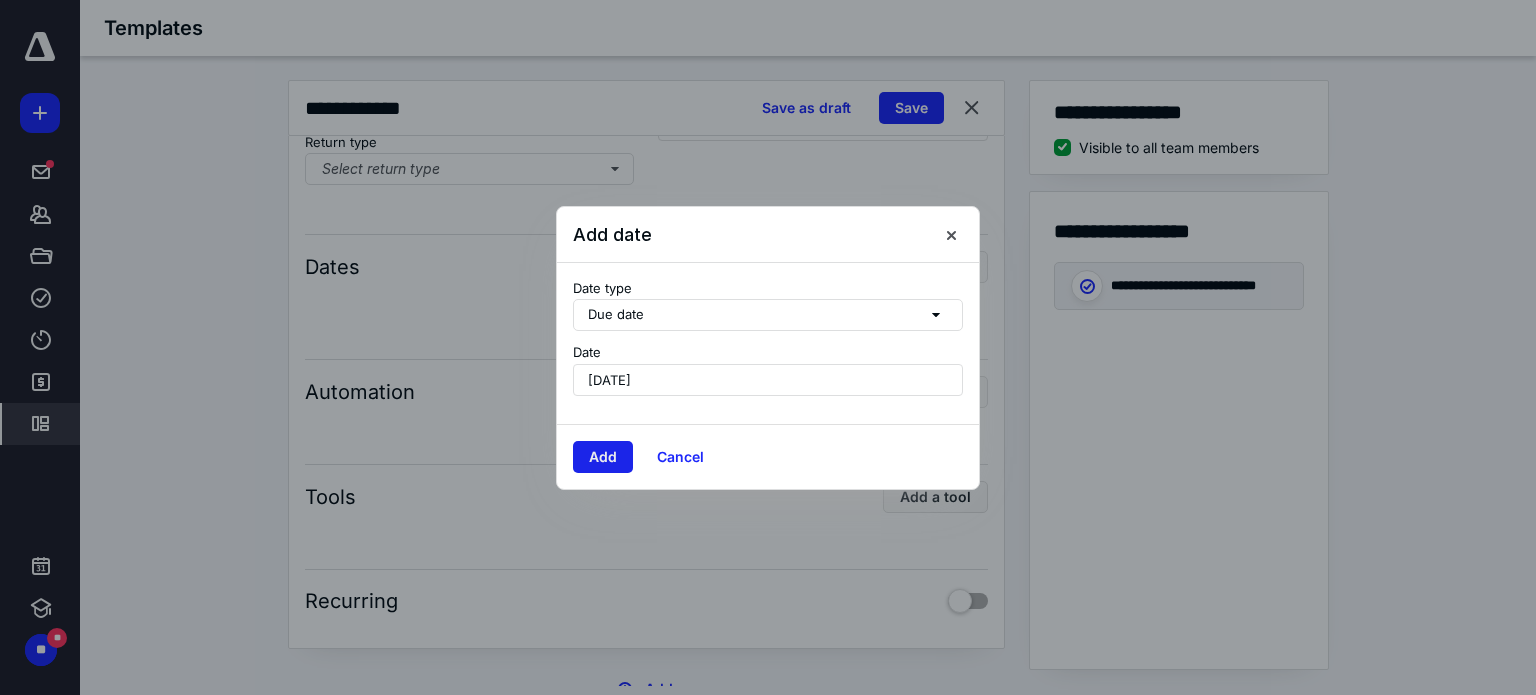 click on "Add" at bounding box center [603, 457] 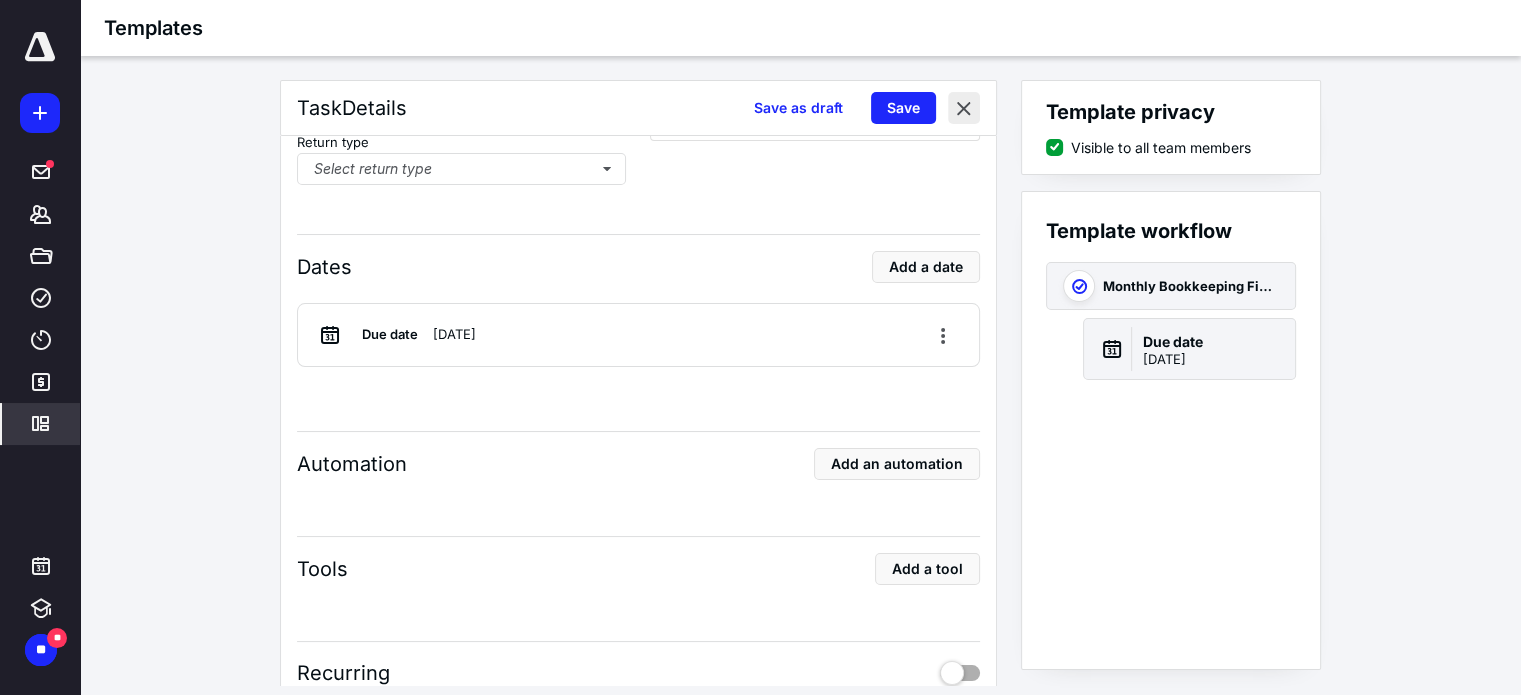 click at bounding box center [964, 108] 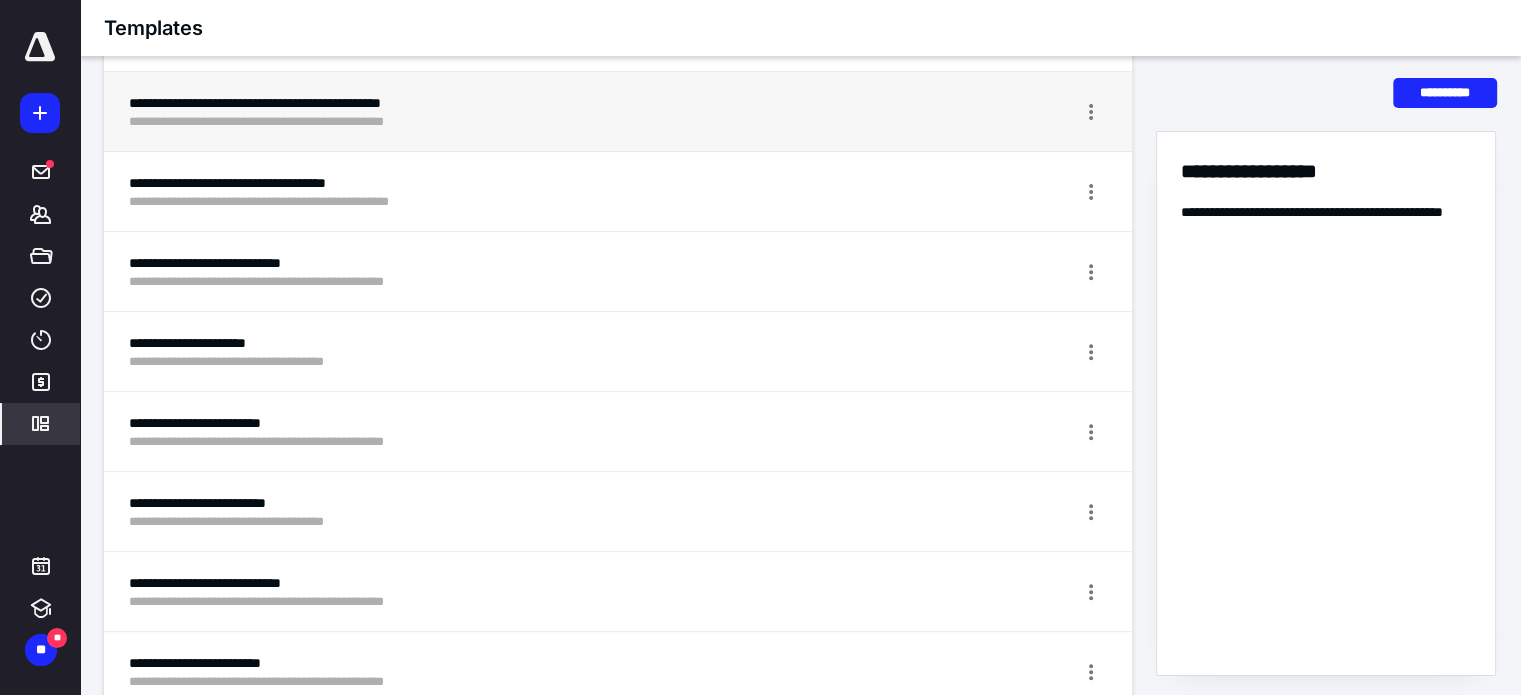 scroll, scrollTop: 800, scrollLeft: 0, axis: vertical 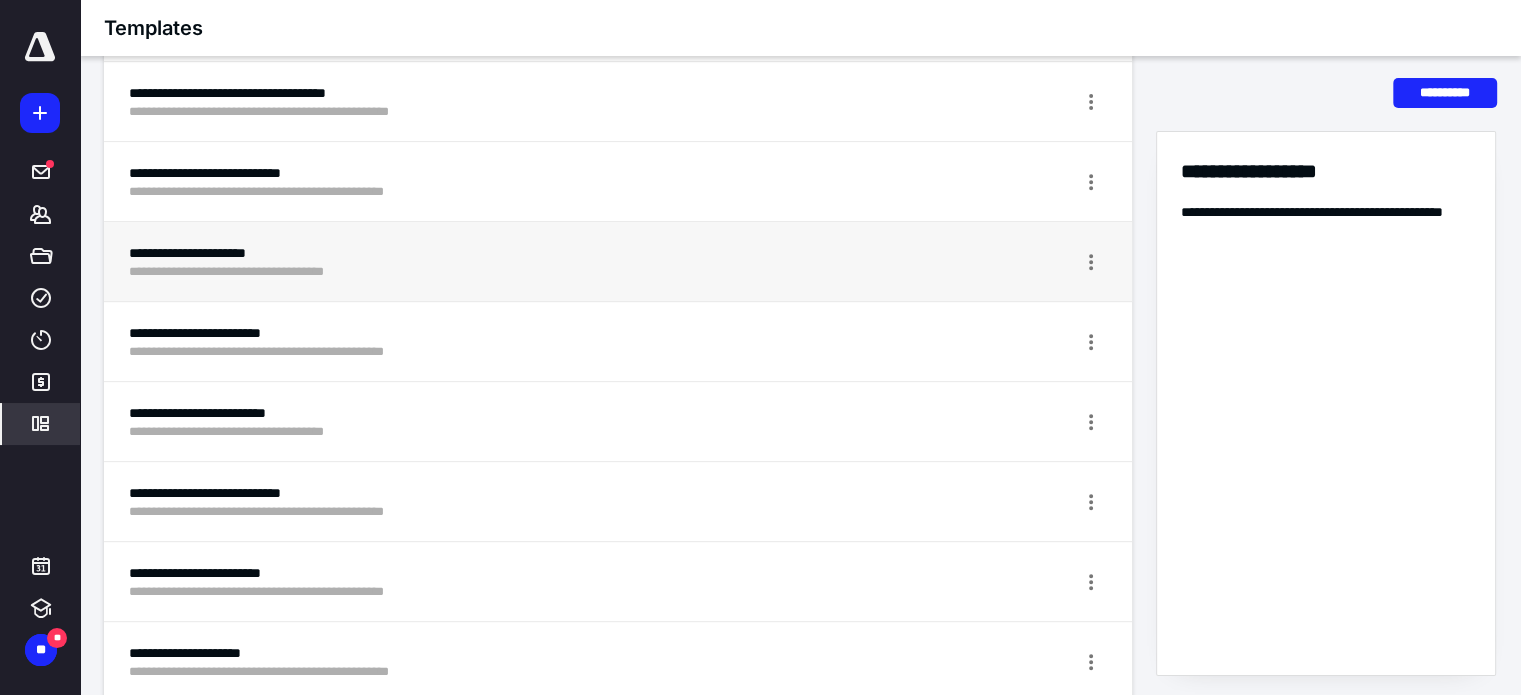 click on "**********" at bounding box center (543, 272) 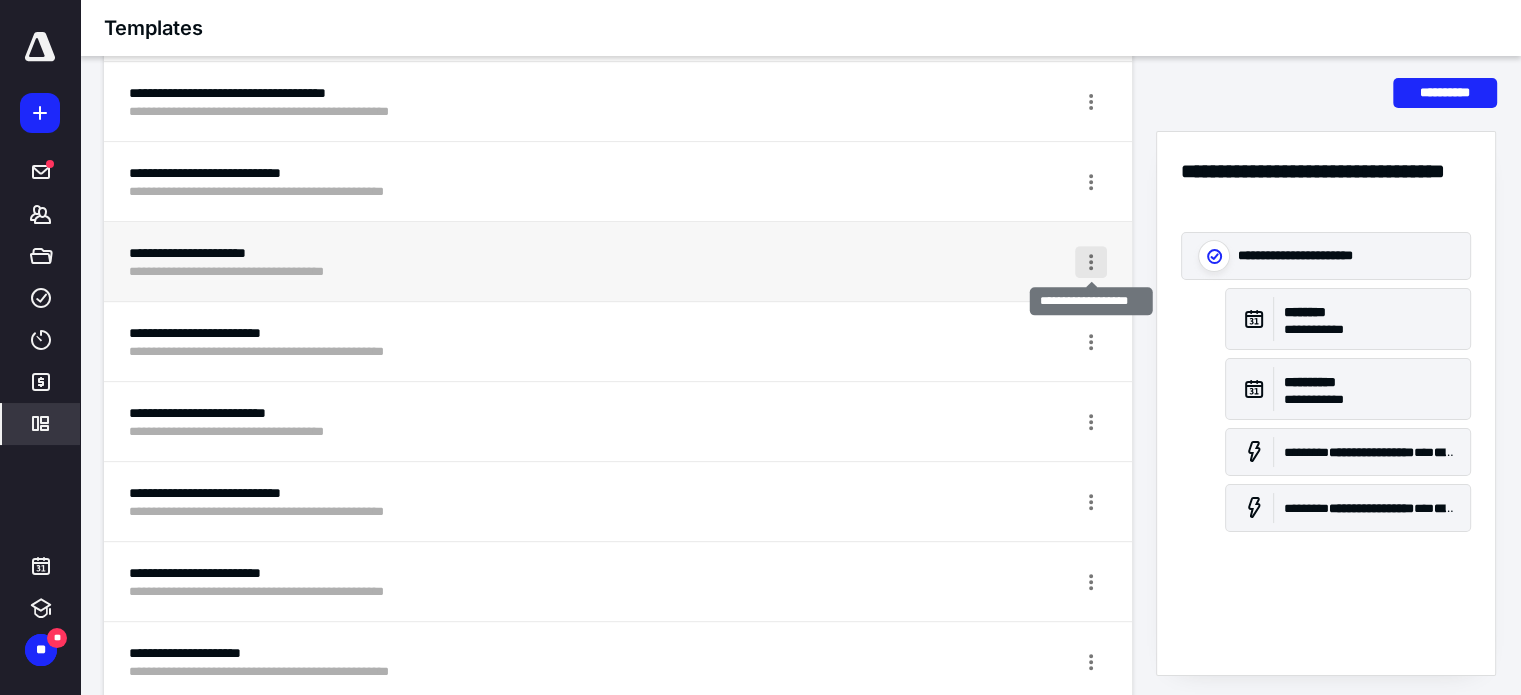 click at bounding box center [1091, 262] 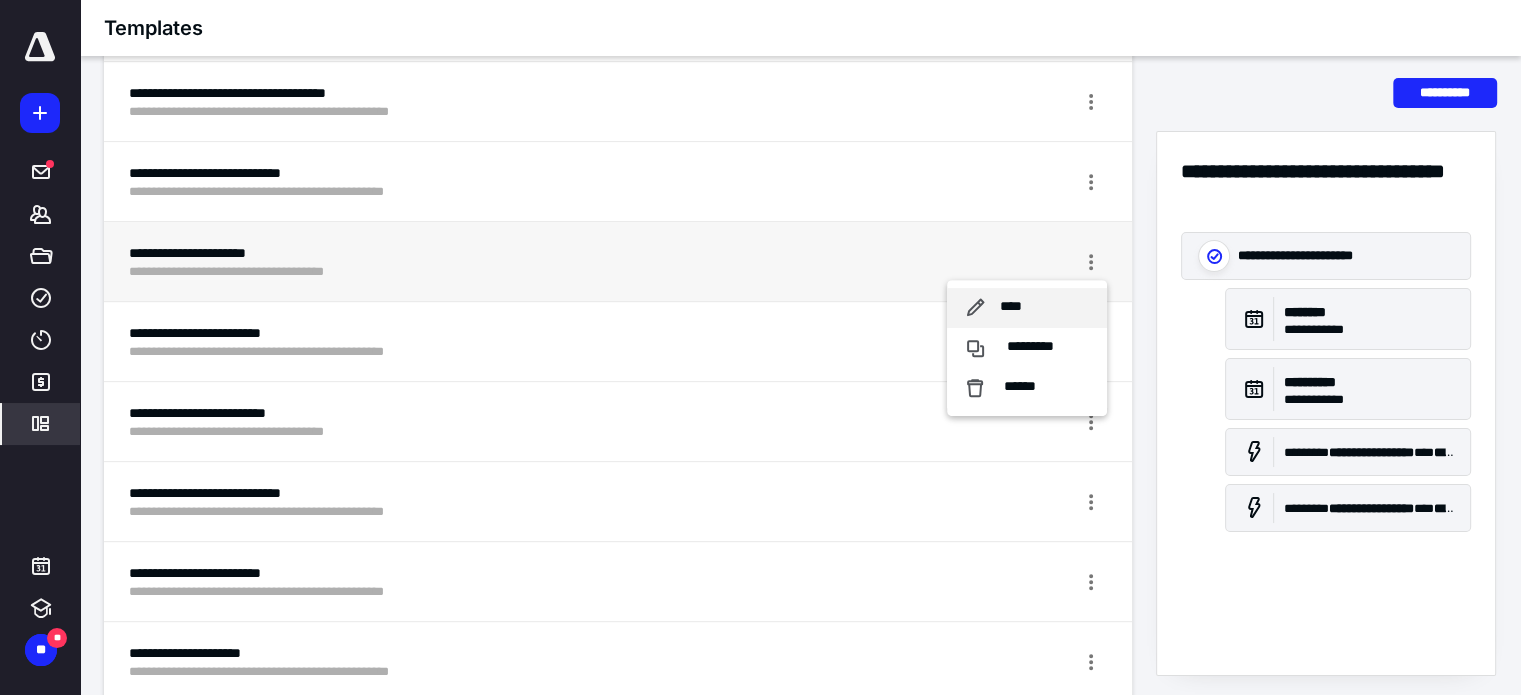 click on "****" at bounding box center (1027, 308) 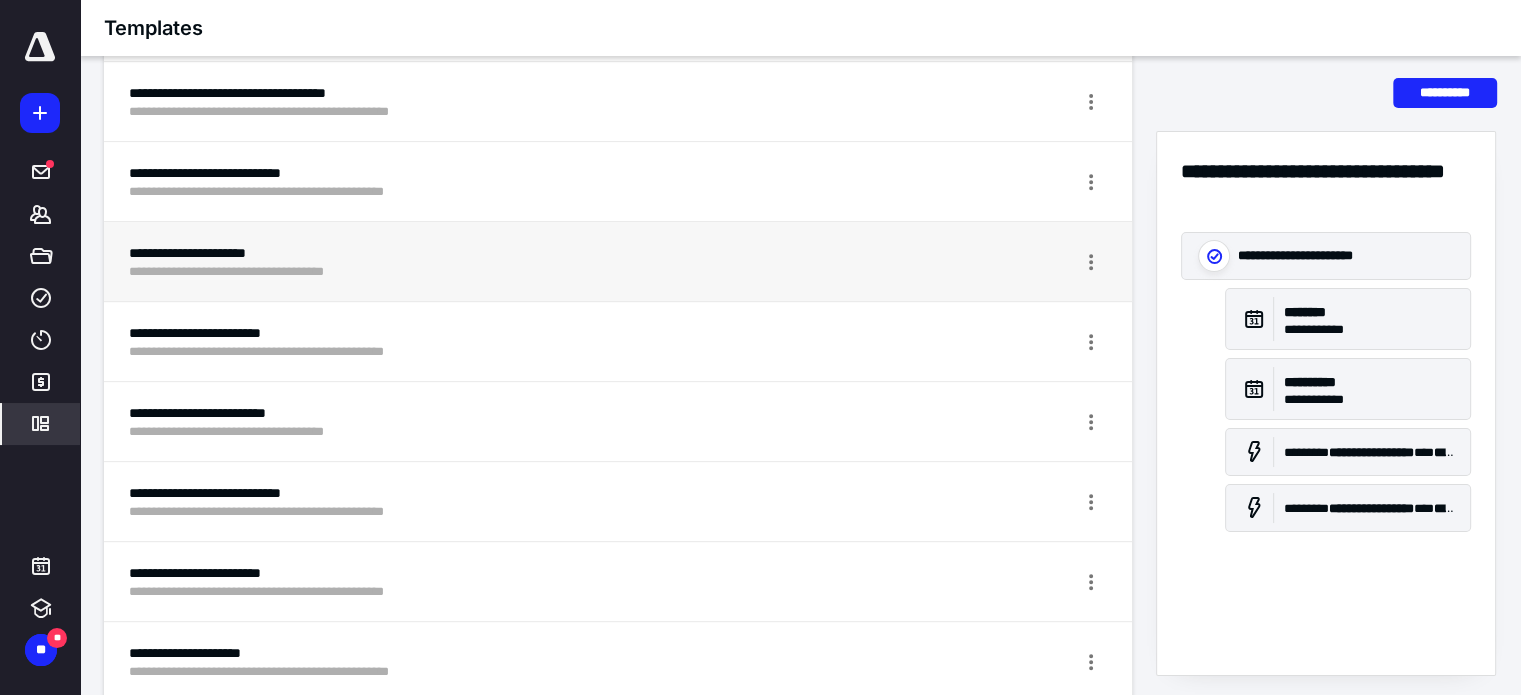 scroll, scrollTop: 19, scrollLeft: 0, axis: vertical 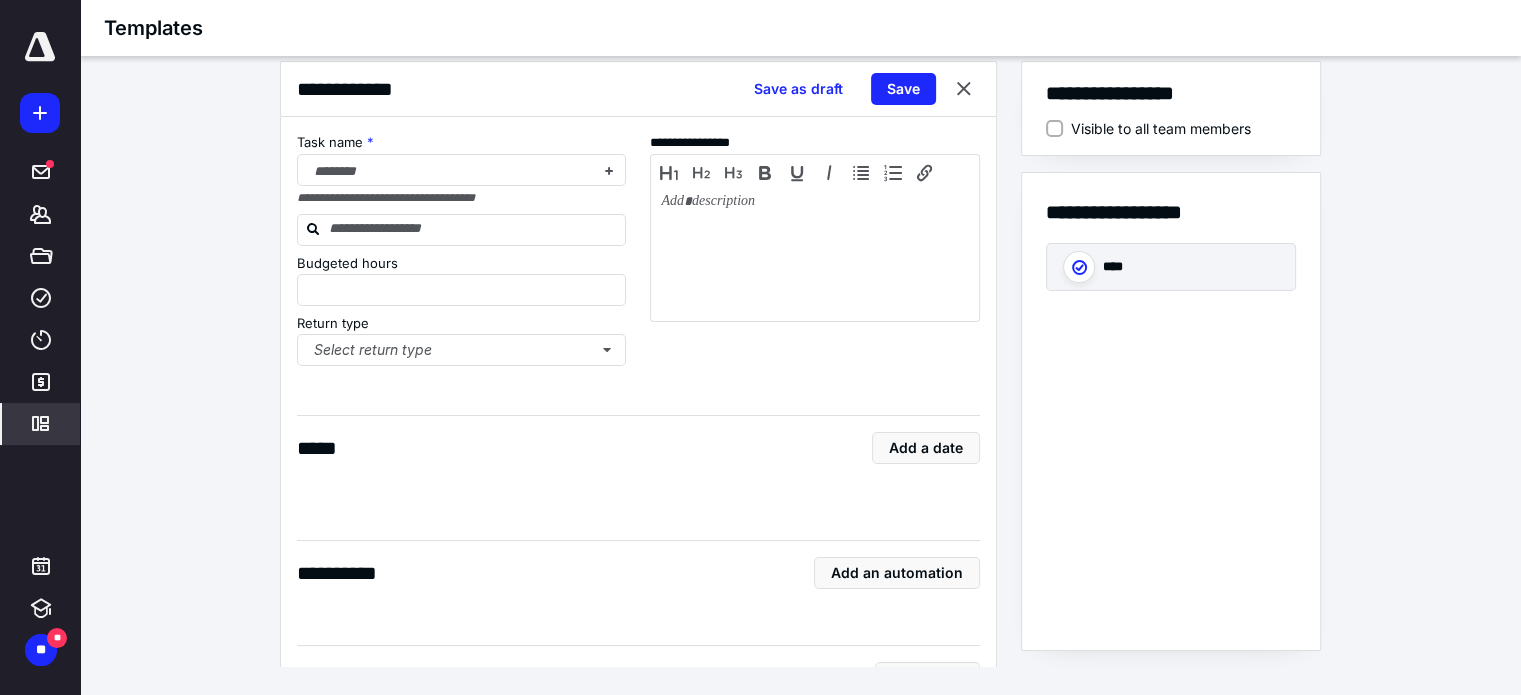 type on "*" 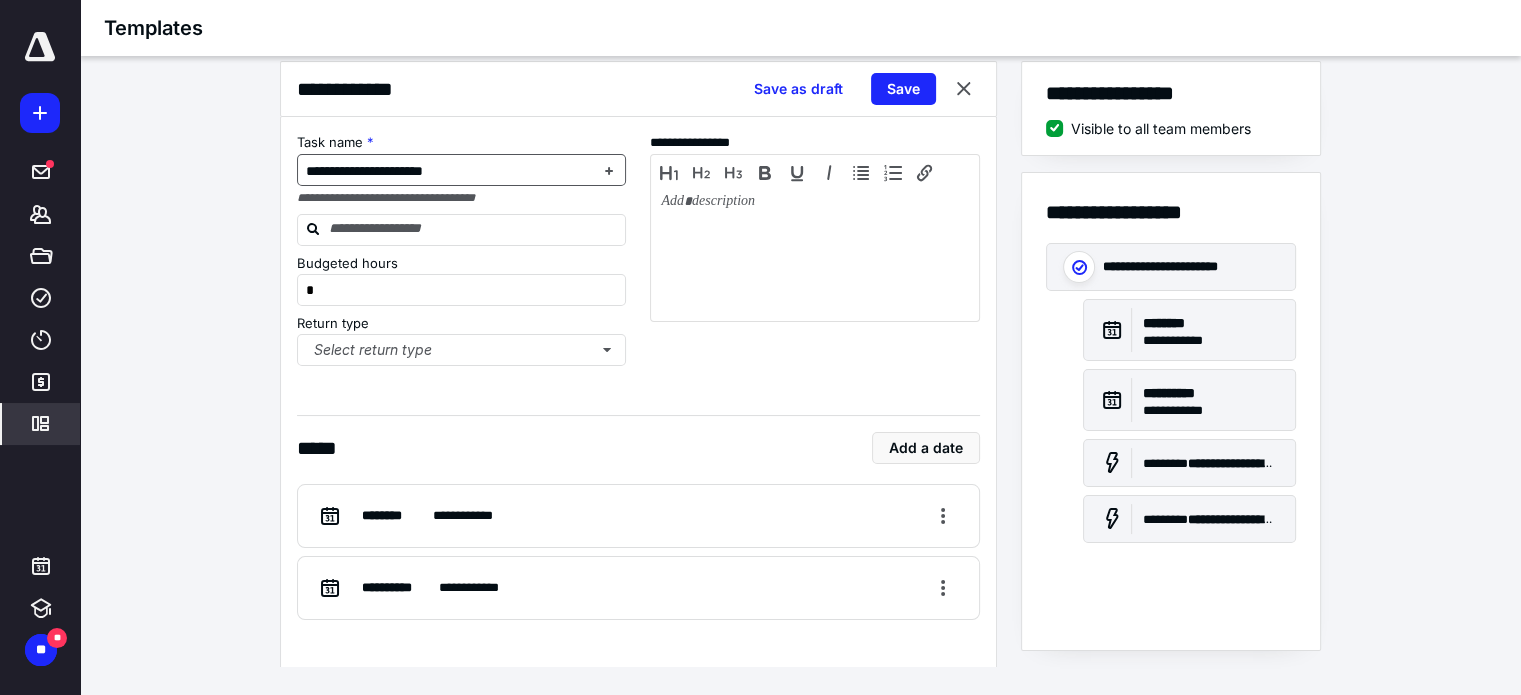 click on "**********" at bounding box center [450, 171] 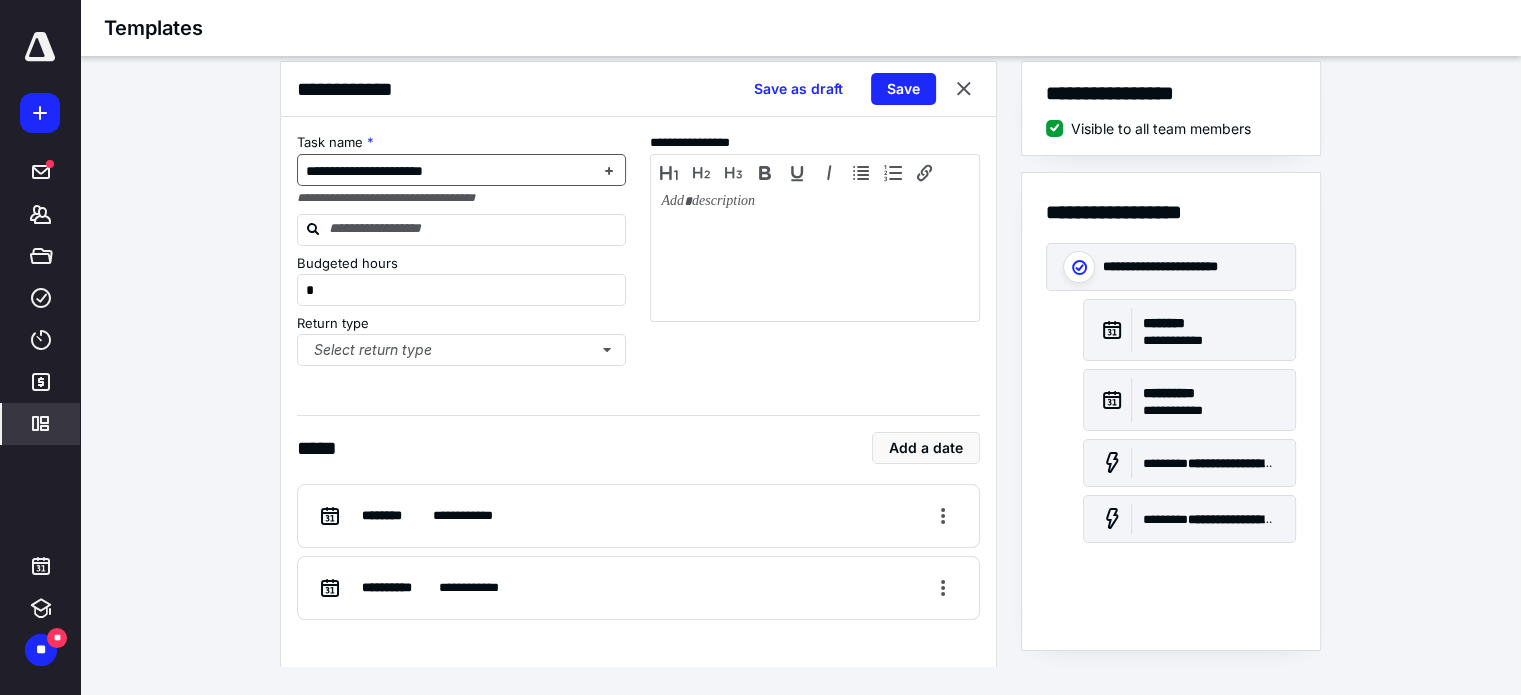 type 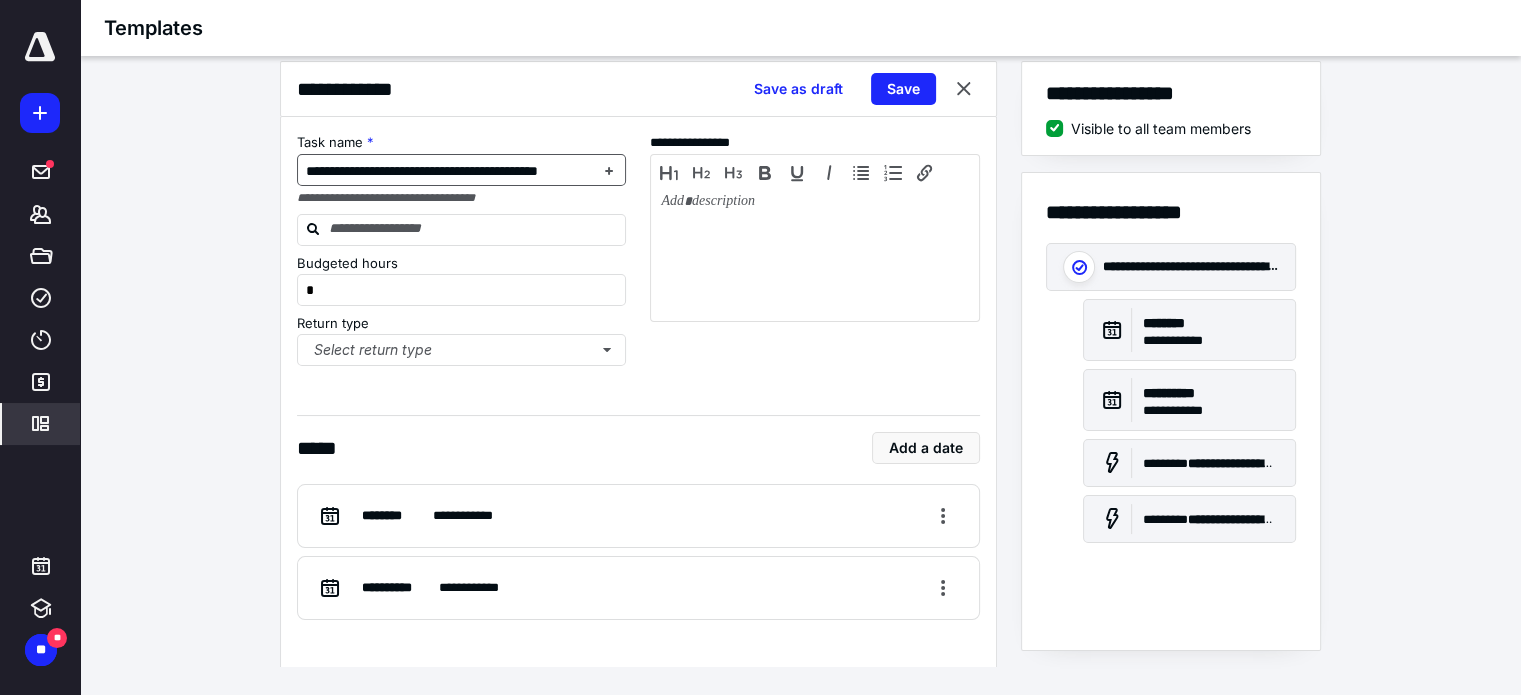 scroll, scrollTop: 0, scrollLeft: 33, axis: horizontal 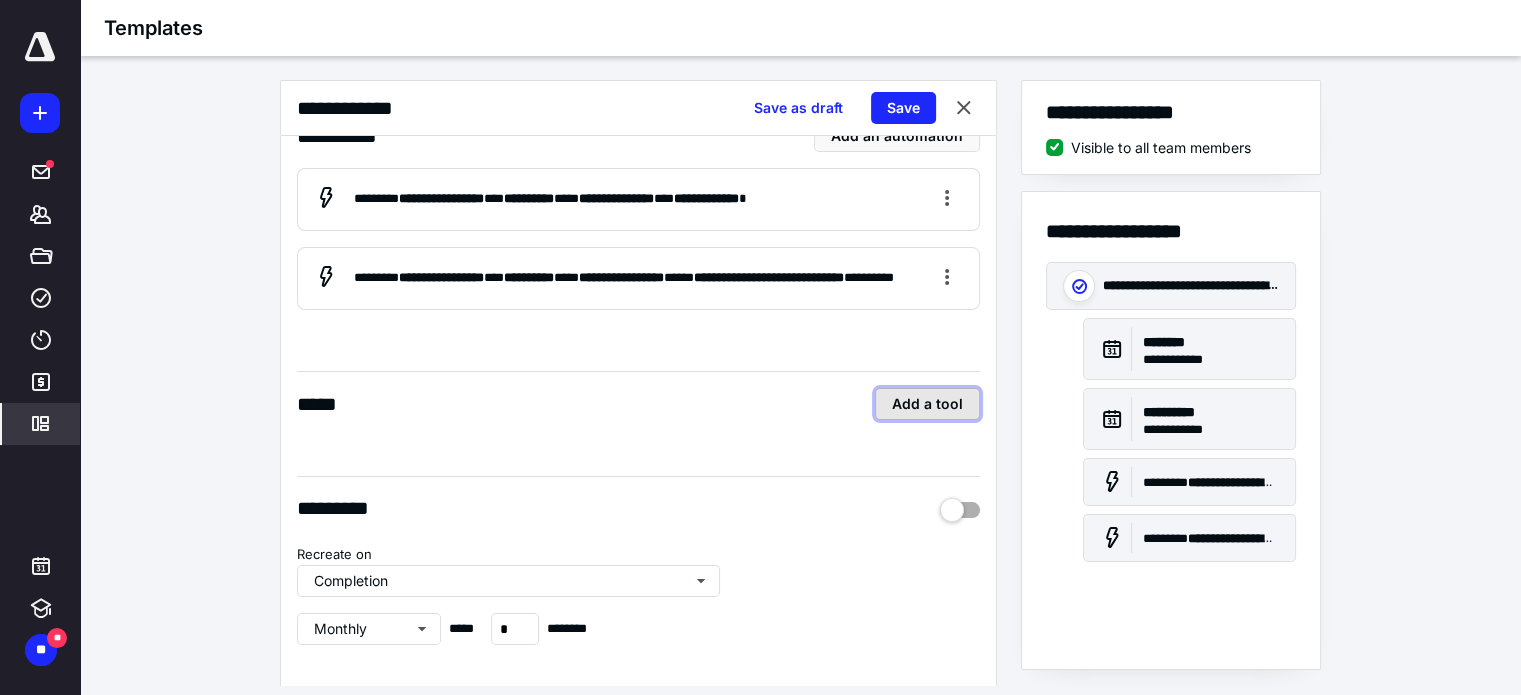 drag, startPoint x: 907, startPoint y: 427, endPoint x: 926, endPoint y: 417, distance: 21.470911 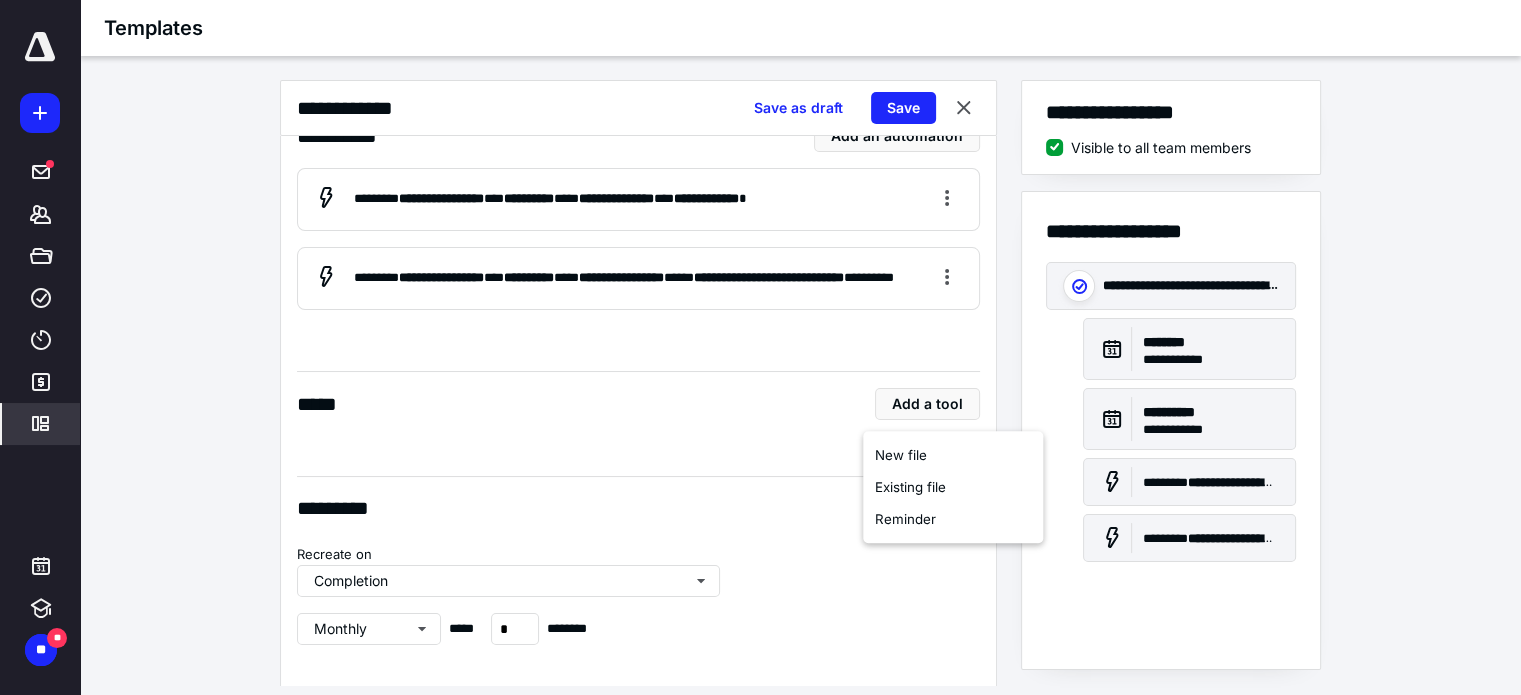 click on "***** Add a tool" at bounding box center [638, 404] 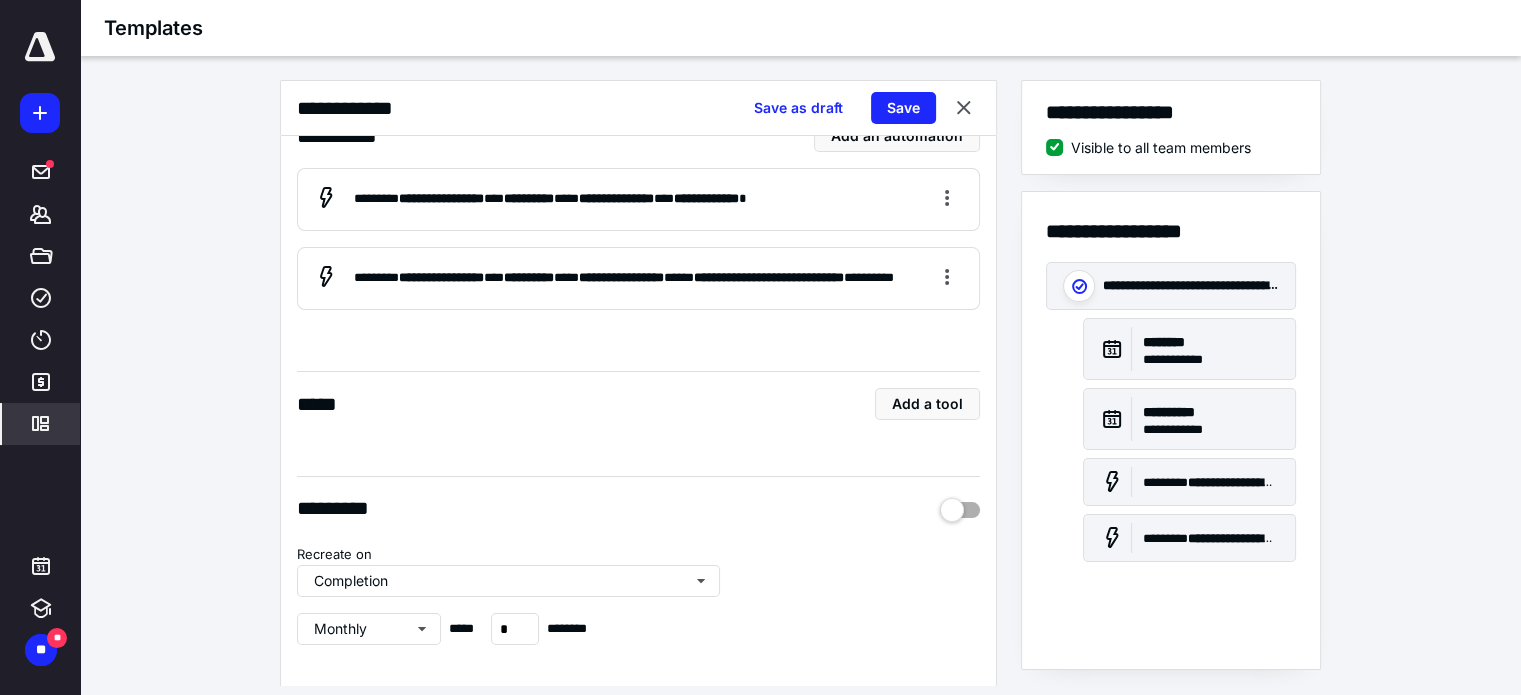 scroll, scrollTop: 697, scrollLeft: 0, axis: vertical 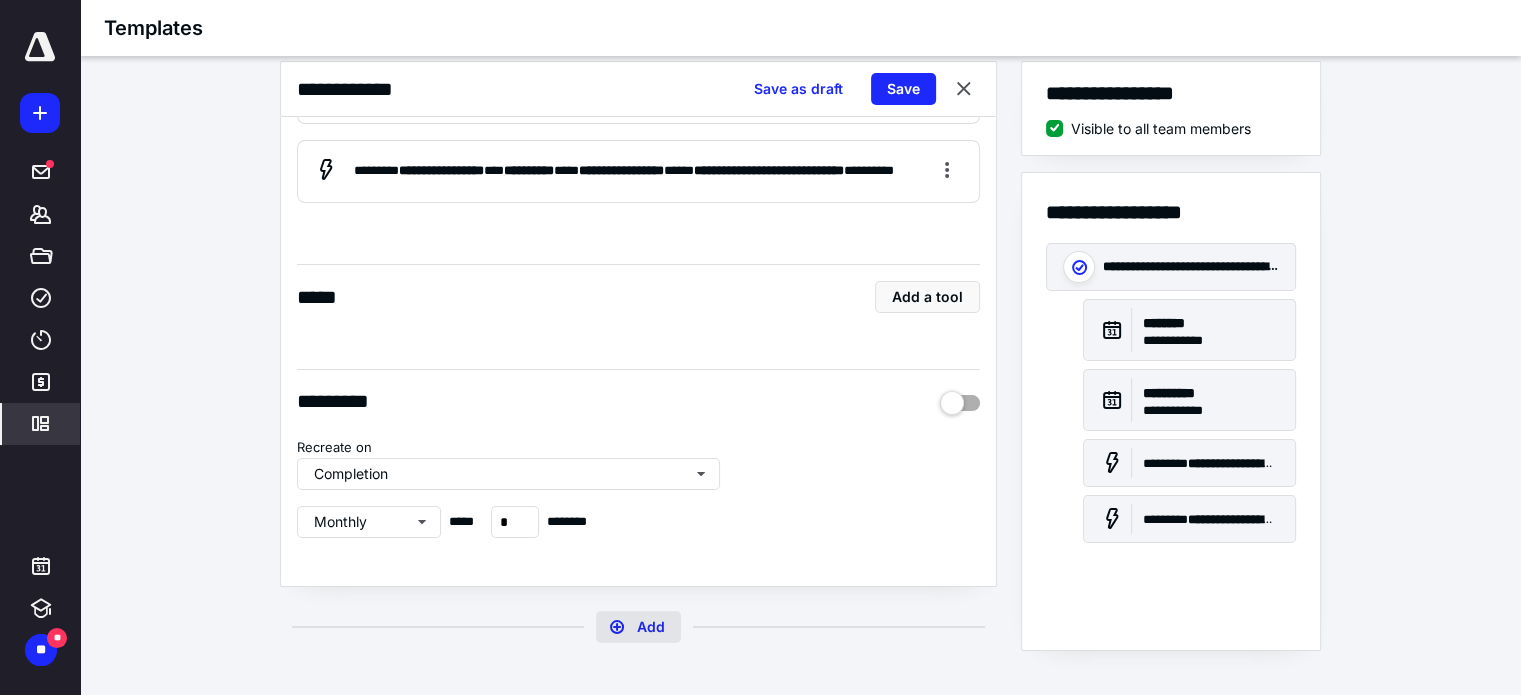 click on "Add" at bounding box center [638, 627] 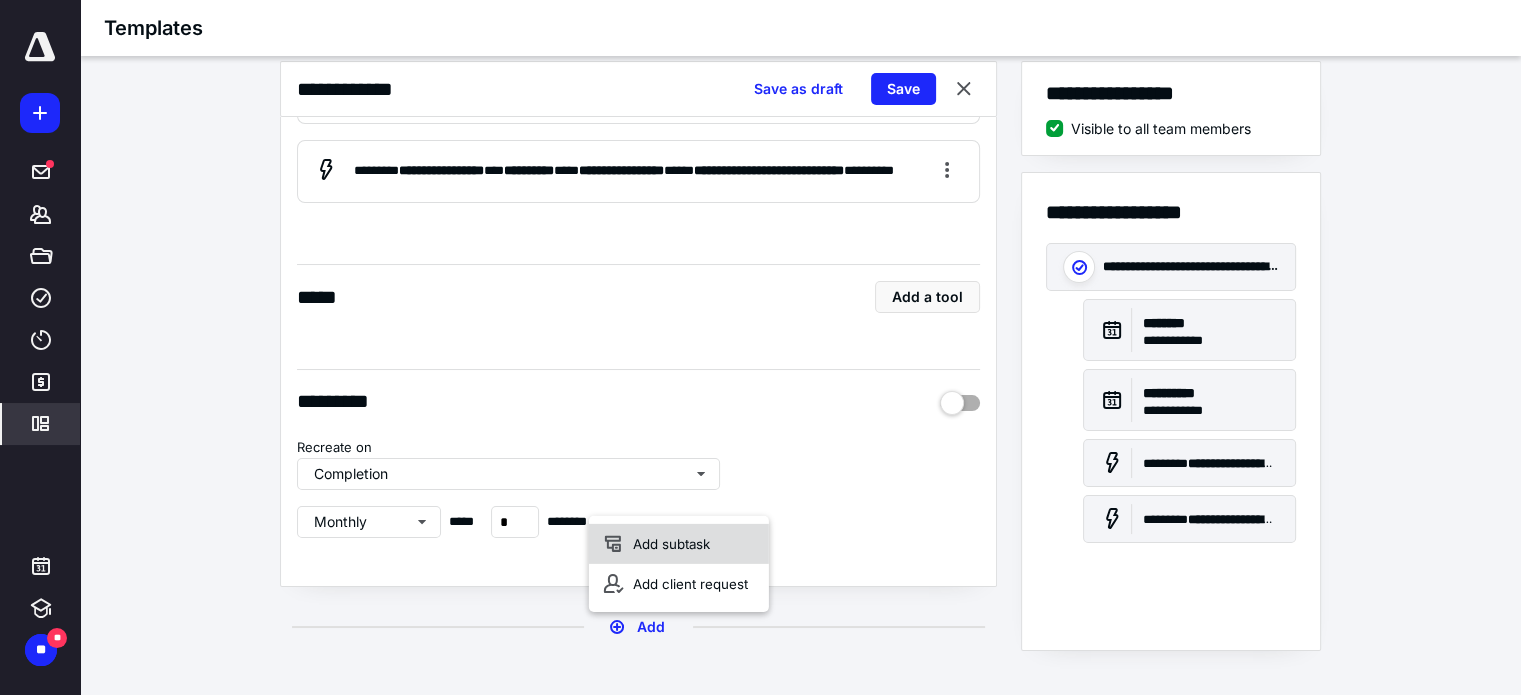 click on "Add subtask" at bounding box center (679, 544) 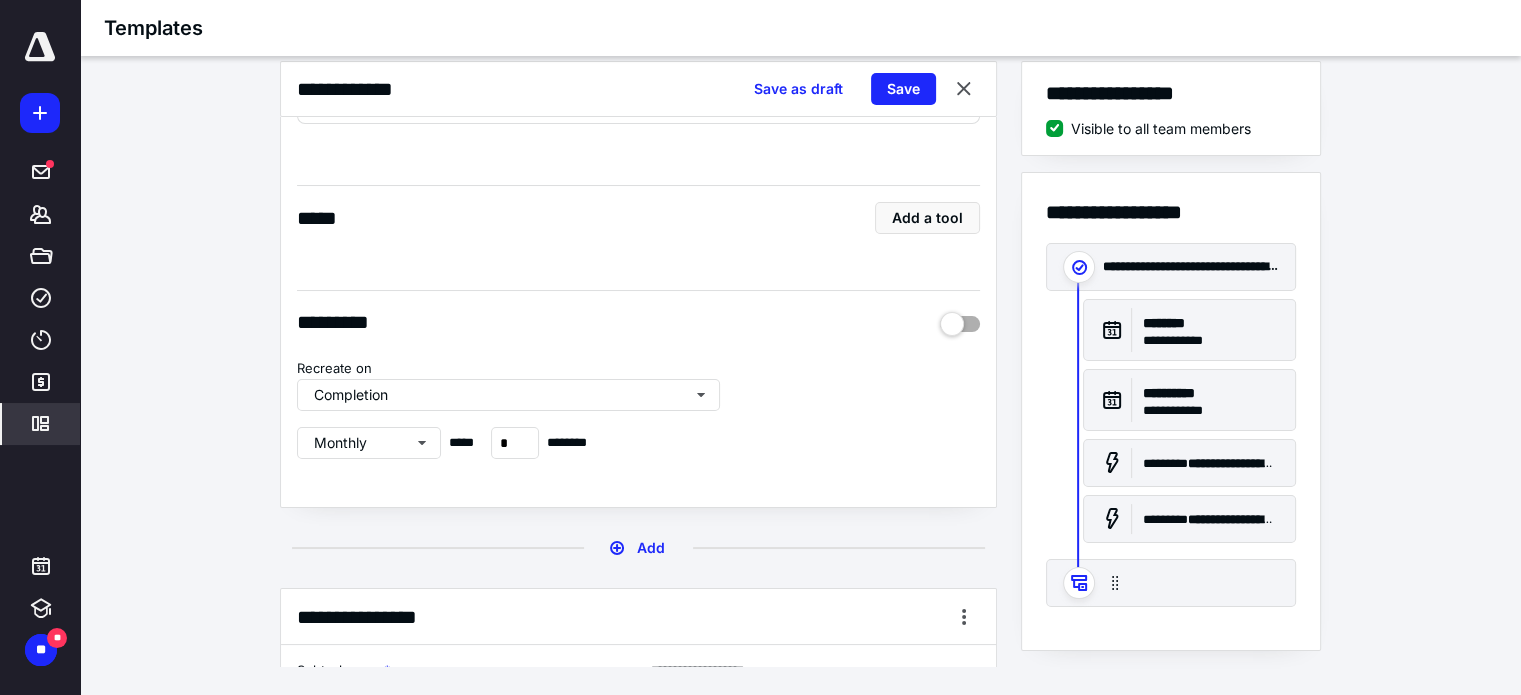 scroll, scrollTop: 997, scrollLeft: 0, axis: vertical 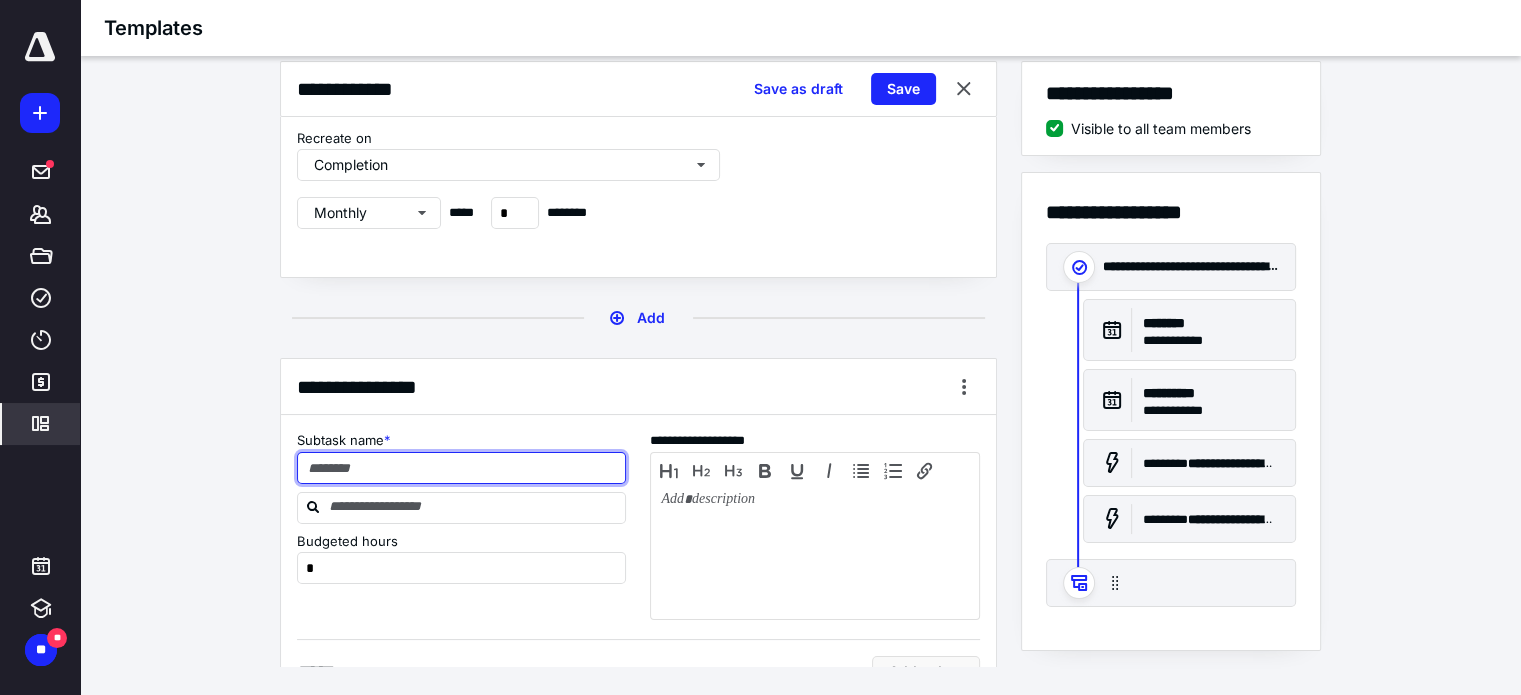 click at bounding box center (462, 468) 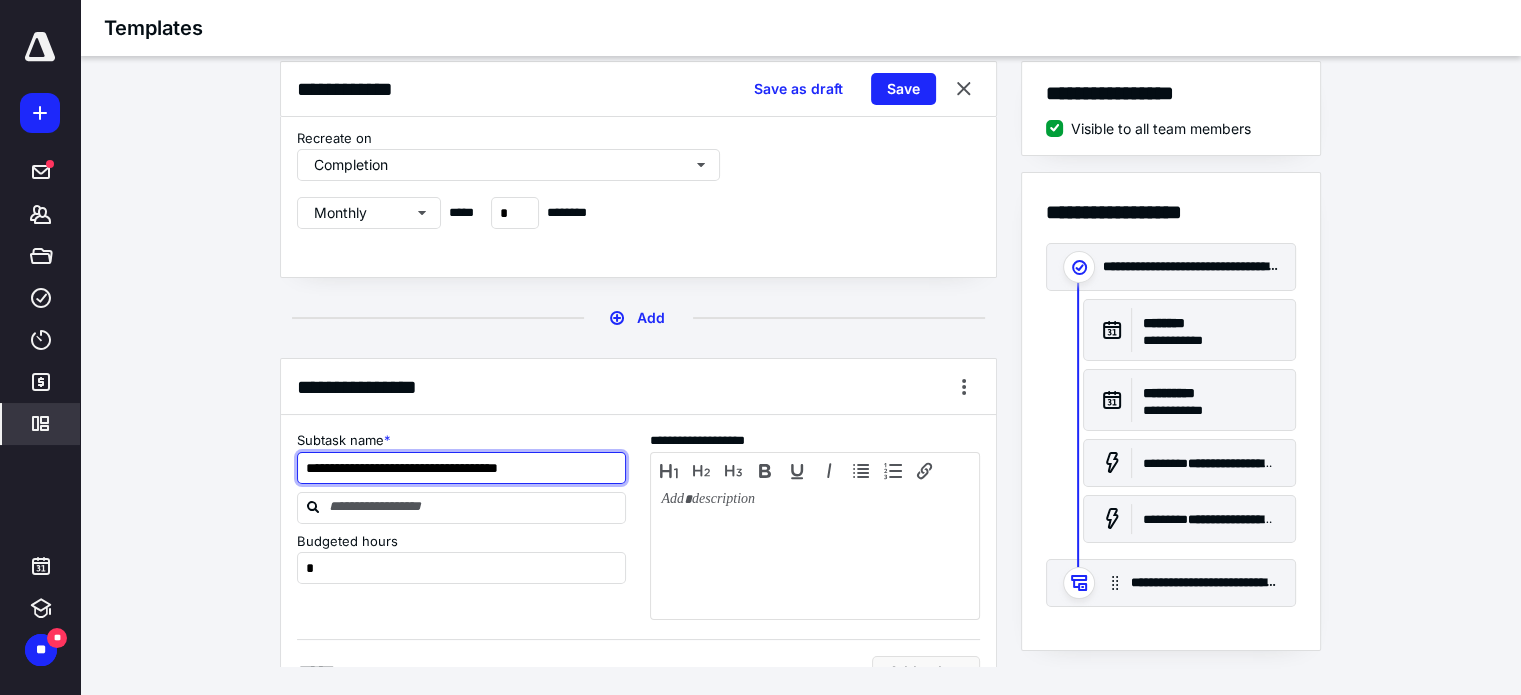 type on "**********" 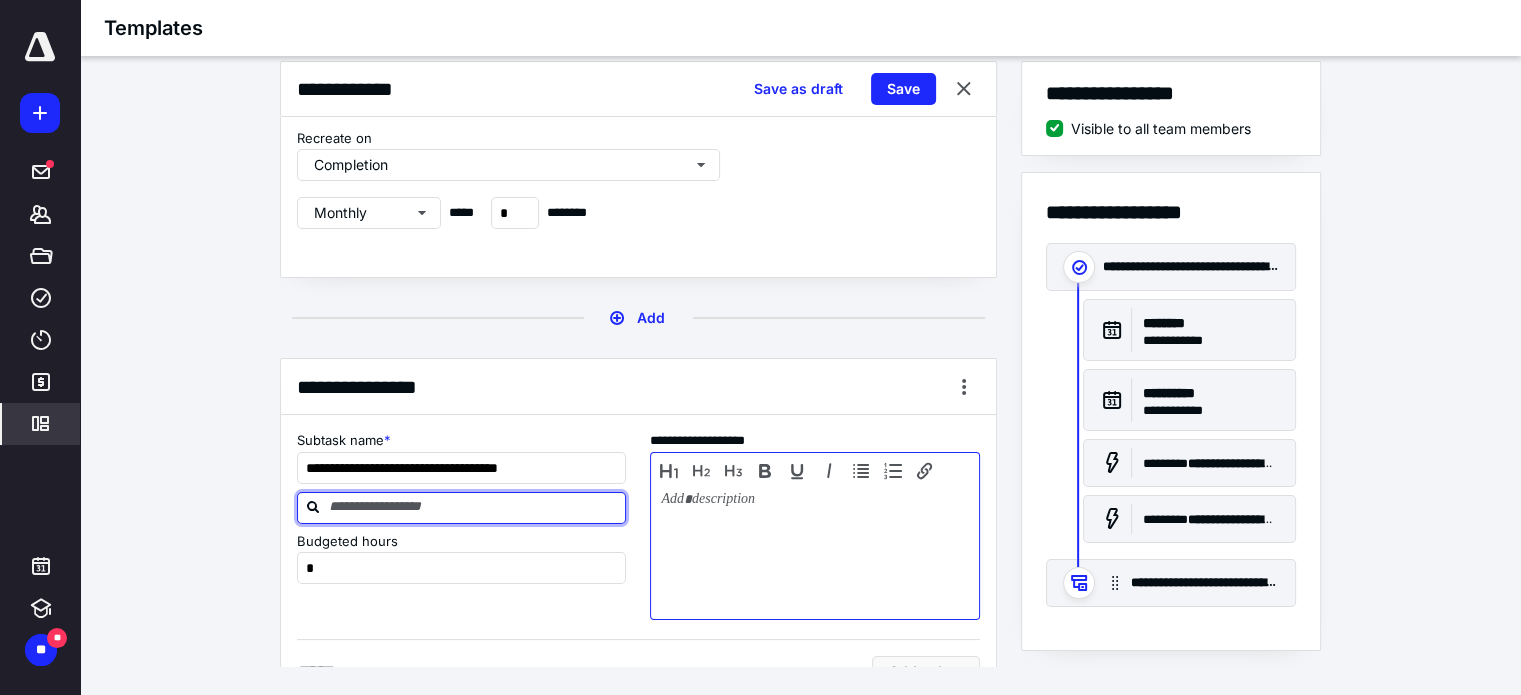 click at bounding box center (815, 551) 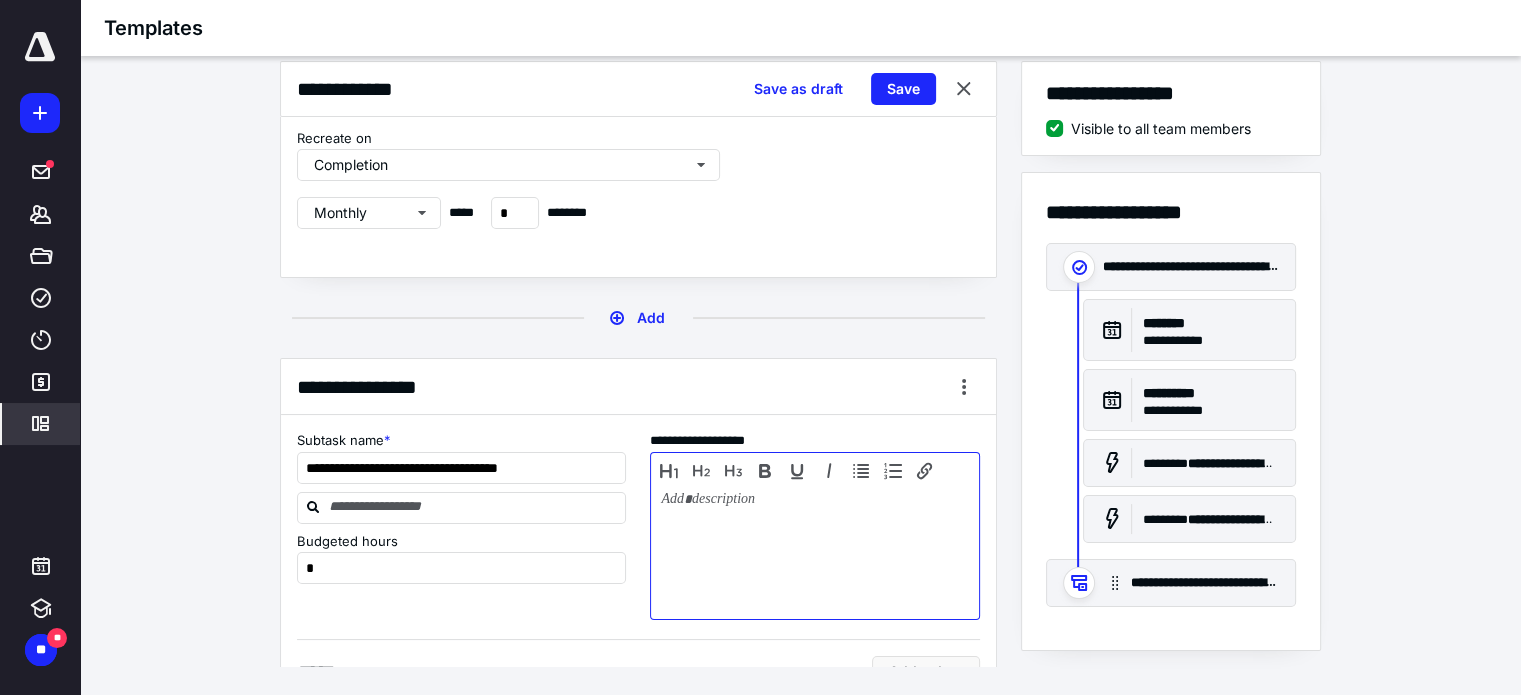 type 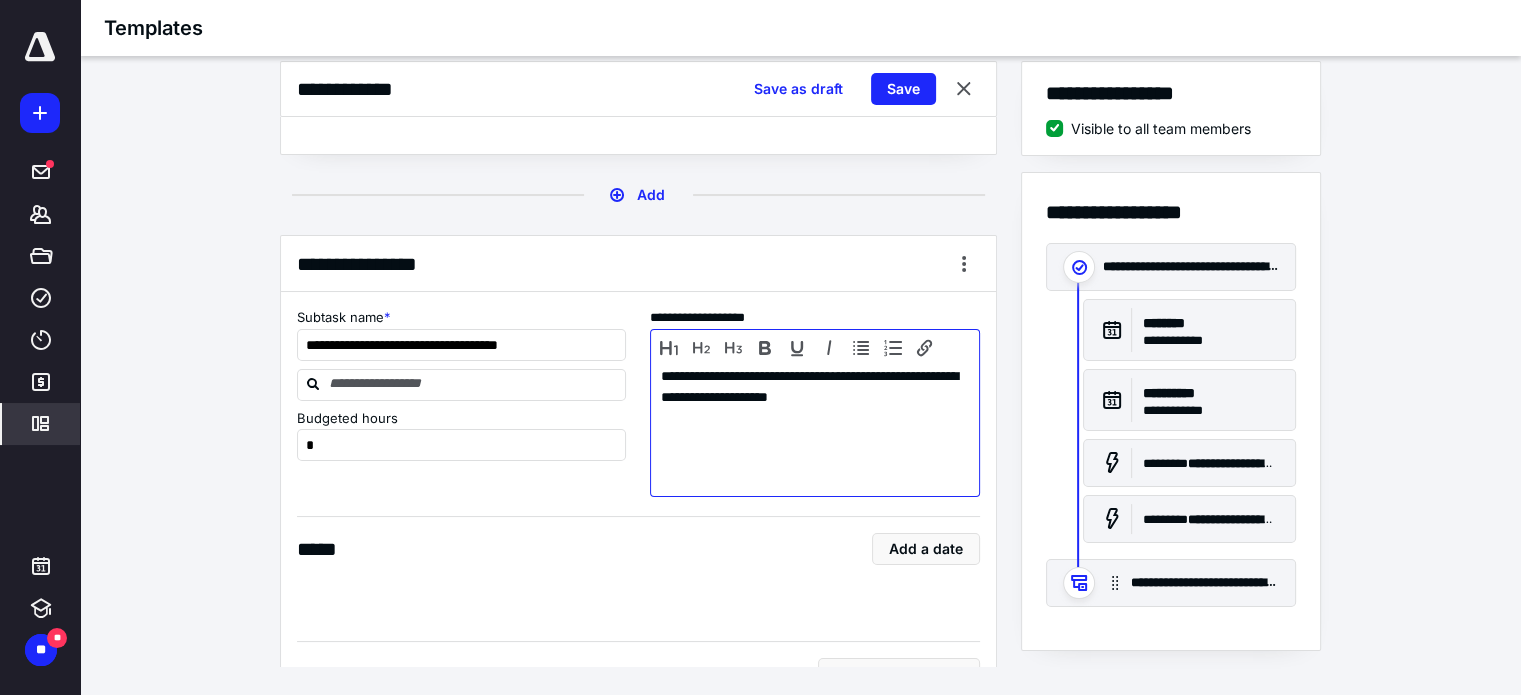 scroll, scrollTop: 1297, scrollLeft: 0, axis: vertical 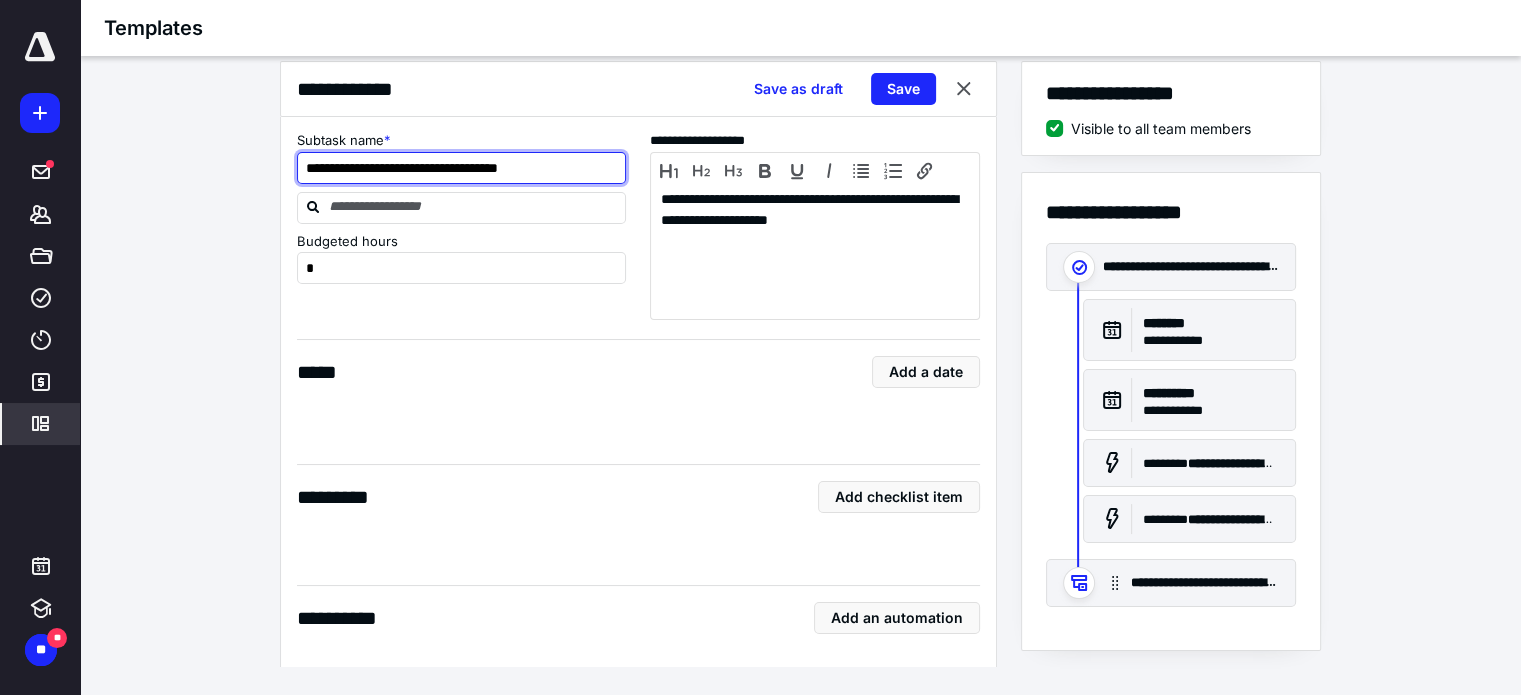 click on "**********" at bounding box center [462, 168] 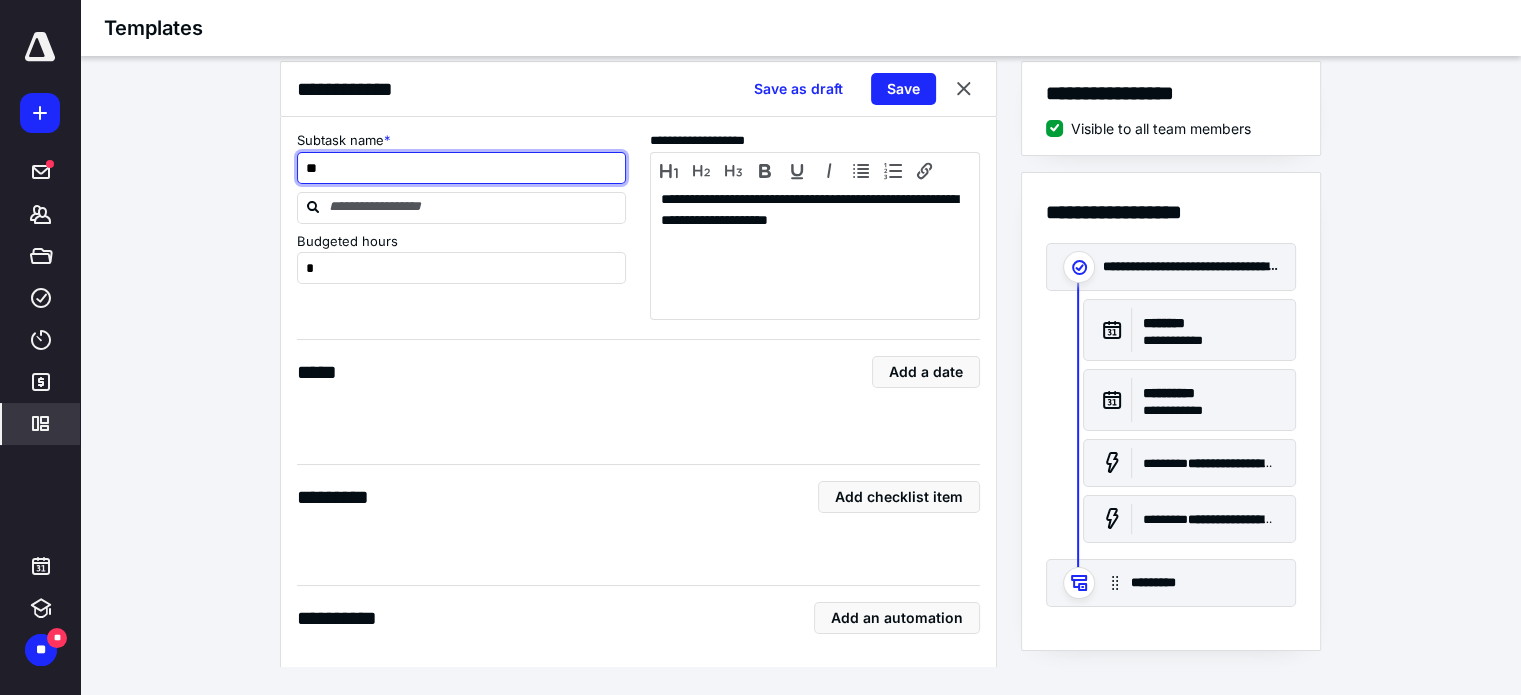 type on "*" 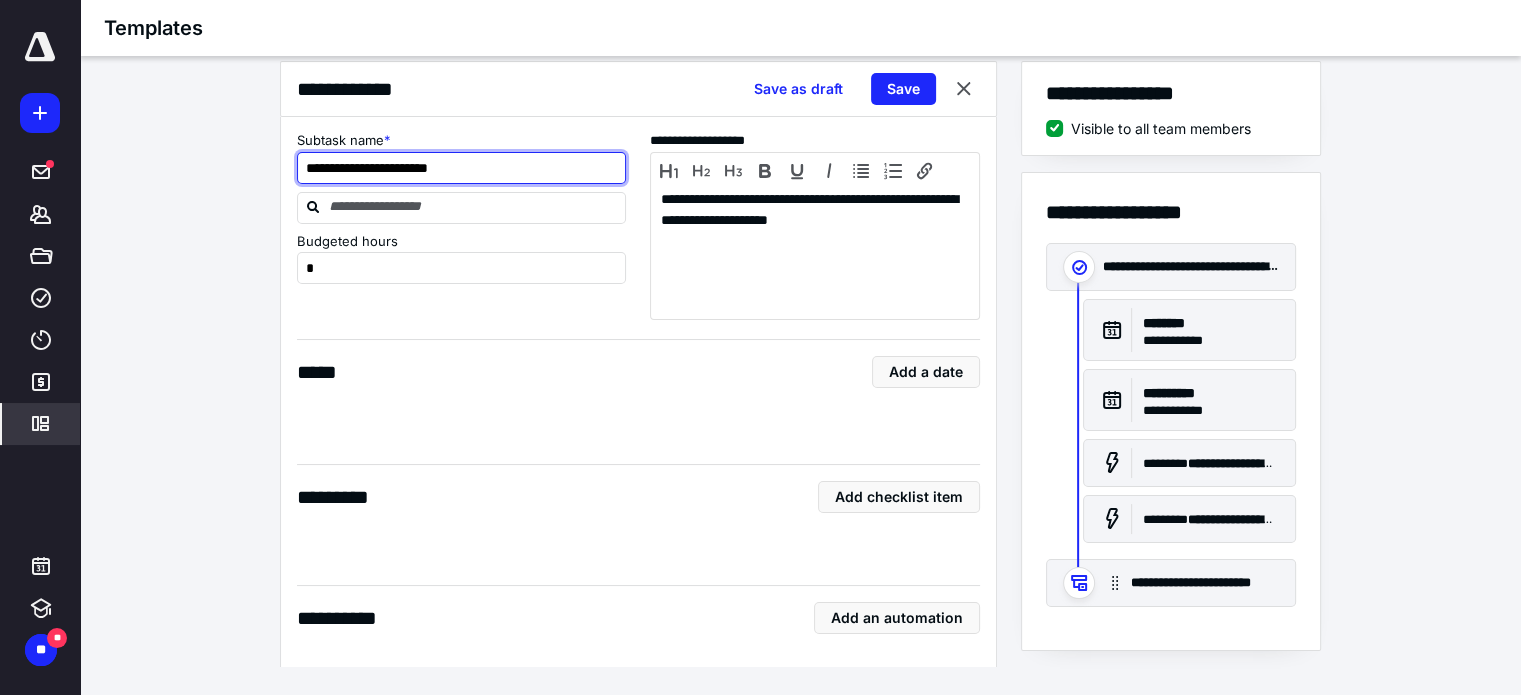 type on "**********" 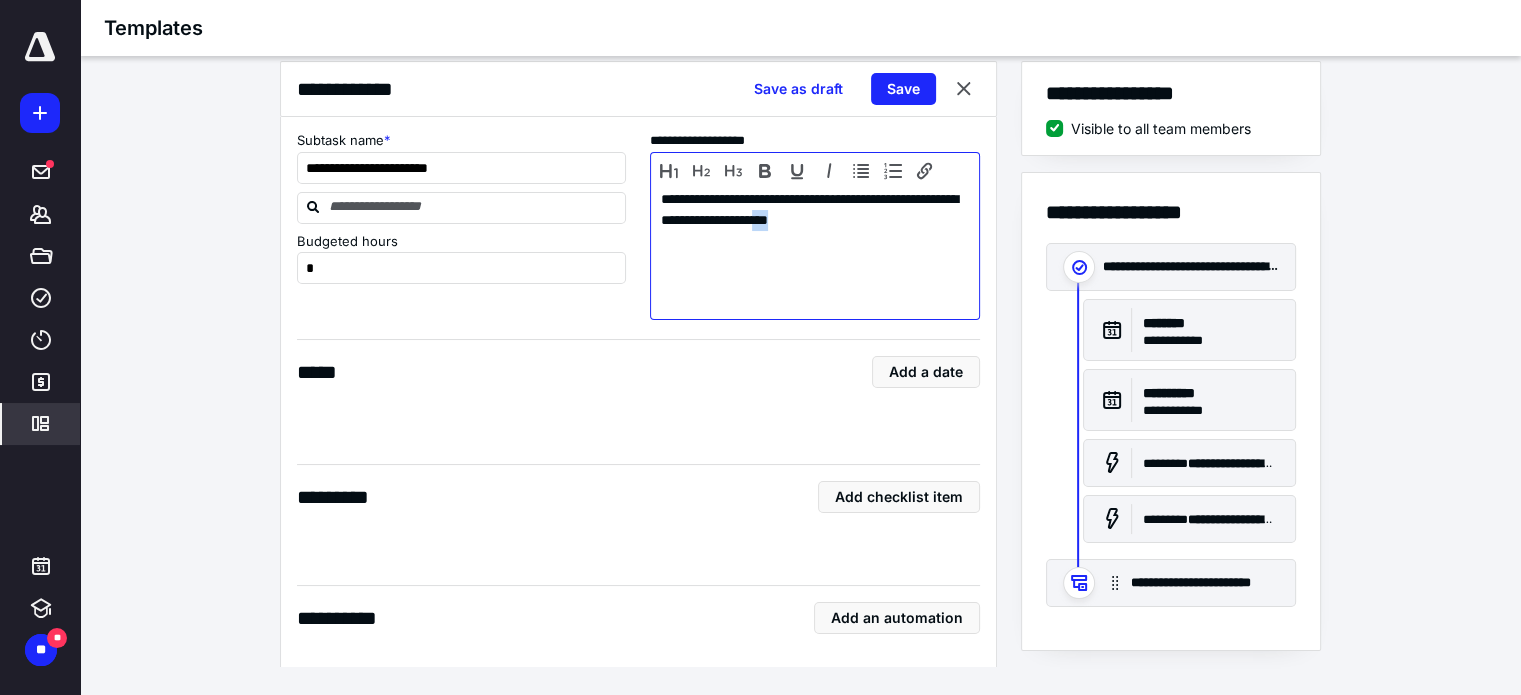 drag, startPoint x: 908, startPoint y: 231, endPoint x: 885, endPoint y: 230, distance: 23.021729 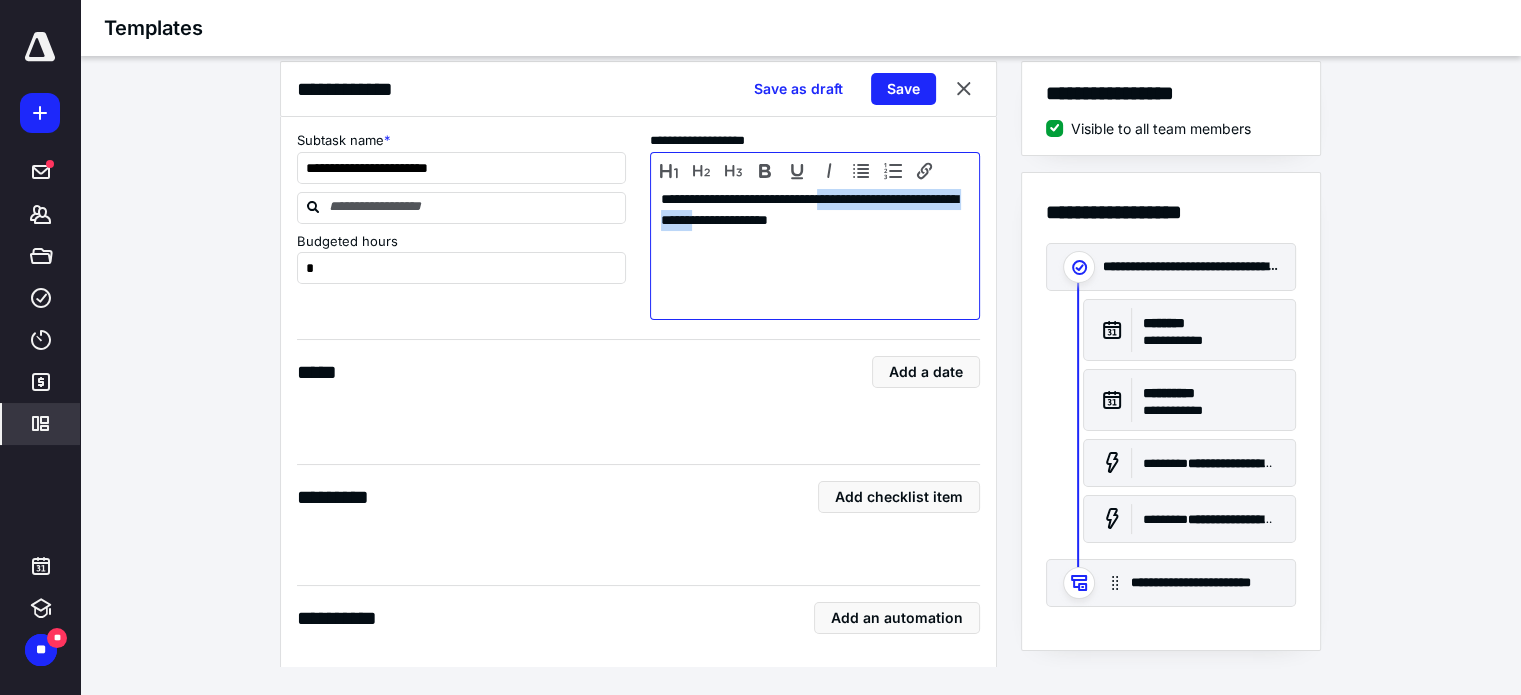 drag, startPoint x: 804, startPoint y: 223, endPoint x: 859, endPoint y: 211, distance: 56.293873 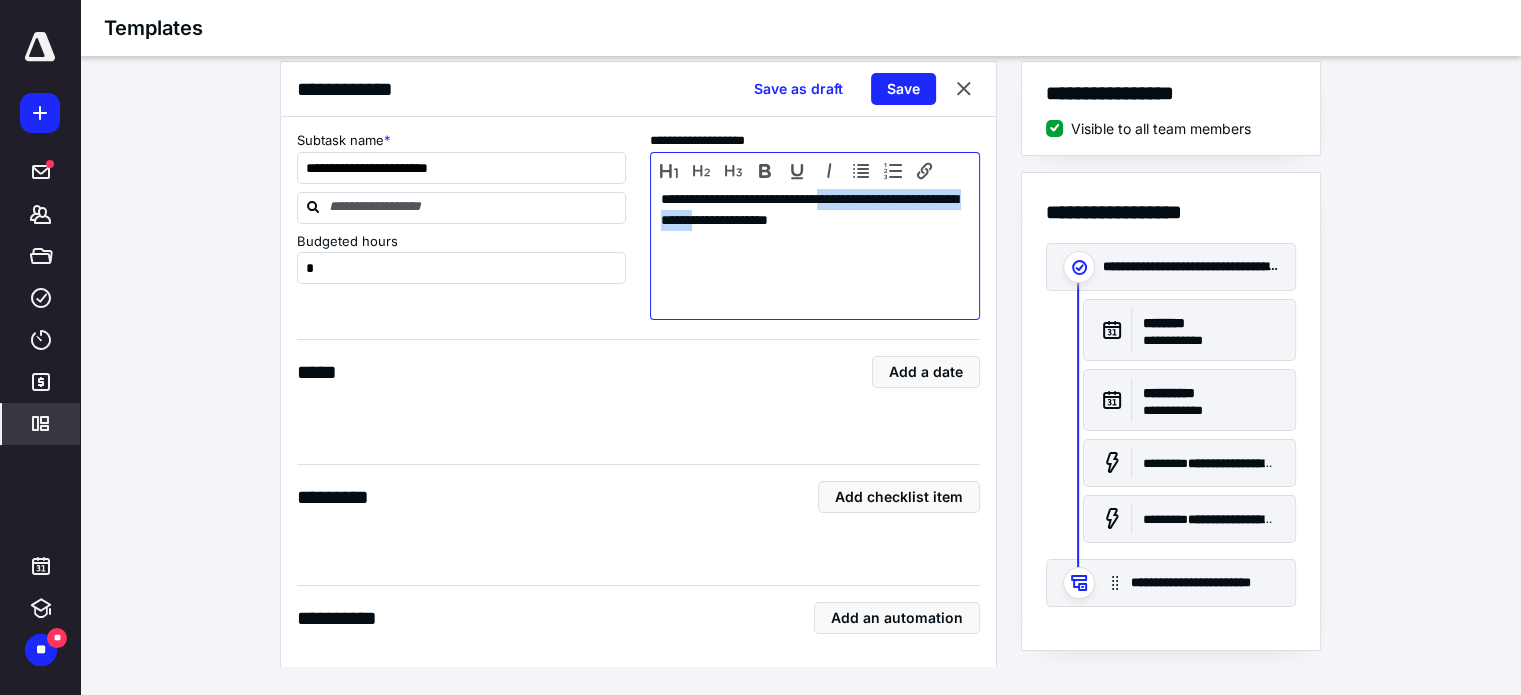click on "**********" at bounding box center (811, 251) 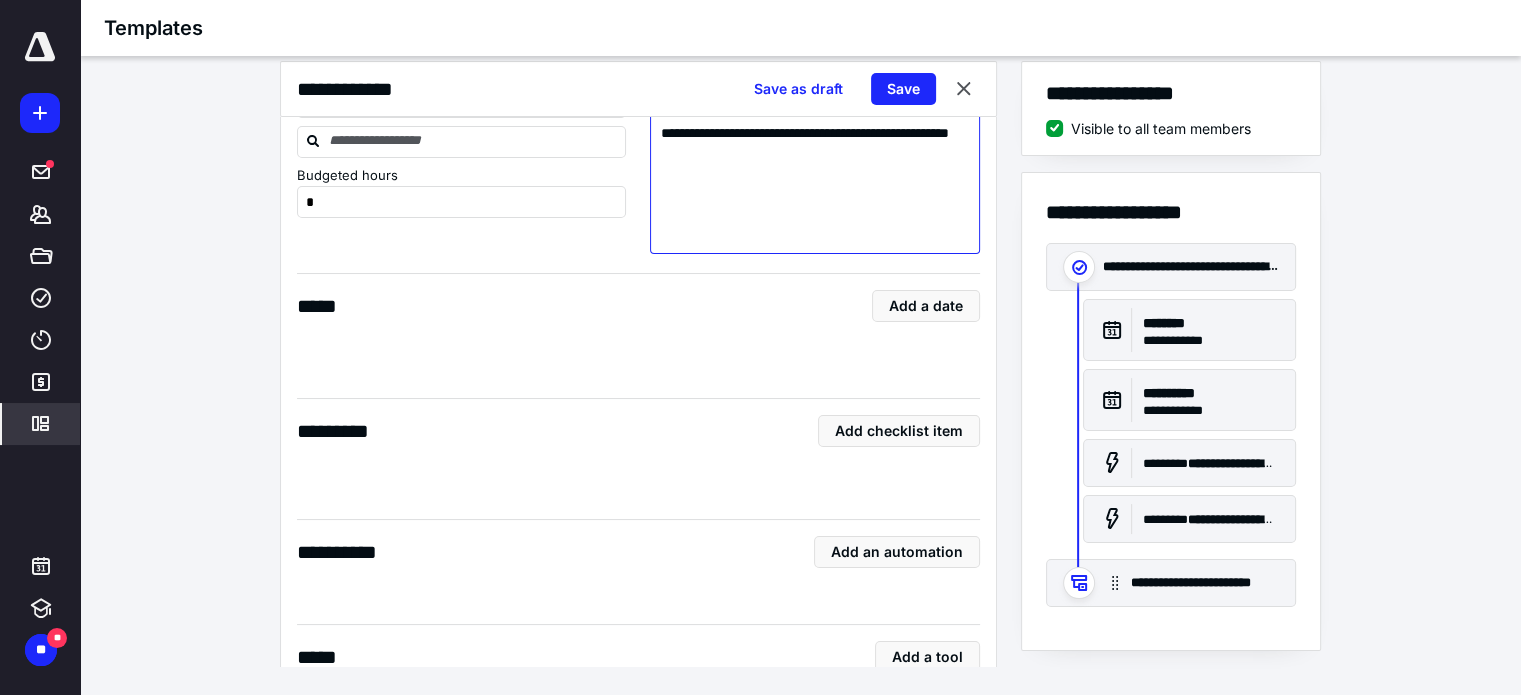 scroll, scrollTop: 1490, scrollLeft: 0, axis: vertical 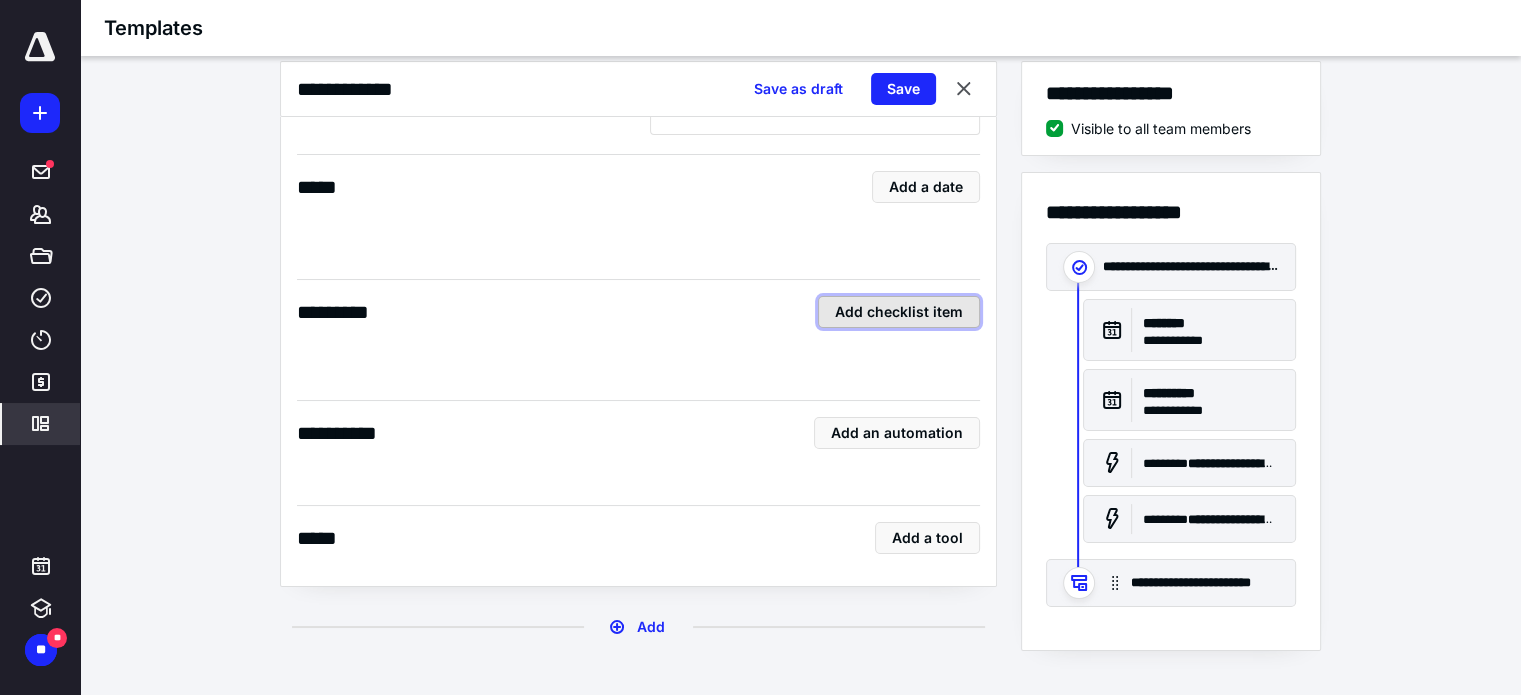 click on "Add checklist item" at bounding box center (899, 312) 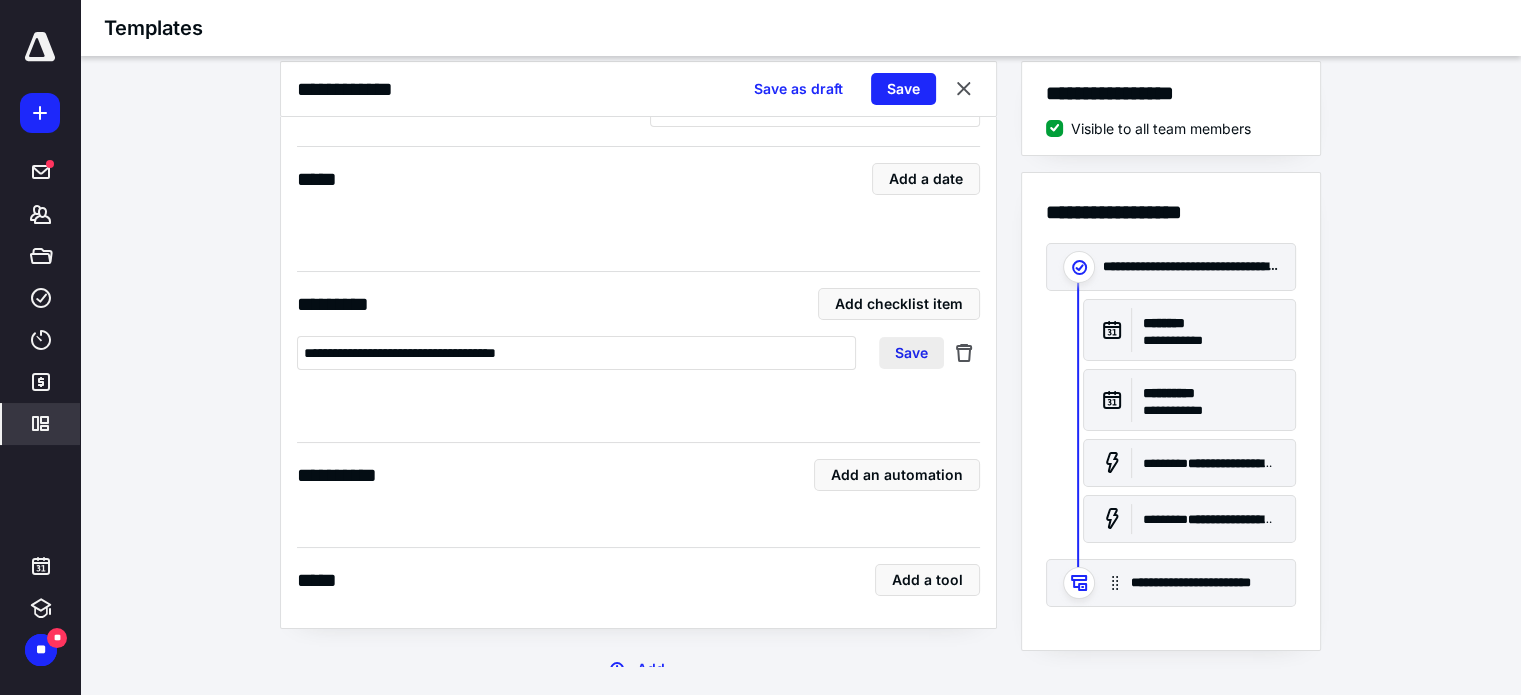 type on "**********" 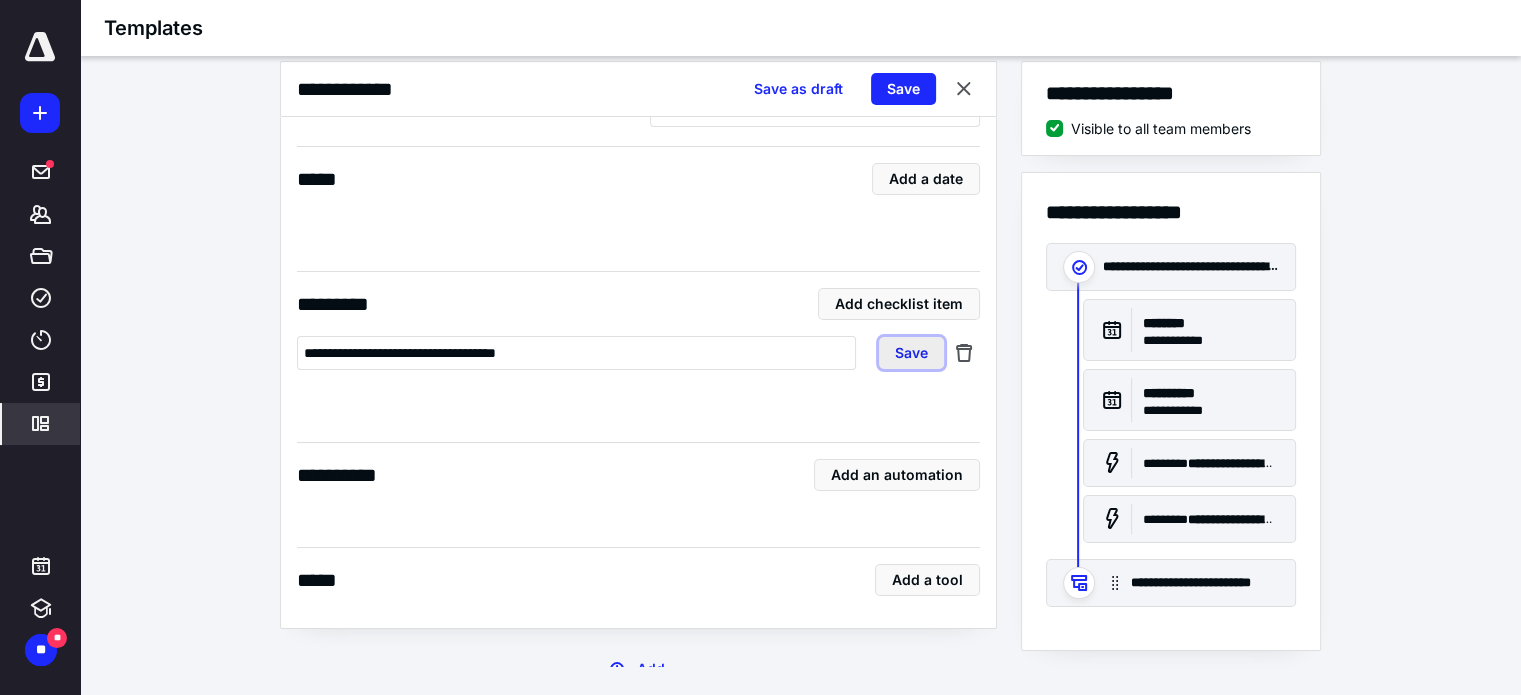 click on "Save" at bounding box center [911, 353] 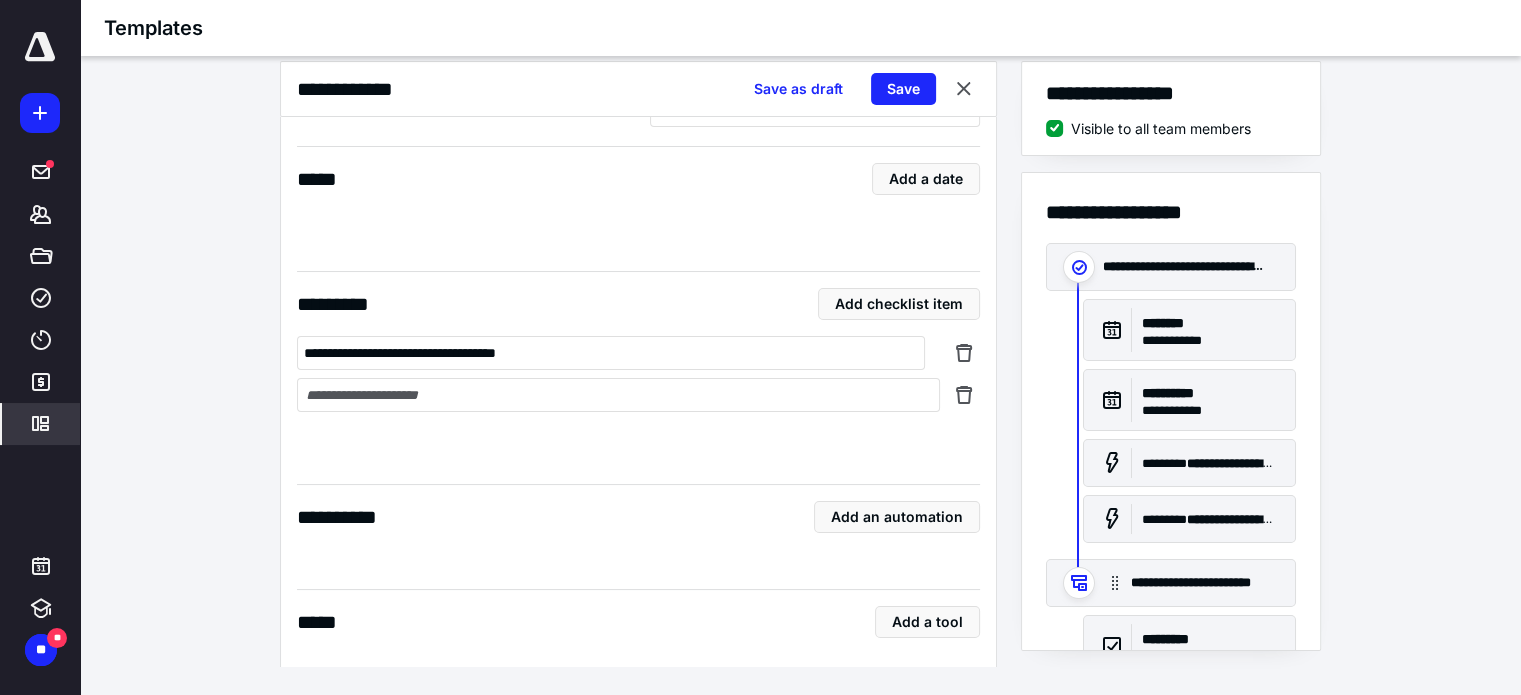 click at bounding box center (618, 395) 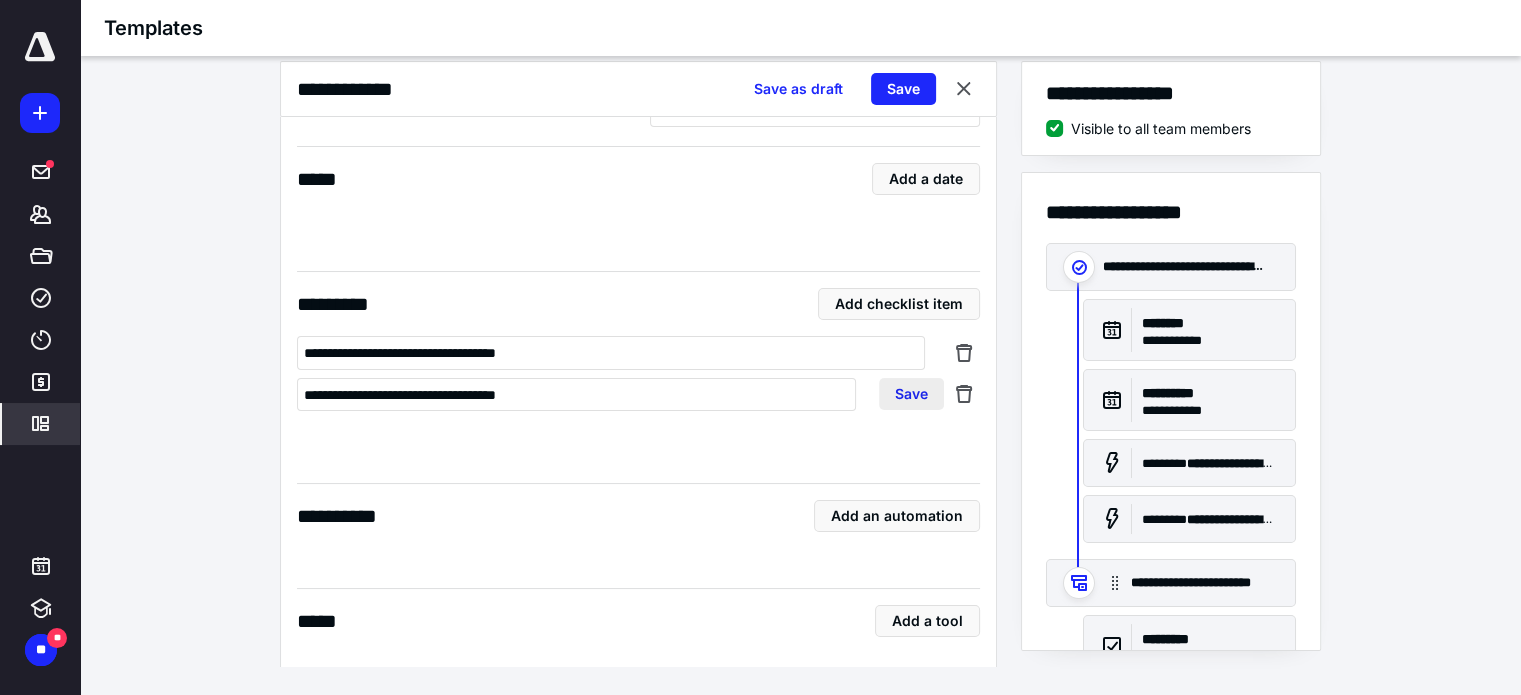 type on "**********" 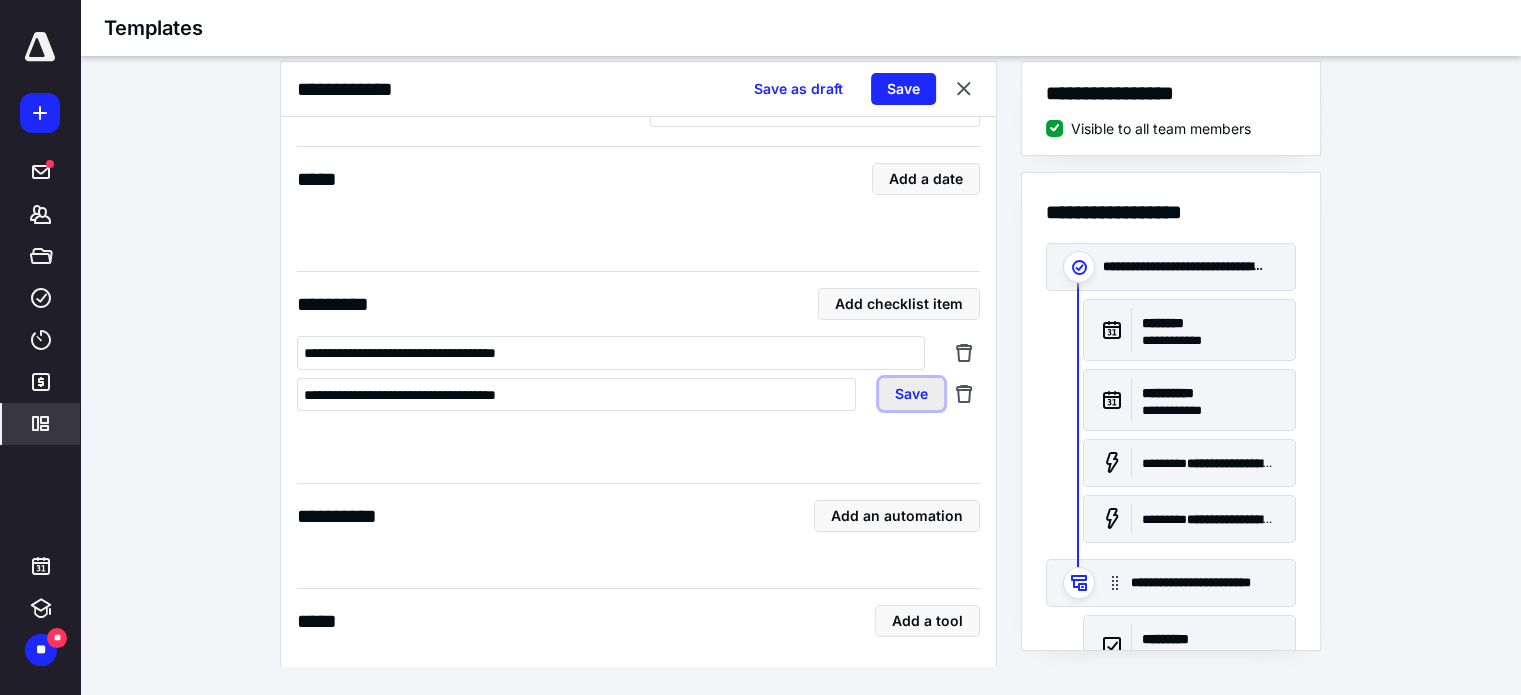 click on "Save" at bounding box center (911, 394) 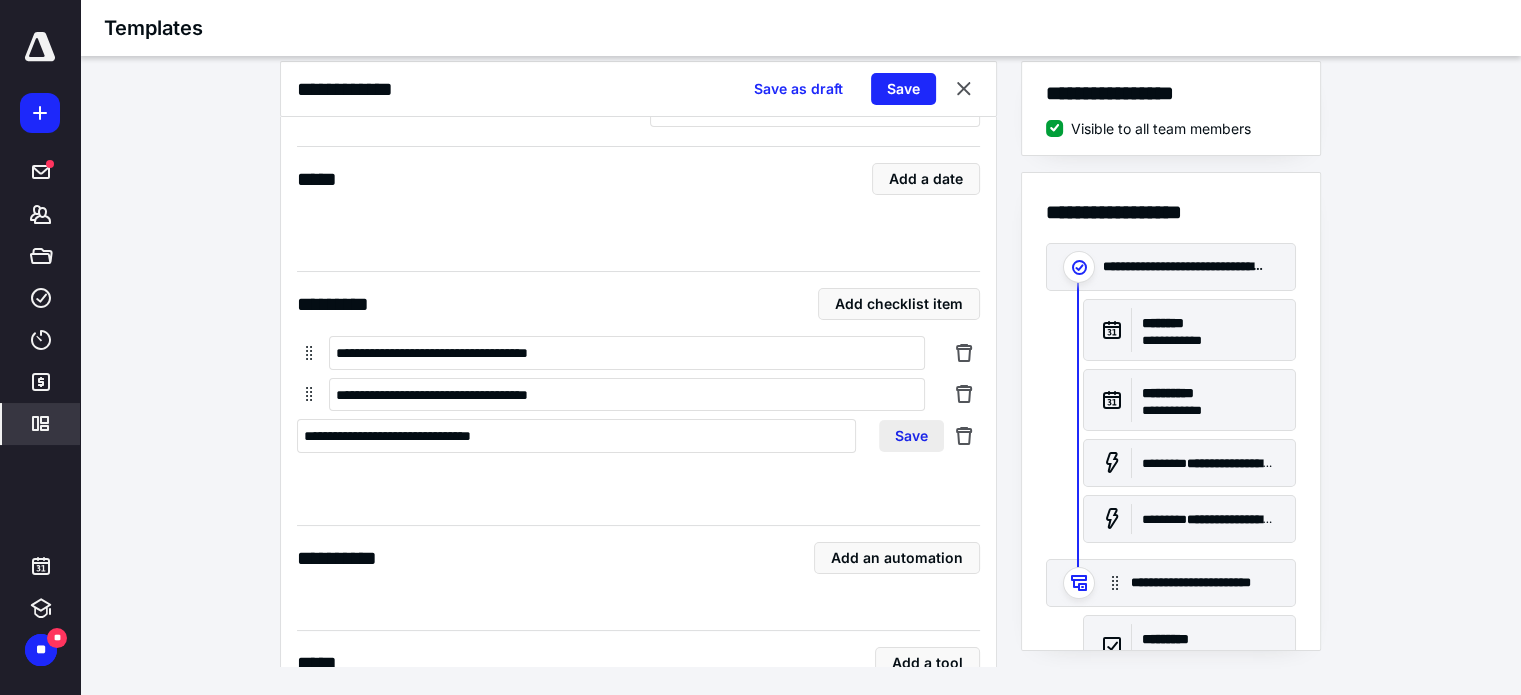 type on "**********" 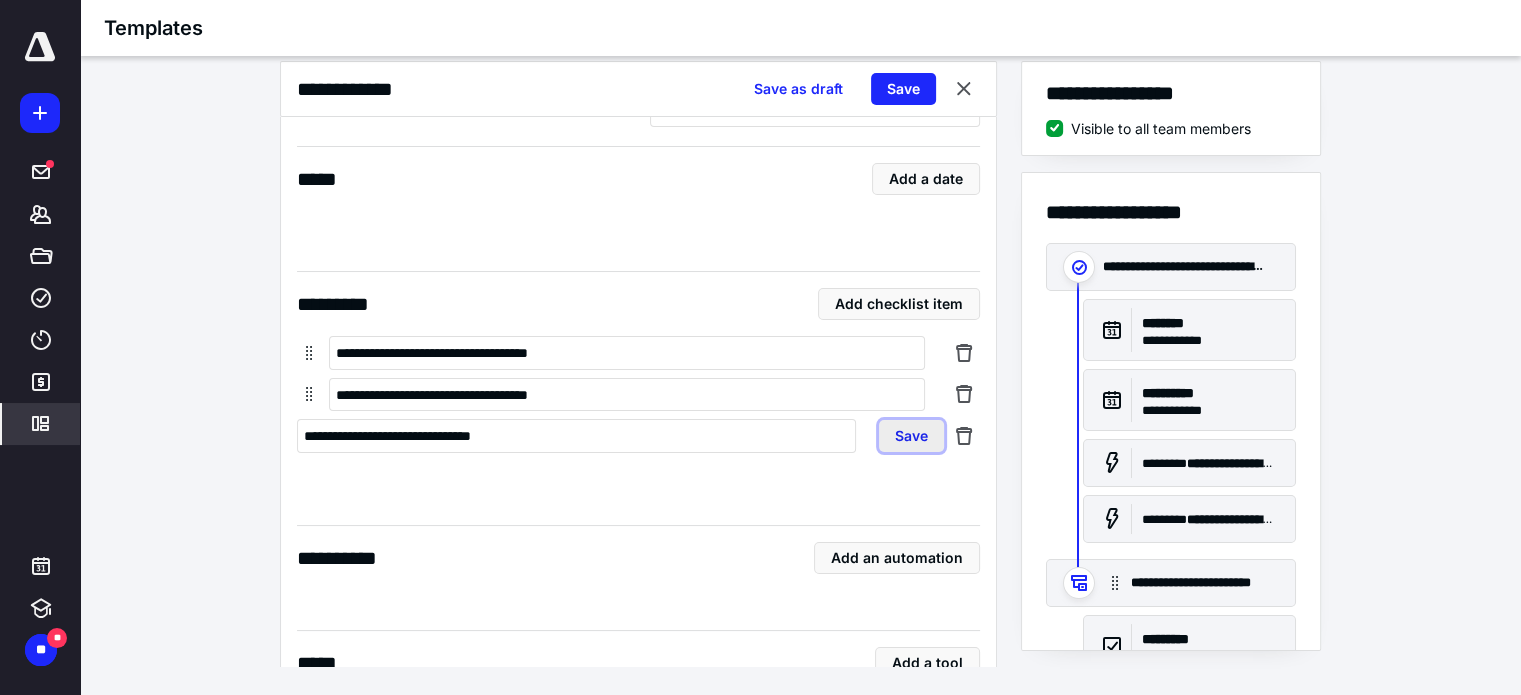 click on "Save" at bounding box center [911, 436] 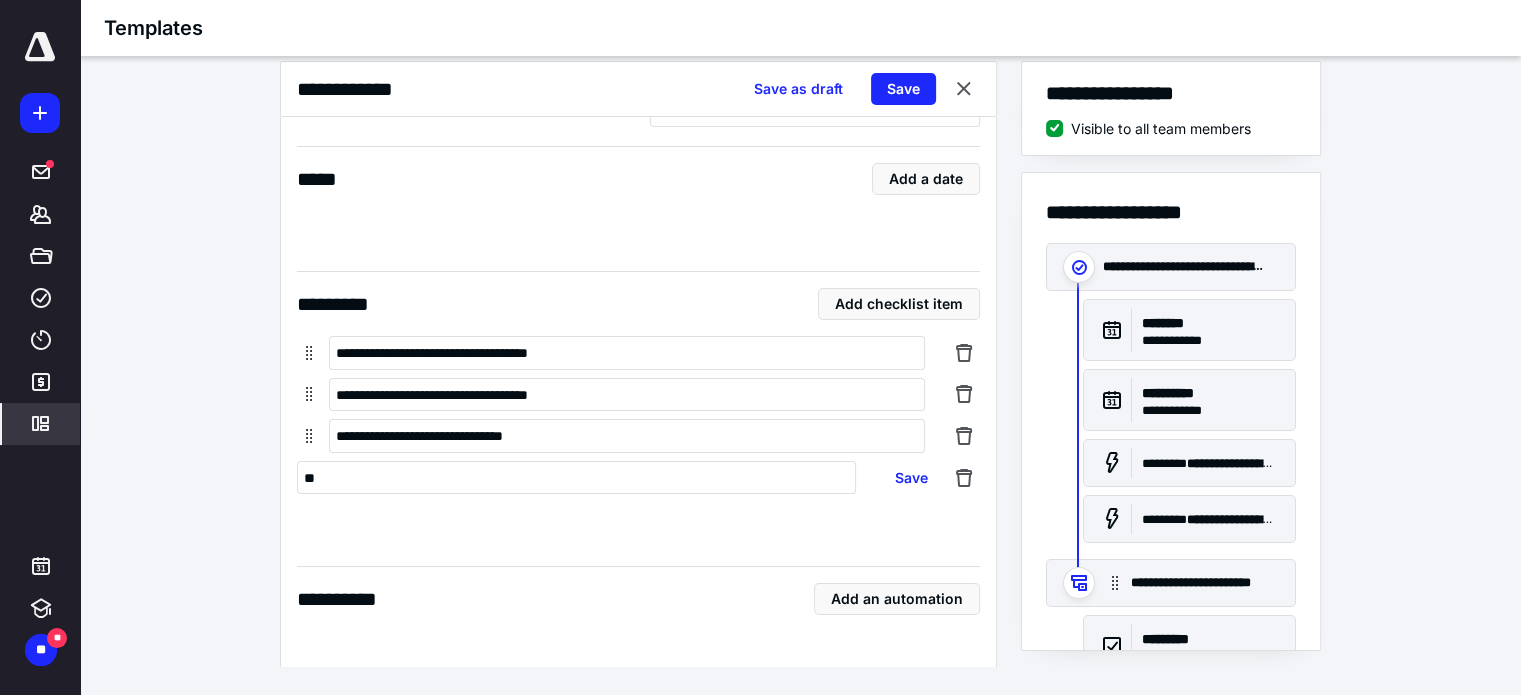 type on "*" 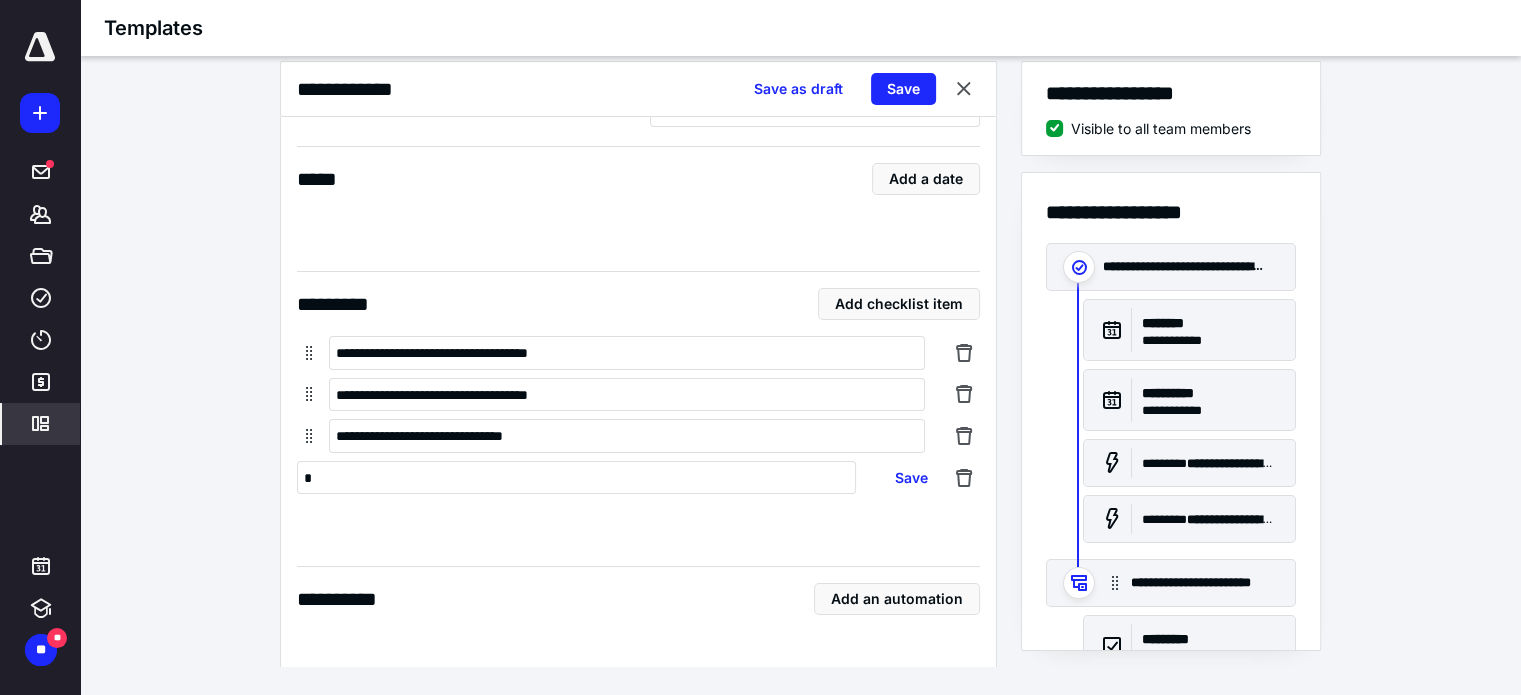 type 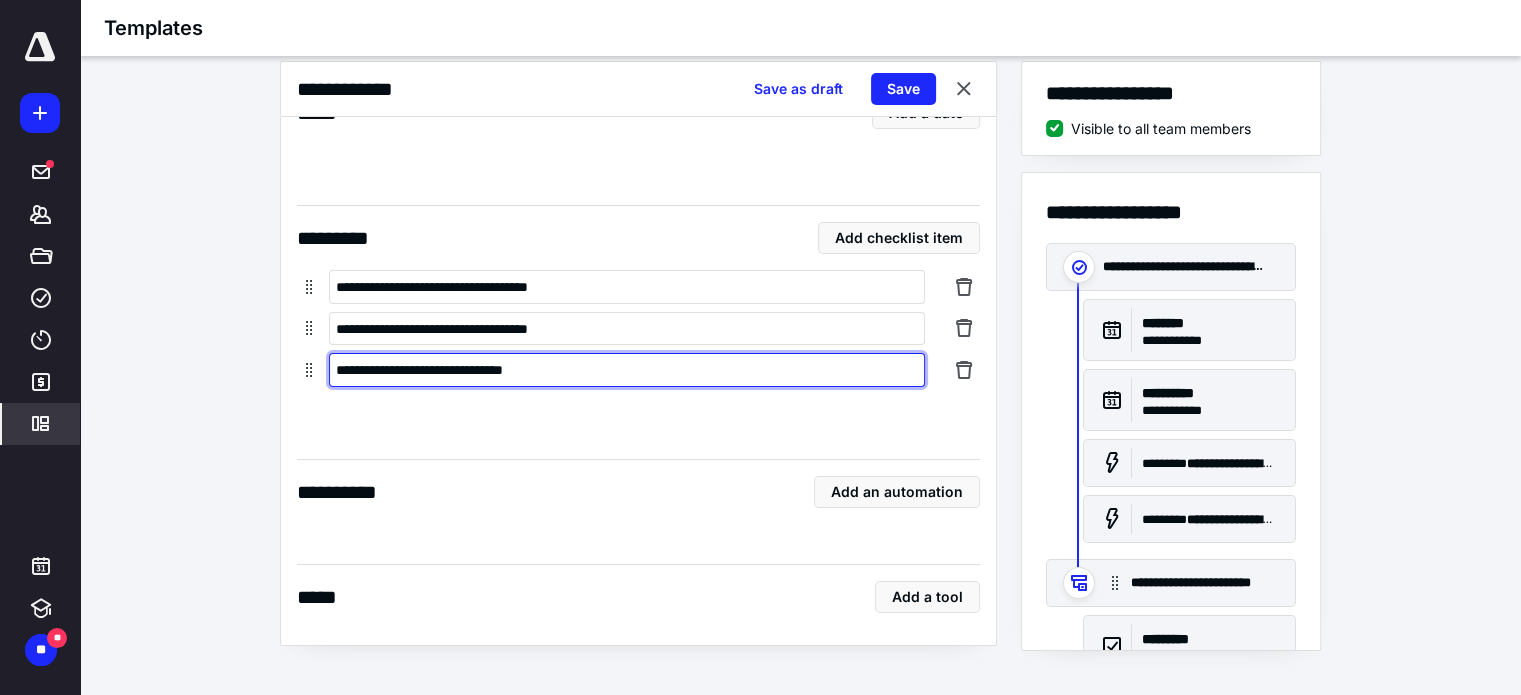 scroll, scrollTop: 1590, scrollLeft: 0, axis: vertical 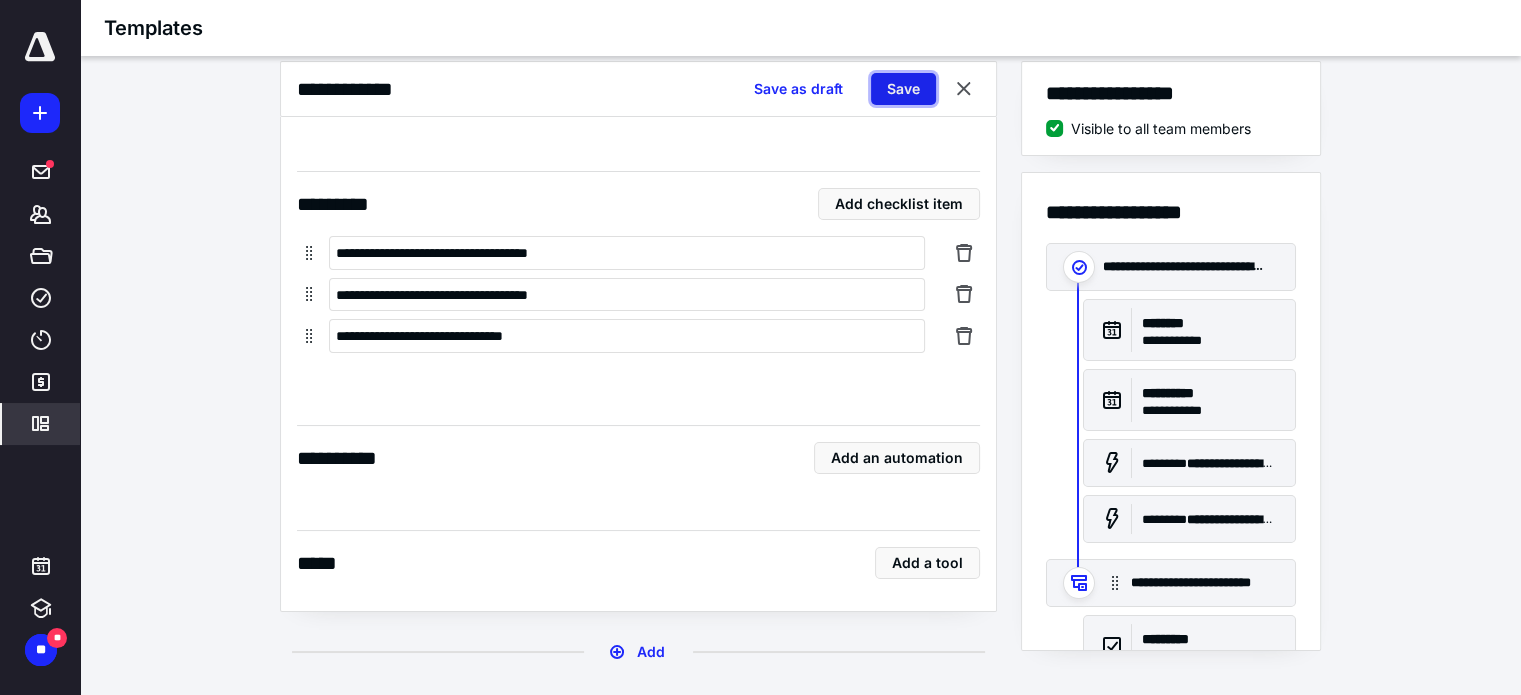 click on "Save" at bounding box center (903, 89) 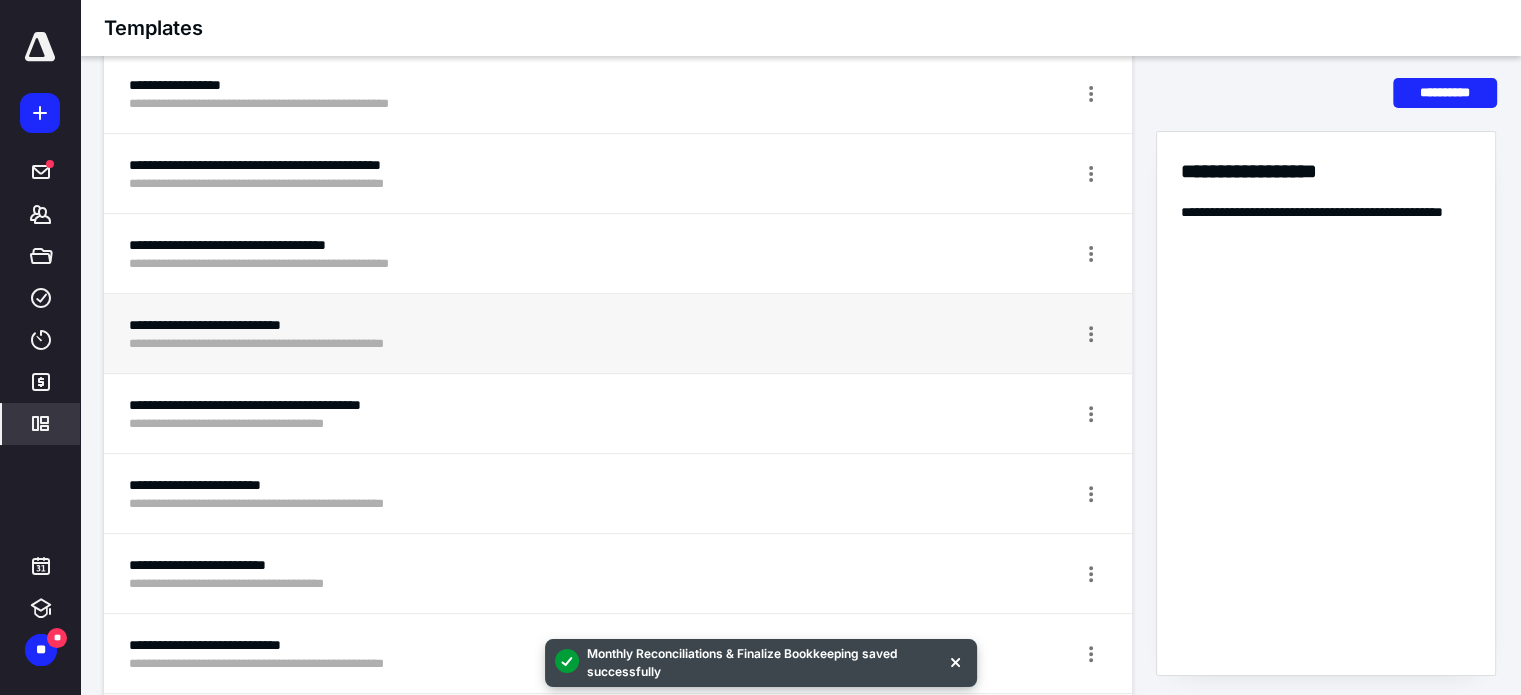 scroll, scrollTop: 700, scrollLeft: 0, axis: vertical 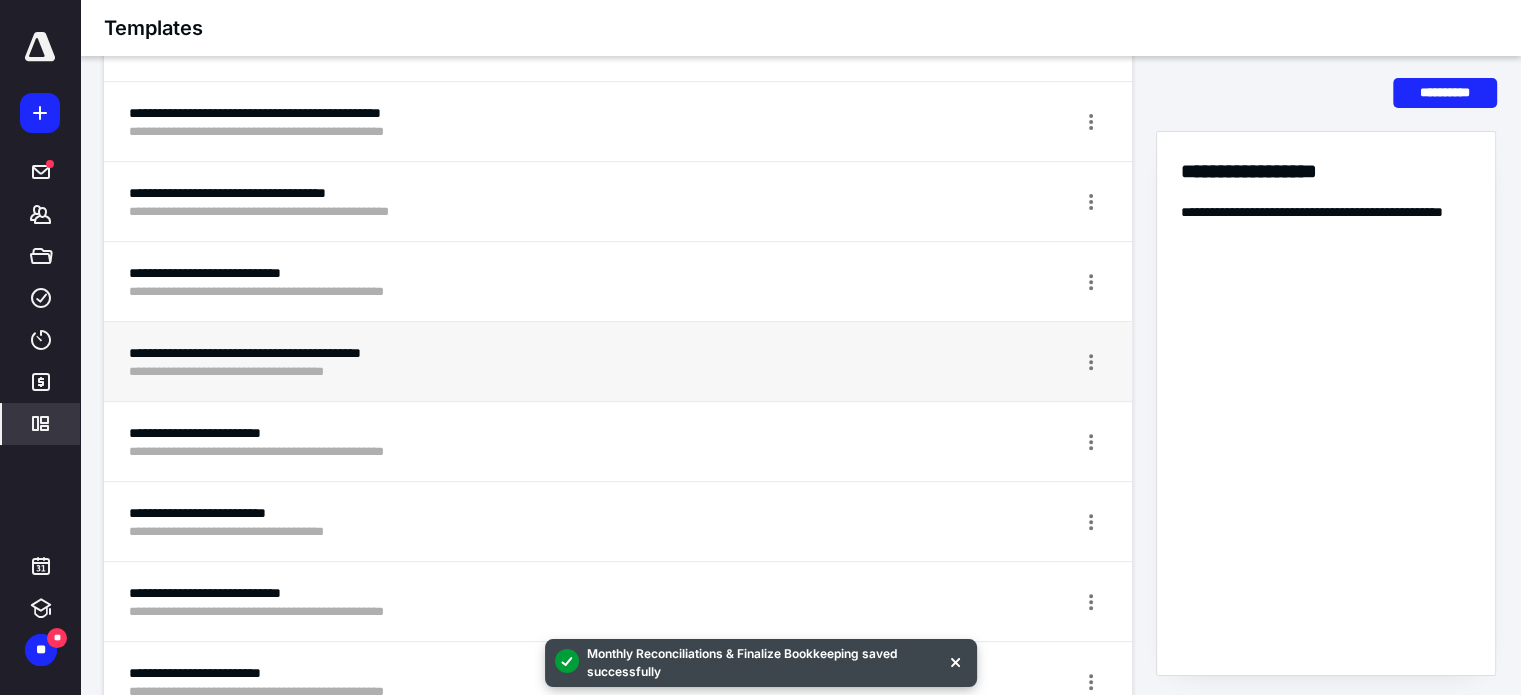 click on "**********" at bounding box center (543, 353) 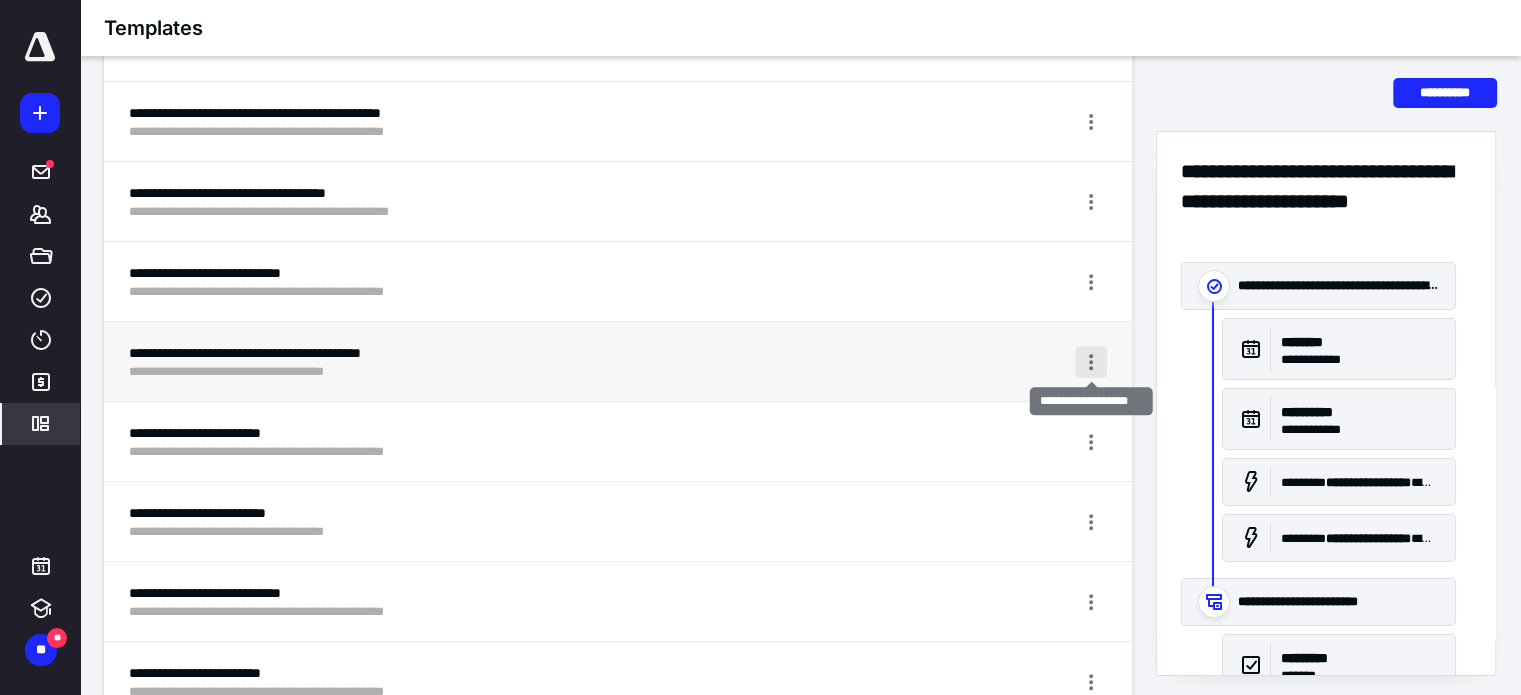 click at bounding box center (1091, 362) 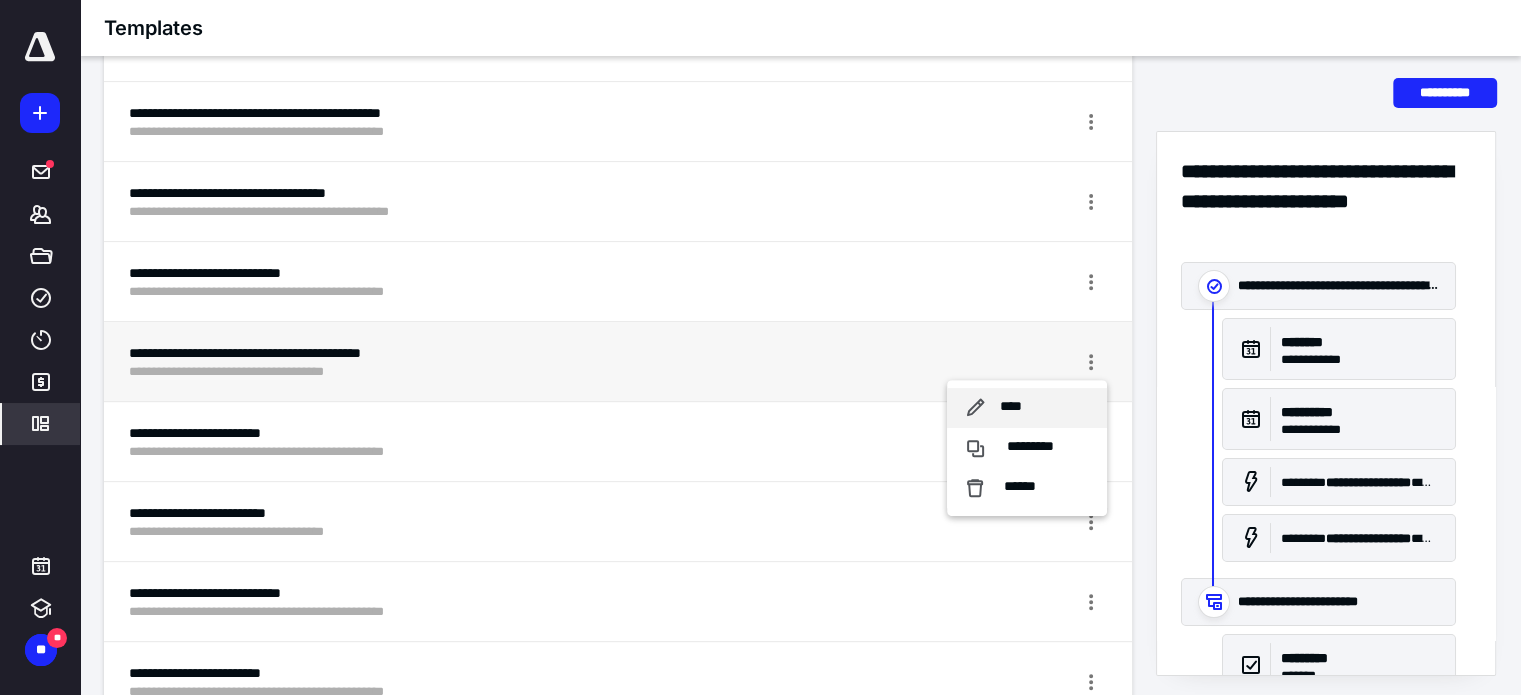 click on "****" at bounding box center (1011, 407) 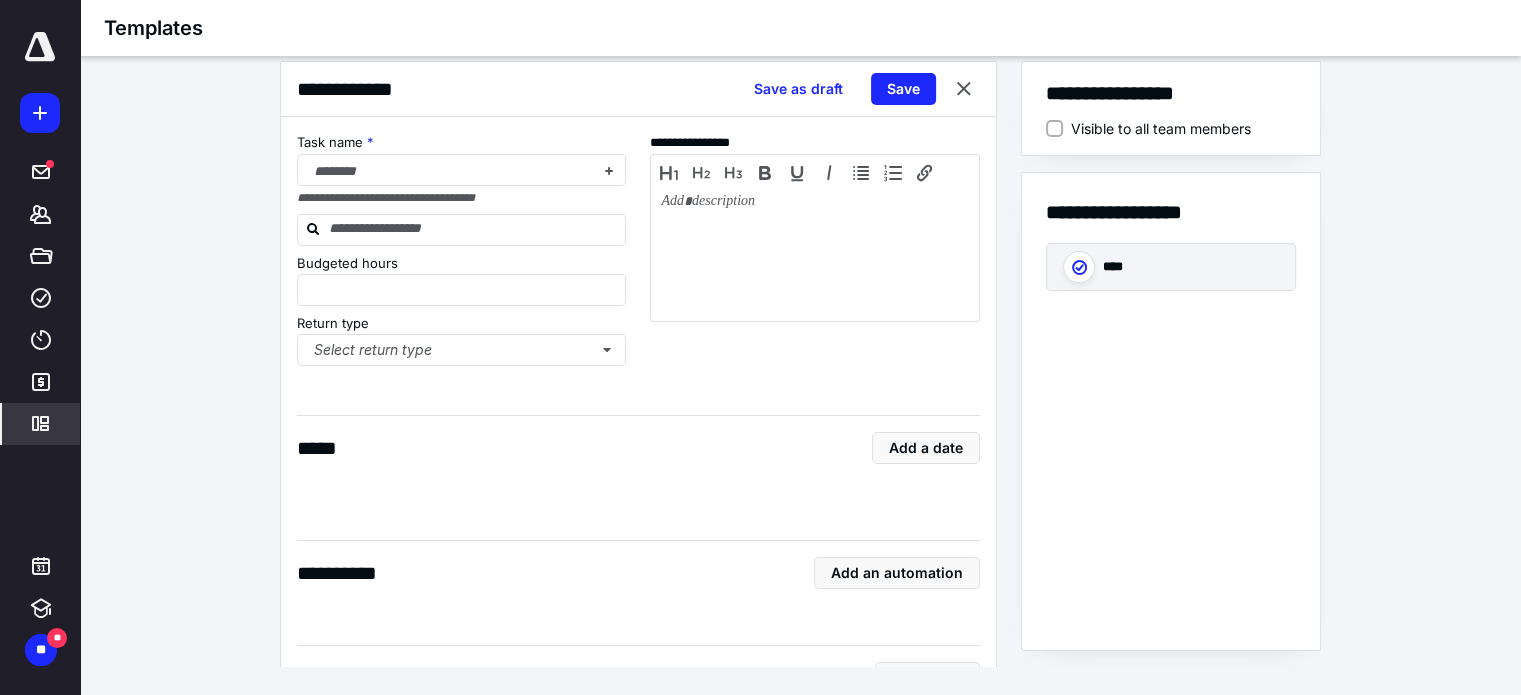 type on "*" 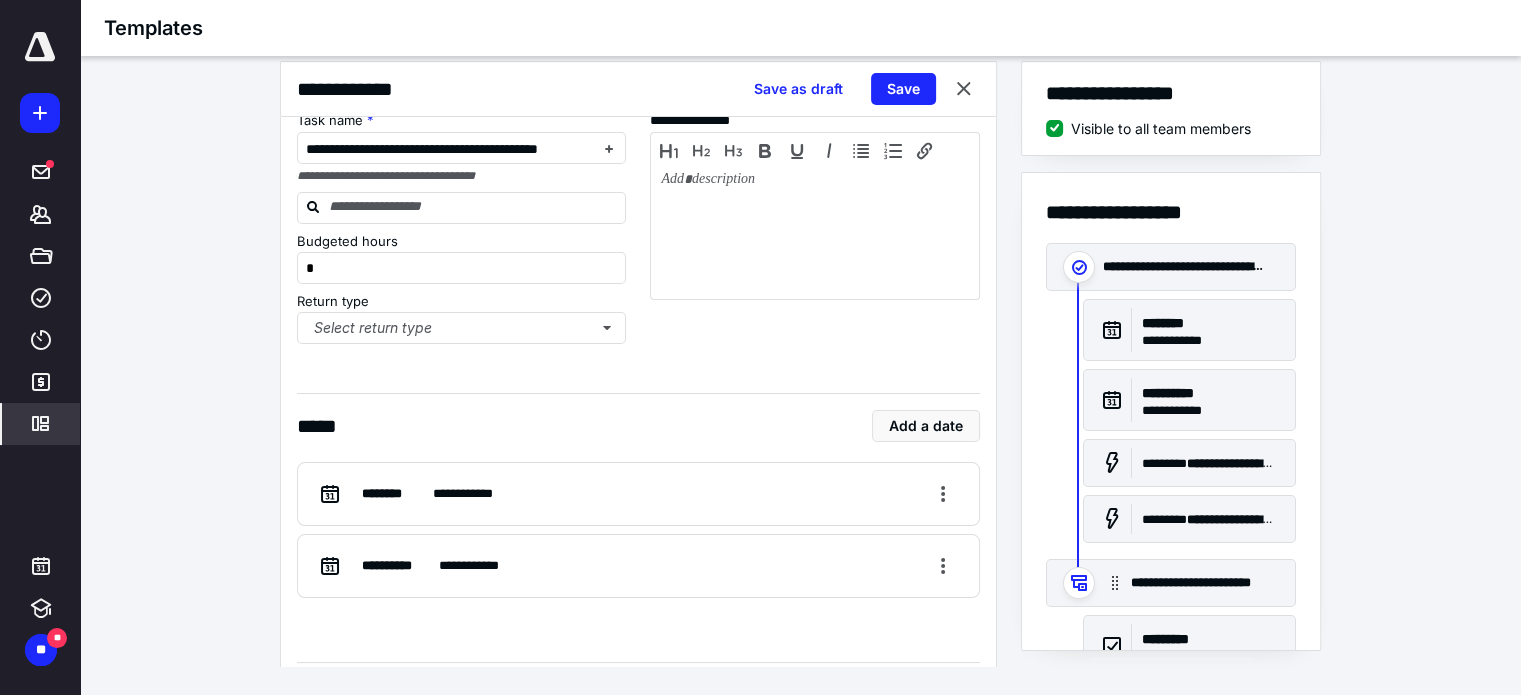 scroll, scrollTop: 0, scrollLeft: 0, axis: both 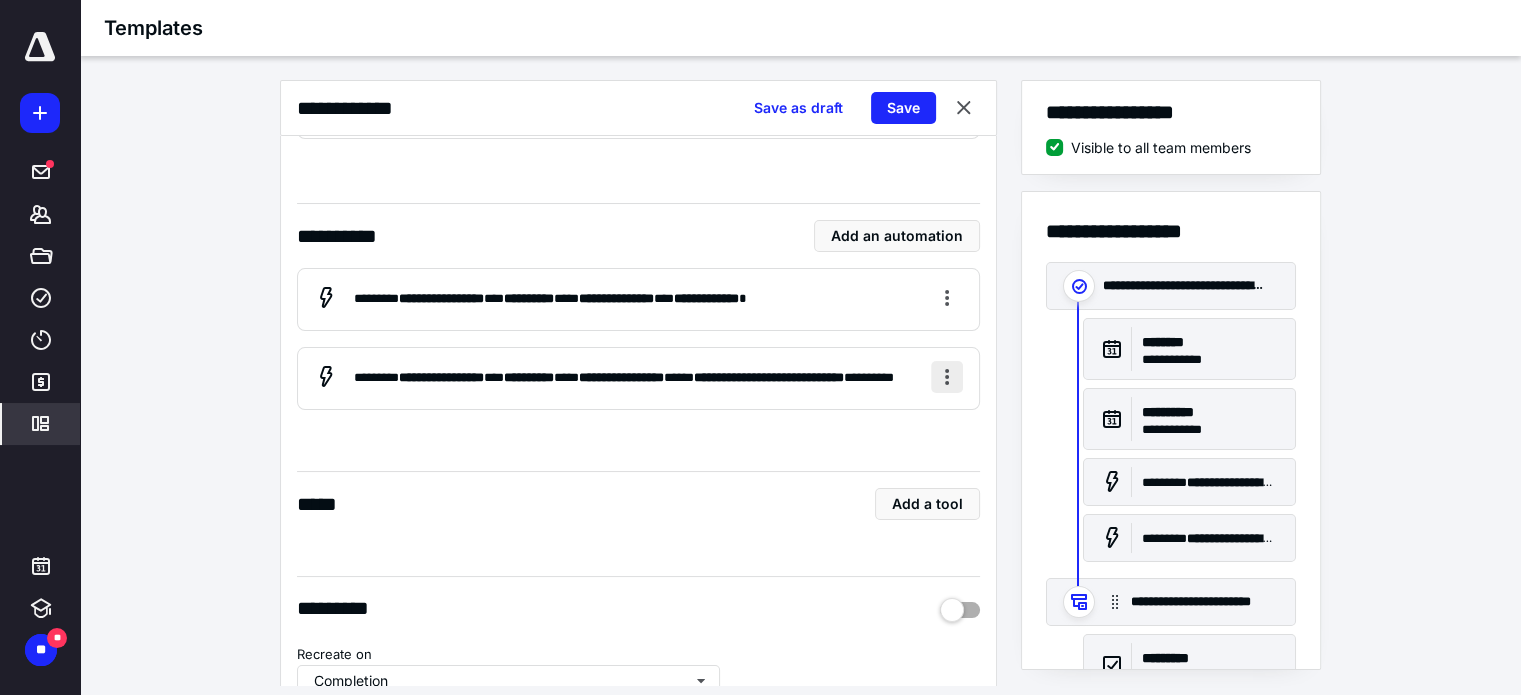 click at bounding box center (947, 377) 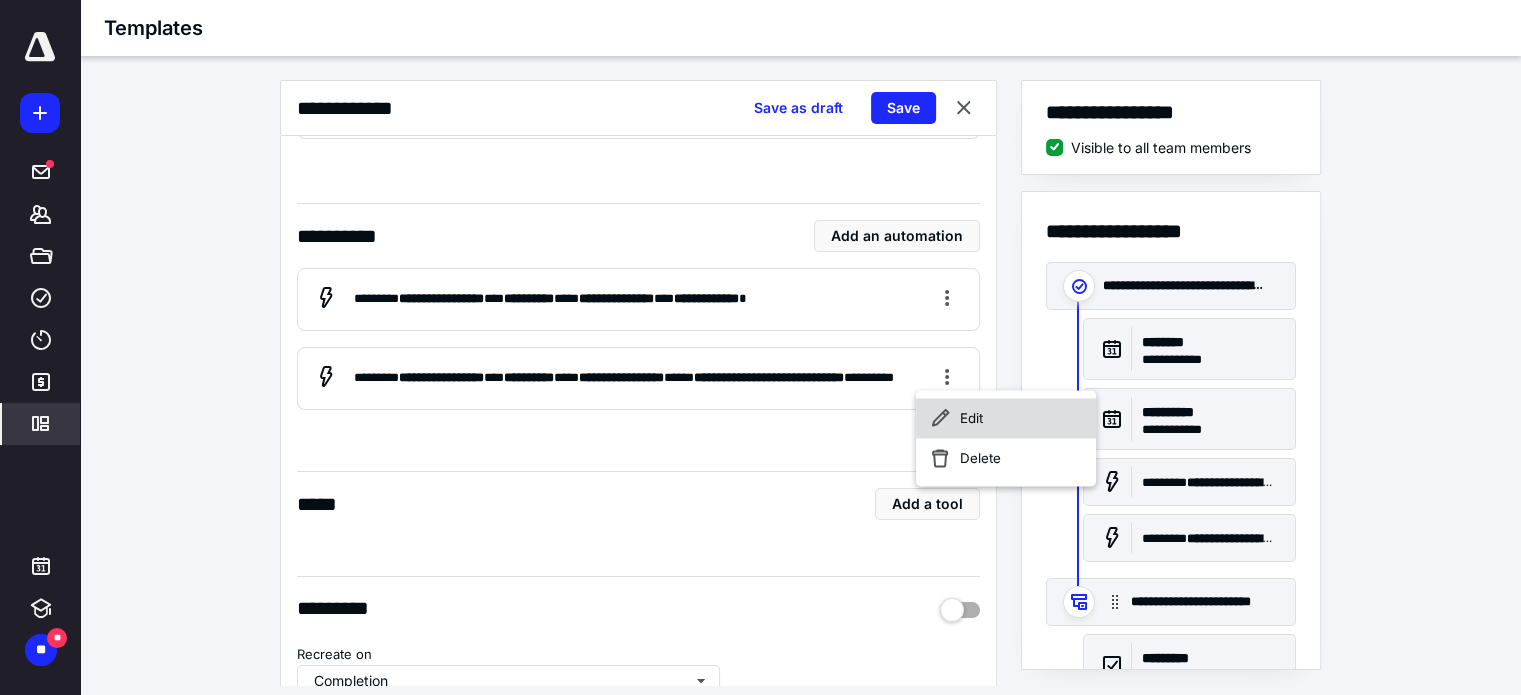 click on "Edit" at bounding box center [1006, 418] 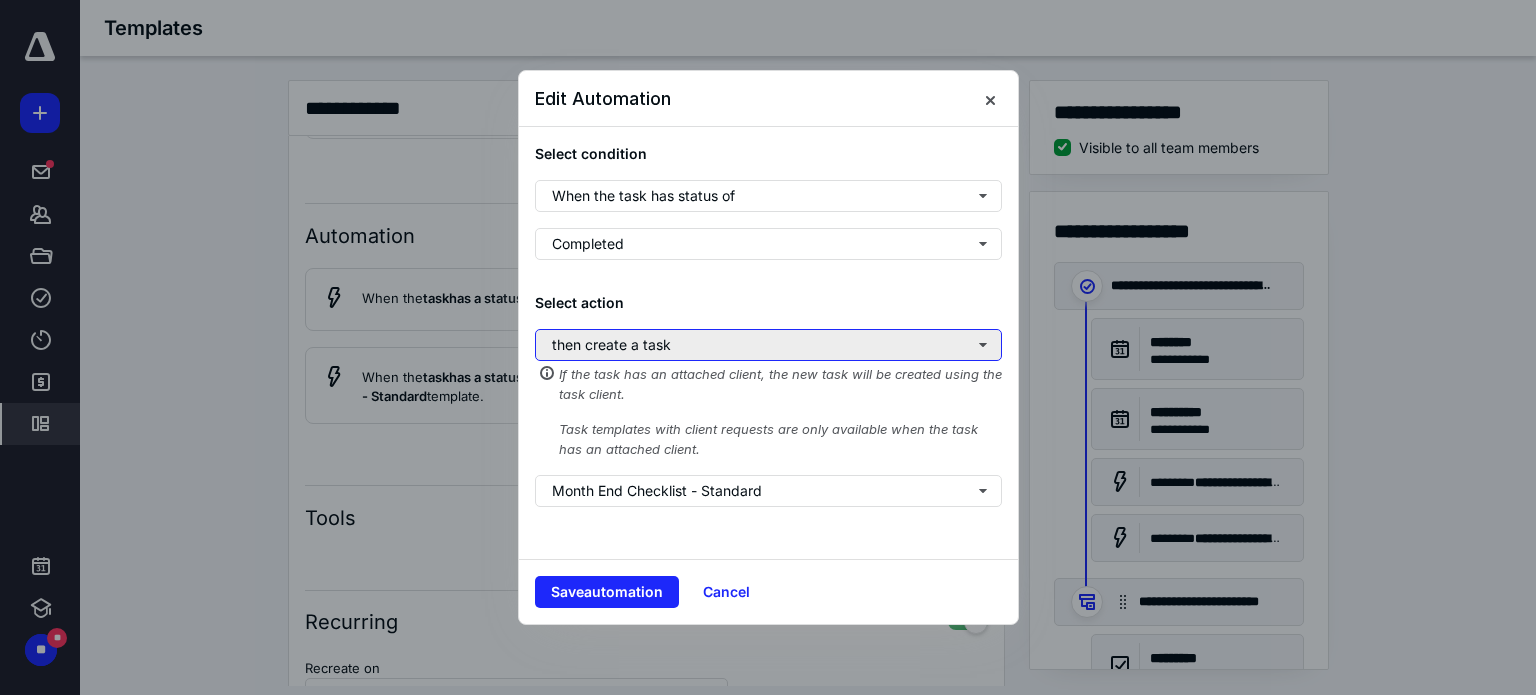 click on "then create a task" at bounding box center [768, 345] 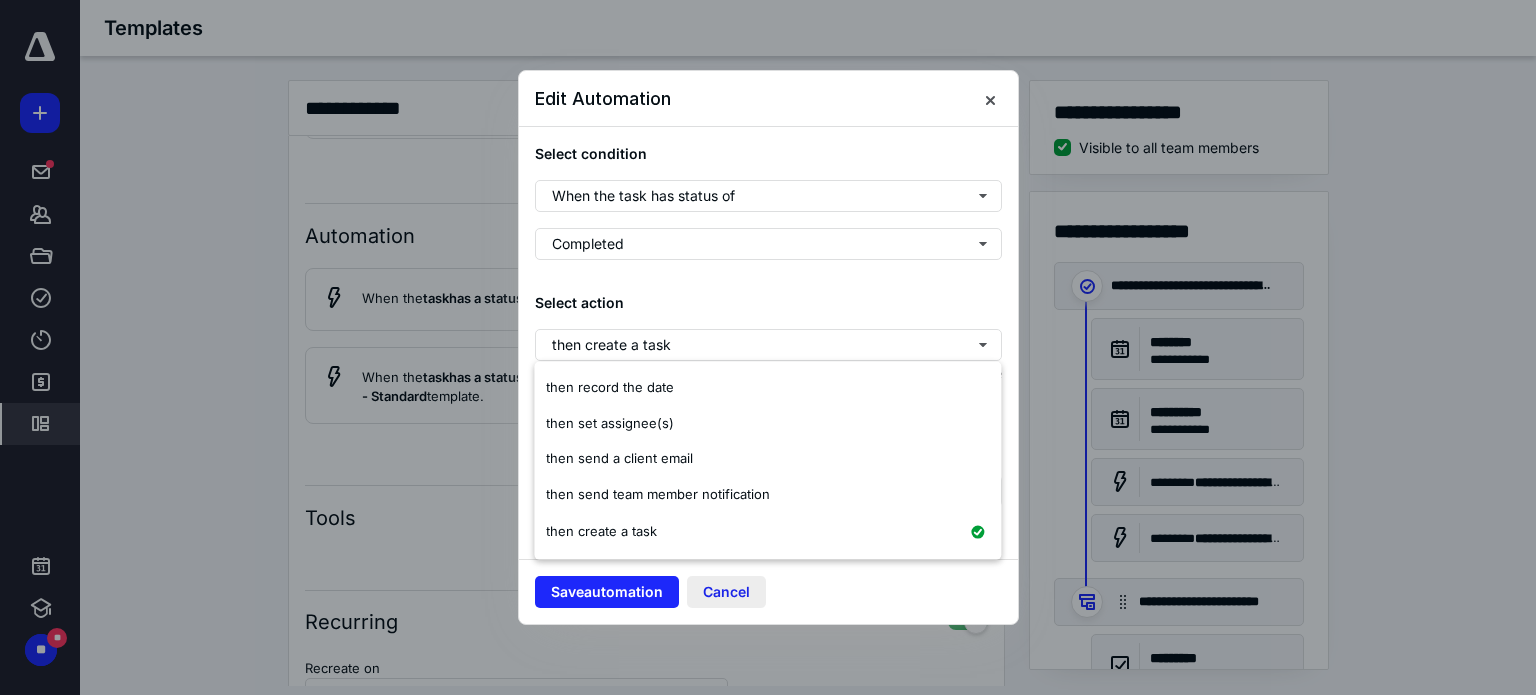 click on "Cancel" at bounding box center (726, 592) 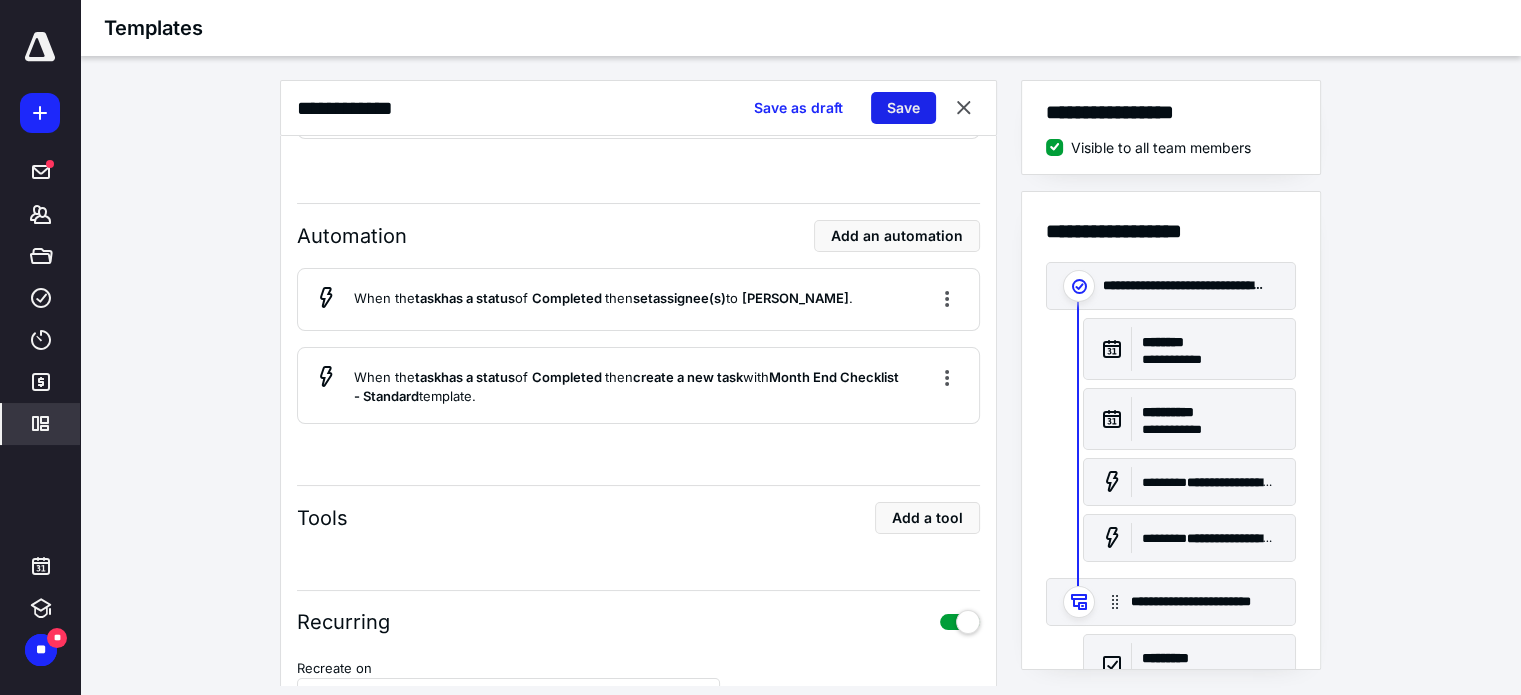 click on "Save" at bounding box center (903, 108) 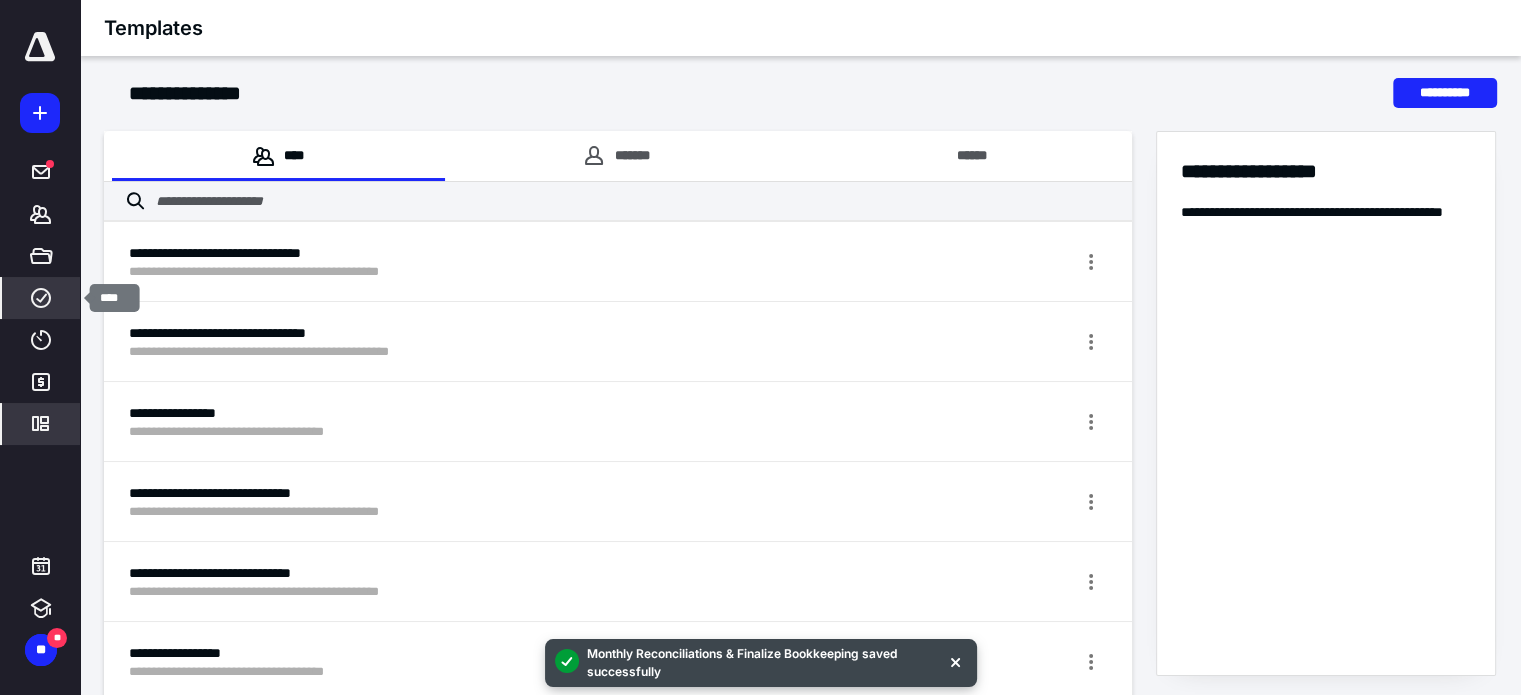 click 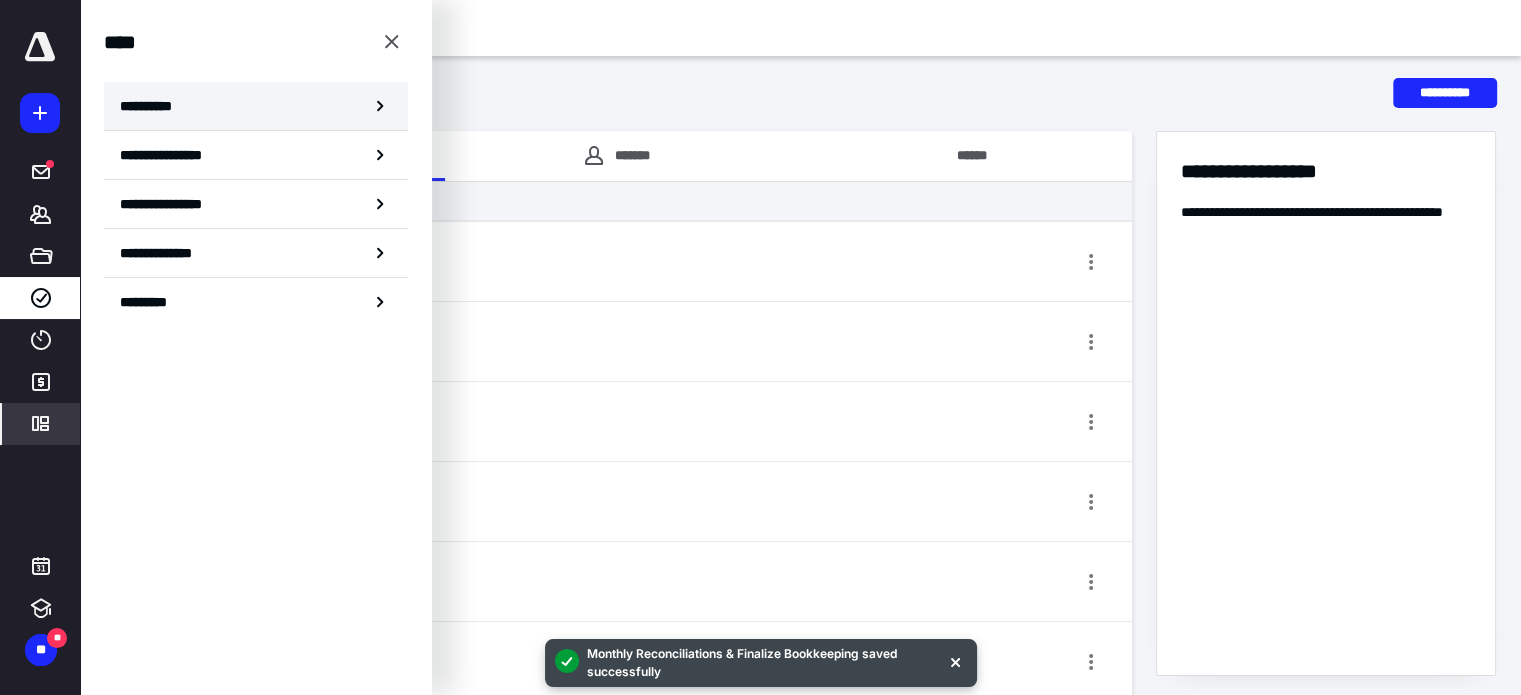 click on "**********" at bounding box center (153, 106) 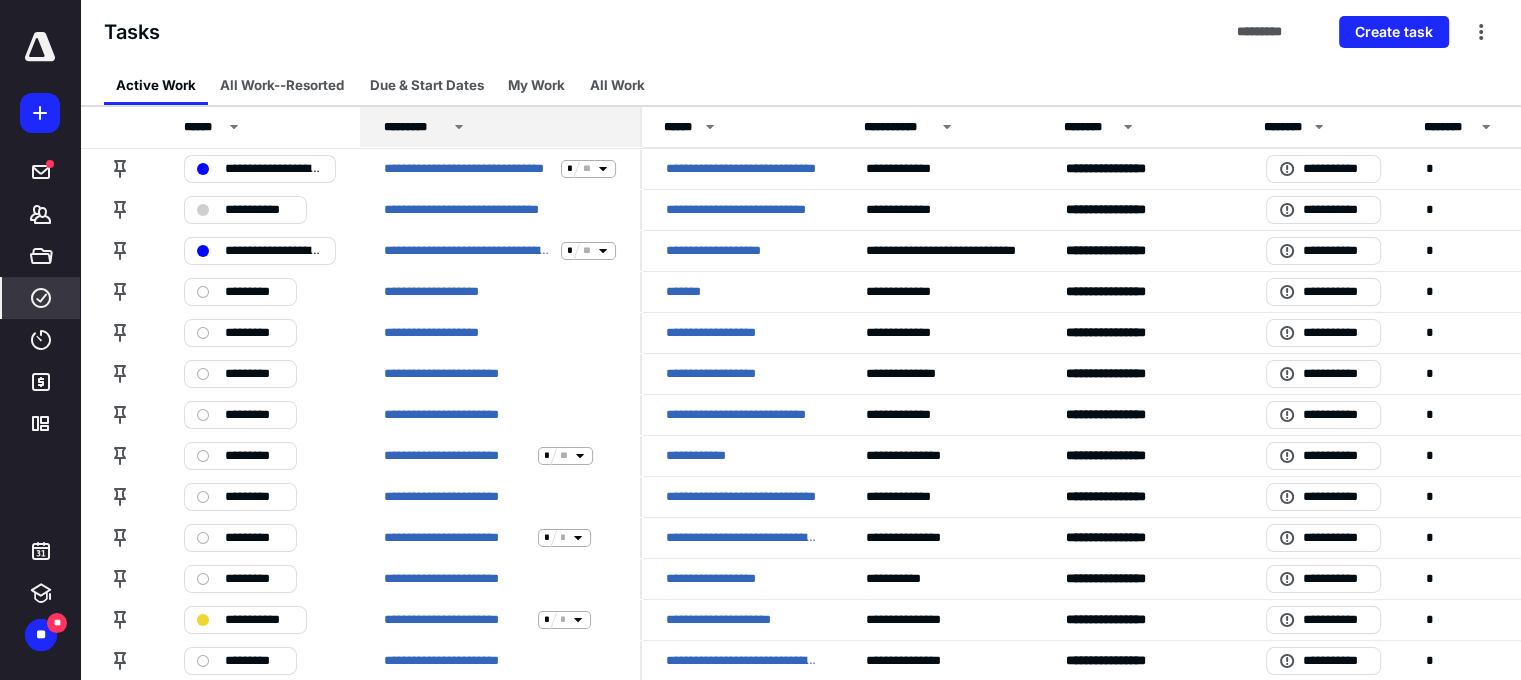 click 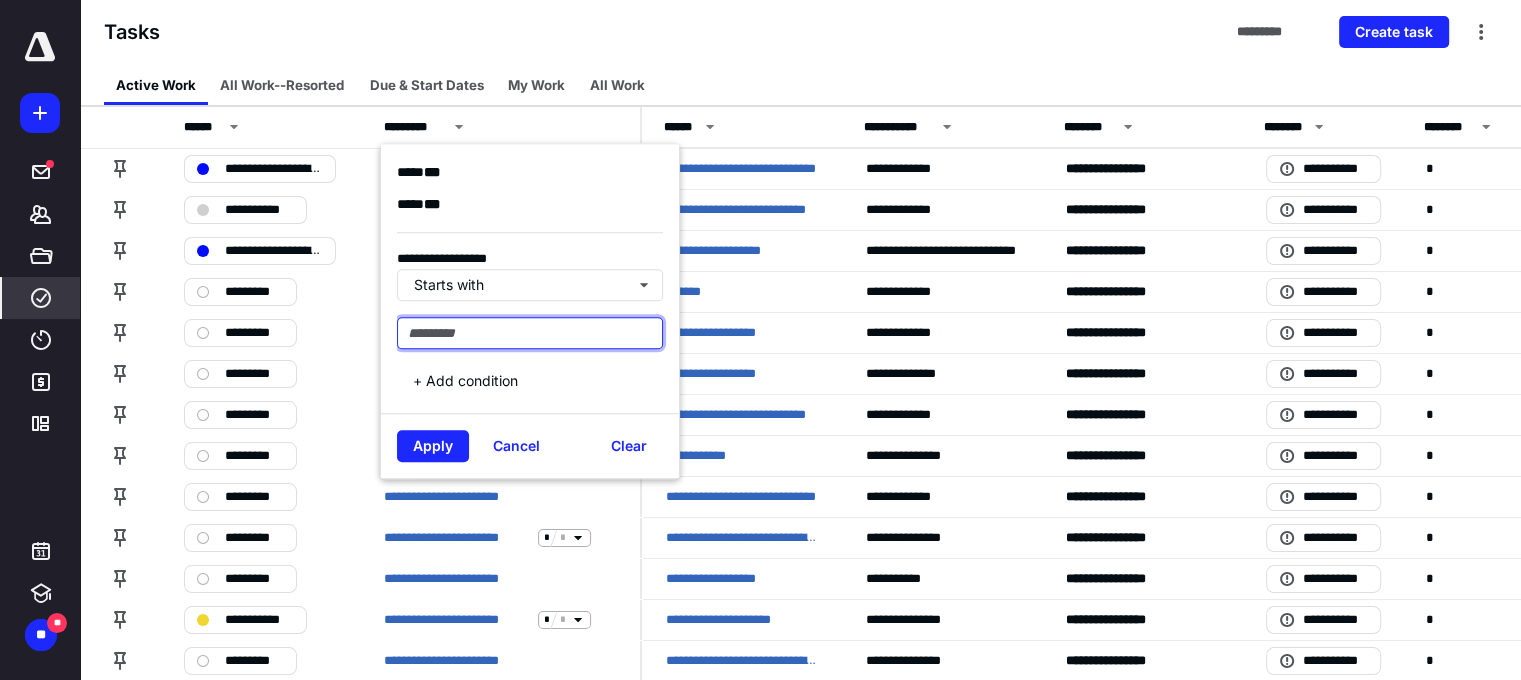 click at bounding box center (530, 333) 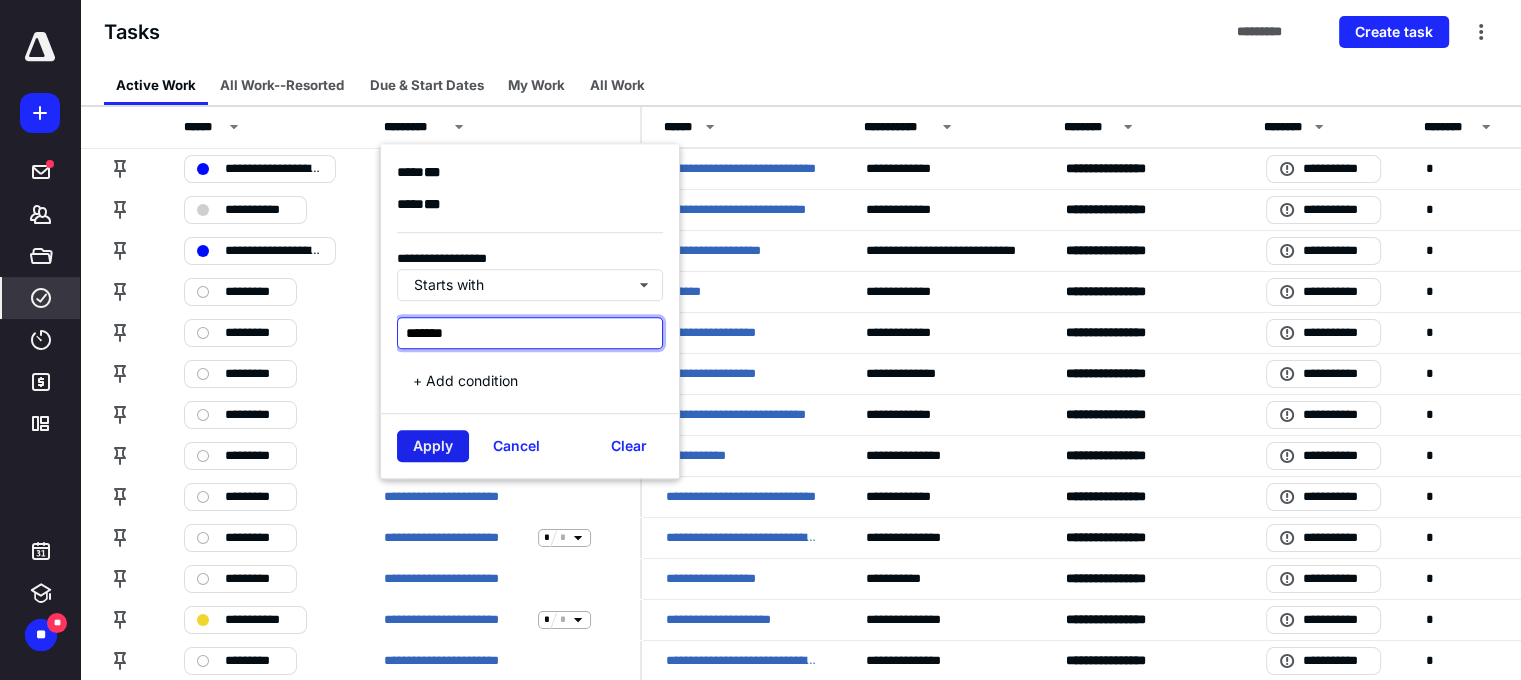 type on "*******" 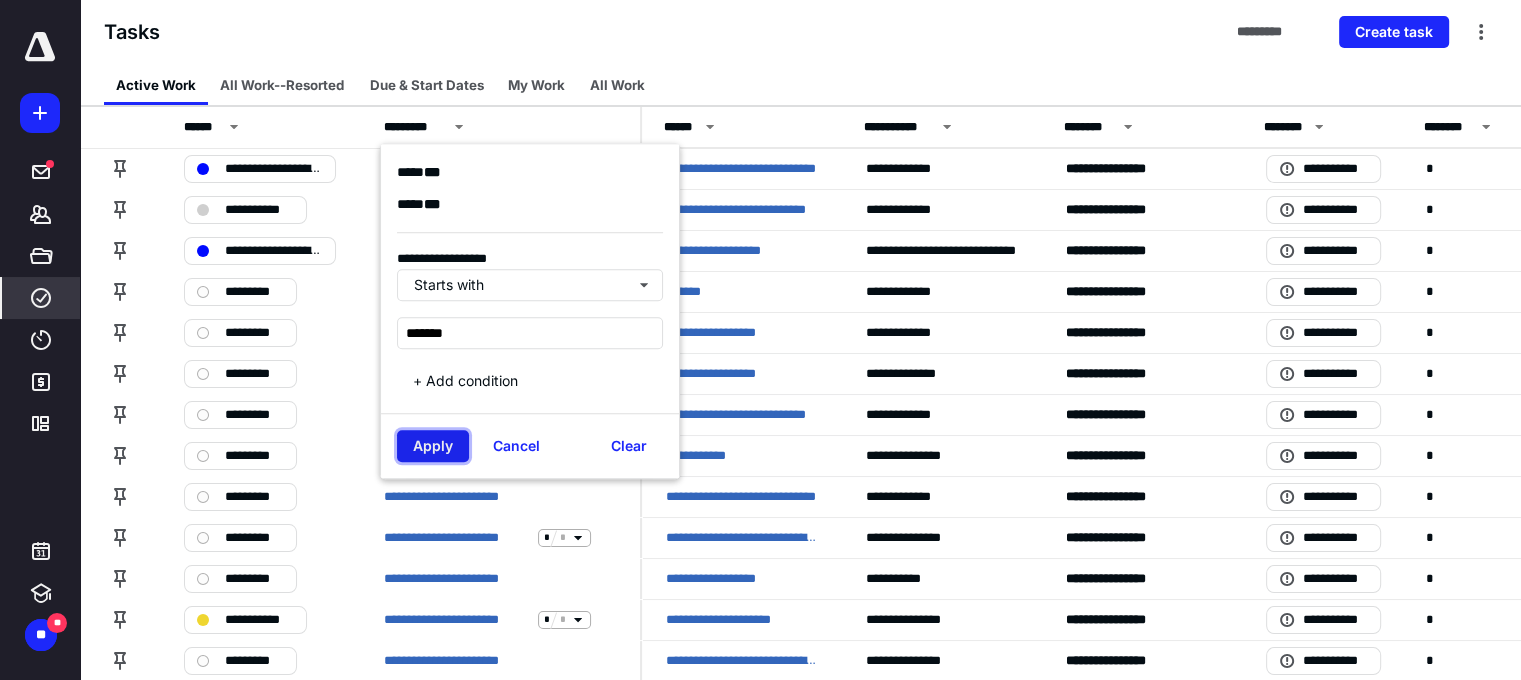 click on "Apply" at bounding box center (433, 446) 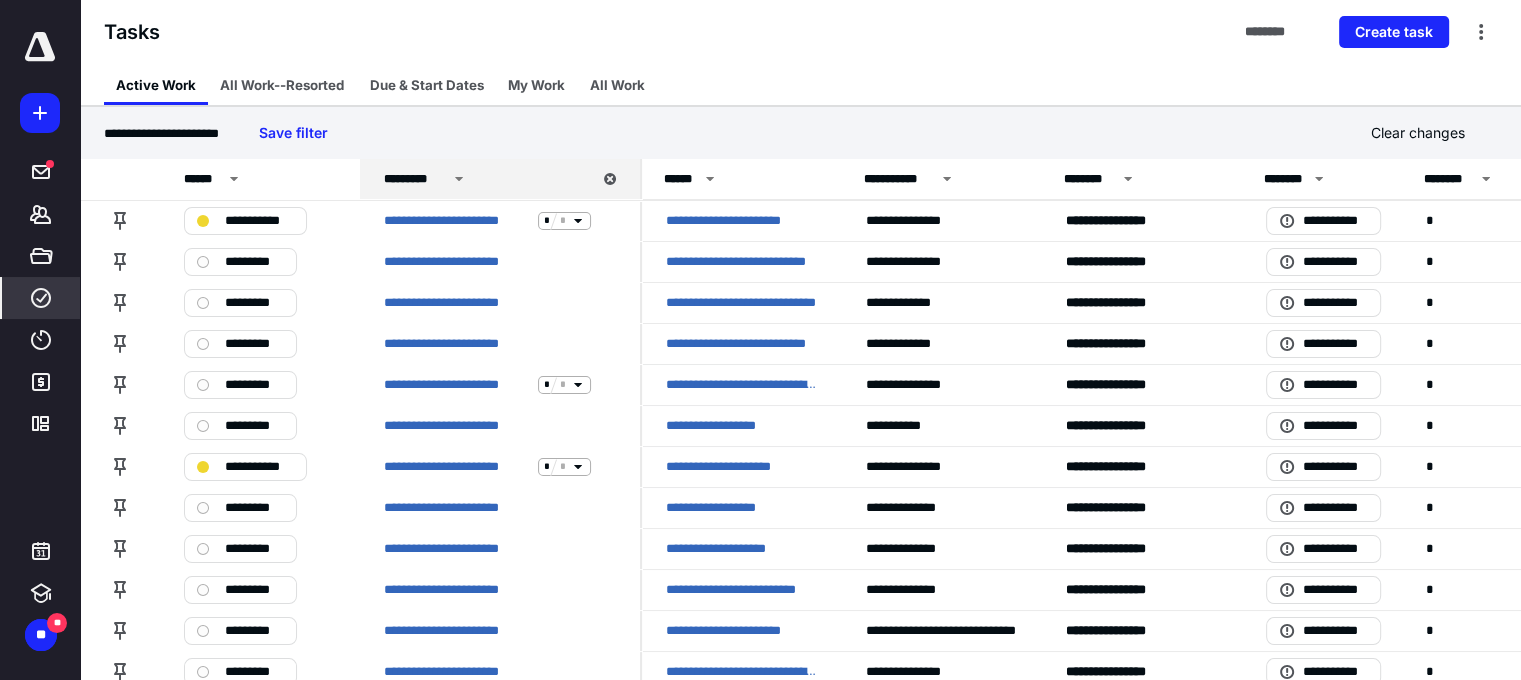 click on "**********" at bounding box center (1404, 179) 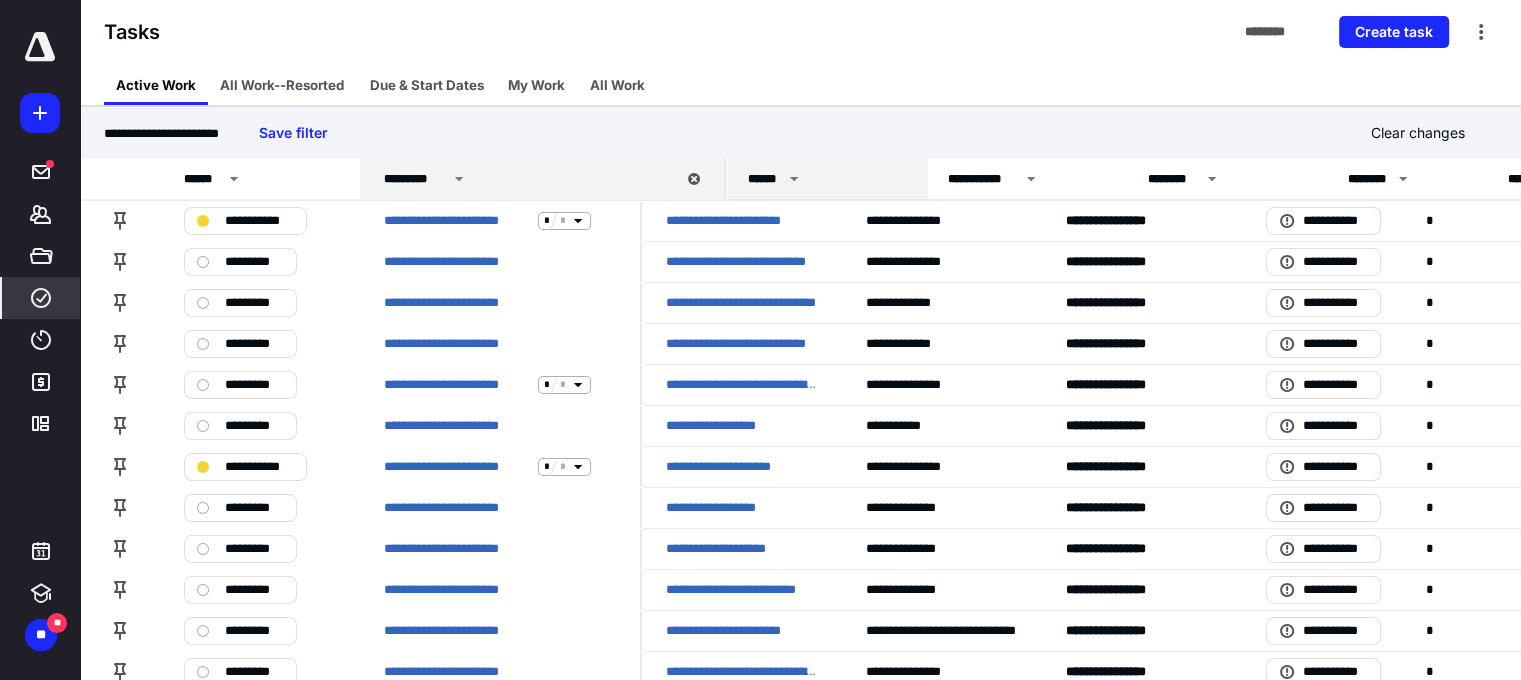 drag, startPoint x: 640, startPoint y: 175, endPoint x: 732, endPoint y: 180, distance: 92.13577 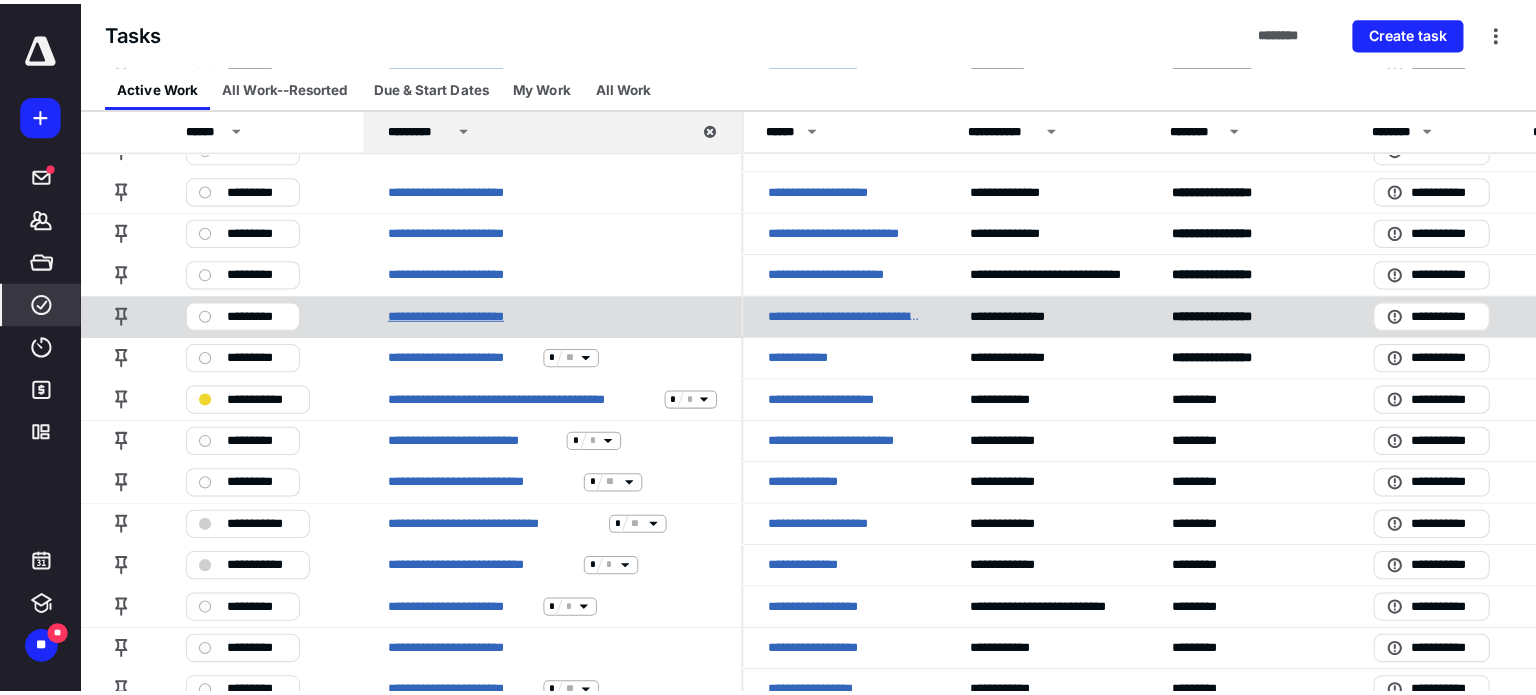 scroll, scrollTop: 0, scrollLeft: 0, axis: both 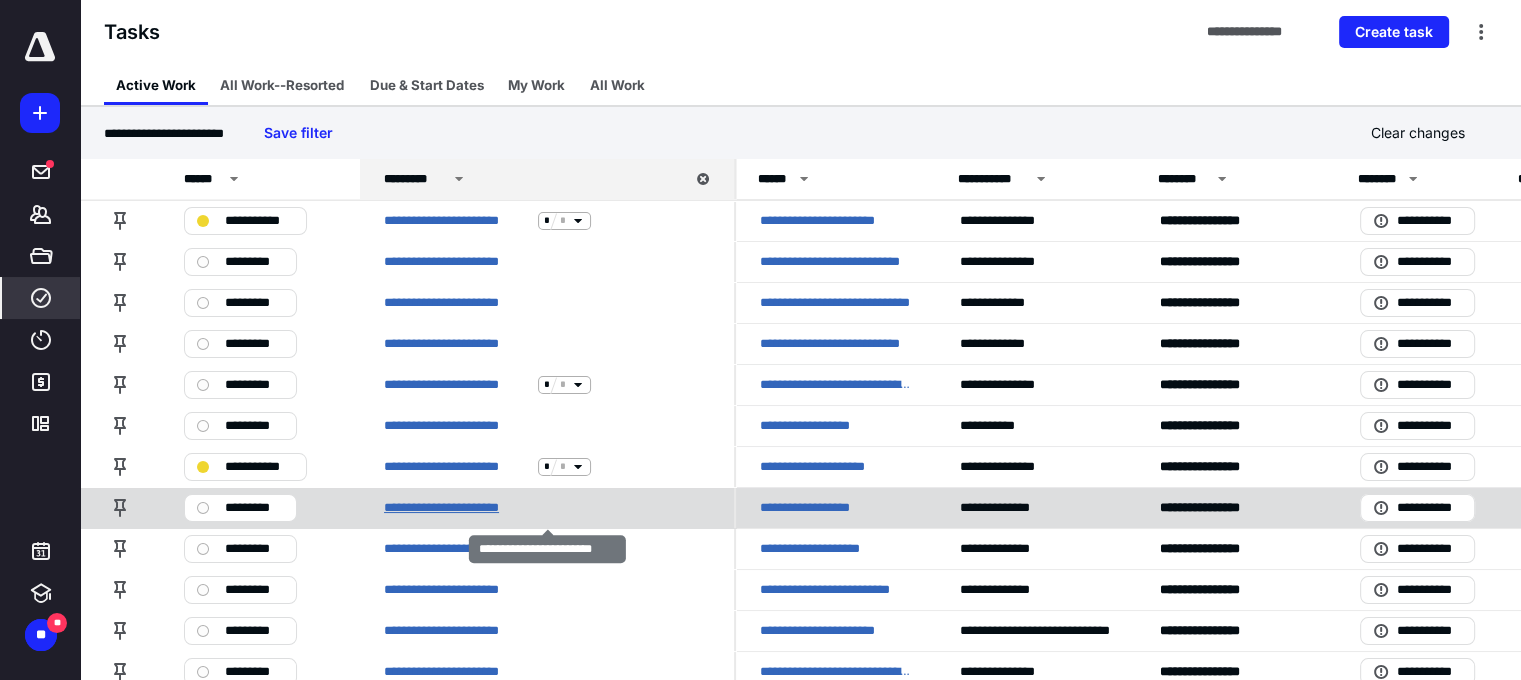 click on "**********" at bounding box center [457, 508] 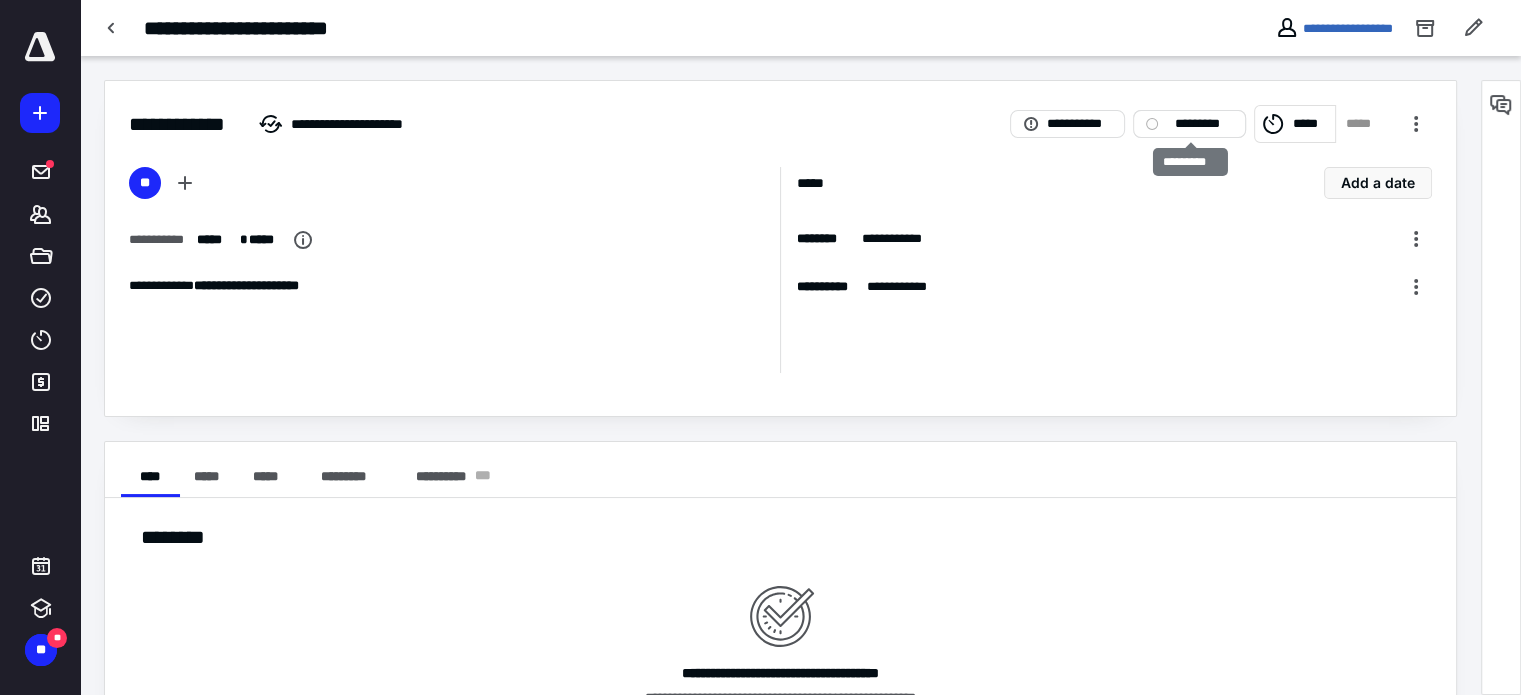click on "*********" at bounding box center (1203, 124) 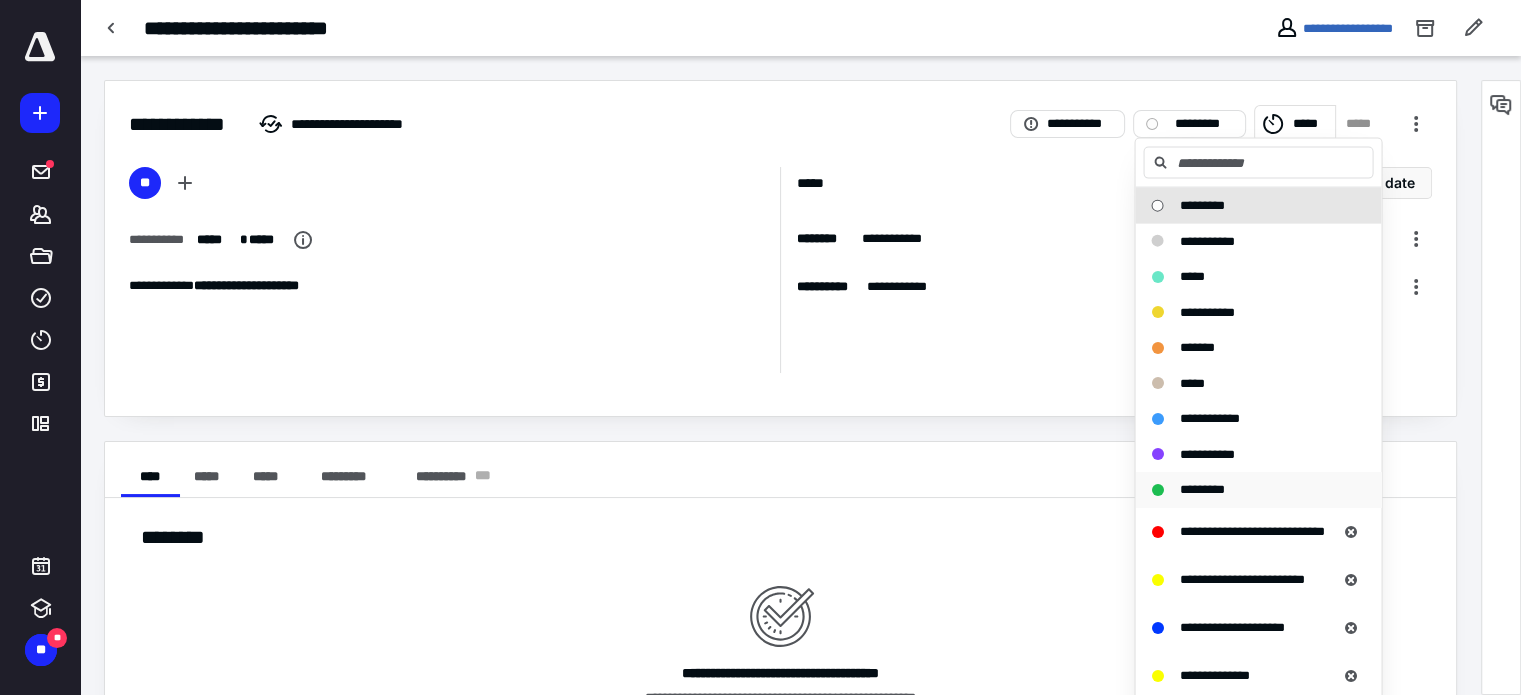 click on "*********" at bounding box center (1201, 489) 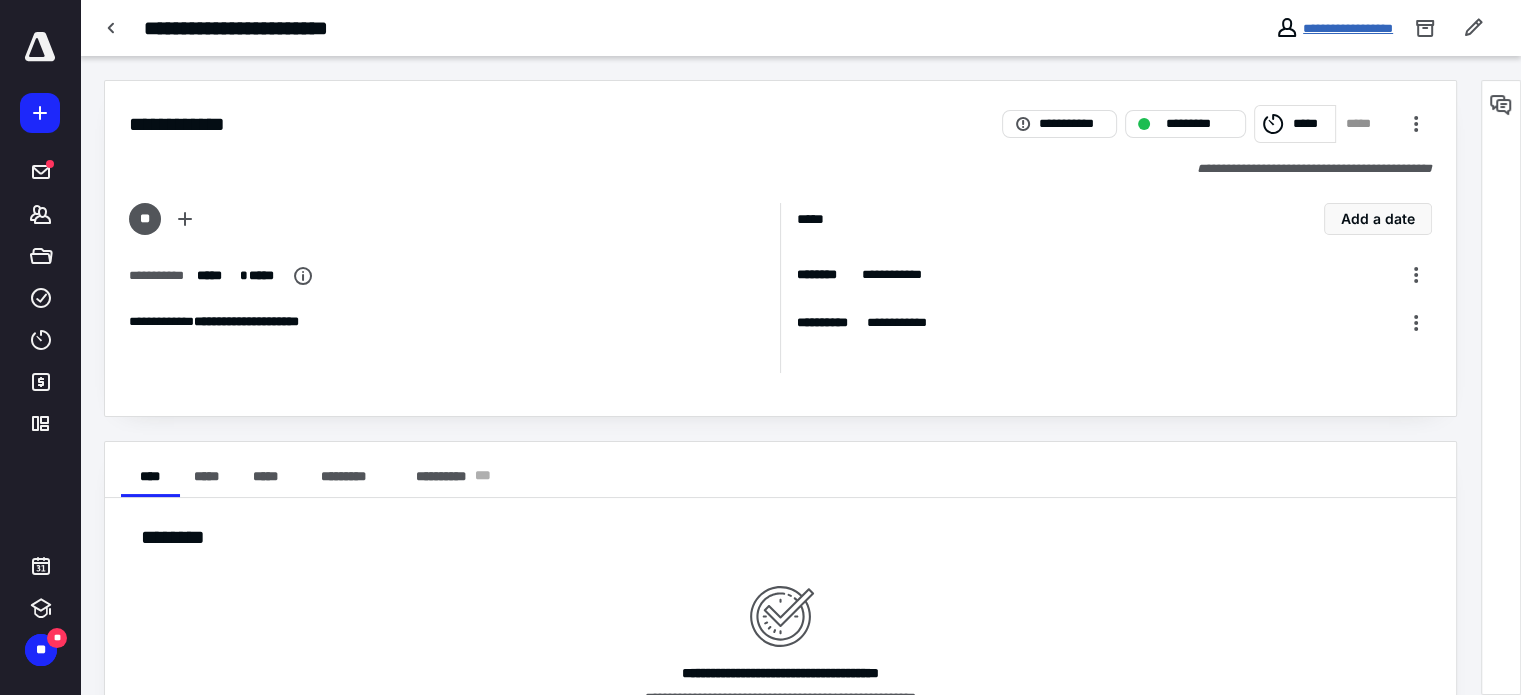 click on "**********" at bounding box center [1348, 28] 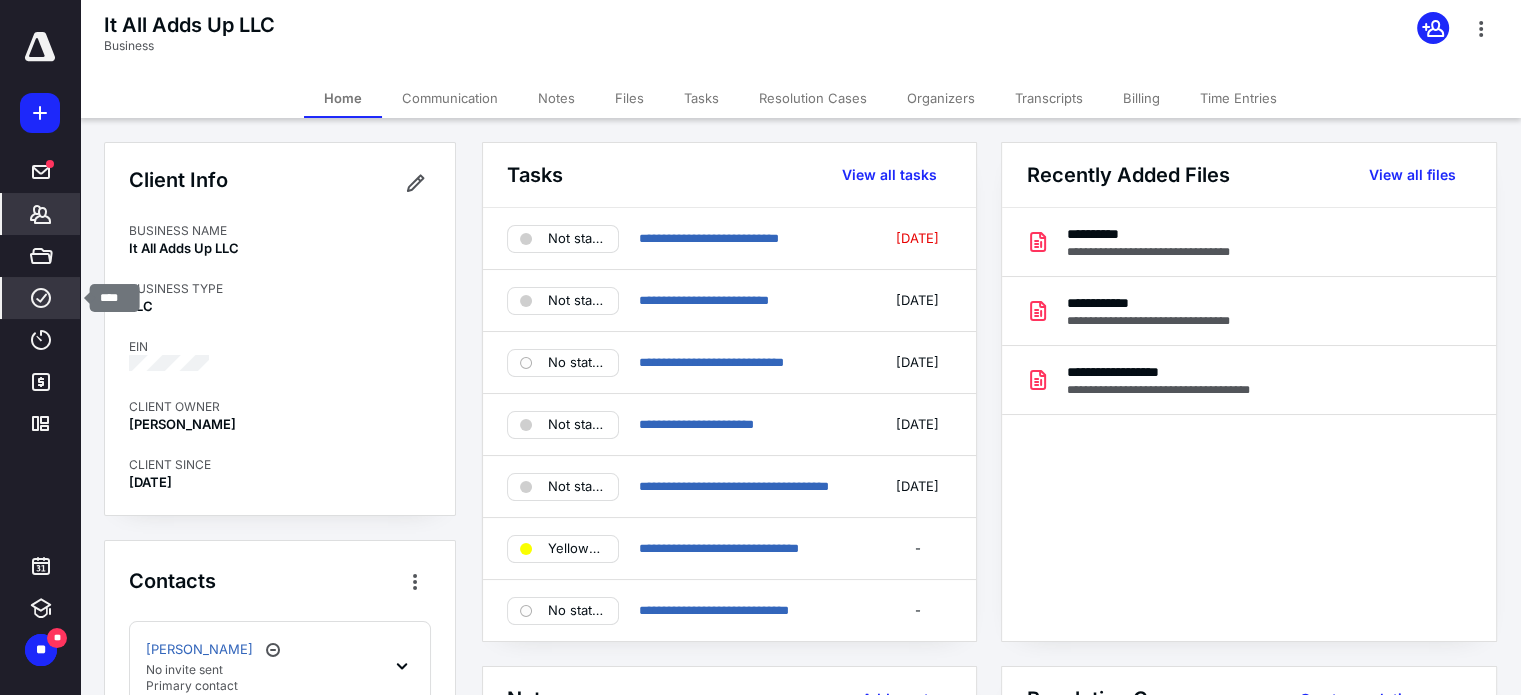 click 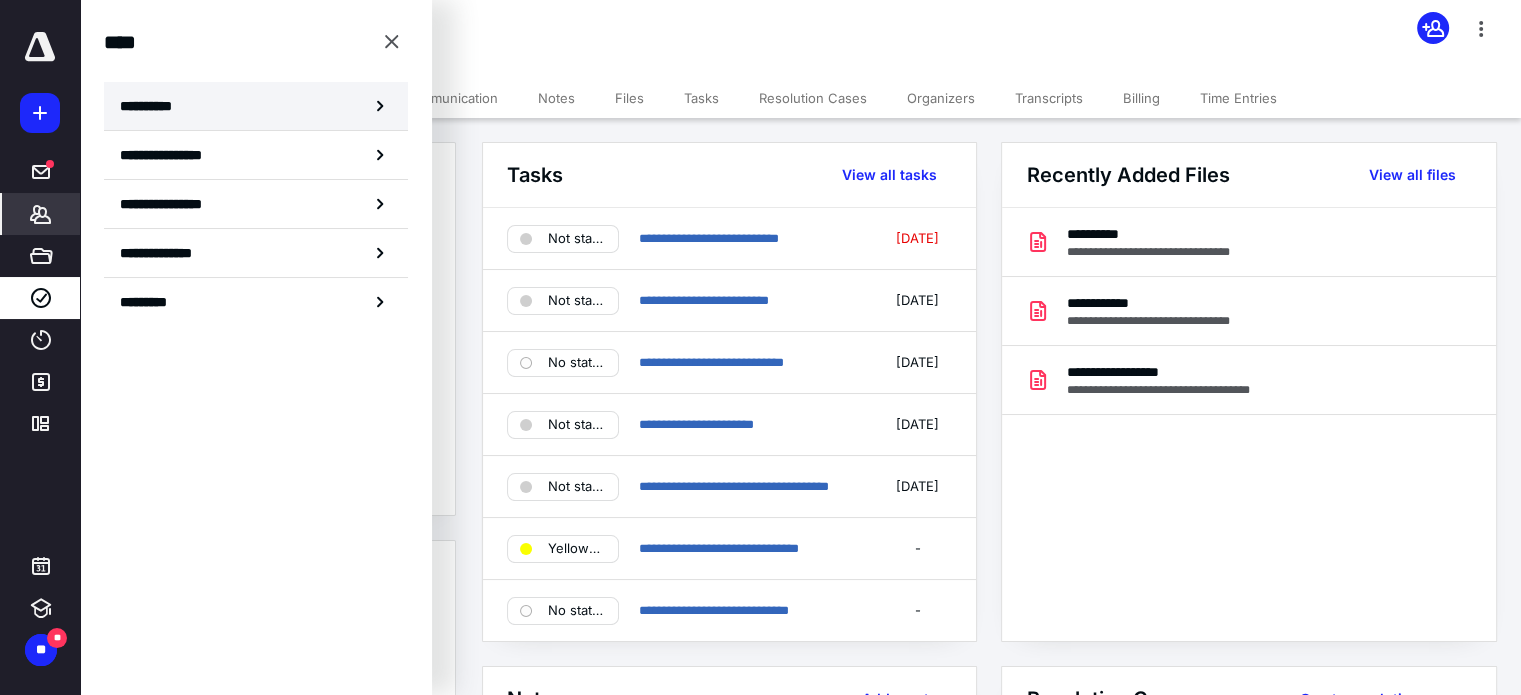 click on "**********" at bounding box center [256, 106] 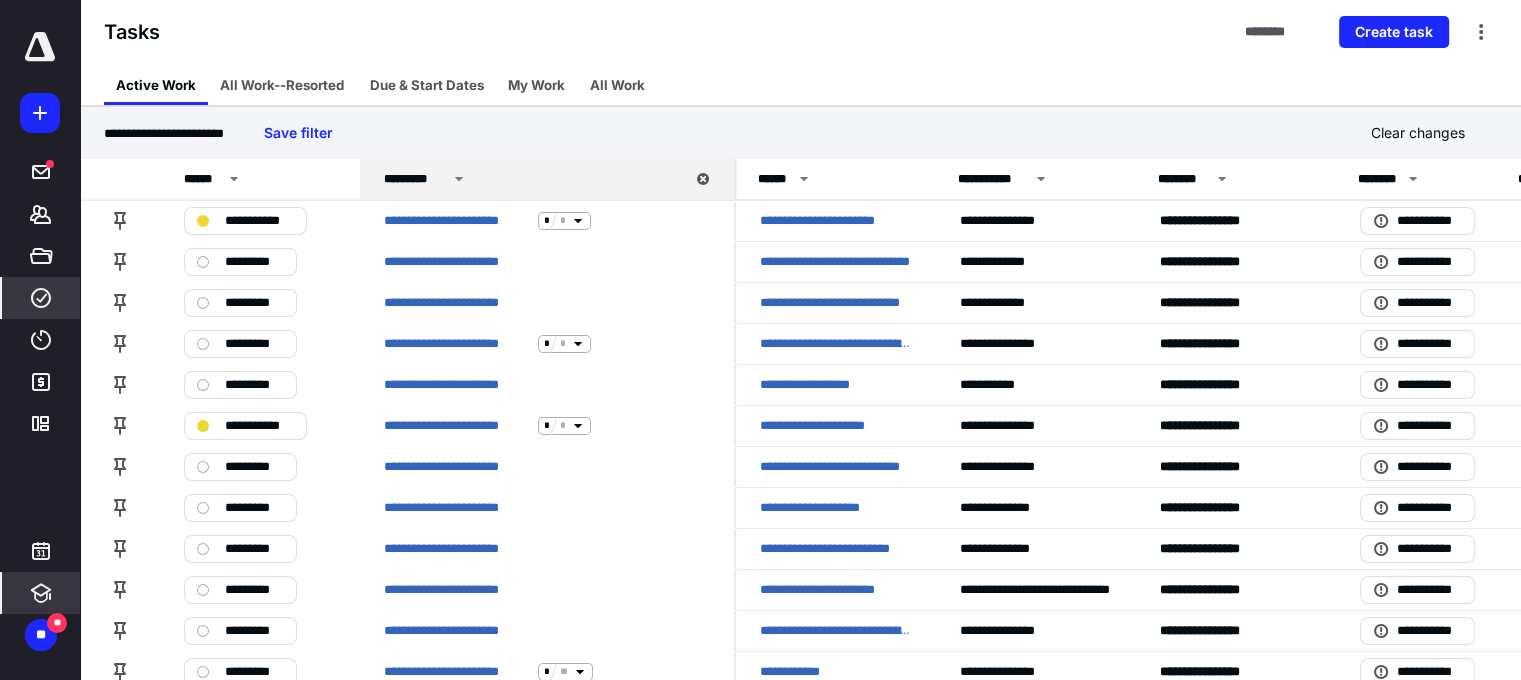 click 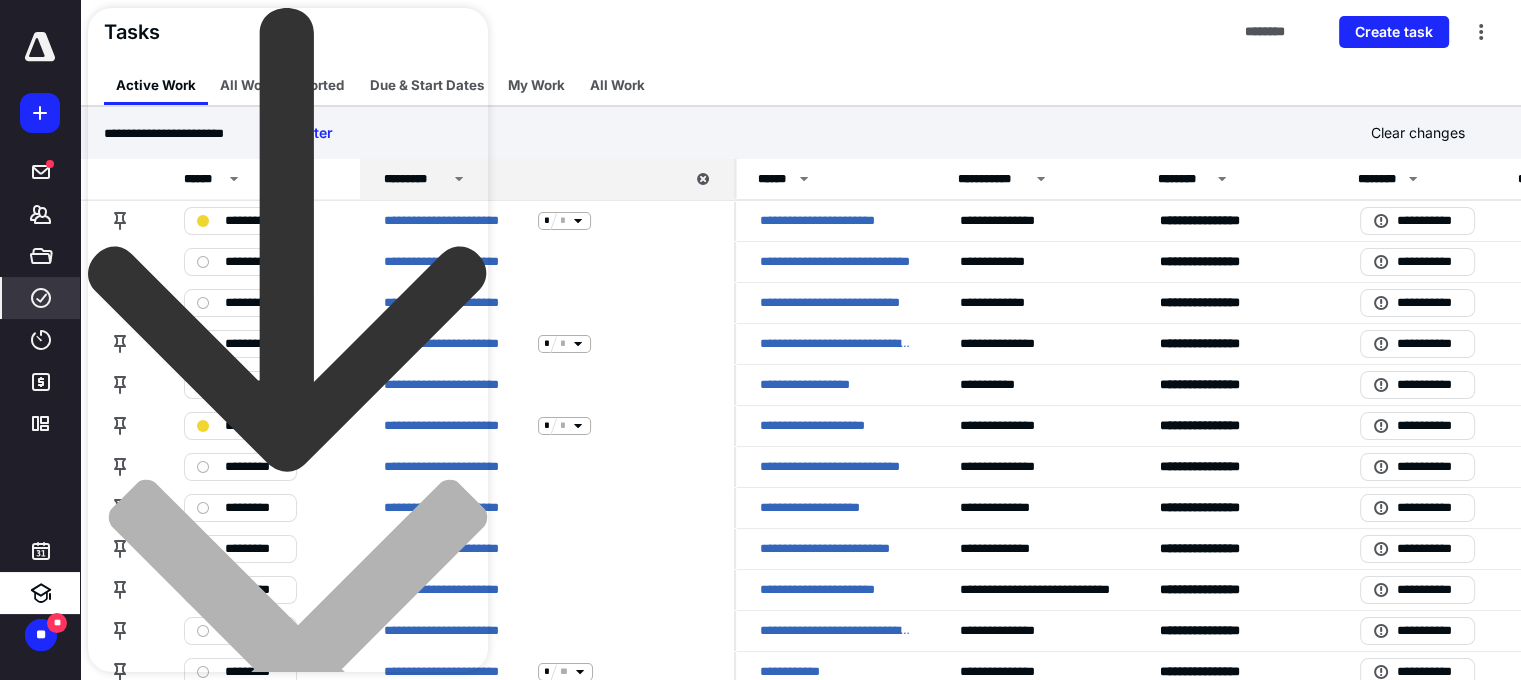 click at bounding box center [288, 467] 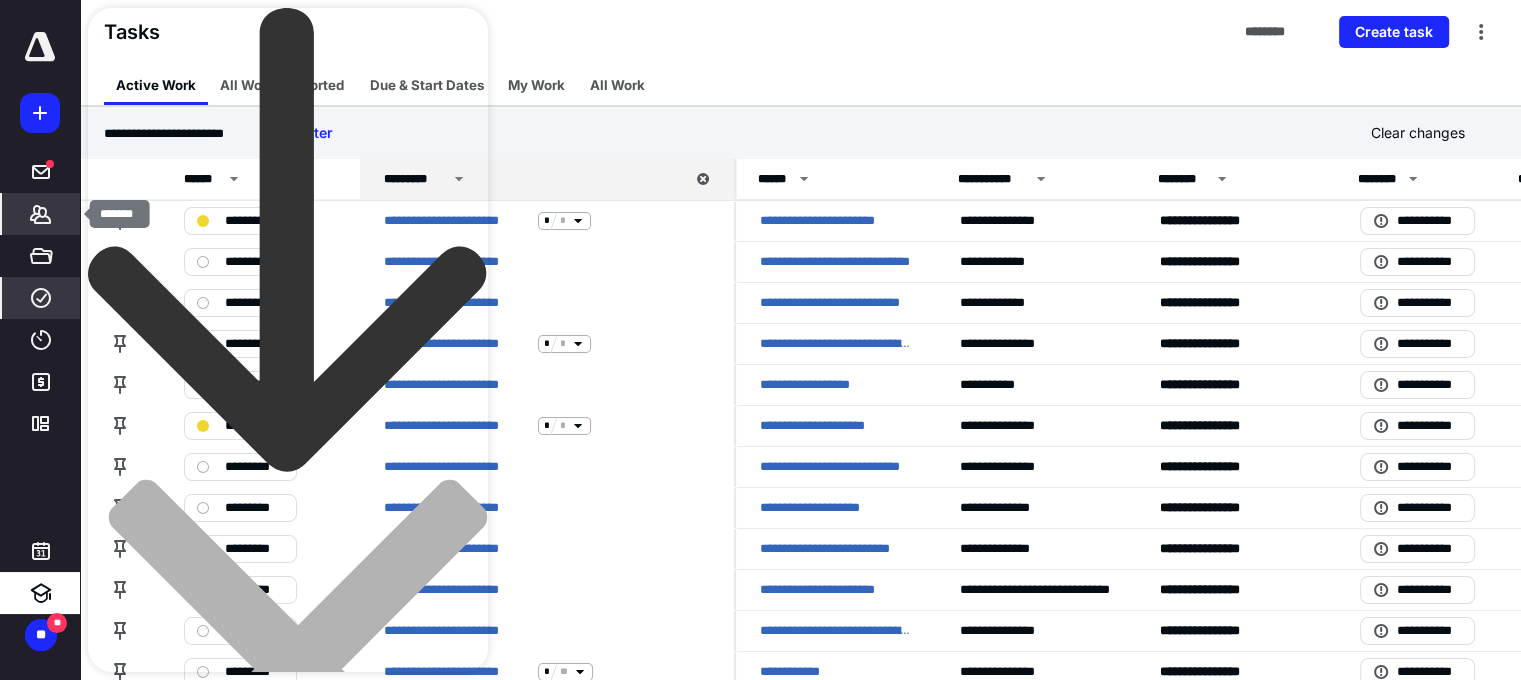 click 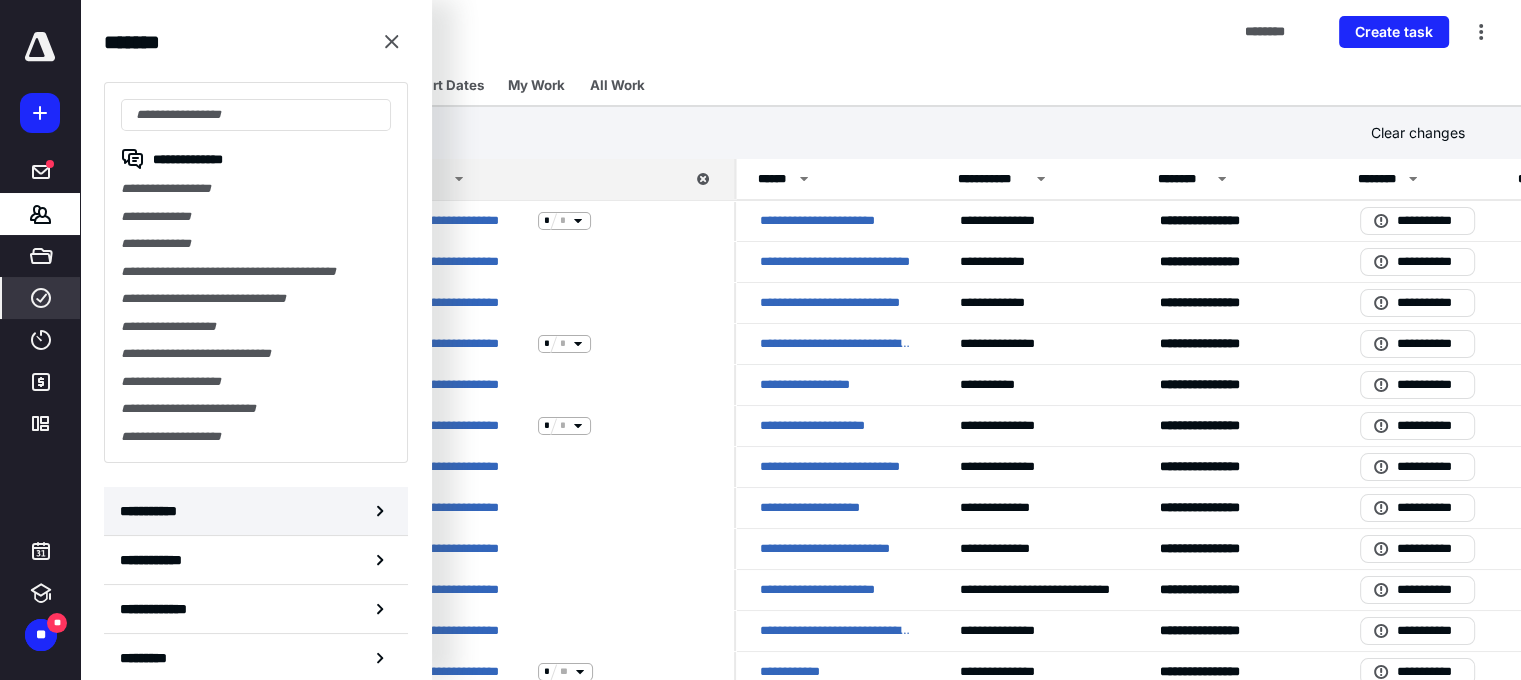 click on "**********" at bounding box center (256, 511) 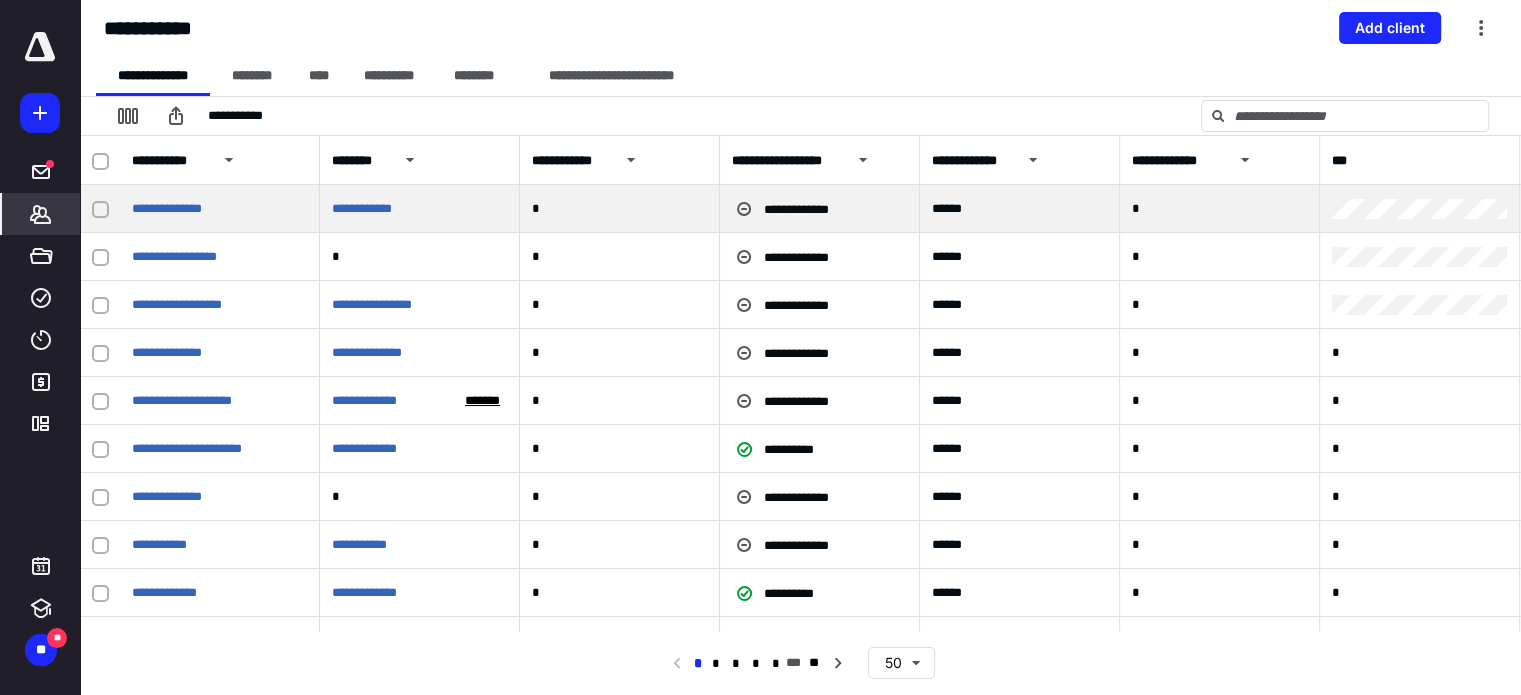 click at bounding box center [100, 210] 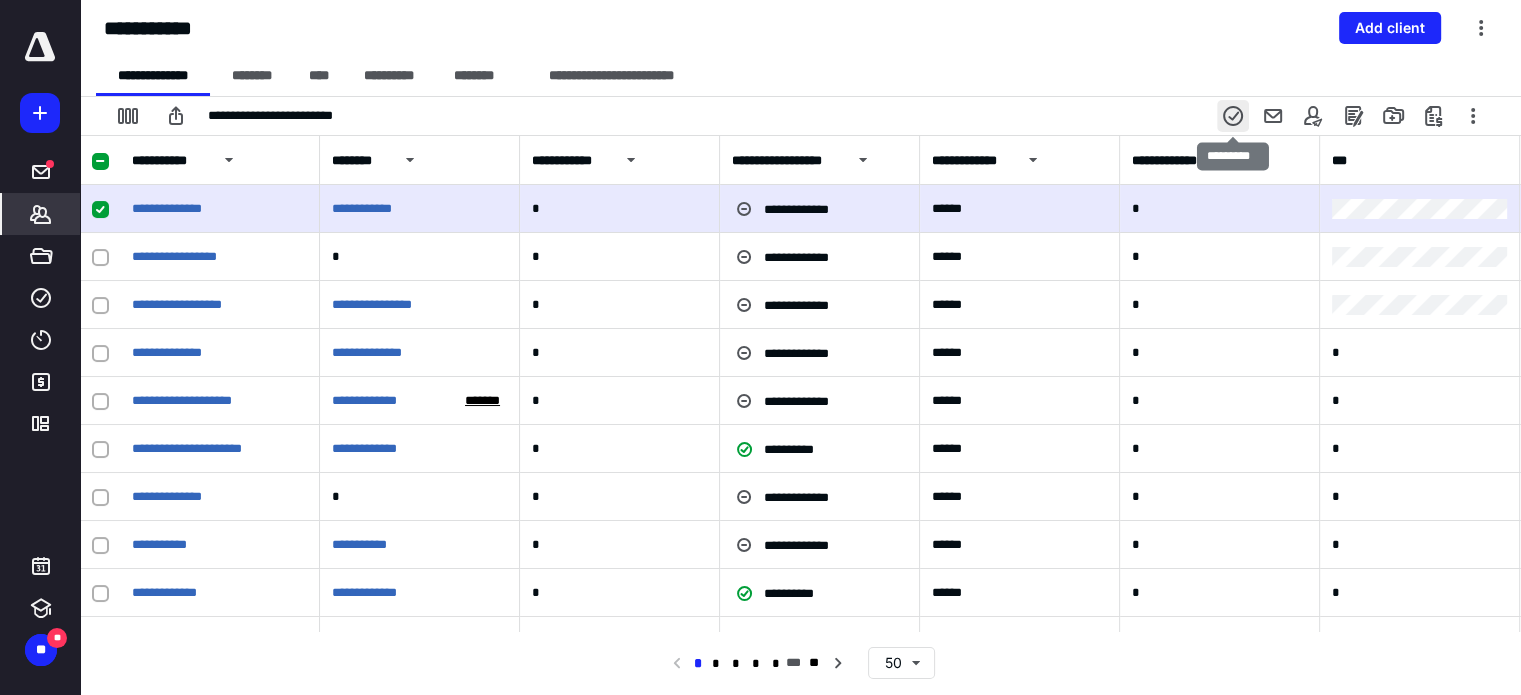 click at bounding box center (1233, 116) 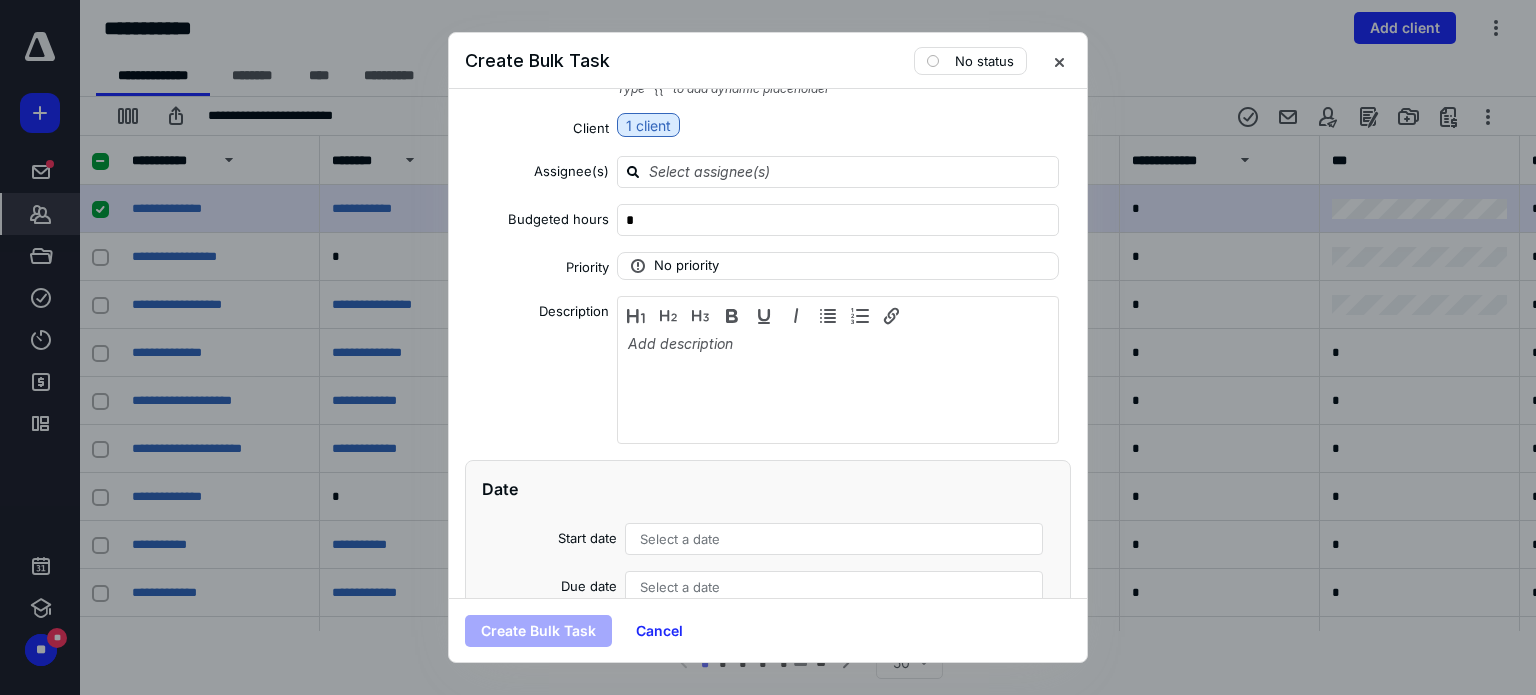 scroll, scrollTop: 0, scrollLeft: 0, axis: both 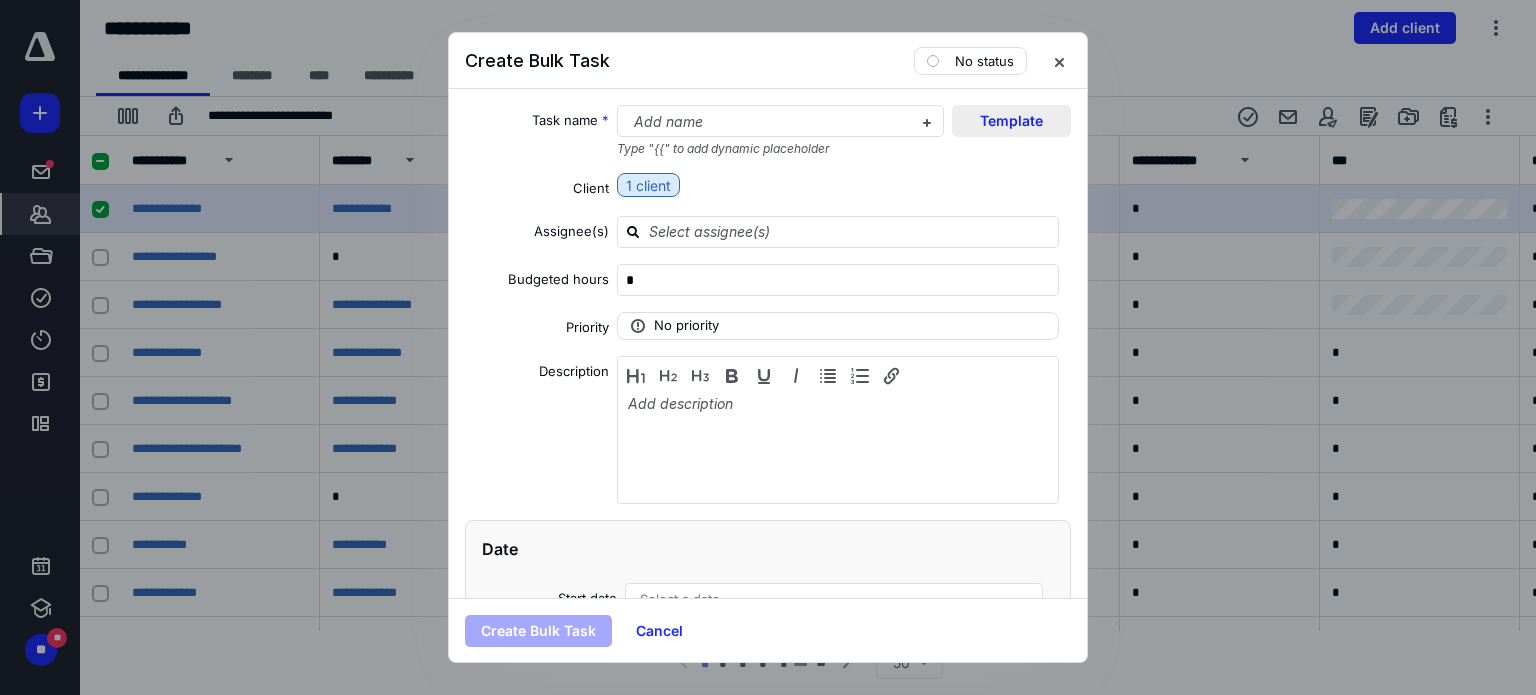 click on "Template" at bounding box center (1011, 121) 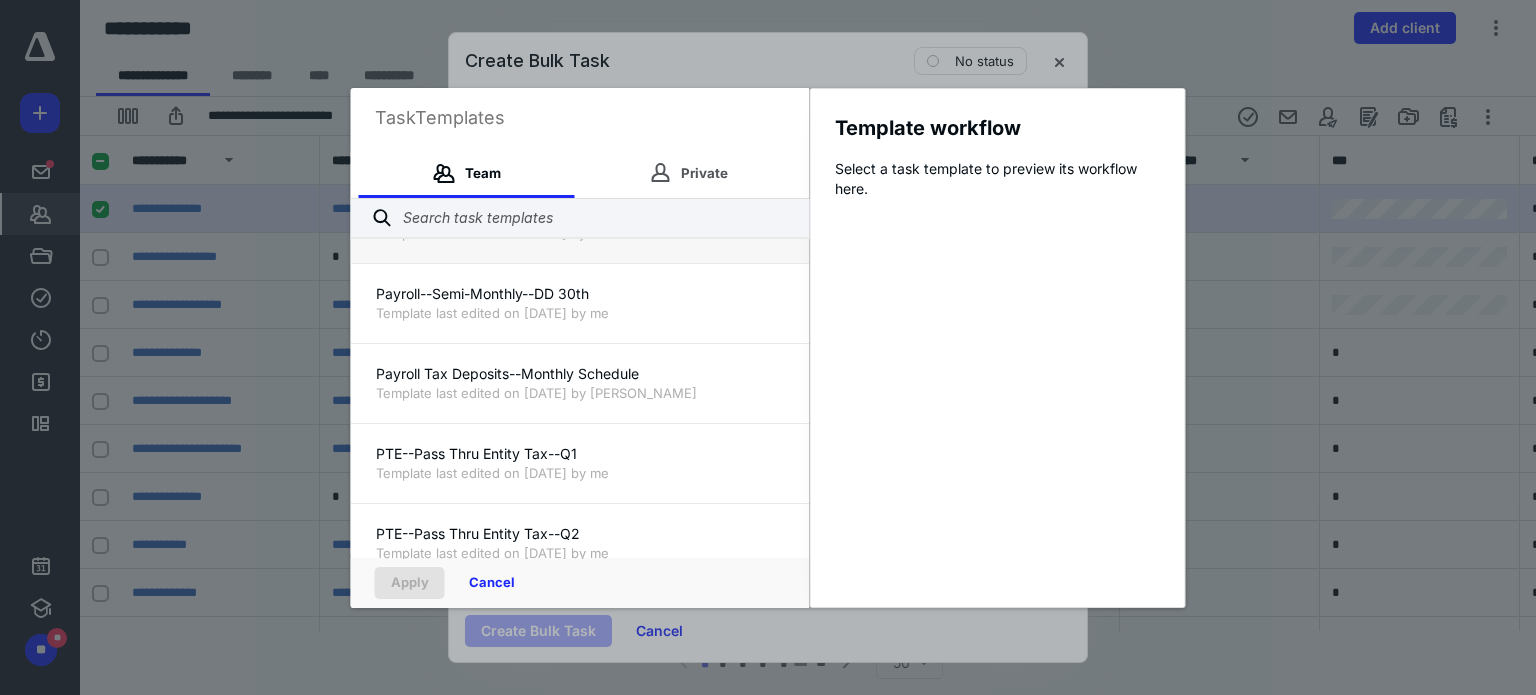 scroll, scrollTop: 1600, scrollLeft: 0, axis: vertical 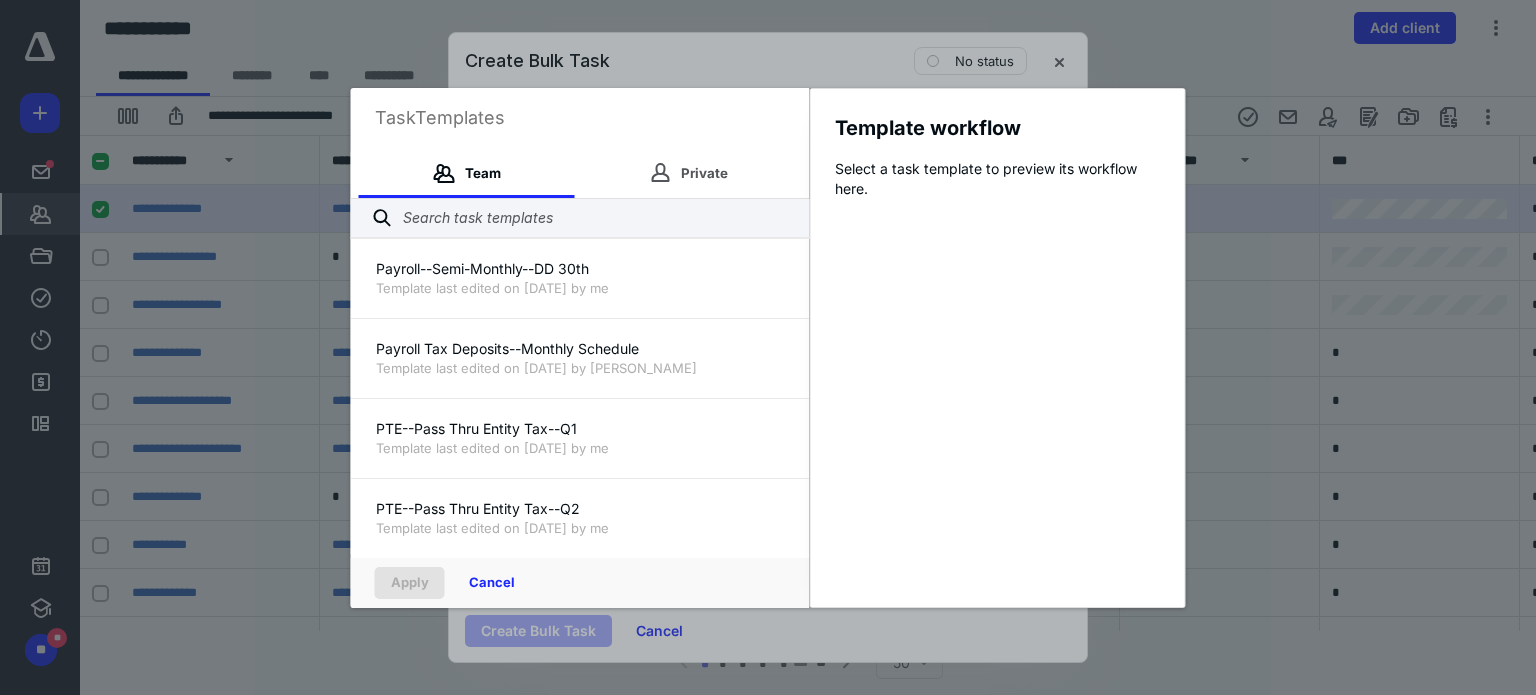 click on "Task  Templates Team Private 1040 Return  - It All Adds Up VS 3 Template last edited on 2/7/2025 by Elizabeth Coop 401K Payments (Using July Services) Template last edited on 6/13/2025 by Mandy Heinemann Admin Fee Billing Template last edited on 6/23/2025 by me Business Return TY 2023 Workflow Template last edited on 3/3/2025 by Elizabeth Coop Business Return TY 2024 Workflow Template last edited on 3/3/2025 by Elizabeth Coop COGS Journal Entry Template last edited on 6/10/2025 by me Daily Brief Report Template last edited on 5/12/2025 by Mandy Heinemann Final Review of Monthly Reports & E-mail to Client Template last edited on 6/25/2025 by Elizabeth Coop Month End Checklist for WKM/WKMR/Nexton Template last edited on 6/11/2025 by Mandy Heinemann Month End Checklist - Standard Template last edited on 6/24/2025 by Elizabeth Coop Monthly Reconciliations & Finalize Bookkeeping Template last edited on 7/10/2025 by me Monthly Reports for Nexton Template last edited on 6/25/2025 by Elizabeth Coop Payroll Payroll-2" at bounding box center [768, 347] 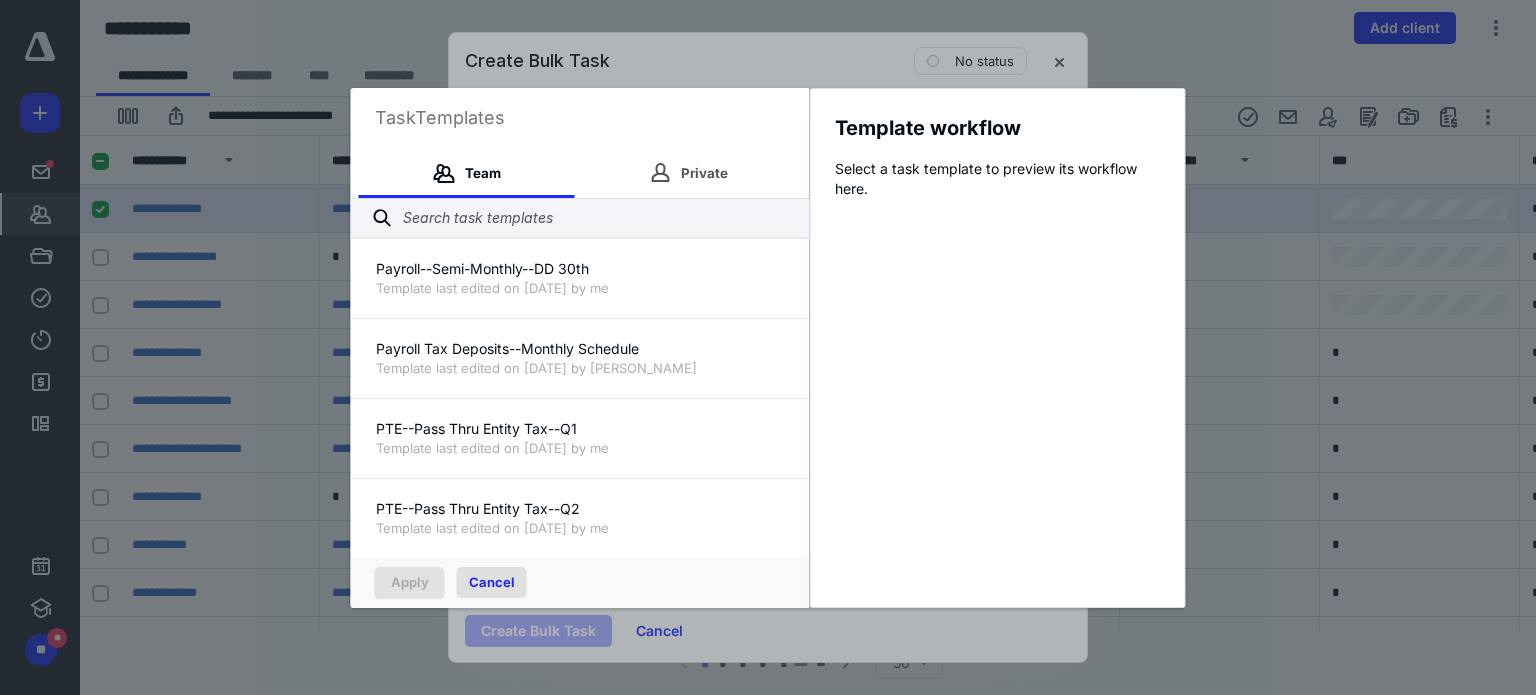 click on "Cancel" at bounding box center (492, 582) 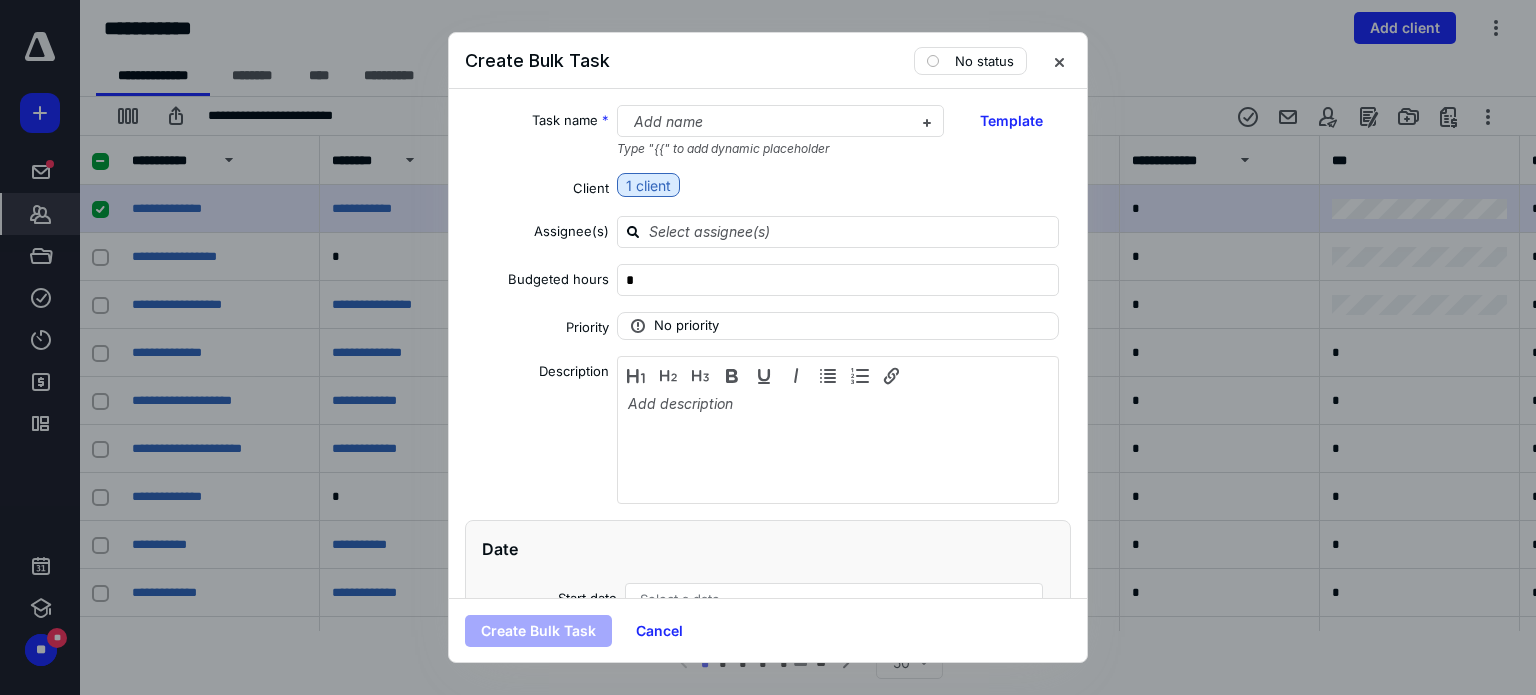 click at bounding box center [1059, 61] 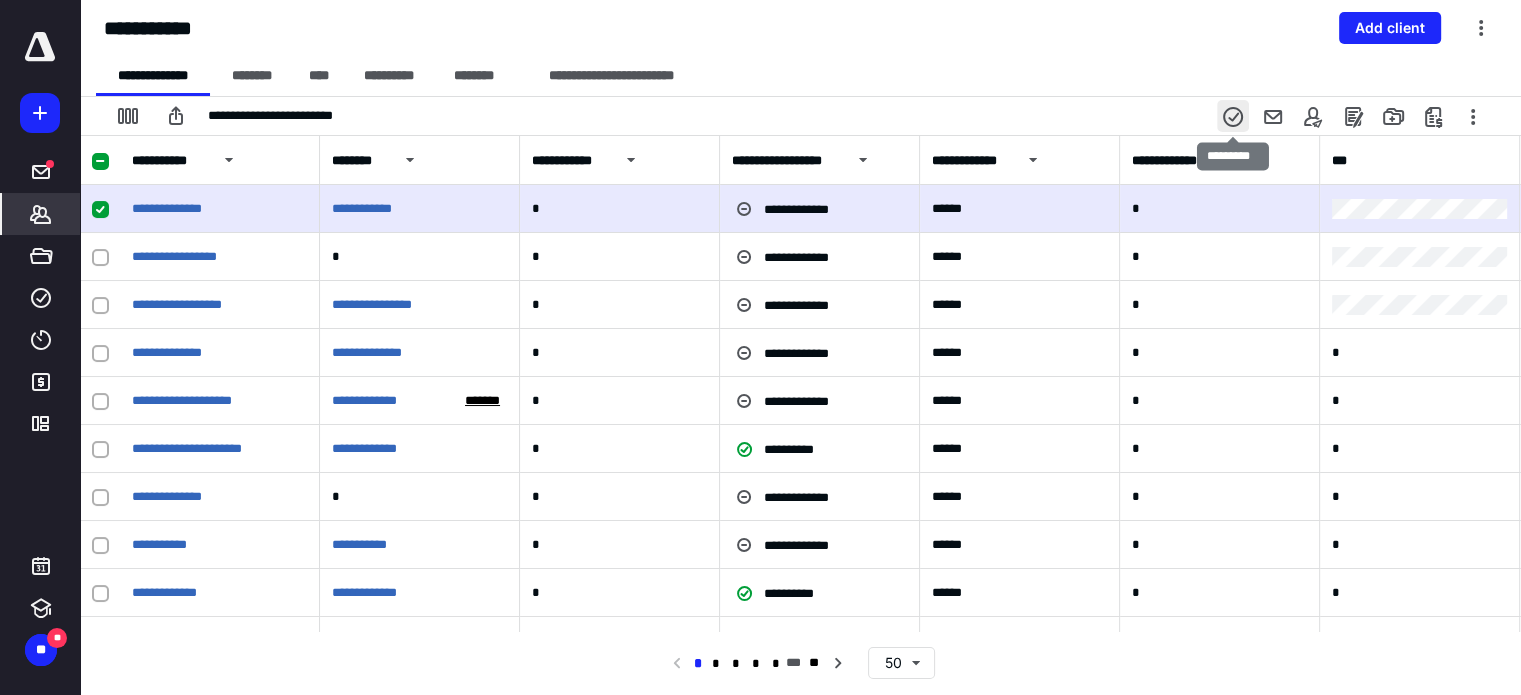 click at bounding box center (1233, 116) 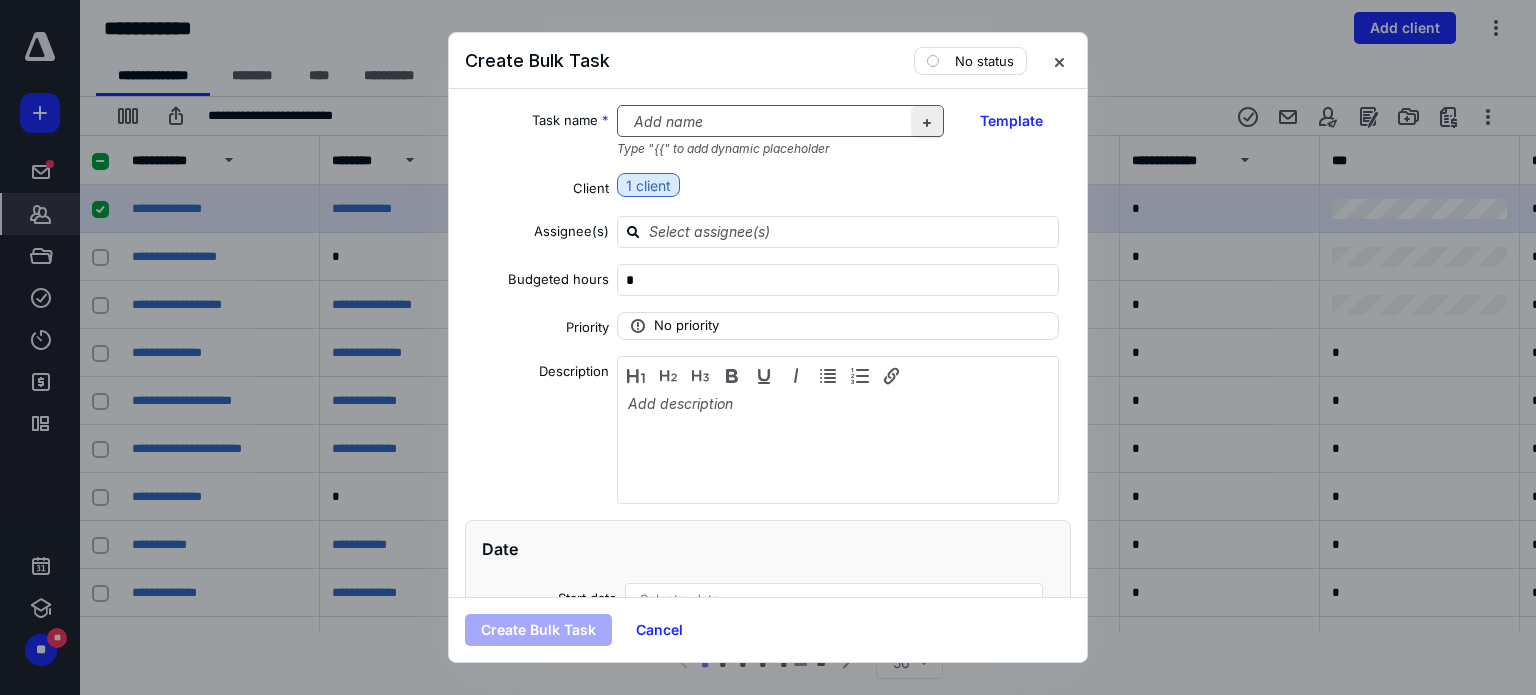 click at bounding box center (927, 122) 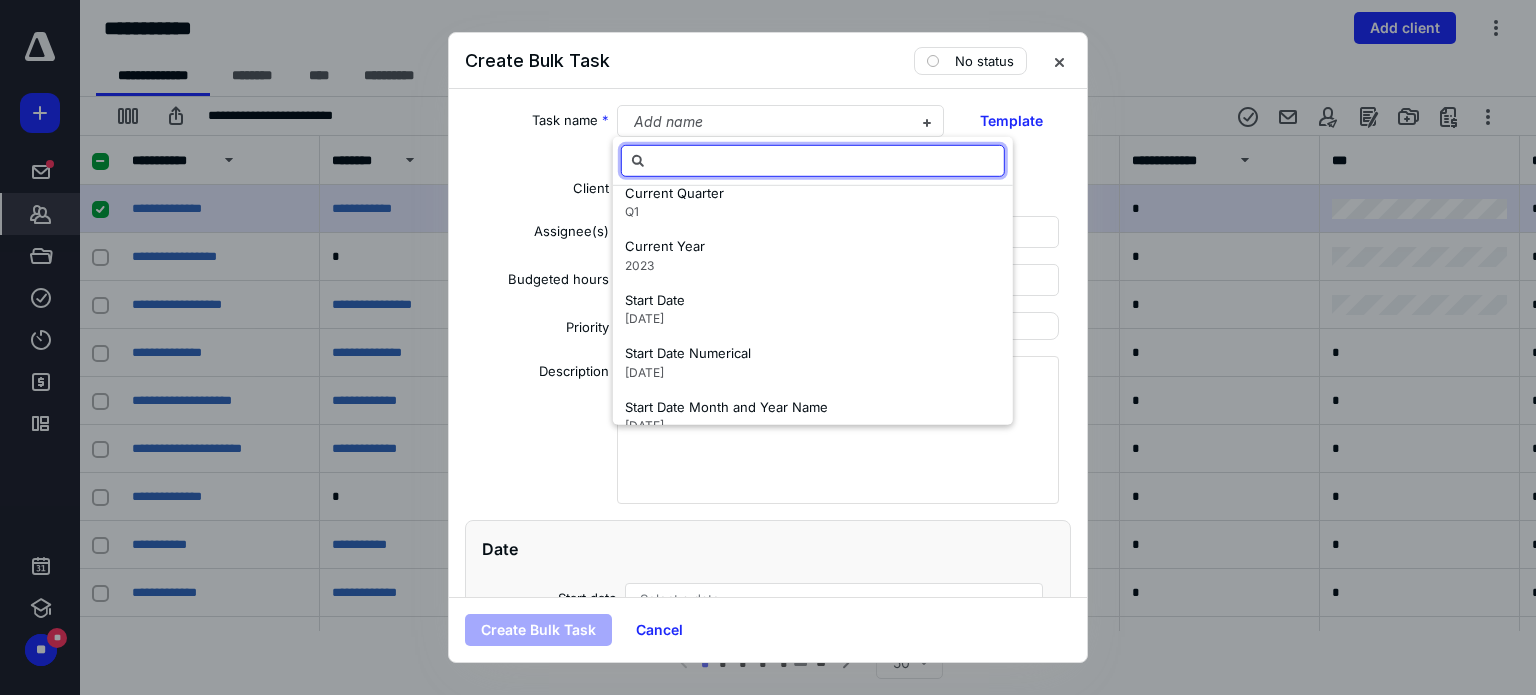 scroll, scrollTop: 0, scrollLeft: 0, axis: both 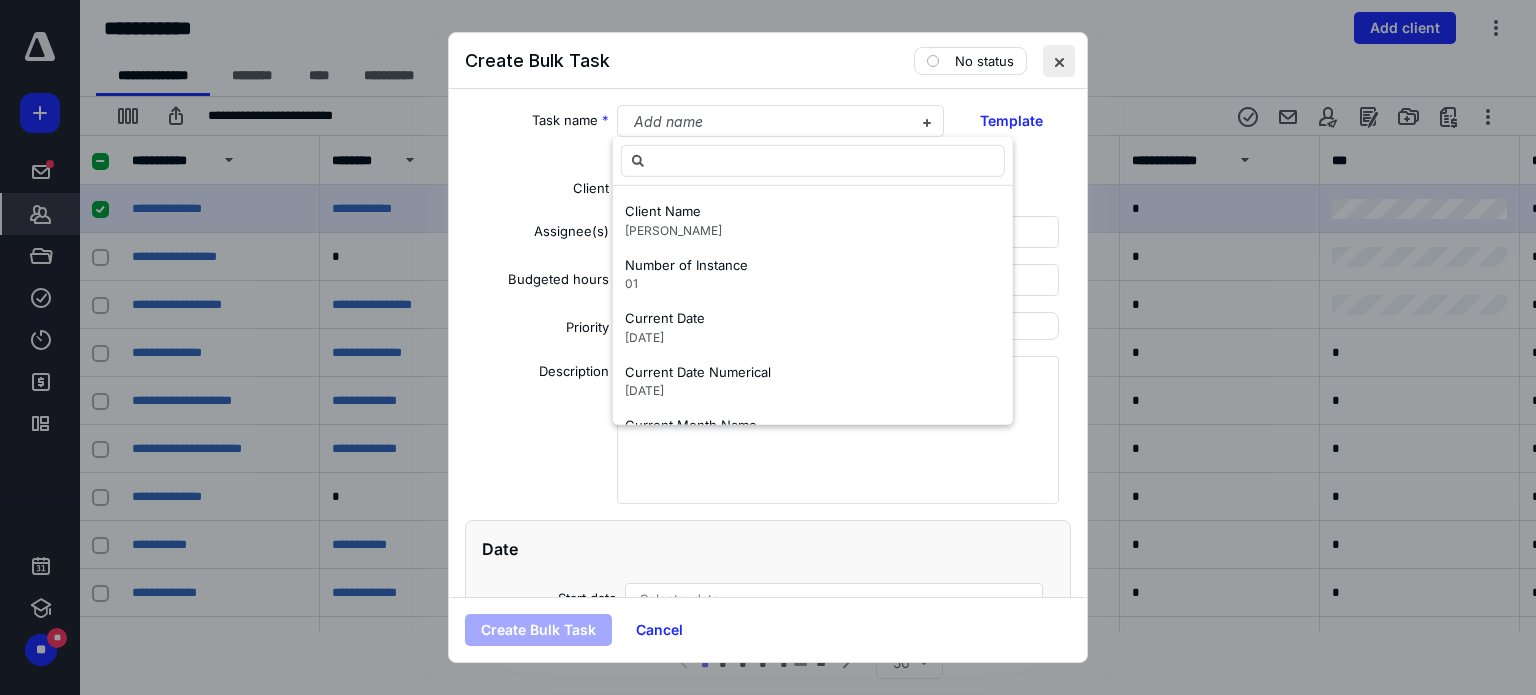 click at bounding box center (1059, 61) 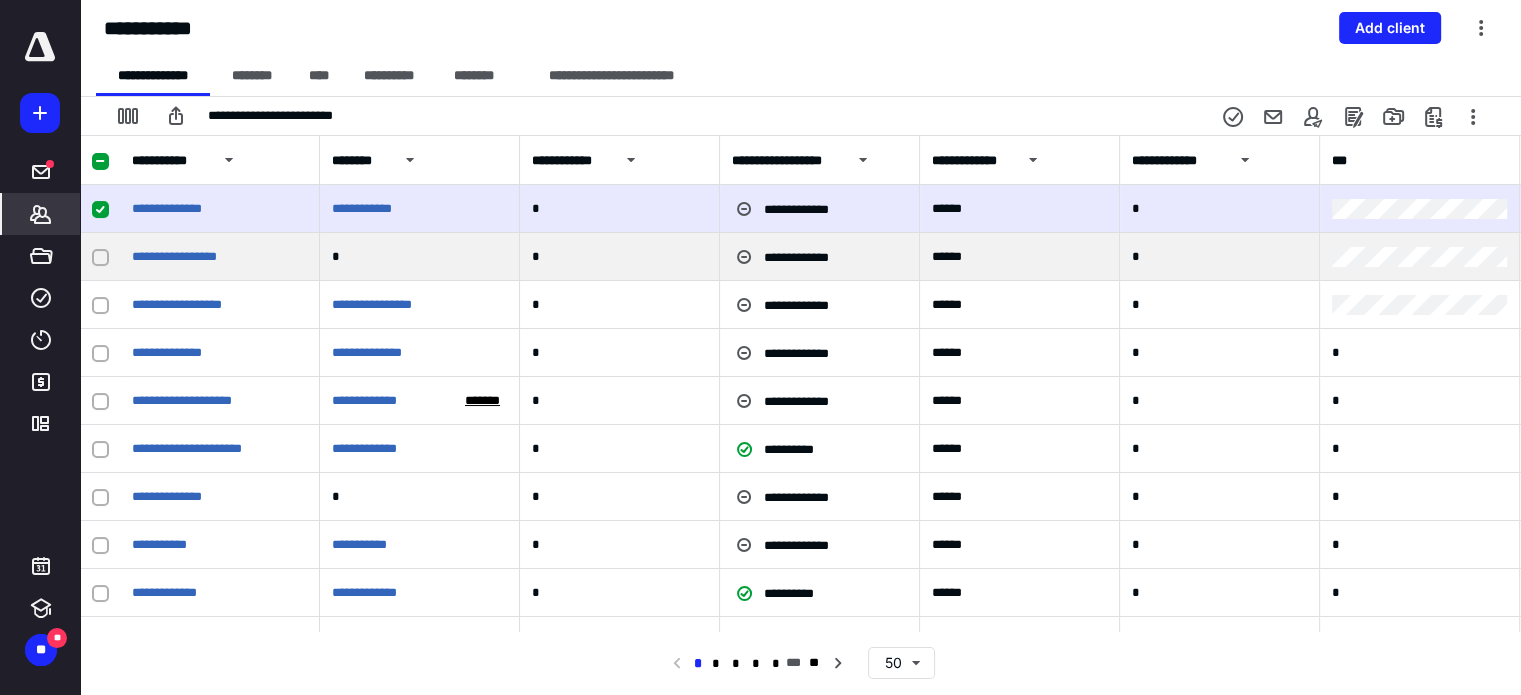click 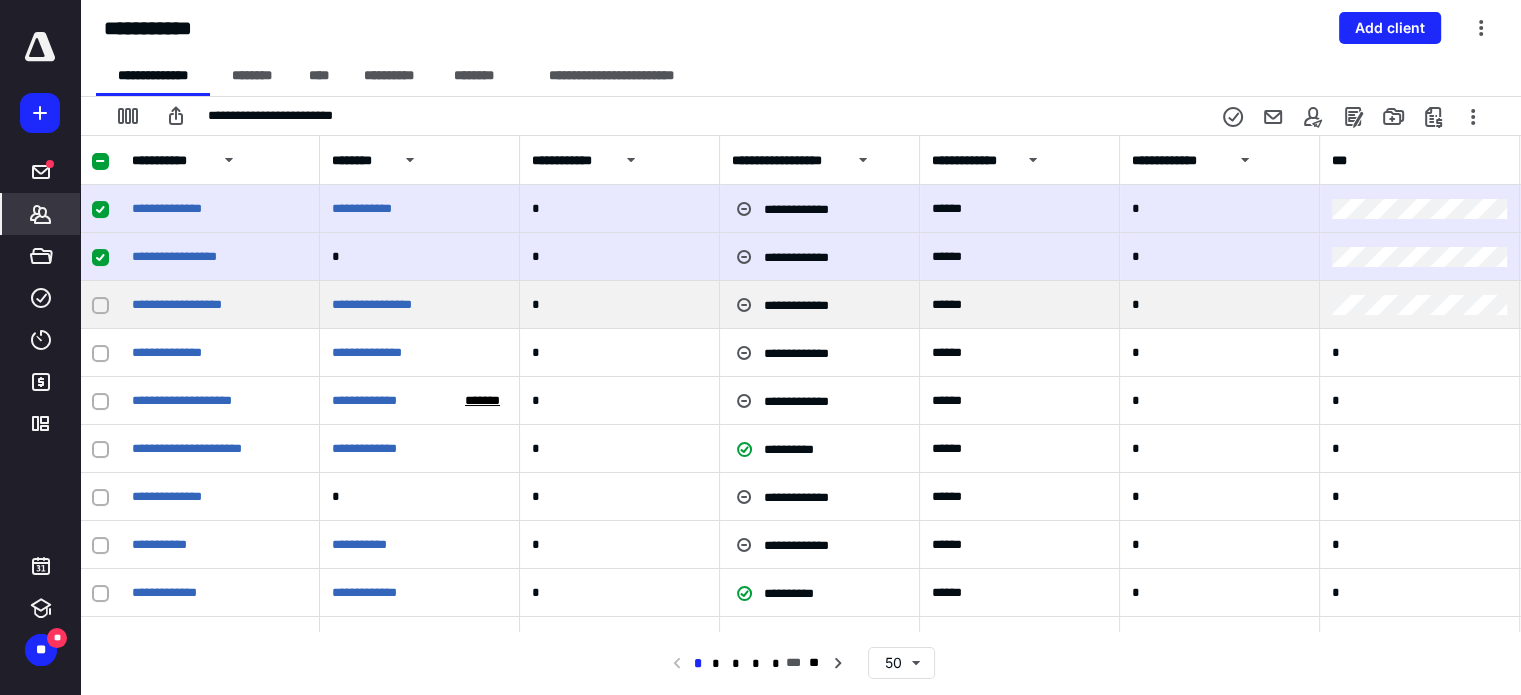 click 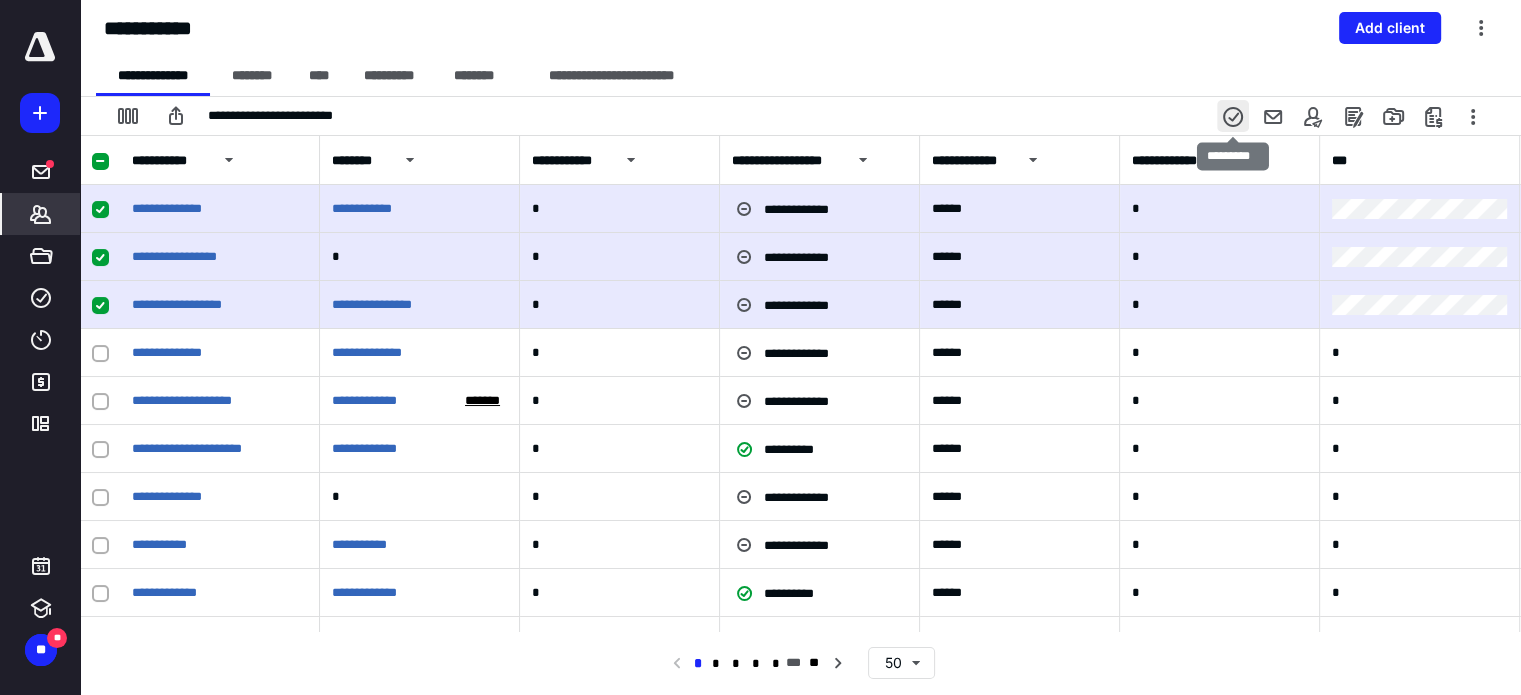 click at bounding box center [1233, 116] 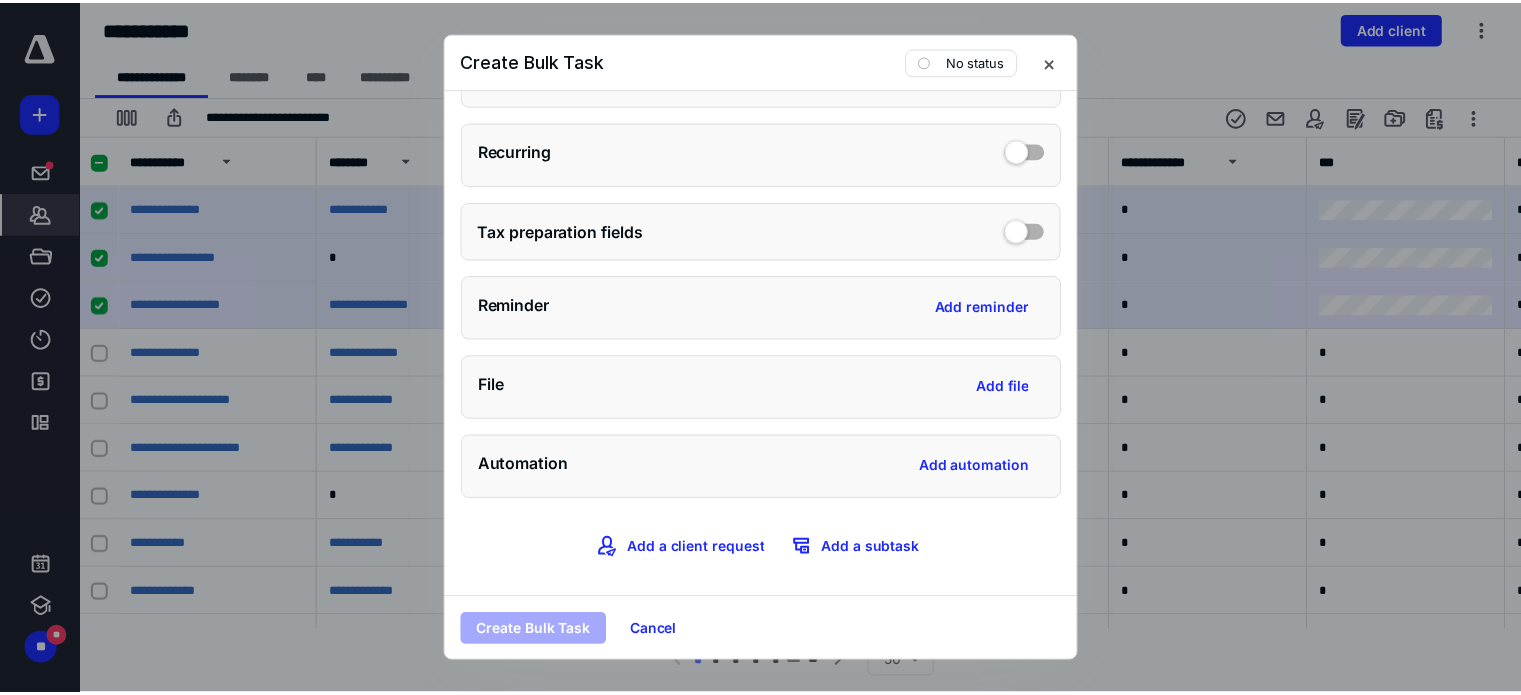 scroll, scrollTop: 635, scrollLeft: 0, axis: vertical 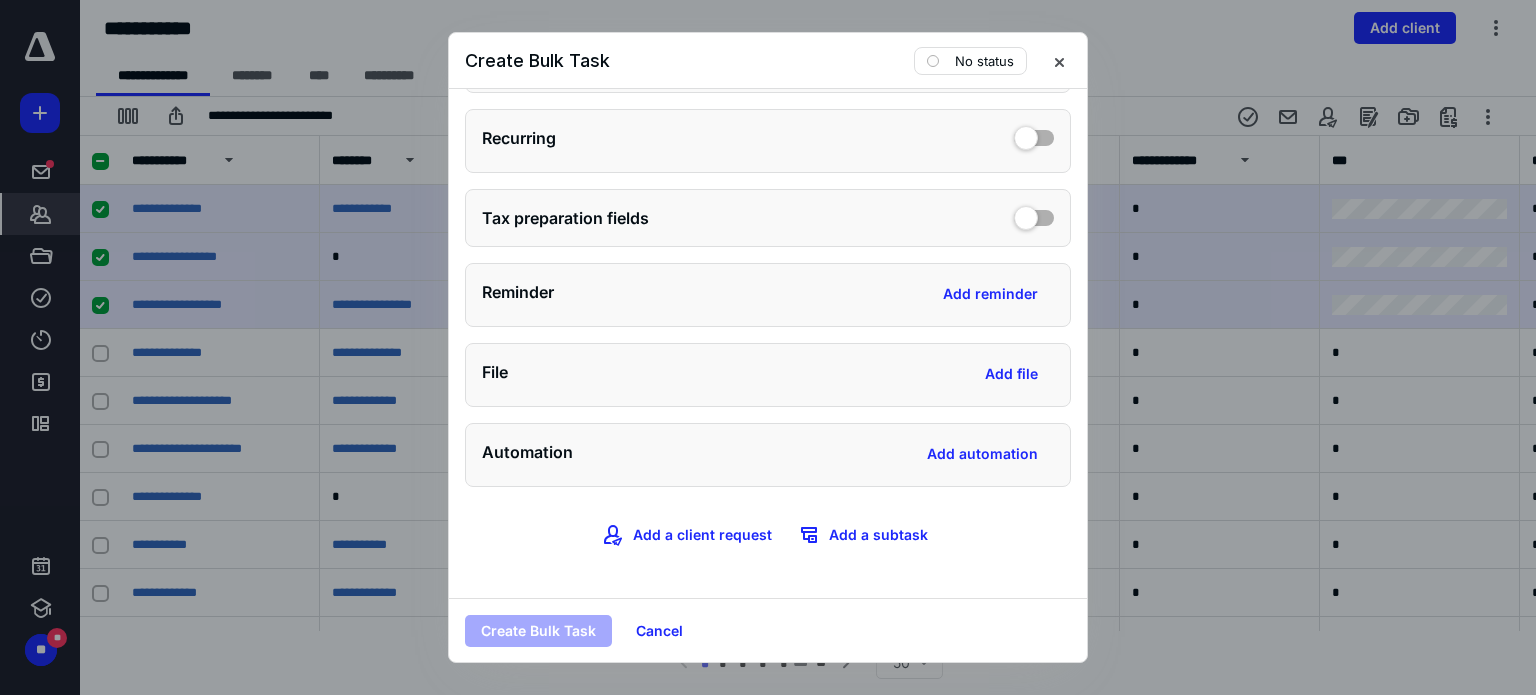 click at bounding box center [1059, 61] 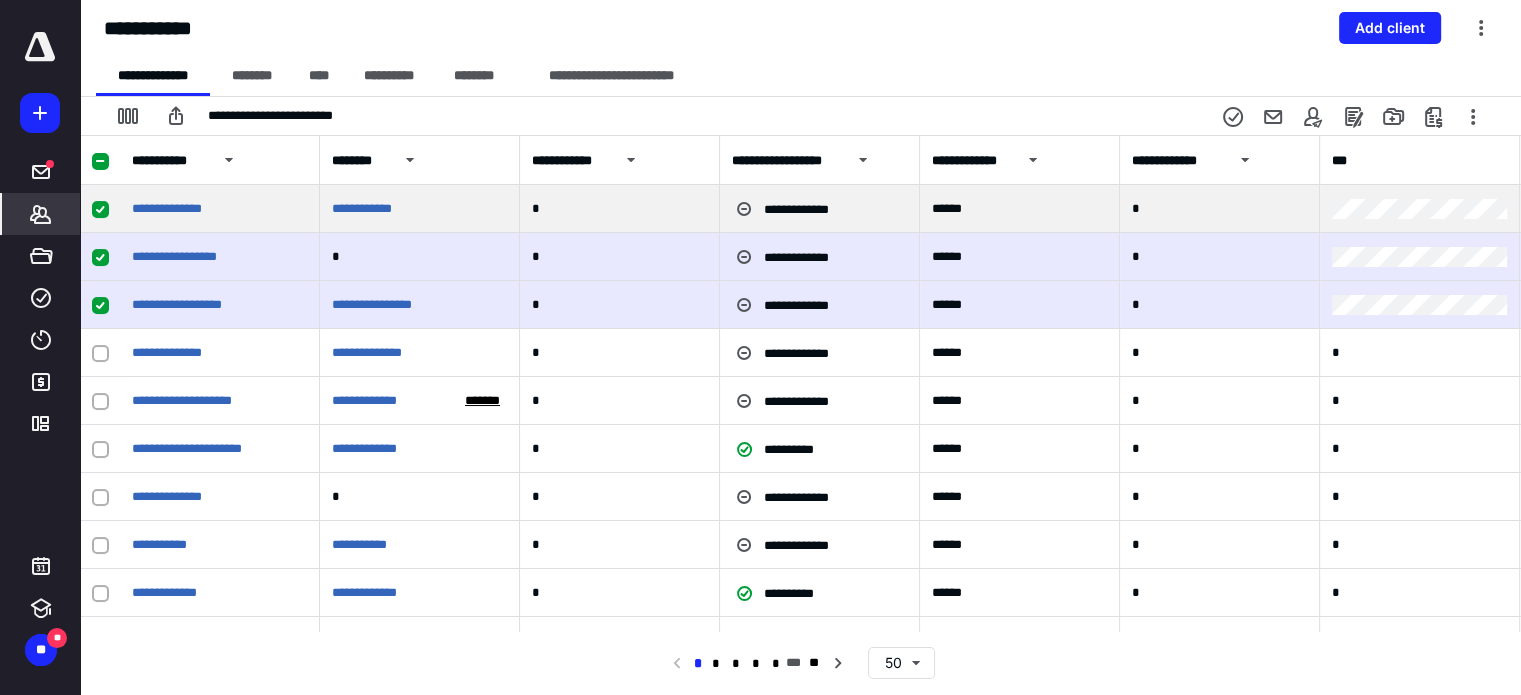 click 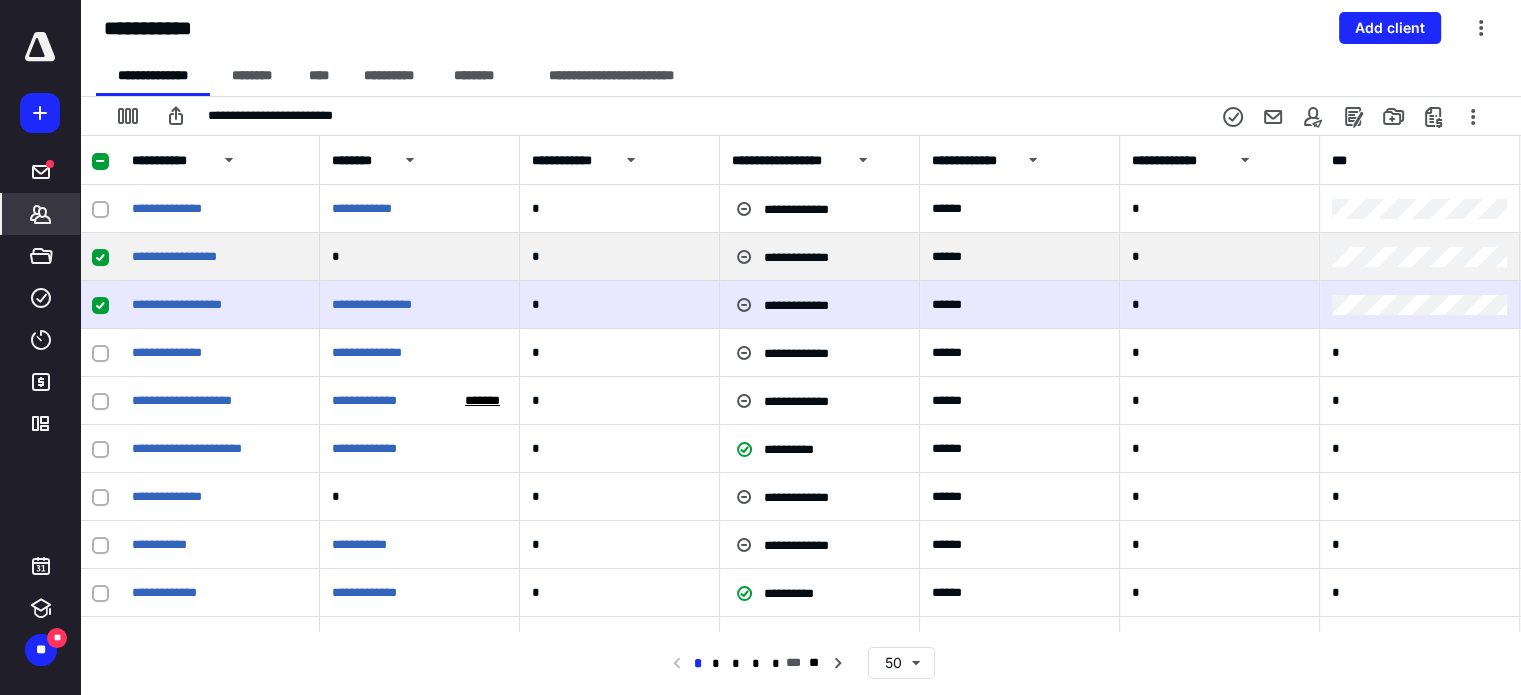 click 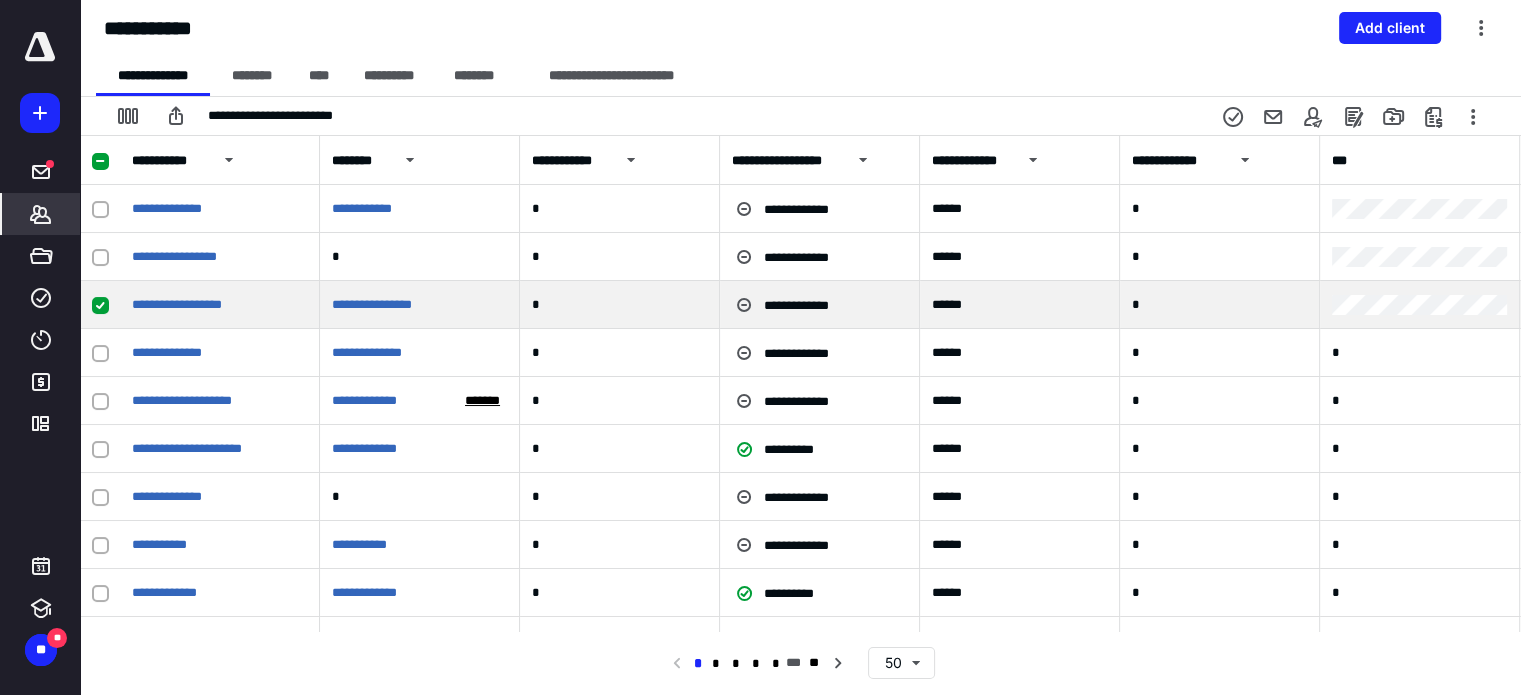 click 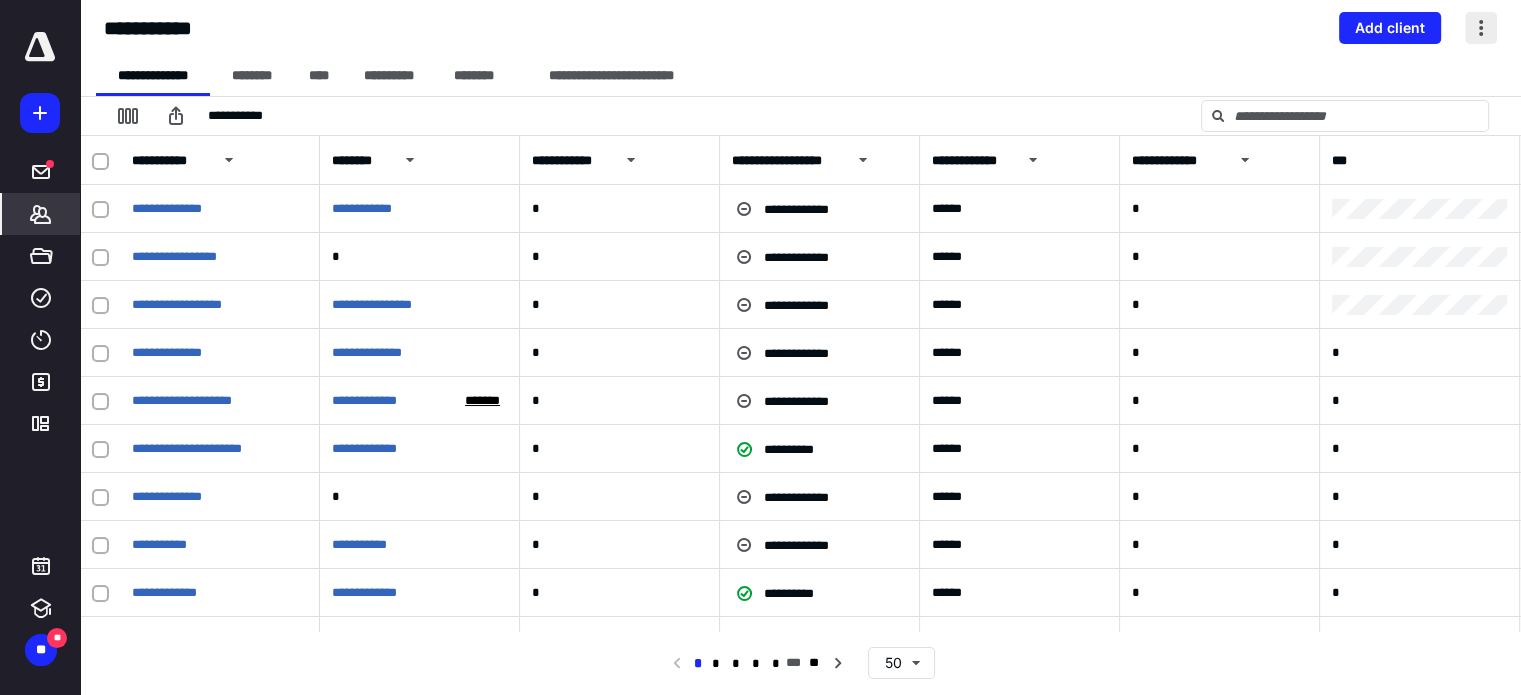 click at bounding box center (1481, 28) 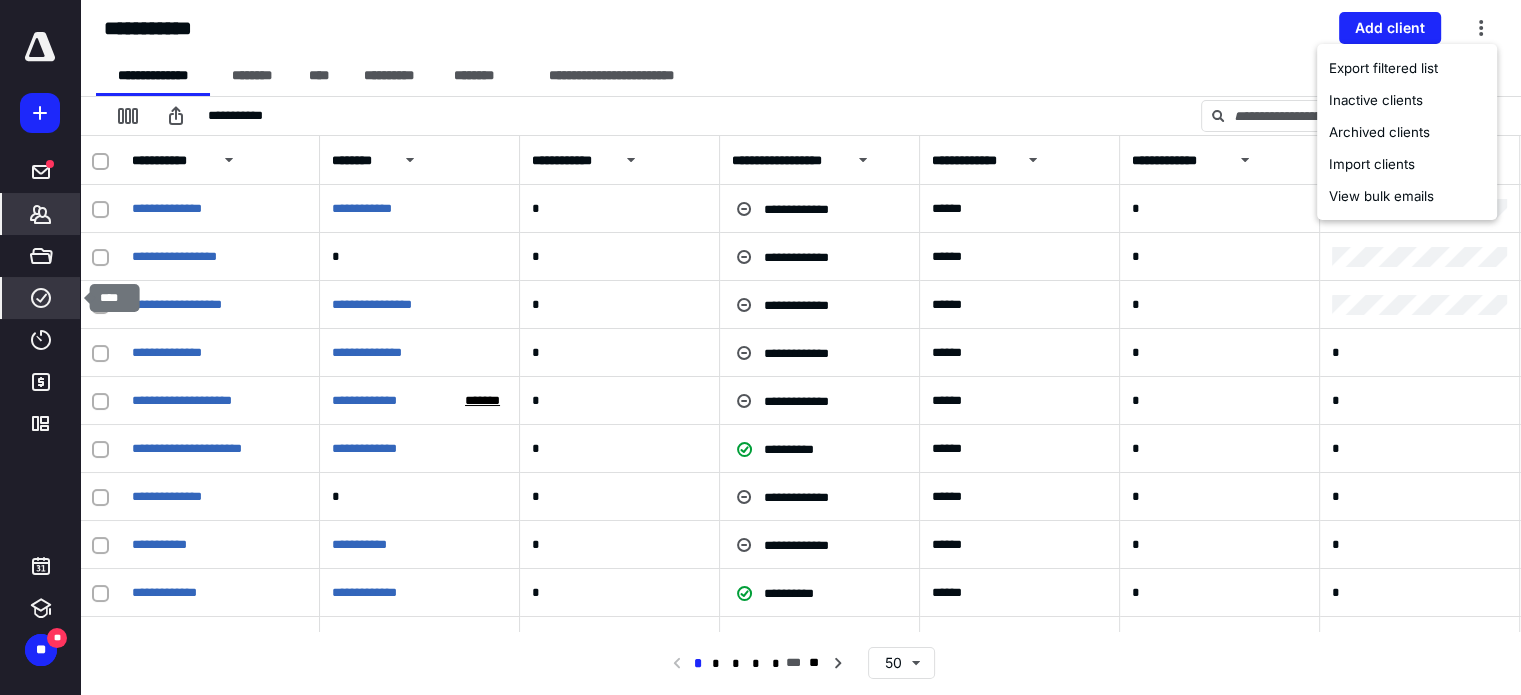 click 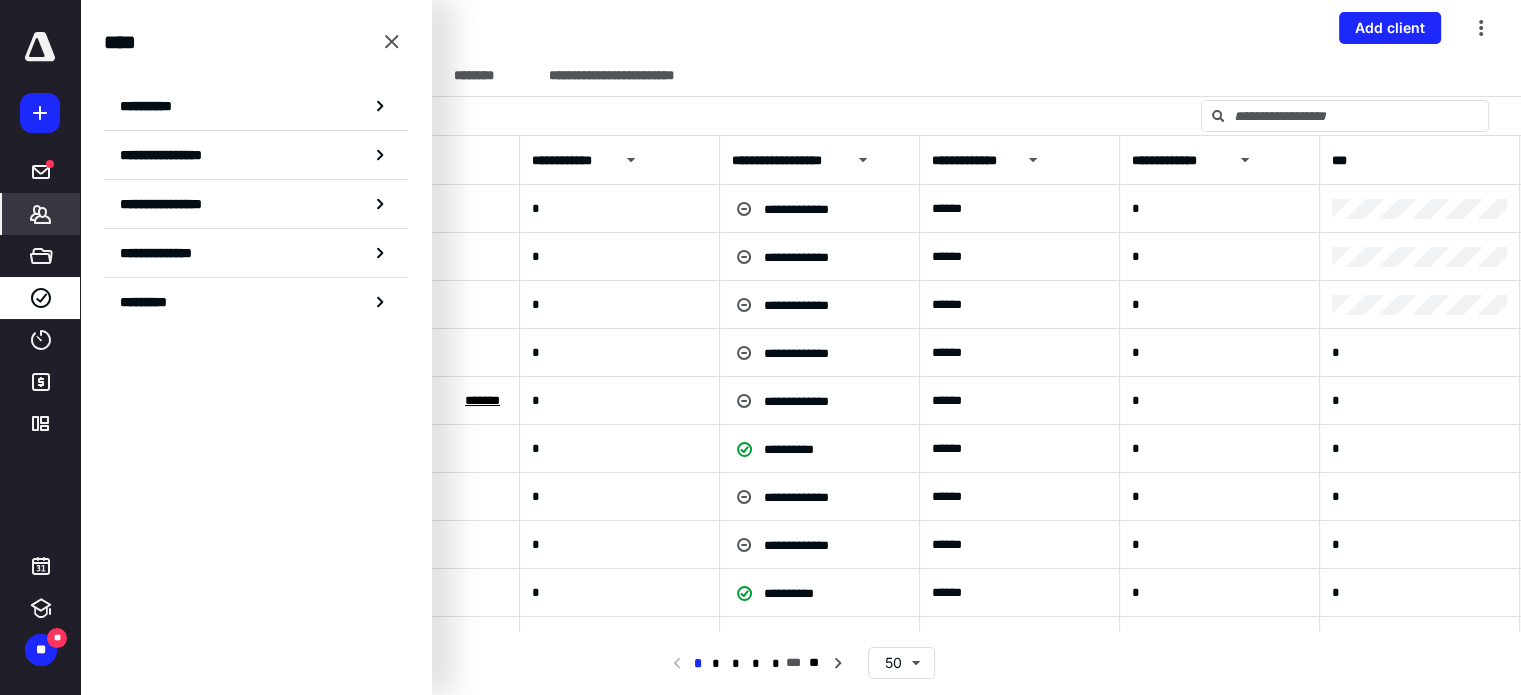 click on "**********" at bounding box center (256, 106) 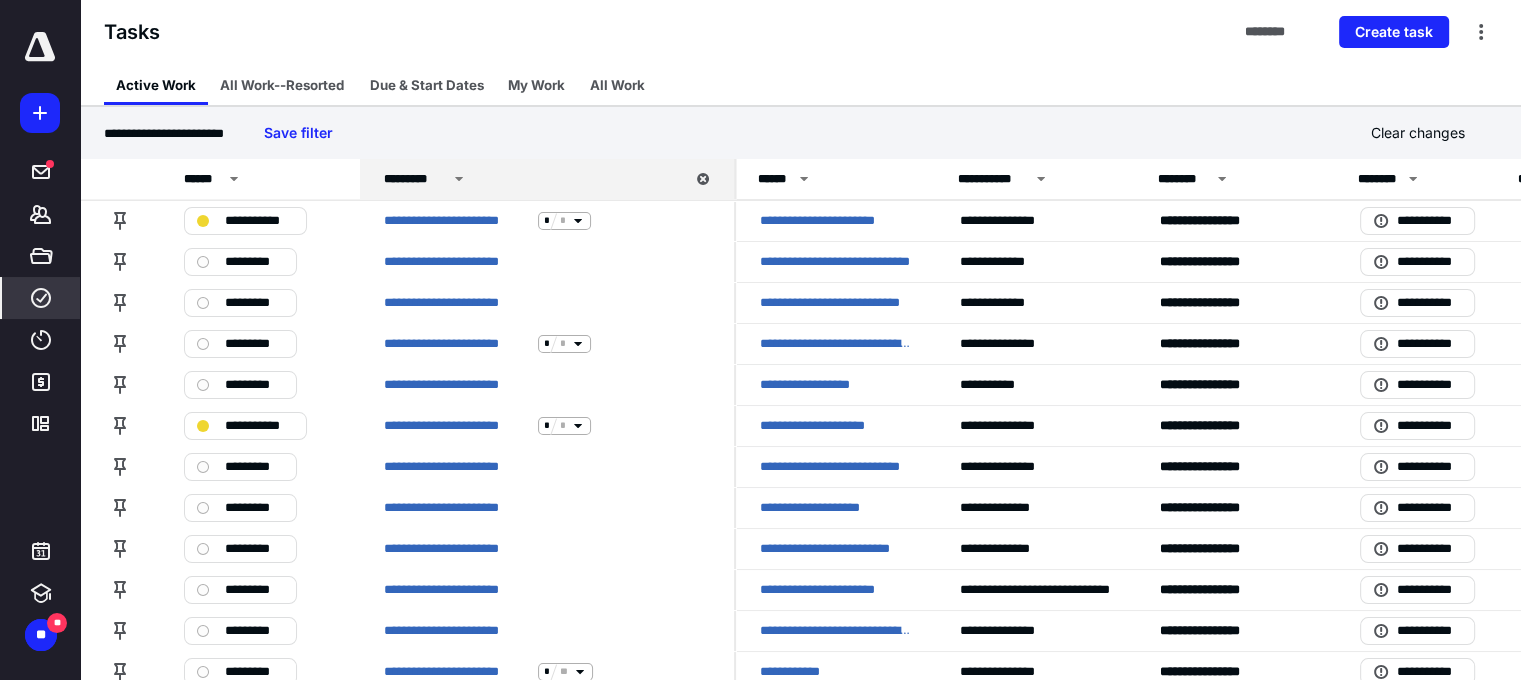click at bounding box center (40, 47) 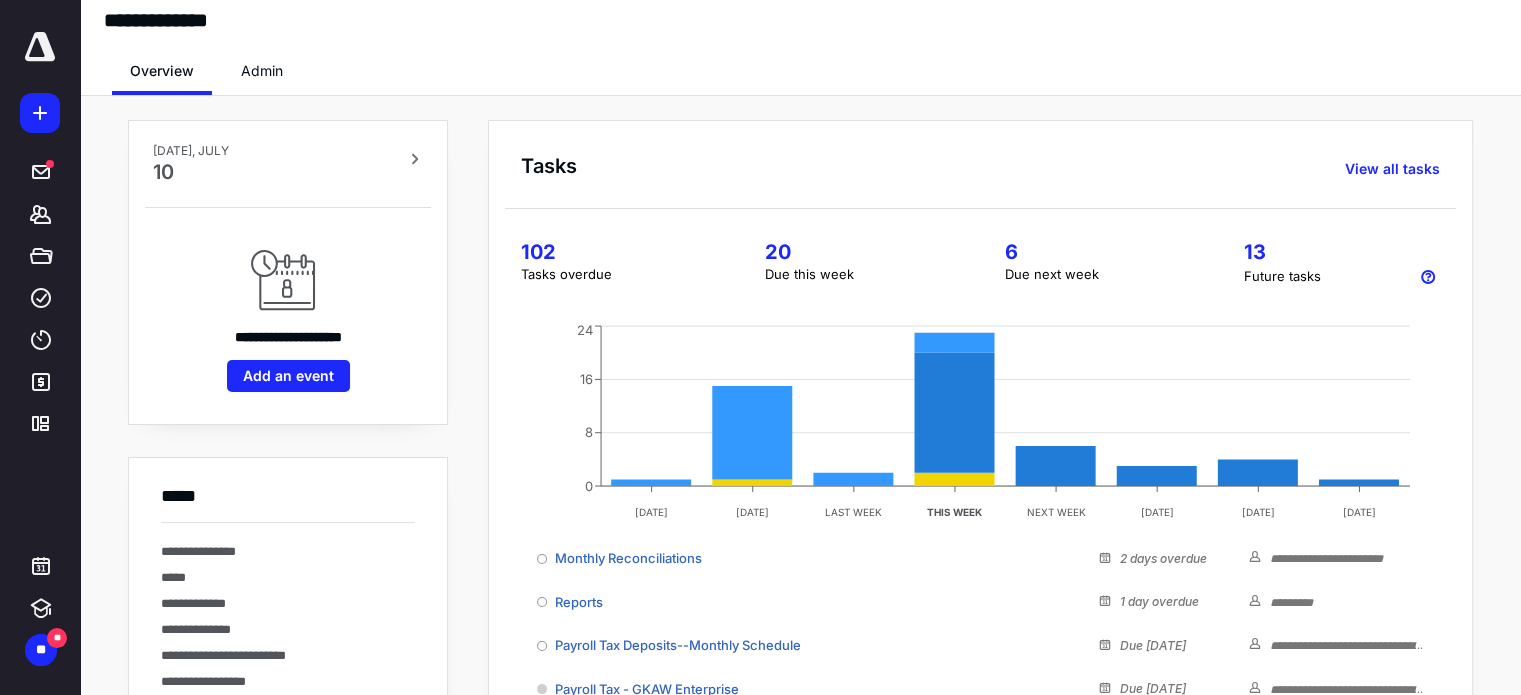 scroll, scrollTop: 0, scrollLeft: 0, axis: both 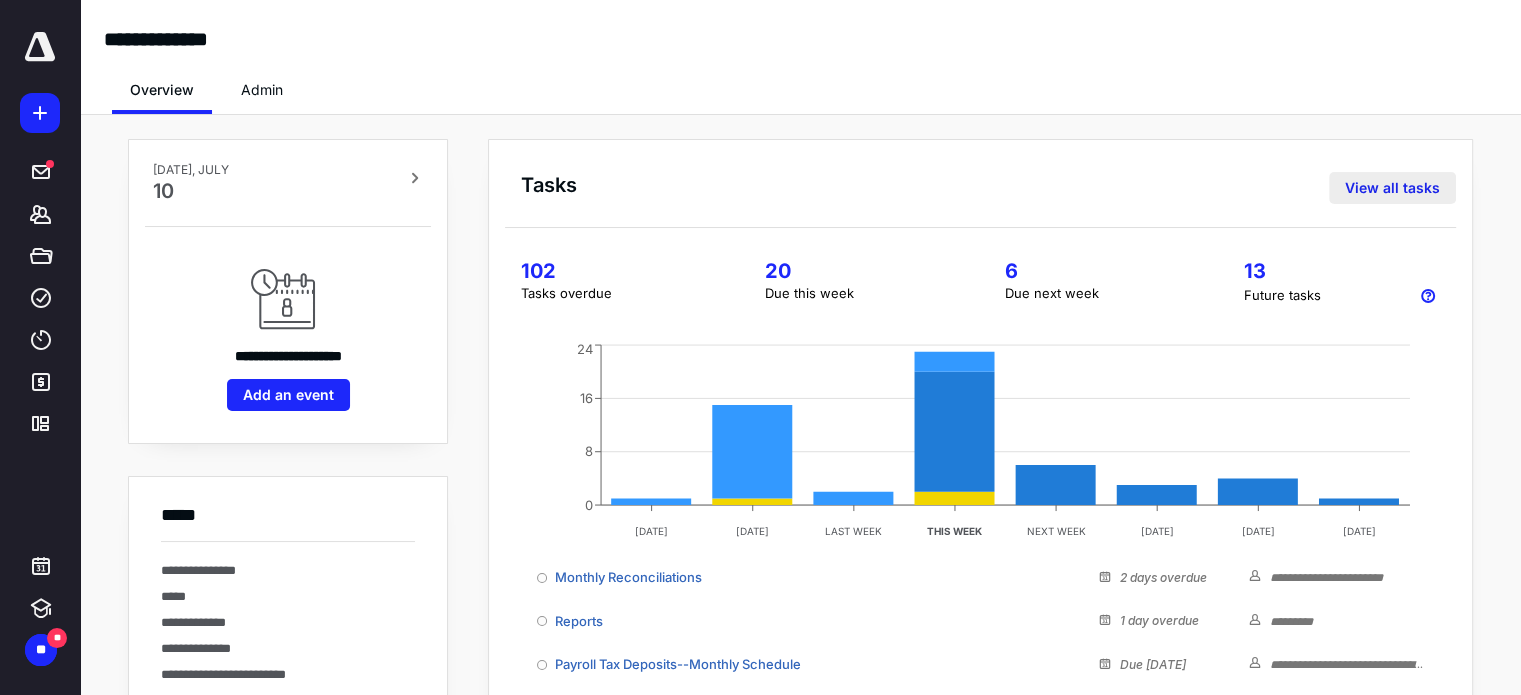 click on "View all tasks" at bounding box center (1392, 188) 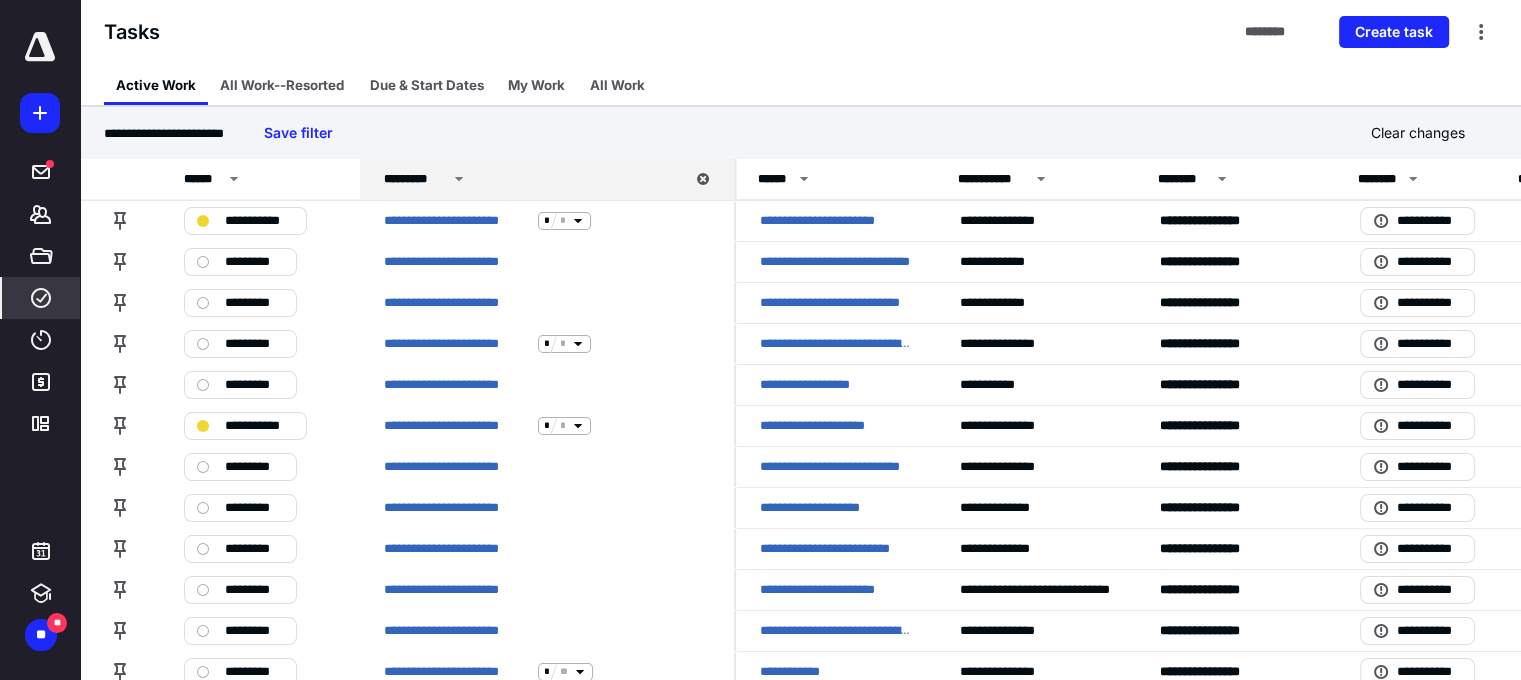 click at bounding box center (40, 47) 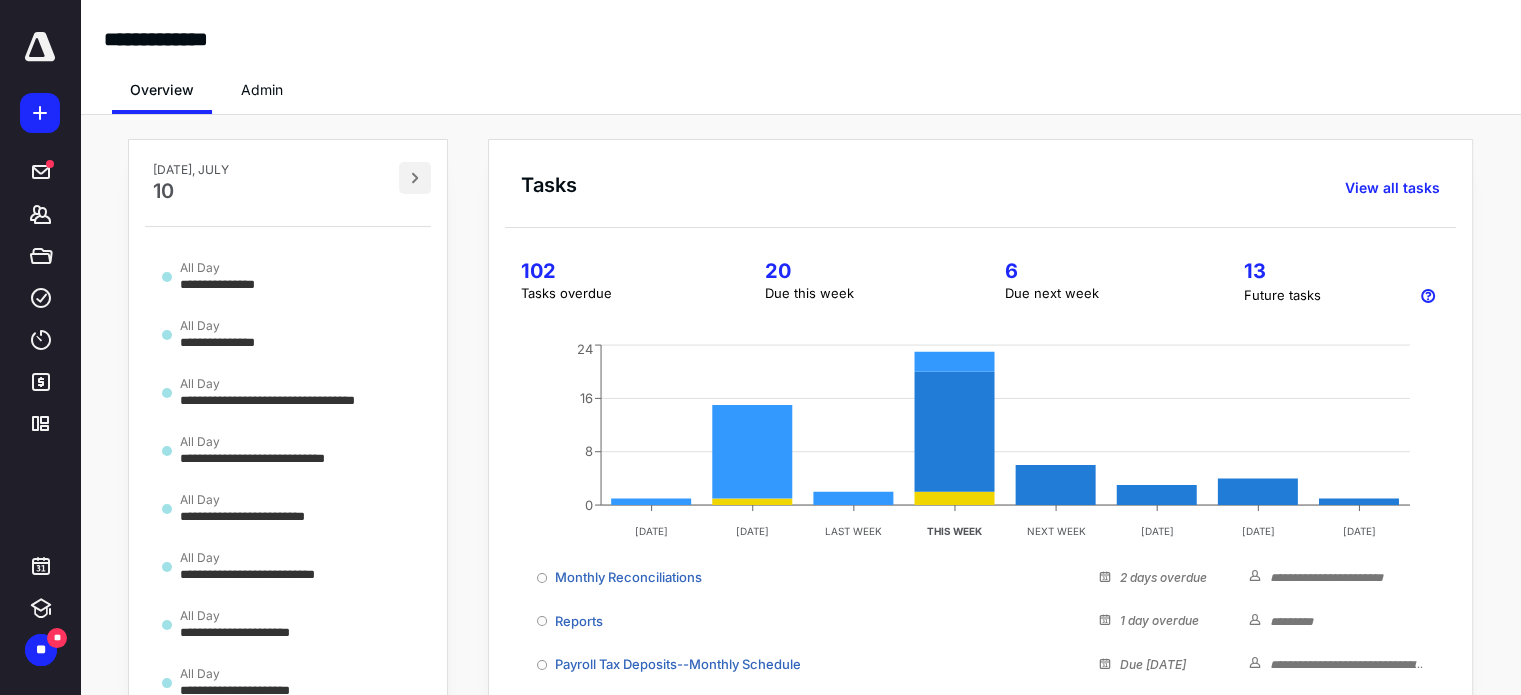 click at bounding box center [415, 178] 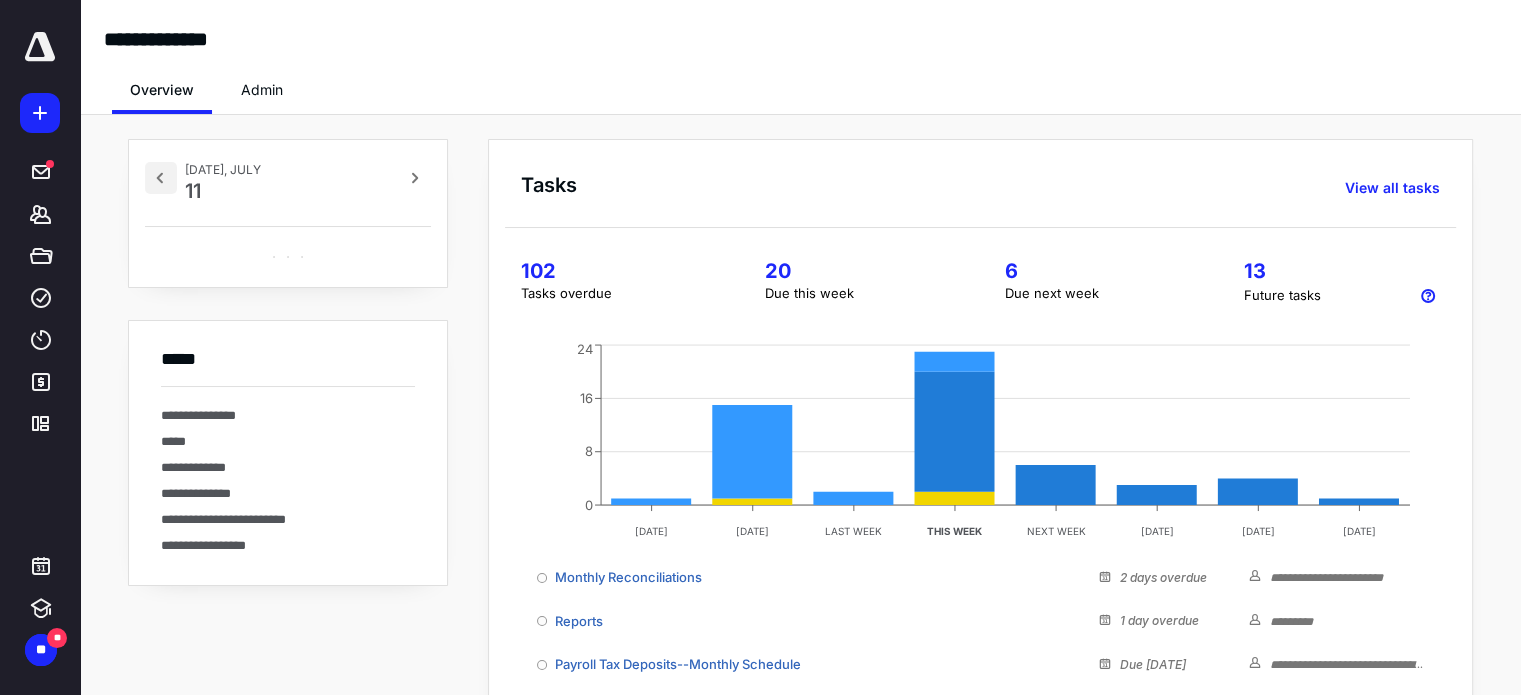 click at bounding box center (161, 178) 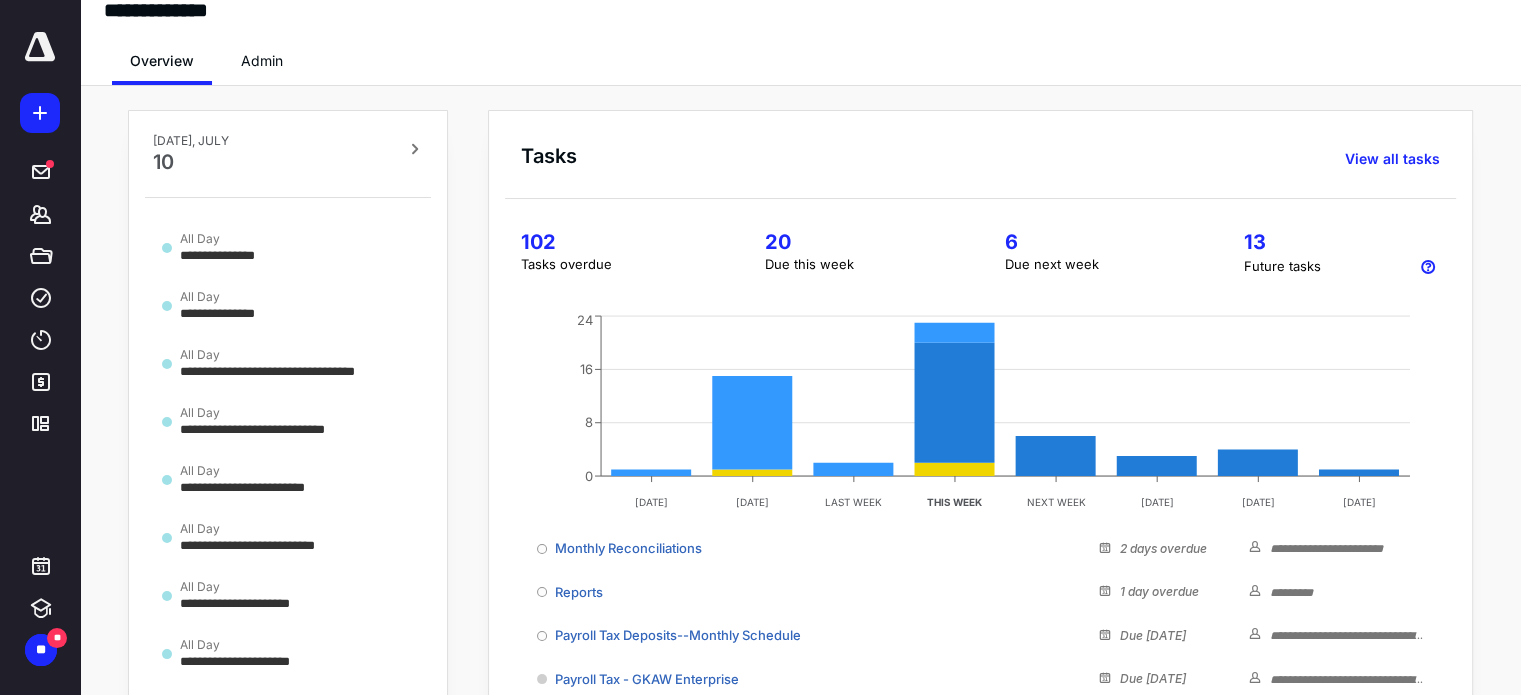 scroll, scrollTop: 0, scrollLeft: 0, axis: both 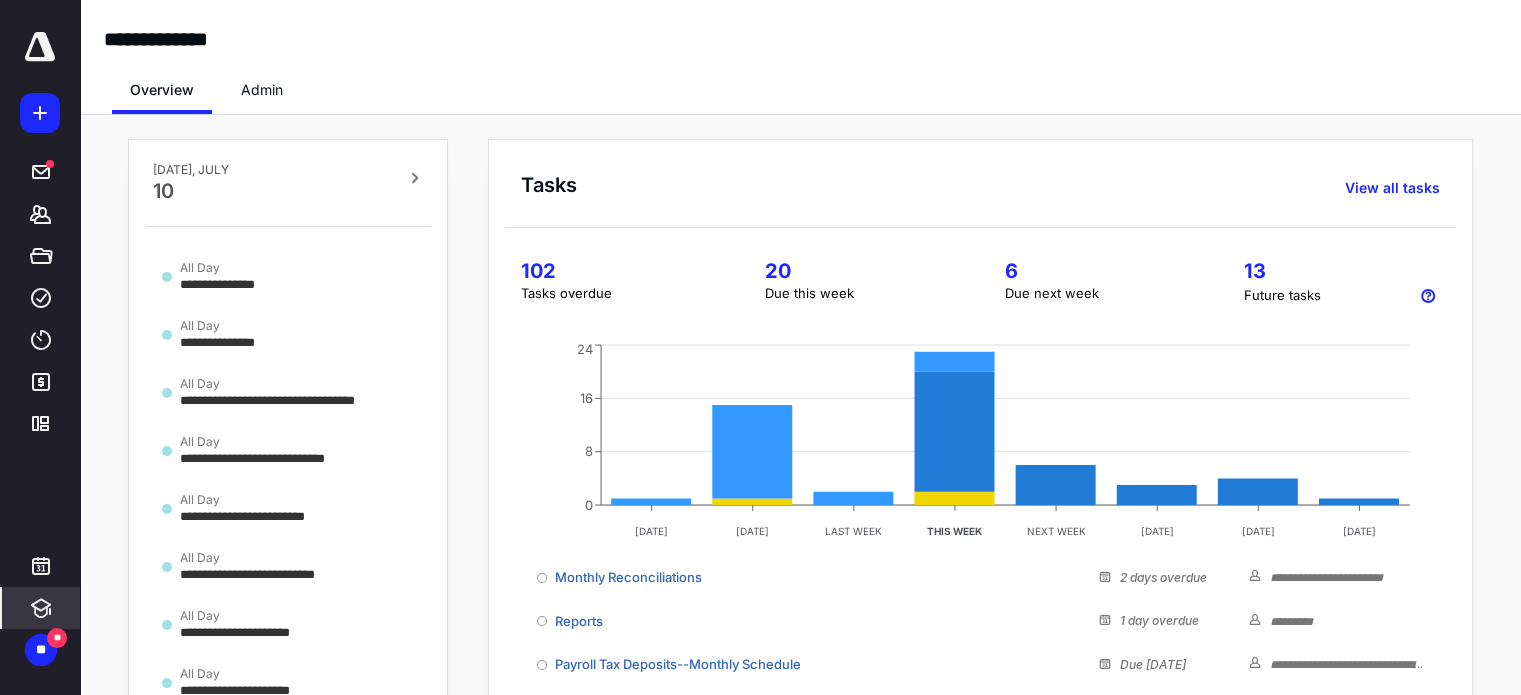 click 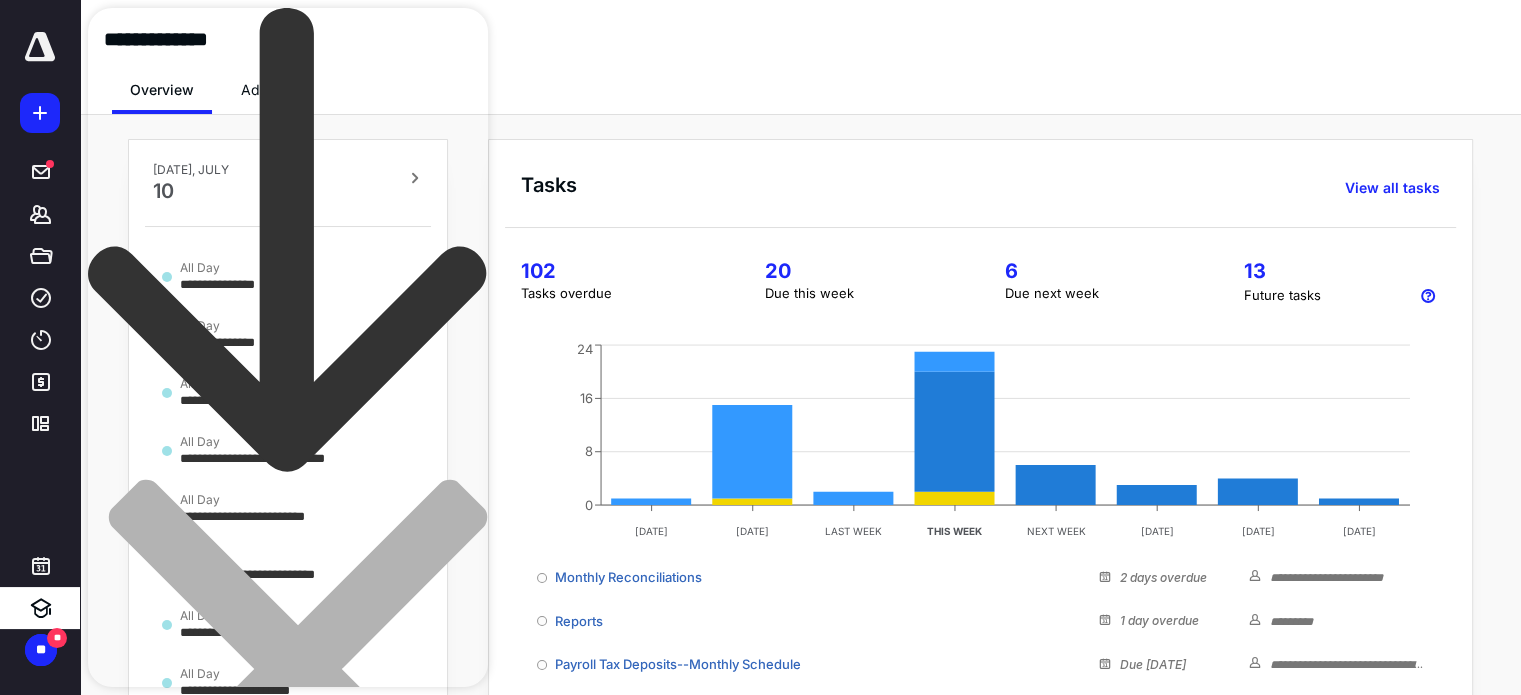 click on "****" at bounding box center (159, 917) 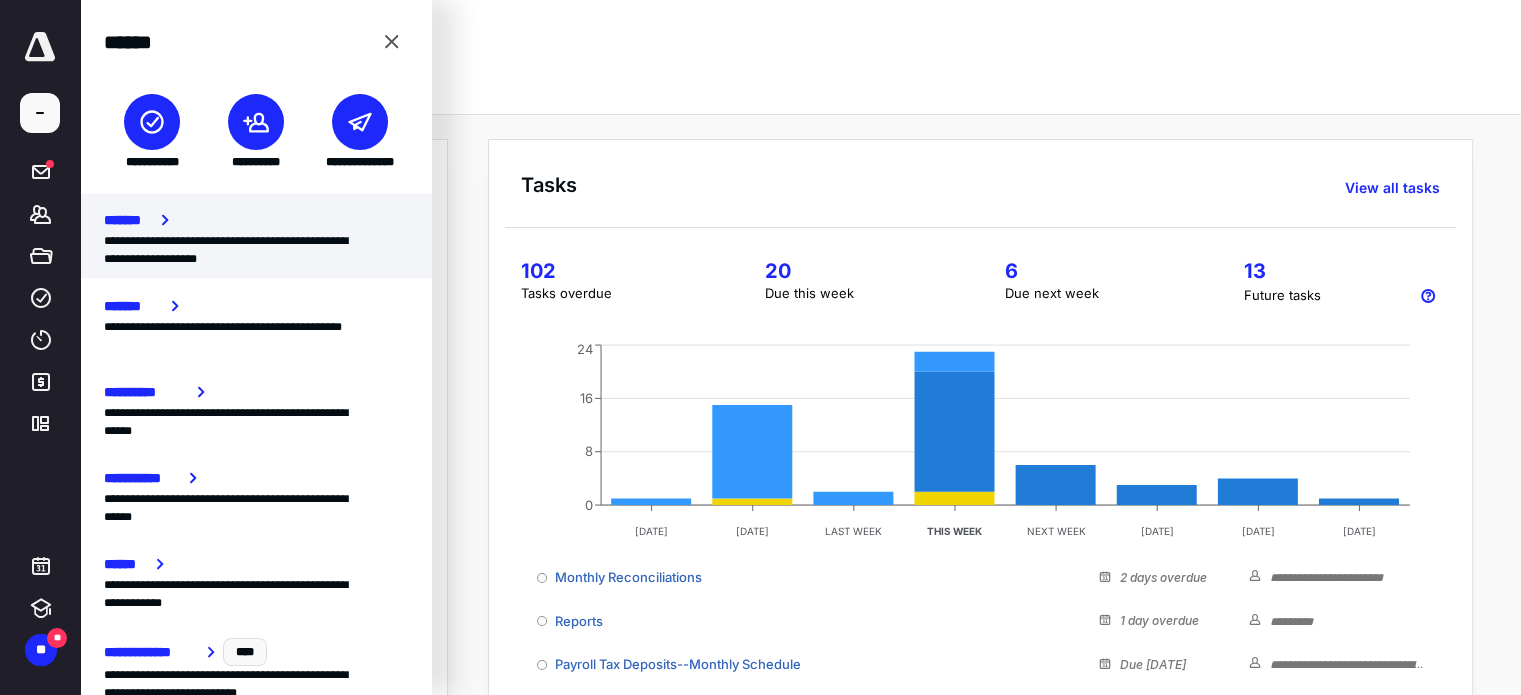 scroll, scrollTop: 444, scrollLeft: 0, axis: vertical 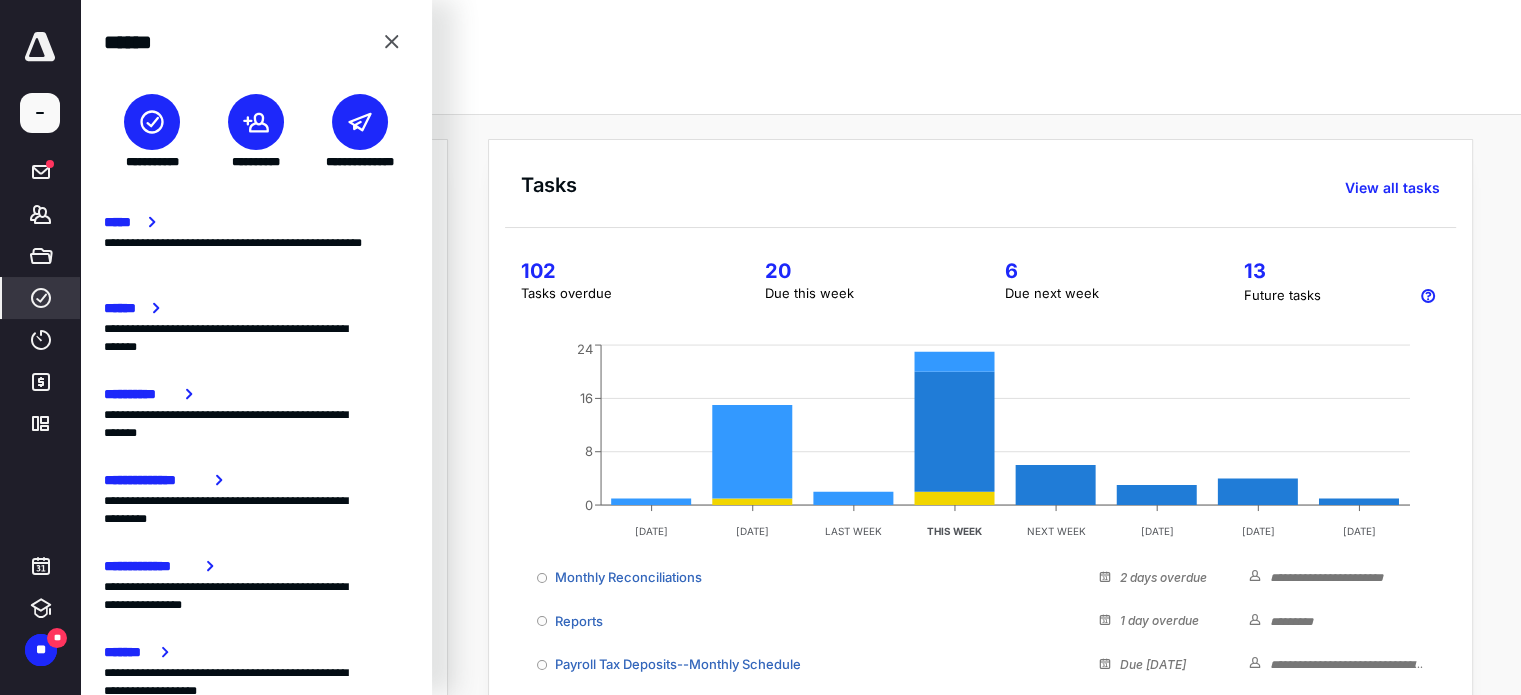 click 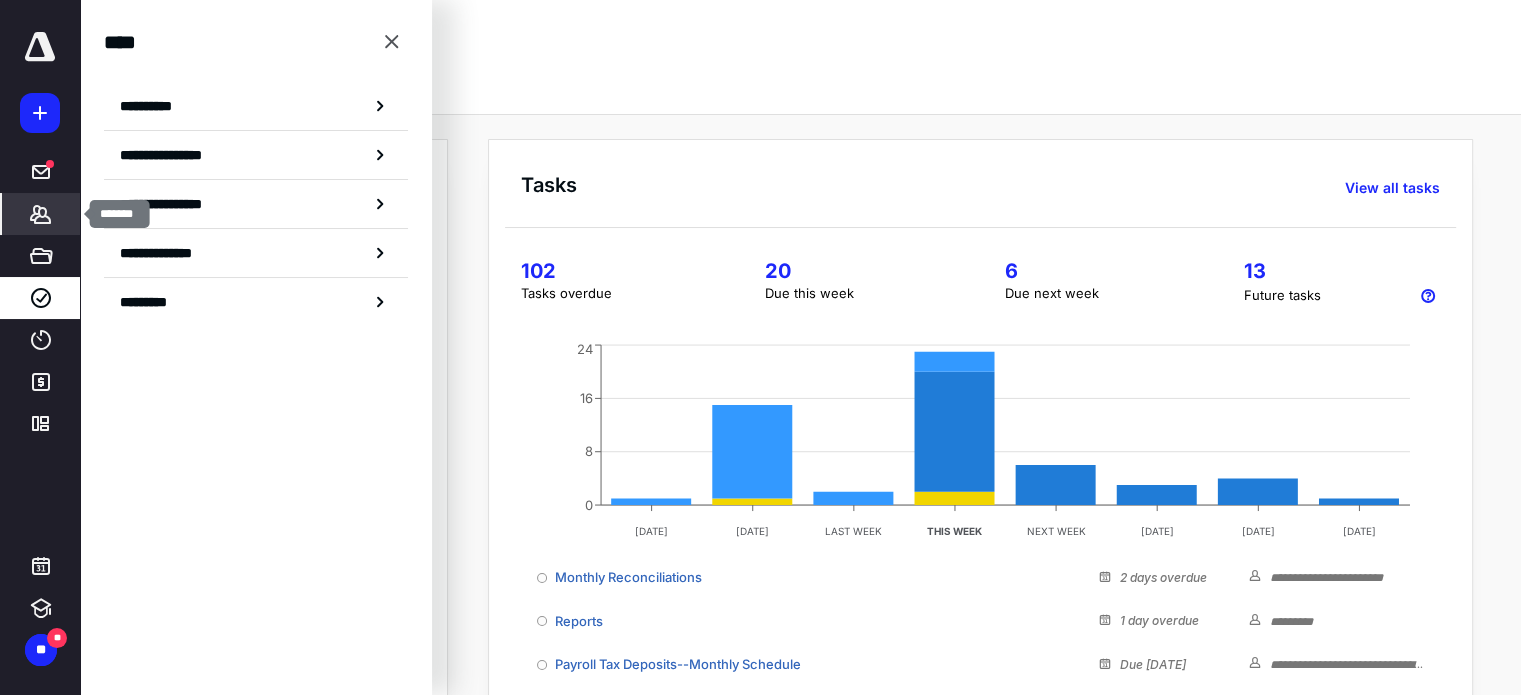 click on "*******" at bounding box center [41, 214] 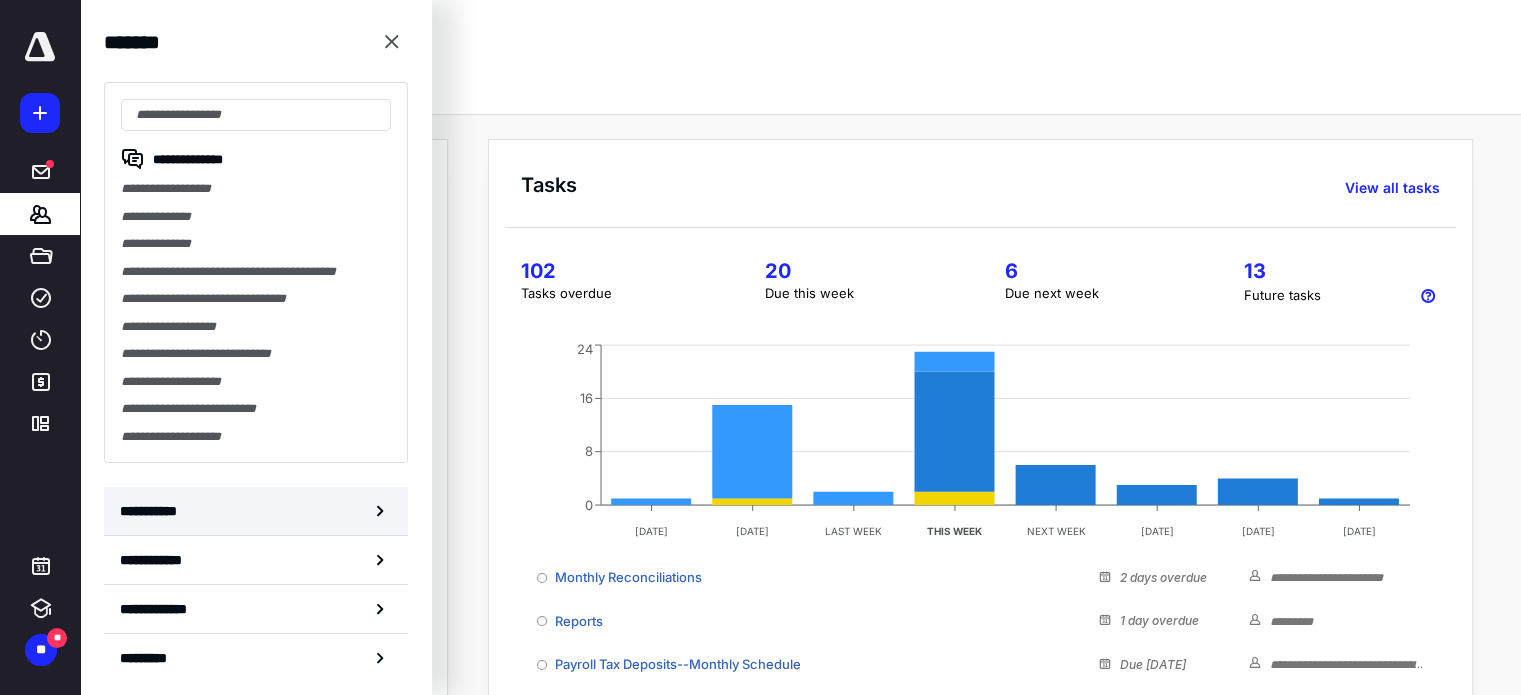 click on "**********" at bounding box center (153, 511) 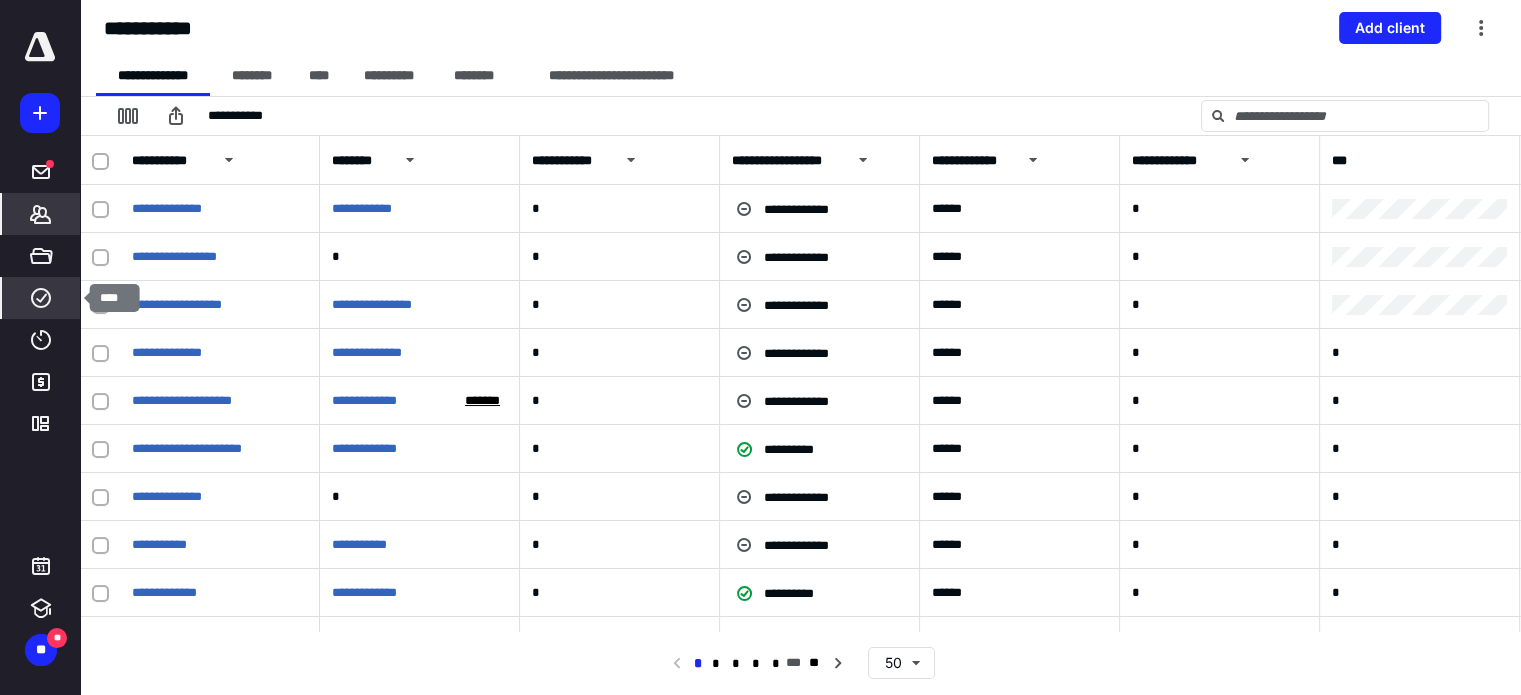 click 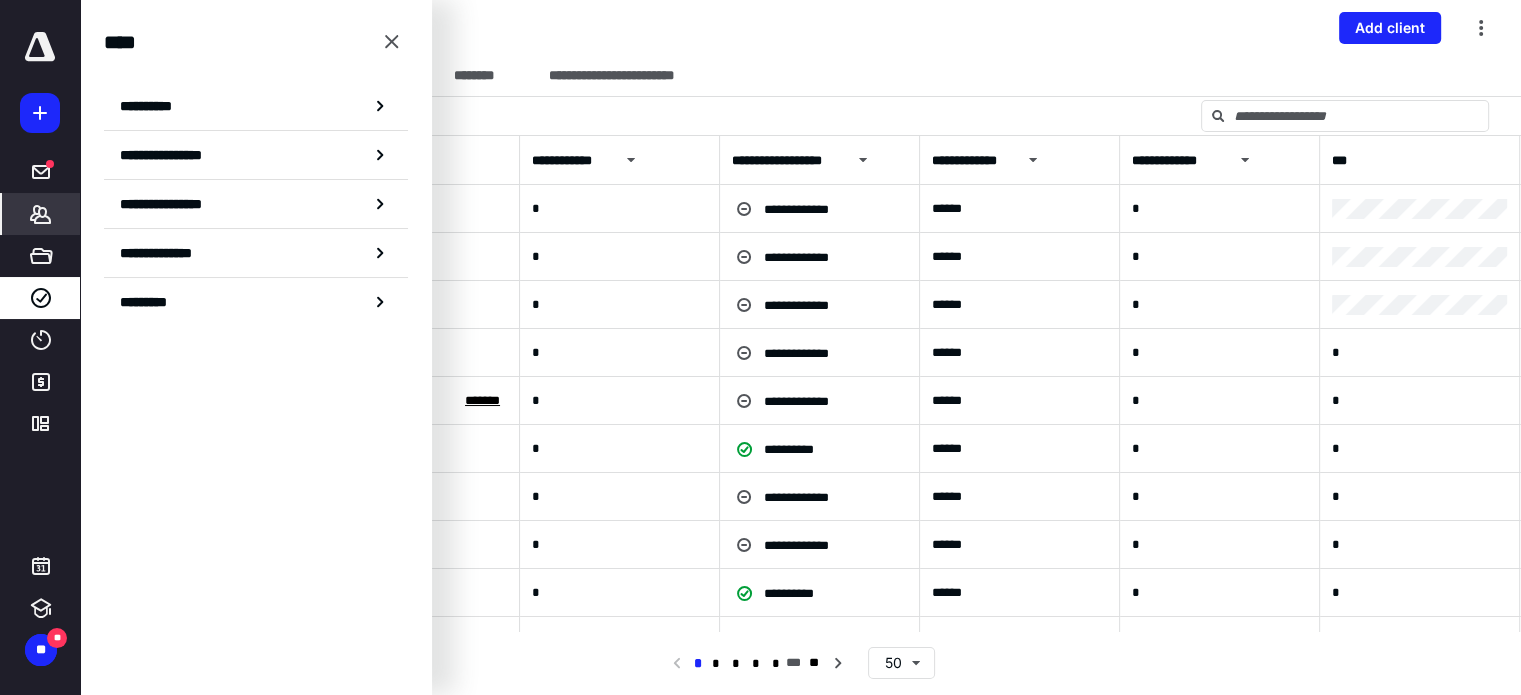 click on "**********" at bounding box center [256, 106] 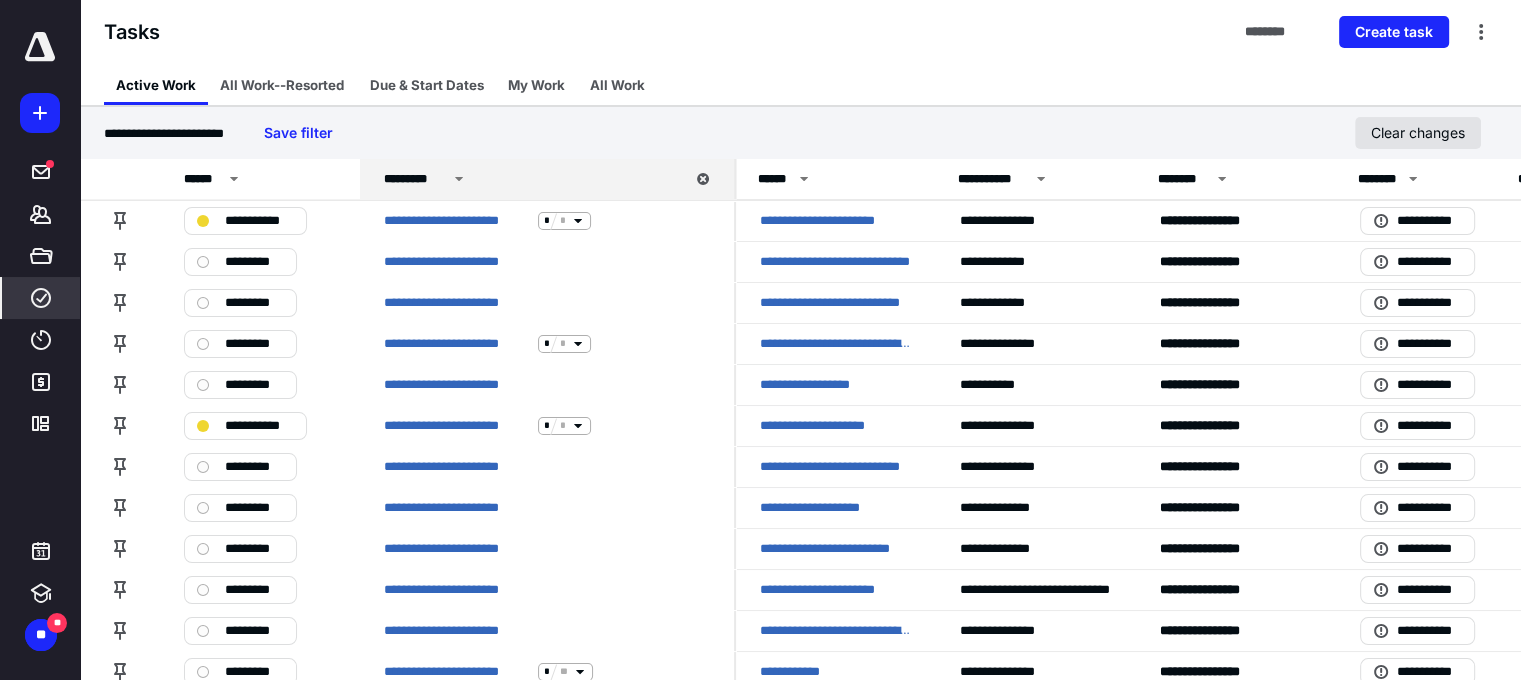 click on "Clear changes" at bounding box center [1418, 133] 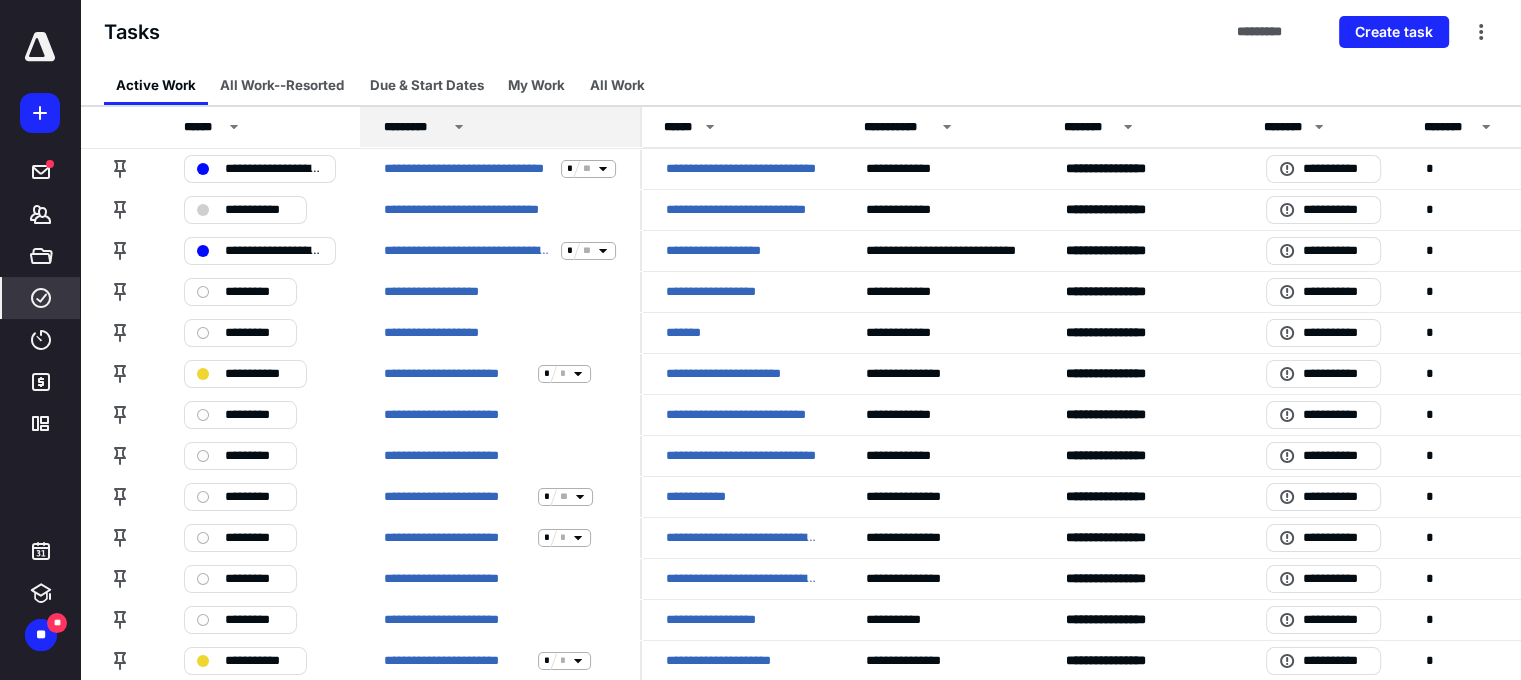 click 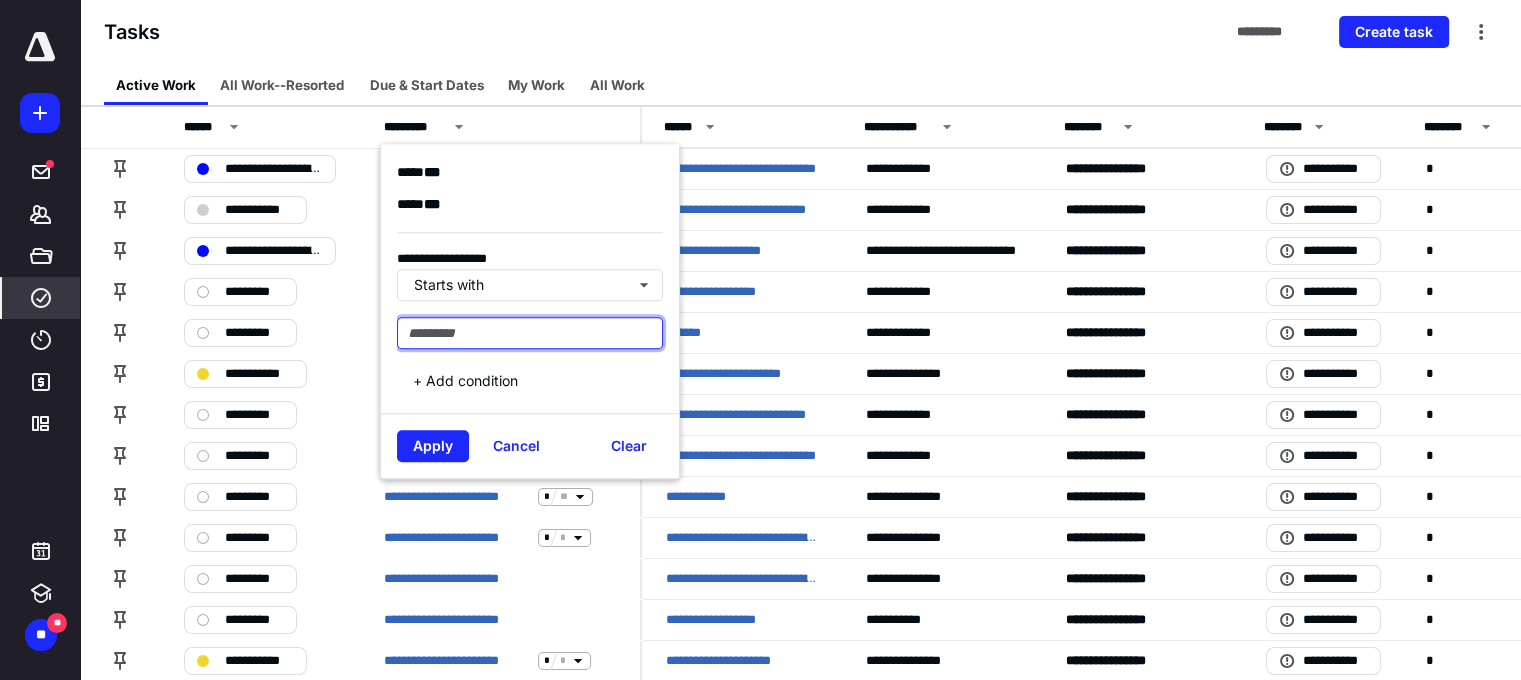 click at bounding box center (530, 333) 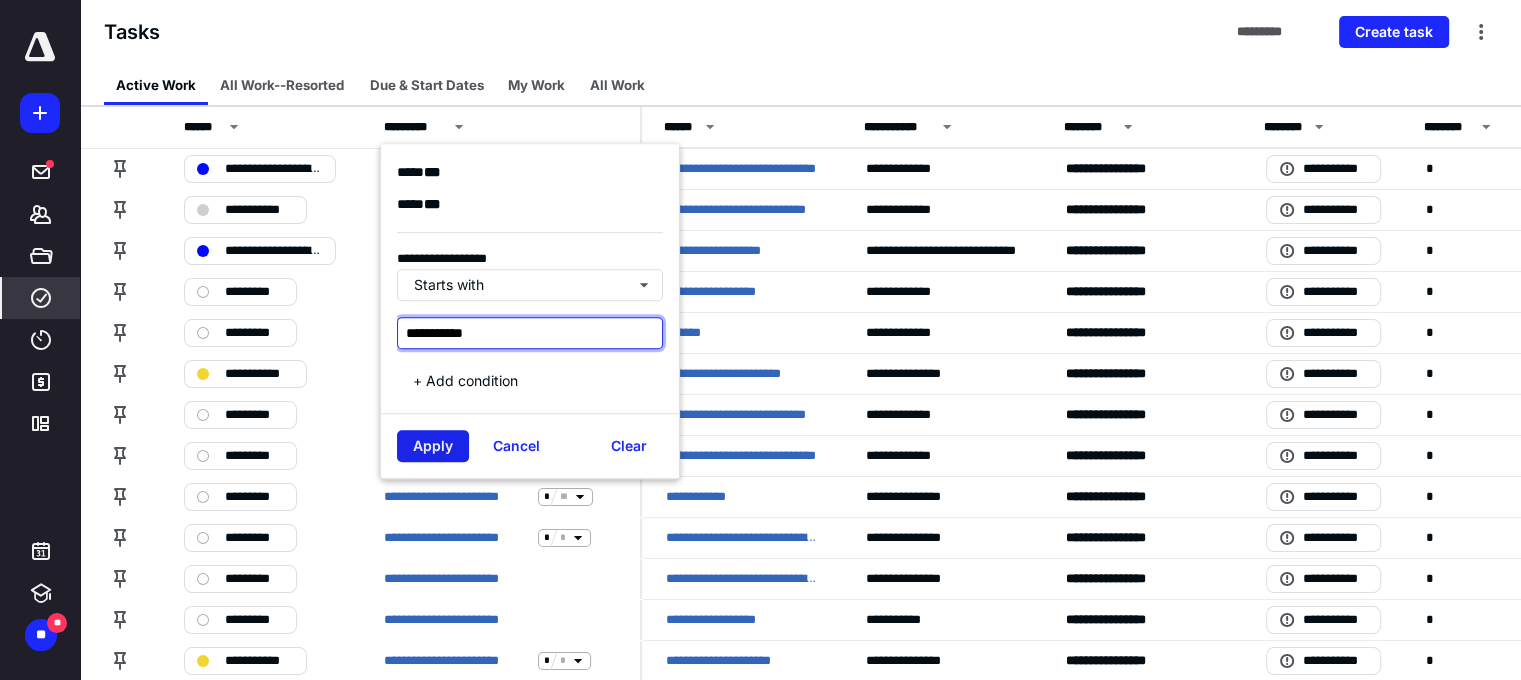 type on "**********" 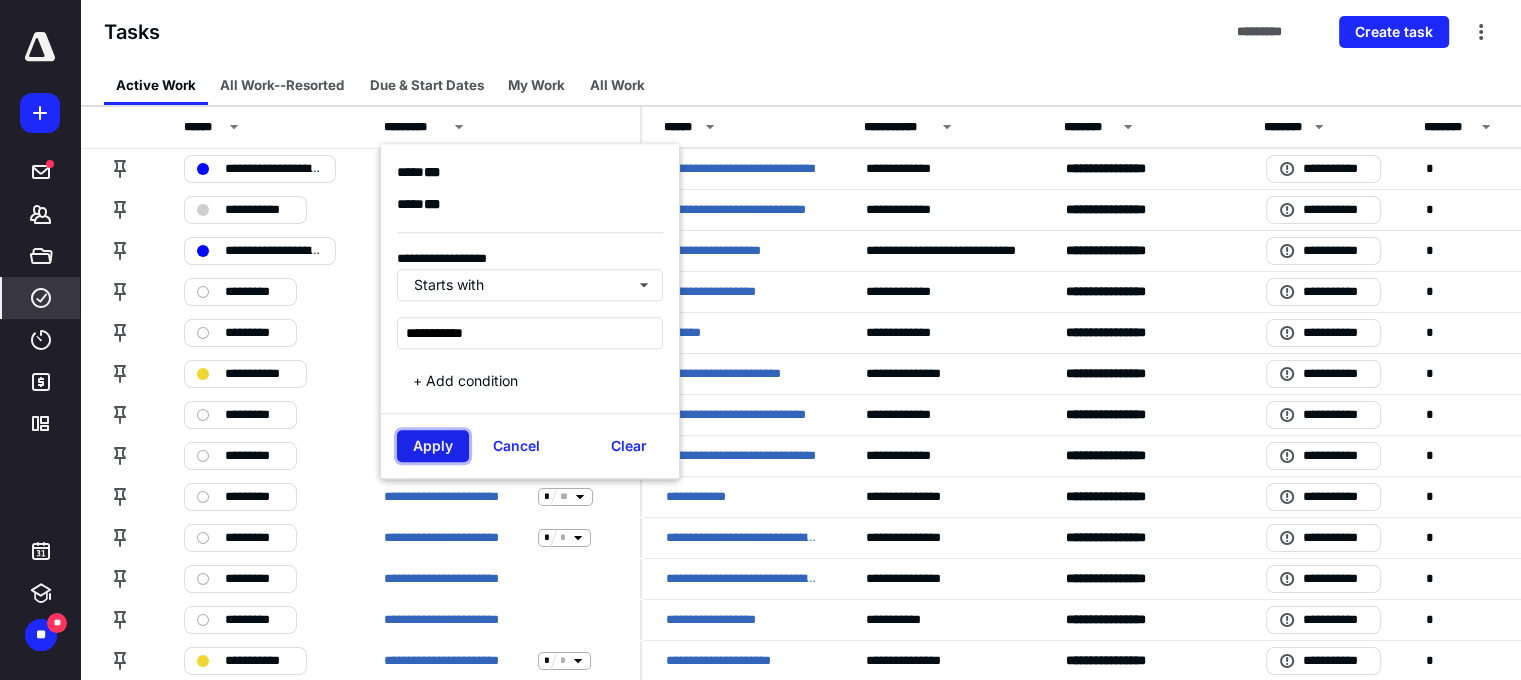 click on "Apply" at bounding box center (433, 446) 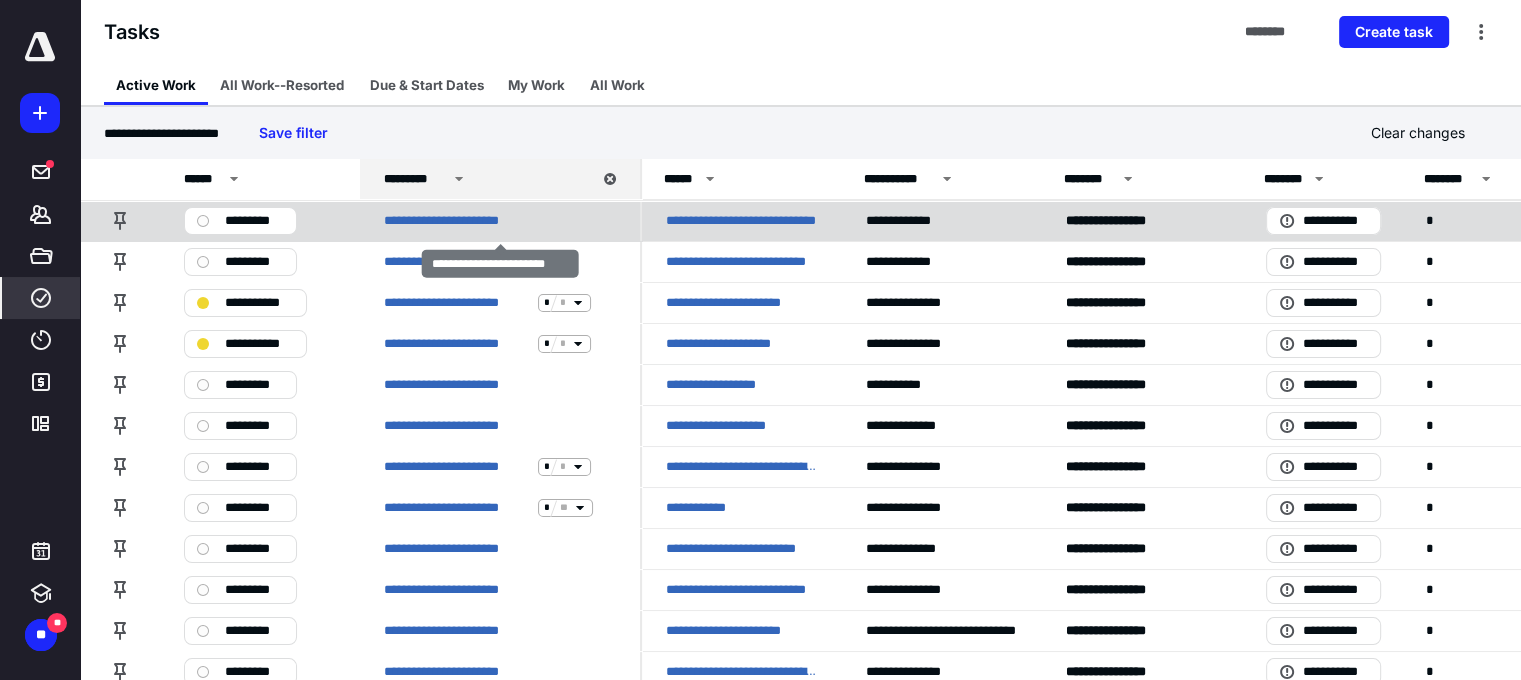click on "**********" at bounding box center [500, 220] 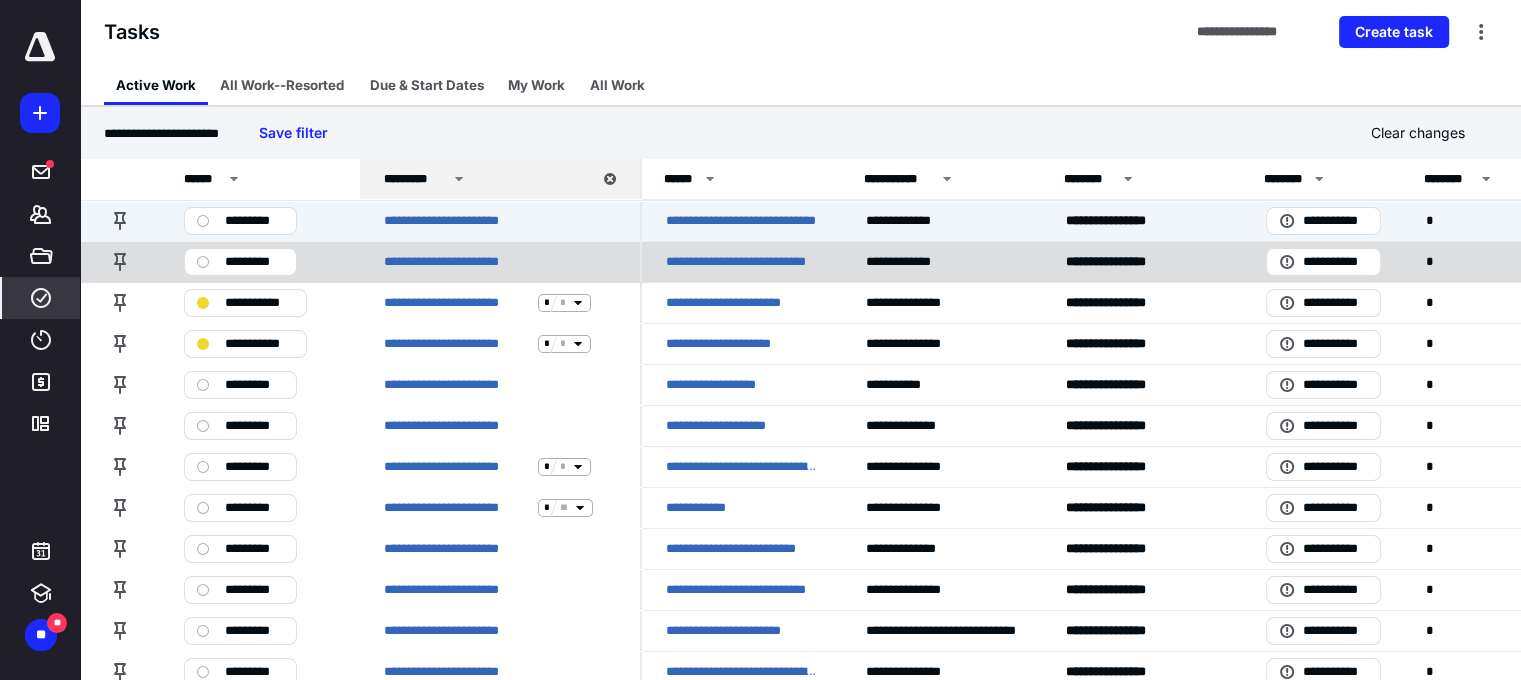 click on "**********" at bounding box center (500, 261) 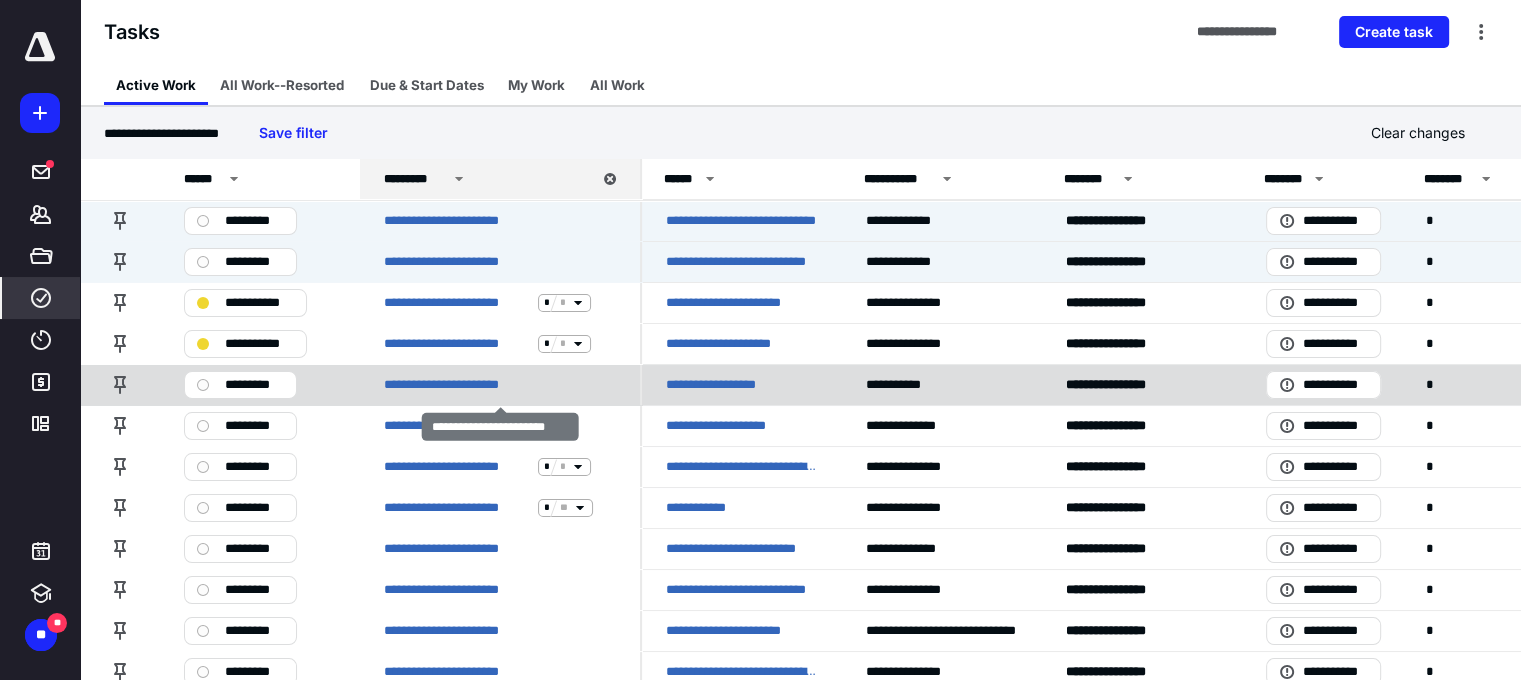 click on "**********" at bounding box center (500, 384) 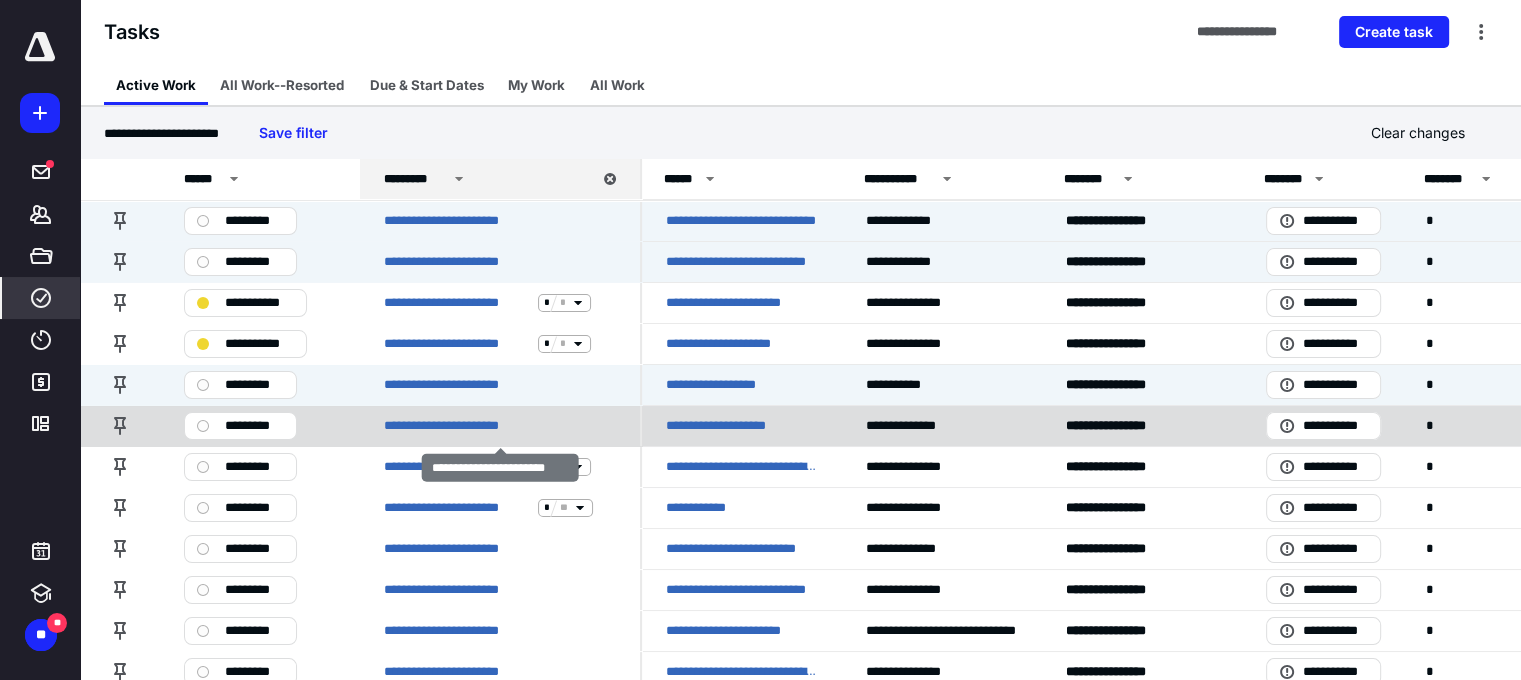 click on "**********" at bounding box center (500, 425) 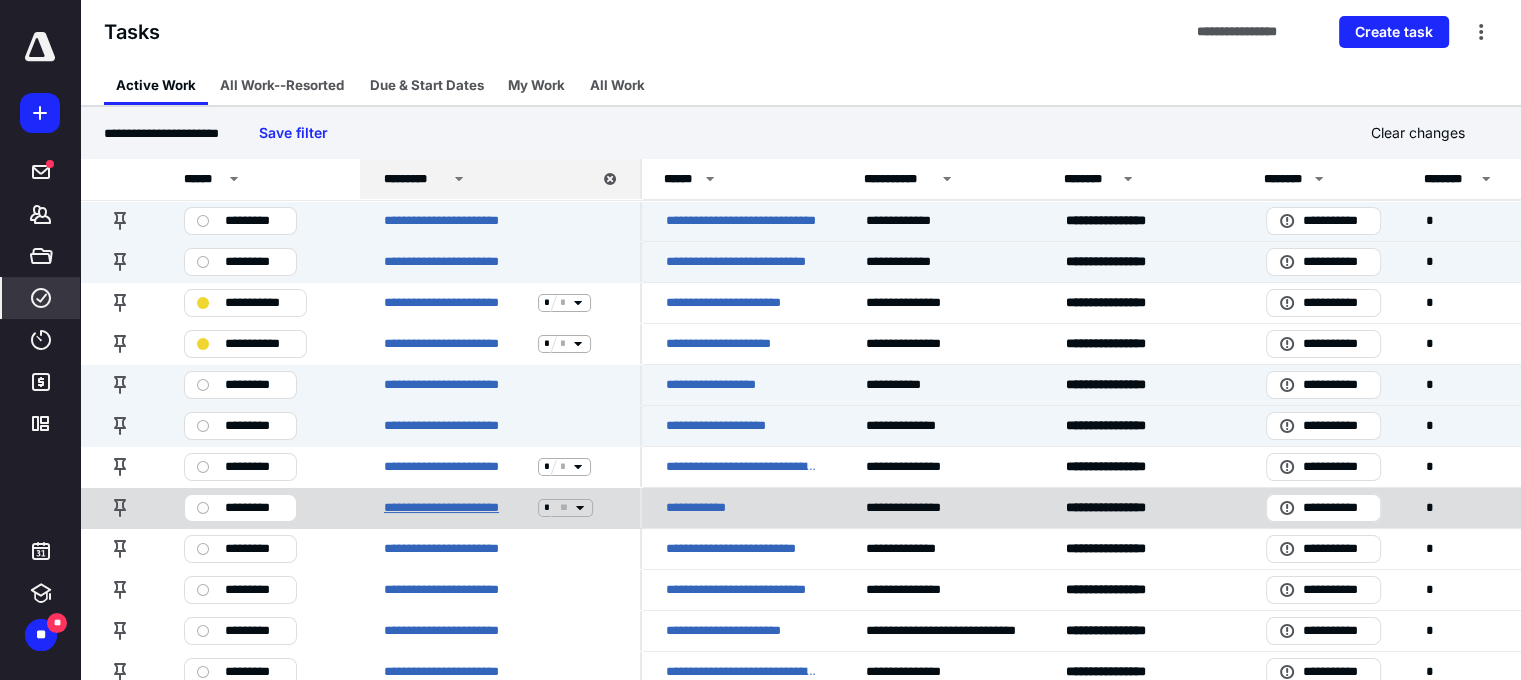 click on "**********" at bounding box center (457, 508) 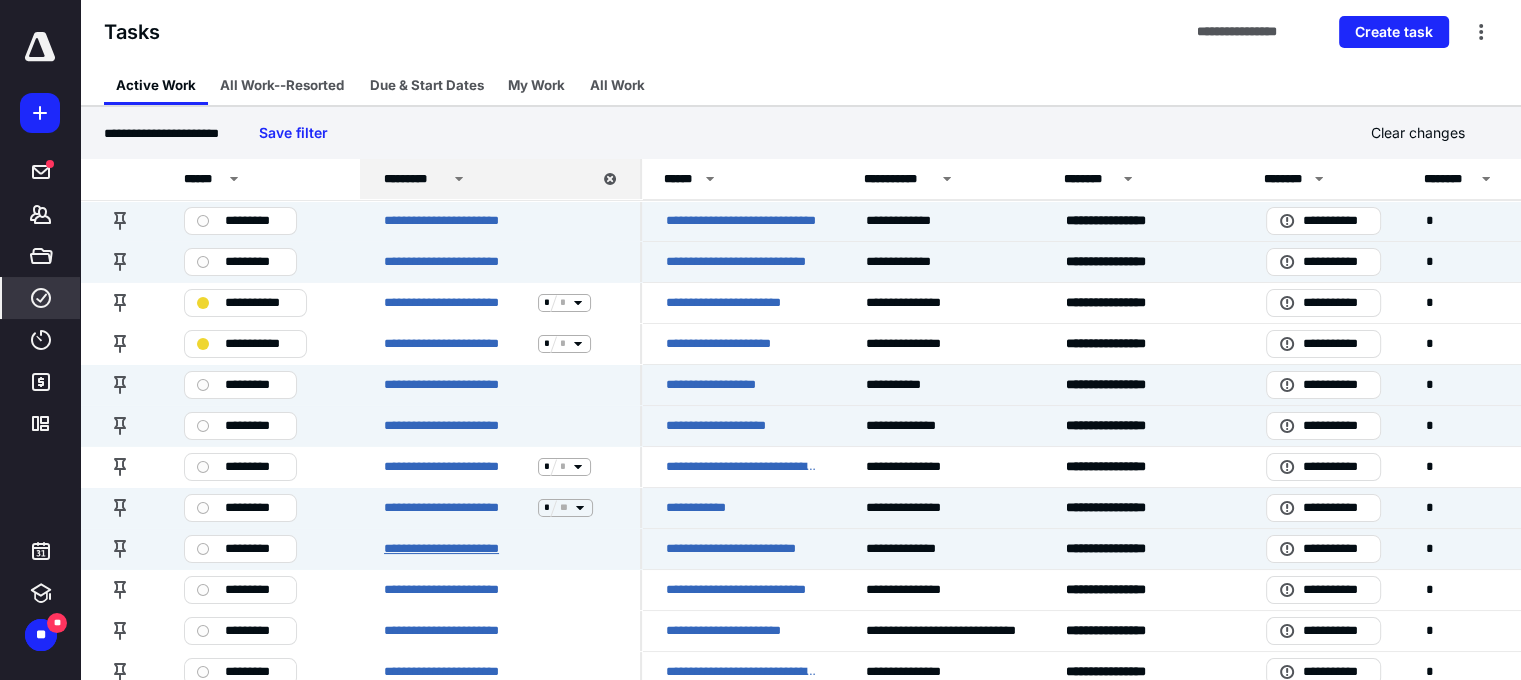 click on "**********" at bounding box center (457, 549) 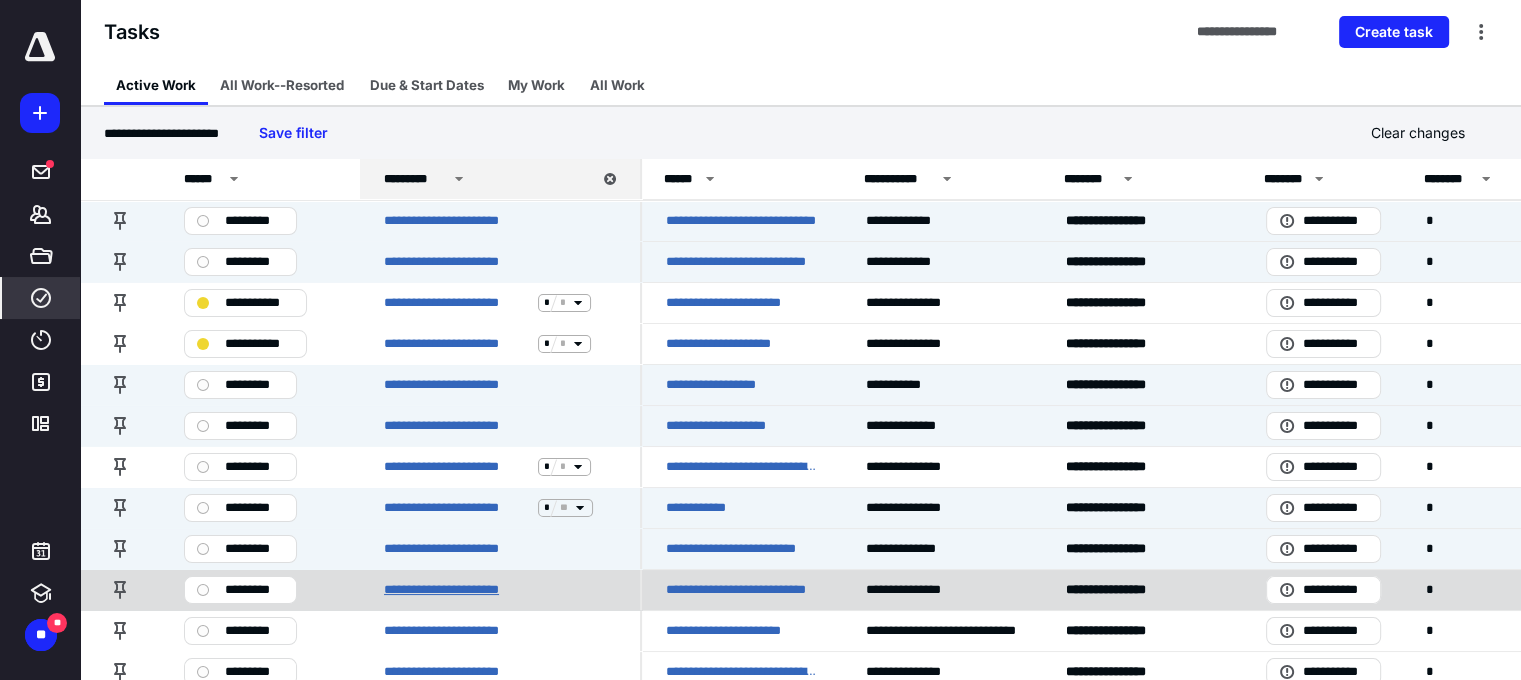 click on "**********" at bounding box center (457, 590) 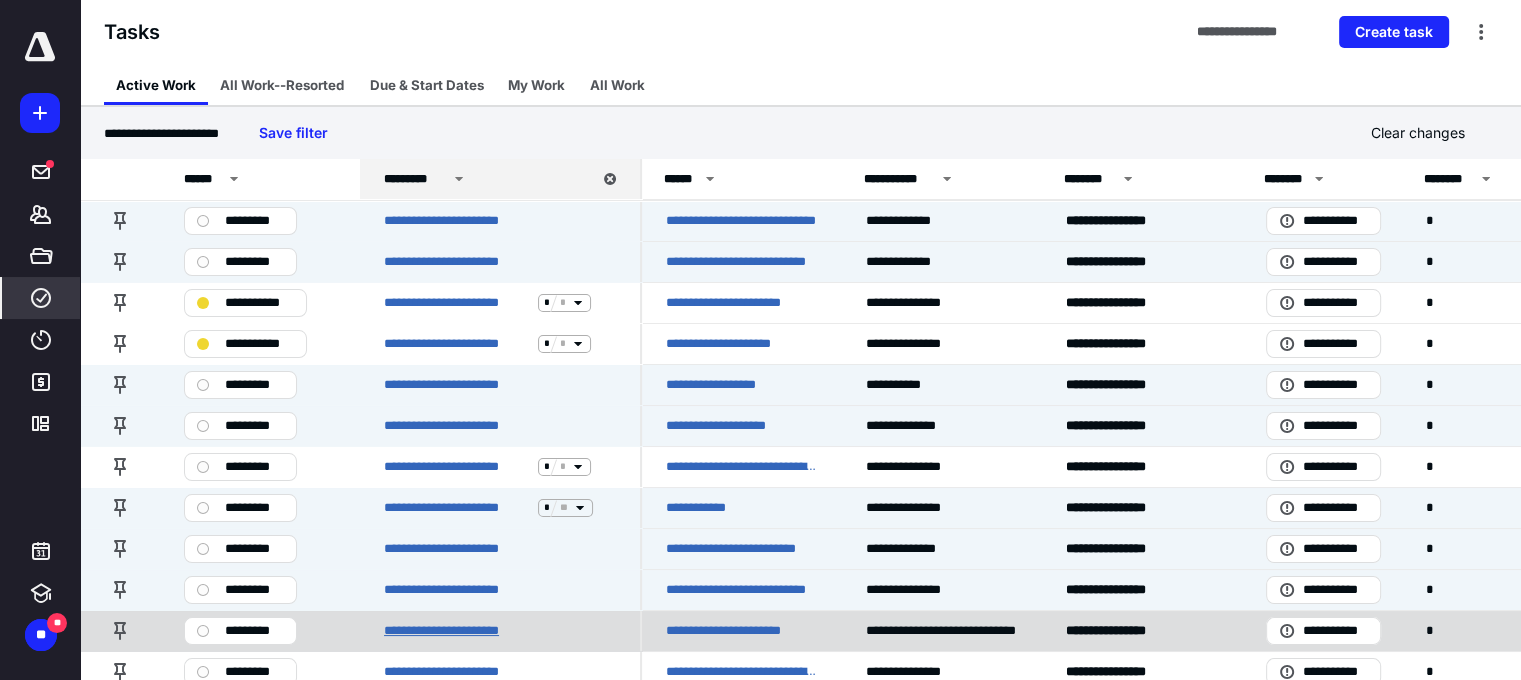 click on "**********" at bounding box center (457, 631) 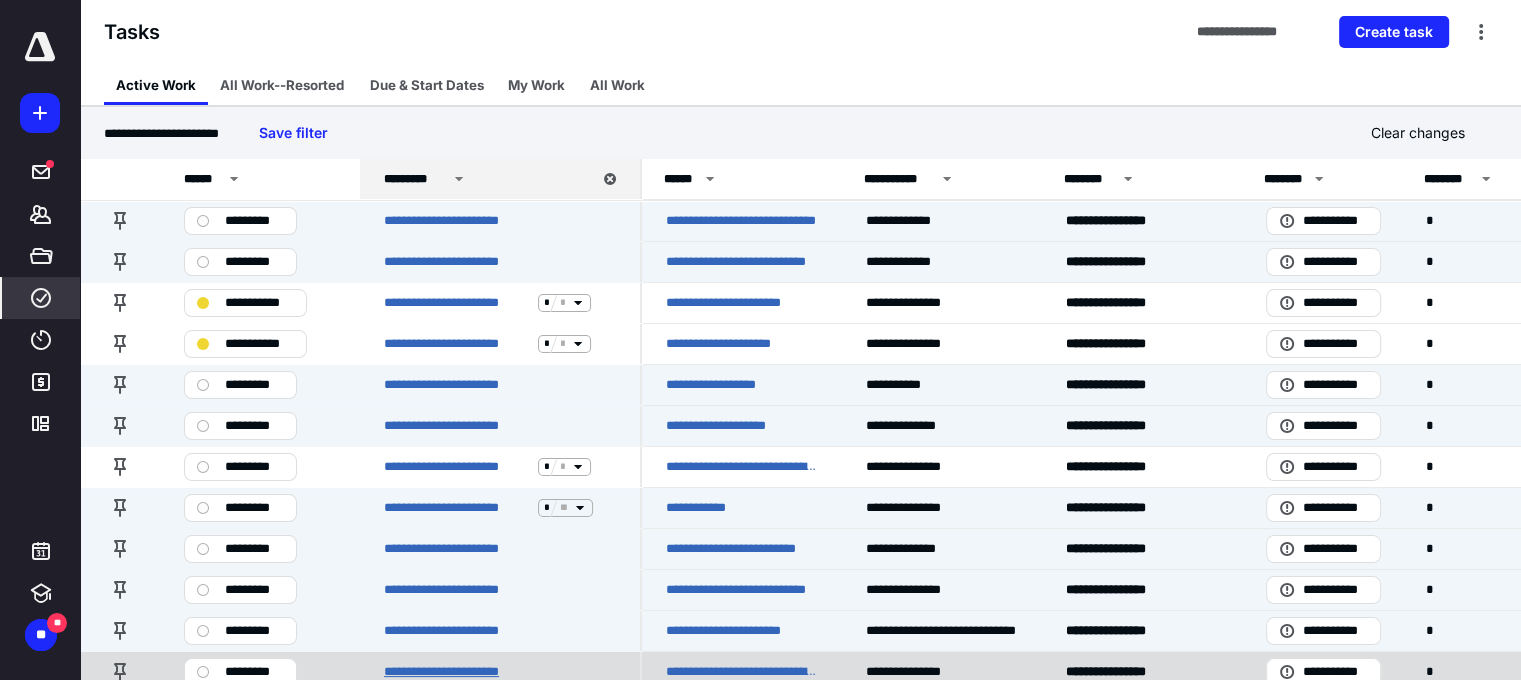 click on "**********" at bounding box center (457, 672) 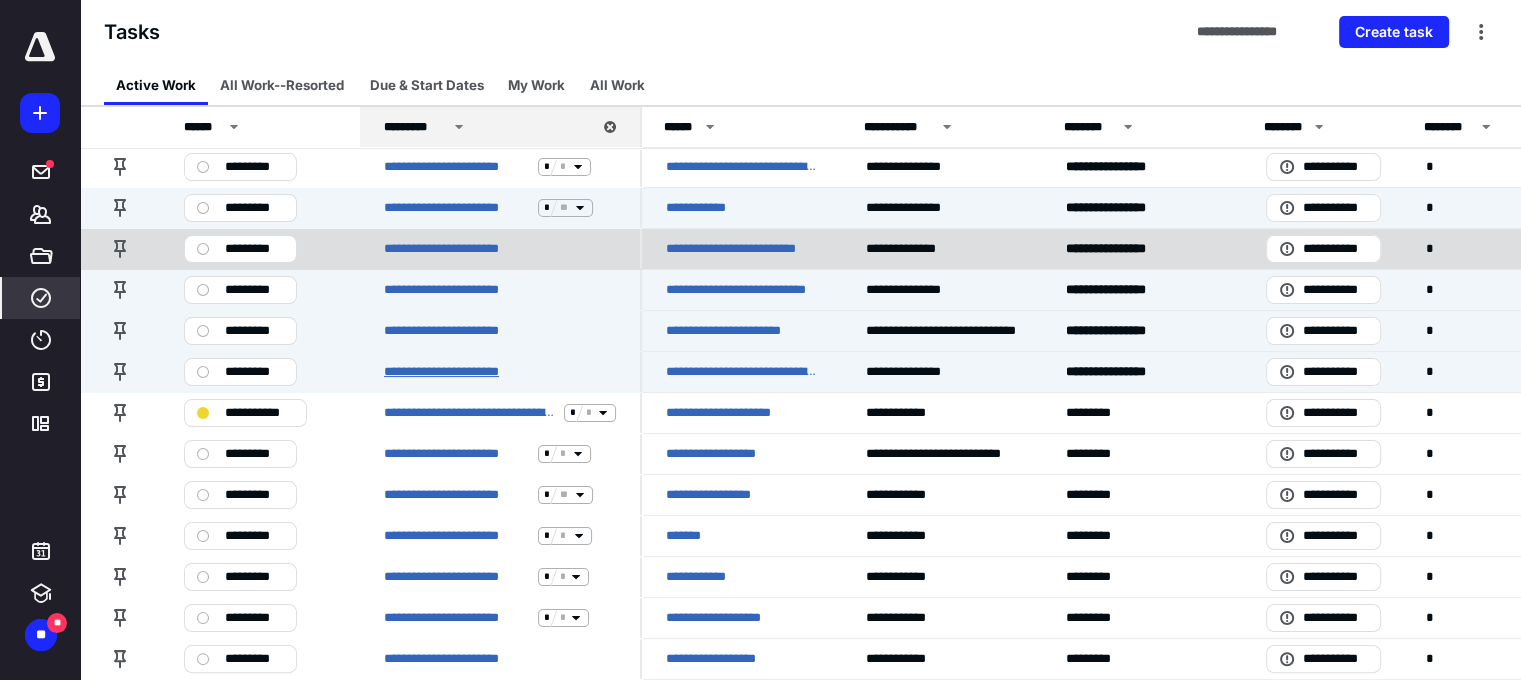 scroll, scrollTop: 400, scrollLeft: 0, axis: vertical 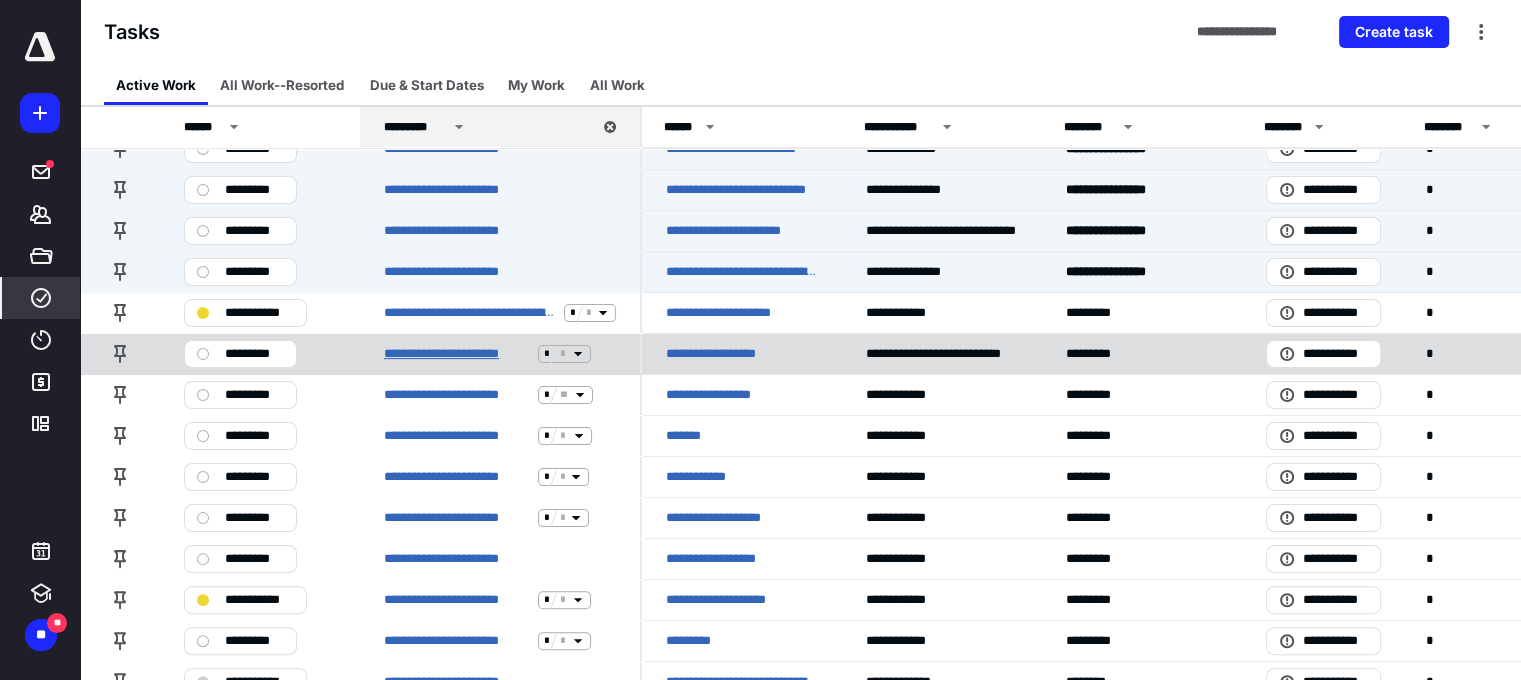 click on "**********" at bounding box center [457, 354] 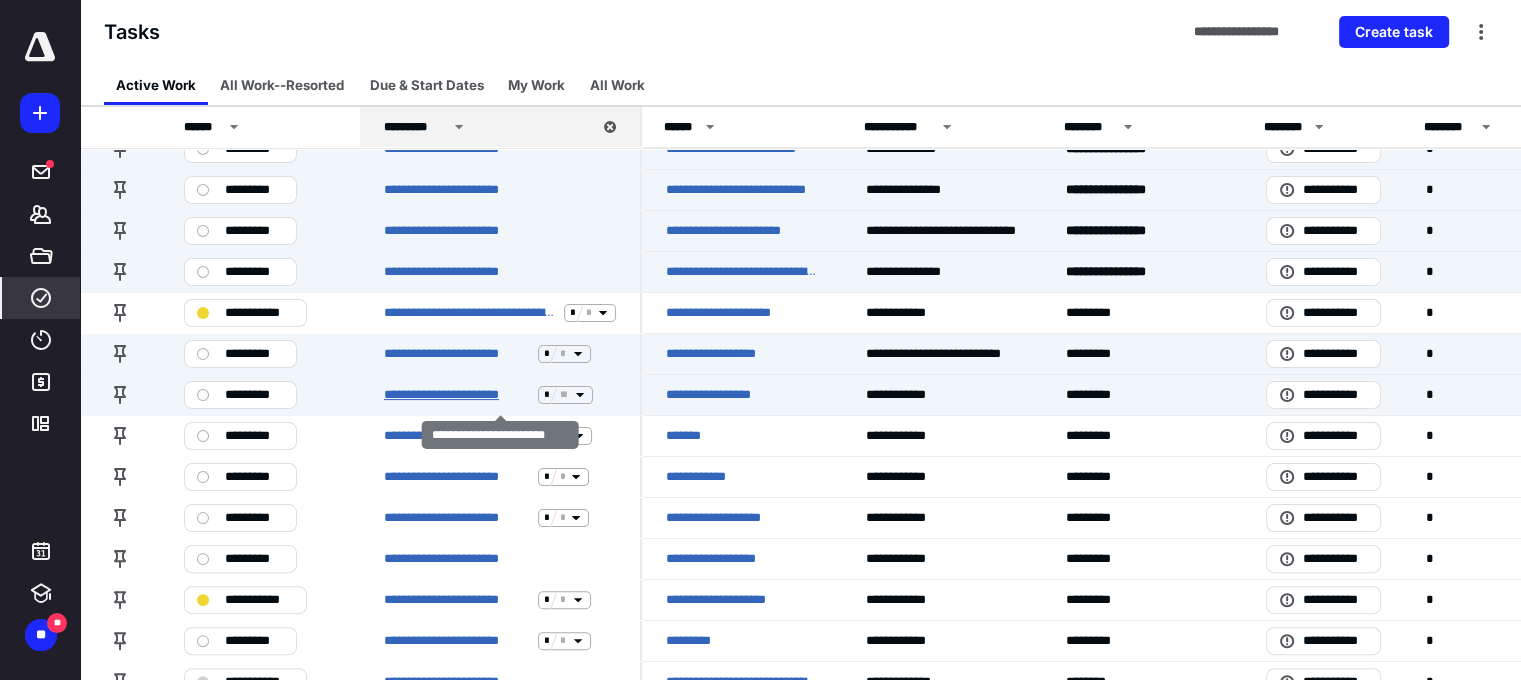 click on "**********" at bounding box center [457, 395] 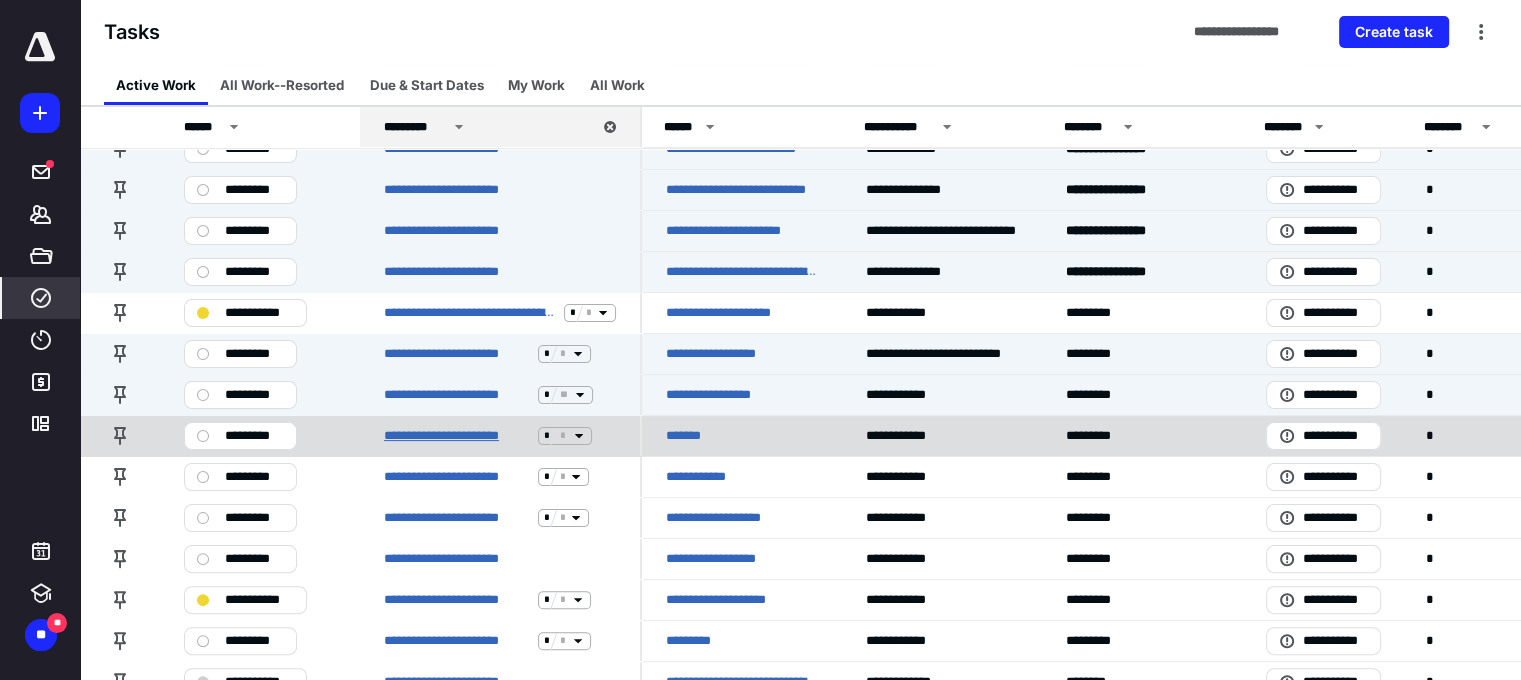 click on "**********" at bounding box center [457, 436] 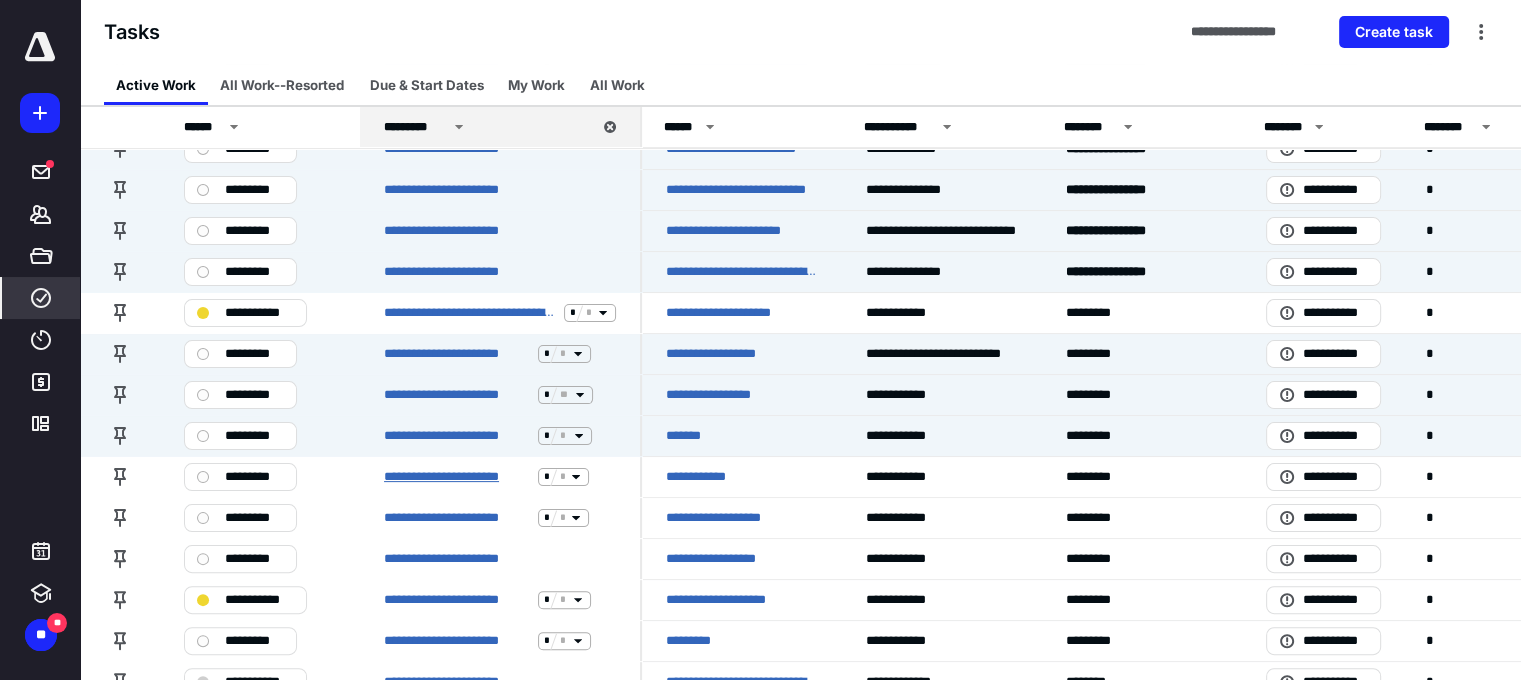 click on "**********" at bounding box center (457, 477) 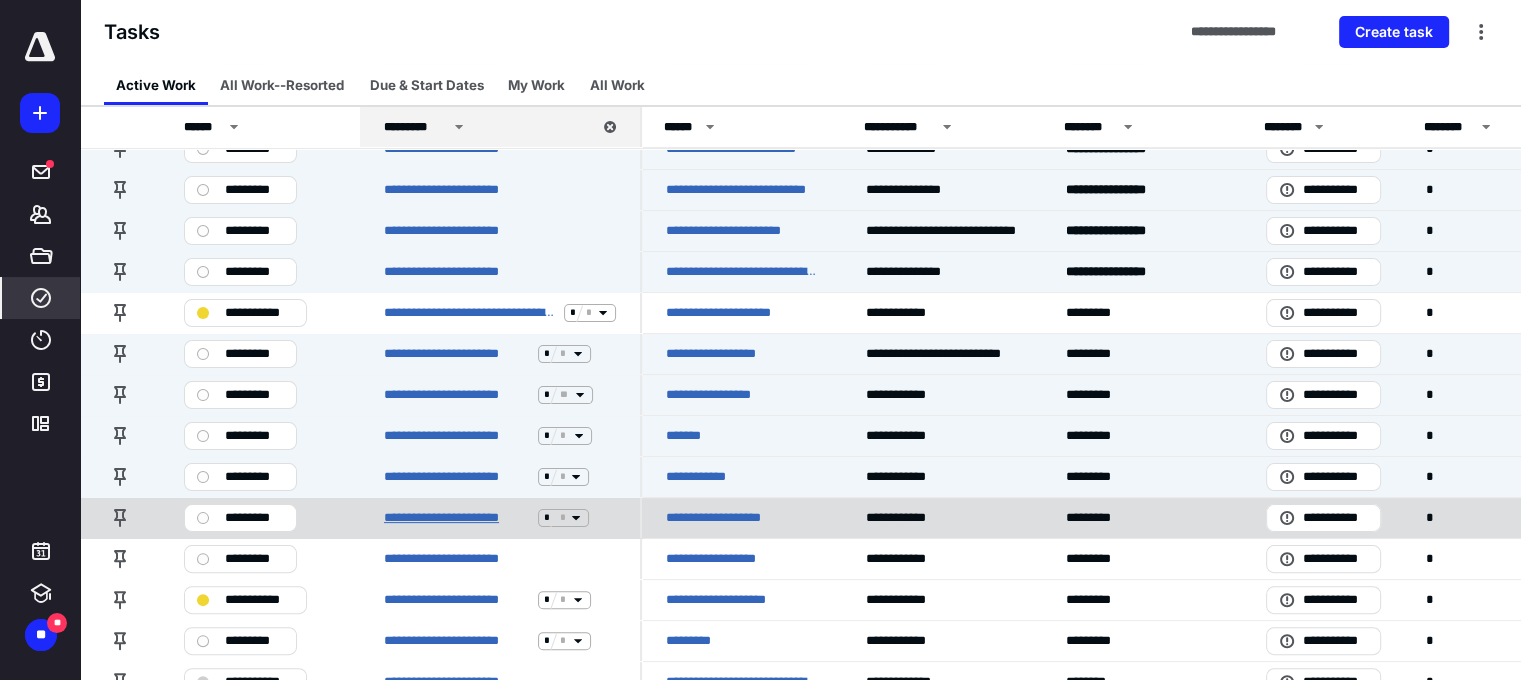 click on "**********" at bounding box center (457, 518) 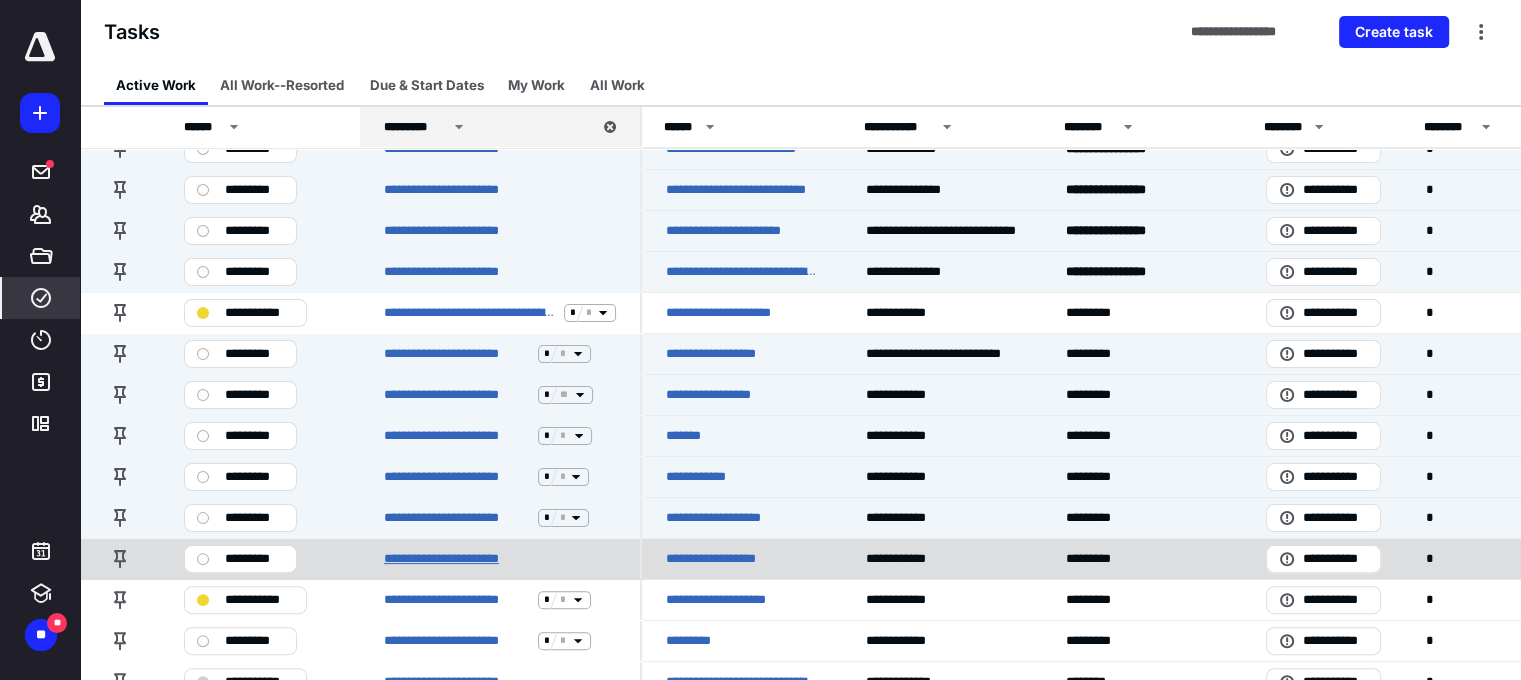 click on "**********" at bounding box center [457, 559] 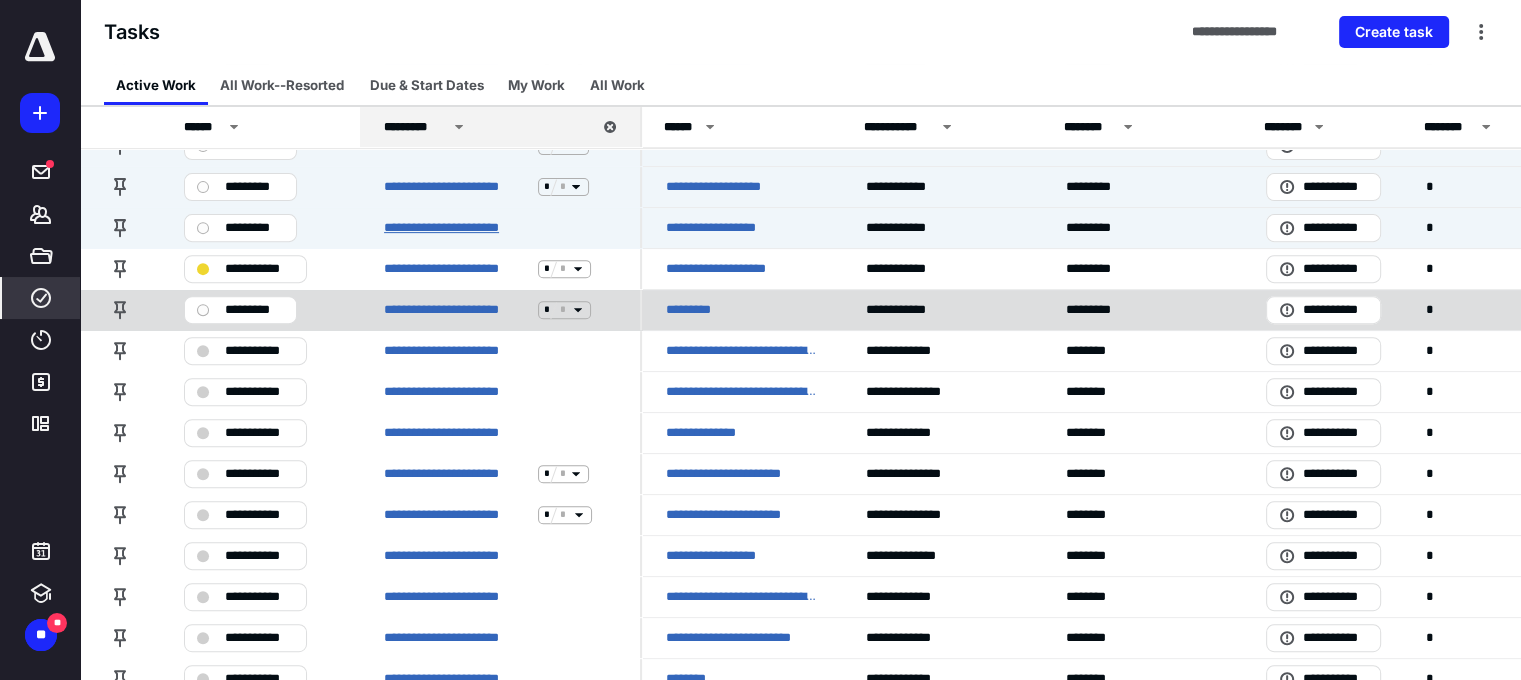scroll, scrollTop: 800, scrollLeft: 0, axis: vertical 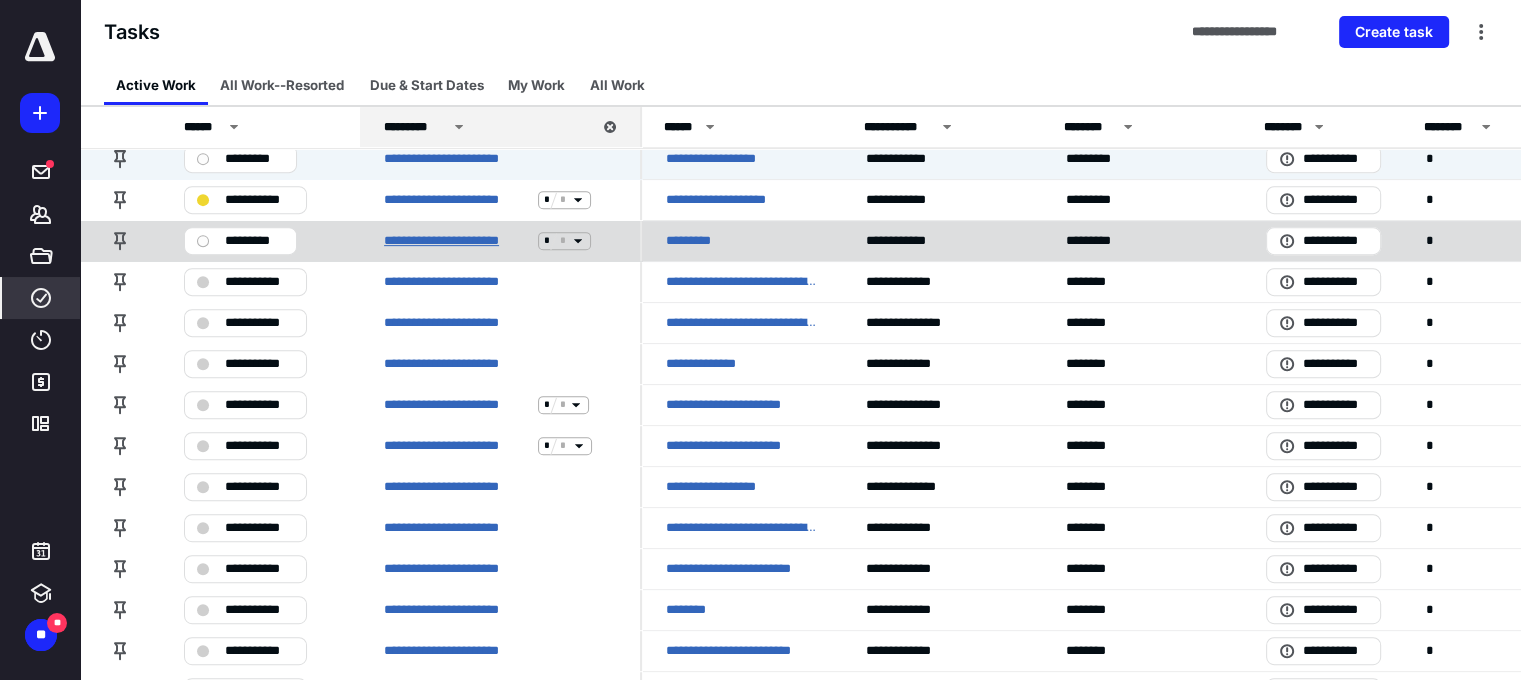 click on "**********" at bounding box center (457, 241) 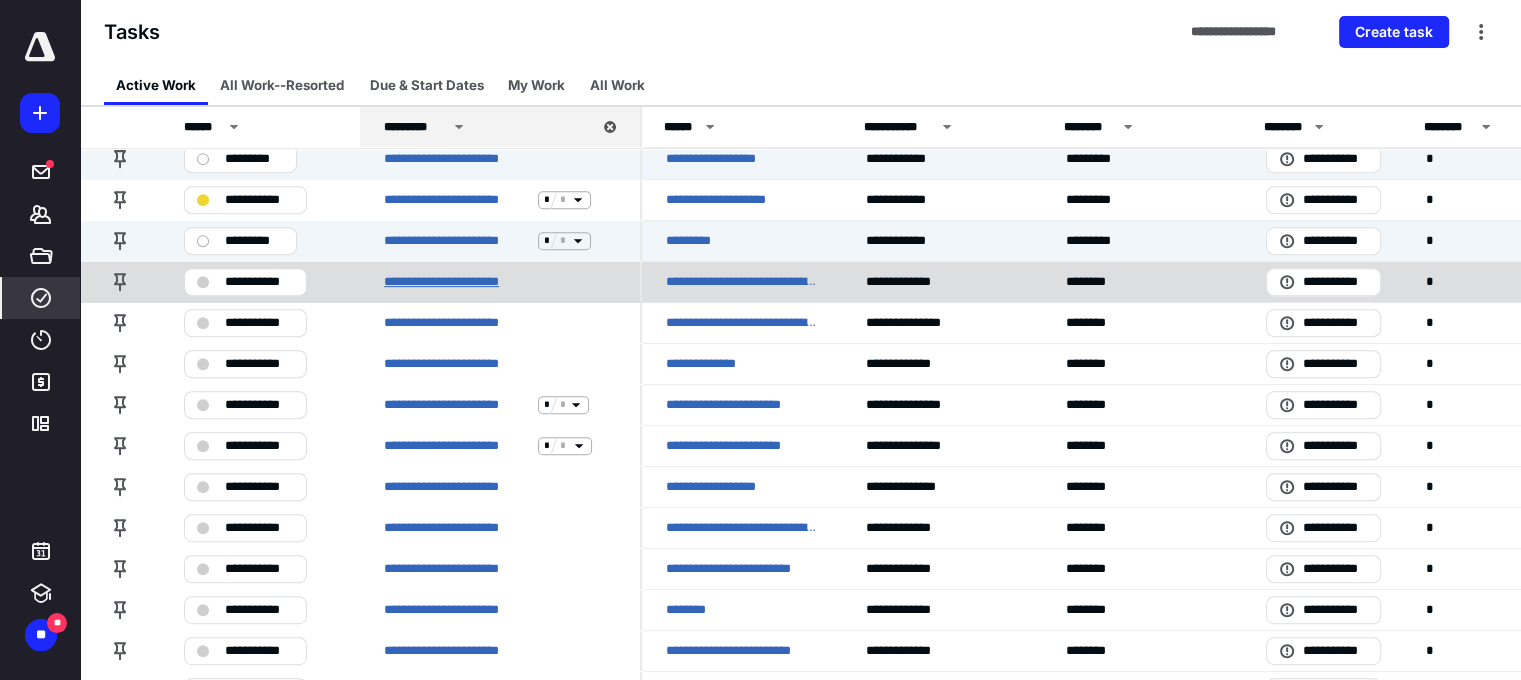 click on "**********" at bounding box center (457, 282) 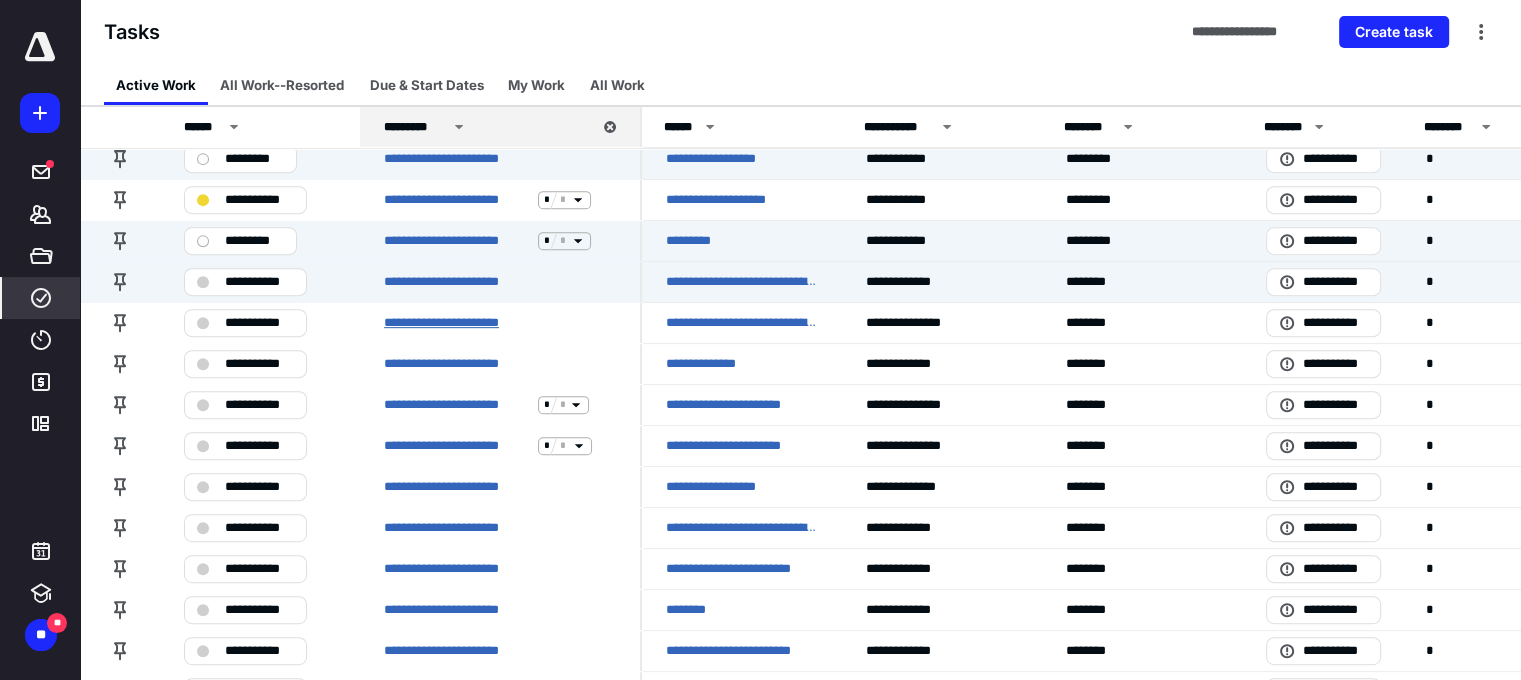 click on "**********" at bounding box center [457, 323] 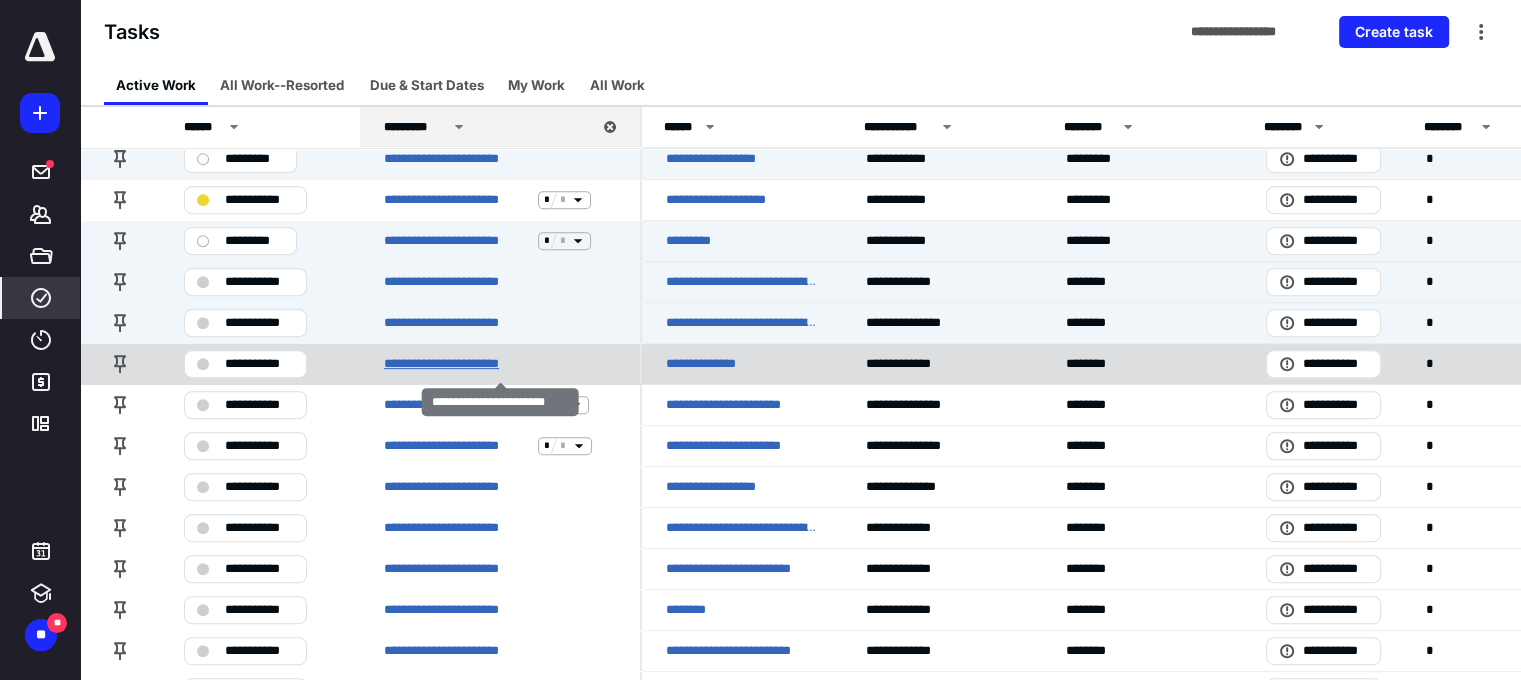 click on "**********" at bounding box center (457, 364) 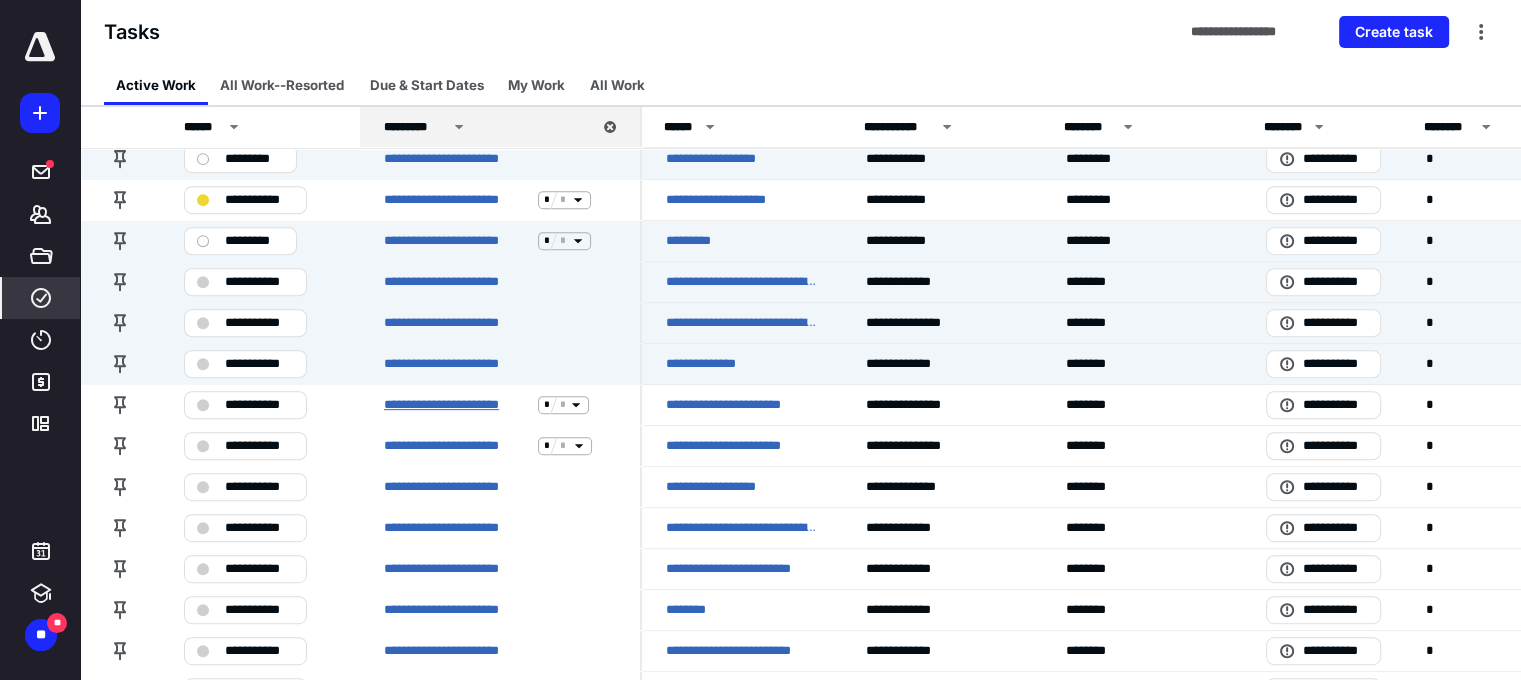click on "**********" at bounding box center (457, 405) 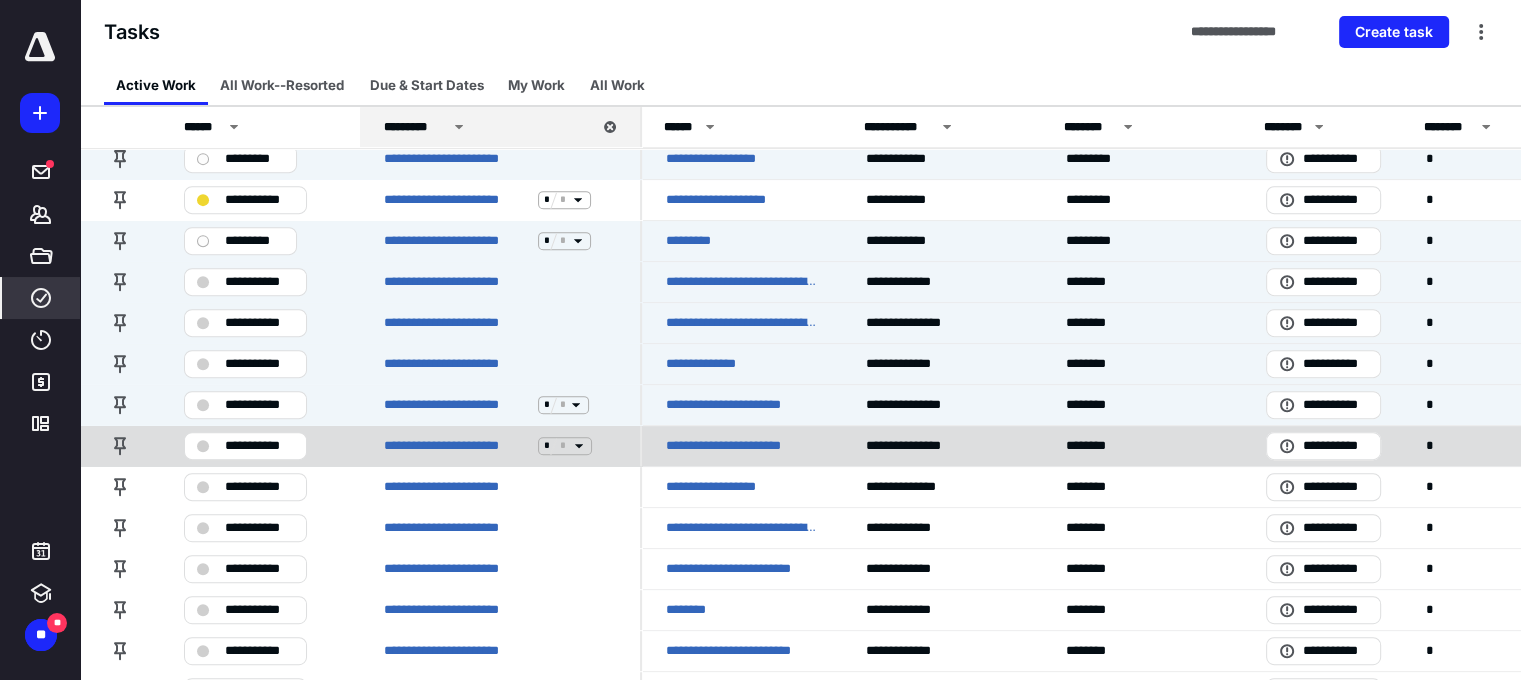 click on "**********" at bounding box center [500, 445] 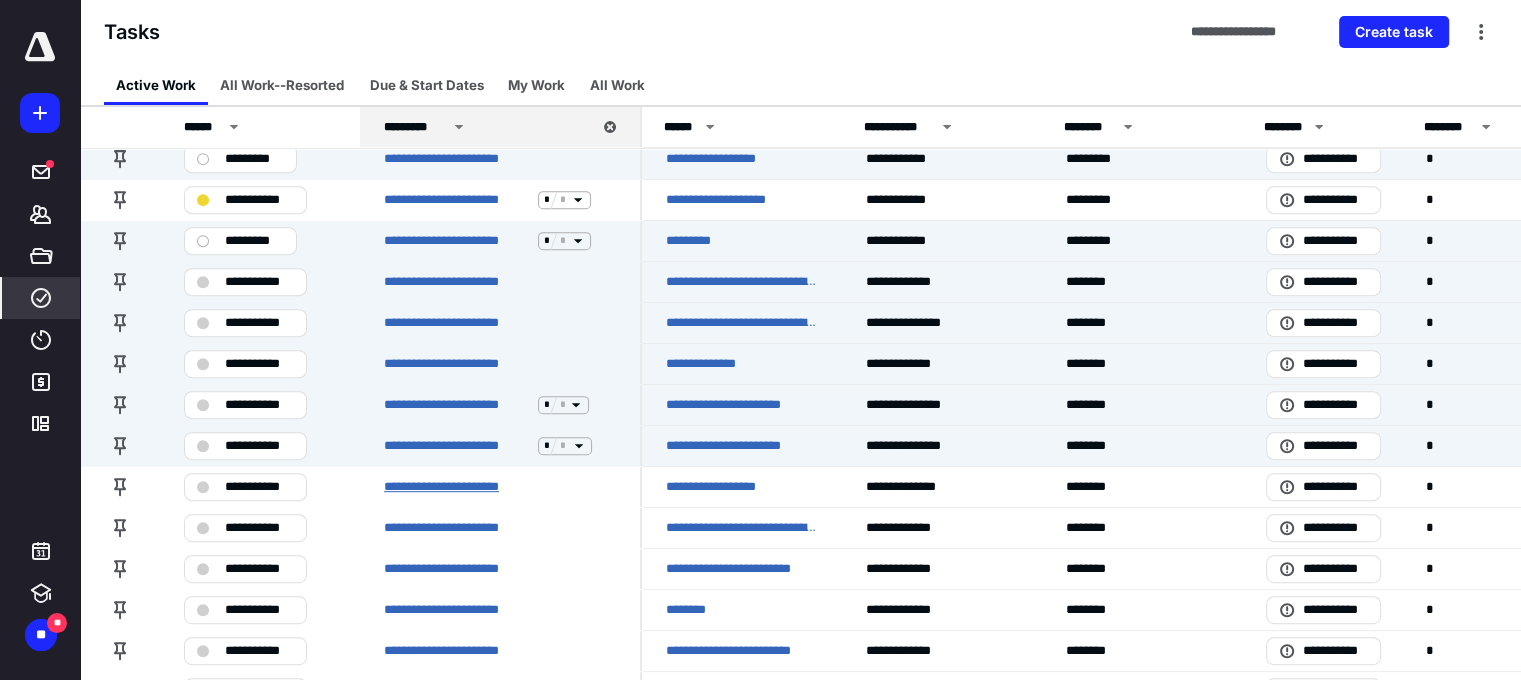 click on "**********" at bounding box center [457, 487] 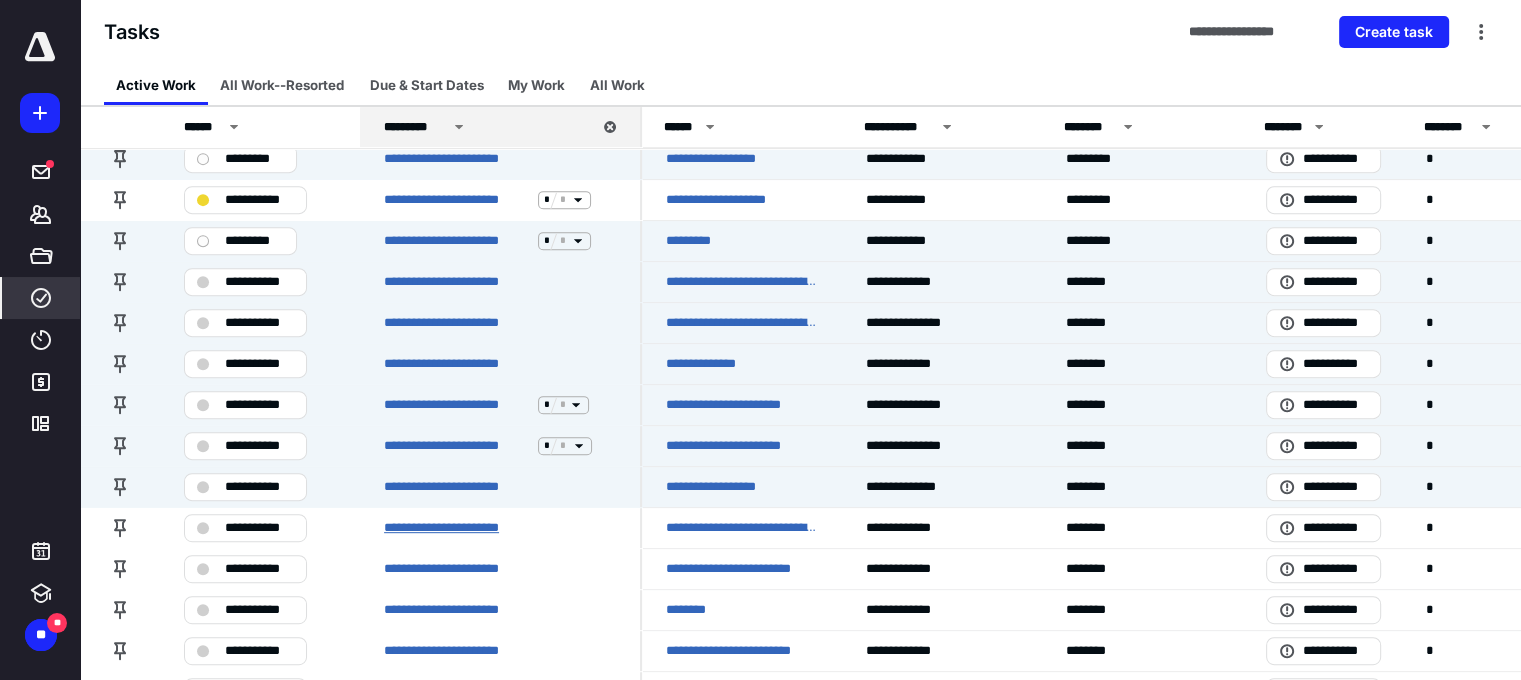 click on "**********" at bounding box center [457, 528] 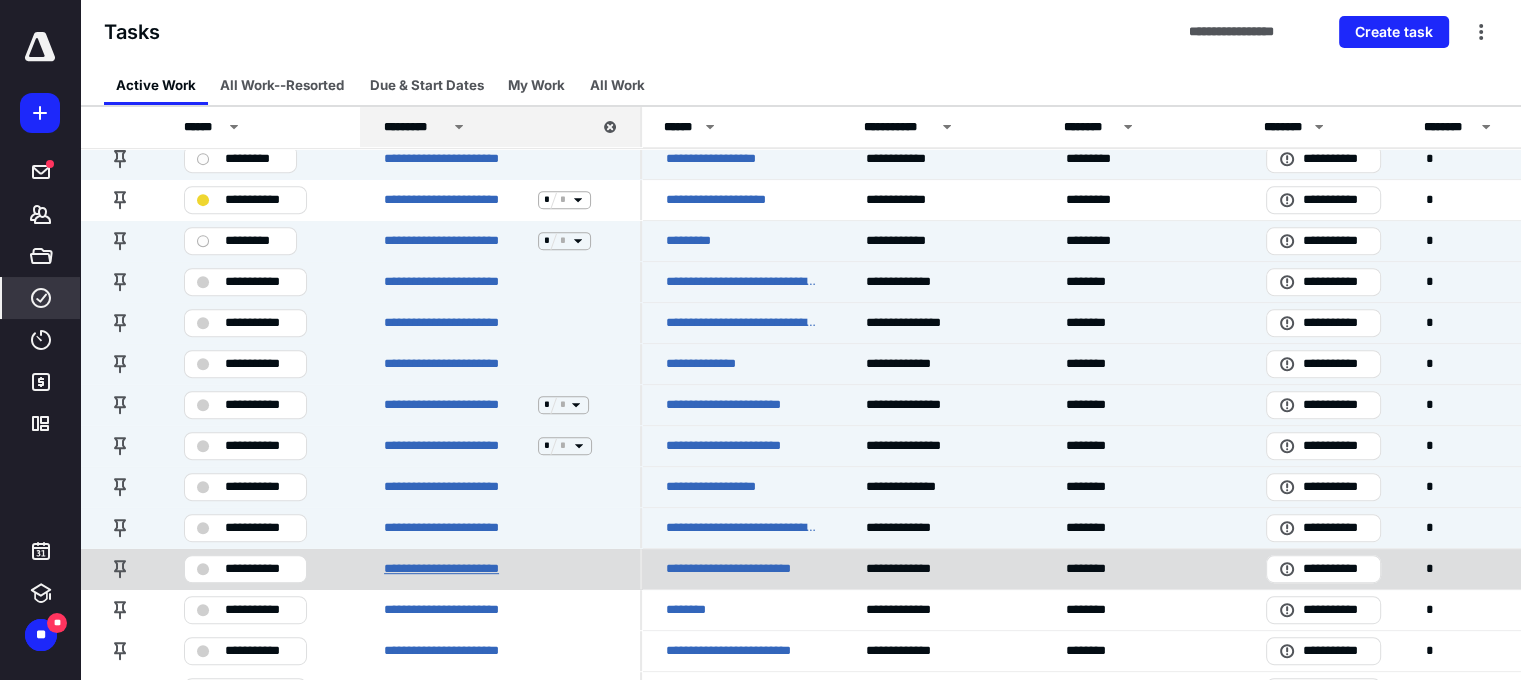 click on "**********" at bounding box center [457, 569] 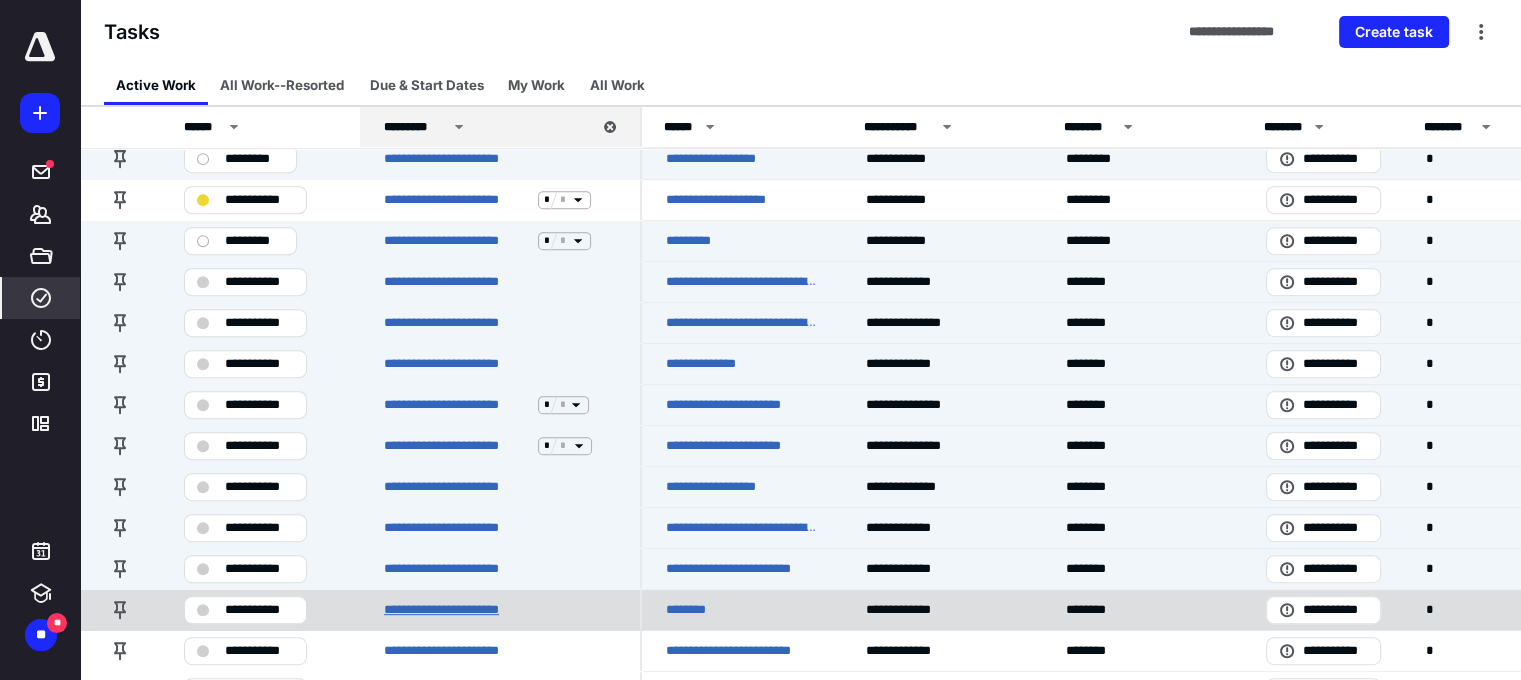 click on "**********" at bounding box center [457, 610] 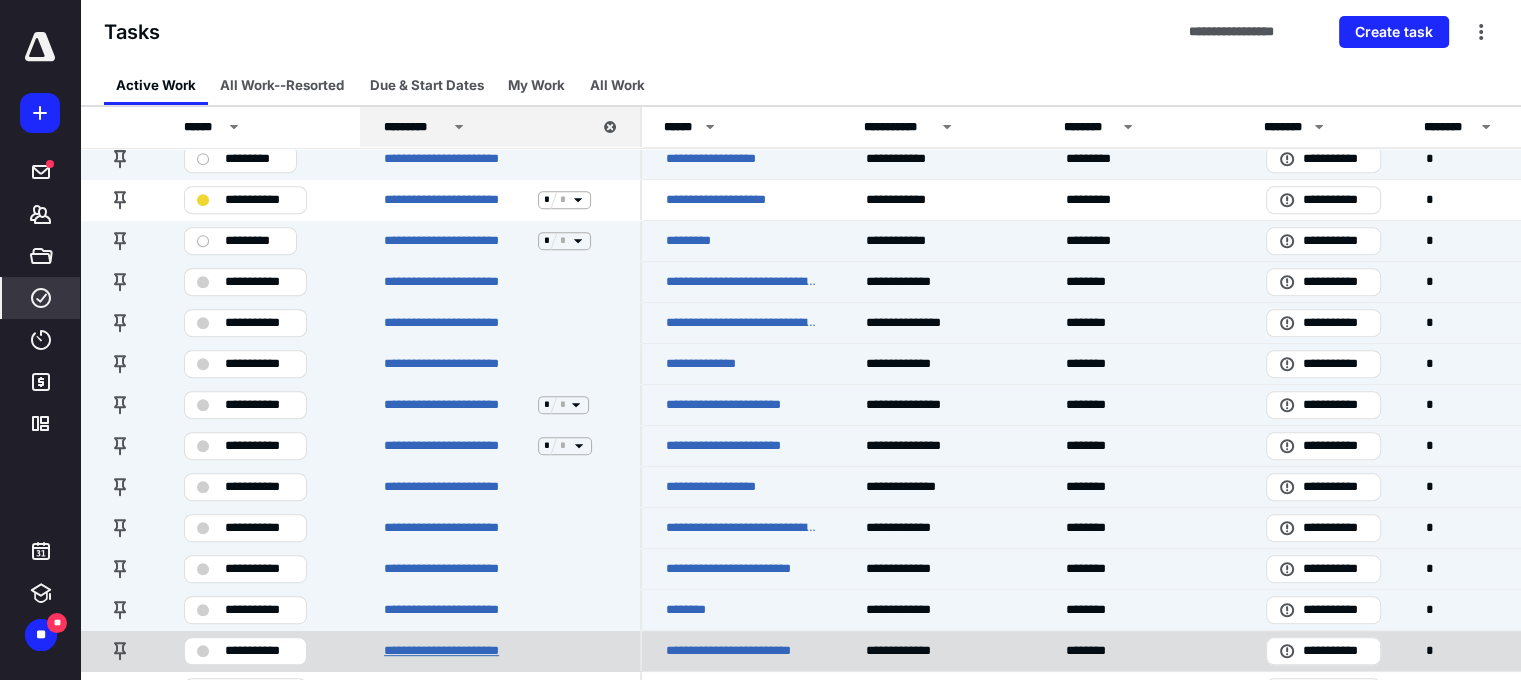 click on "**********" at bounding box center [457, 651] 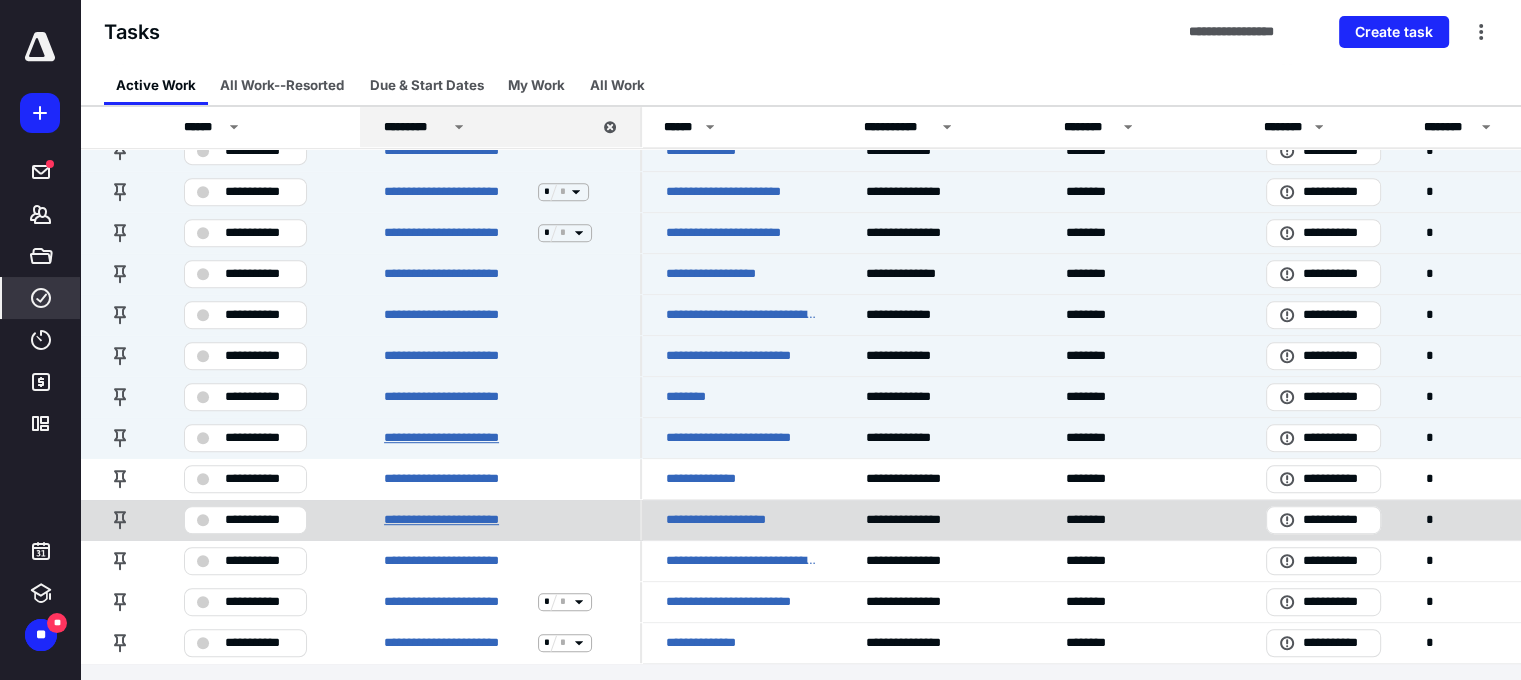 scroll, scrollTop: 1017, scrollLeft: 0, axis: vertical 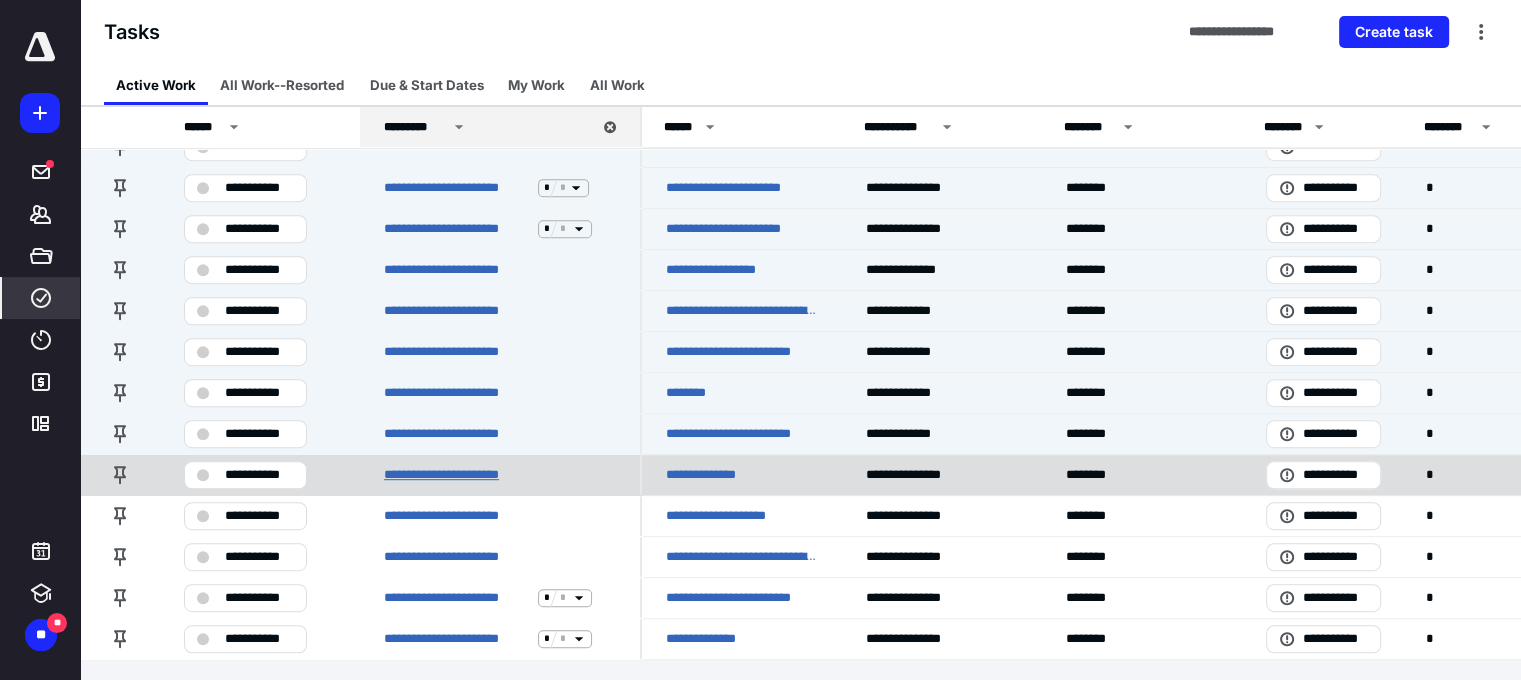 click on "**********" at bounding box center [457, 475] 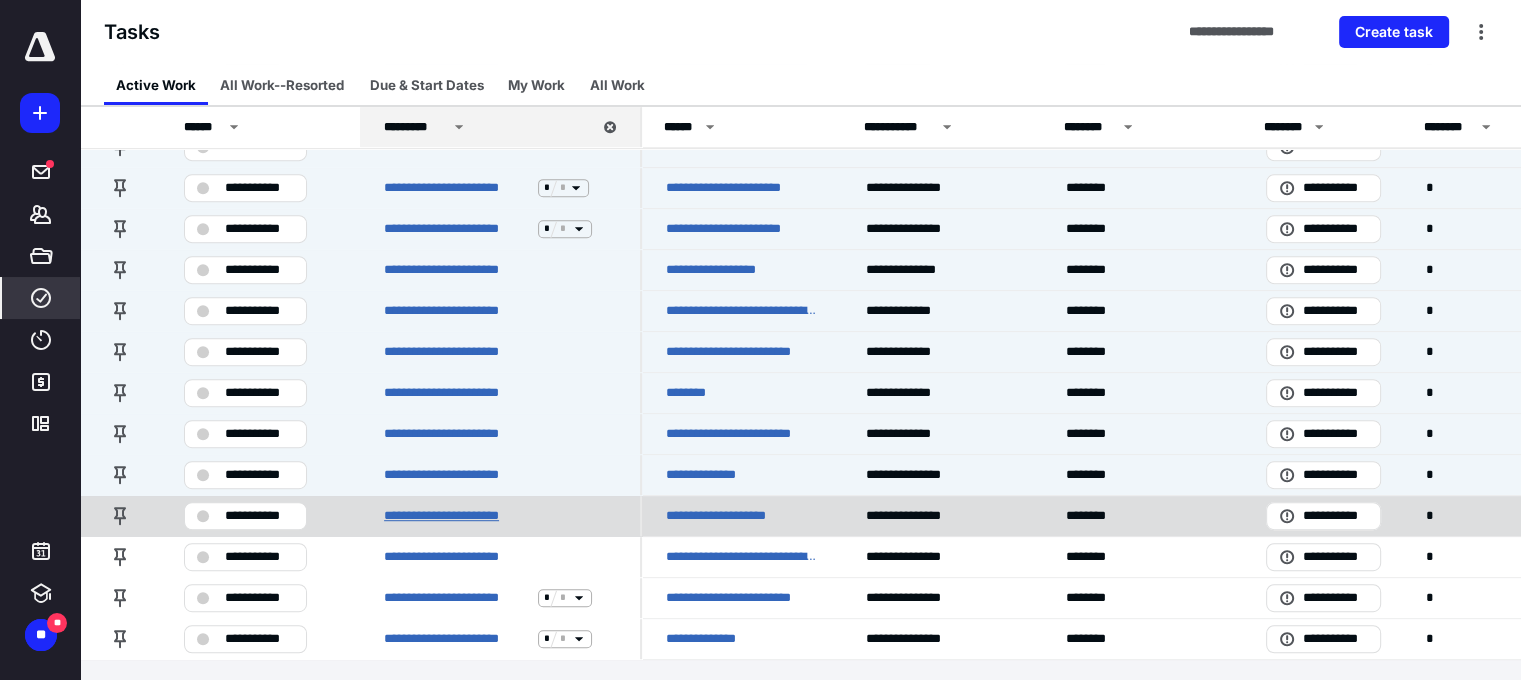 click on "**********" at bounding box center (457, 516) 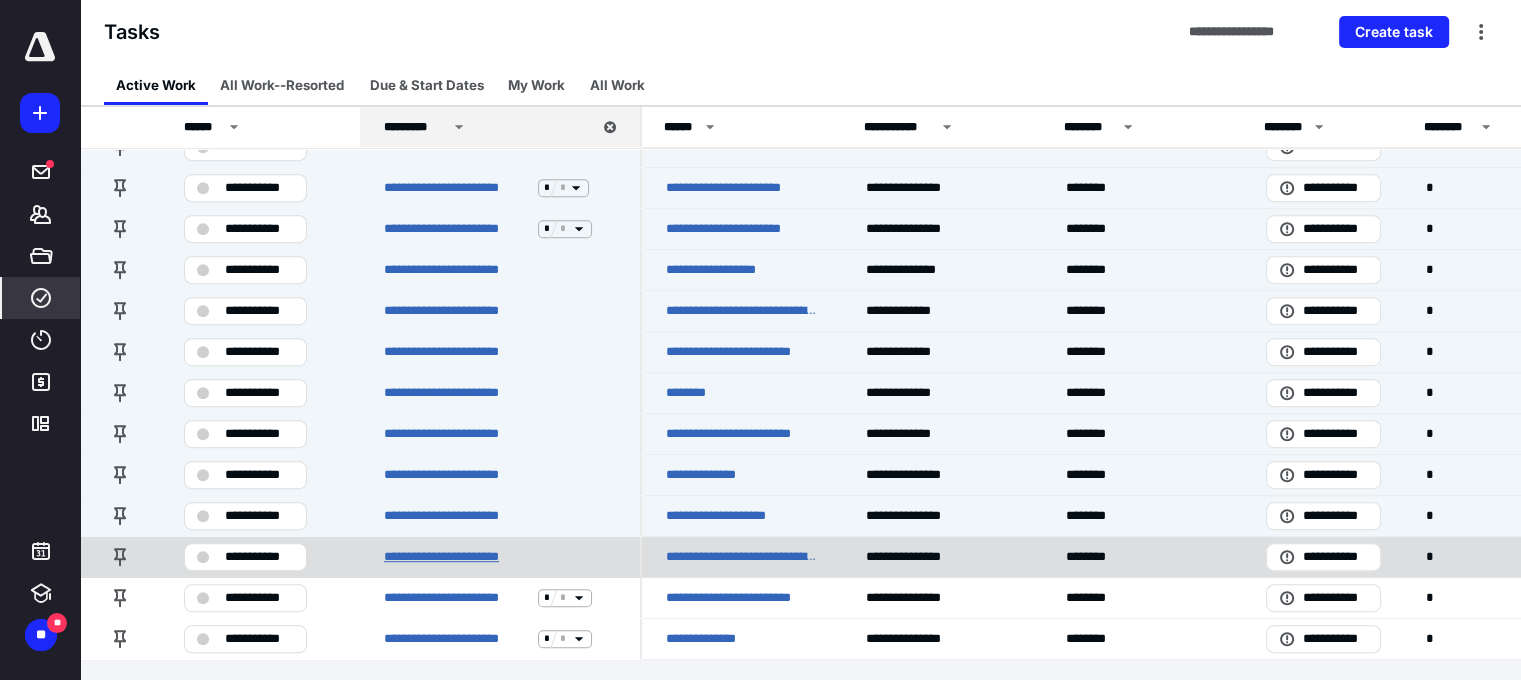 click on "**********" at bounding box center [457, 557] 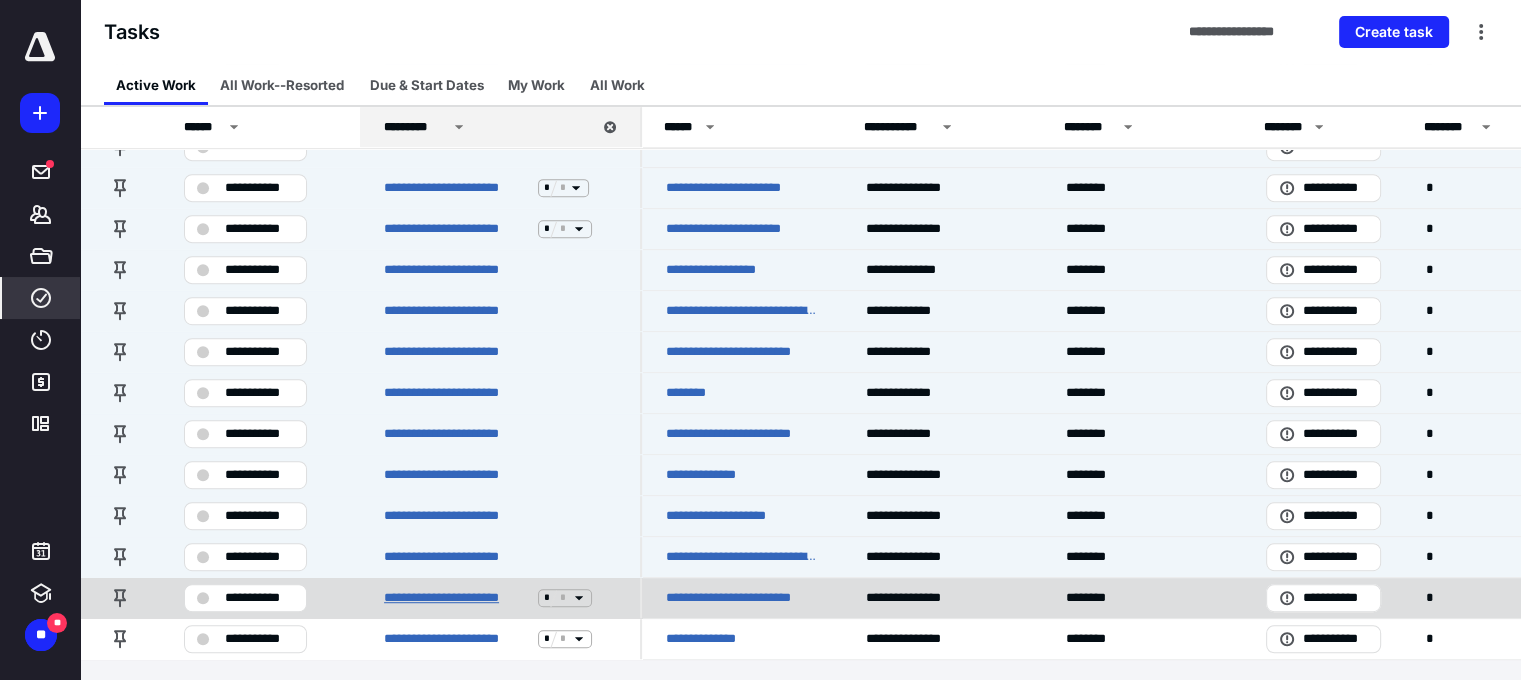 click on "**********" at bounding box center [457, 598] 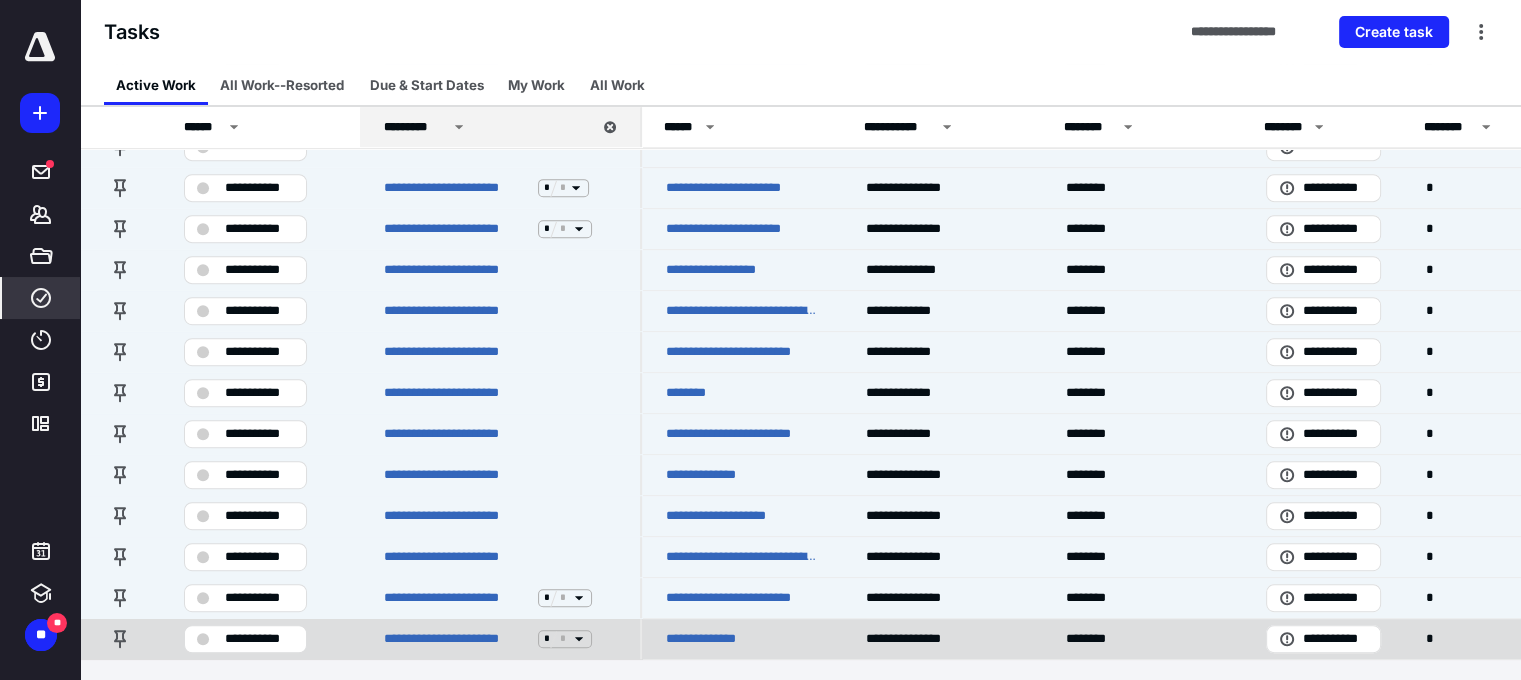 click on "**********" at bounding box center [500, 638] 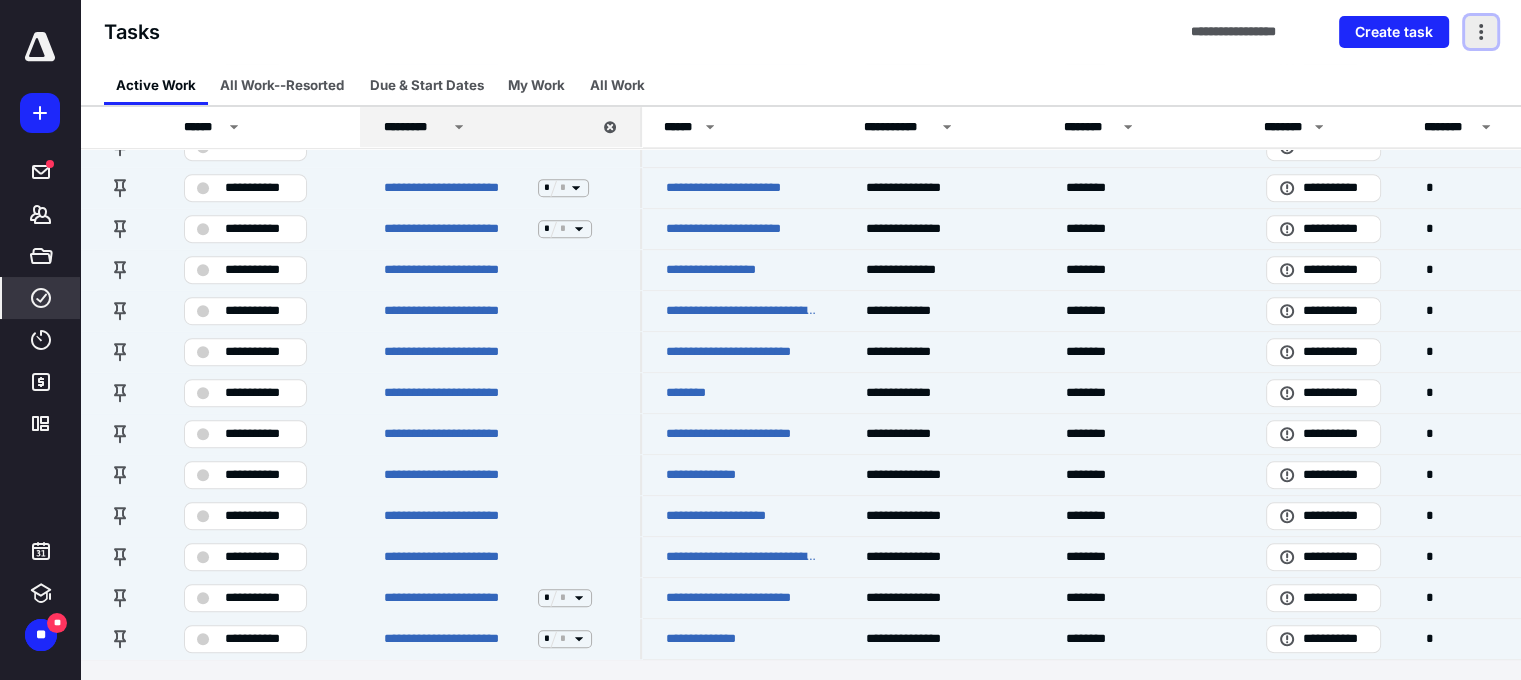 click at bounding box center (1481, 32) 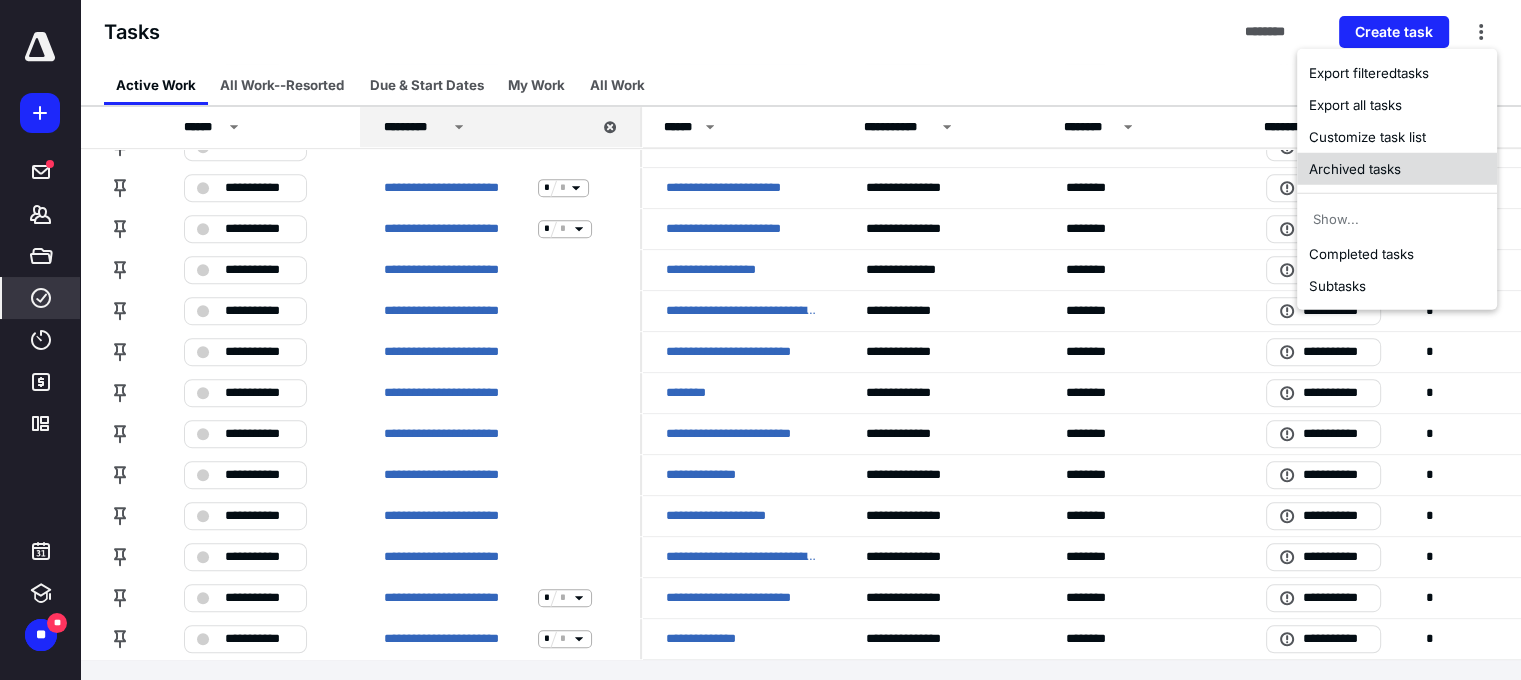 click on "Archived tasks" at bounding box center [1397, 169] 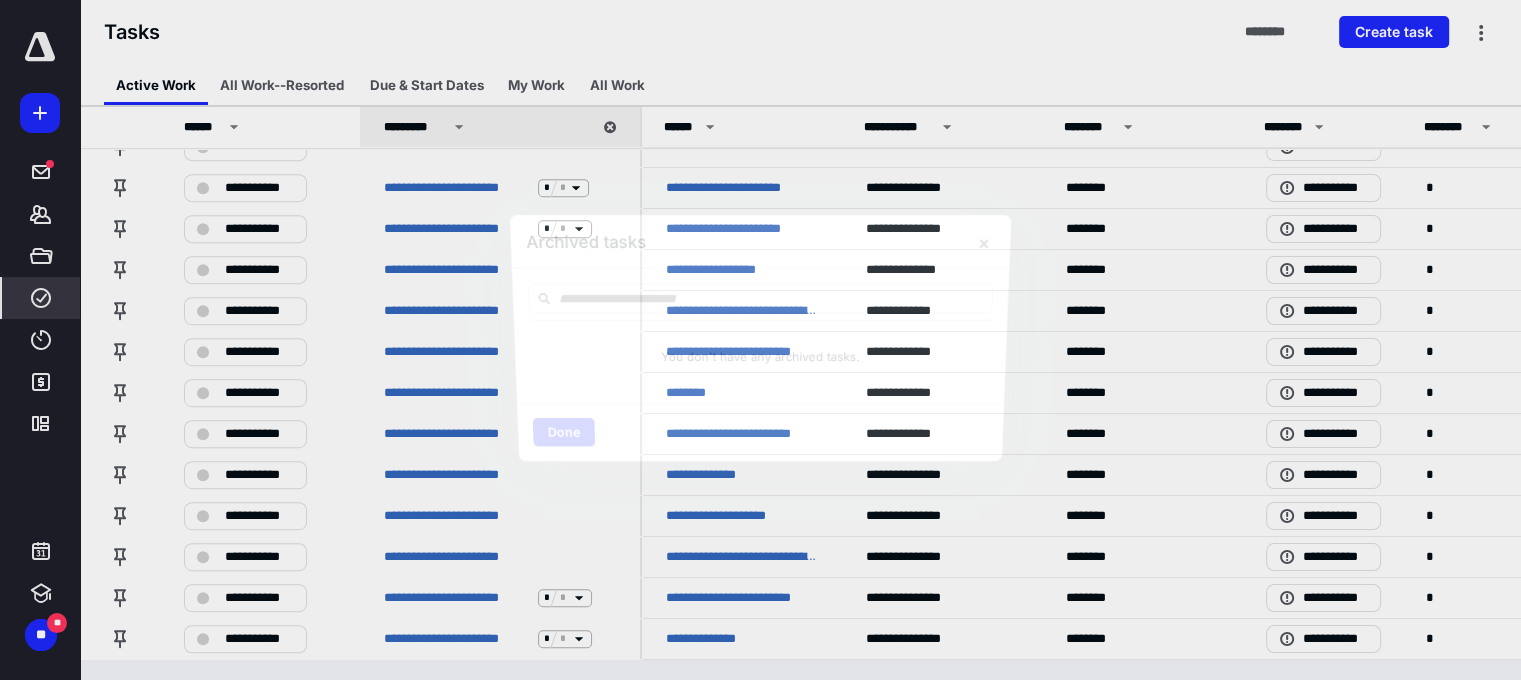 scroll, scrollTop: 1002, scrollLeft: 0, axis: vertical 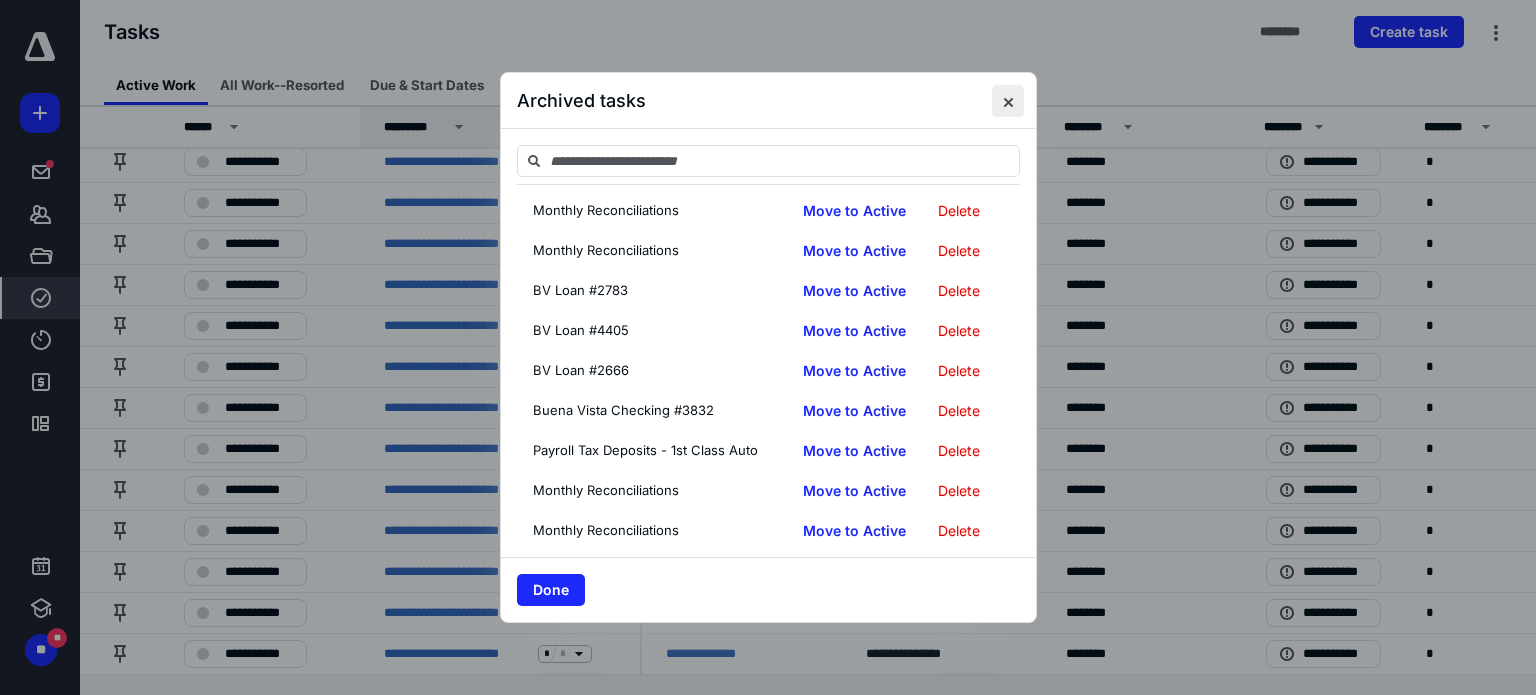 click at bounding box center [1008, 101] 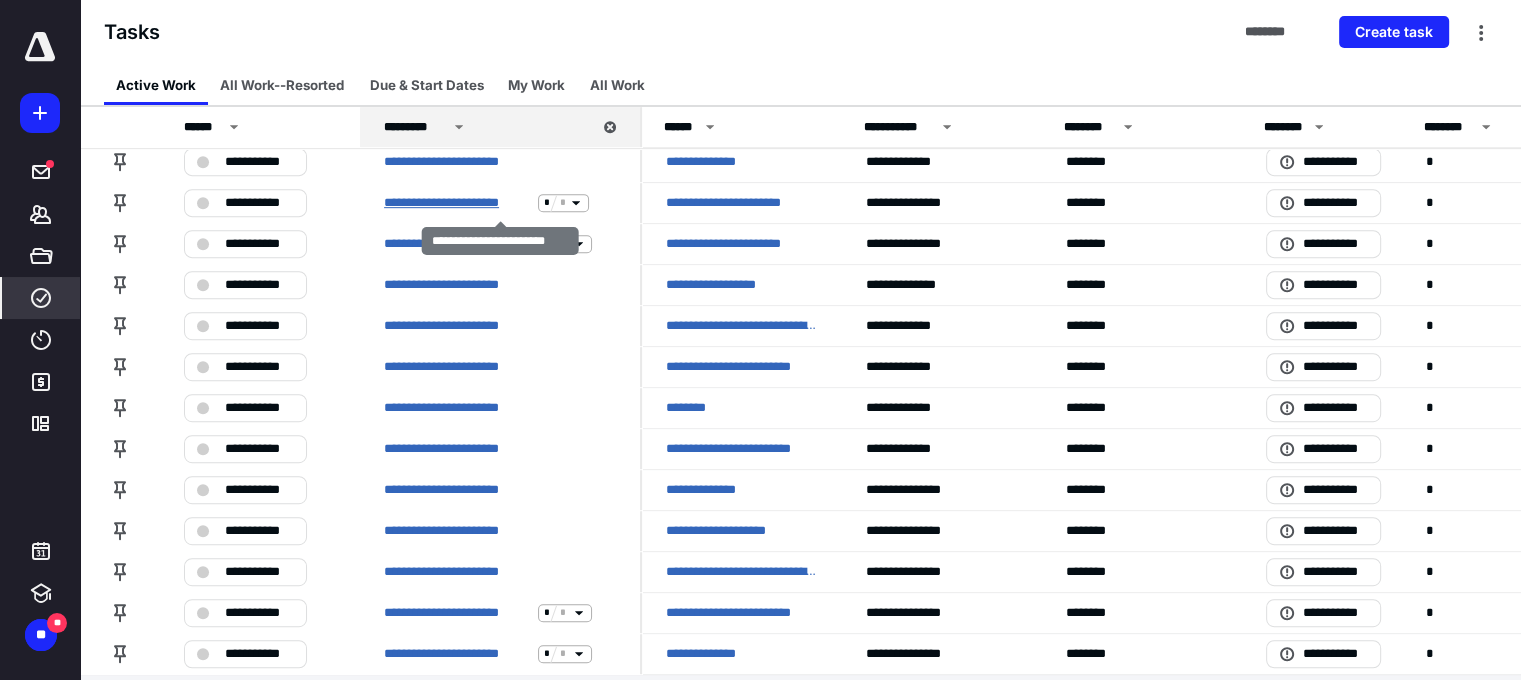 click on "**********" at bounding box center [457, 203] 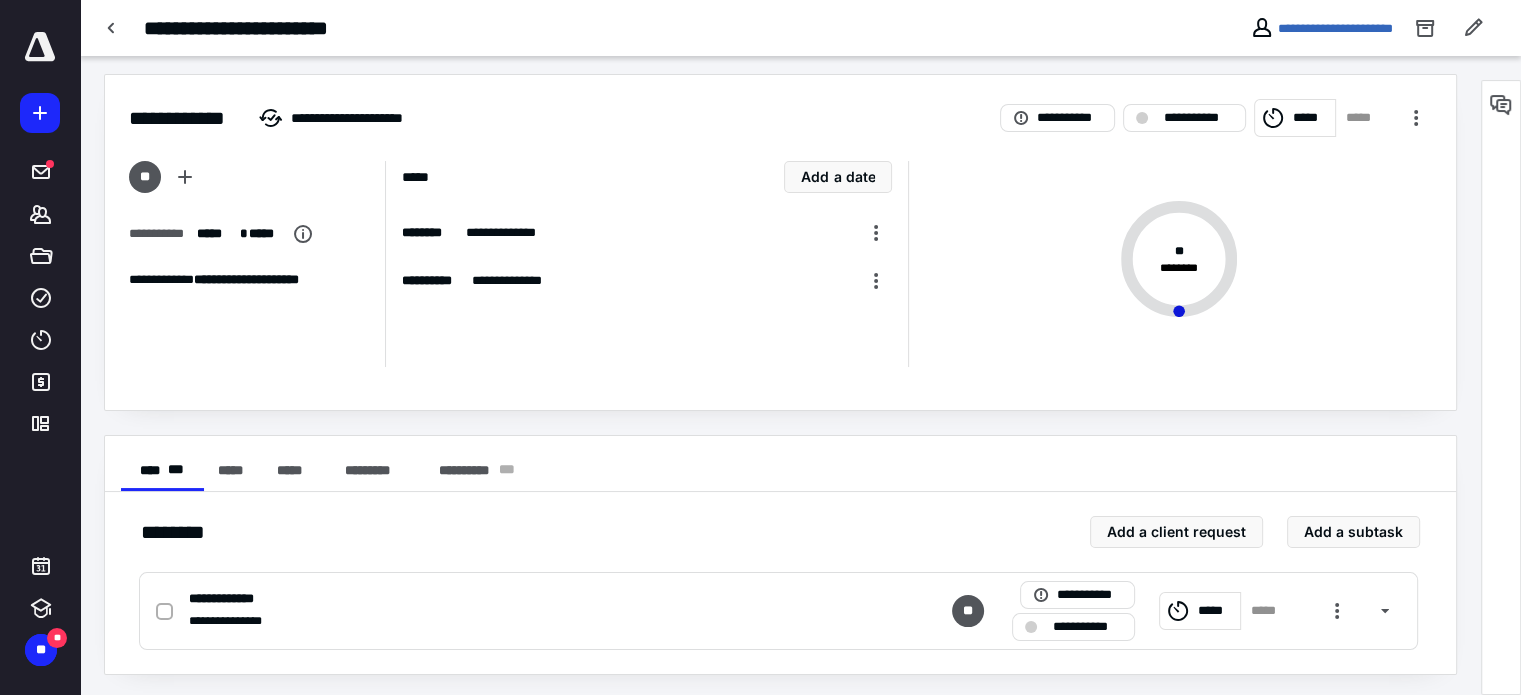 scroll, scrollTop: 0, scrollLeft: 0, axis: both 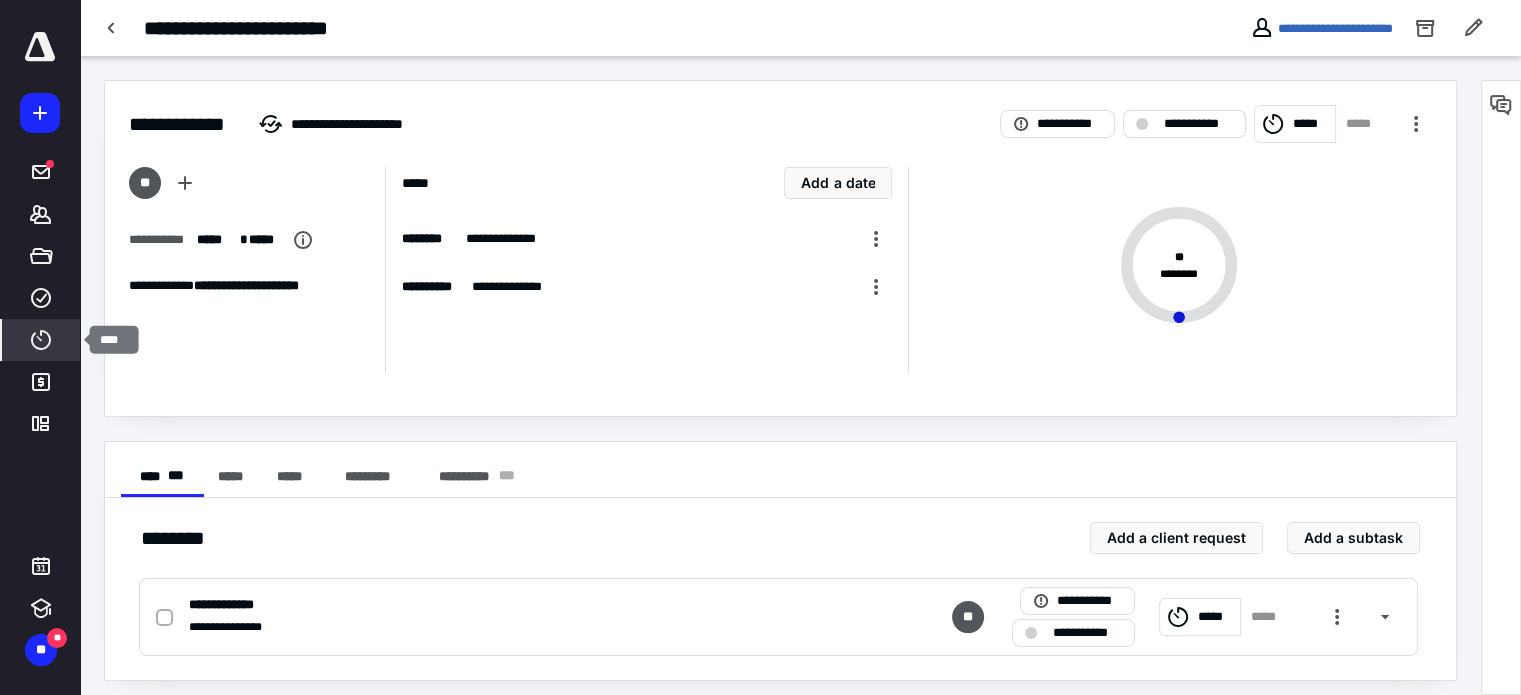 click 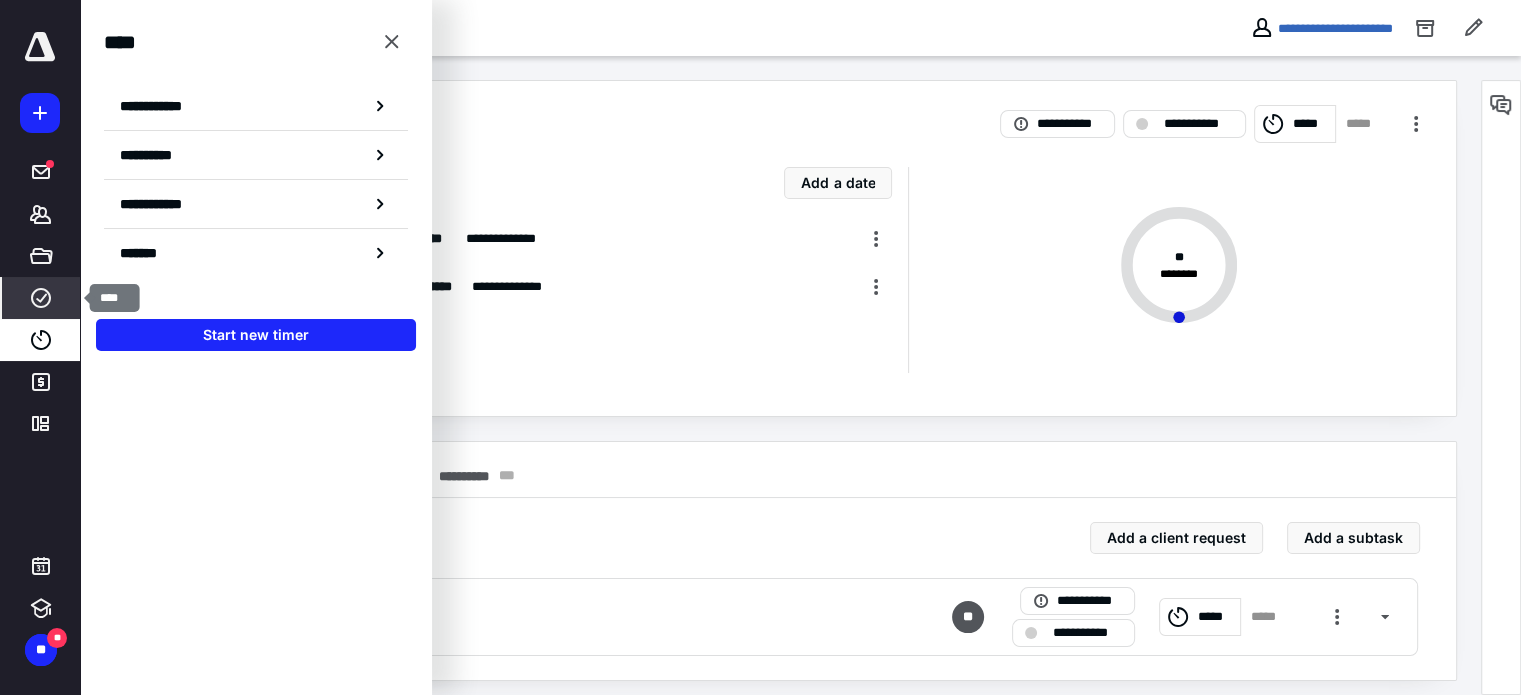 click 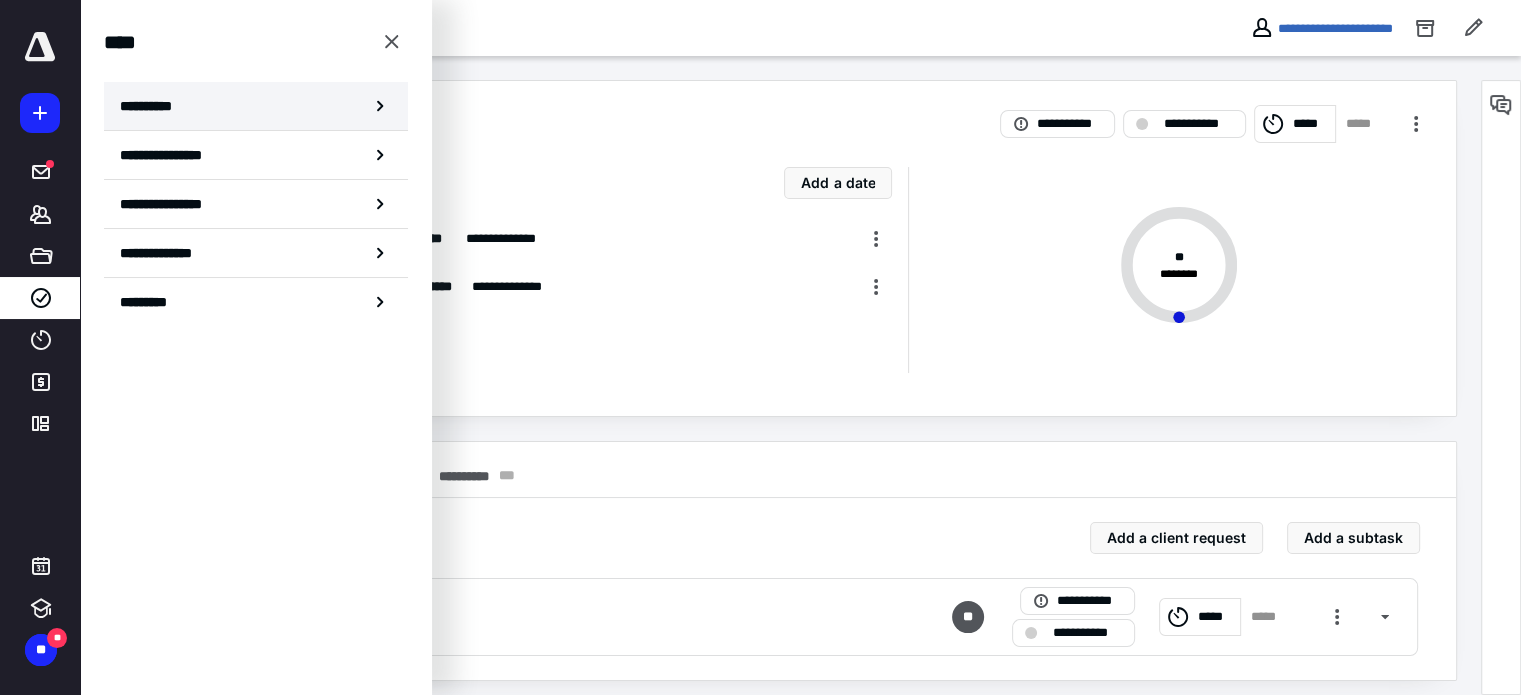 click on "**********" at bounding box center (256, 106) 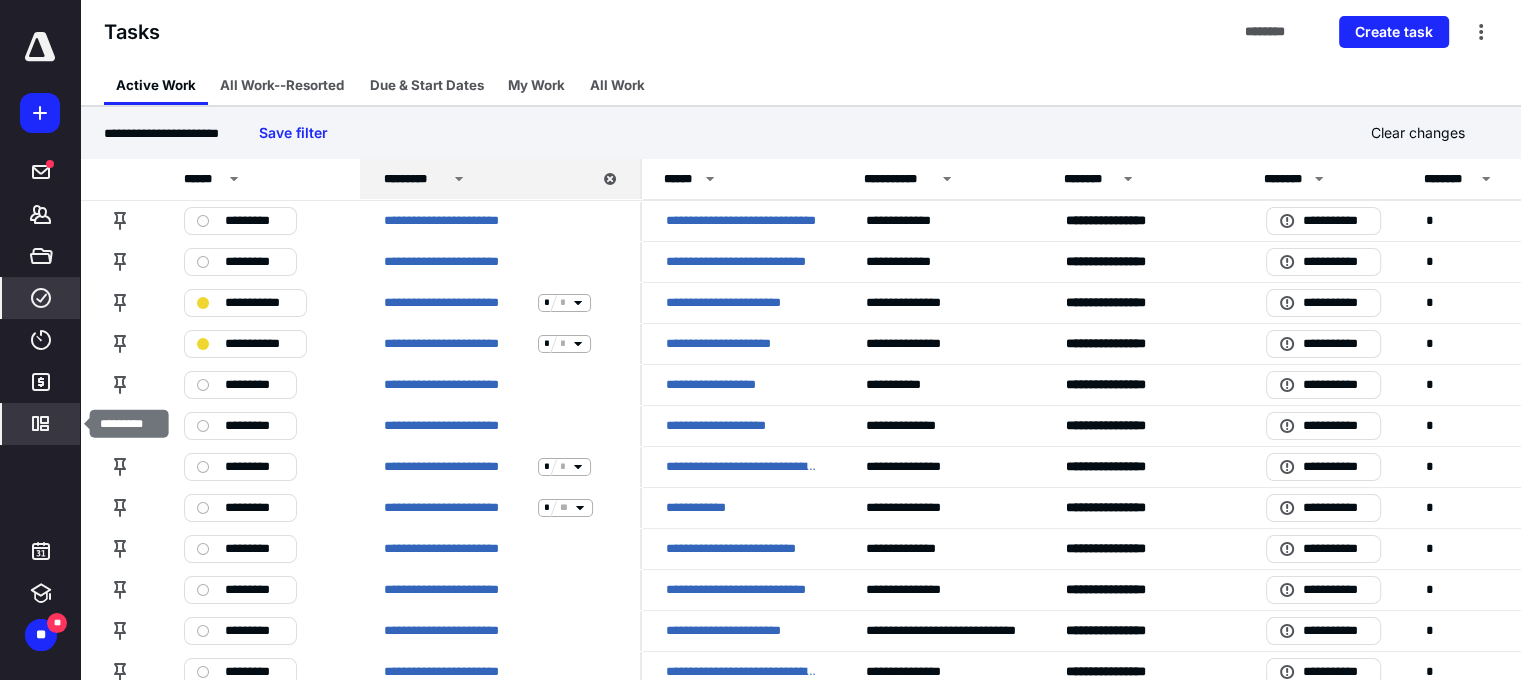 click 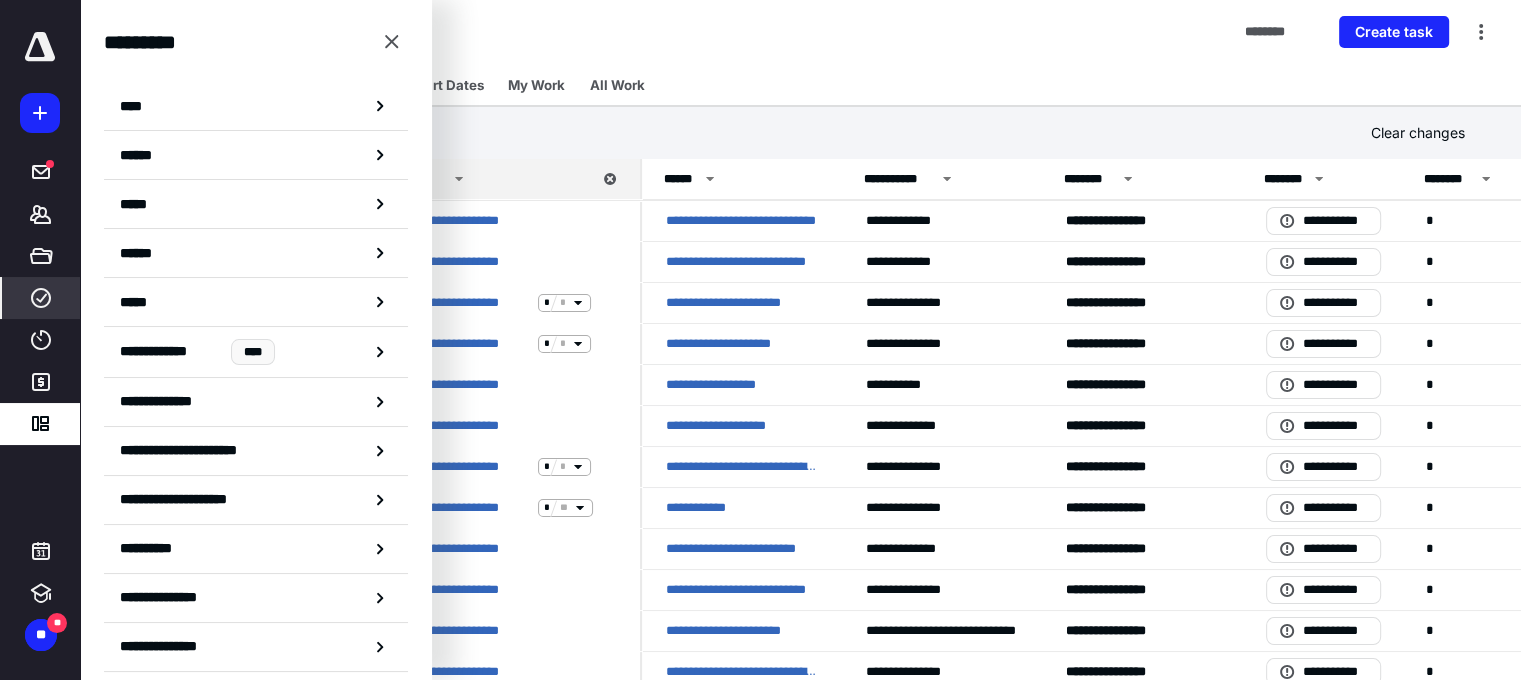 click on "****" at bounding box center [256, 106] 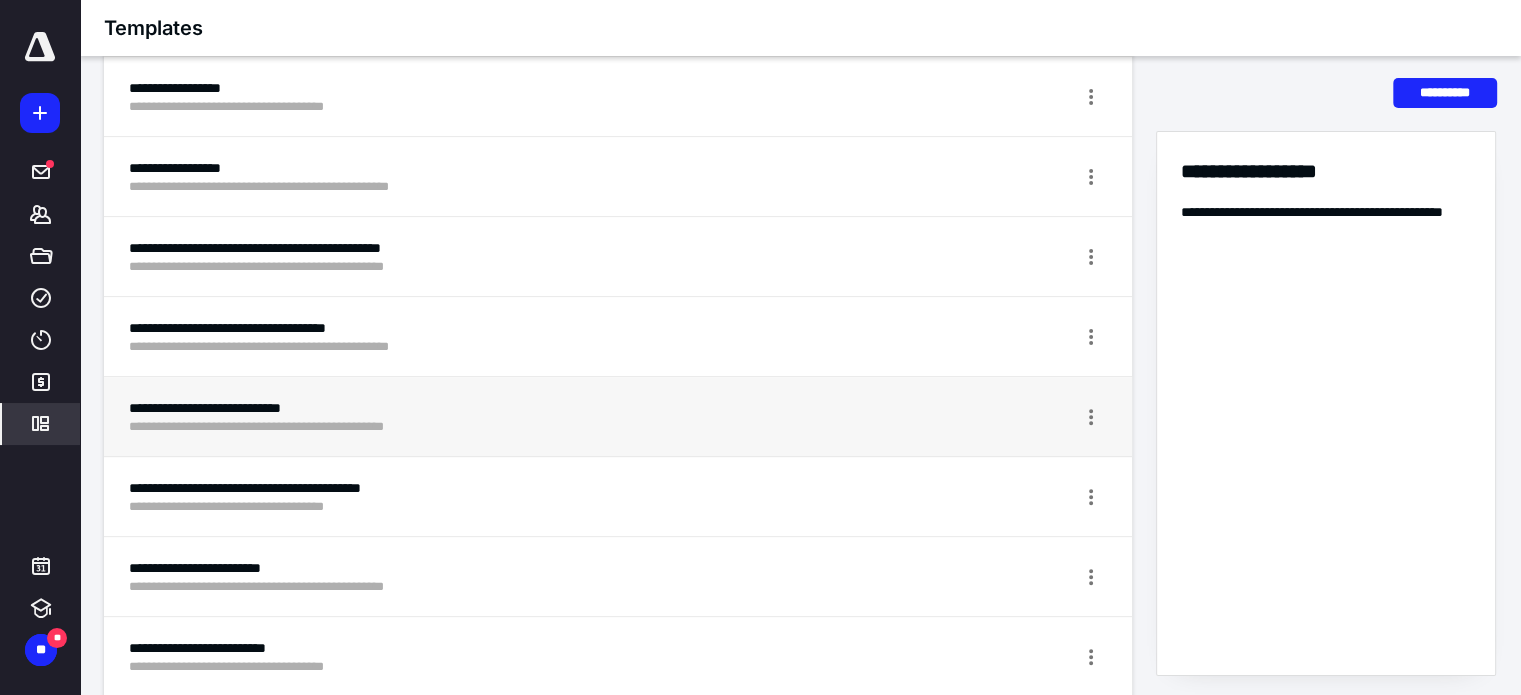 scroll, scrollTop: 600, scrollLeft: 0, axis: vertical 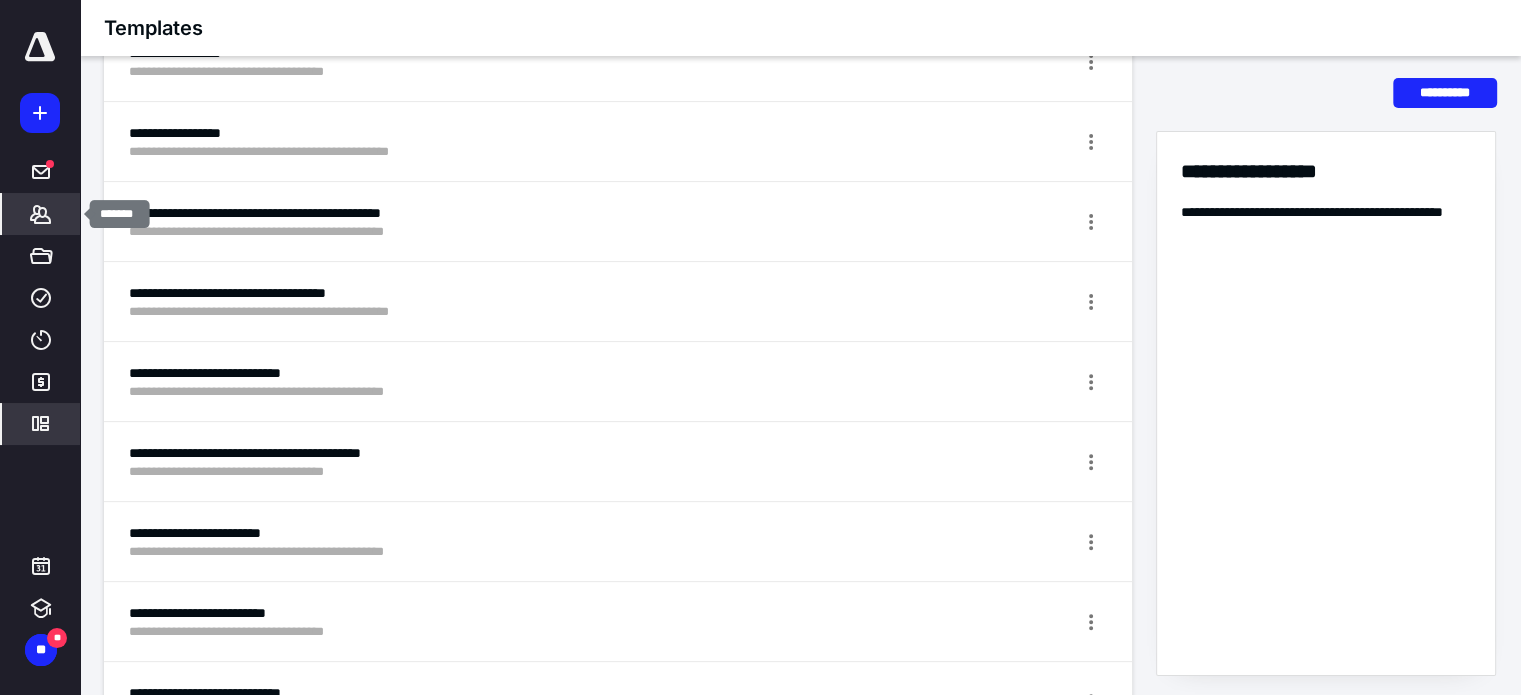 click 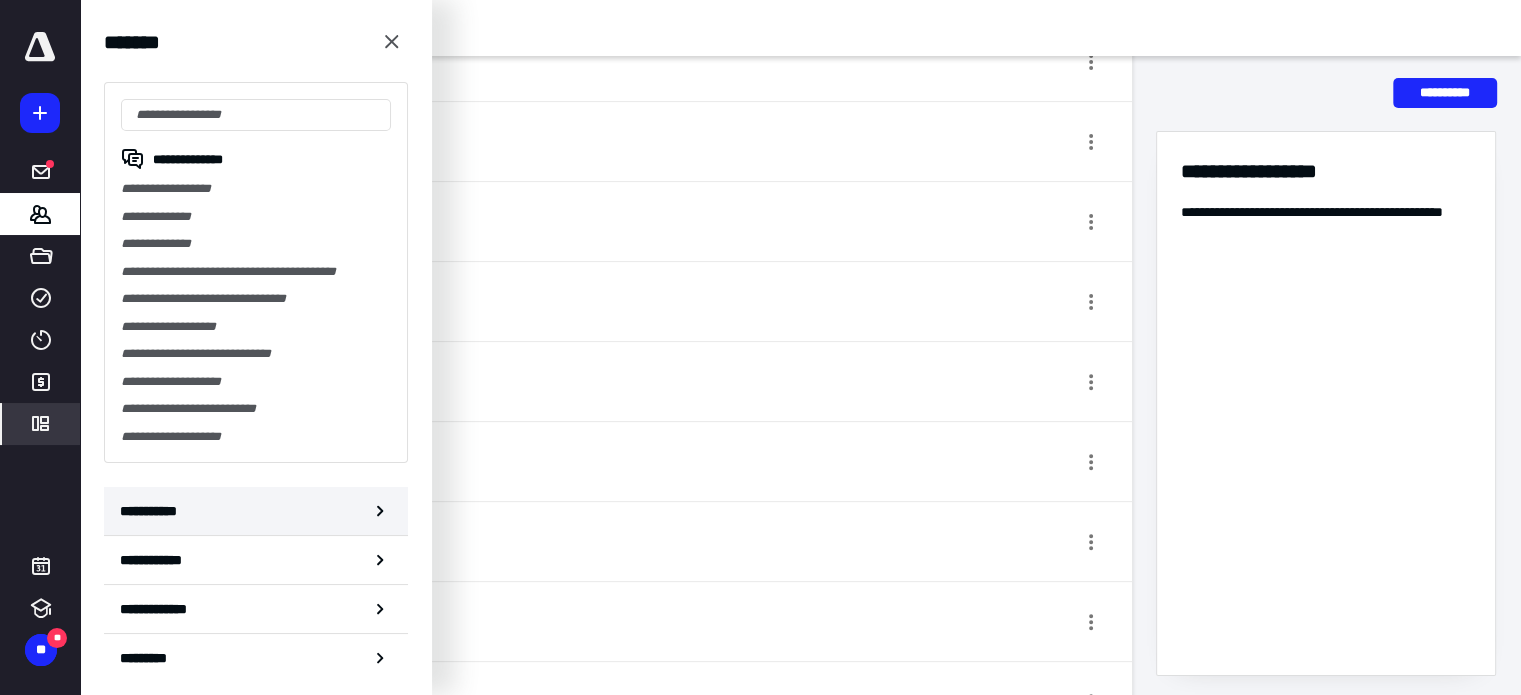 click on "**********" at bounding box center (256, 511) 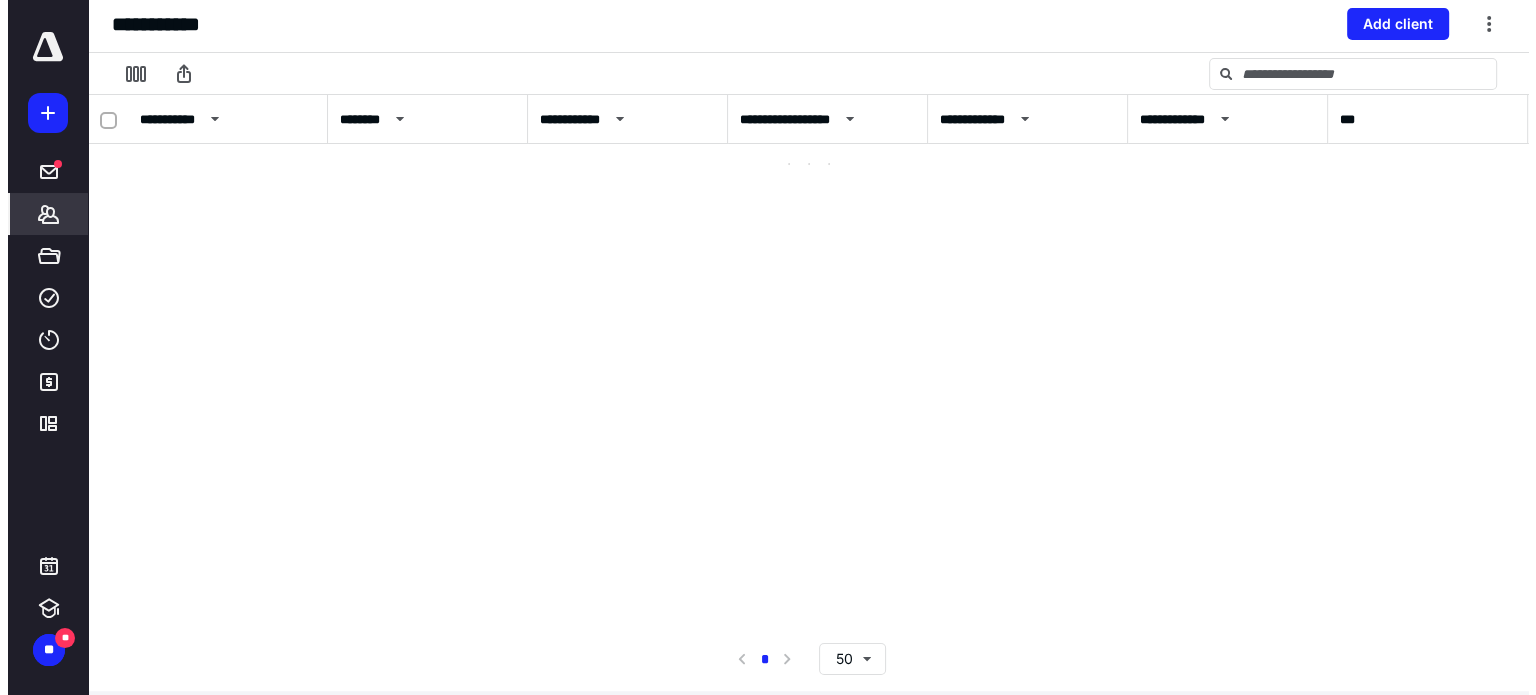 scroll, scrollTop: 0, scrollLeft: 0, axis: both 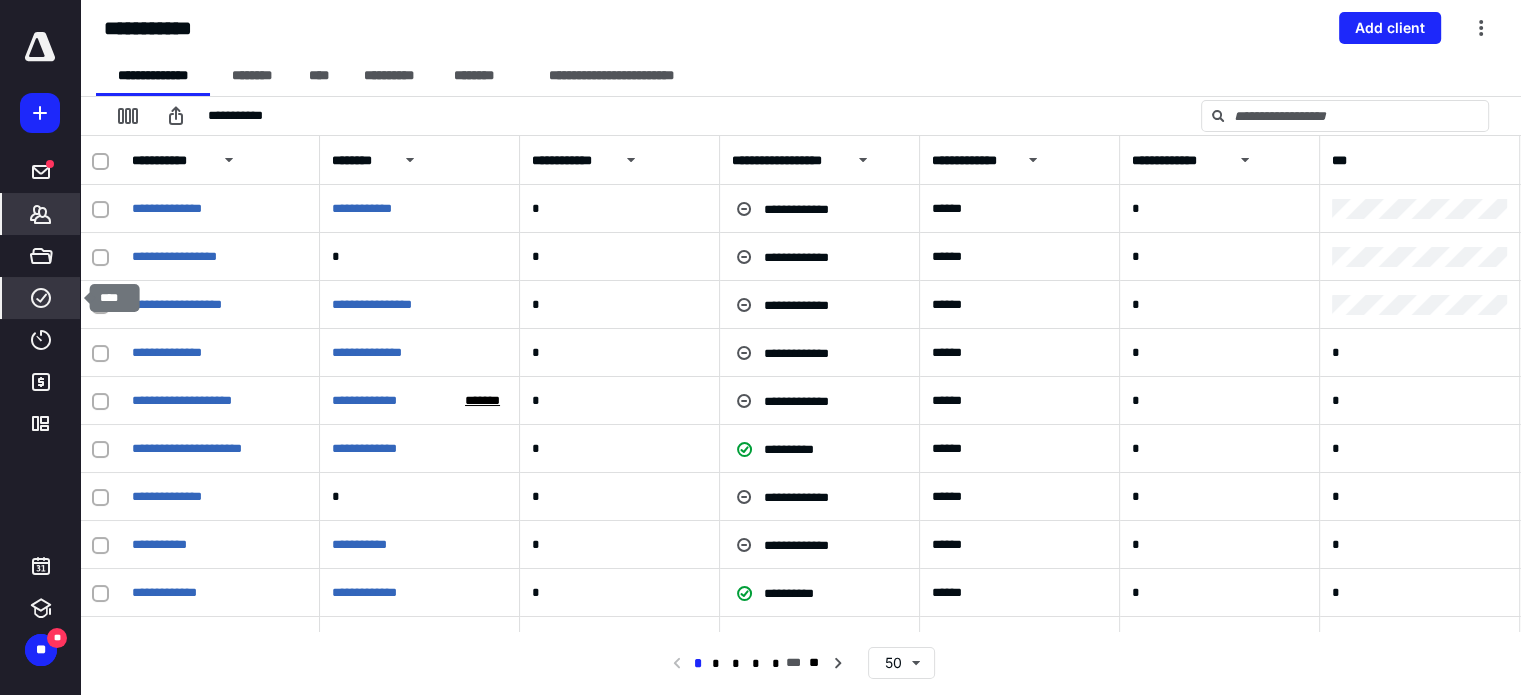 click 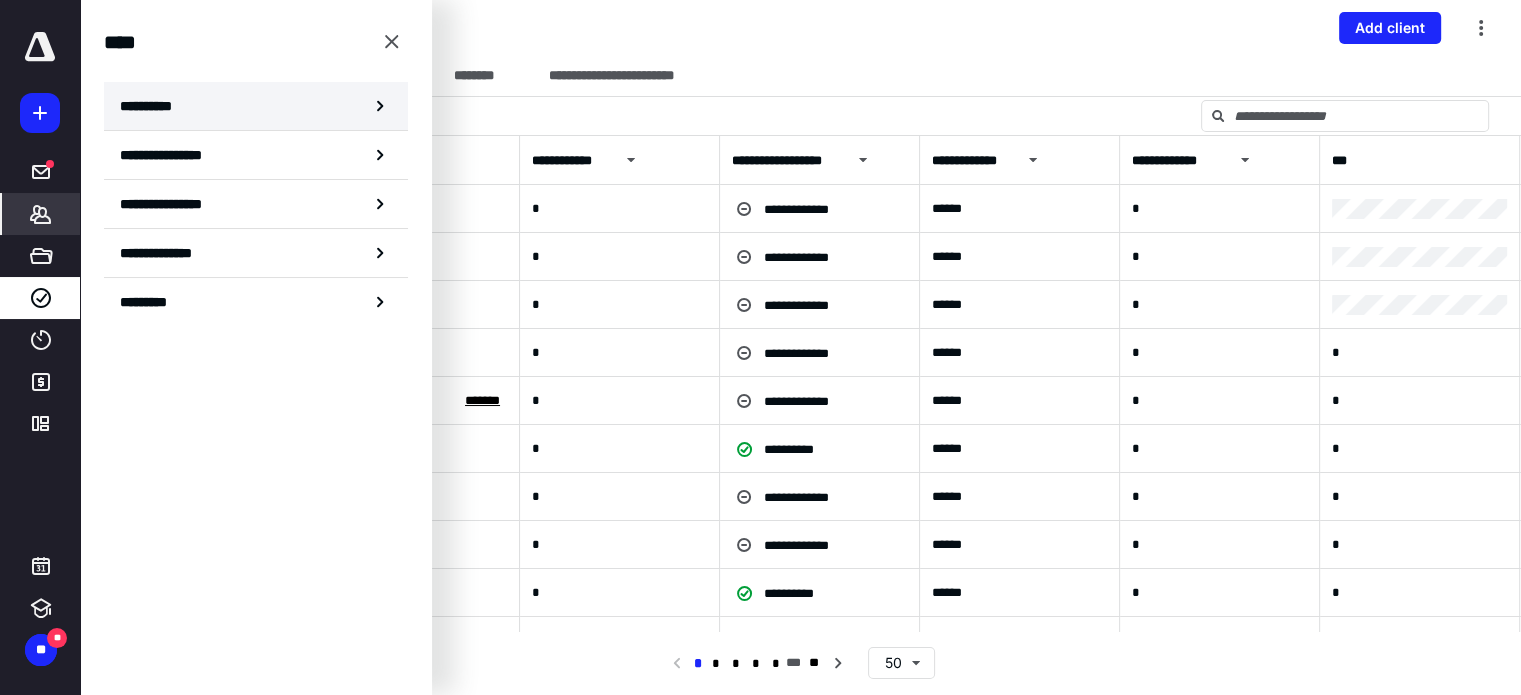 click on "**********" at bounding box center [153, 106] 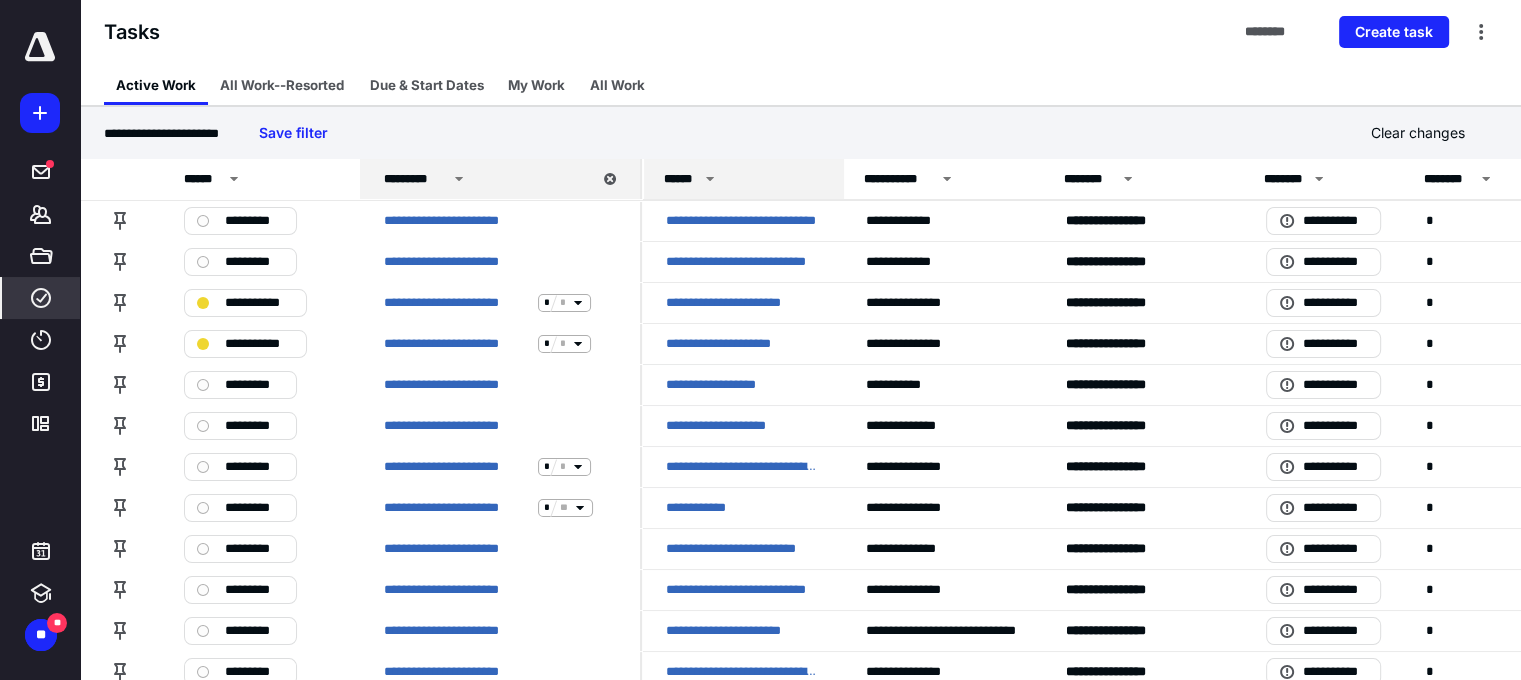 click on "******" at bounding box center [744, 179] 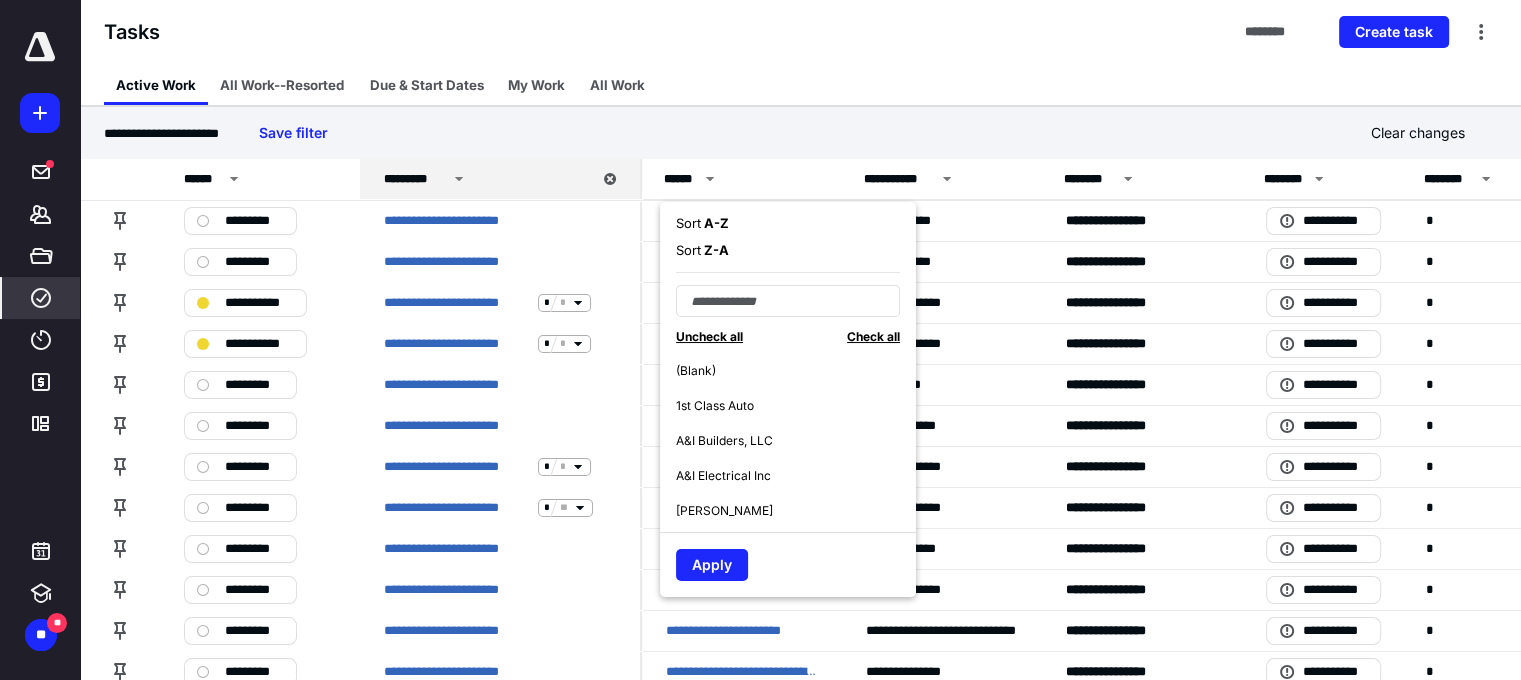 click on "A  -  Z" at bounding box center (715, 223) 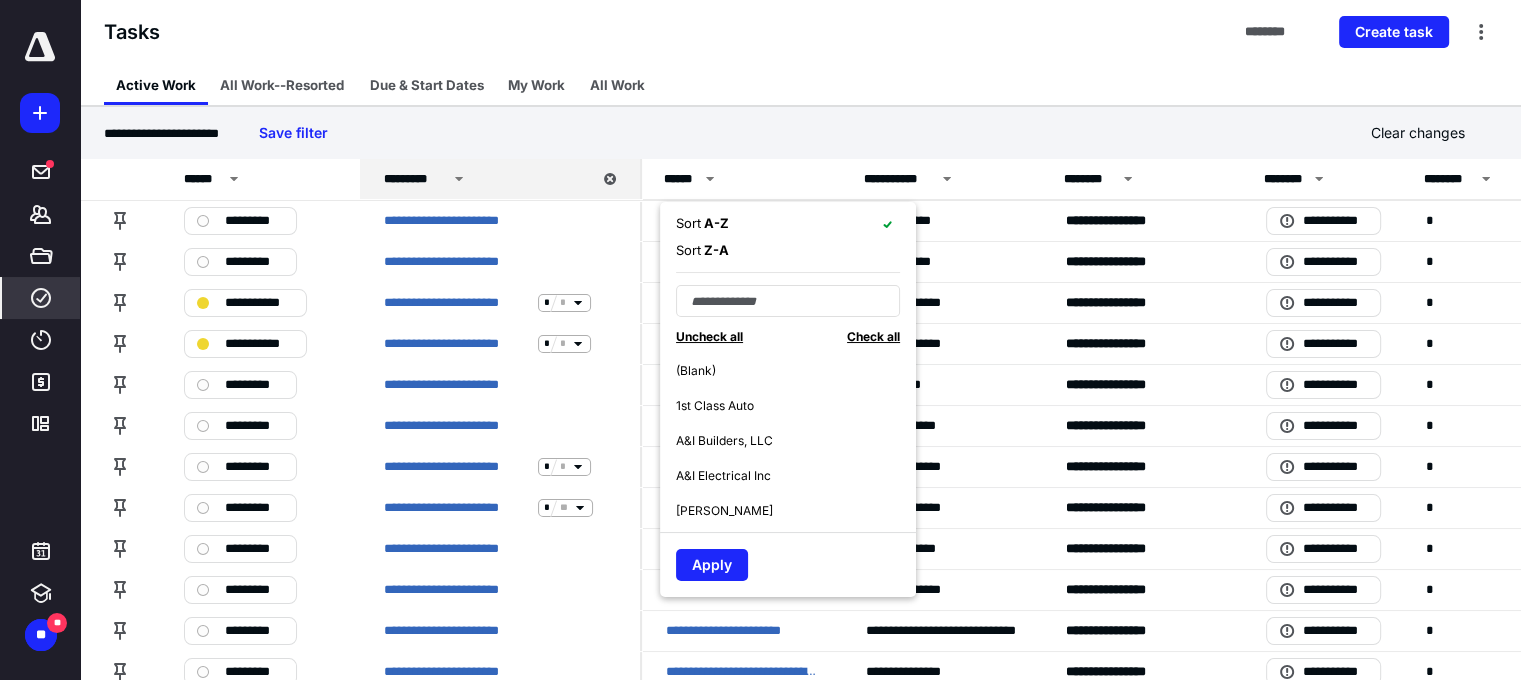 click on "Tasks ******** Create task" at bounding box center (800, 32) 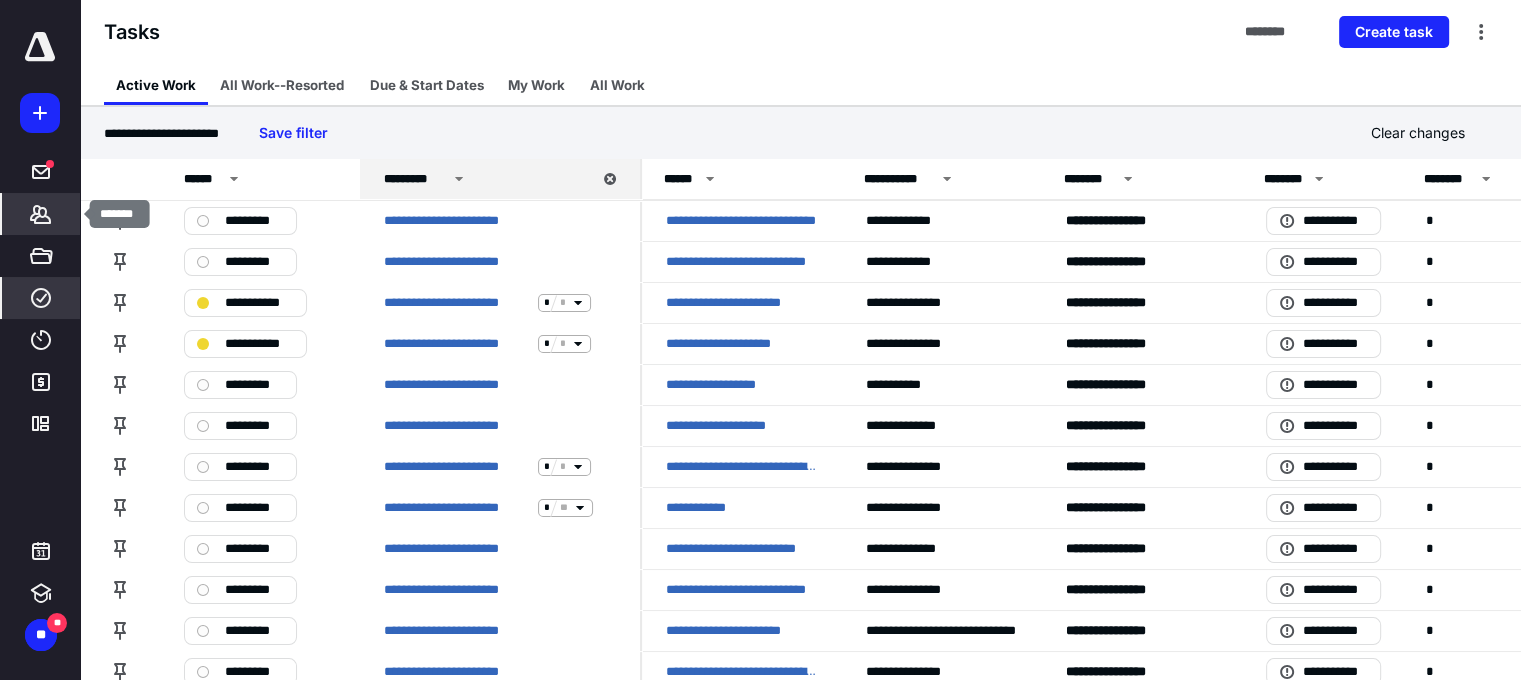 click 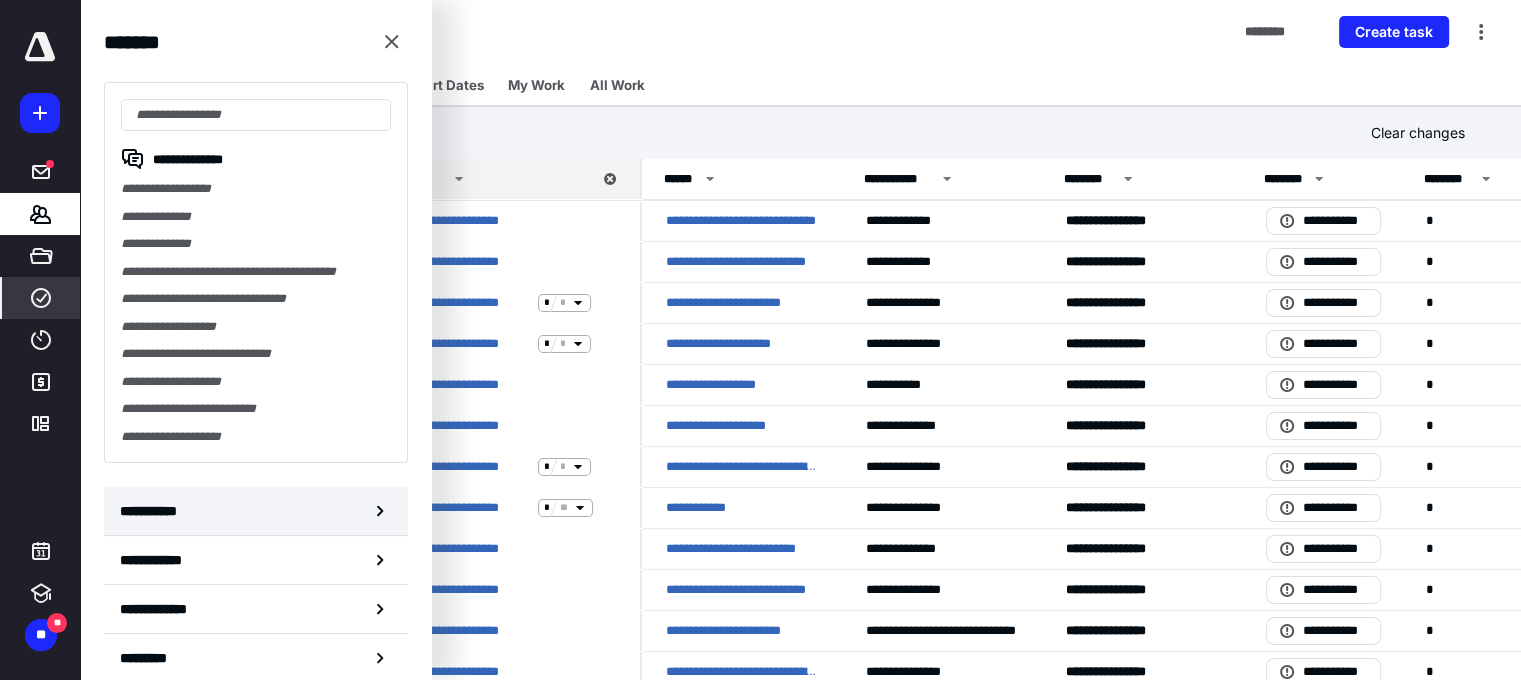click on "**********" at bounding box center [153, 511] 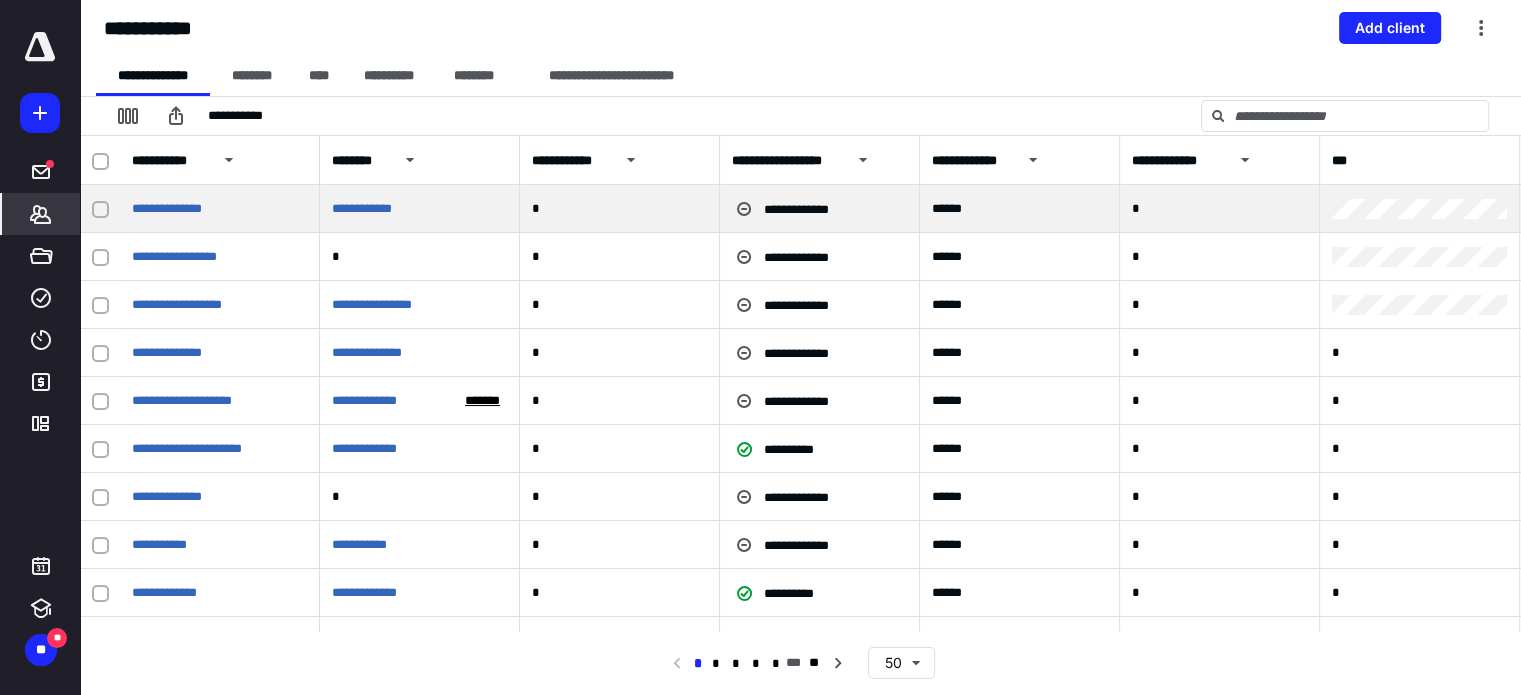 click at bounding box center (100, 210) 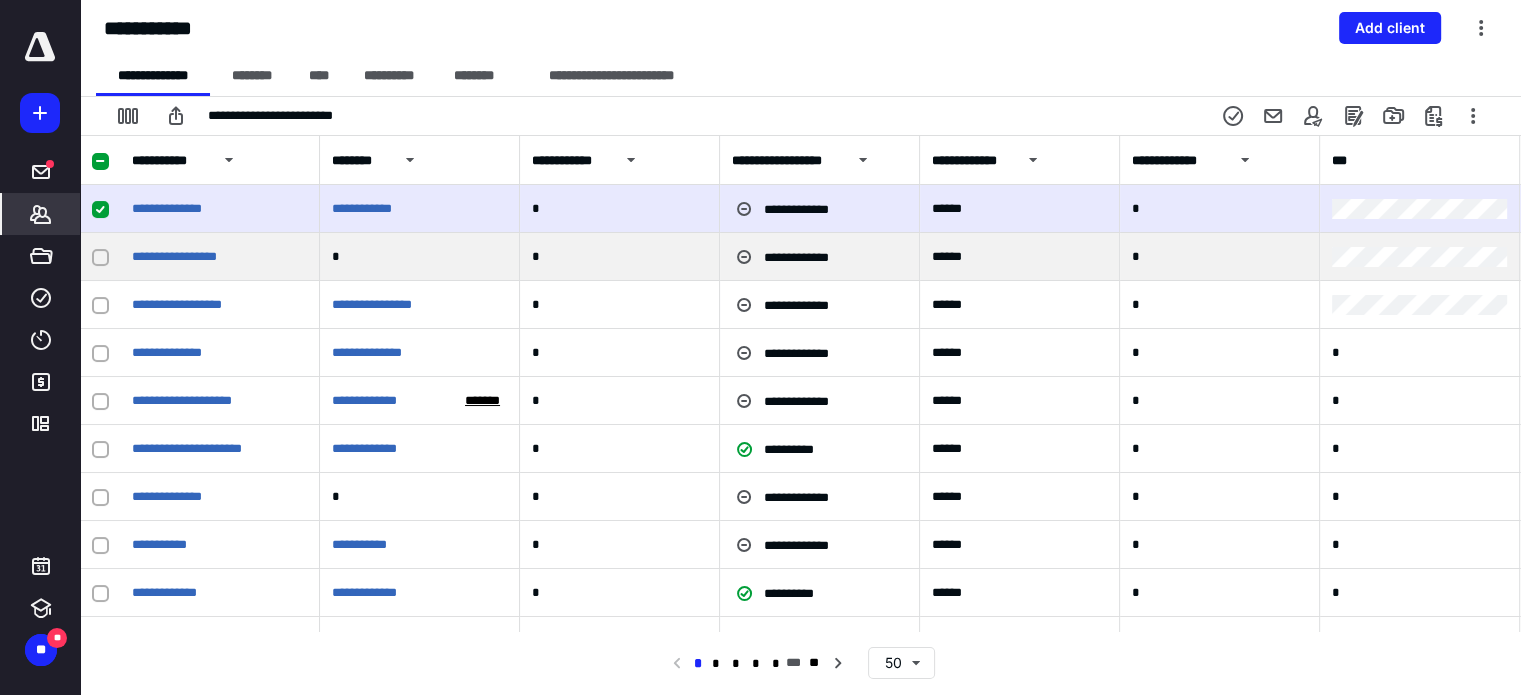 click 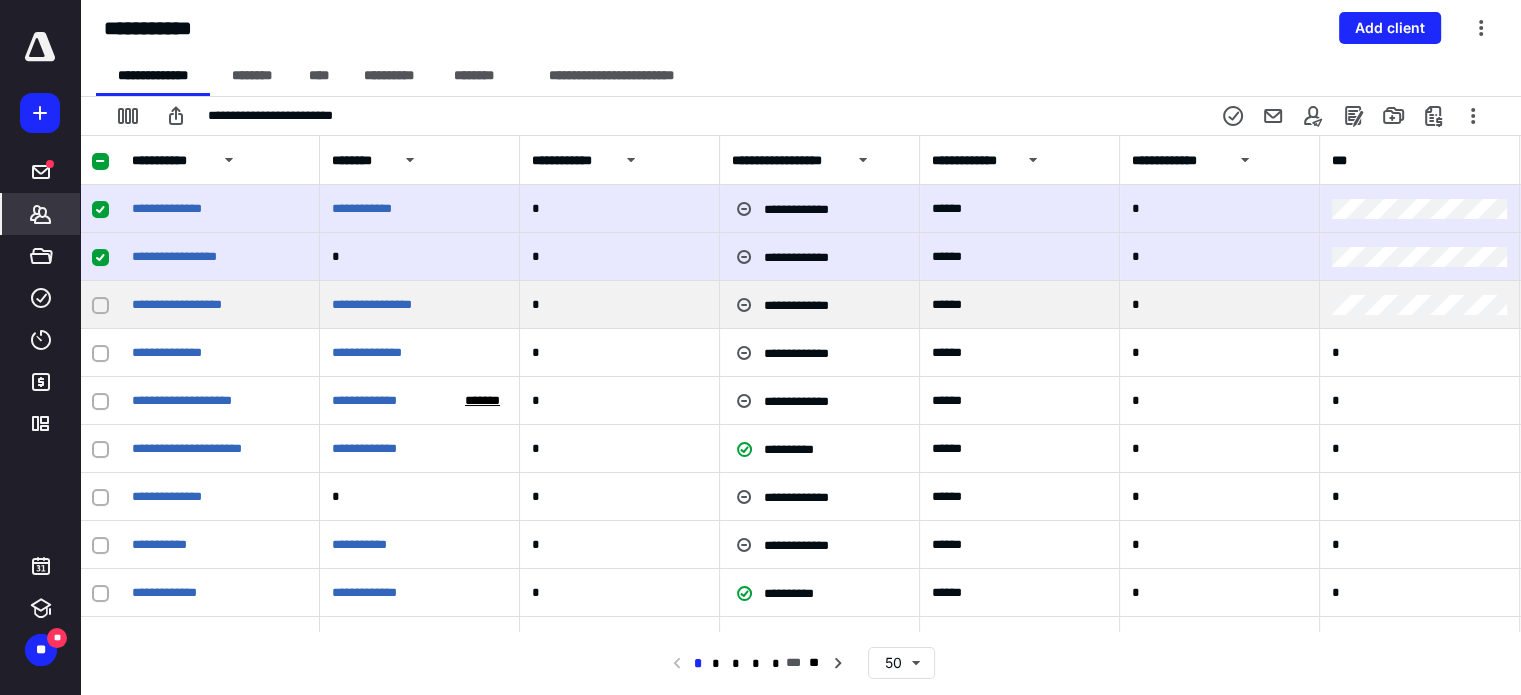 click at bounding box center [100, 306] 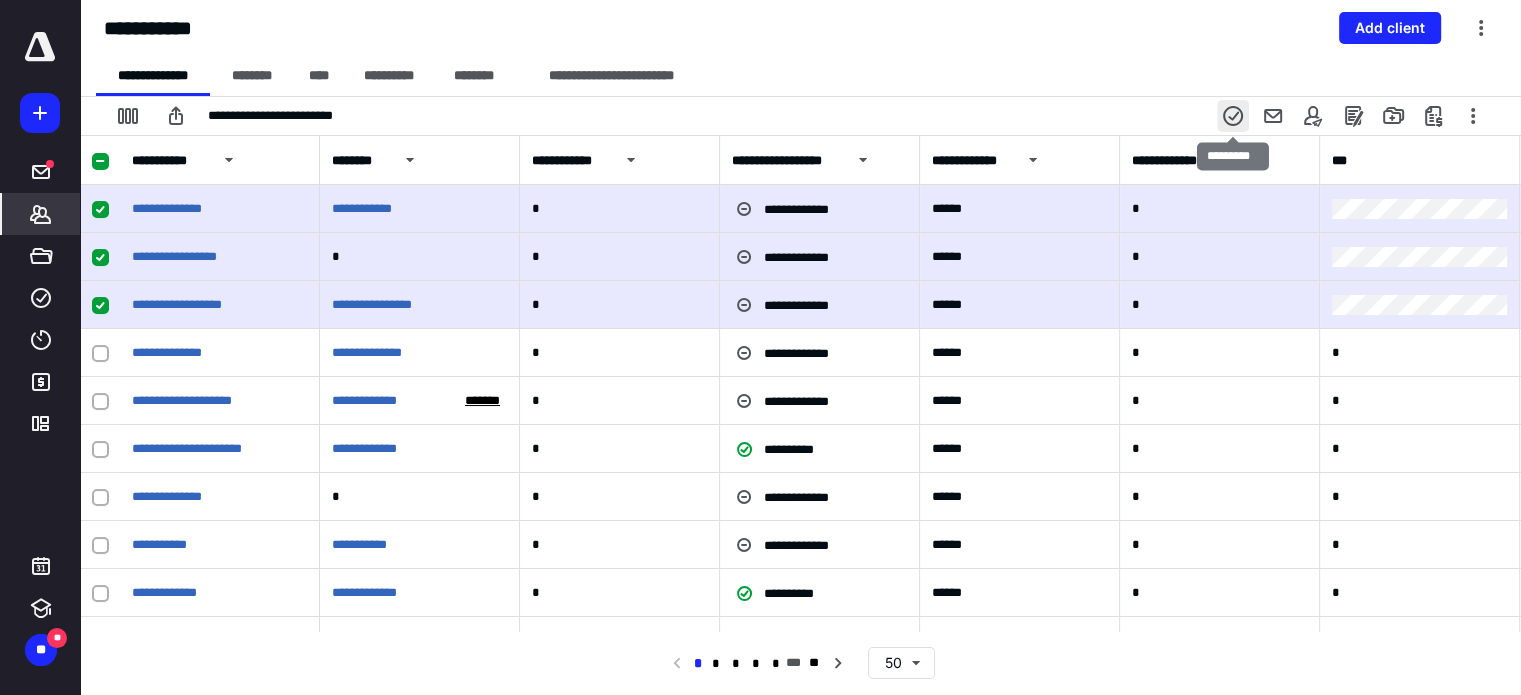 click at bounding box center [1233, 116] 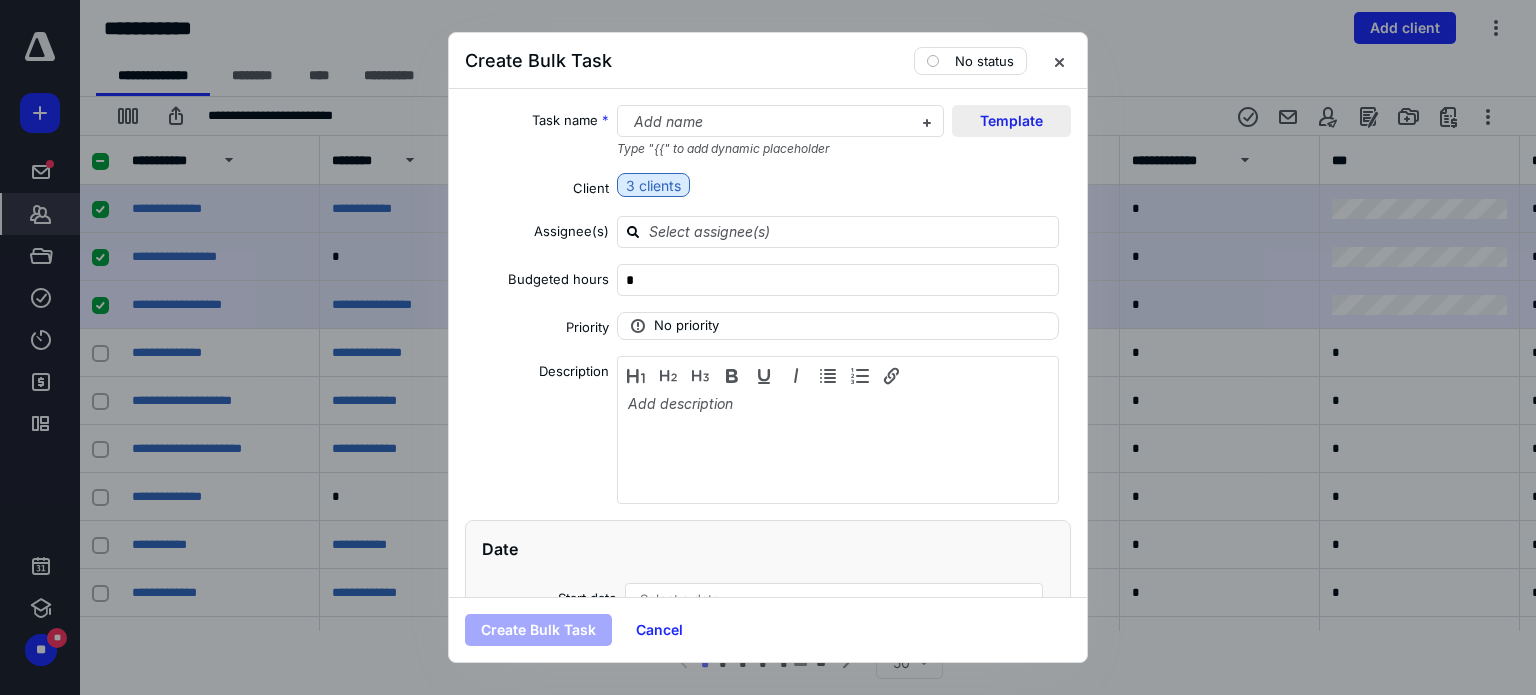 click on "Template" at bounding box center [1011, 121] 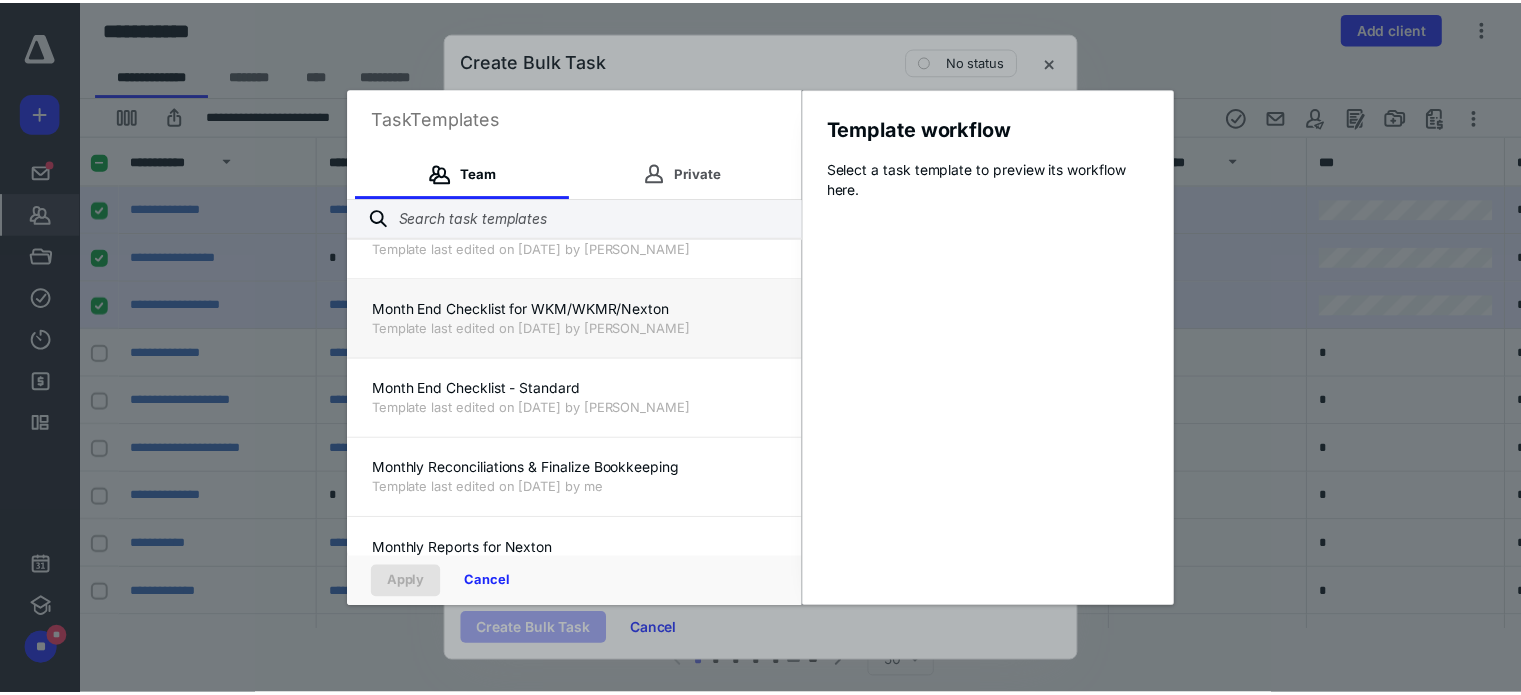 scroll, scrollTop: 700, scrollLeft: 0, axis: vertical 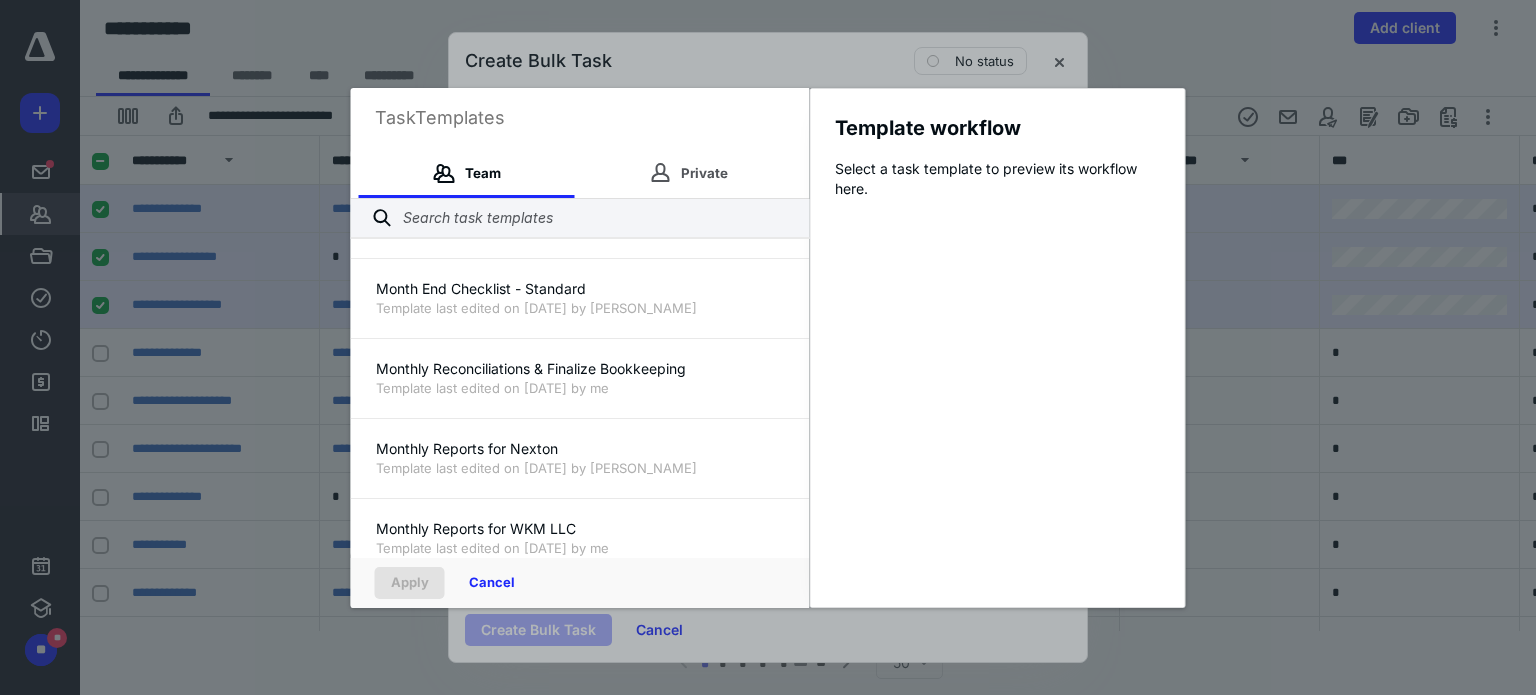 click on "Task  Templates Team Private 1040 Return  - It All Adds Up VS 3 Template last edited on 2/7/2025 by Elizabeth Coop 401K Payments (Using July Services) Template last edited on 6/13/2025 by Mandy Heinemann Admin Fee Billing Template last edited on 6/23/2025 by me Business Return TY 2023 Workflow Template last edited on 3/3/2025 by Elizabeth Coop Business Return TY 2024 Workflow Template last edited on 3/3/2025 by Elizabeth Coop COGS Journal Entry Template last edited on 6/10/2025 by me Daily Brief Report Template last edited on 5/12/2025 by Mandy Heinemann Final Review of Monthly Reports & E-mail to Client Template last edited on 6/25/2025 by Elizabeth Coop Month End Checklist for WKM/WKMR/Nexton Template last edited on 6/11/2025 by Mandy Heinemann Month End Checklist - Standard Template last edited on 6/24/2025 by Elizabeth Coop Monthly Reconciliations & Finalize Bookkeeping Template last edited on 7/10/2025 by me Monthly Reports for Nexton Template last edited on 6/25/2025 by Elizabeth Coop Payroll Payroll-2" at bounding box center (768, 347) 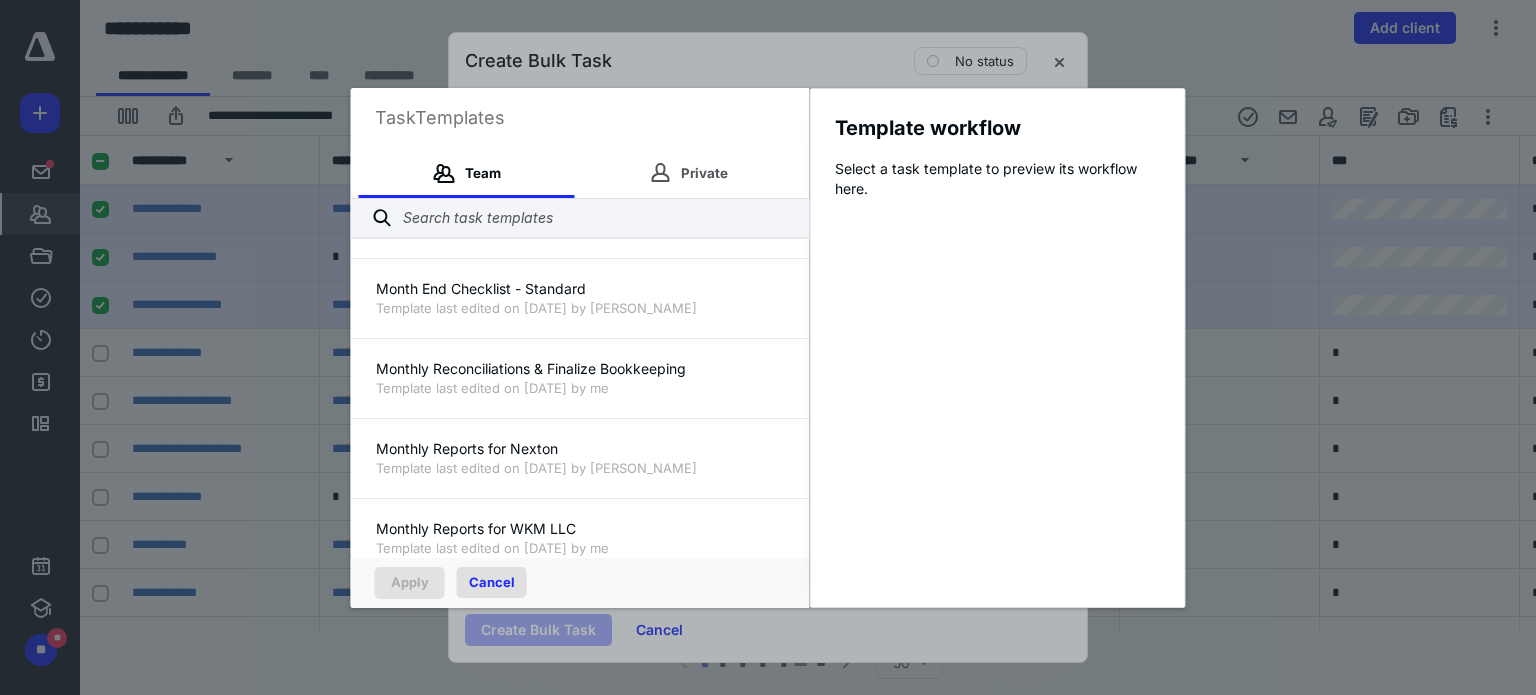 click on "Cancel" at bounding box center [492, 582] 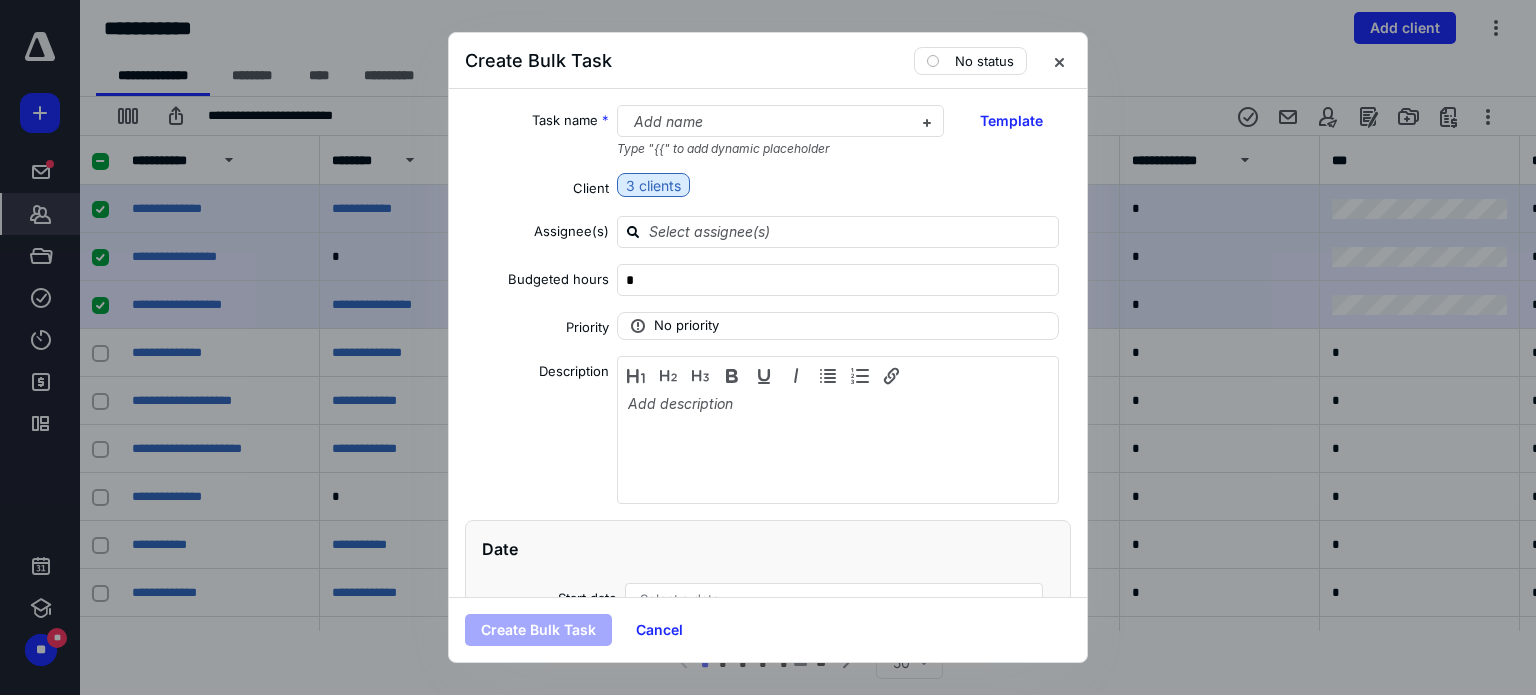 click on "Cancel" at bounding box center (659, 630) 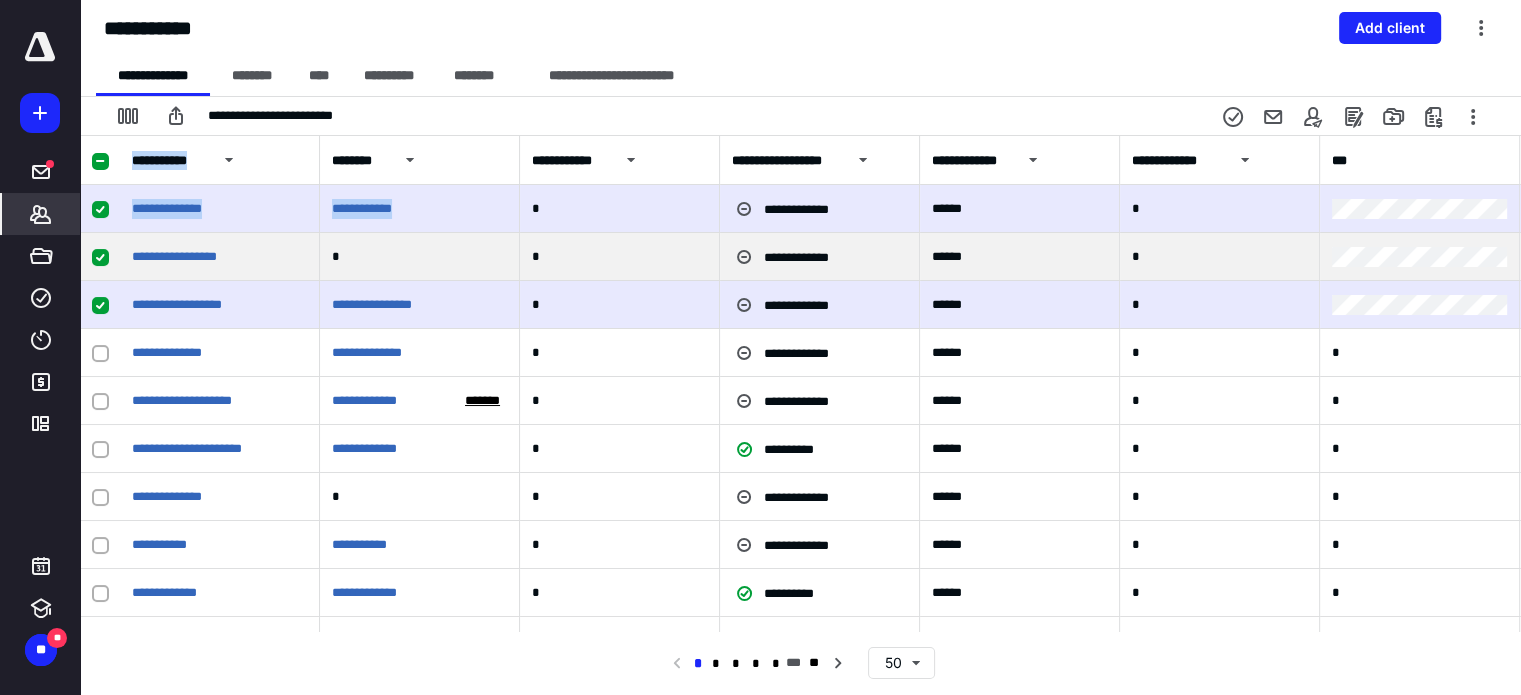 drag, startPoint x: 512, startPoint y: 163, endPoint x: 429, endPoint y: 271, distance: 136.2094 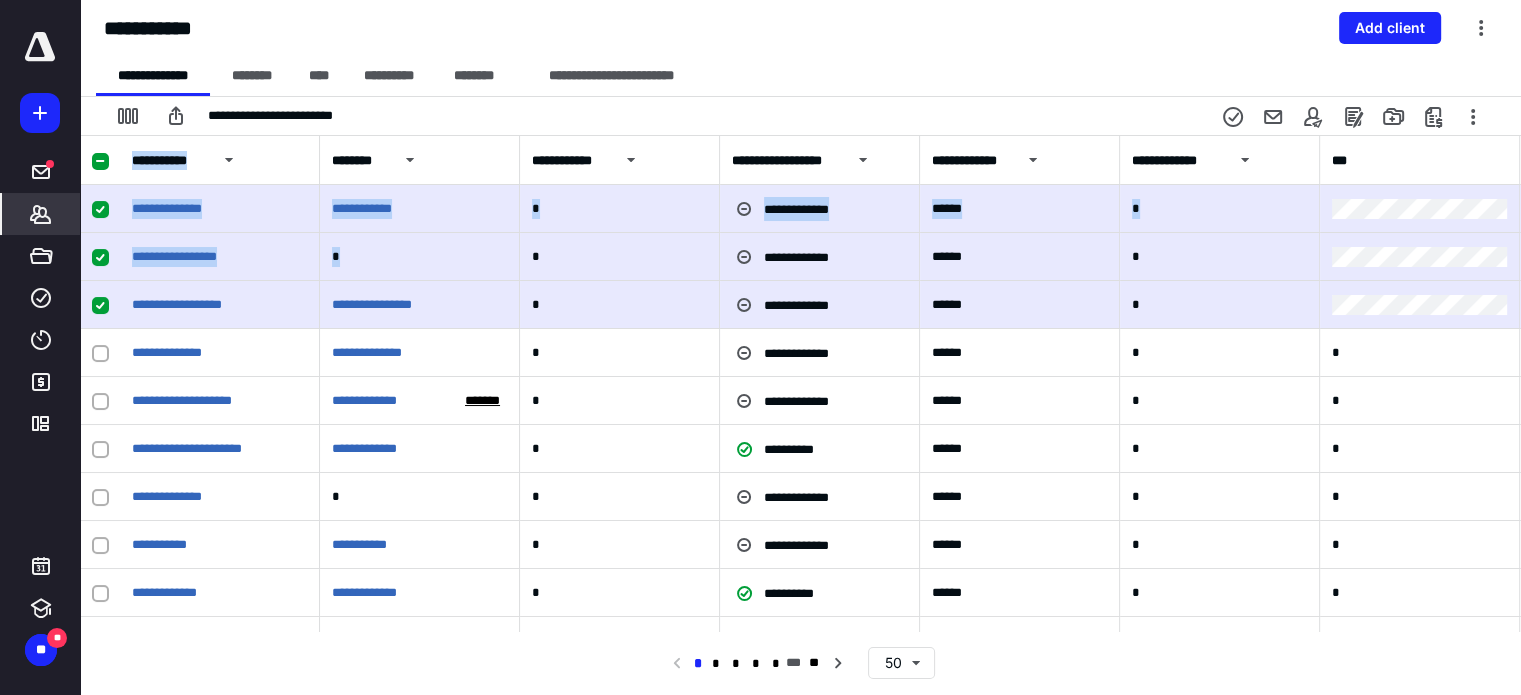 click 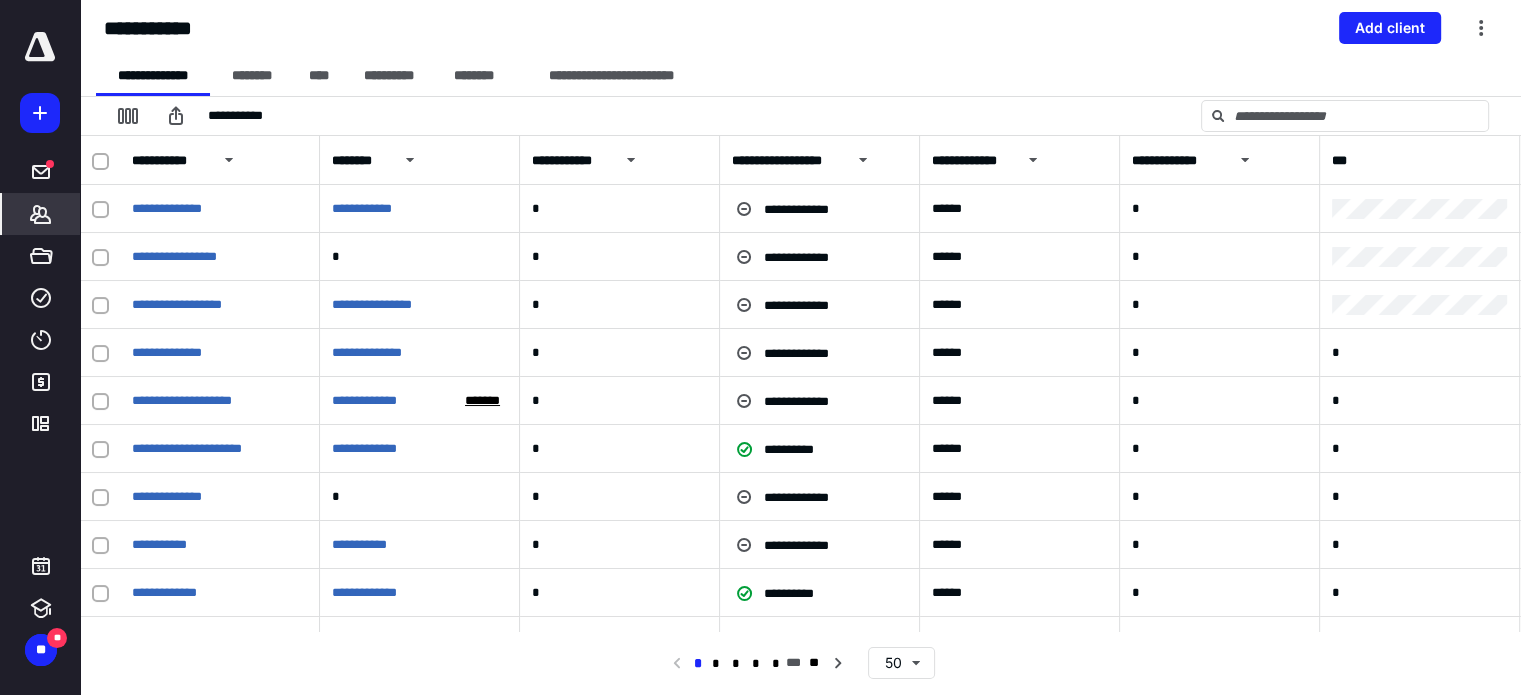 click on "**********" at bounding box center [808, 76] 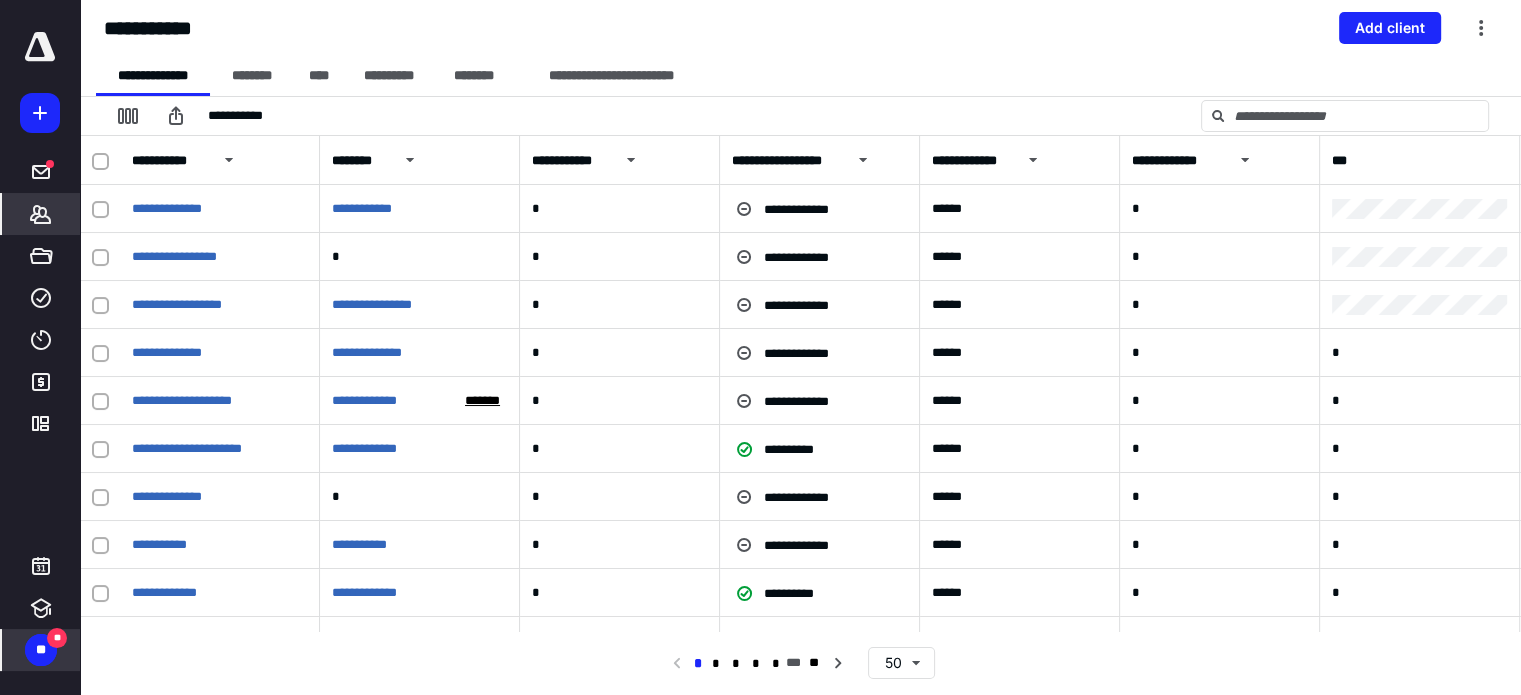 click on "**" at bounding box center (41, 650) 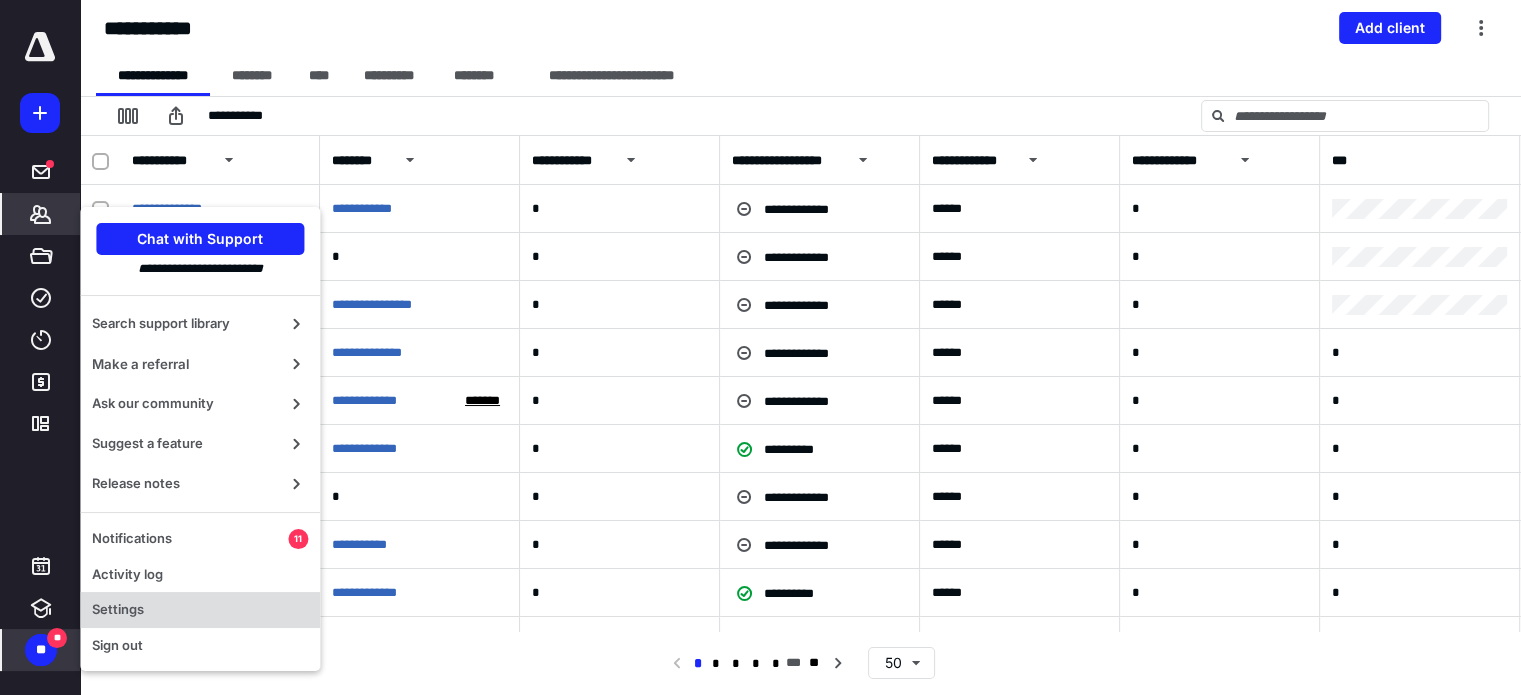 click on "Settings" at bounding box center [200, 610] 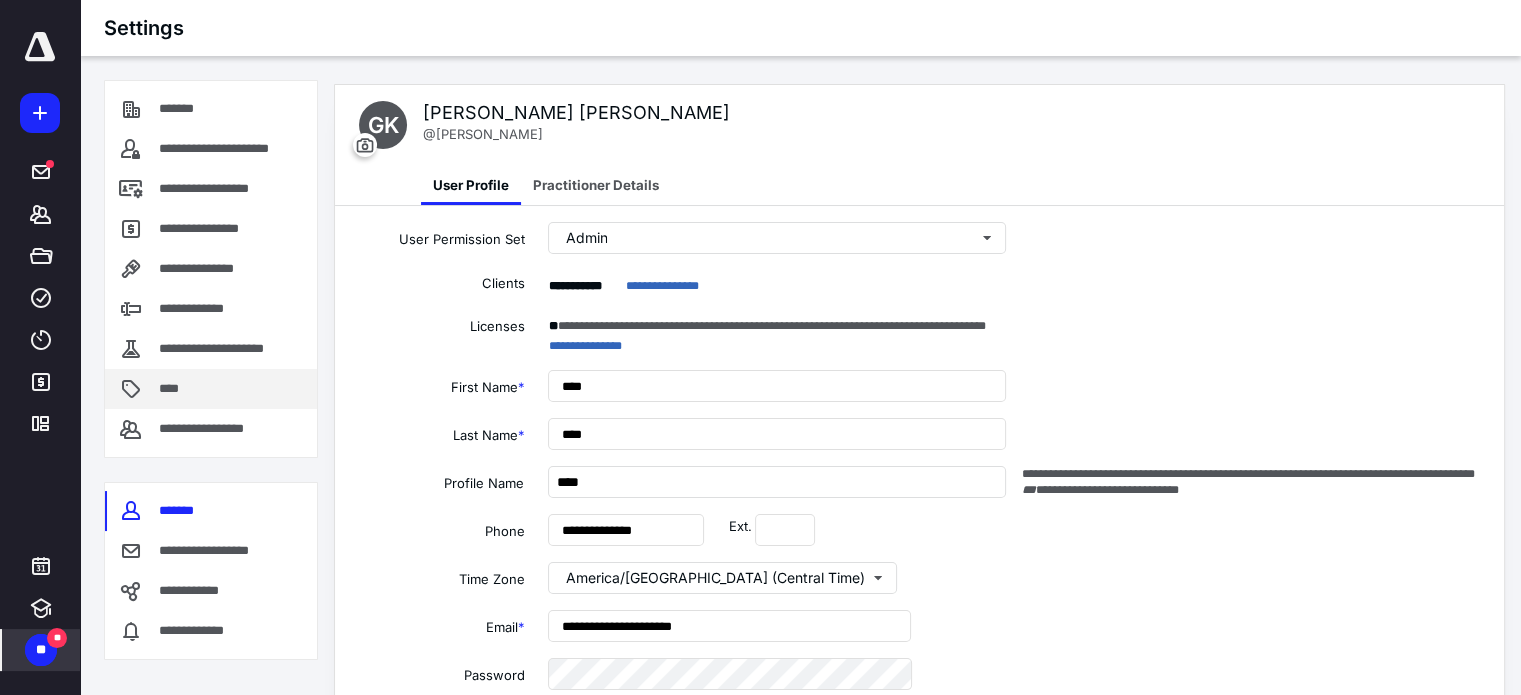 type on "**********" 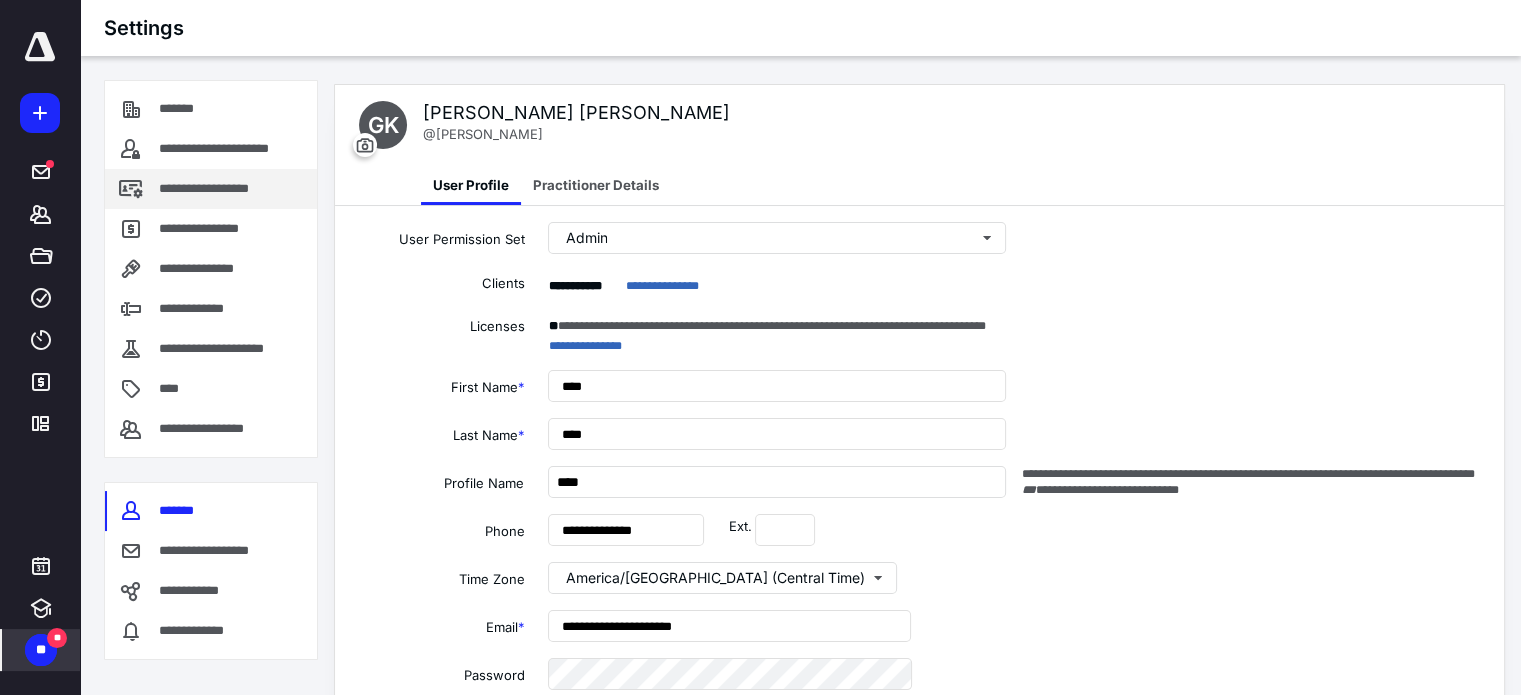 click on "**********" at bounding box center (226, 189) 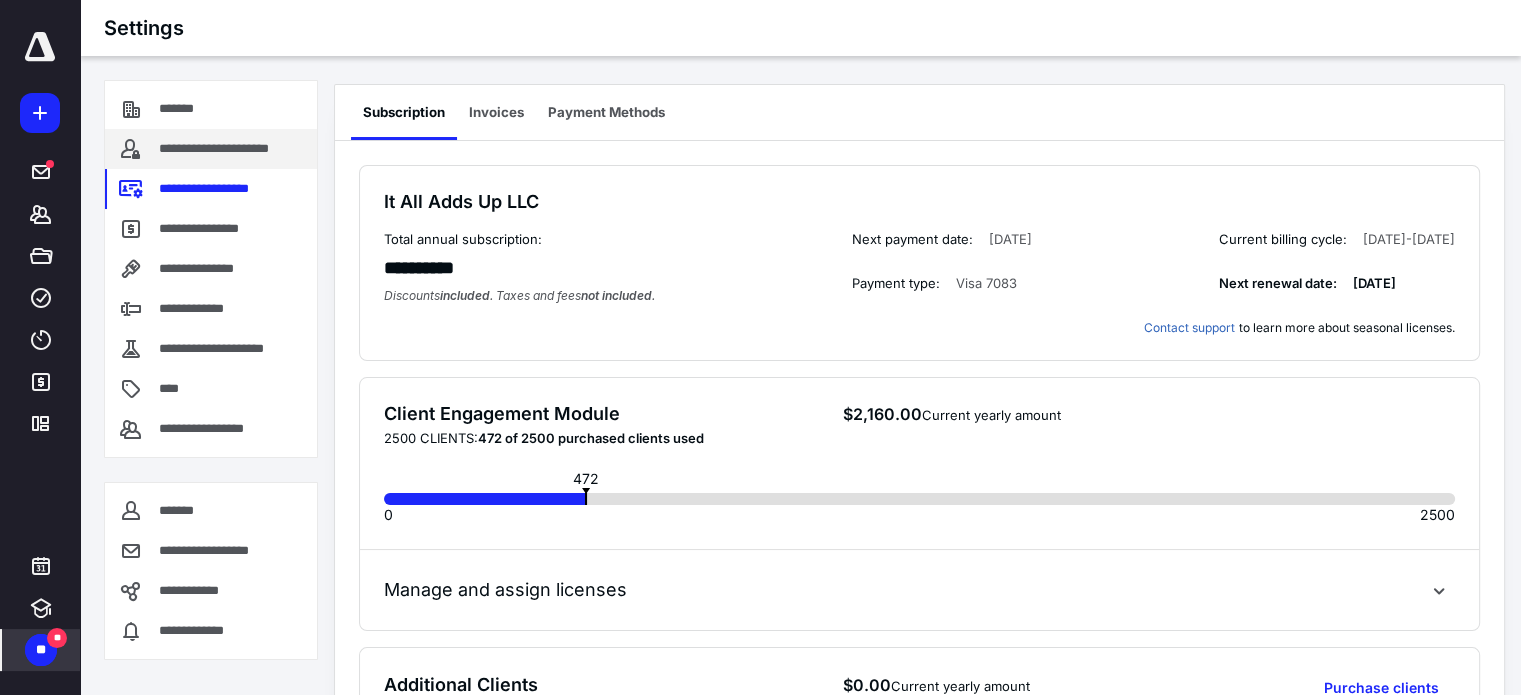 click on "**********" at bounding box center (234, 149) 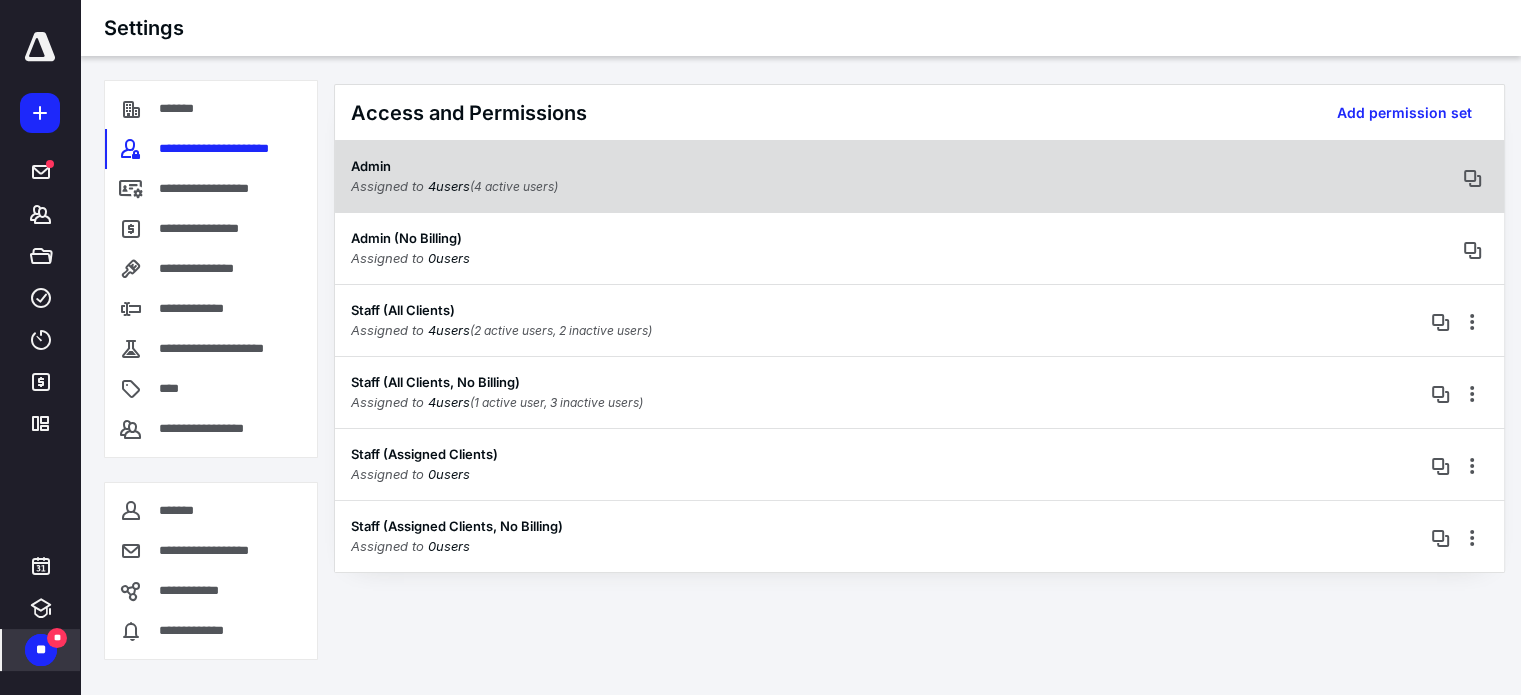 click on "Admin" at bounding box center (454, 167) 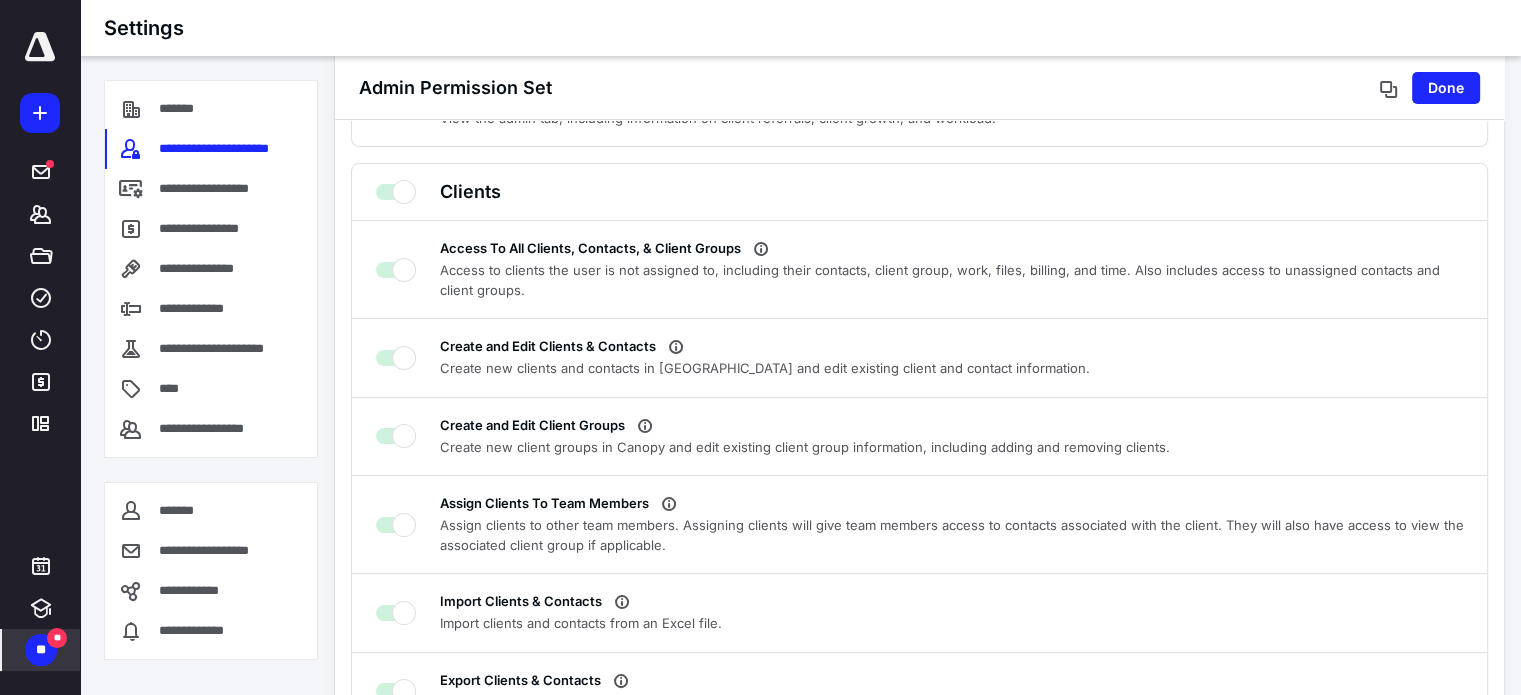 scroll, scrollTop: 300, scrollLeft: 0, axis: vertical 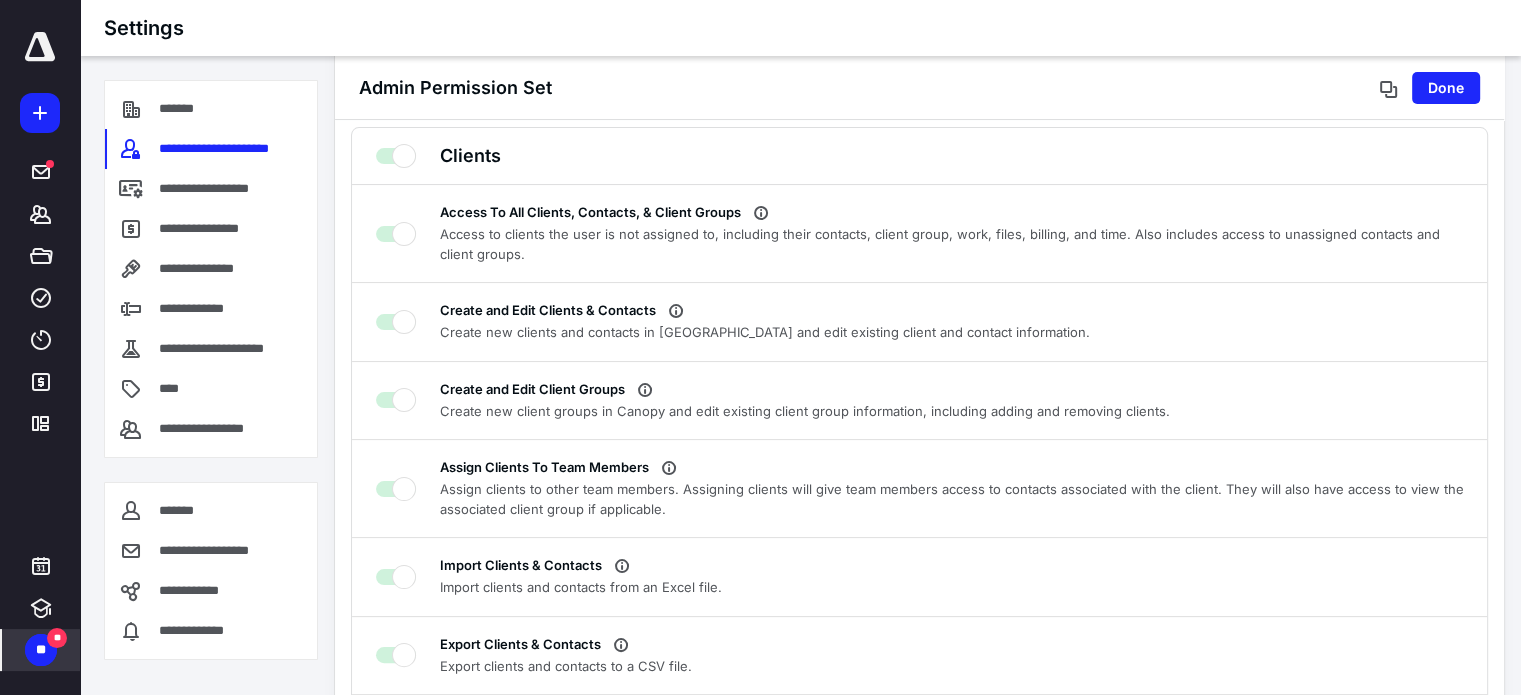click on "**" at bounding box center [41, 650] 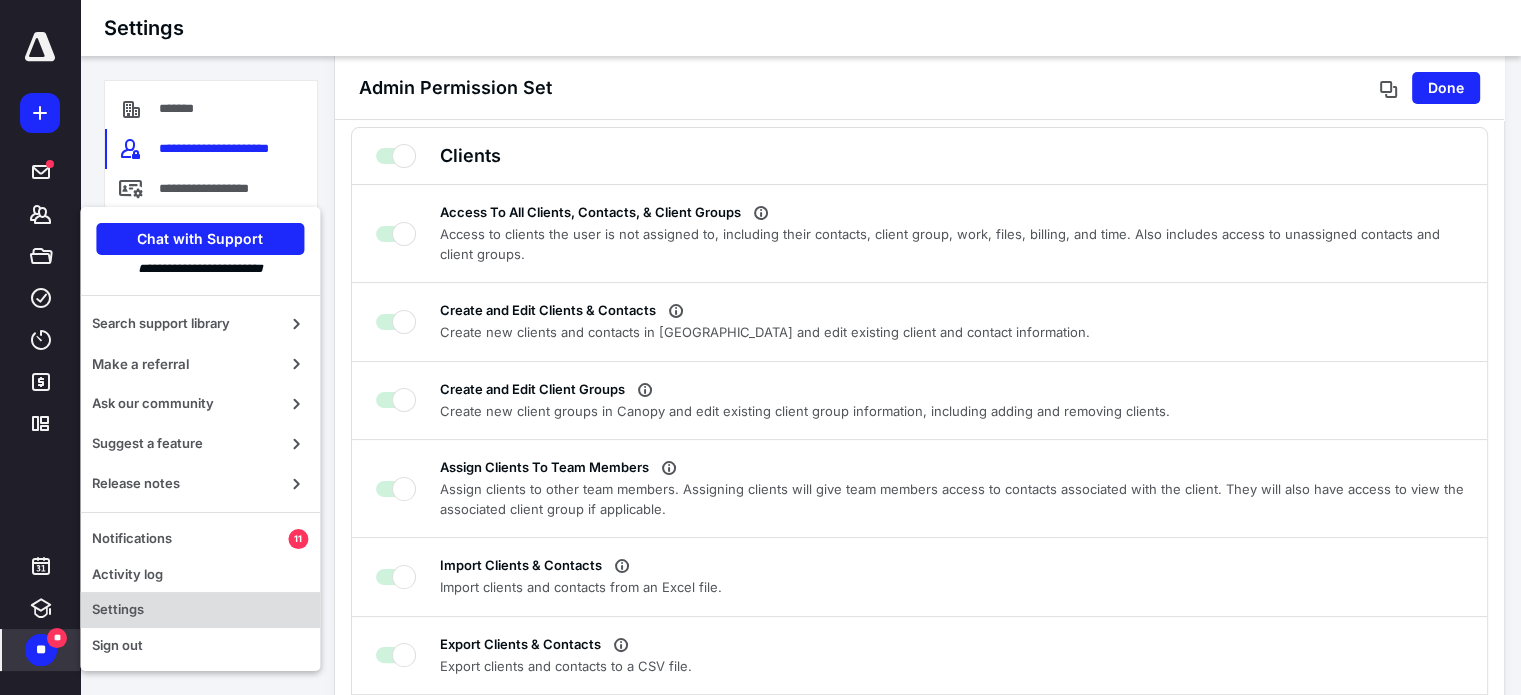 click on "Settings" at bounding box center (200, 610) 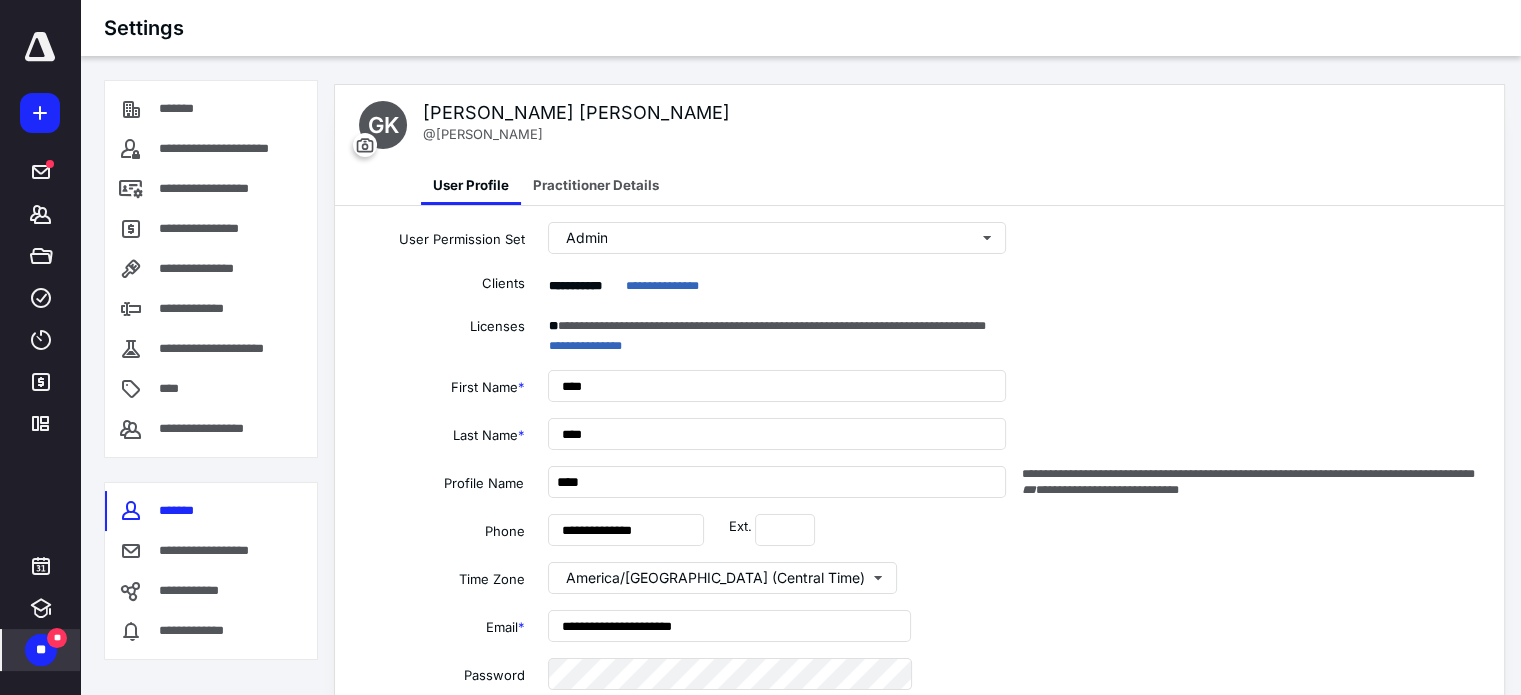 click on "**" at bounding box center (41, 650) 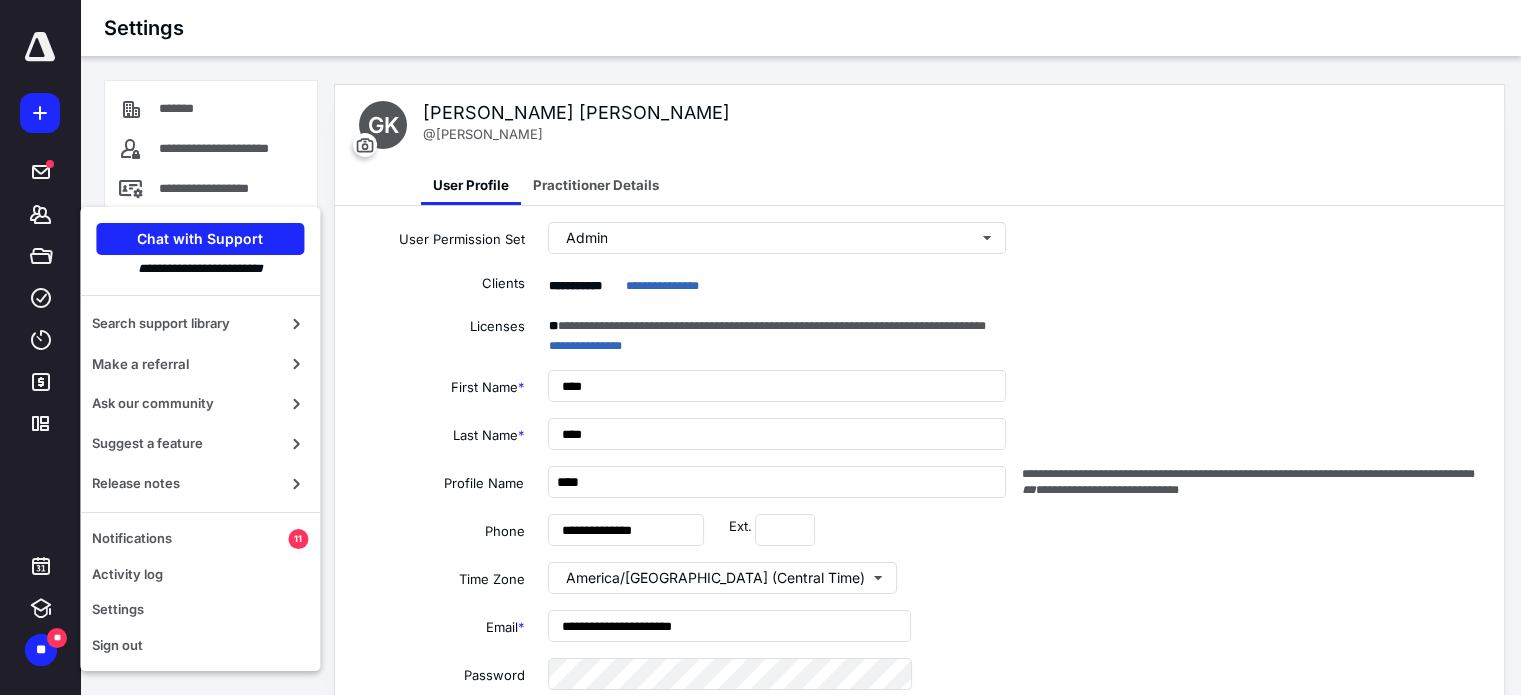click on "GK Gail   Knop @Gail User Profile Practitioner Details" at bounding box center [919, 145] 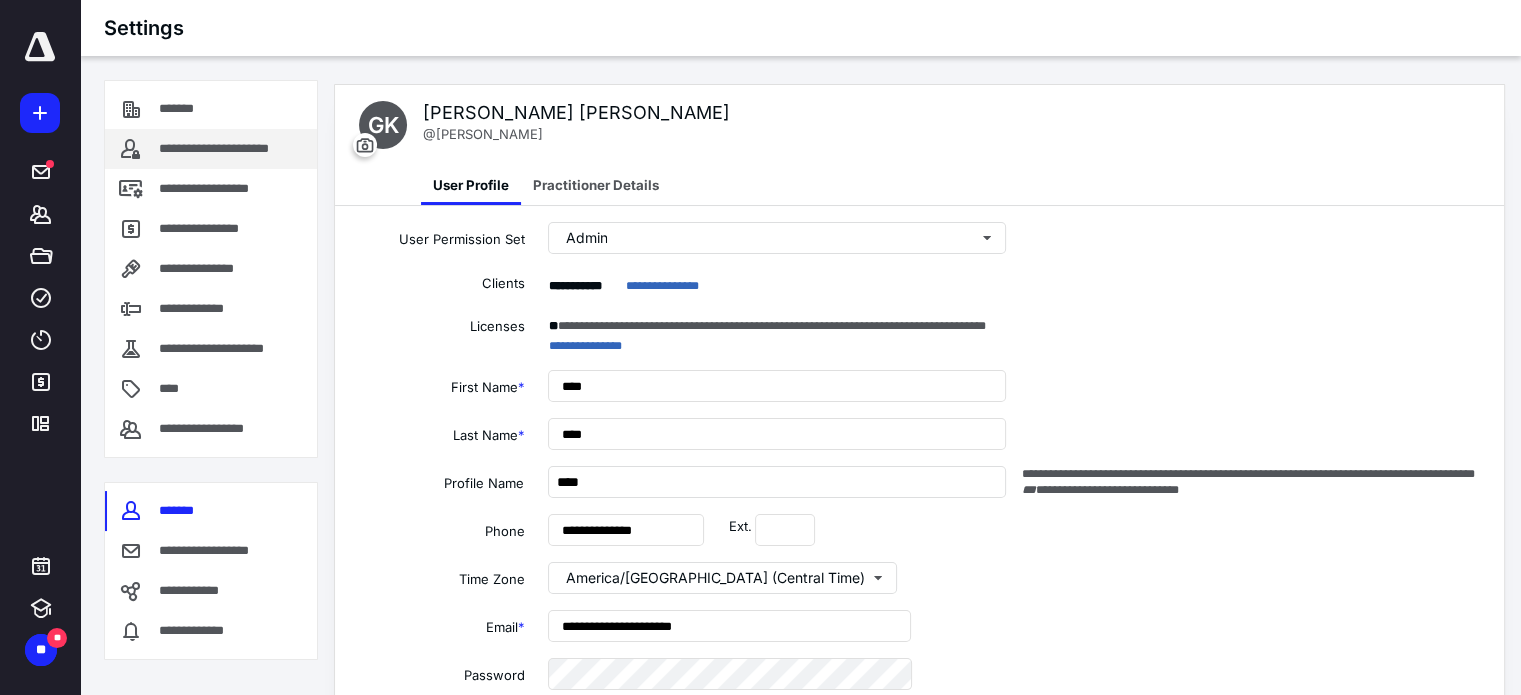 click on "**********" at bounding box center (234, 149) 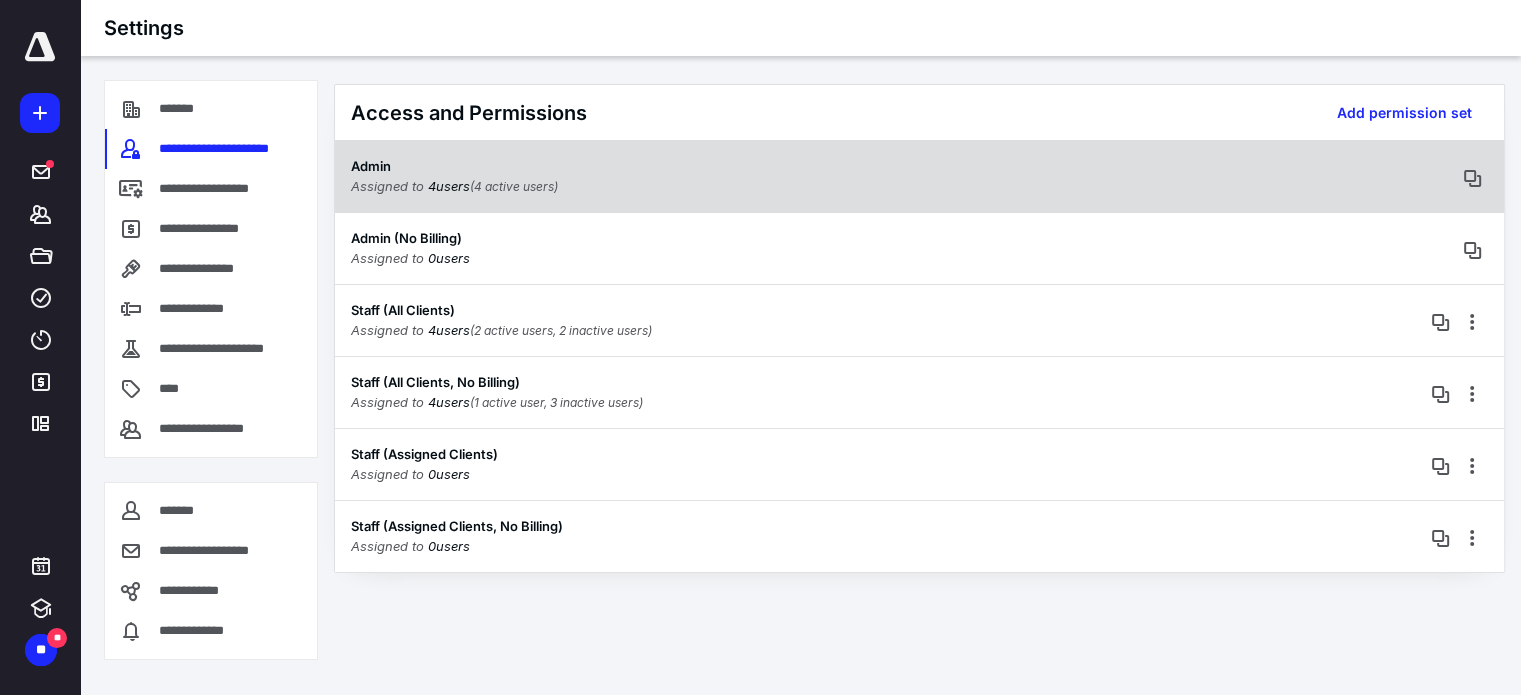 click on "Admin" at bounding box center [454, 167] 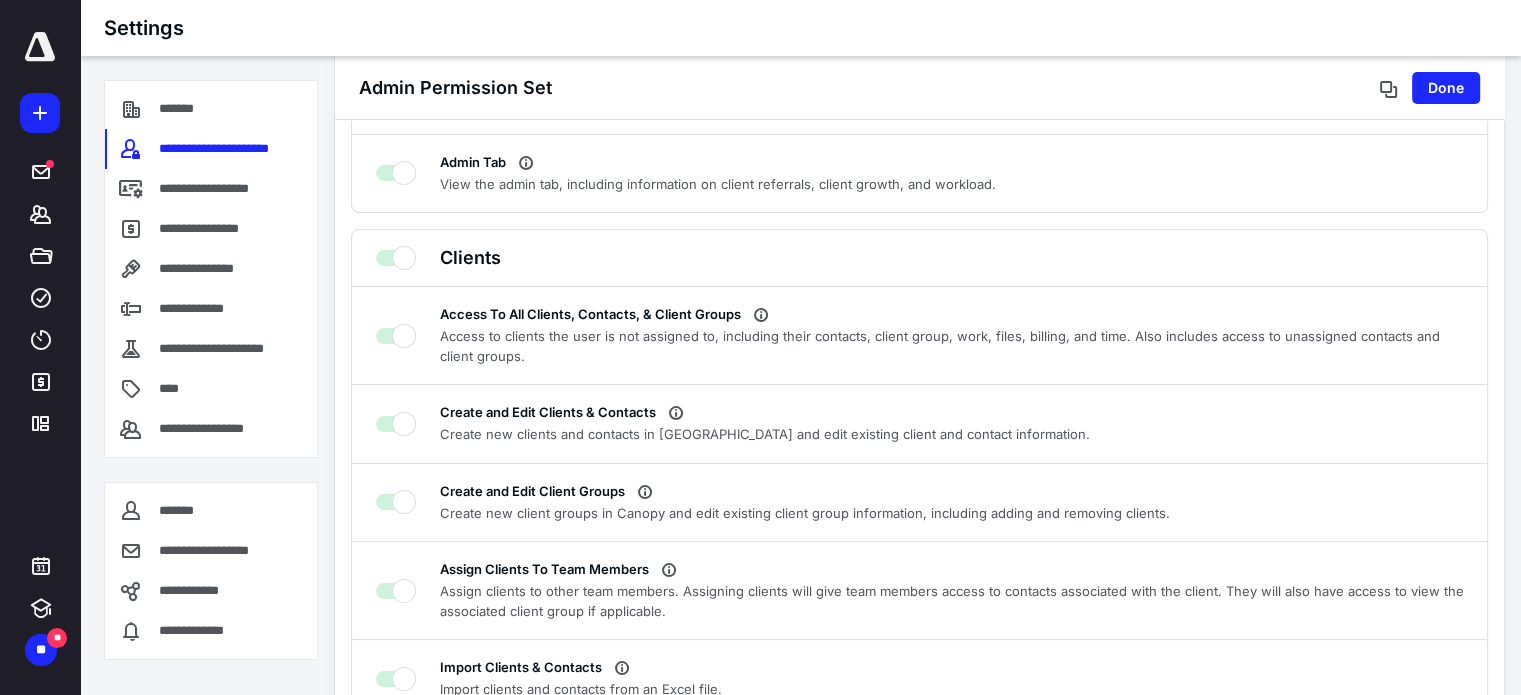 scroll, scrollTop: 200, scrollLeft: 0, axis: vertical 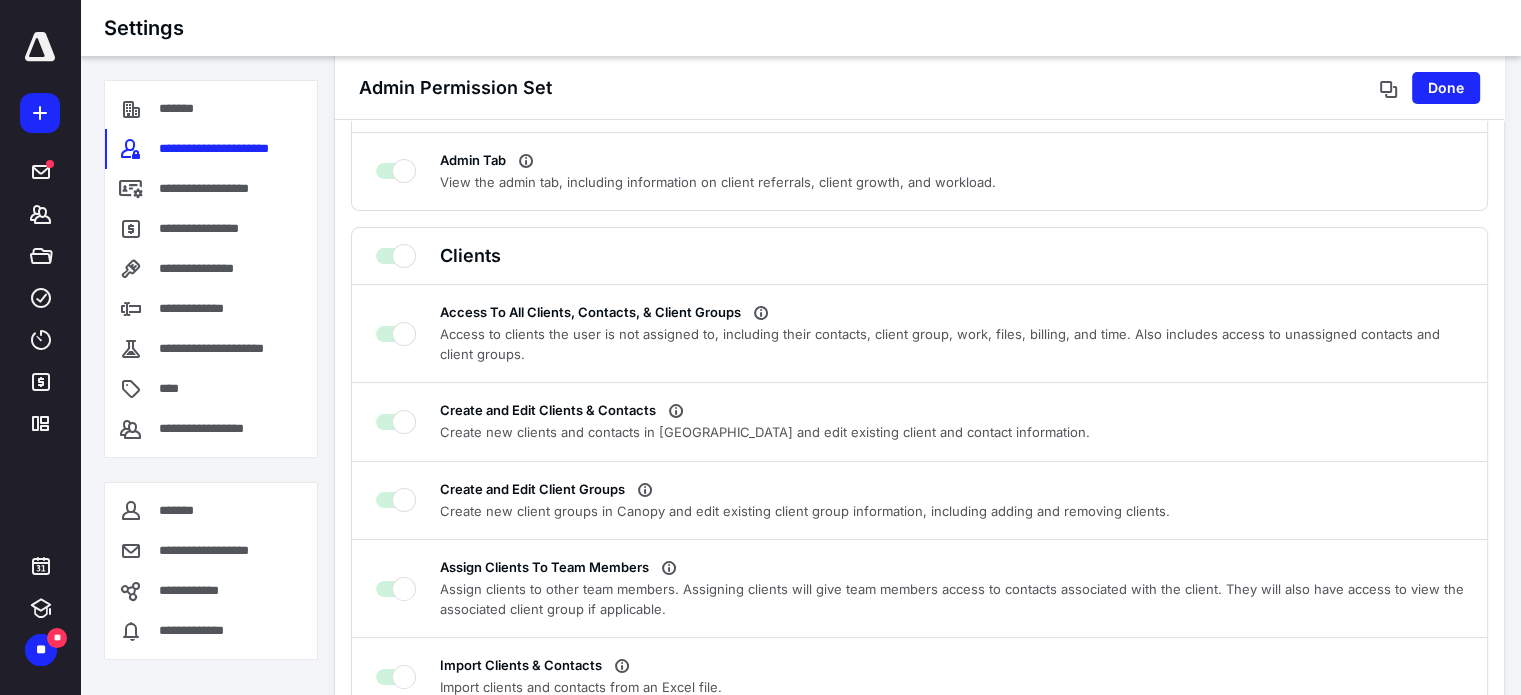 click on "Access To All Clients, Contacts, & Client Groups" at bounding box center (396, 331) 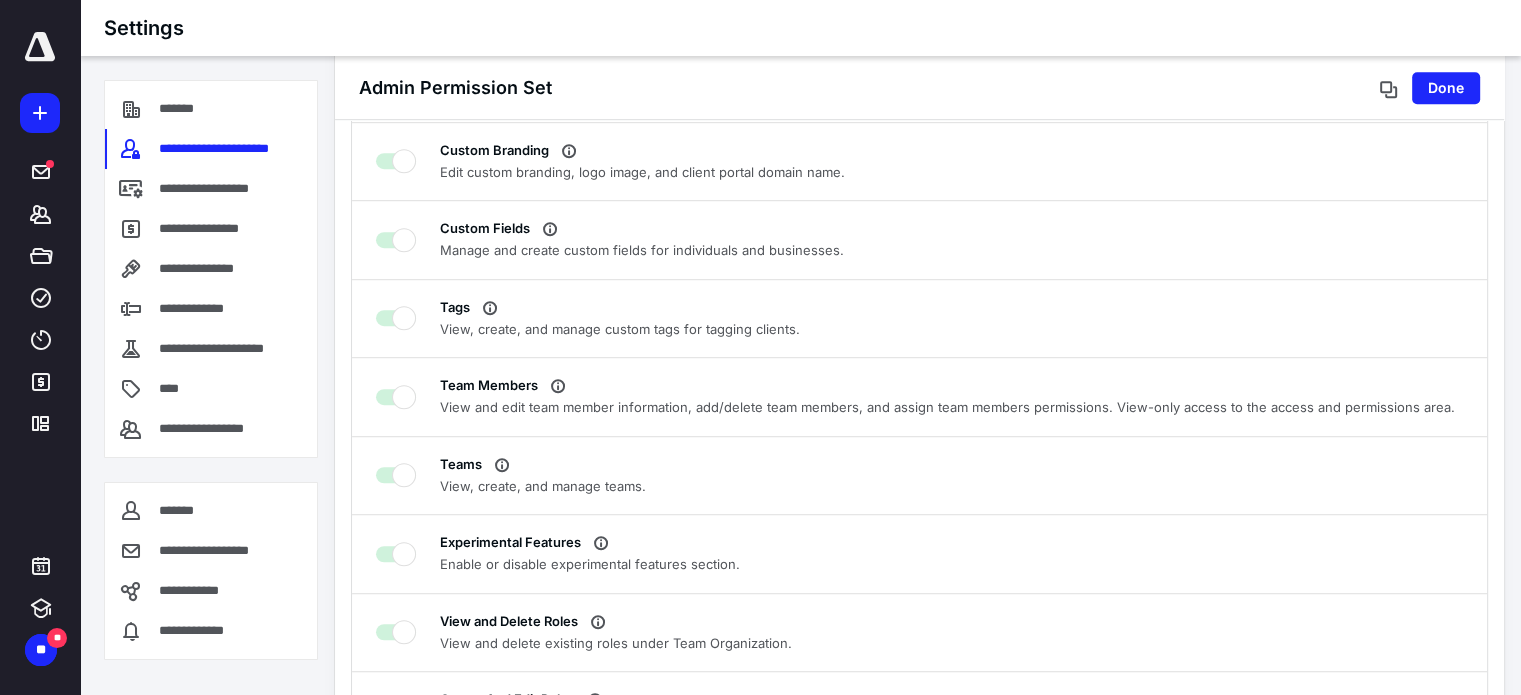 scroll, scrollTop: 8776, scrollLeft: 0, axis: vertical 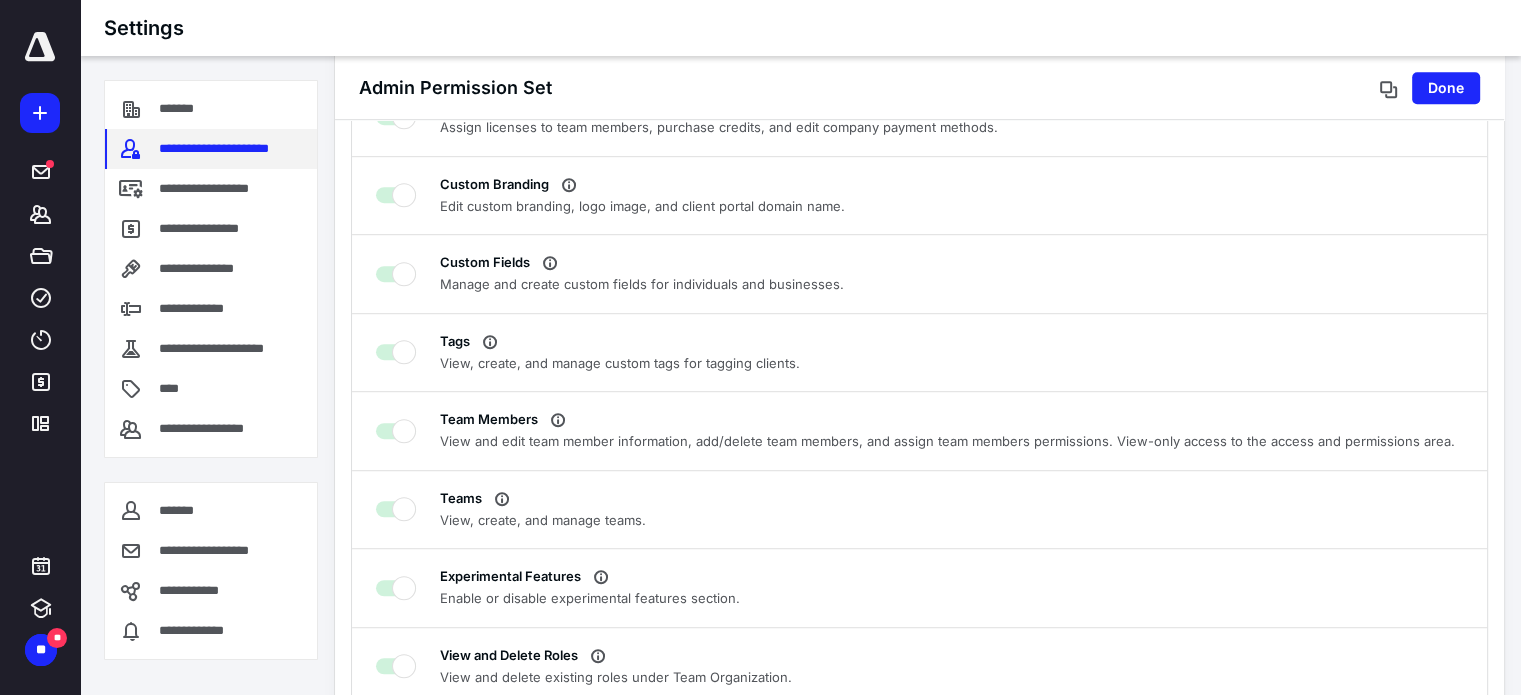 click on "**********" at bounding box center (234, 149) 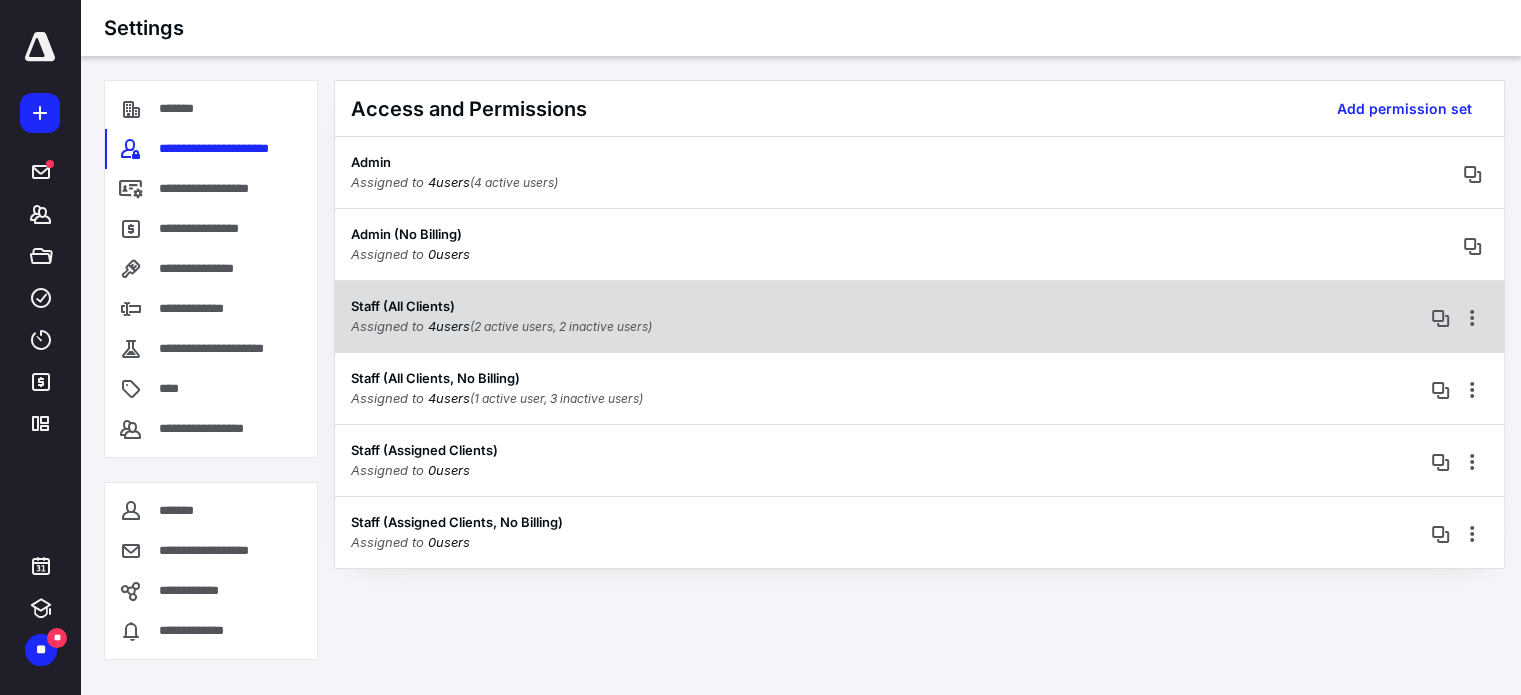 click on "Staff (All Clients)" at bounding box center (501, 307) 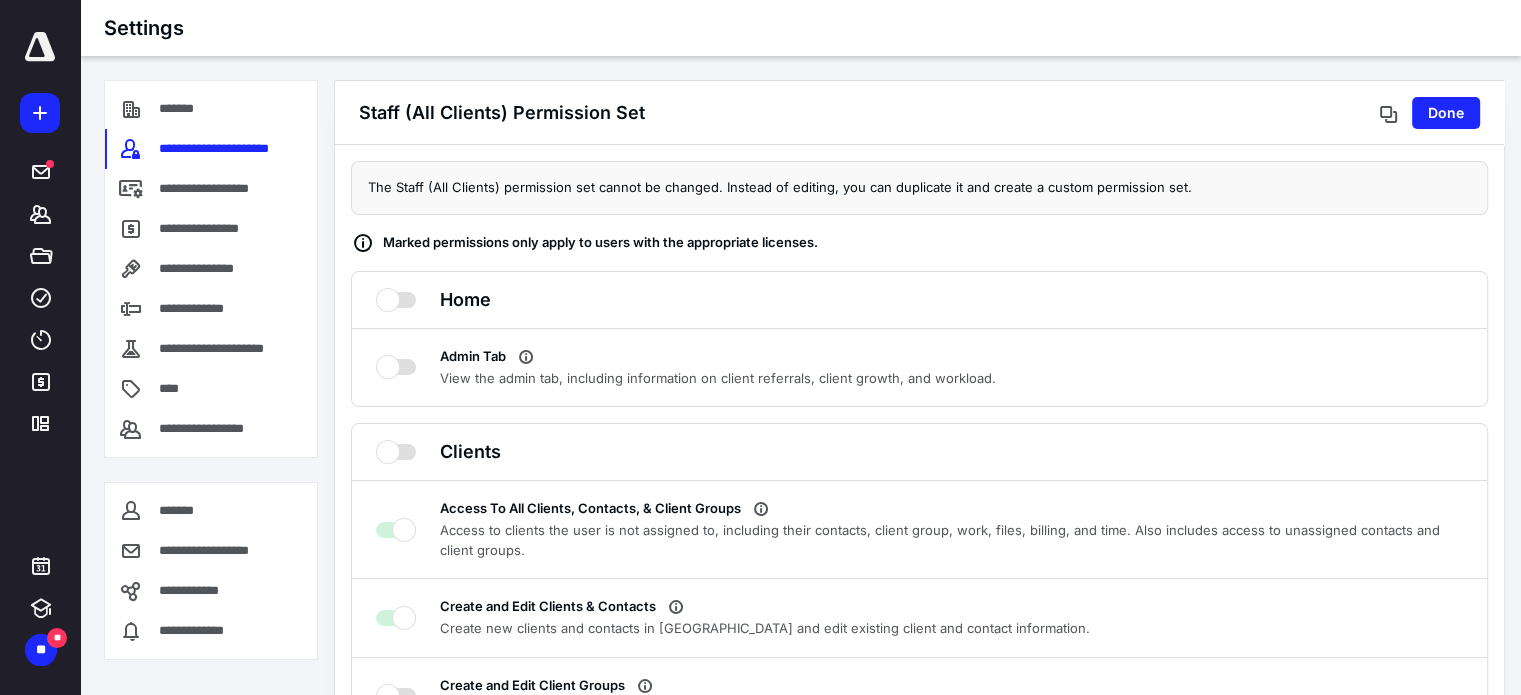 click on "Home" at bounding box center (396, 297) 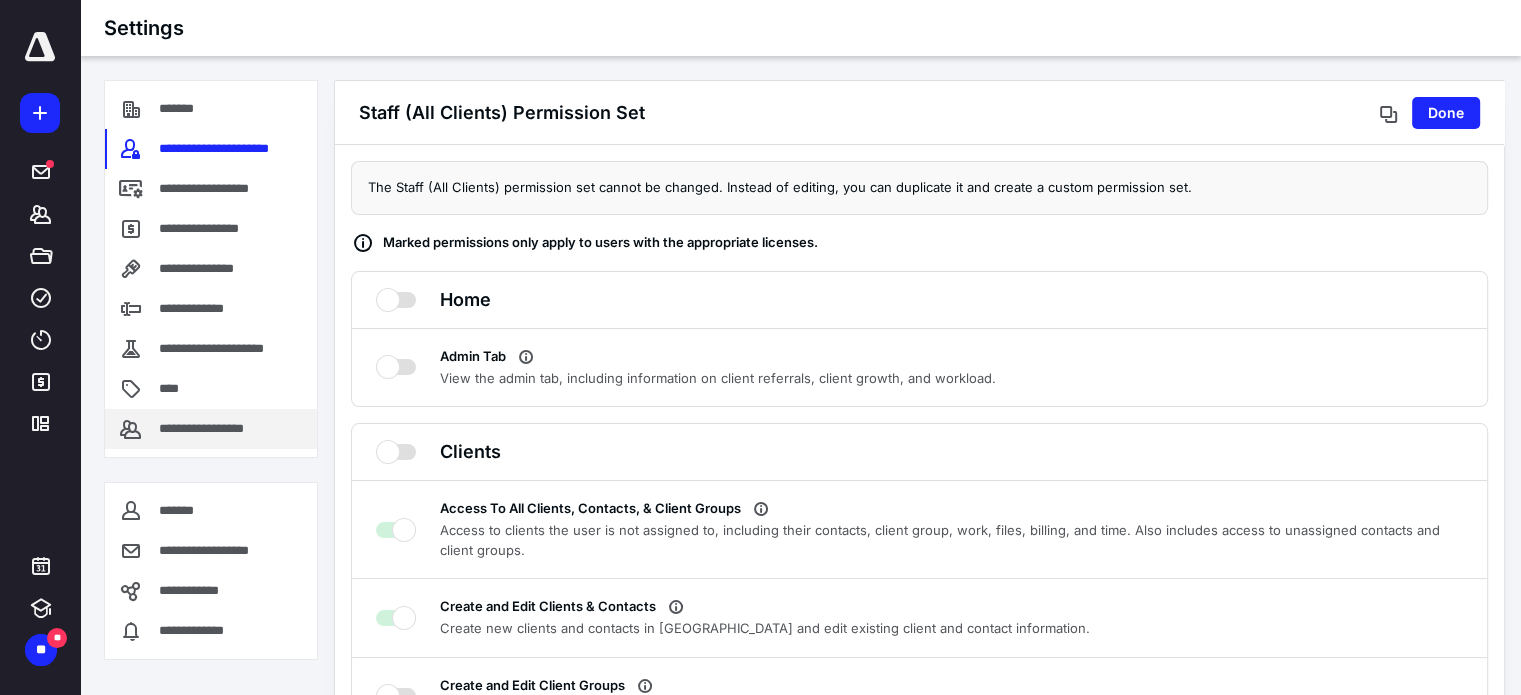 drag, startPoint x: 204, startPoint y: 432, endPoint x: 212, endPoint y: 425, distance: 10.630146 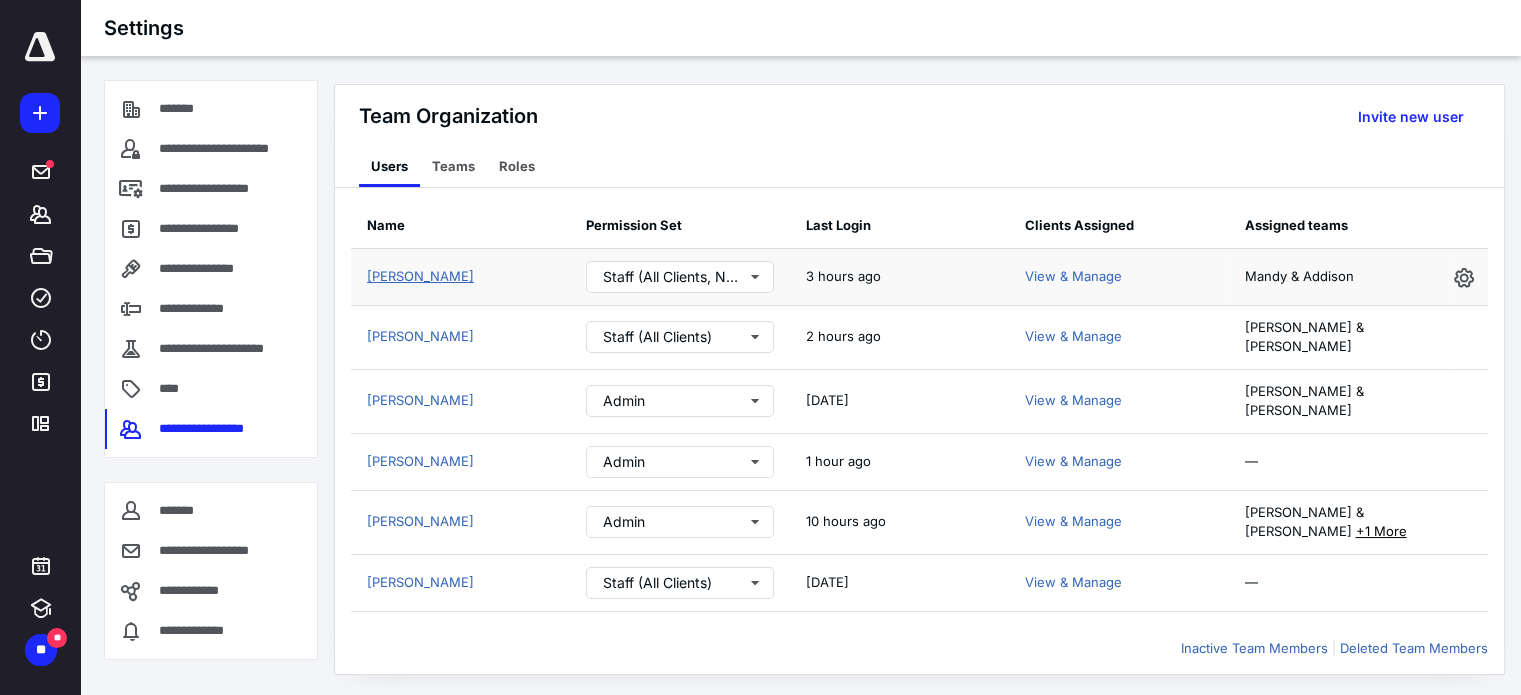 click on "Addison Ragland" at bounding box center (420, 276) 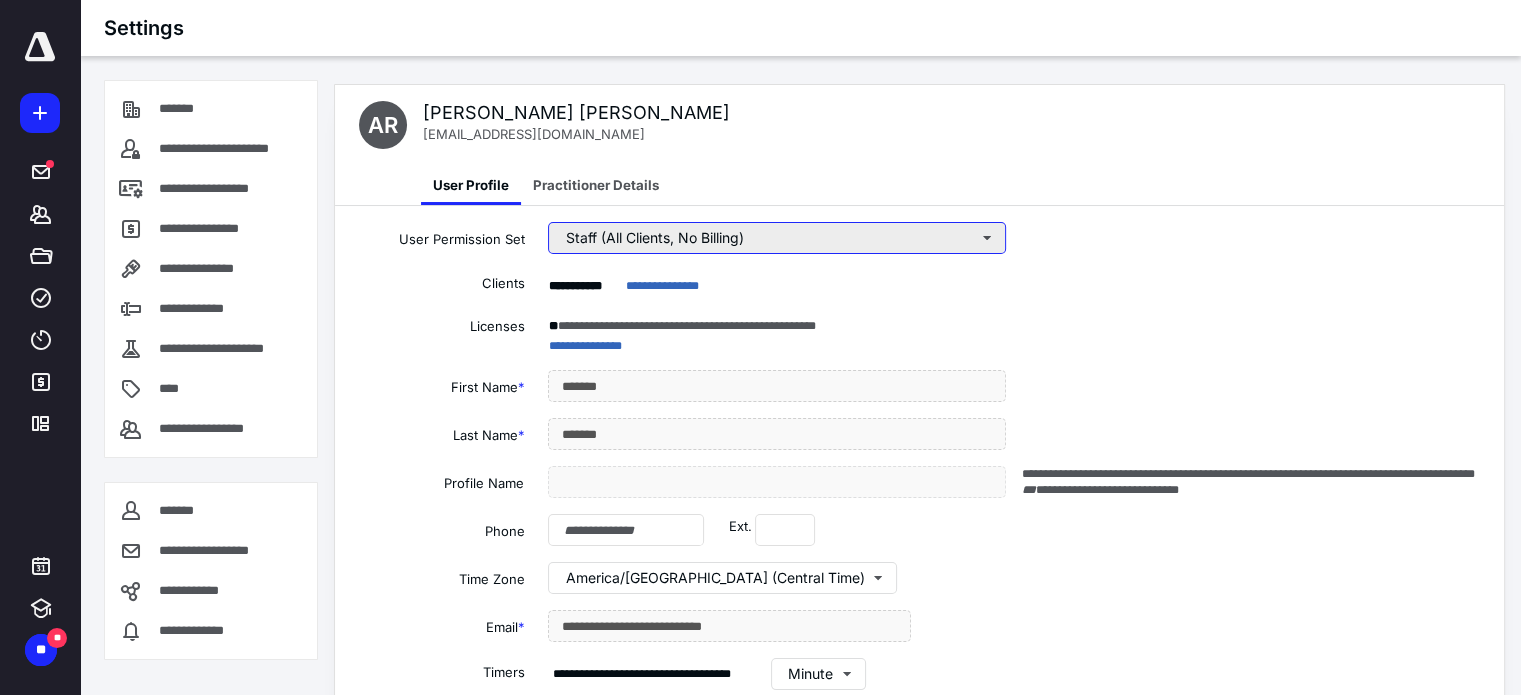 click on "Staff (All Clients, No Billing)" at bounding box center (777, 238) 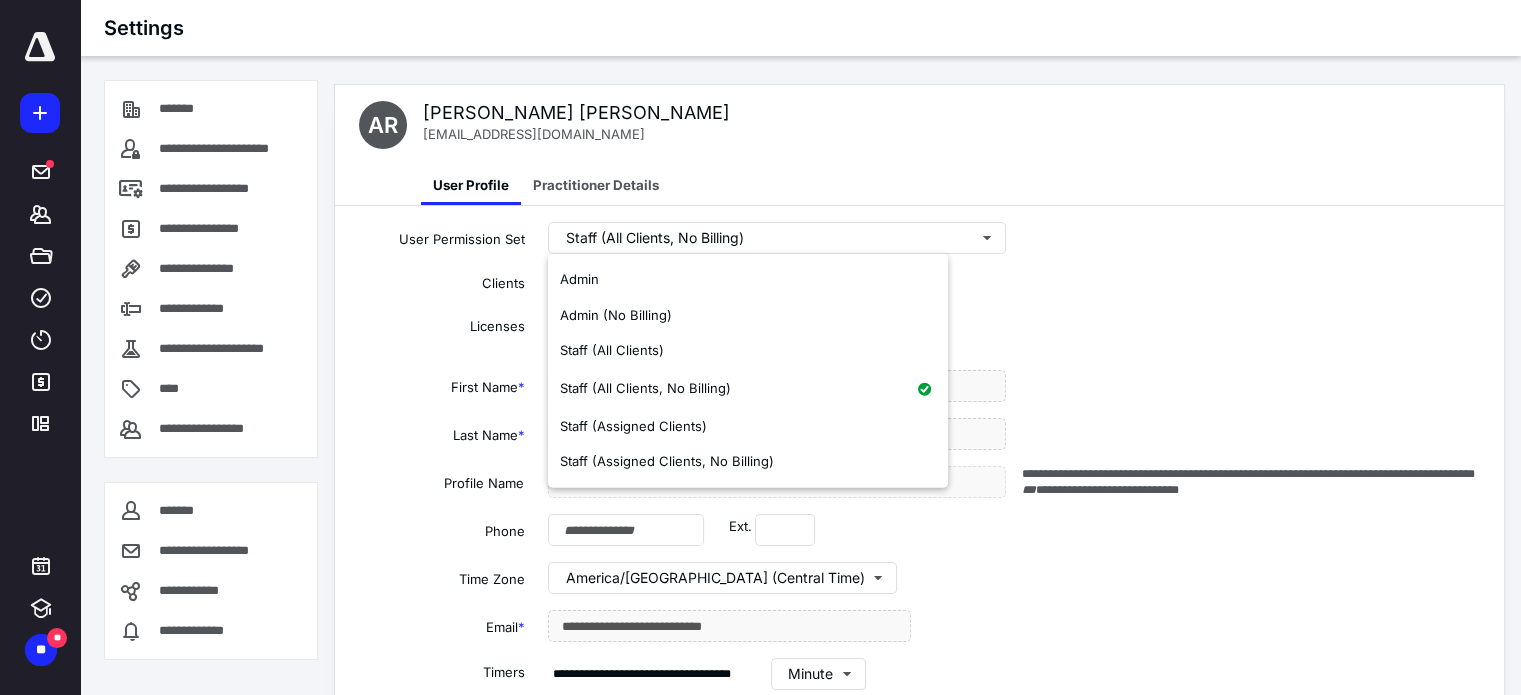 click on "AR Addison   Ragland addisonragland@addsup.com.co" at bounding box center [923, 125] 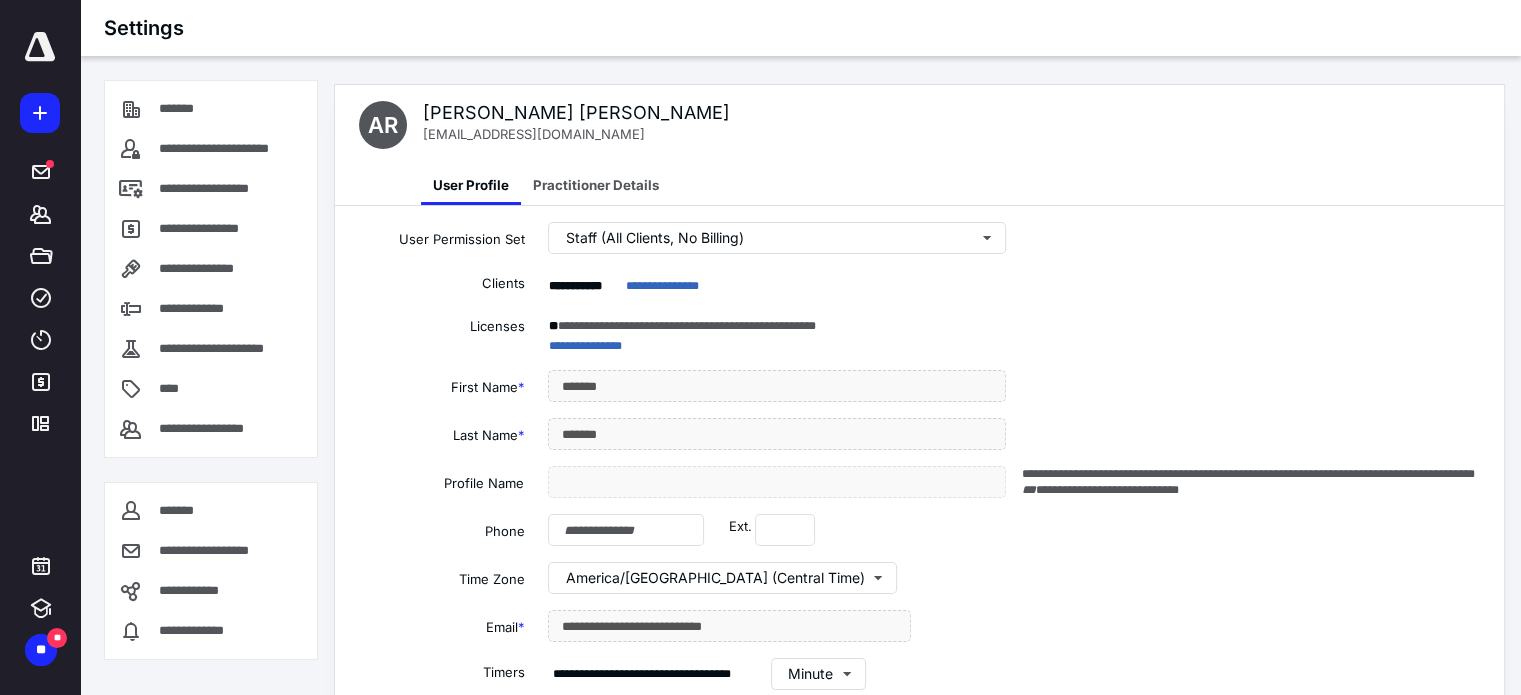 scroll, scrollTop: 0, scrollLeft: 0, axis: both 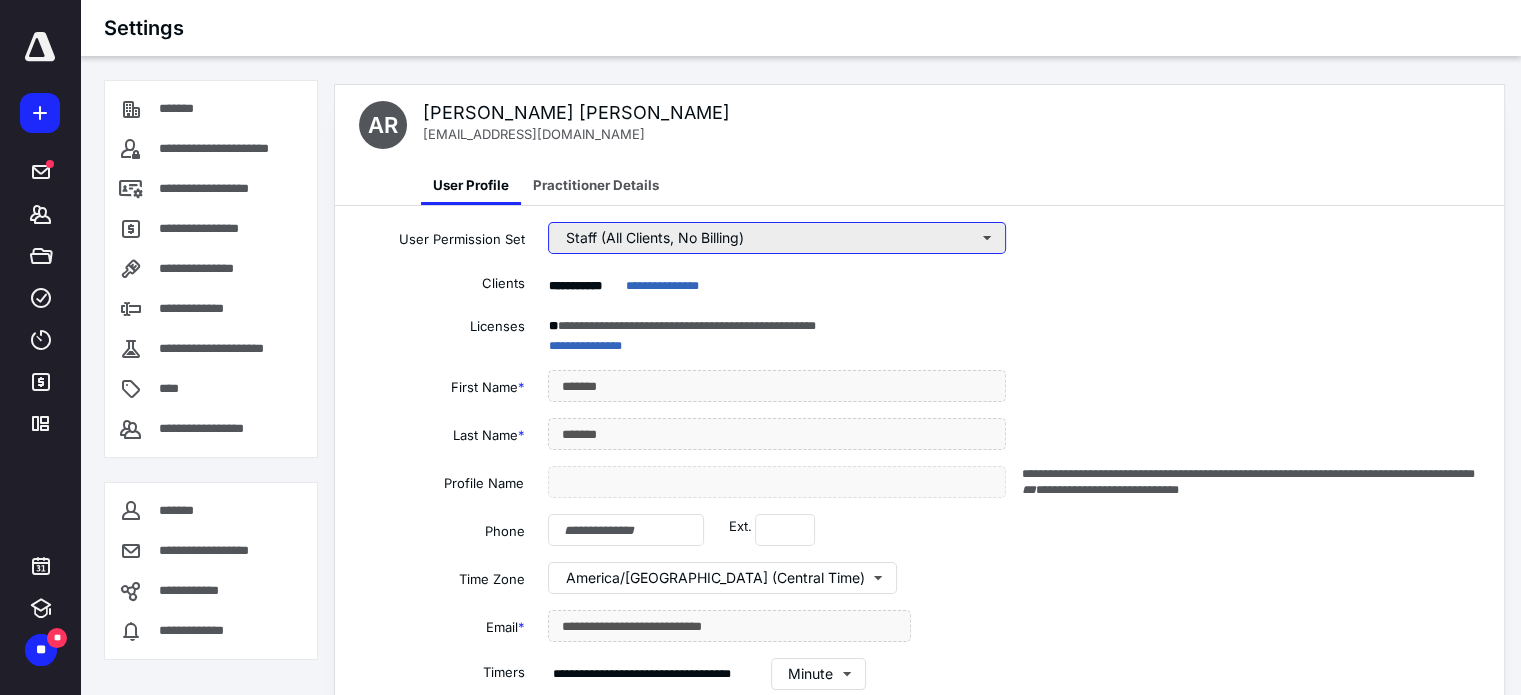 click on "Staff (All Clients, No Billing)" at bounding box center (777, 238) 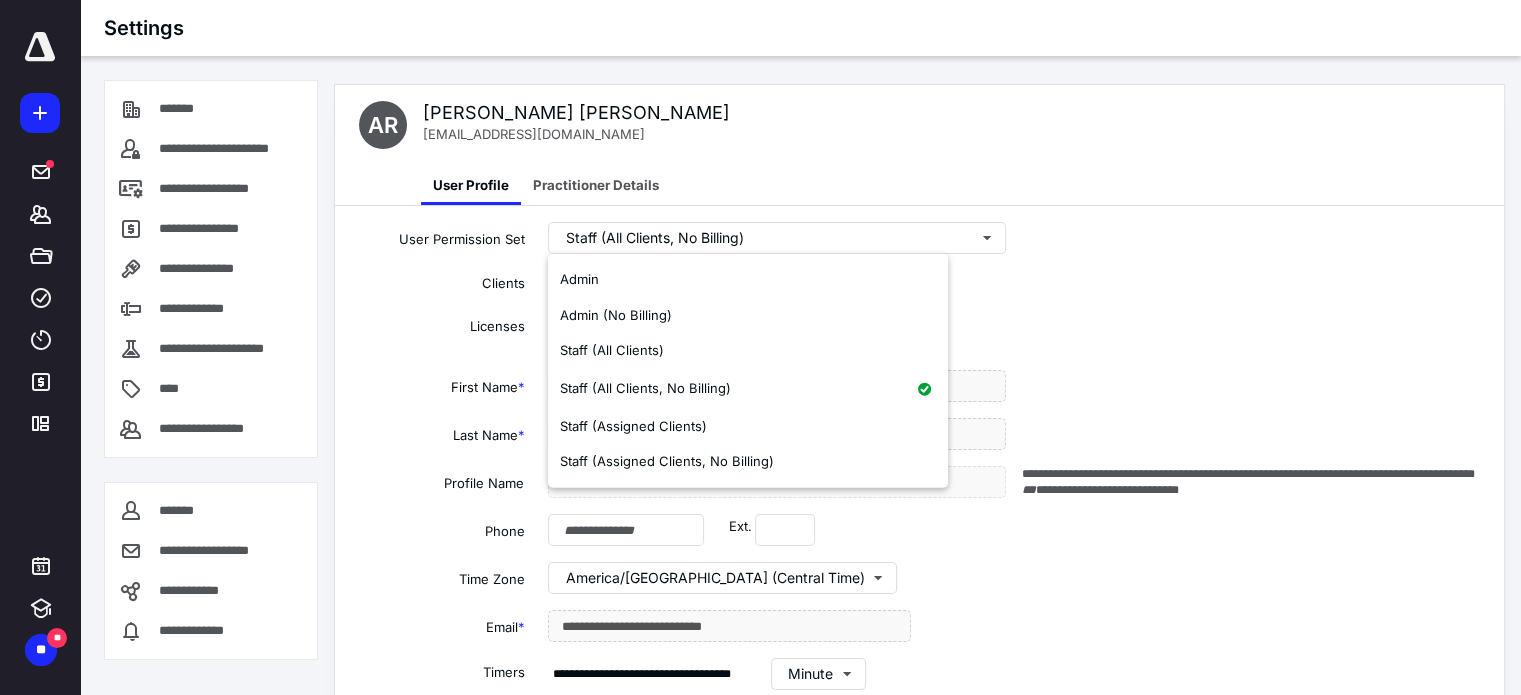 click on "User Profile Practitioner Details" at bounding box center (954, 185) 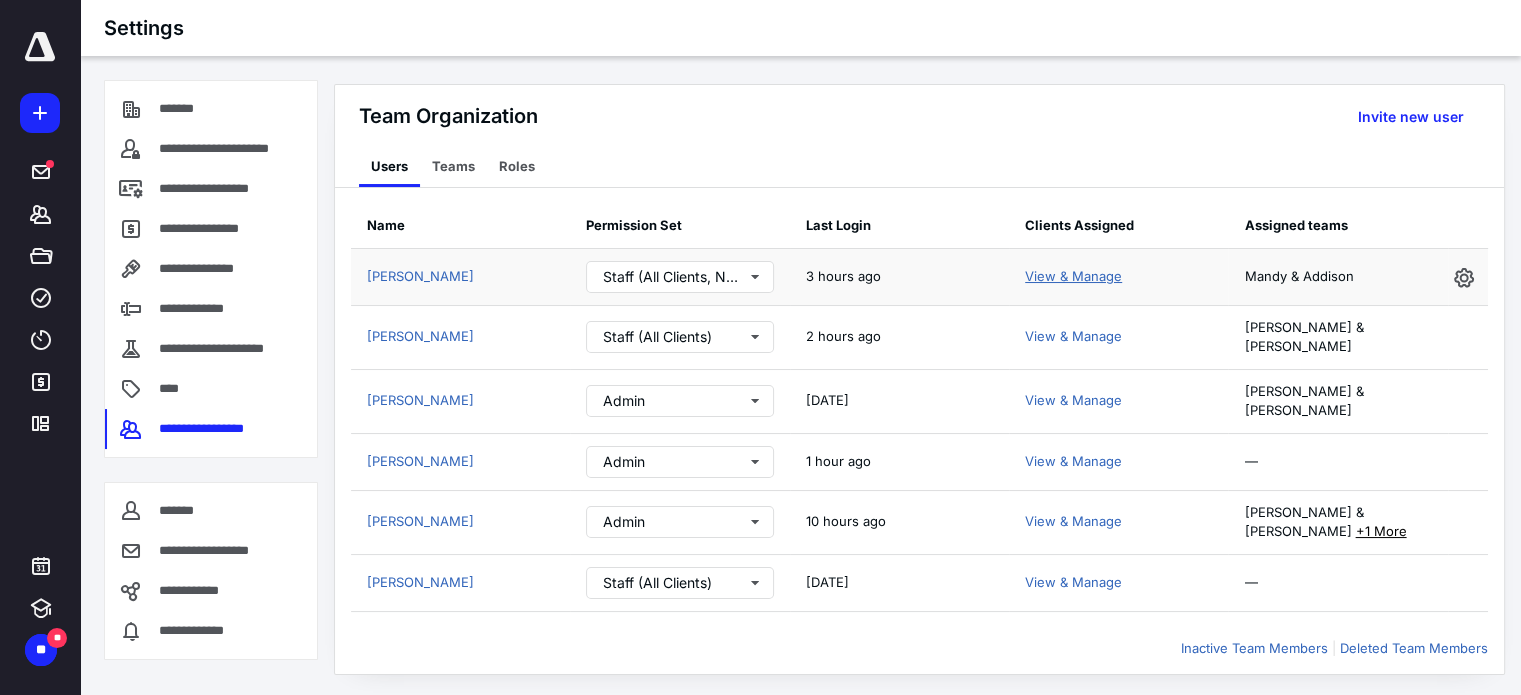 scroll, scrollTop: 22, scrollLeft: 0, axis: vertical 